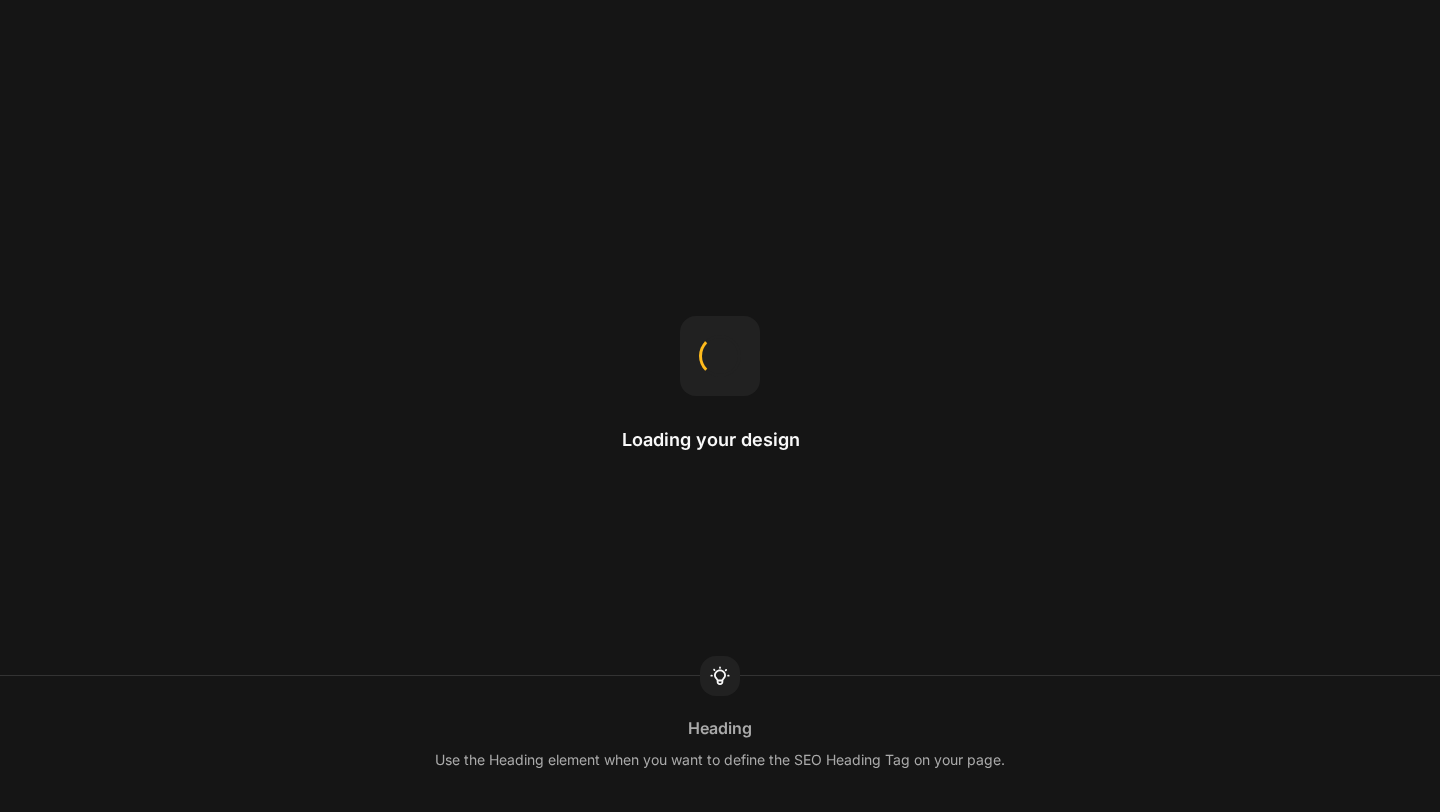 scroll, scrollTop: 0, scrollLeft: 0, axis: both 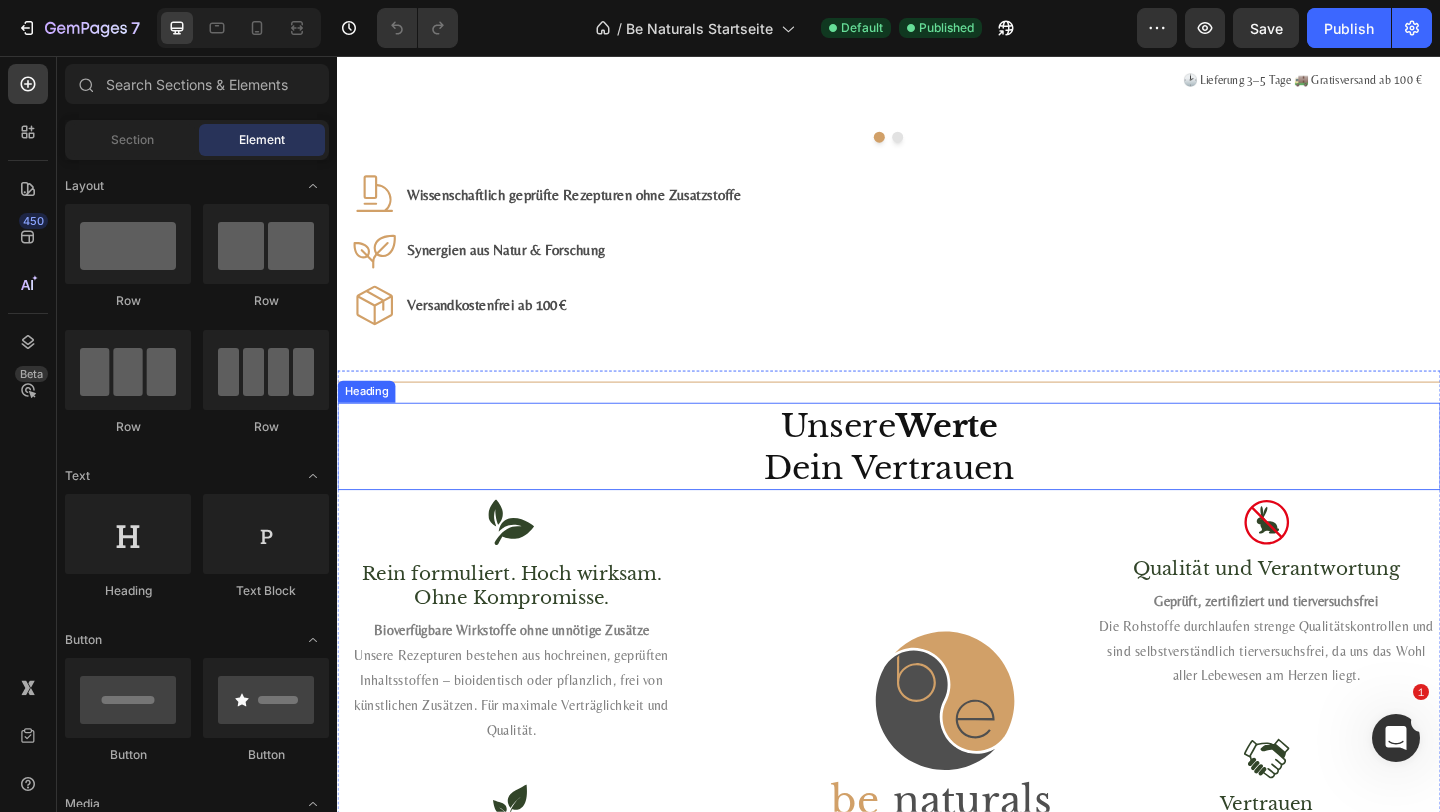 click on "Unsere  Werte Dein Vertrauen" at bounding box center [937, 480] 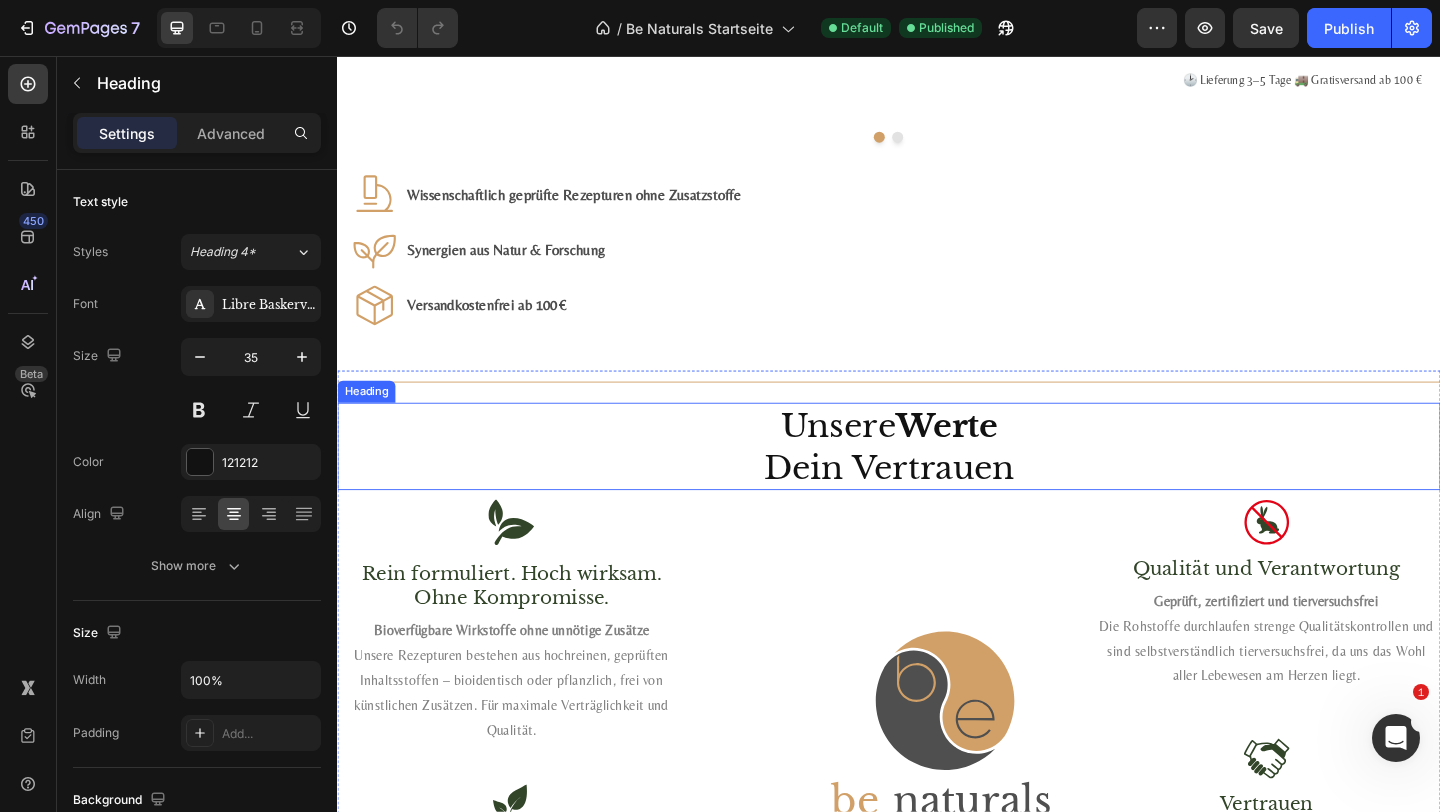 click on "Unsere  Werte Dein Vertrauen" at bounding box center (937, 480) 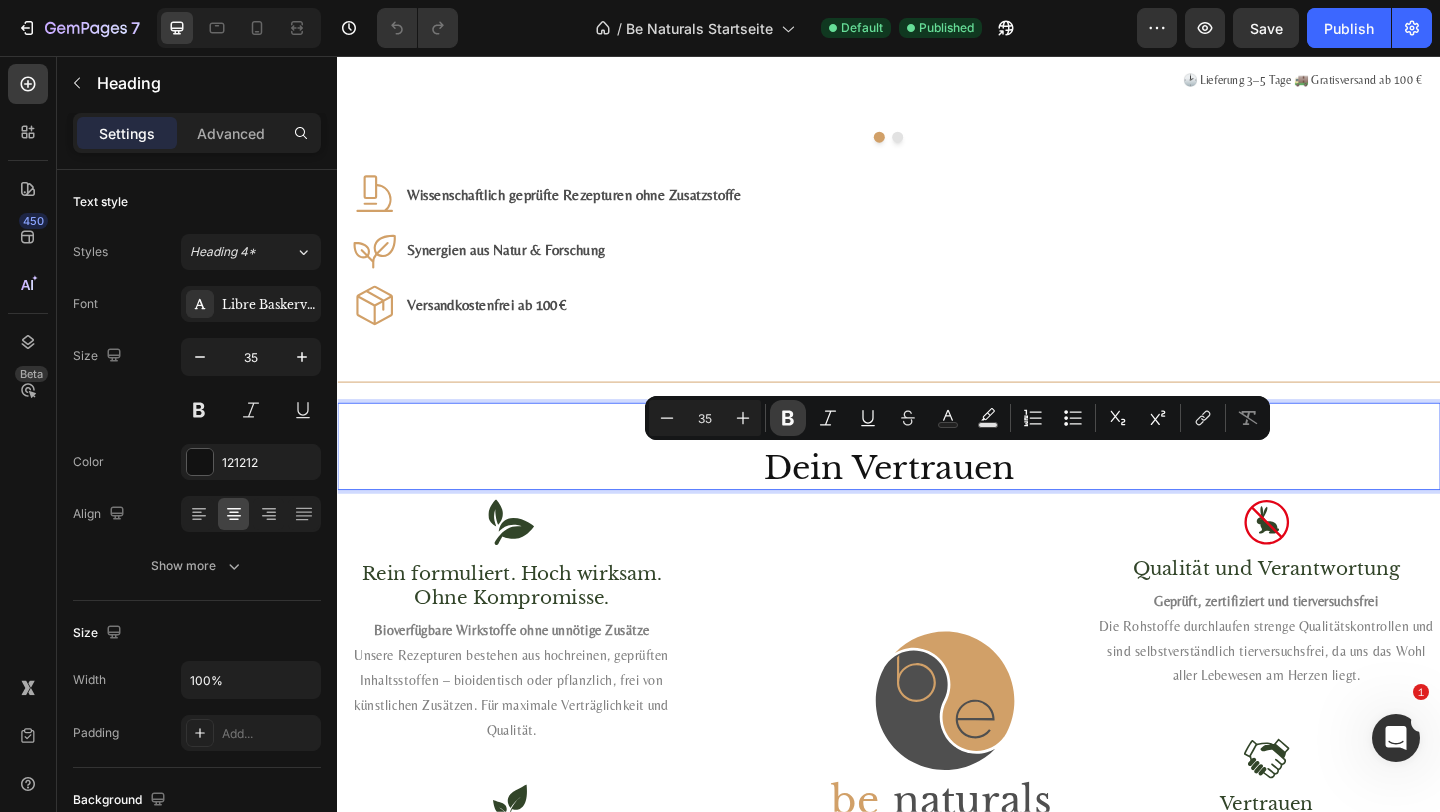 click 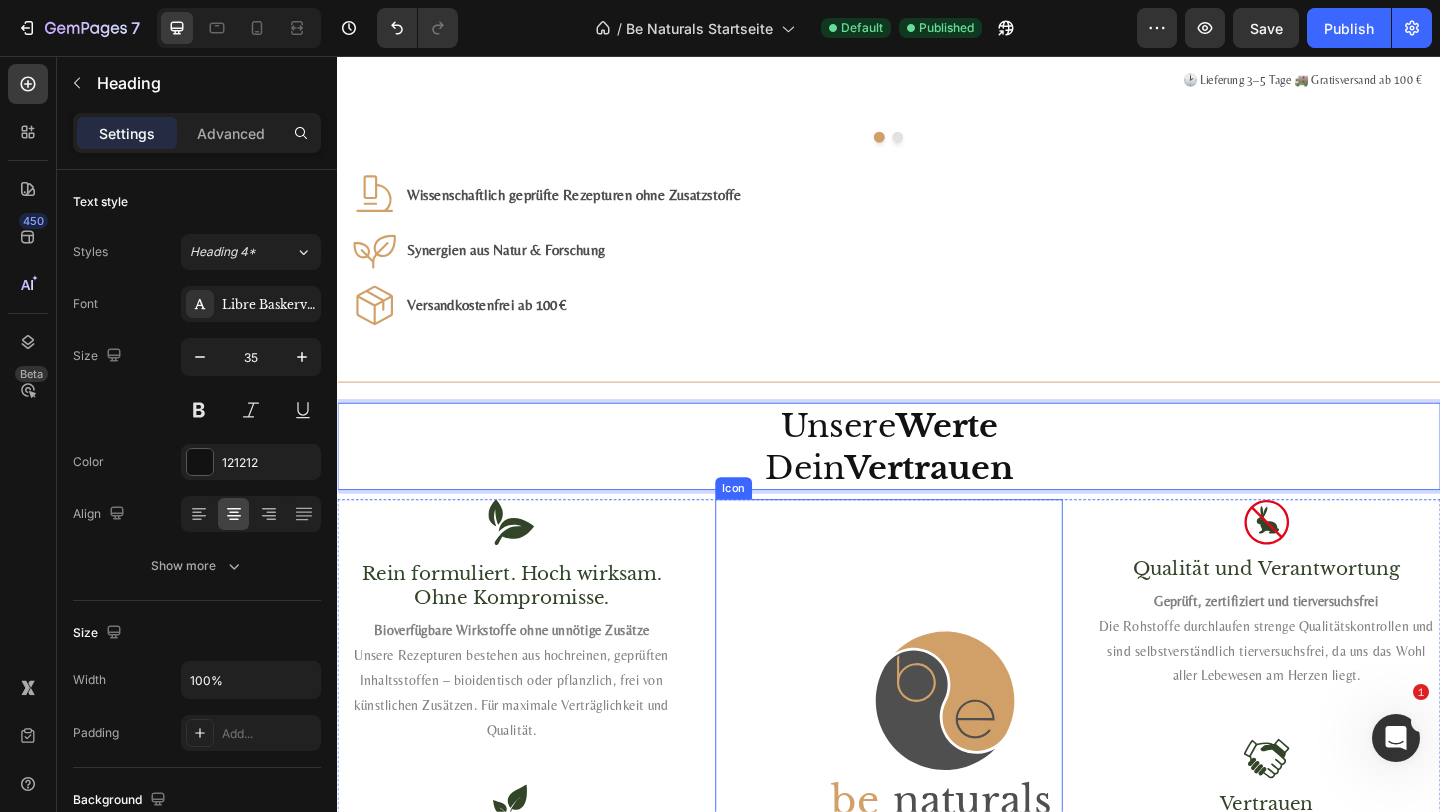 click on ".id528733604650418986 .cls-1, .cls-2 {
fill: #d1a068;
}
.id528733604650418986 .cls-3, .cls-4 {
fill: #4f4f4f;
}
.id528733604650418986 .cls-4 {
letter-spacing: 0em;
}
.id528733604650418986 .cls-5 {
font-family: LibreBaskerville-Regular, 'Libre Baskerville';
font-size: 169px;
}
.id528733604650418986 .cls-2, .cls-6 {
letter-spacing: 0em;
}
.id528733604650418986 .cls-7 {
fill: #d1a068;
}
.id528733604650418986 .cls-7, .cls-8 {
display: none;
}
be   naturals" 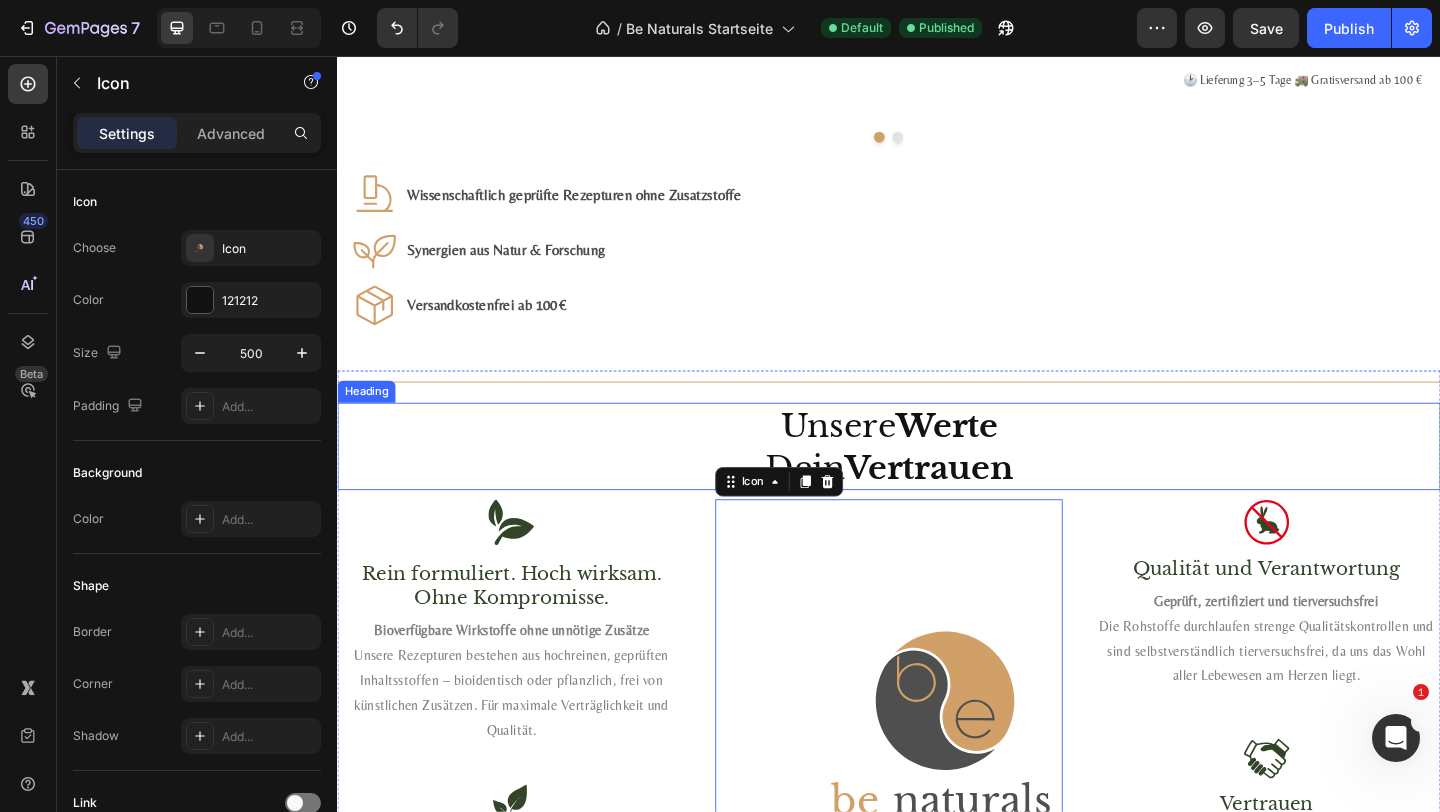 click on "Werte" at bounding box center (1000, 457) 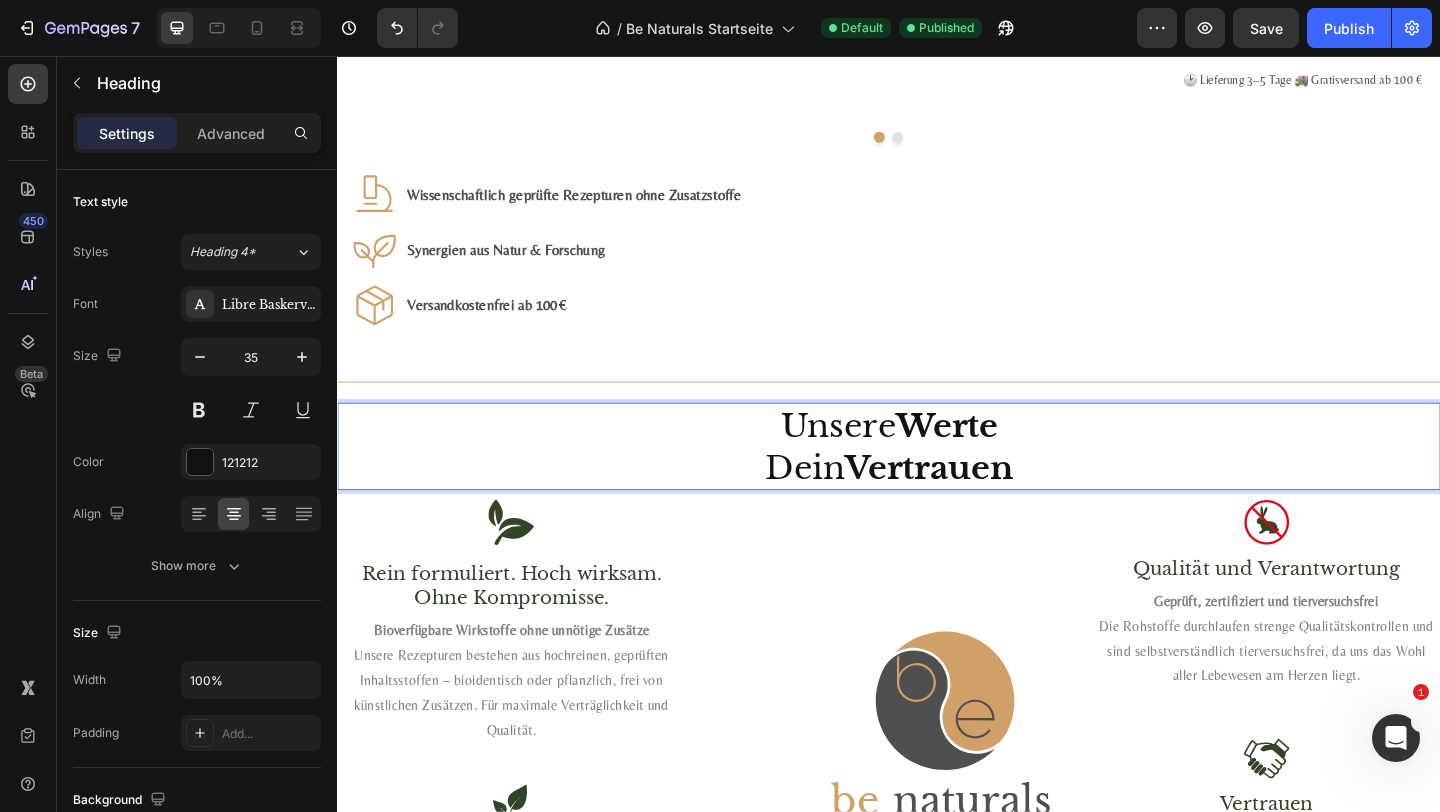 click on "Werte" at bounding box center (1000, 457) 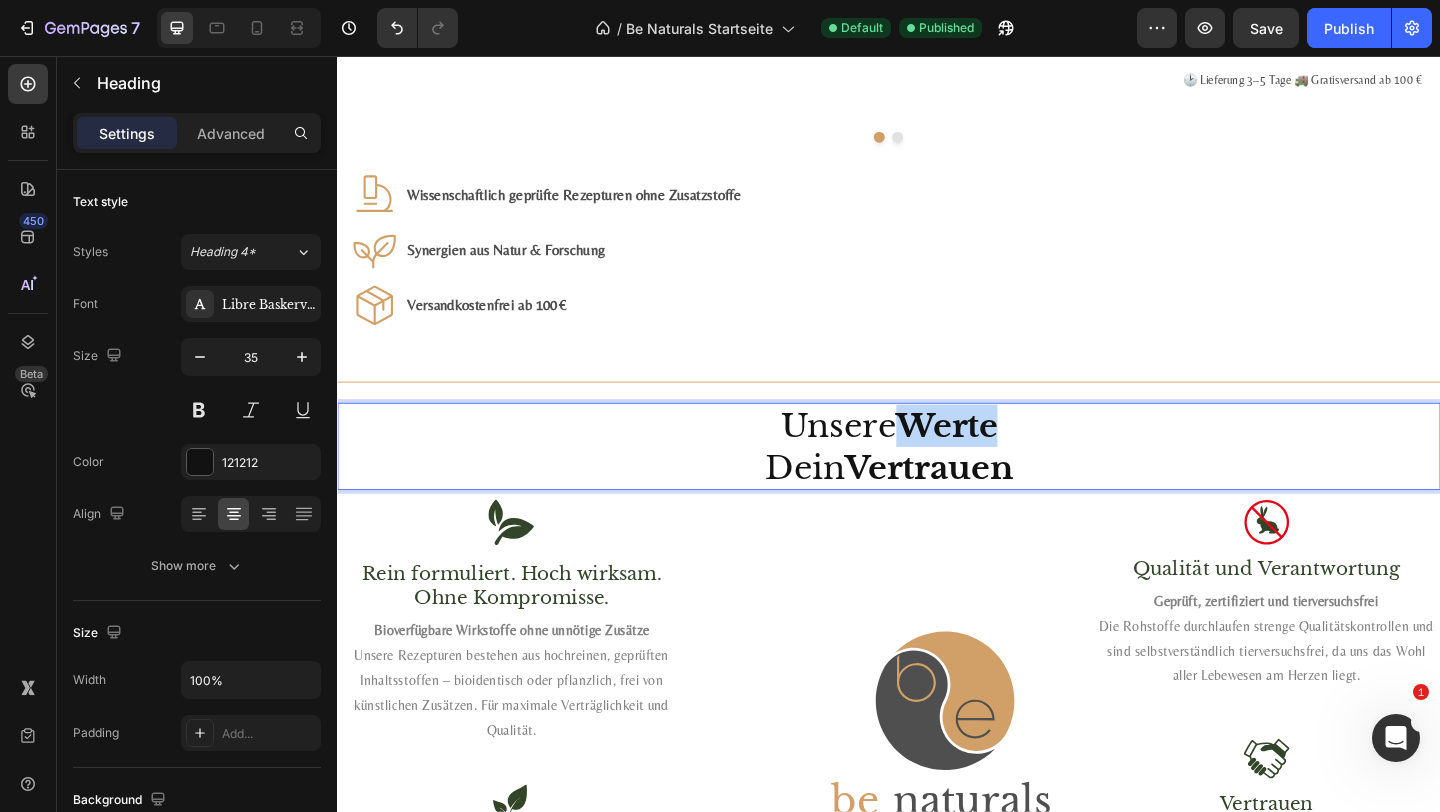 click on "Werte" at bounding box center [1000, 457] 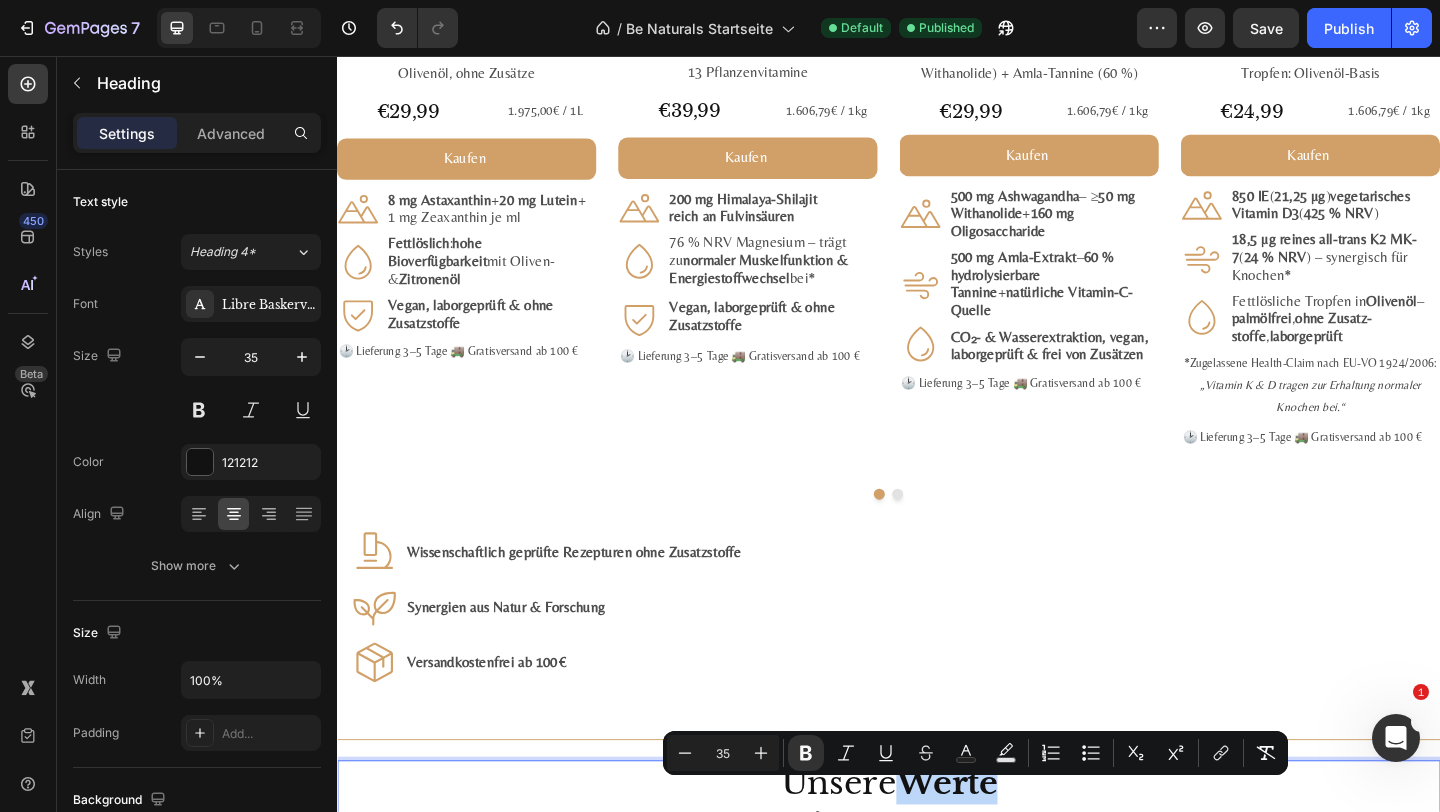 type on "16" 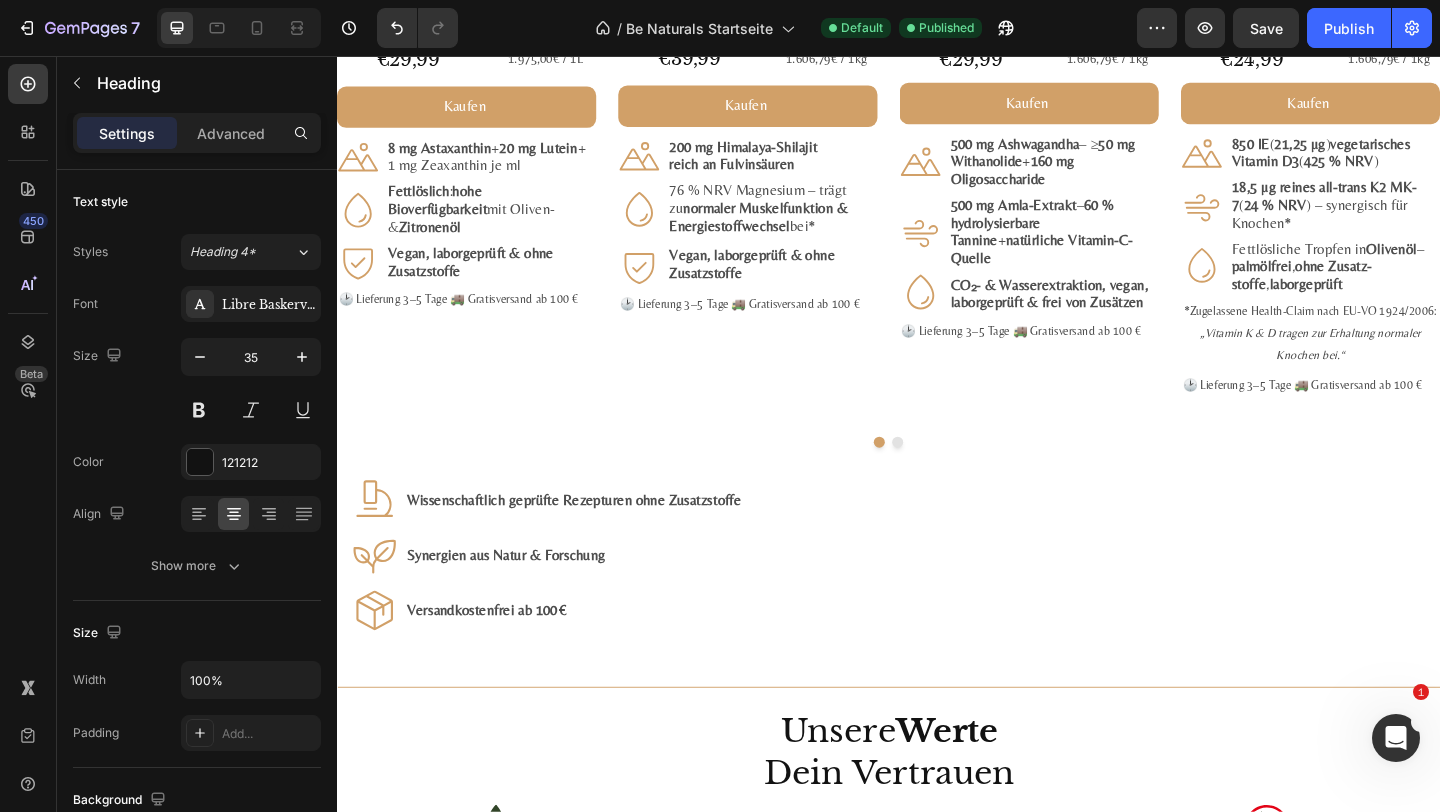scroll, scrollTop: 3236, scrollLeft: 0, axis: vertical 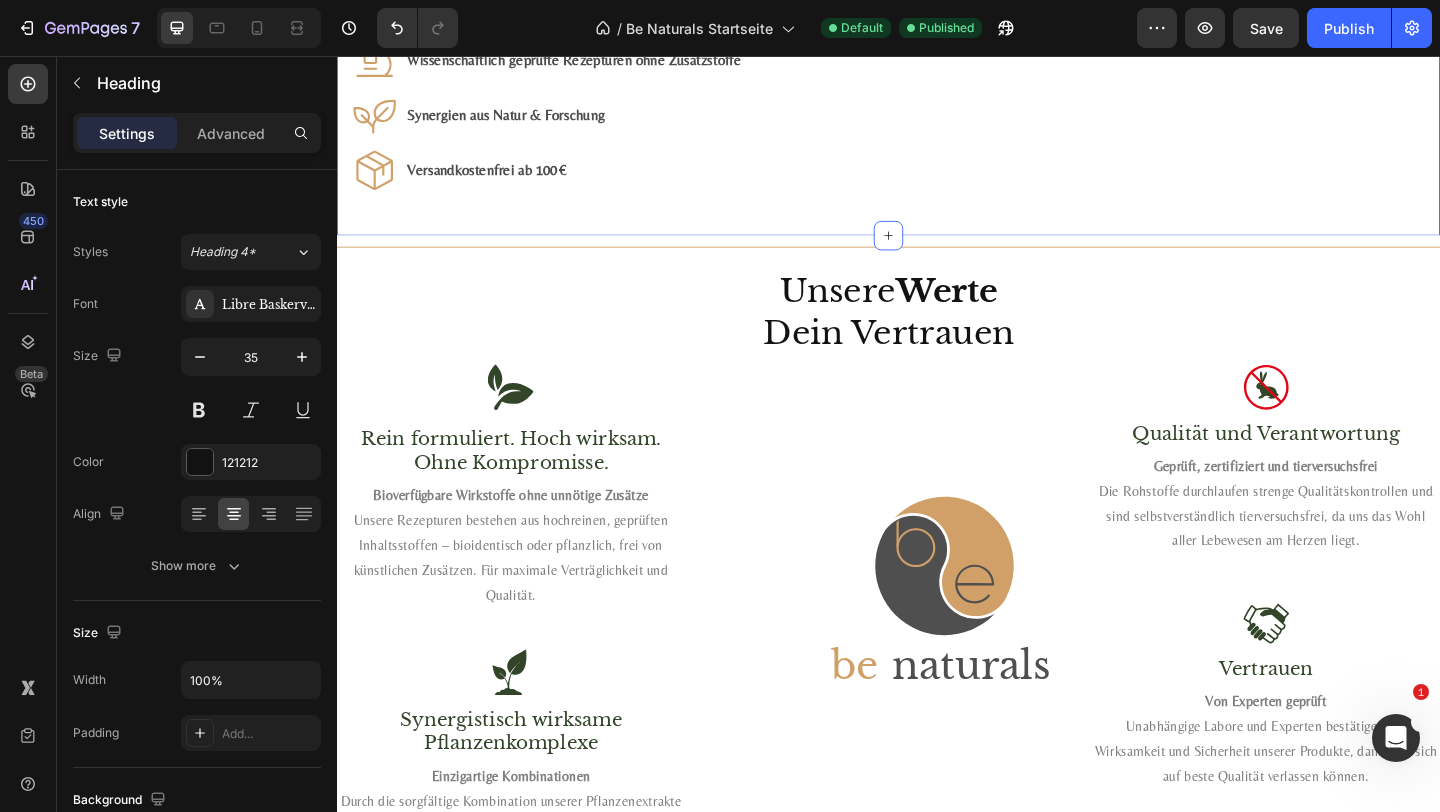click on "Be Naturals  Favoriten Wirkung trifft Qualität Heading Für dein Wohlbefinden, deine Balance und deinen Alltag. Text Block Bestseller ansehen Button #1 Bestseller Product Badge Product Images Astaxanthin, Lutein, Zeaxanthin Komplex Product Title Loox - Rating widget Loox Natürlicher Carotinoid-Komplex in Olivenöl, ohne Zusätze Text Block €29,99 Product Price Product Price 1.975,00€ / 1L Text Block Row Kaufen Add to Cart
Icon 8 mg Astaxanthin  +  20 mg Lutein  + 1 mg Zeaxanthin je ml Text Block Row
Icon Fettlöslich :  hohe Bioverfügbarkeit  mit Oliven- &  Zitronenöl Text Block Row
Icon Vegan, labor­geprüft & ohne Zusatz­stoffe Text Block Row 🕑 Lieferung 3–5 Tage 🚚 Gratis­versand ab 100 € Text Block Row Product #2 Bestseller Product Badge Product Images Mumijo MG Komplex Product Title Loox - Rating widget Loox Himalaya-Shilajit + Meeres­magnesium + 13 Pflanzen­vitamine Text Block €39,99 Product Price Product Price 1.606,79€ / 1kg Row" at bounding box center (937, -466) 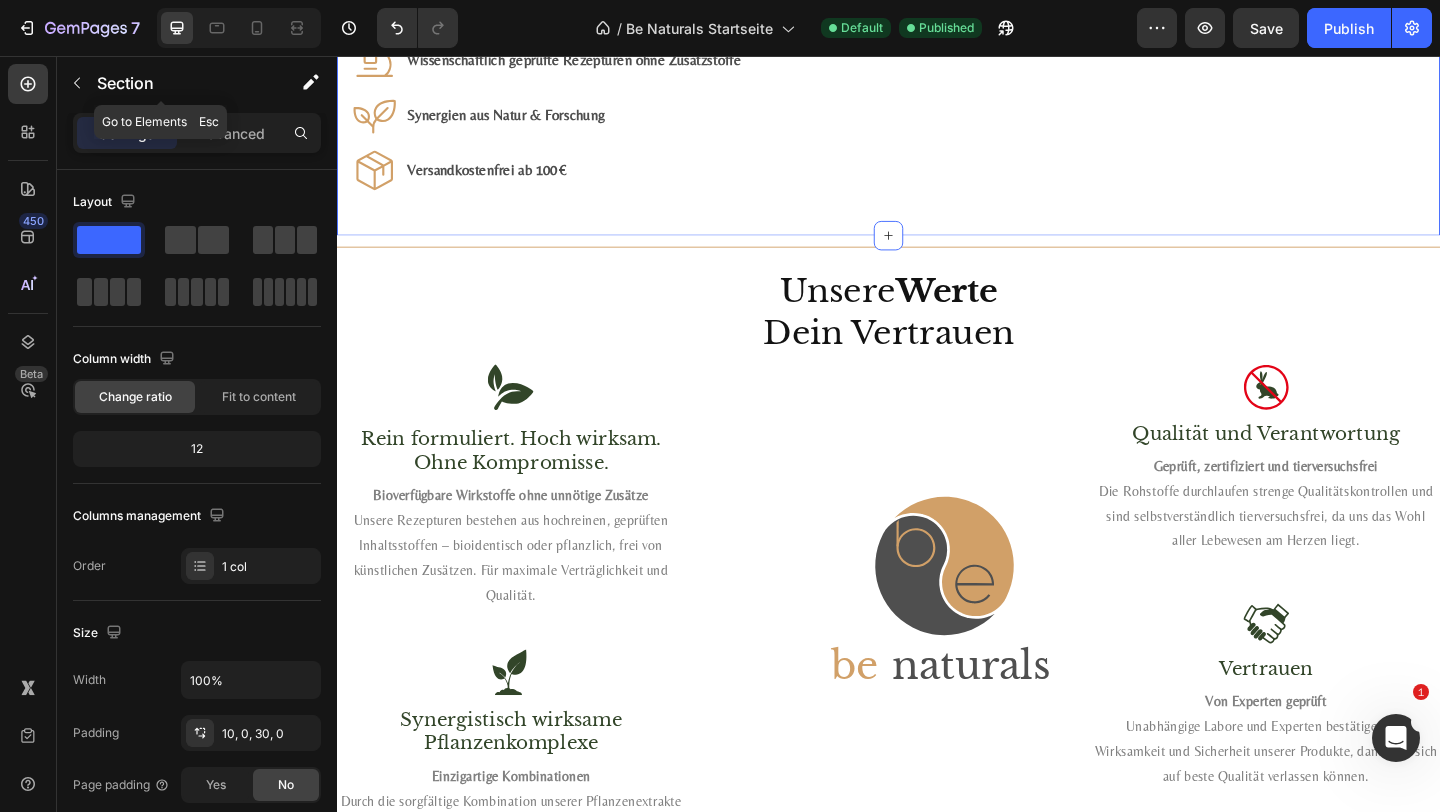 click on "Section" at bounding box center (179, 83) 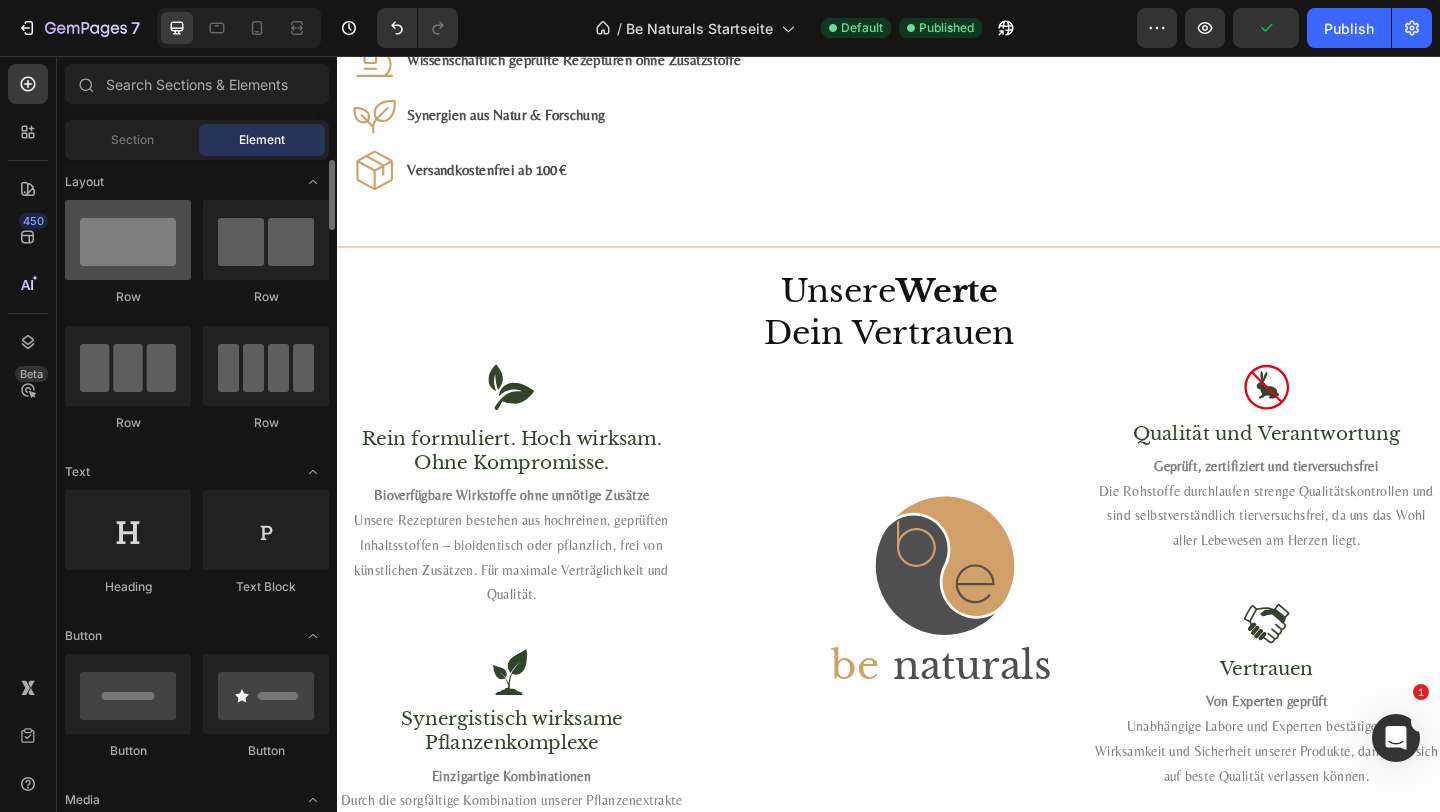 scroll, scrollTop: 0, scrollLeft: 0, axis: both 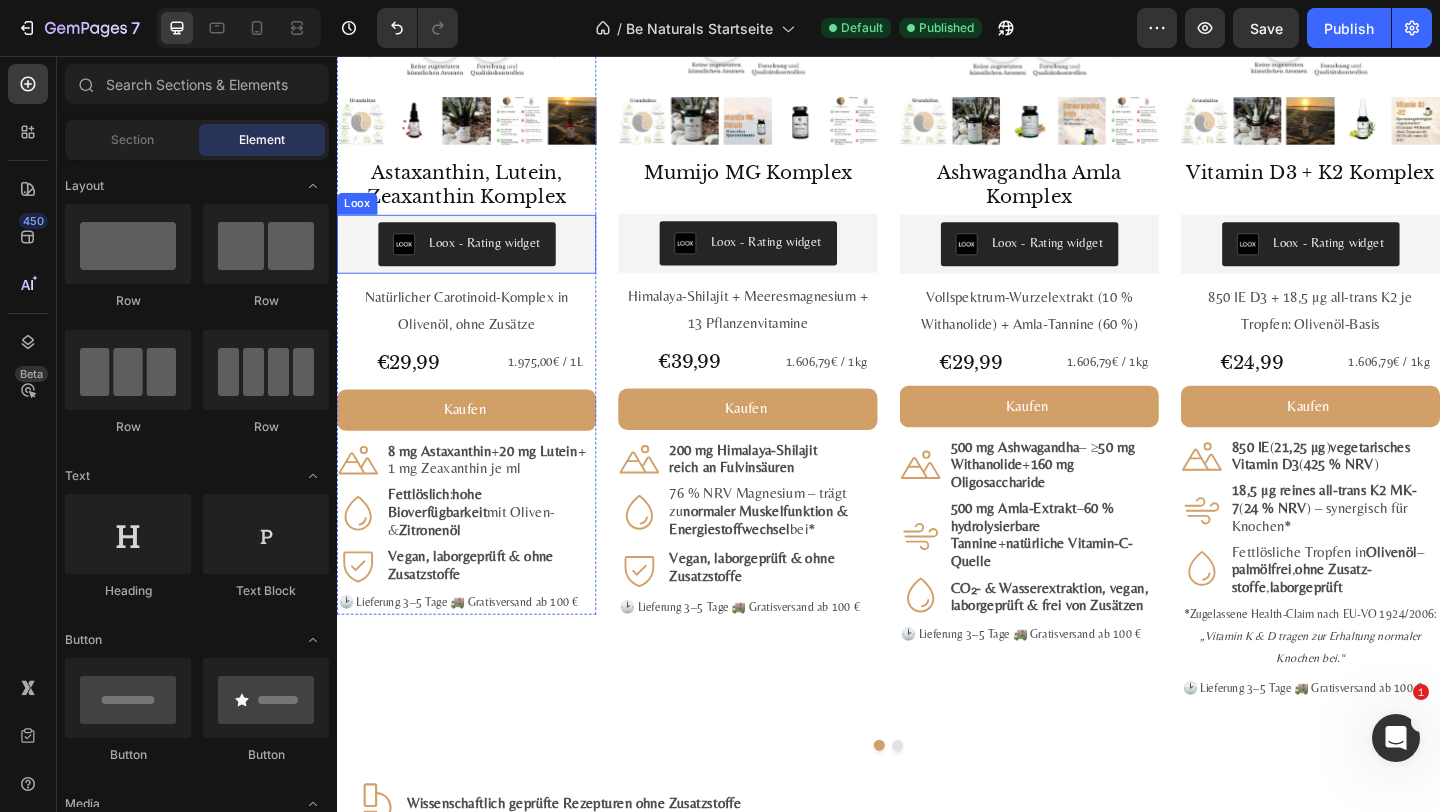 click on "Loox - Rating widget" at bounding box center (478, 261) 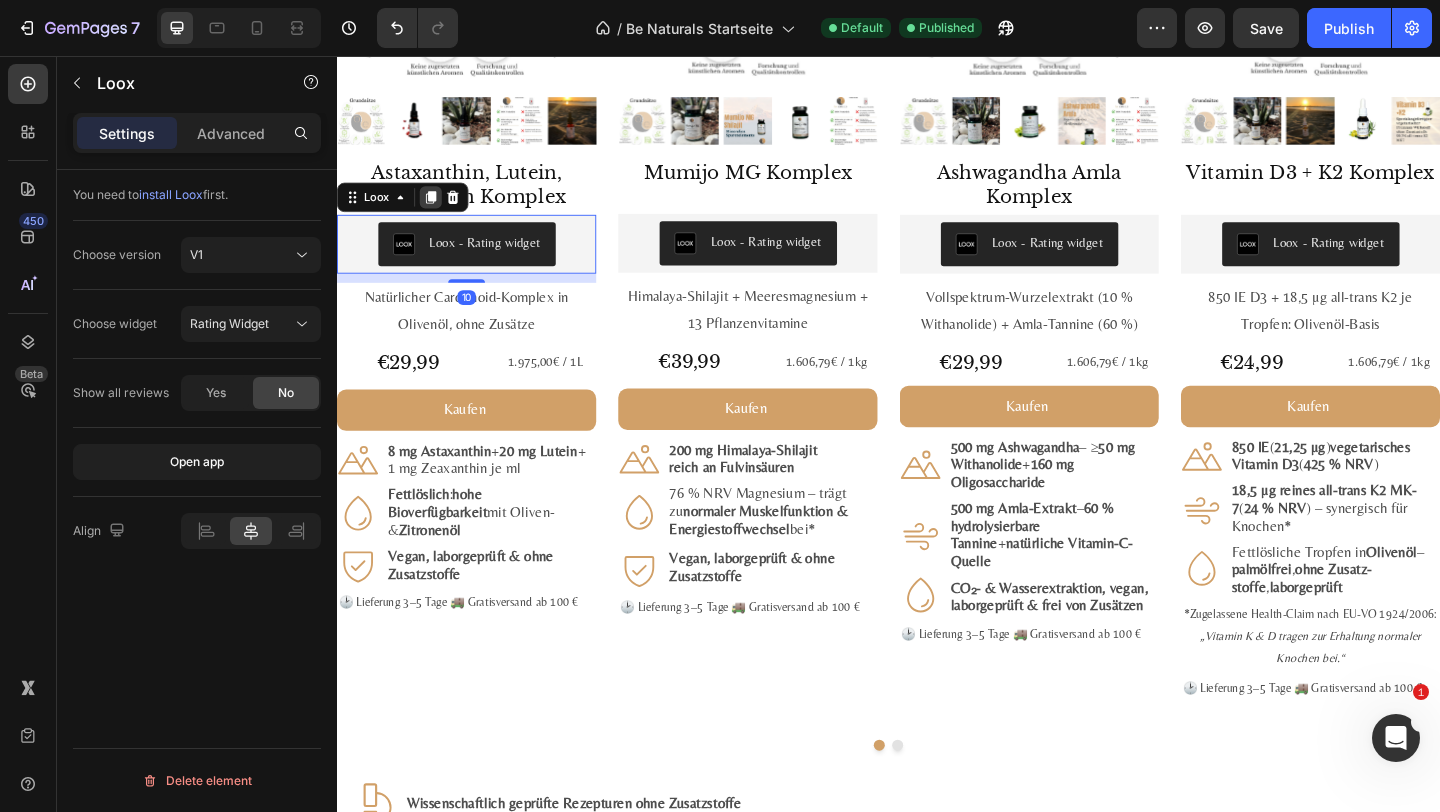 click 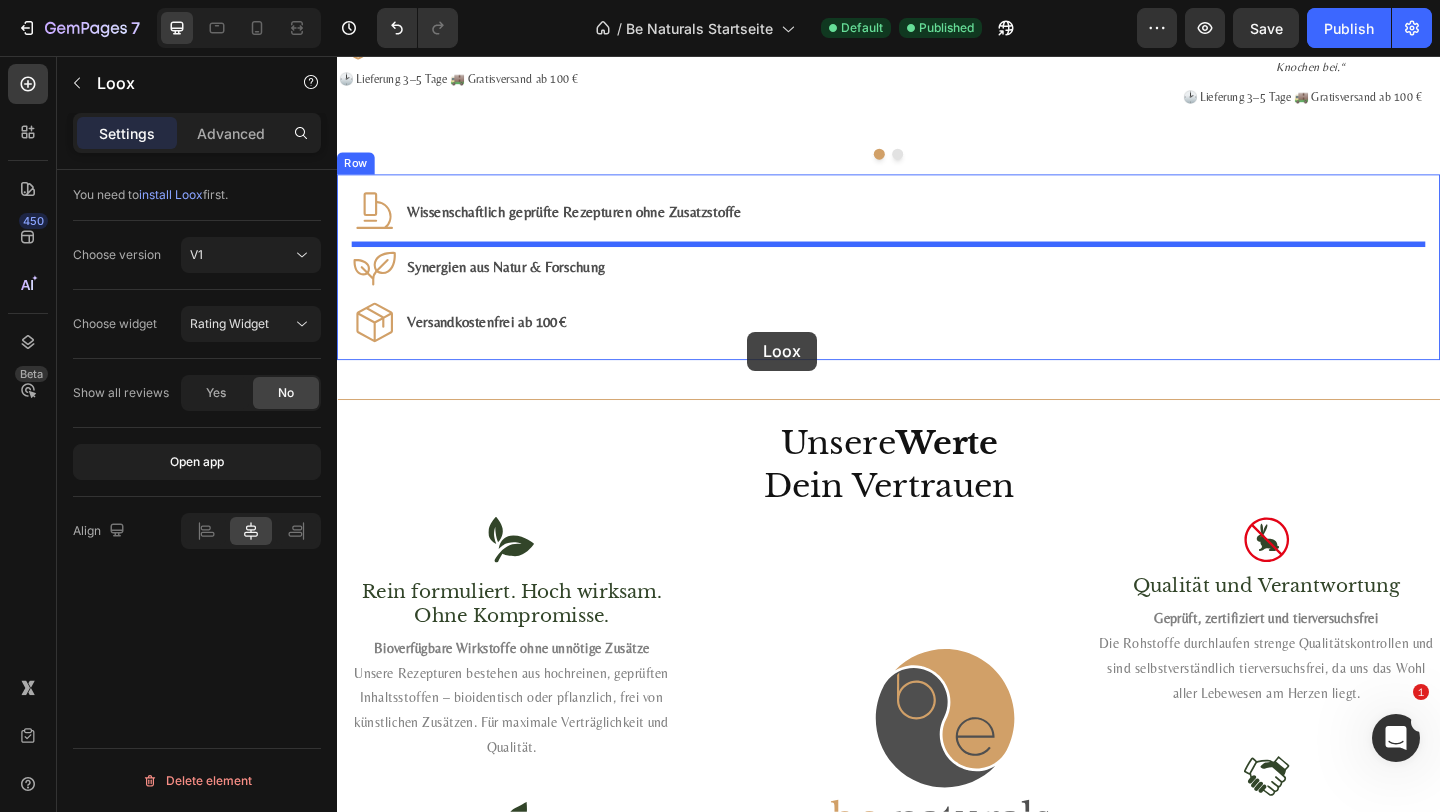 scroll, scrollTop: 2994, scrollLeft: 0, axis: vertical 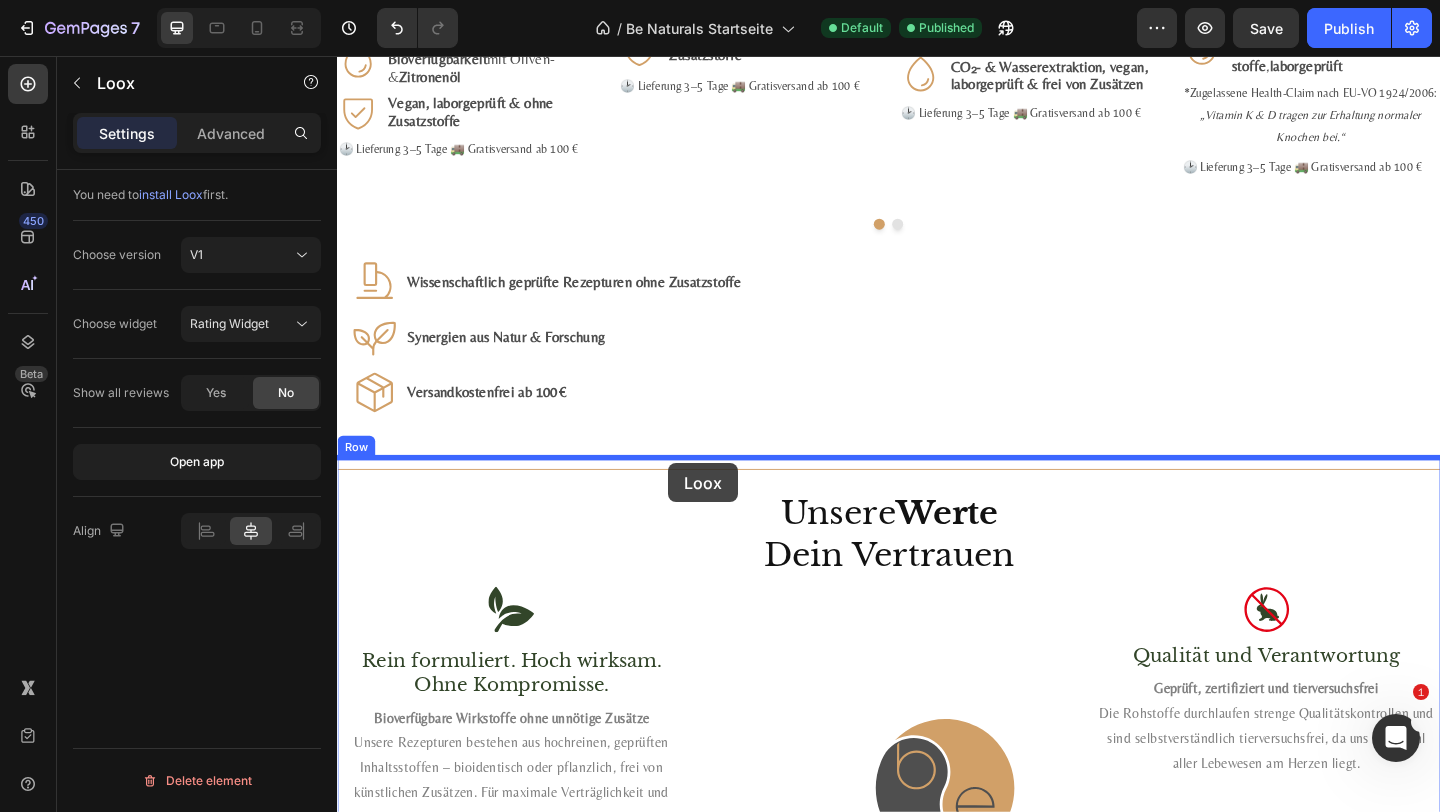 drag, startPoint x: 403, startPoint y: 278, endPoint x: 697, endPoint y: 499, distance: 367.80023 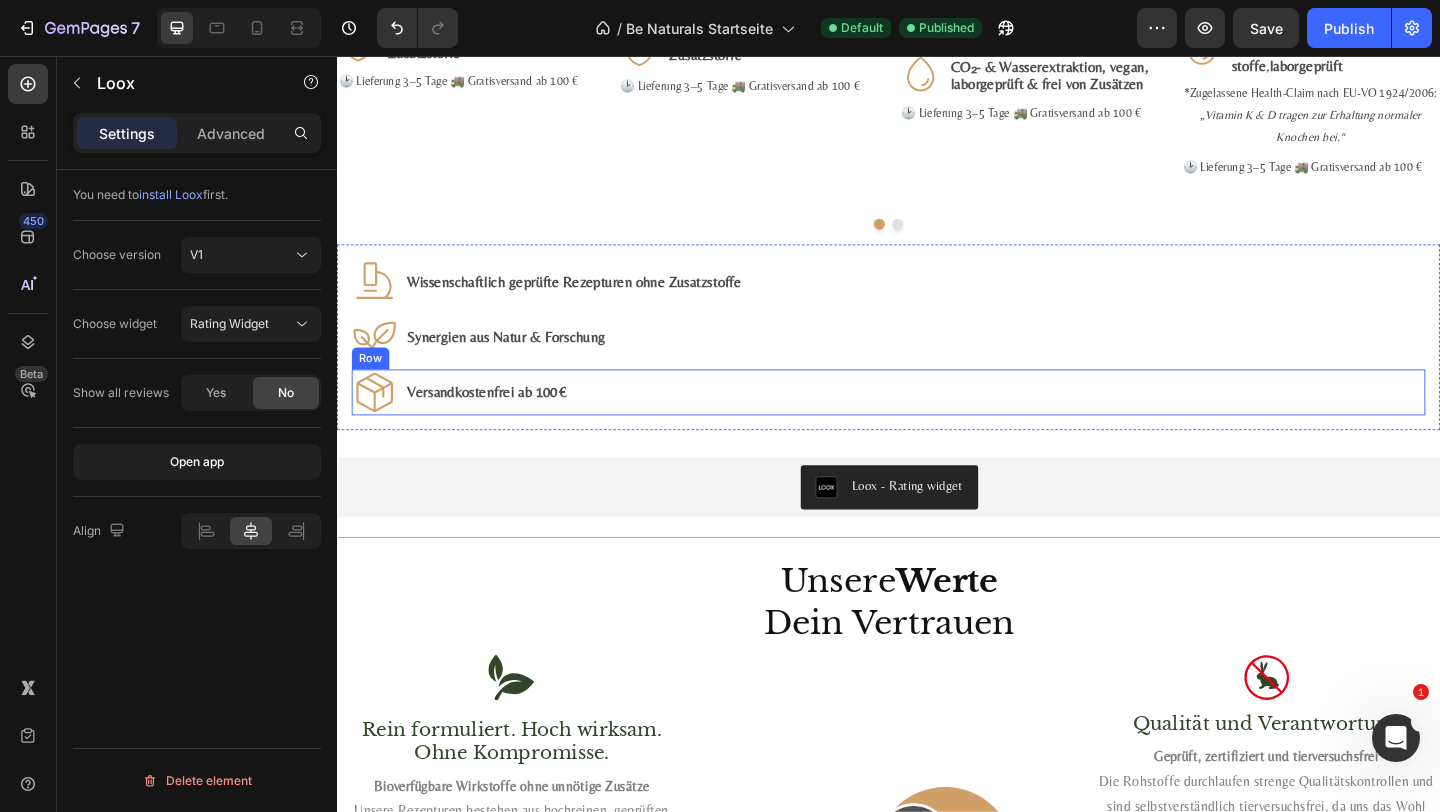 scroll, scrollTop: 2920, scrollLeft: 0, axis: vertical 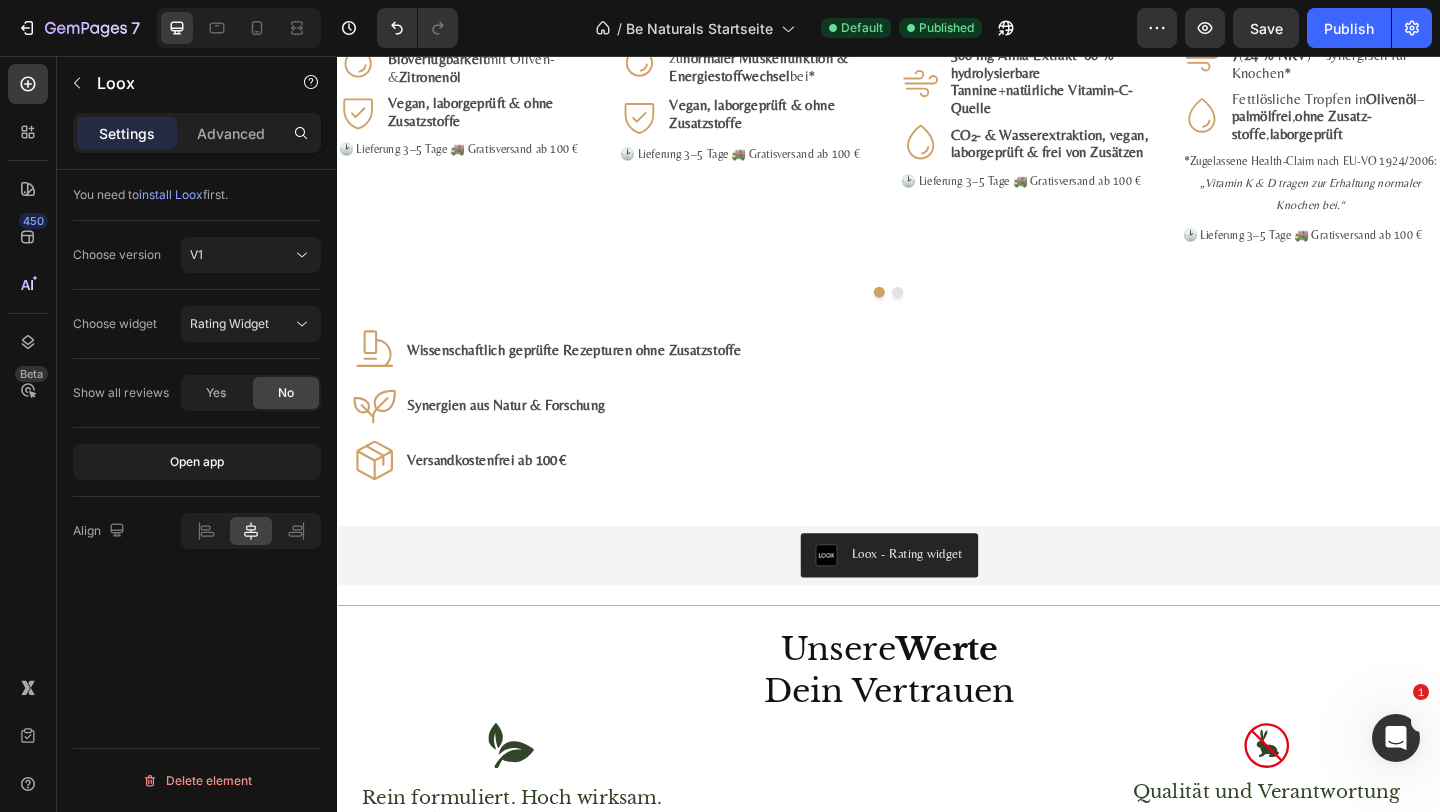 click on "Loox - Rating widget" at bounding box center [937, 599] 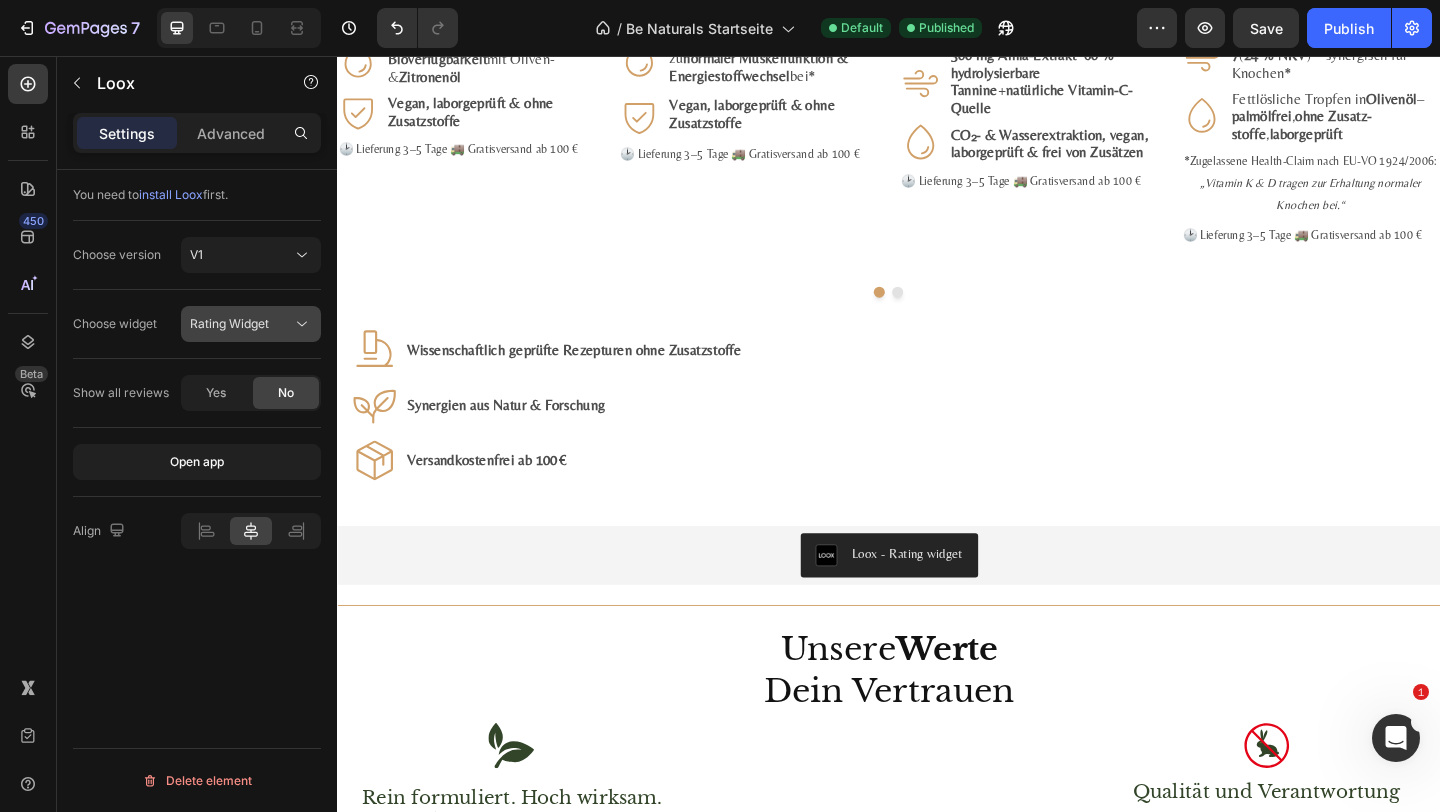 click on "Rating Widget" 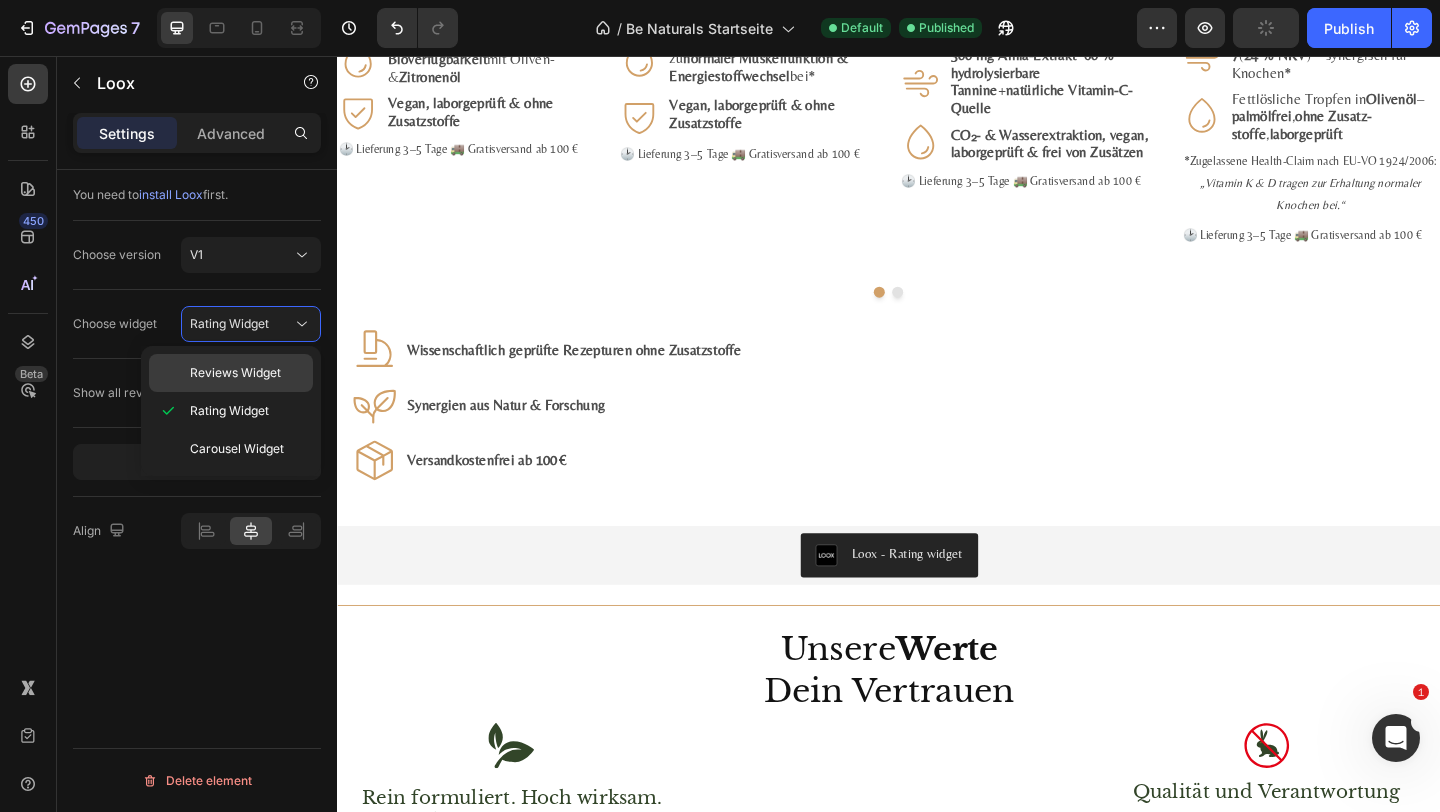 click on "Reviews Widget" at bounding box center [235, 373] 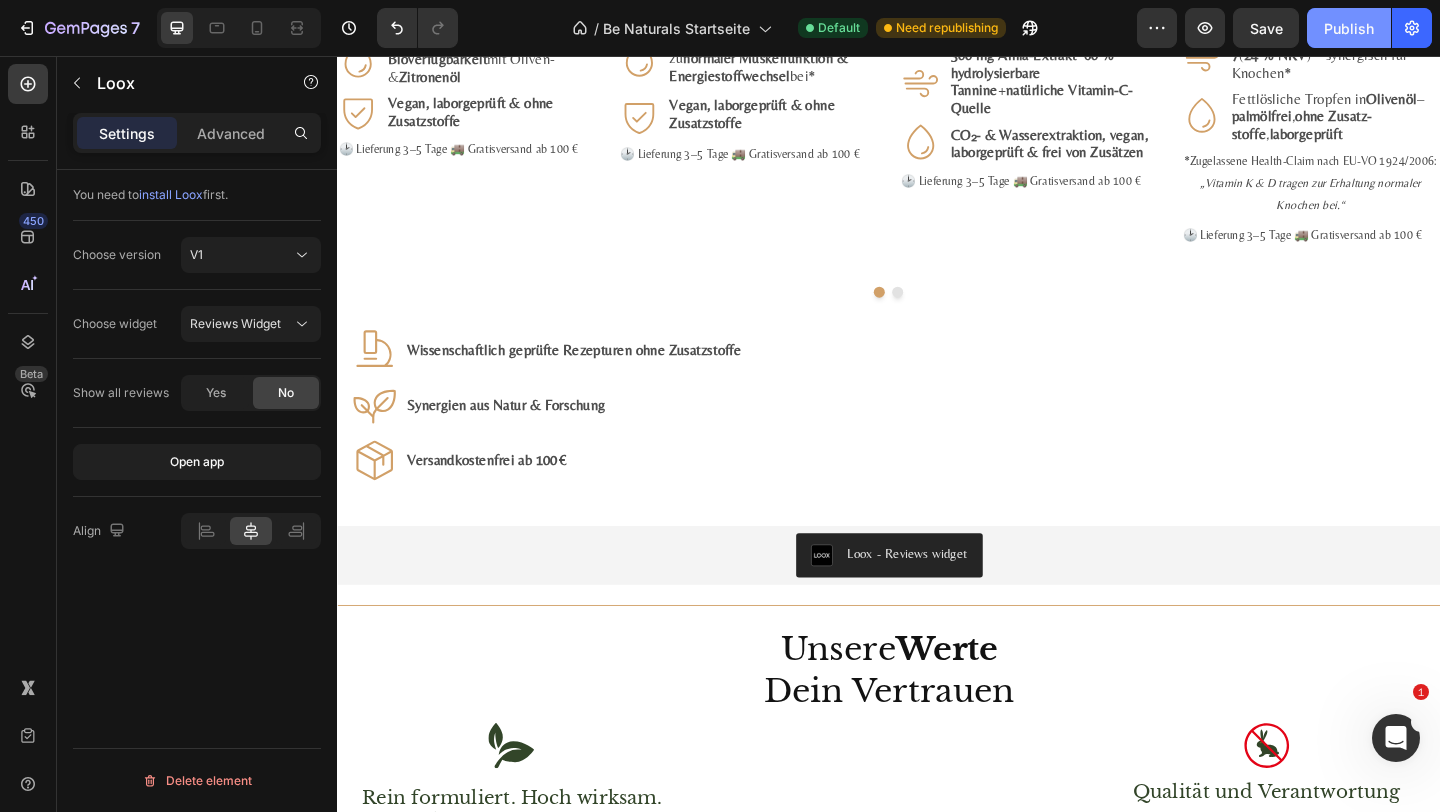 click on "Publish" at bounding box center [1349, 28] 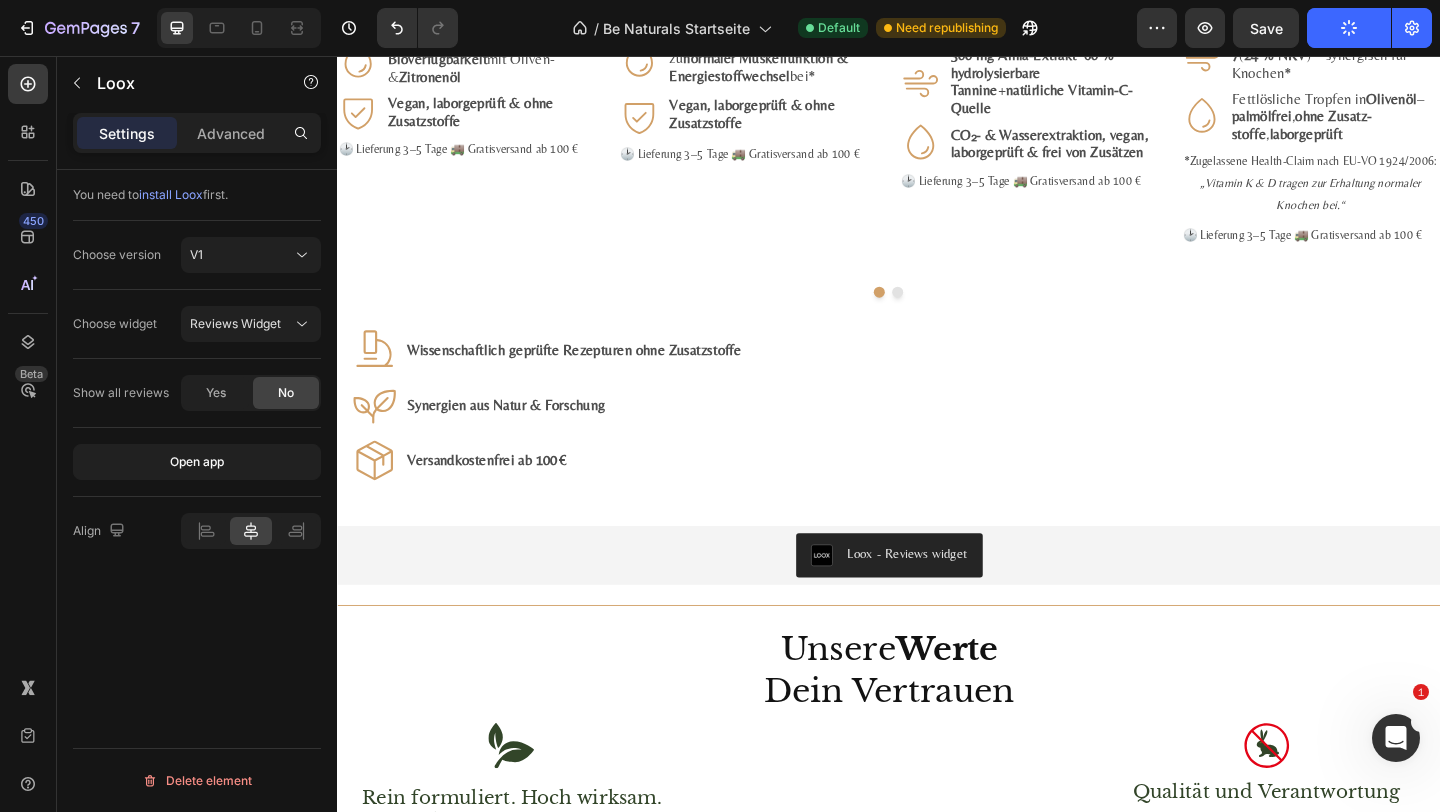 click on "Loox - Reviews widget" at bounding box center (937, 599) 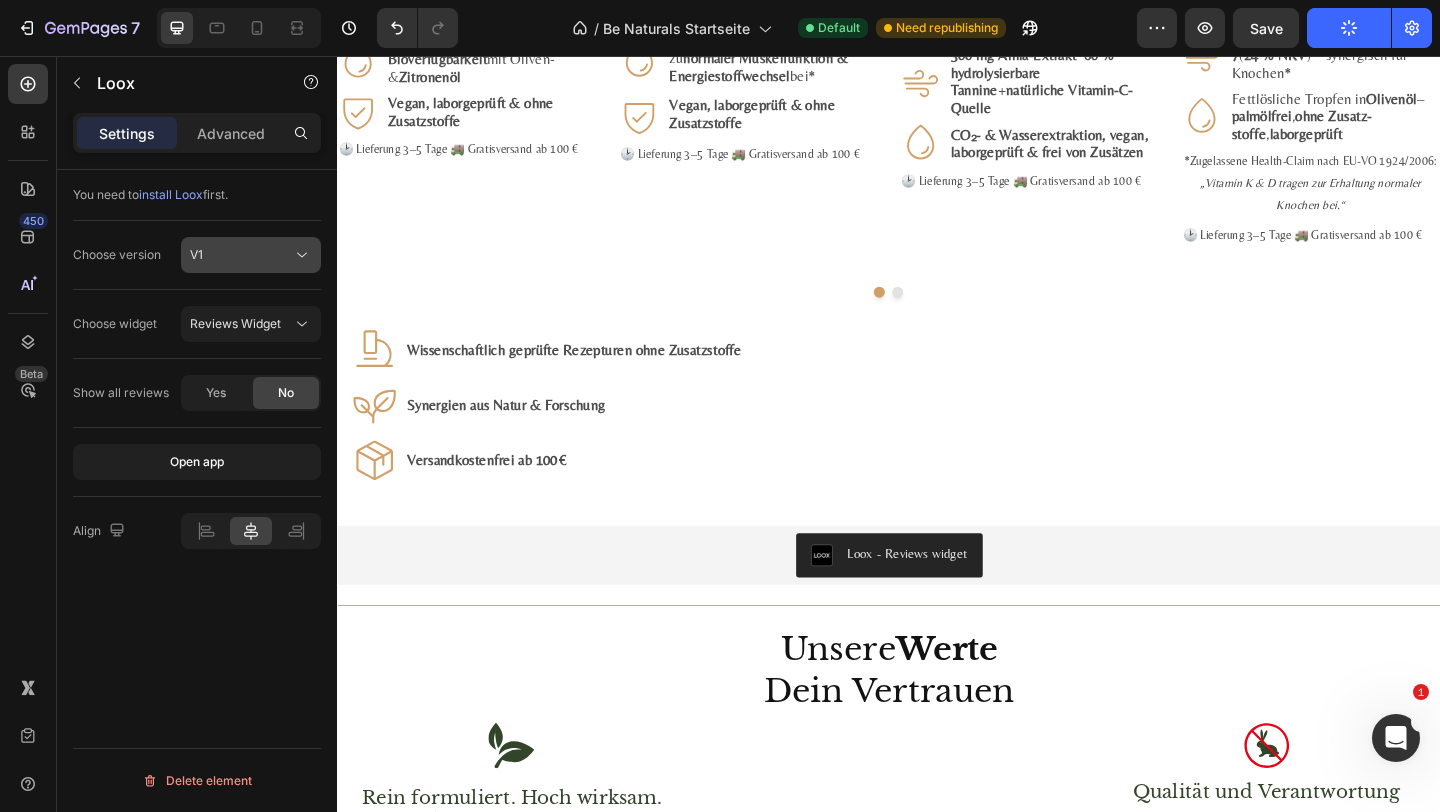 click on "V1" 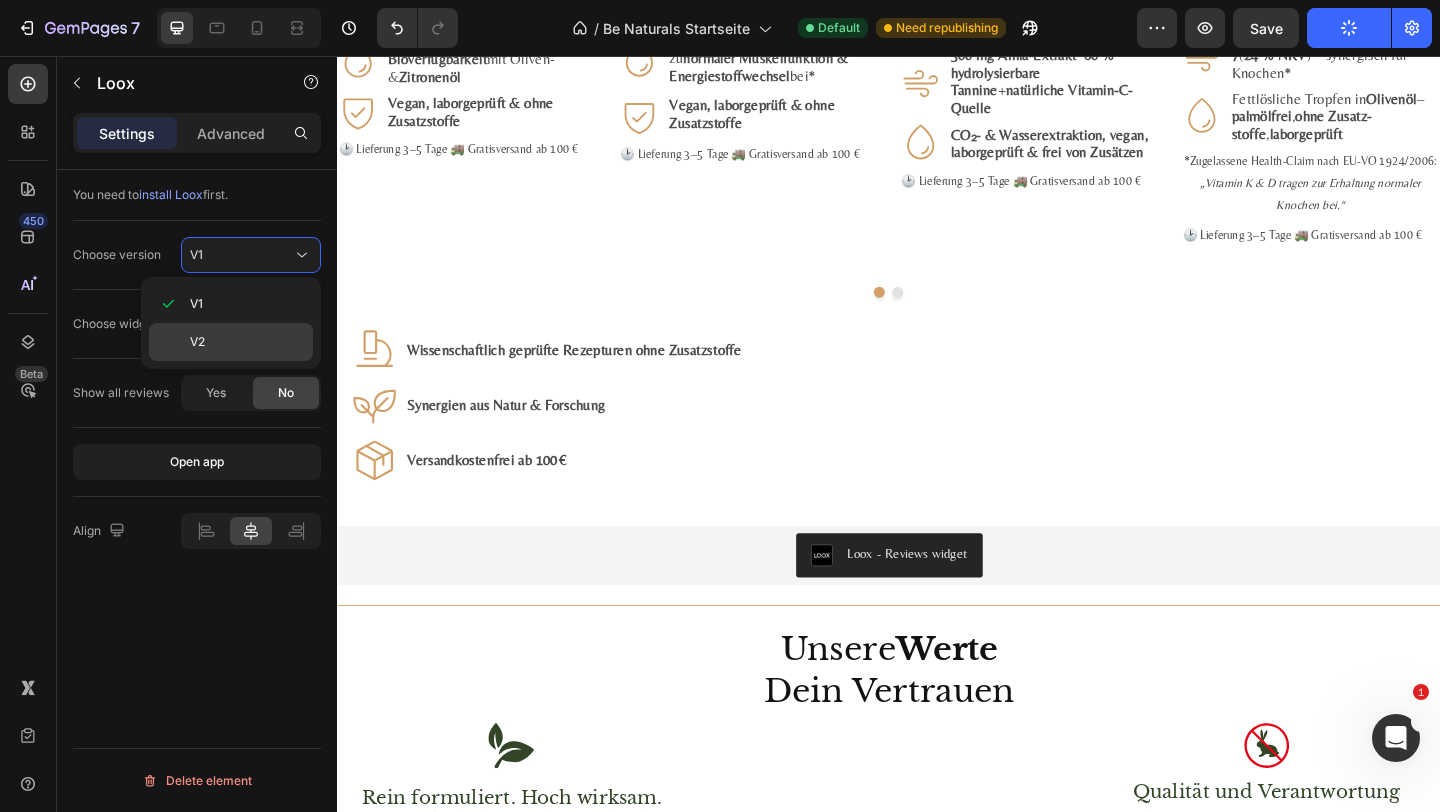 click on "V2" at bounding box center [247, 342] 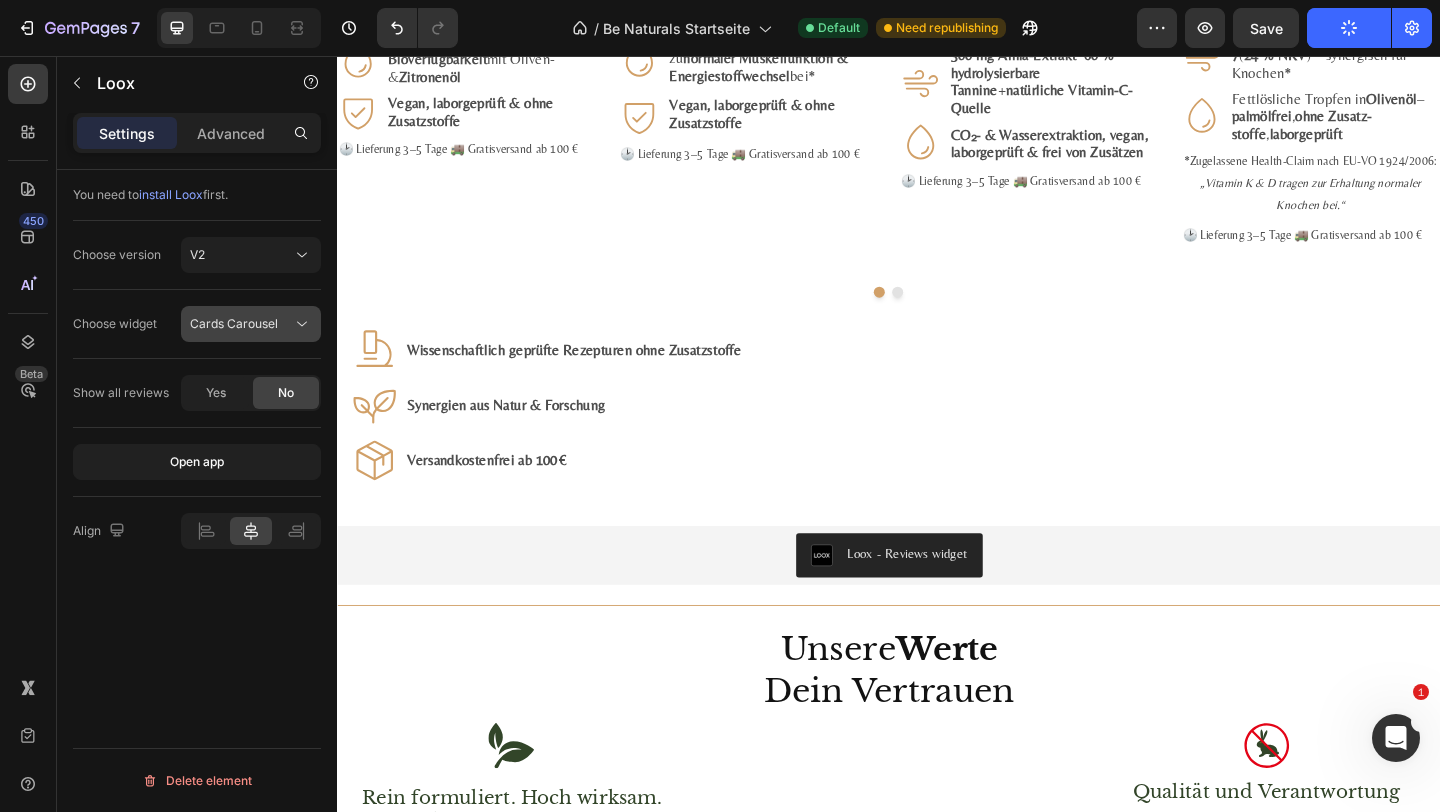 click on "Cards Carousel" at bounding box center [234, 324] 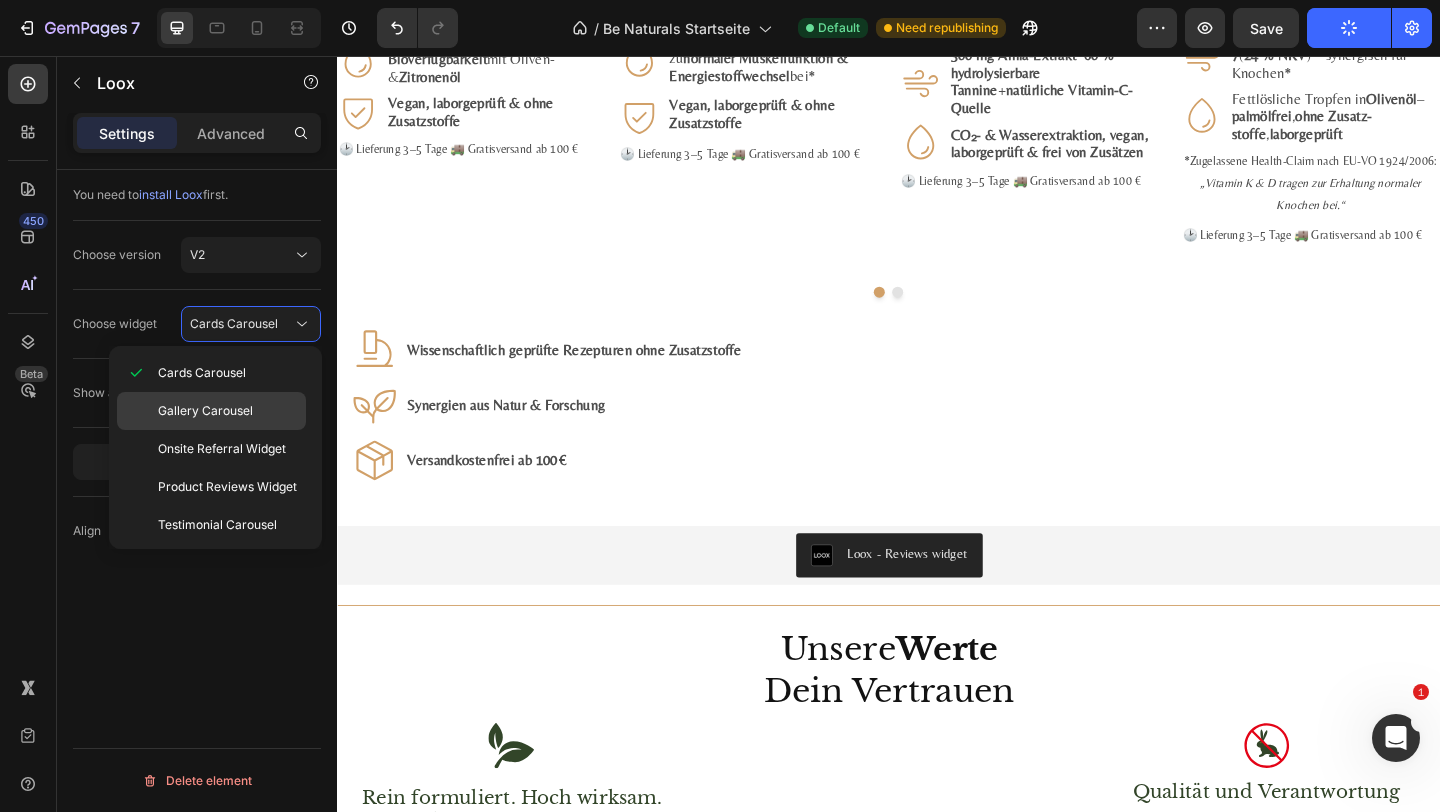 click on "Gallery Carousel" at bounding box center [227, 411] 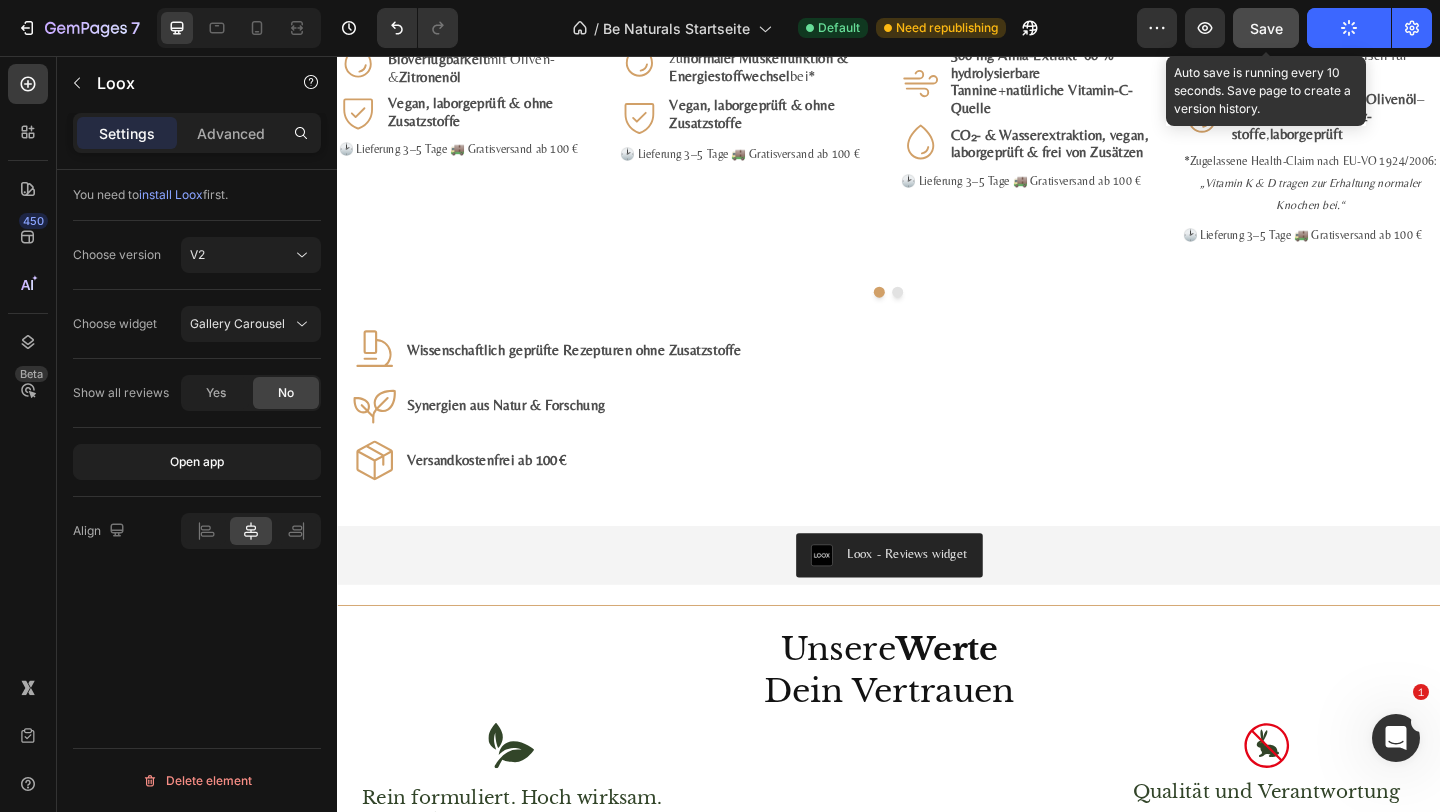 click on "Save" at bounding box center (1266, 28) 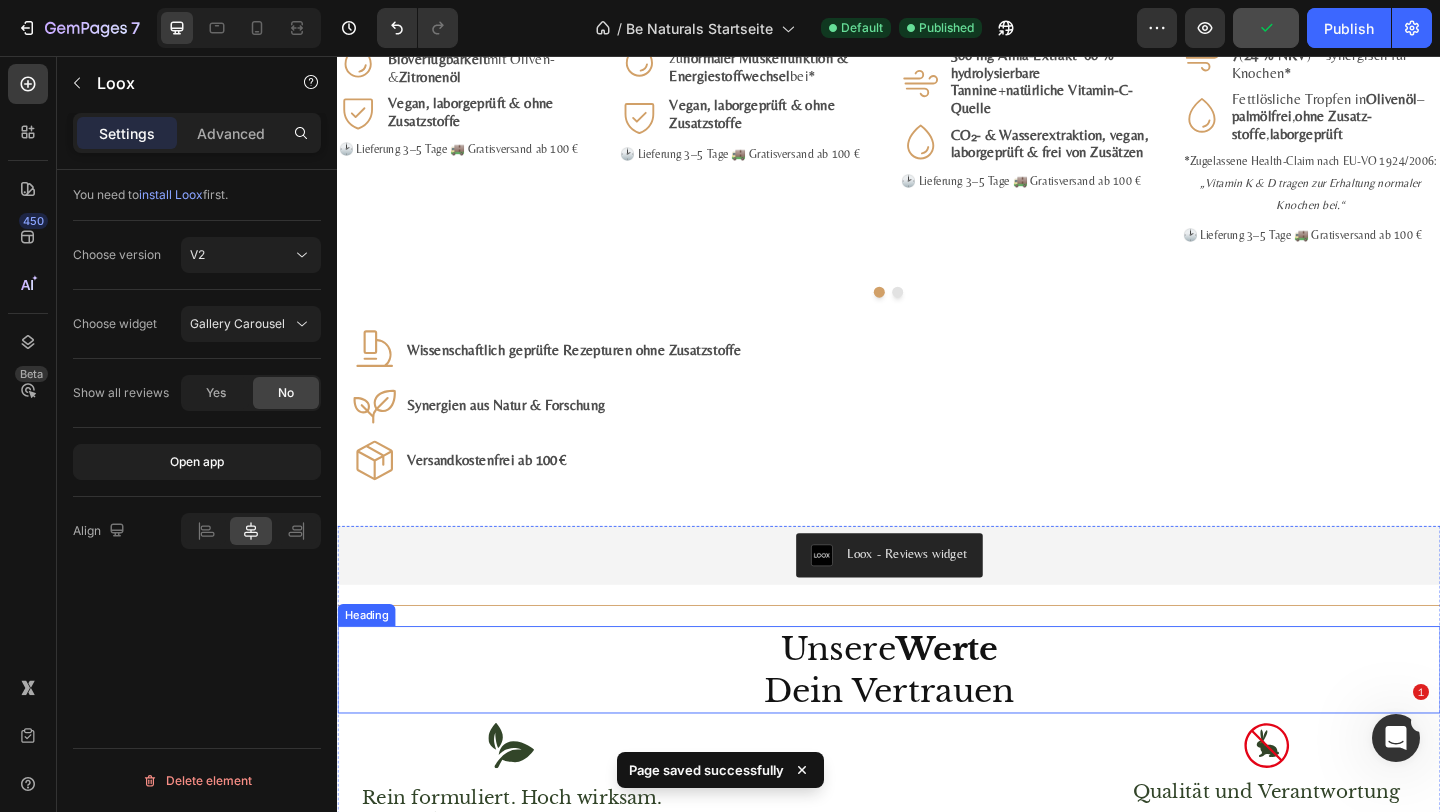 click on "Unsere  Werte Dein Vertrauen" at bounding box center [937, 723] 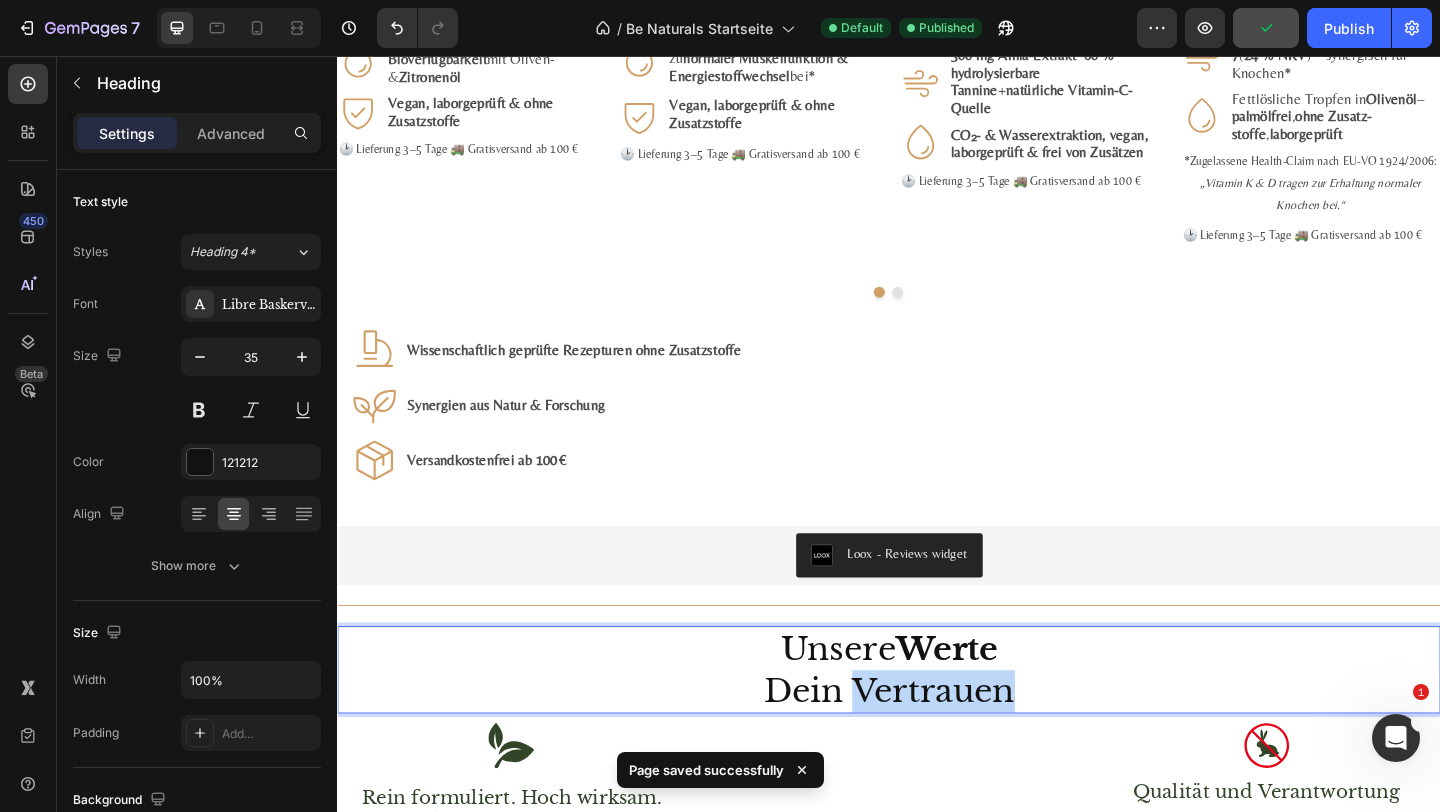 click on "Unsere  Werte Dein Vertrauen" at bounding box center [937, 723] 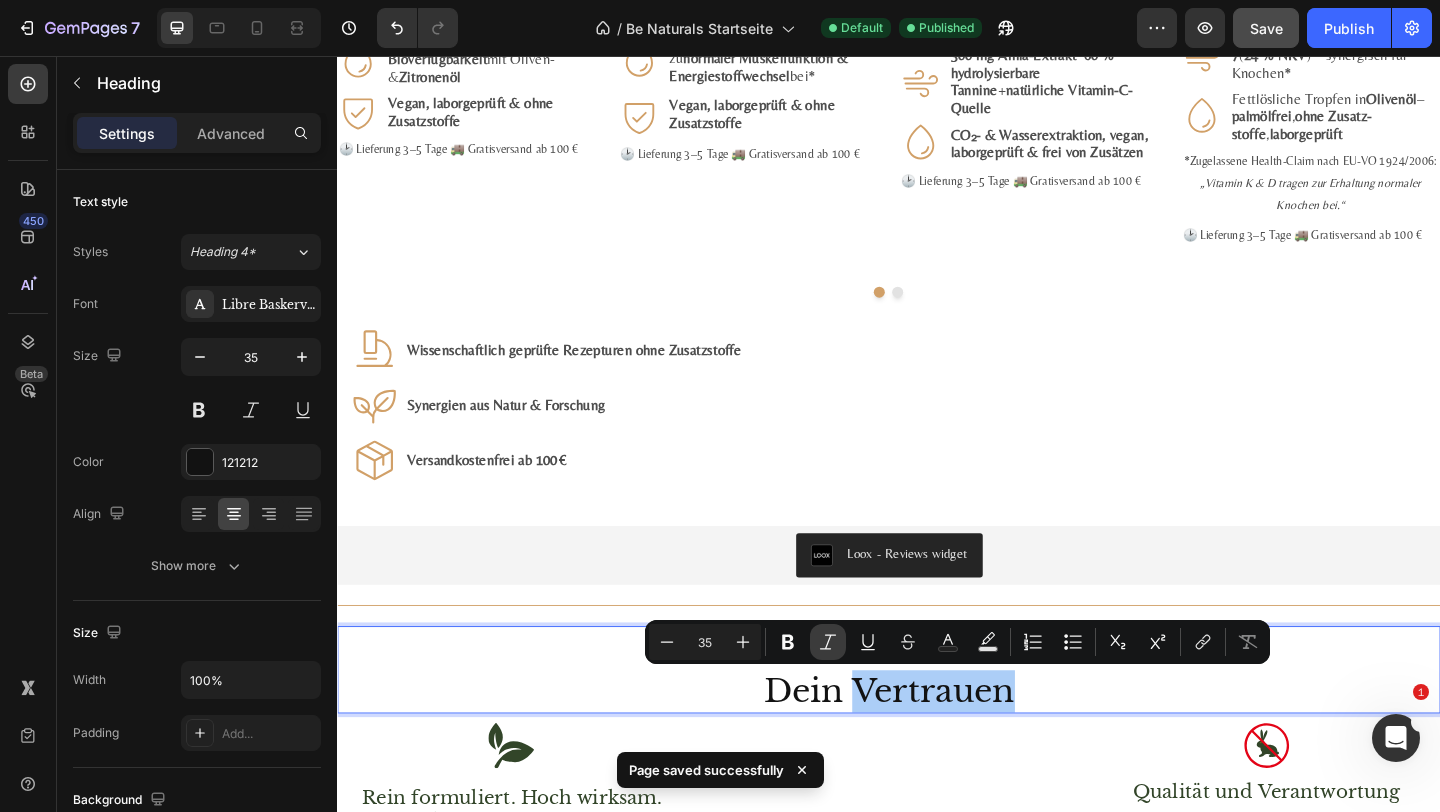 click 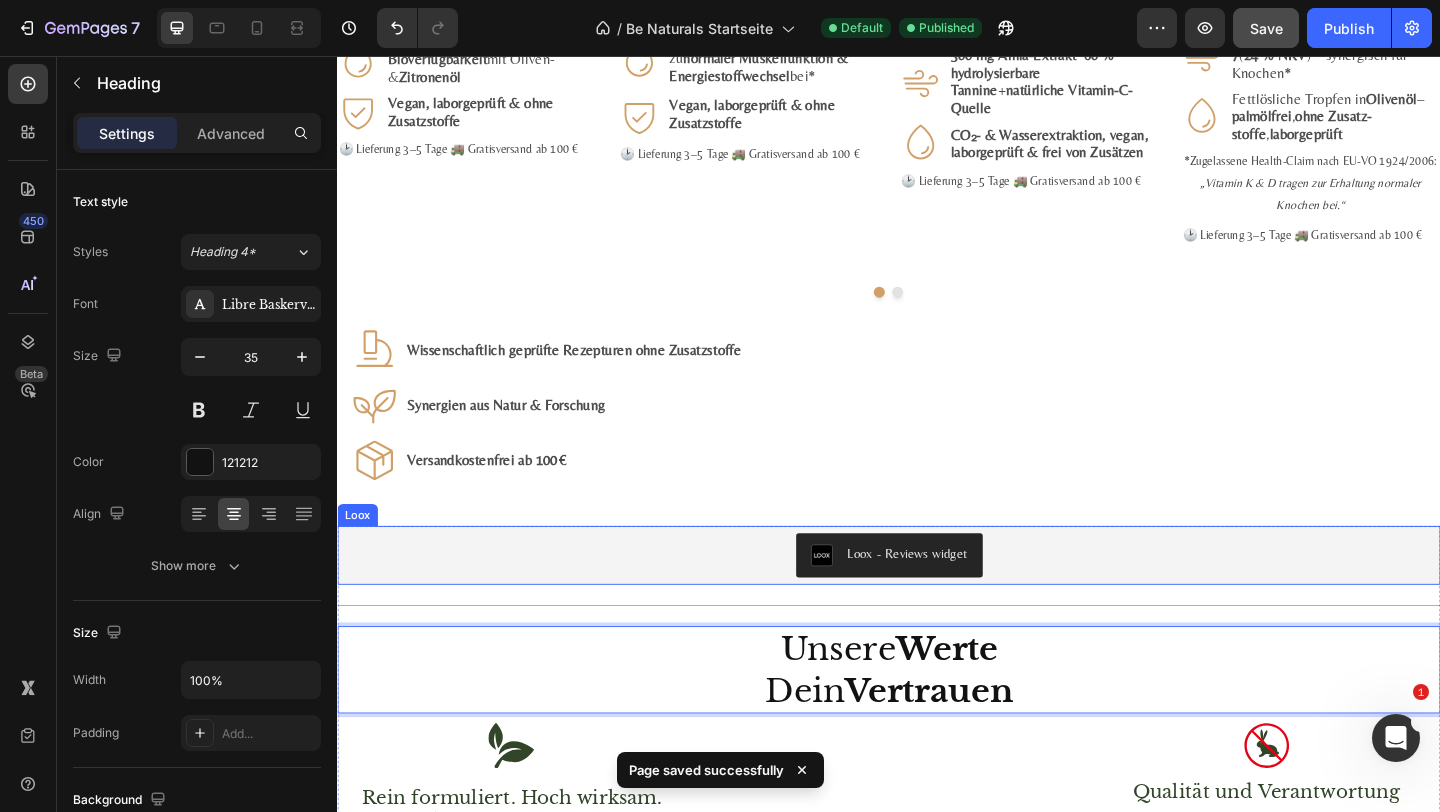 click on "Loox - Reviews widget" at bounding box center (937, 599) 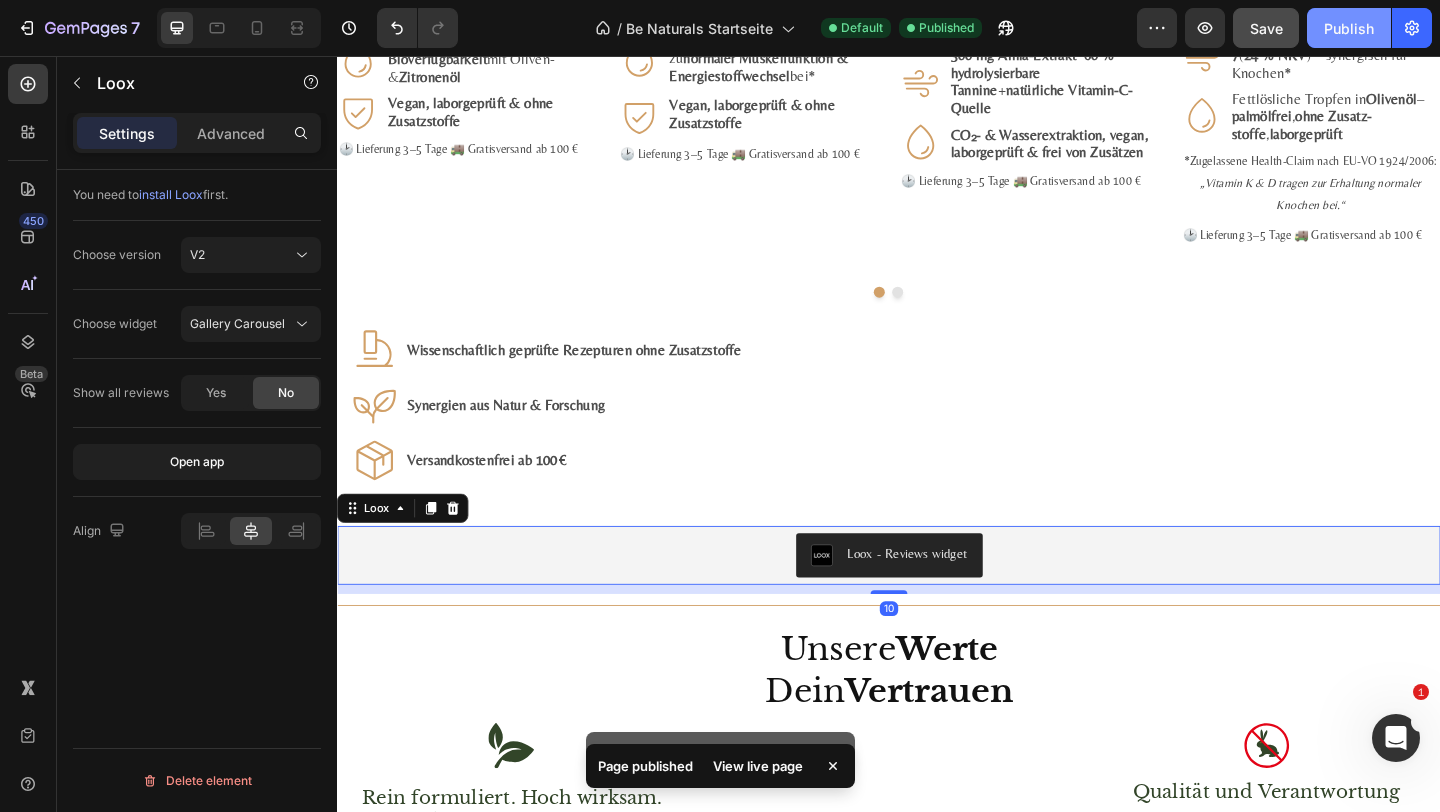 click on "Publish" at bounding box center (1349, 28) 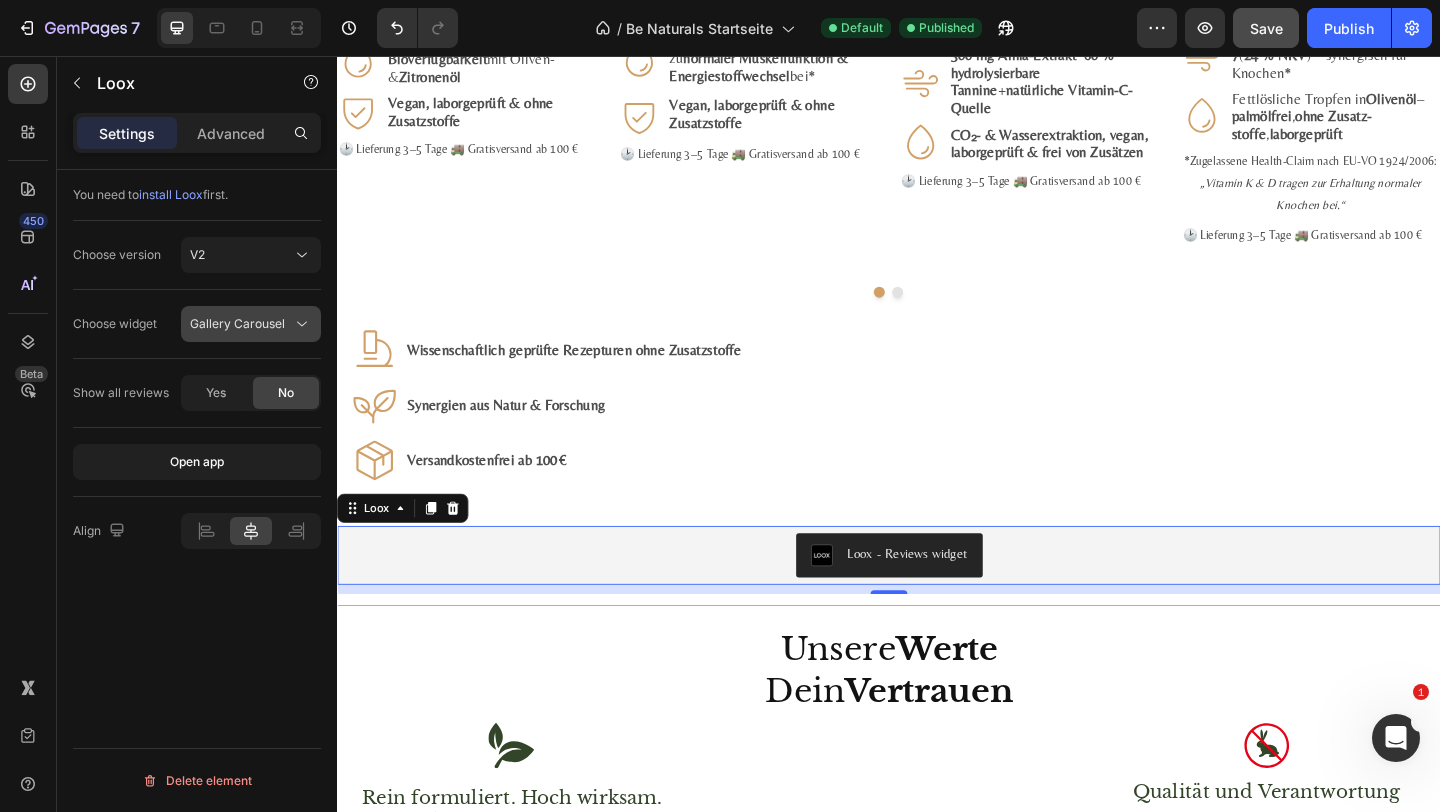 click on "Gallery Carousel" 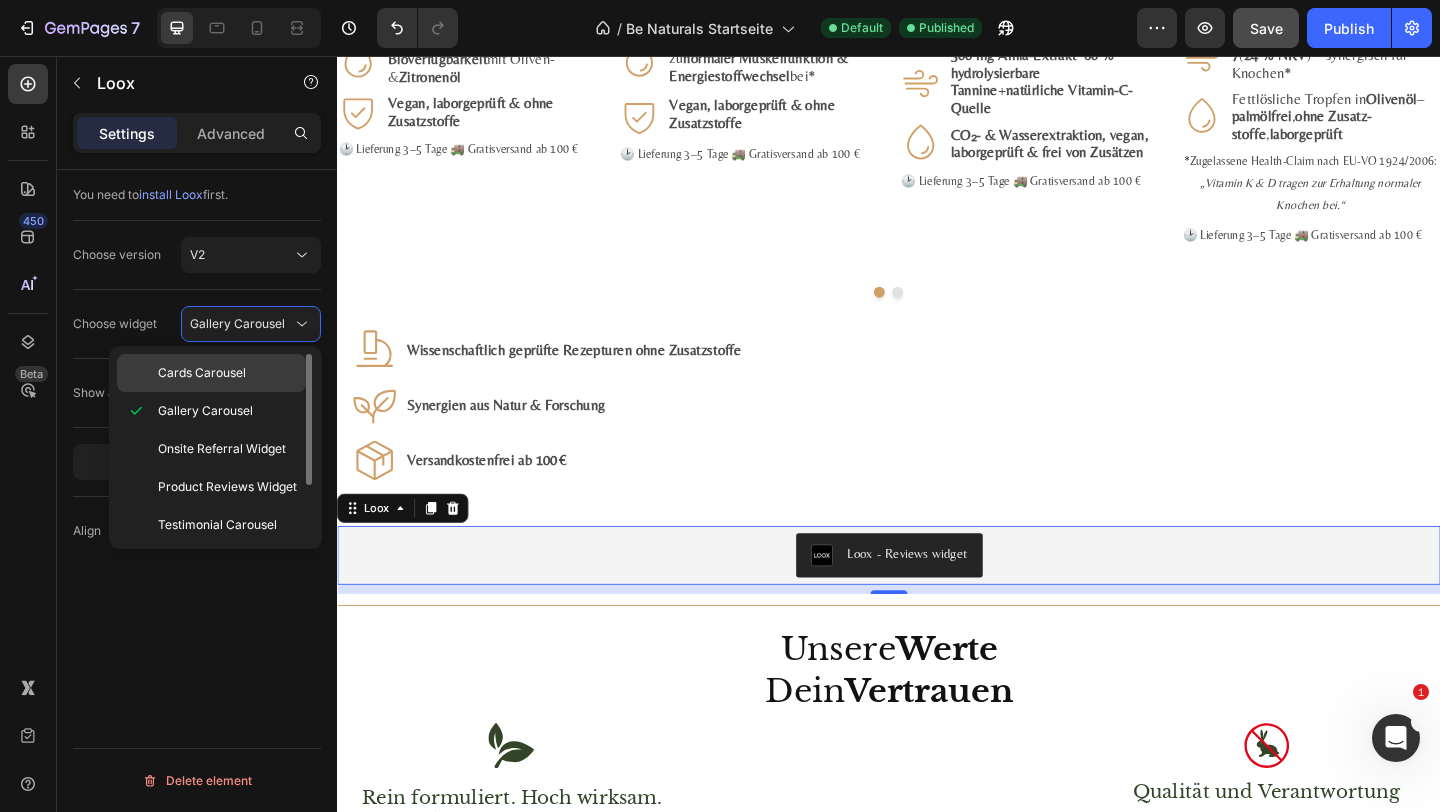 click on "Cards Carousel" at bounding box center [227, 373] 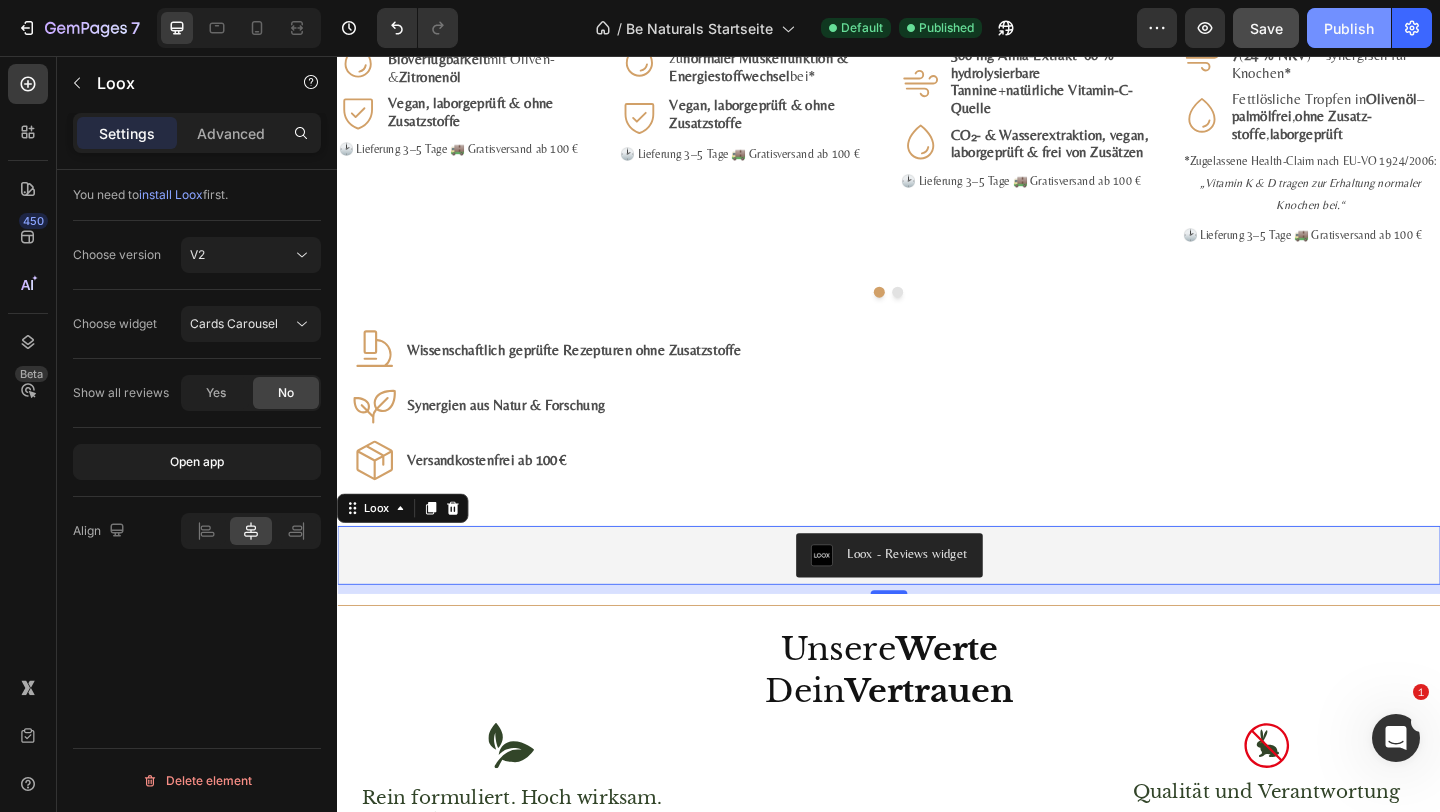 click on "Publish" 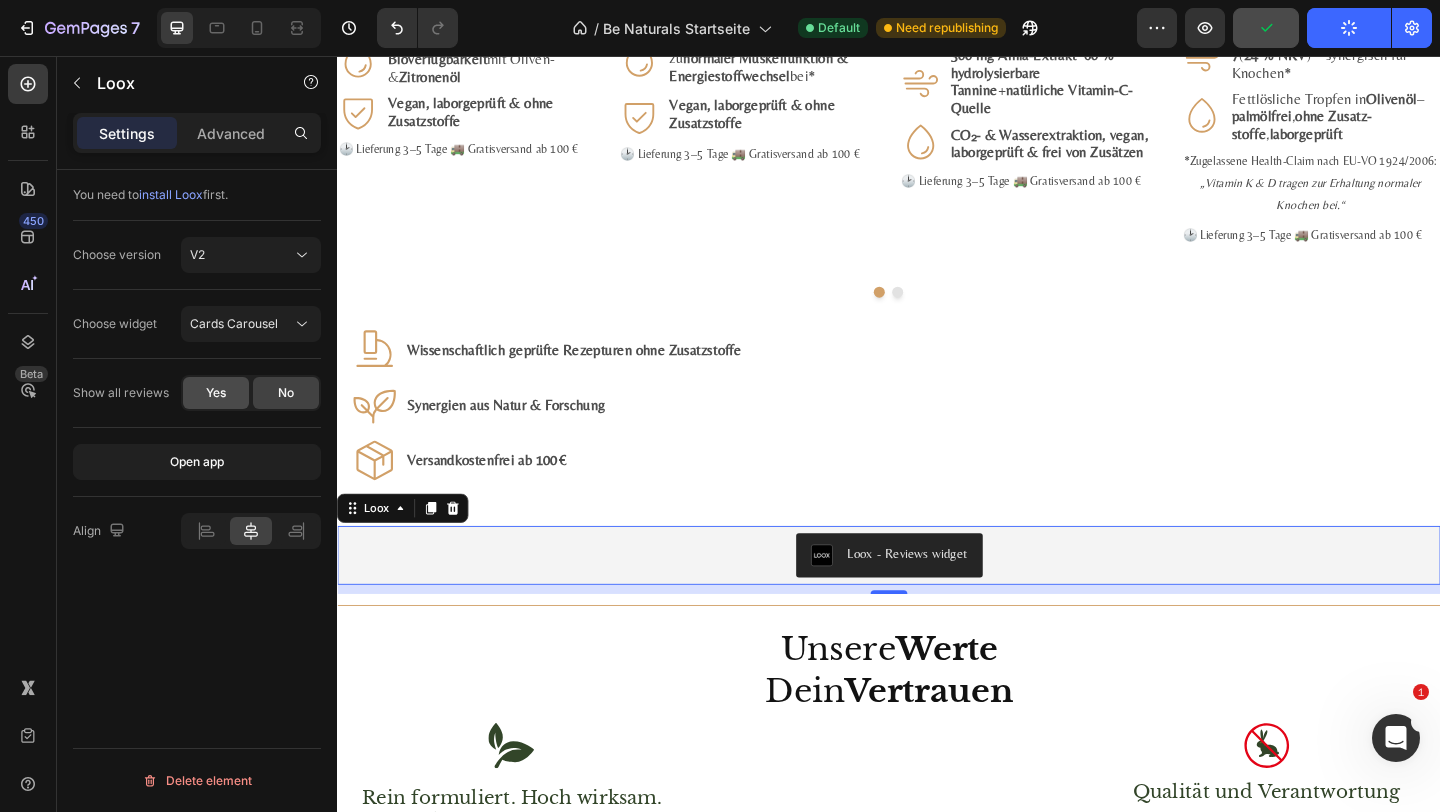 click on "Yes" 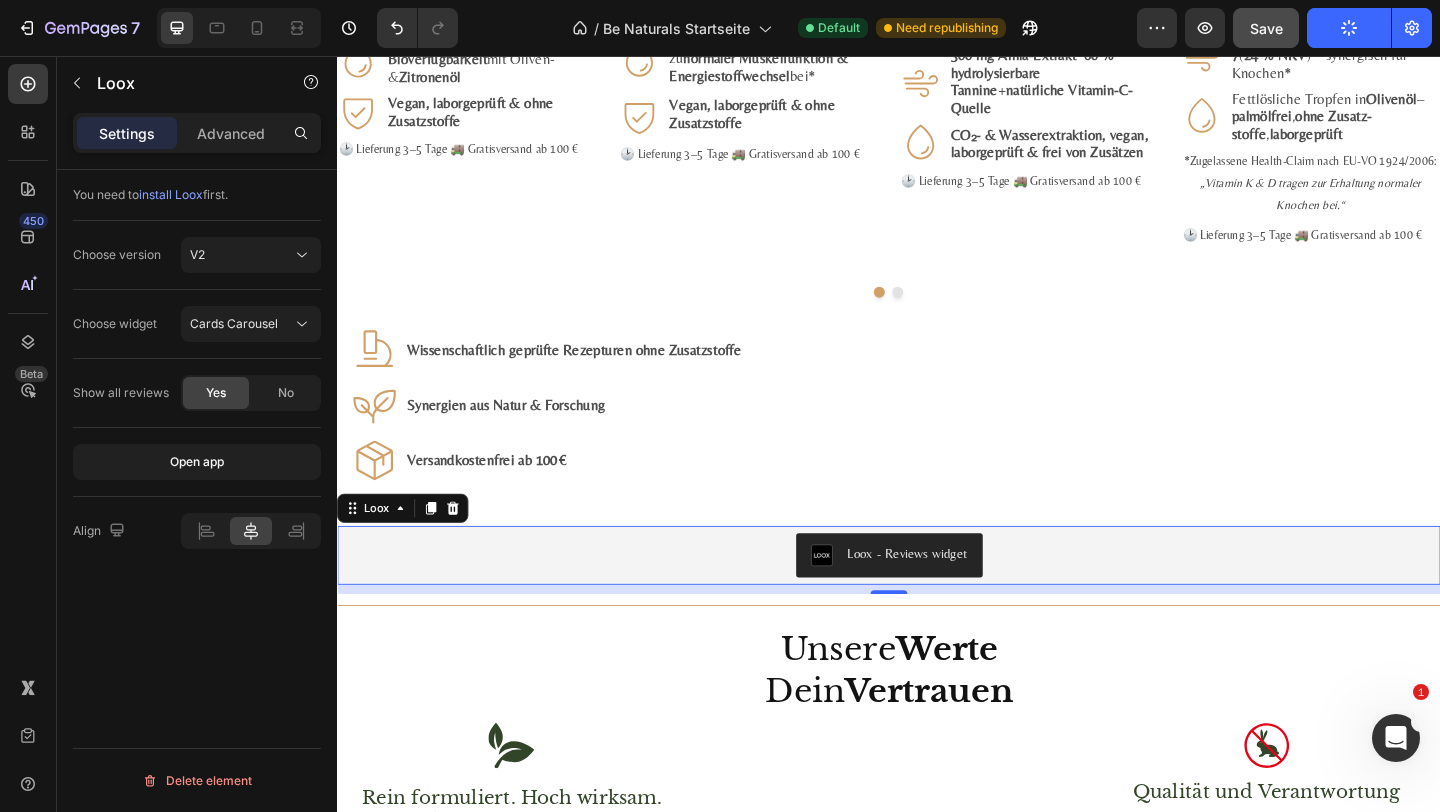 click on "Save" 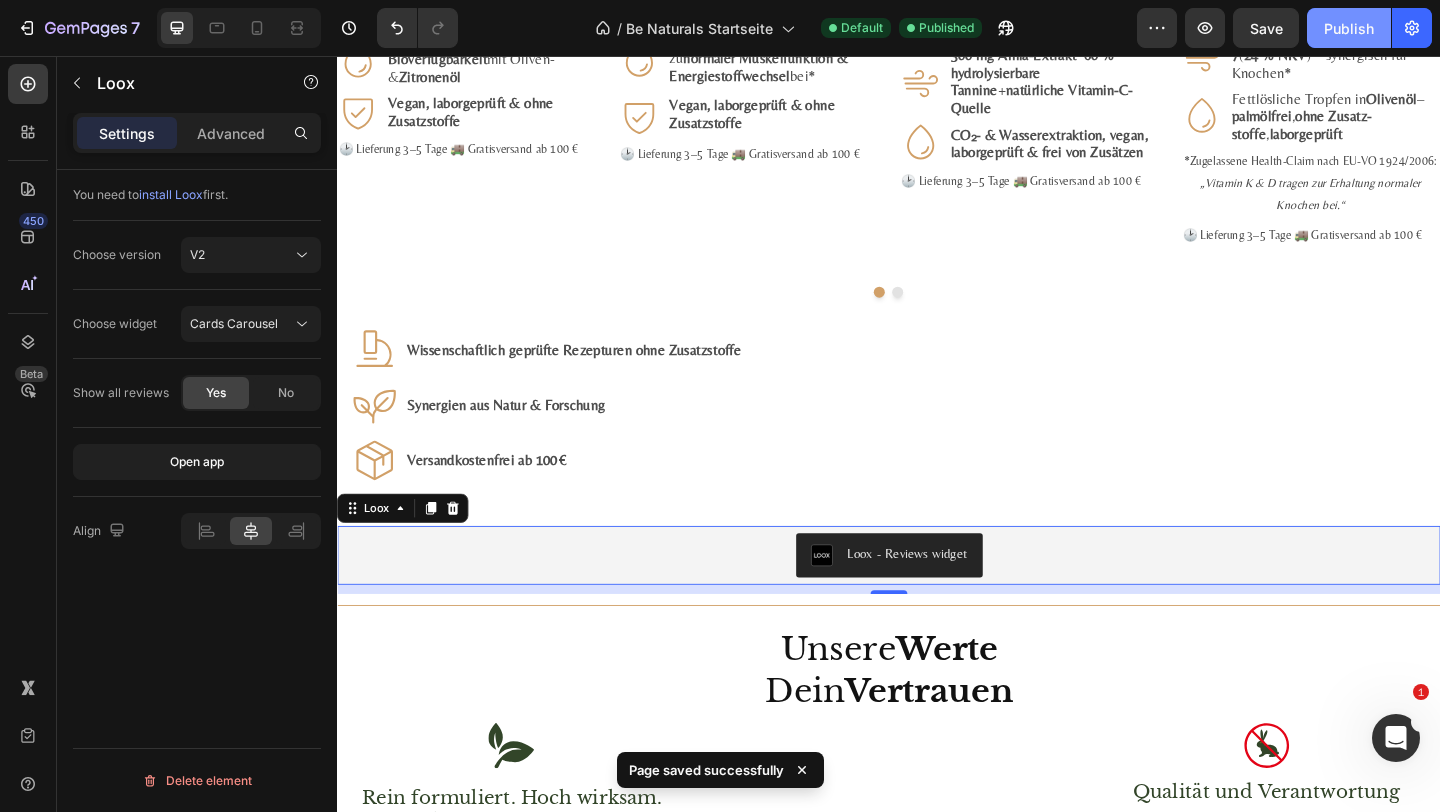 click on "Publish" at bounding box center (1349, 28) 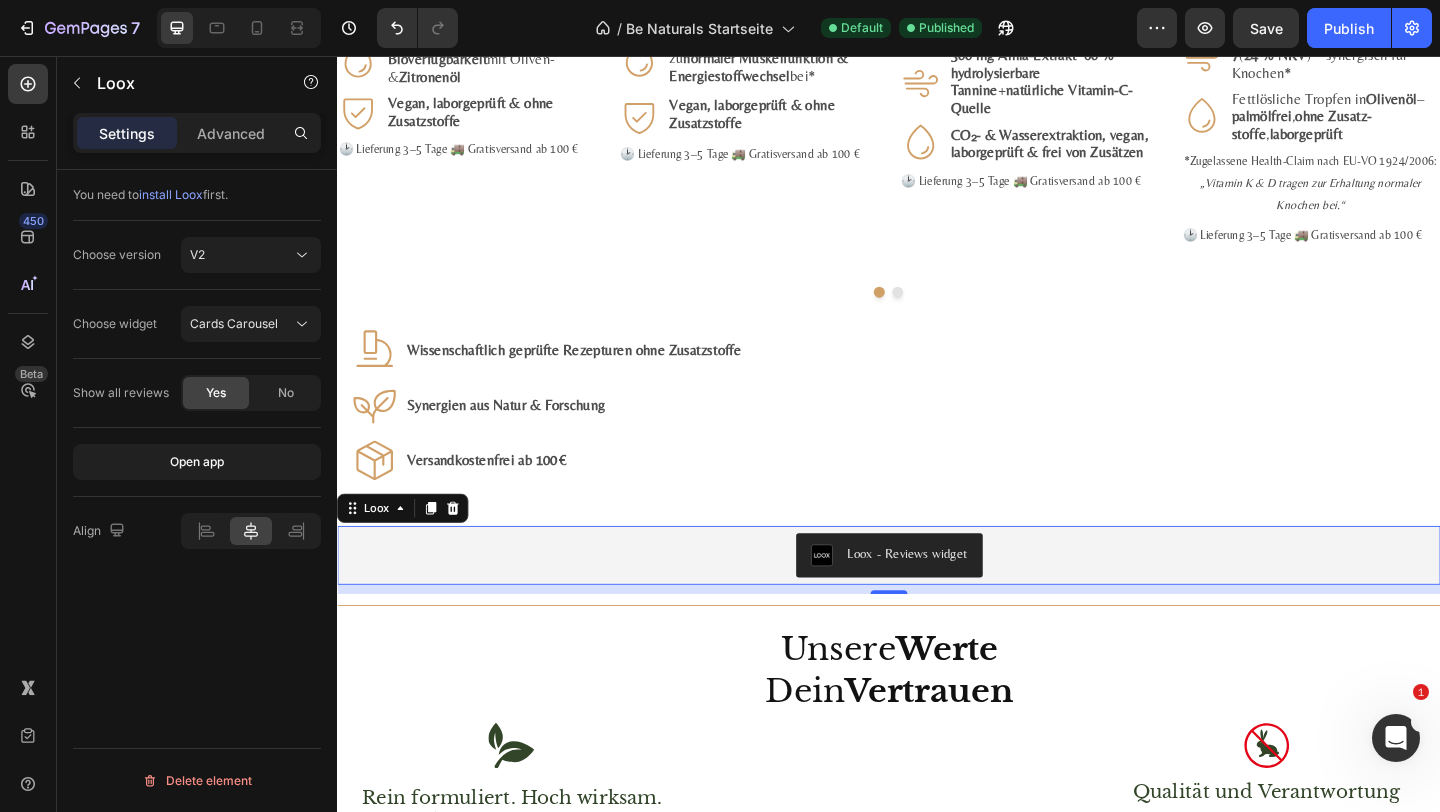 click on "Loox - Reviews widget" at bounding box center [957, 597] 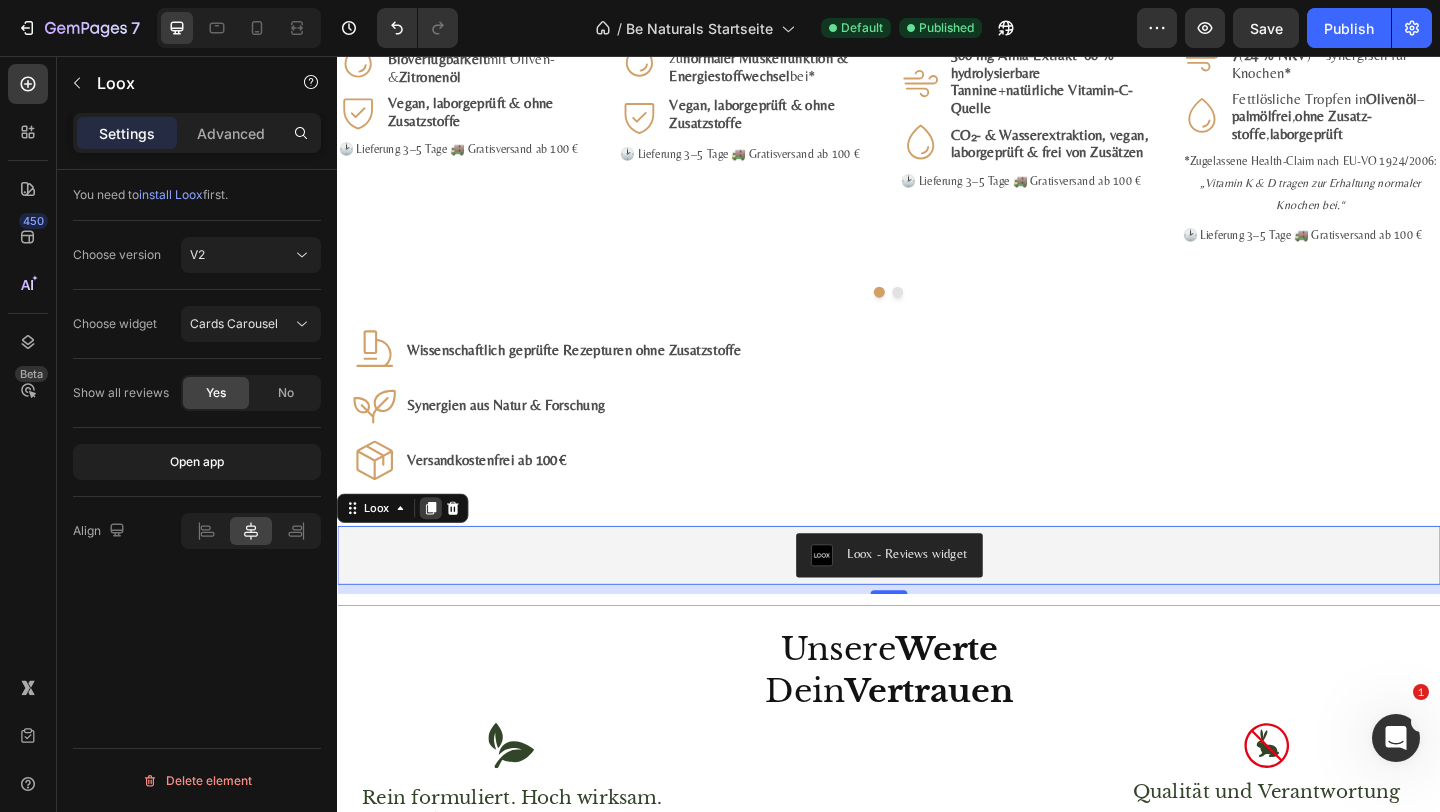 click 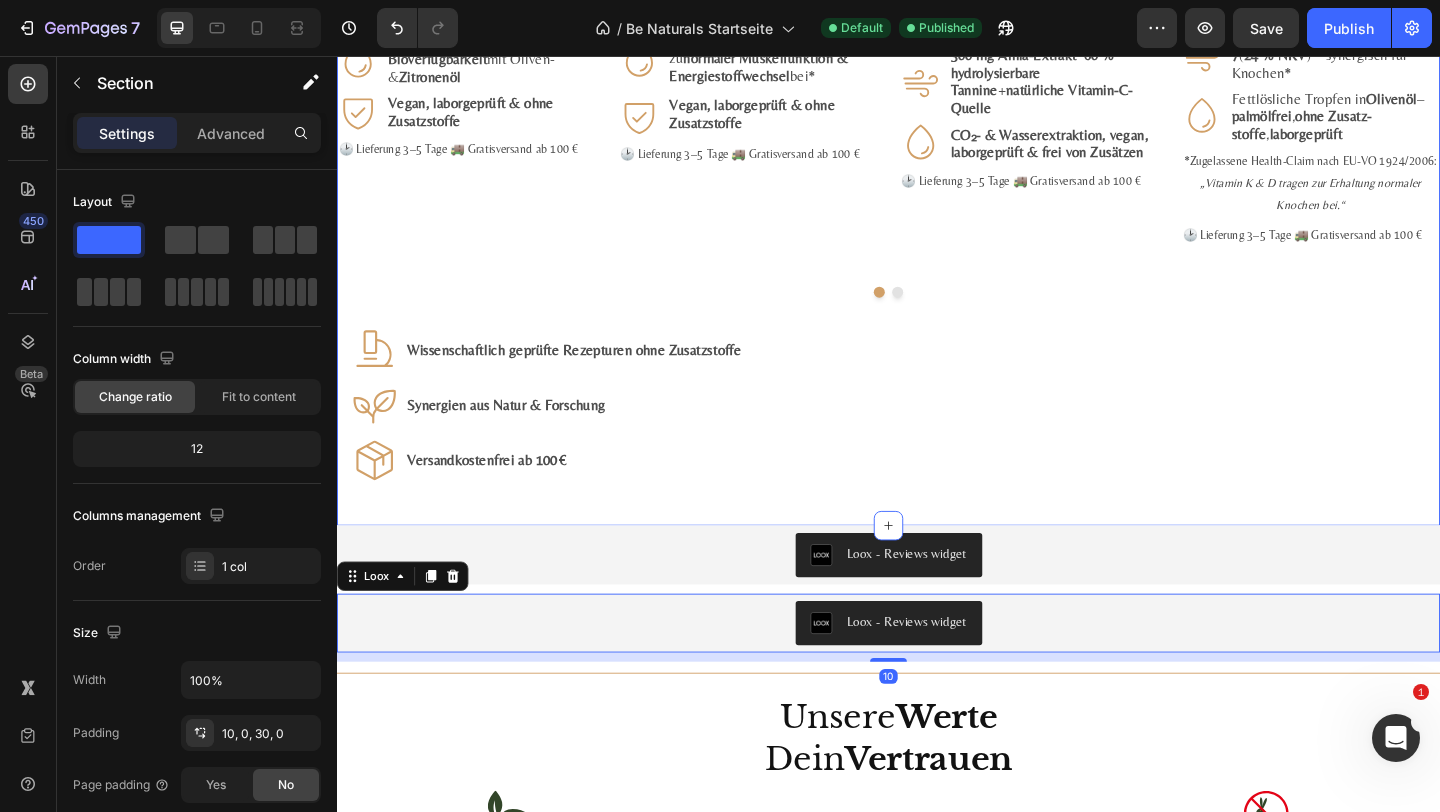 click on "Be Naturals  Favoriten Wirkung trifft Qualität Heading Für dein Wohlbefinden, deine Balance und deinen Alltag. Text Block Bestseller ansehen Button #1 Bestseller Product Badge Product Images Astaxanthin, Lutein, Zeaxanthin Komplex Product Title Loox - Rating widget Loox Natürlicher Carotinoid-Komplex in Olivenöl, ohne Zusätze Text Block €29,99 Product Price Product Price 1.975,00€ / 1L Text Block Row Kaufen Add to Cart
Icon 8 mg Astaxanthin  +  20 mg Lutein  + 1 mg Zeaxanthin je ml Text Block Row
Icon Fettlöslich :  hohe Bioverfügbarkeit  mit Oliven- &  Zitronenöl Text Block Row
Icon Vegan, labor­geprüft & ohne Zusatz­stoffe Text Block Row 🕑 Lieferung 3–5 Tage 🚚 Gratis­versand ab 100 € Text Block Row Product #2 Bestseller Product Badge Product Images Mumijo MG Komplex Product Title Loox - Rating widget Loox Himalaya-Shilajit + Meeres­magnesium + 13 Pflanzen­vitamine Text Block €39,99 Product Price Product Price 1.606,79€ / 1kg Row" at bounding box center [937, -150] 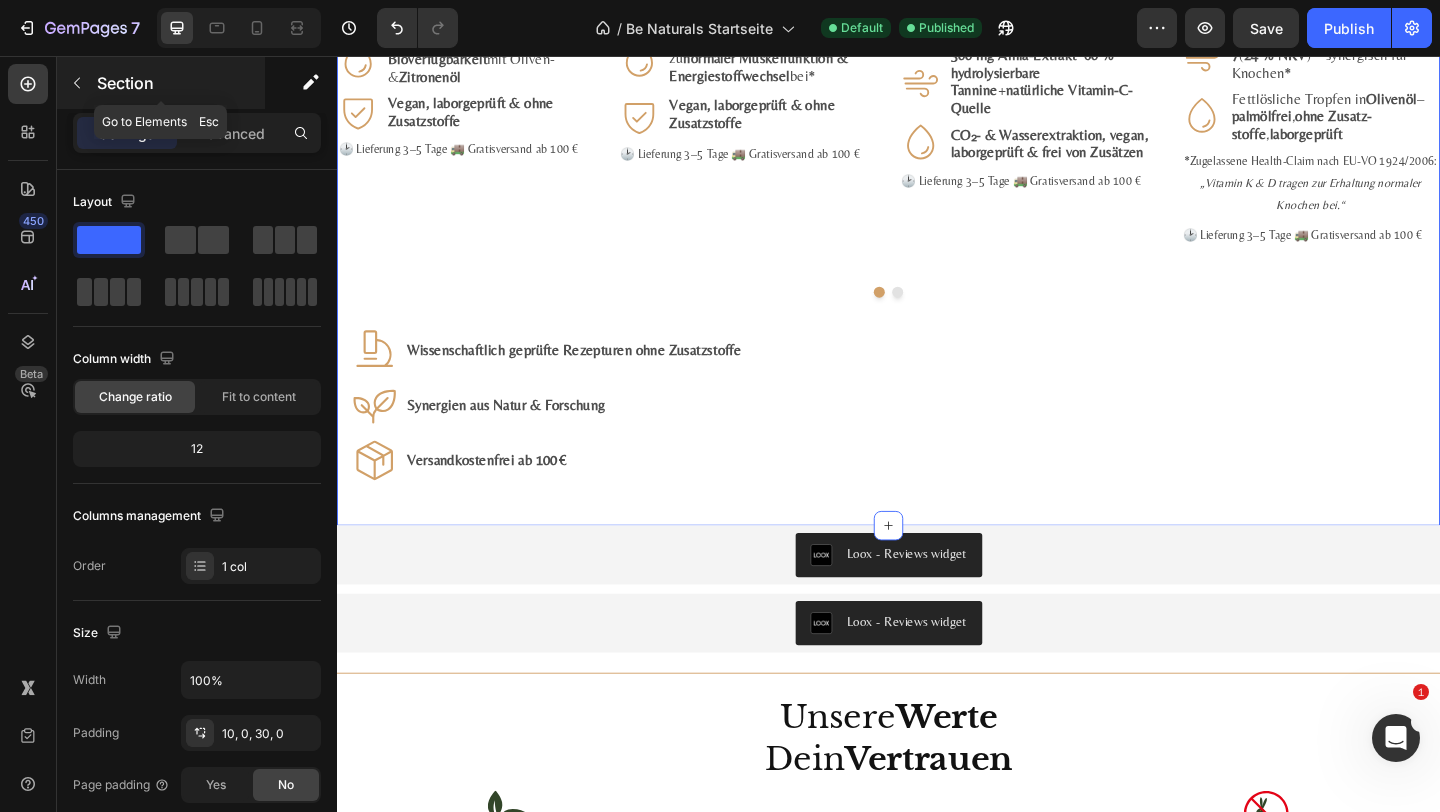 click on "Section" at bounding box center (179, 83) 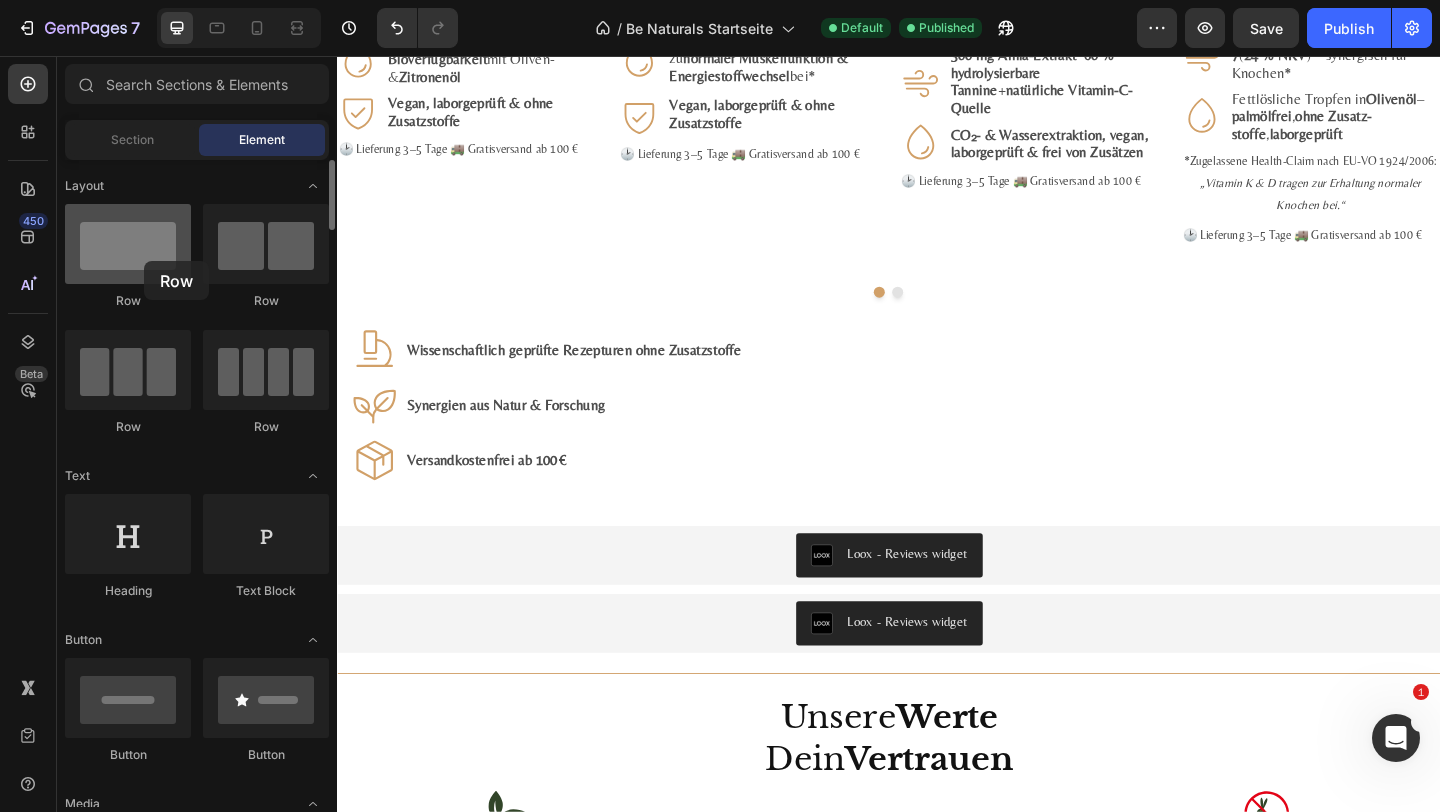 drag, startPoint x: 229, startPoint y: 268, endPoint x: 143, endPoint y: 252, distance: 87.47571 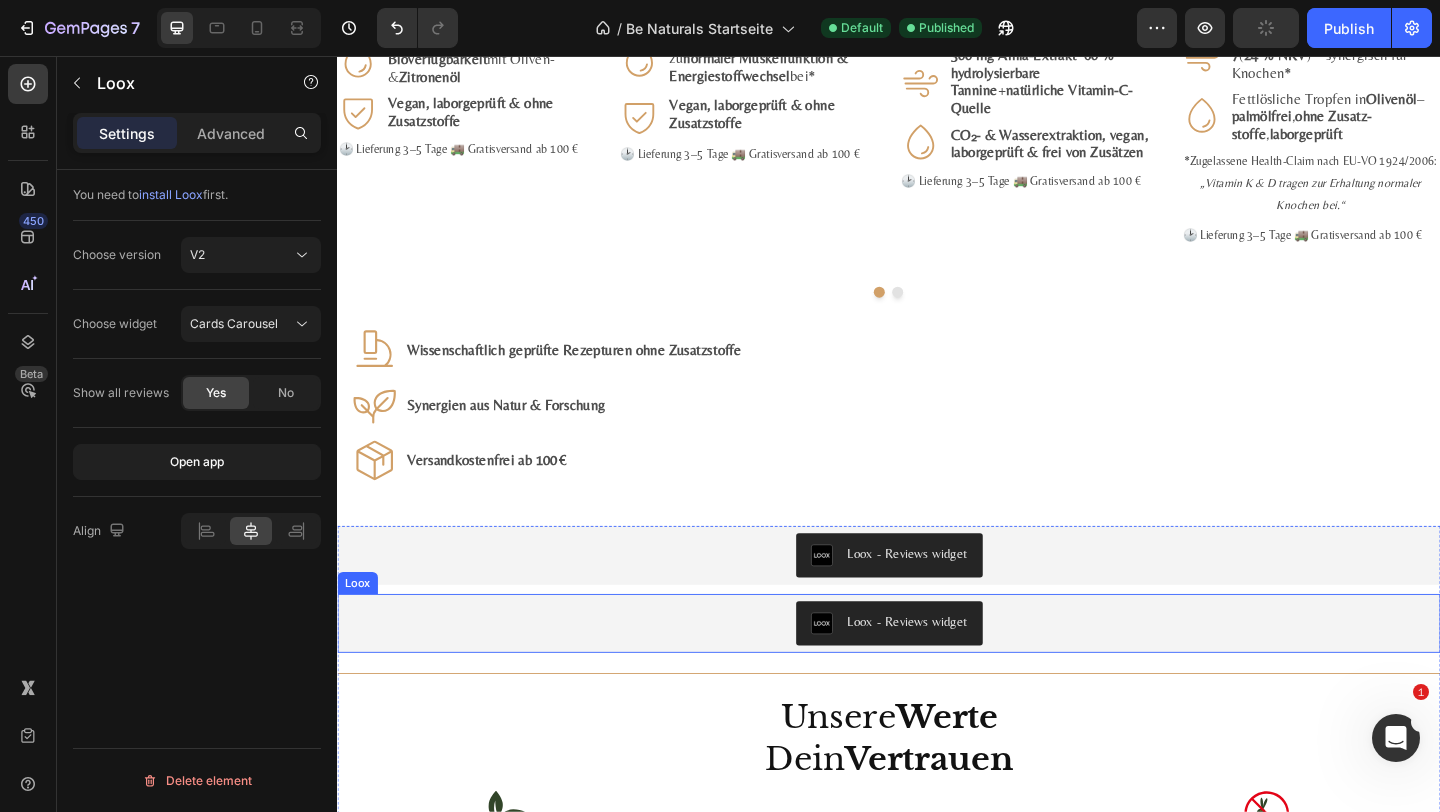 click on "Loox - Reviews widget" at bounding box center (937, 673) 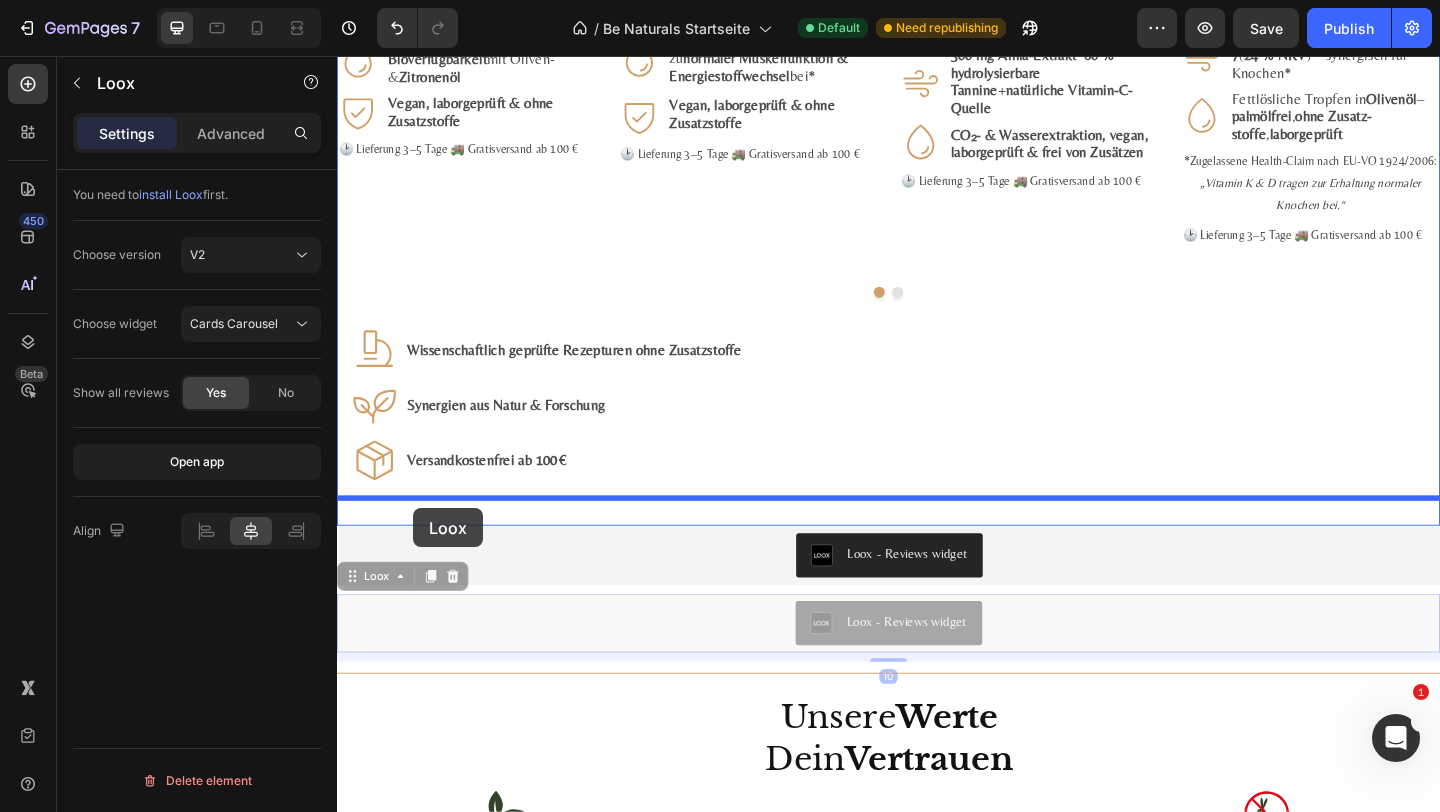 drag, startPoint x: 400, startPoint y: 624, endPoint x: 421, endPoint y: 548, distance: 78.84795 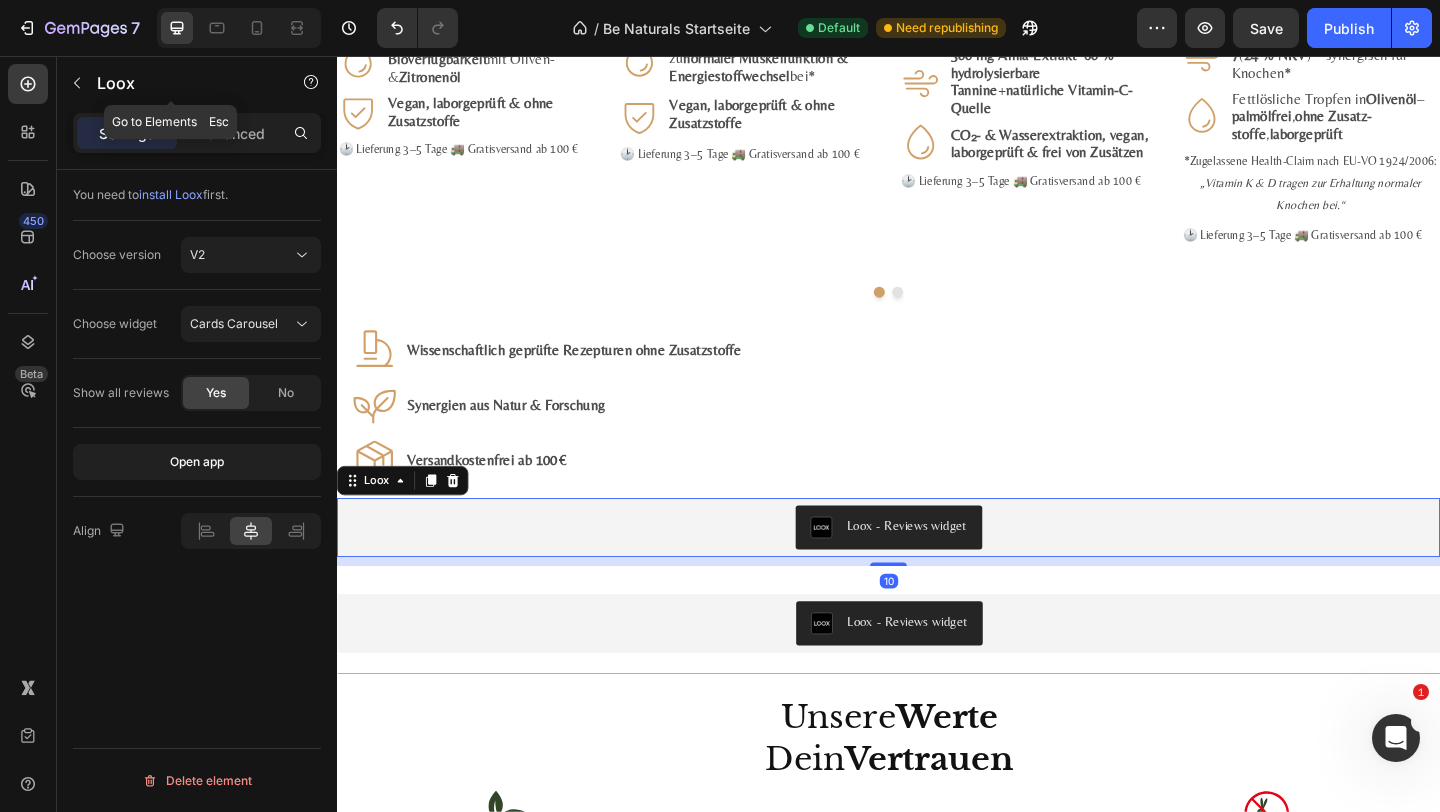 click on "Loox" at bounding box center [182, 83] 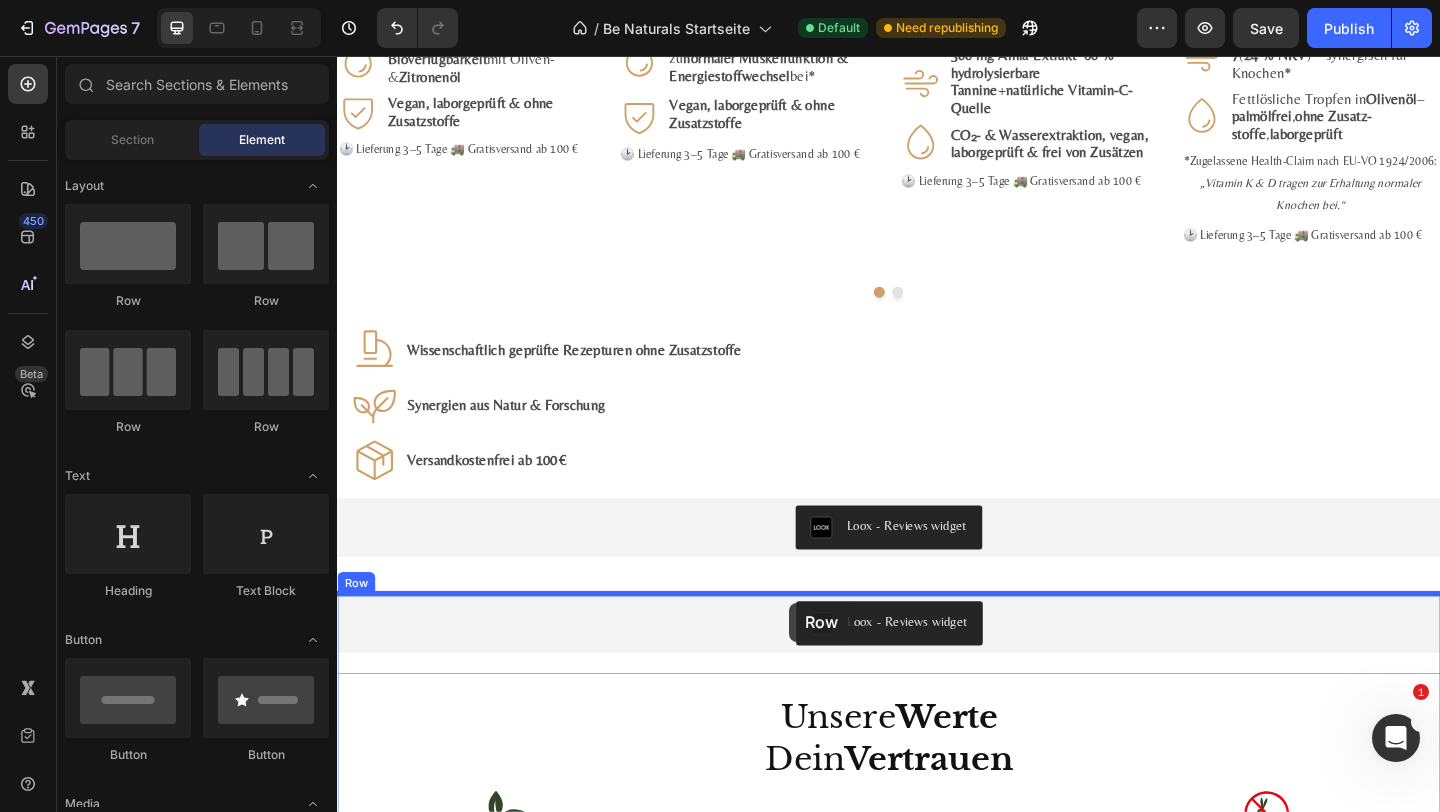 drag, startPoint x: 597, startPoint y: 302, endPoint x: 829, endPoint y: 651, distance: 419.07635 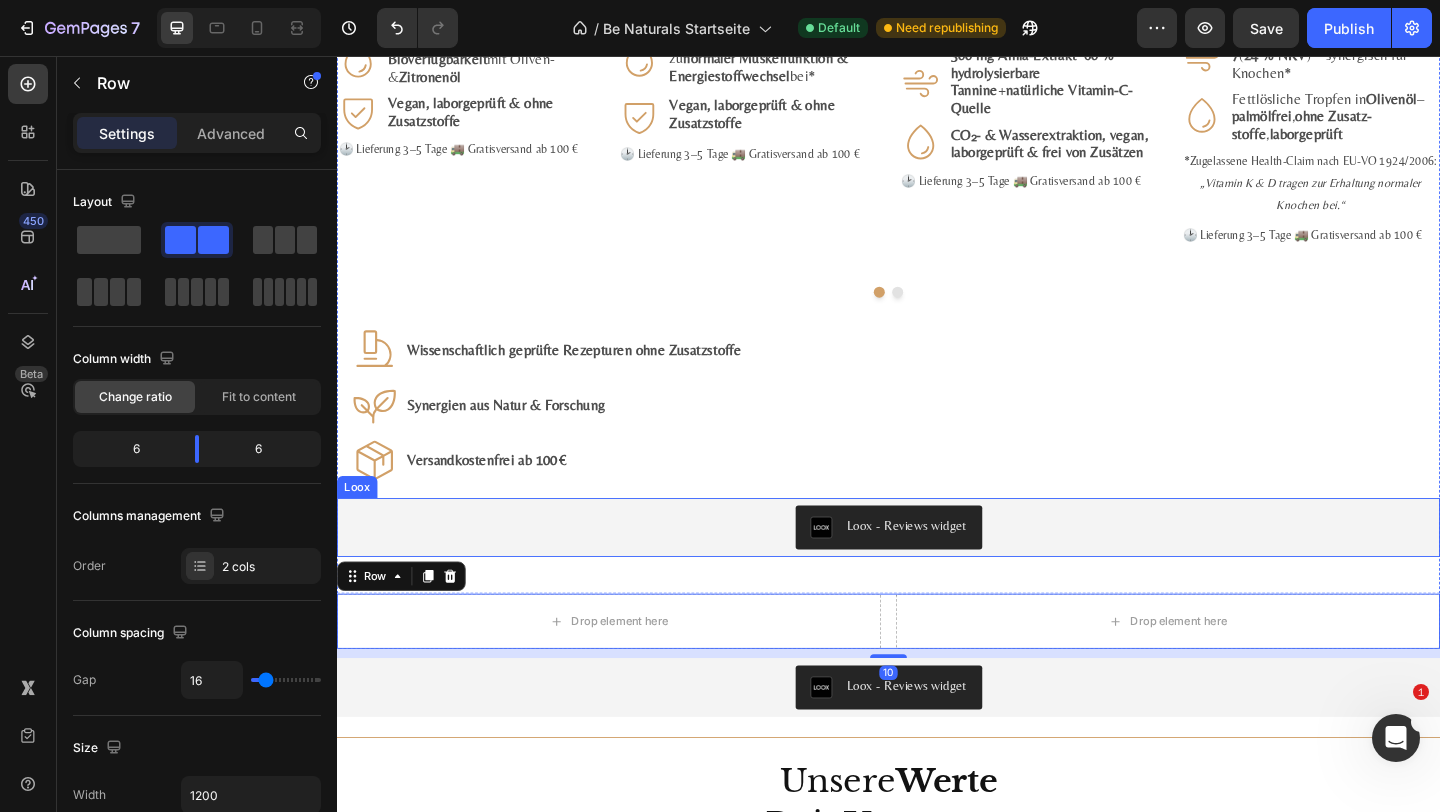 click on "Loox - Reviews widget" at bounding box center (937, 569) 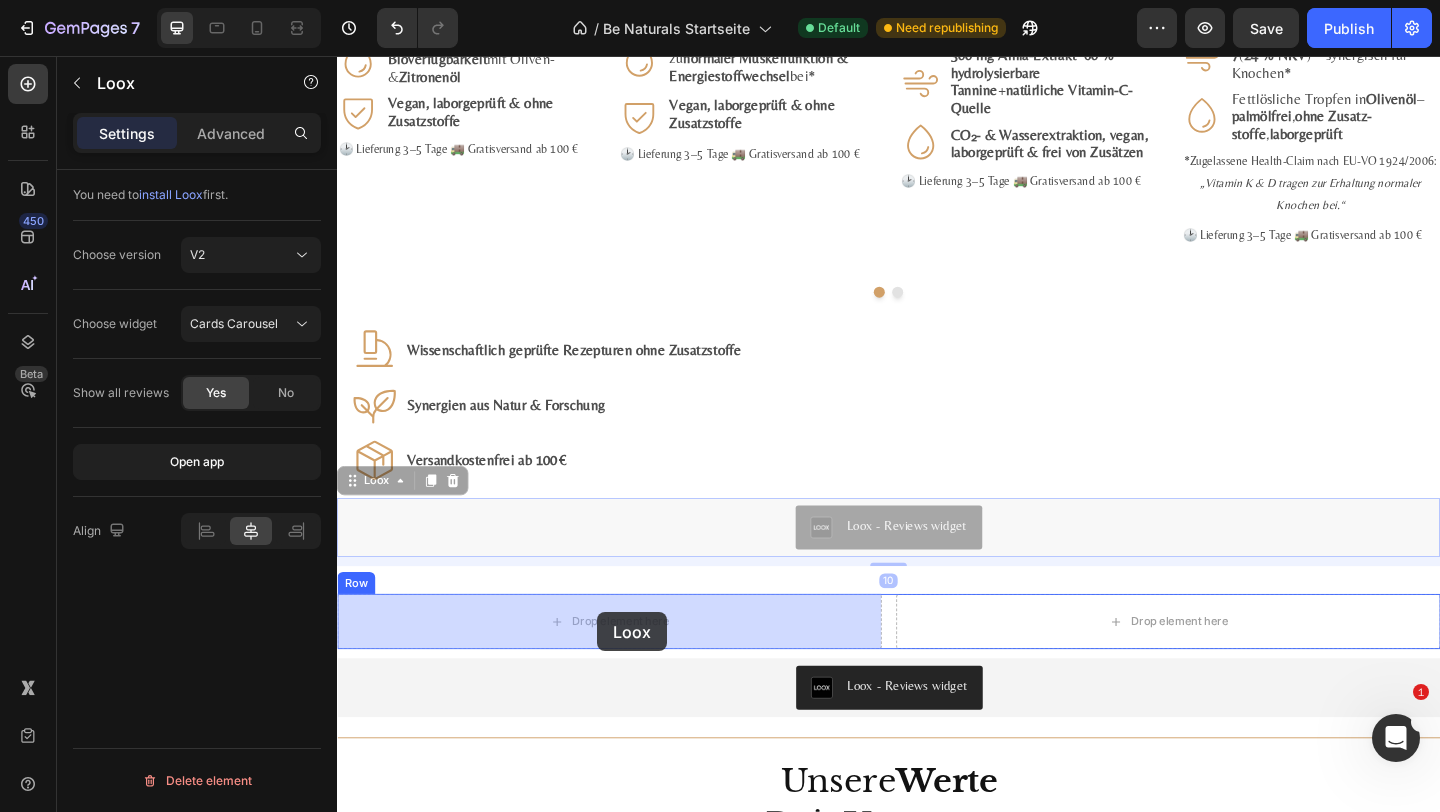 drag, startPoint x: 392, startPoint y: 514, endPoint x: 492, endPoint y: 493, distance: 102.18121 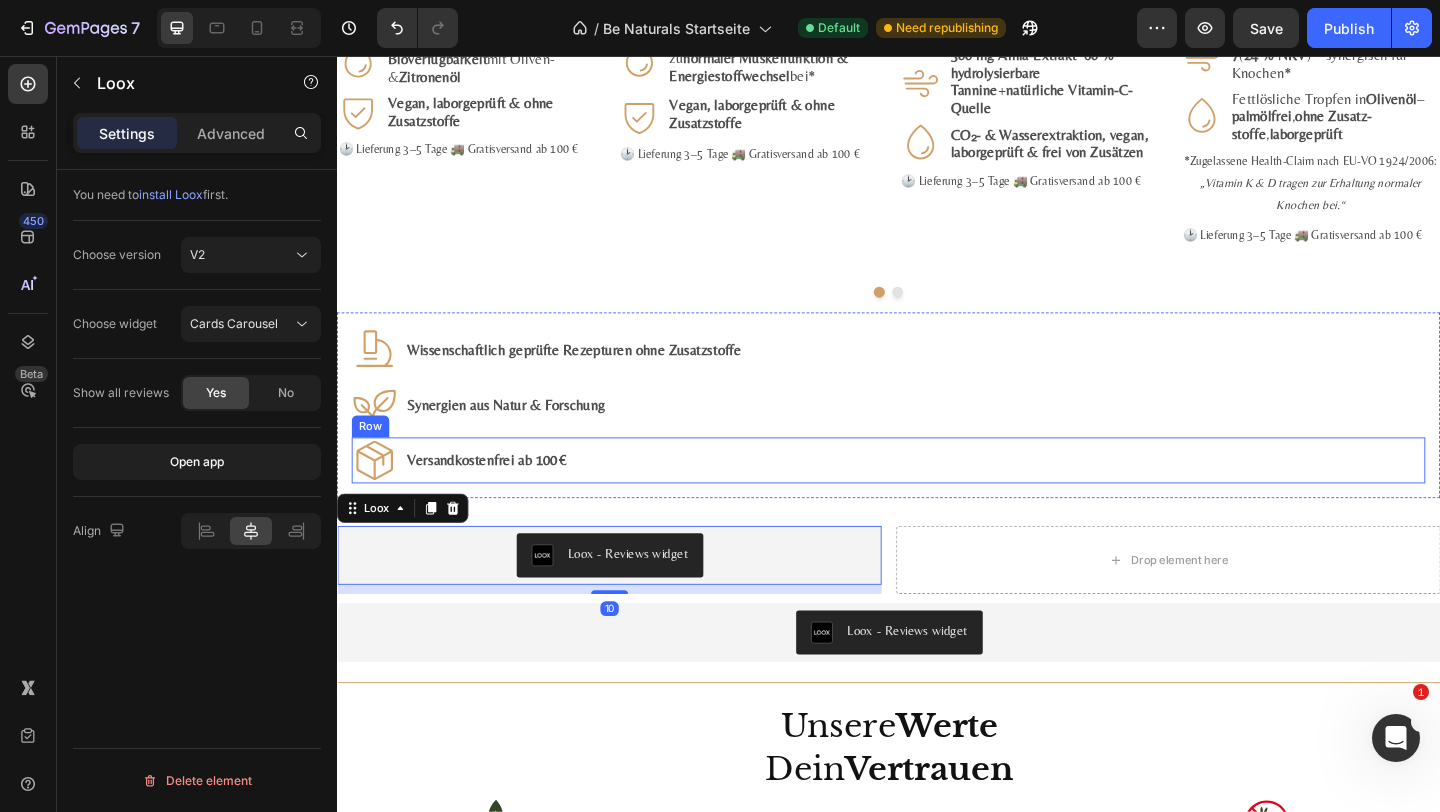 click on "Versandkostenfrei ab 100 €" at bounding box center (500, 496) 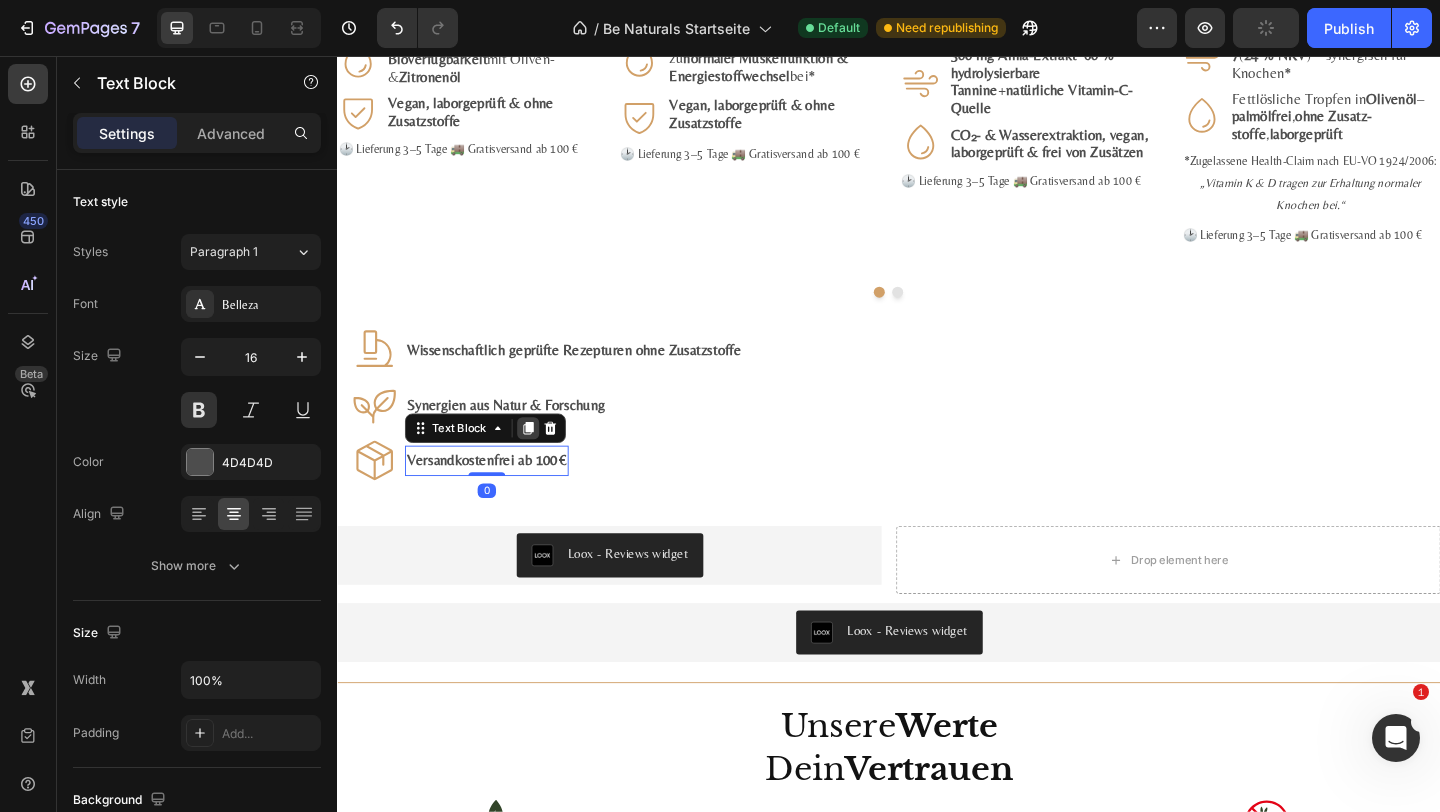 click 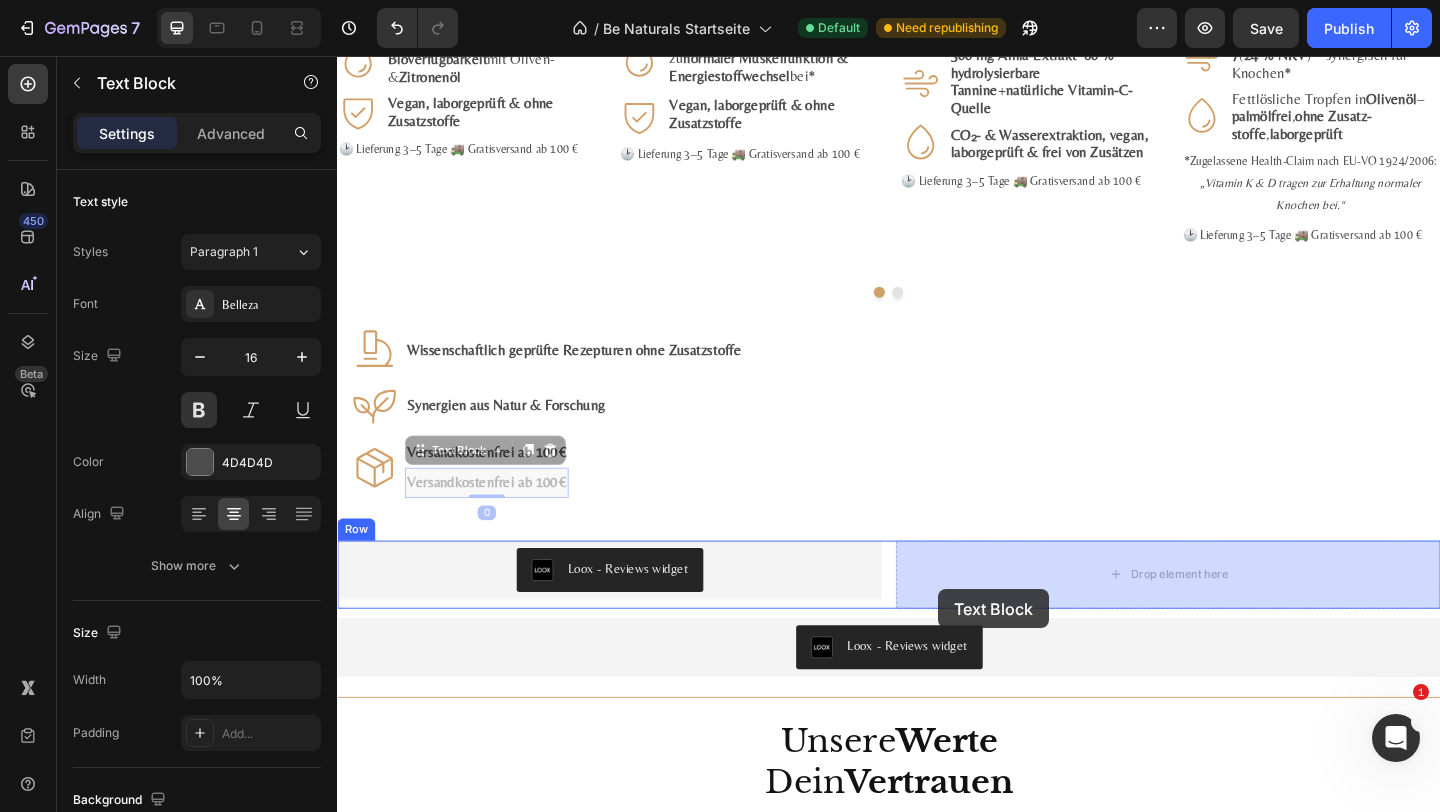 drag, startPoint x: 453, startPoint y: 491, endPoint x: 990, endPoint y: 636, distance: 556.232 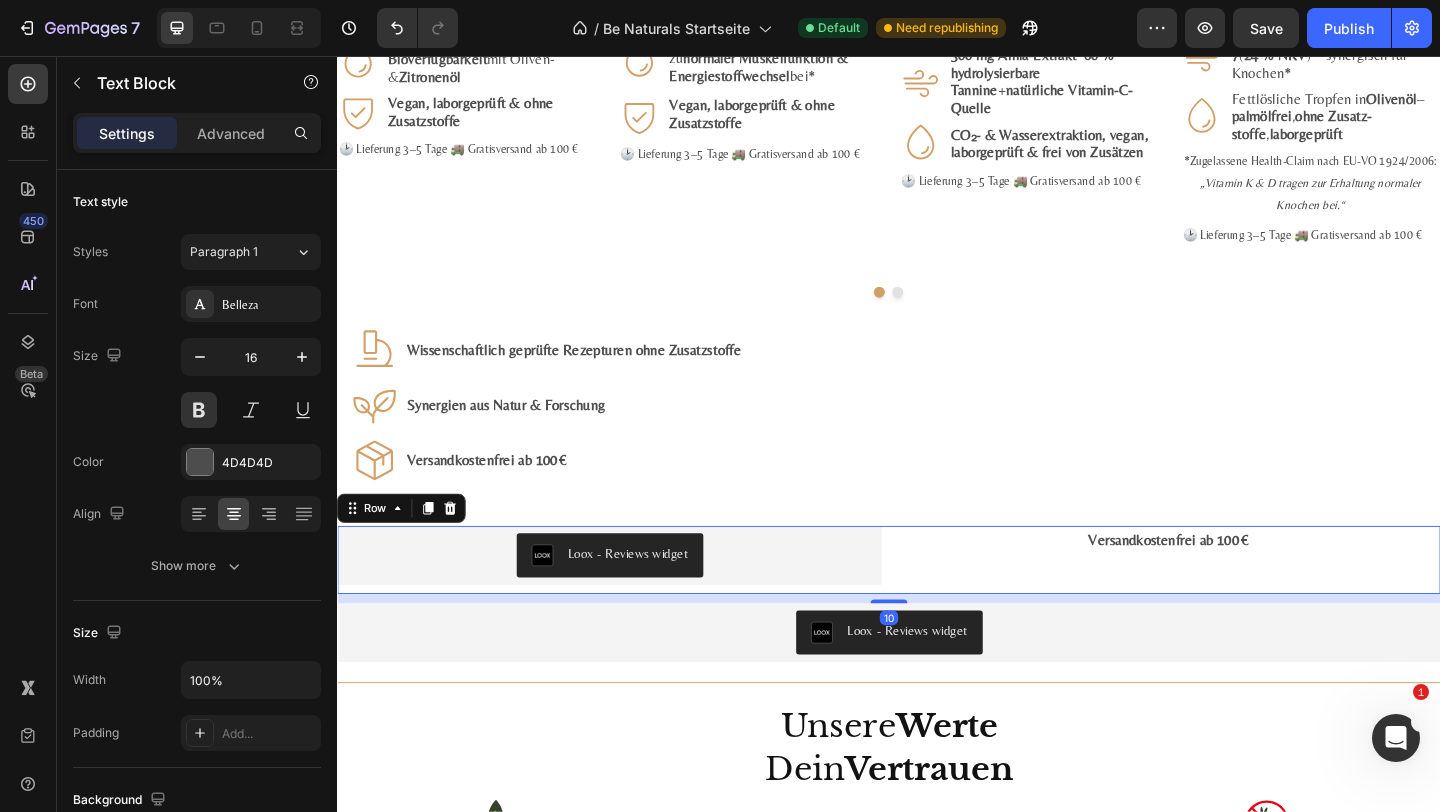 click on "Versandkostenfrei ab 100 € Text Block" at bounding box center [1241, 604] 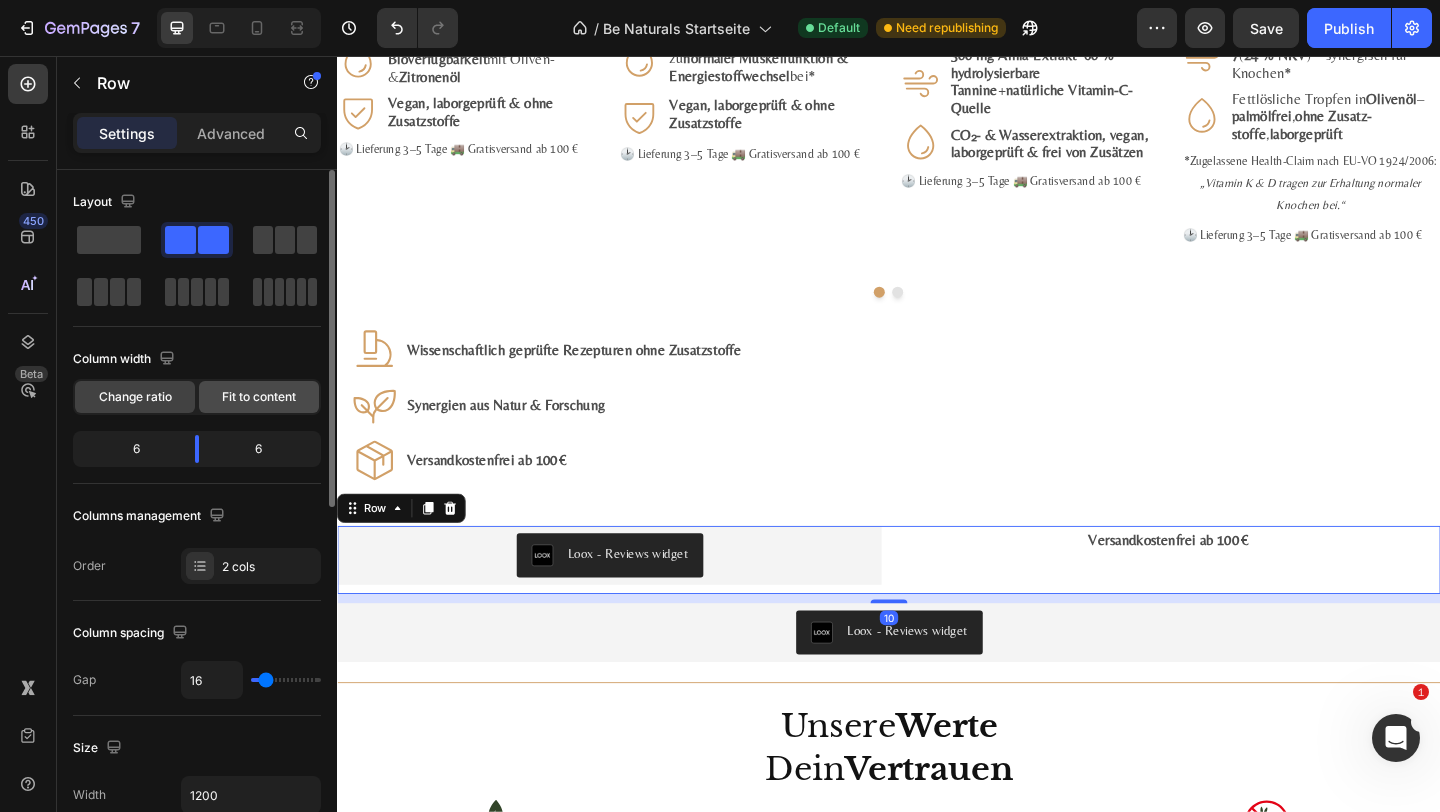 click on "Fit to content" 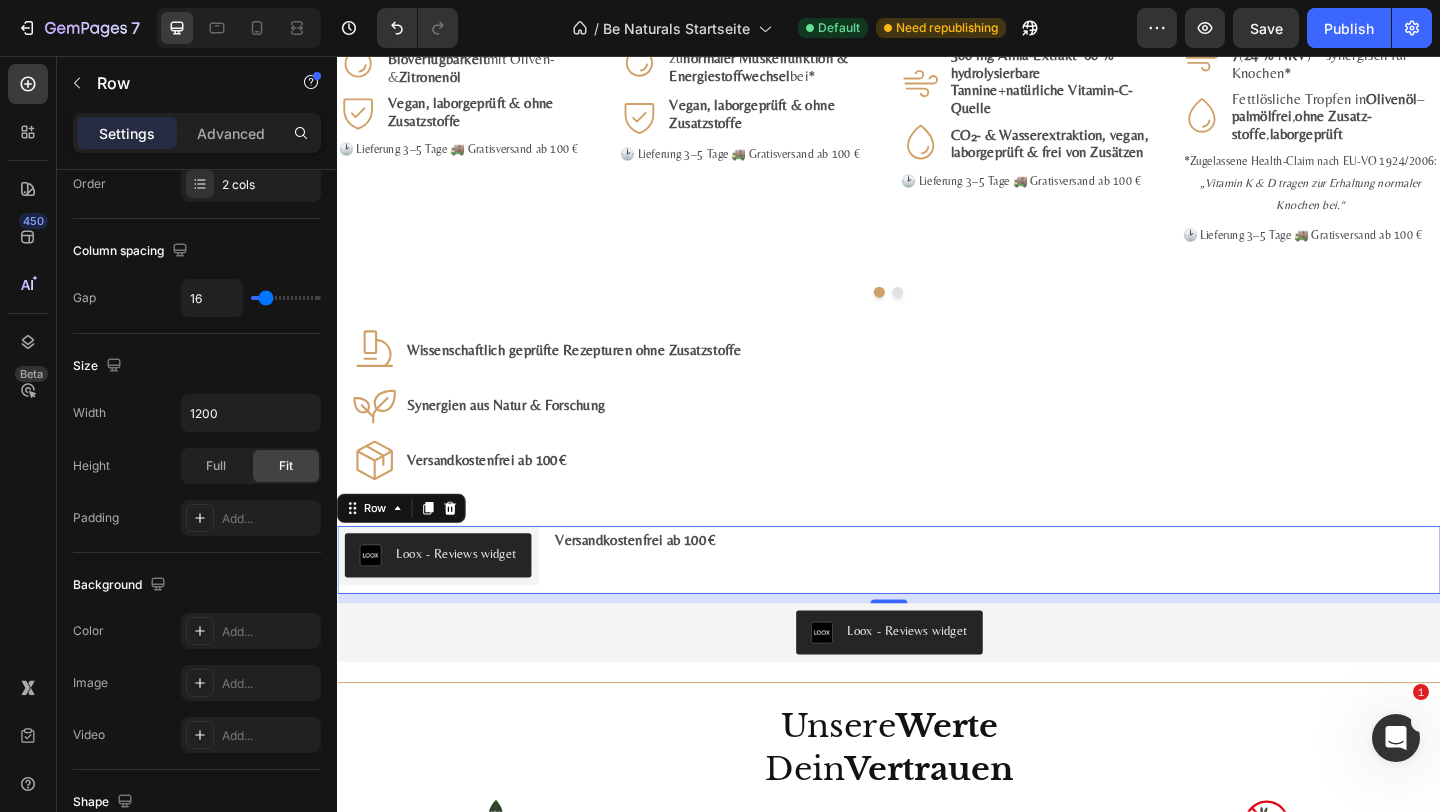 scroll, scrollTop: 749, scrollLeft: 0, axis: vertical 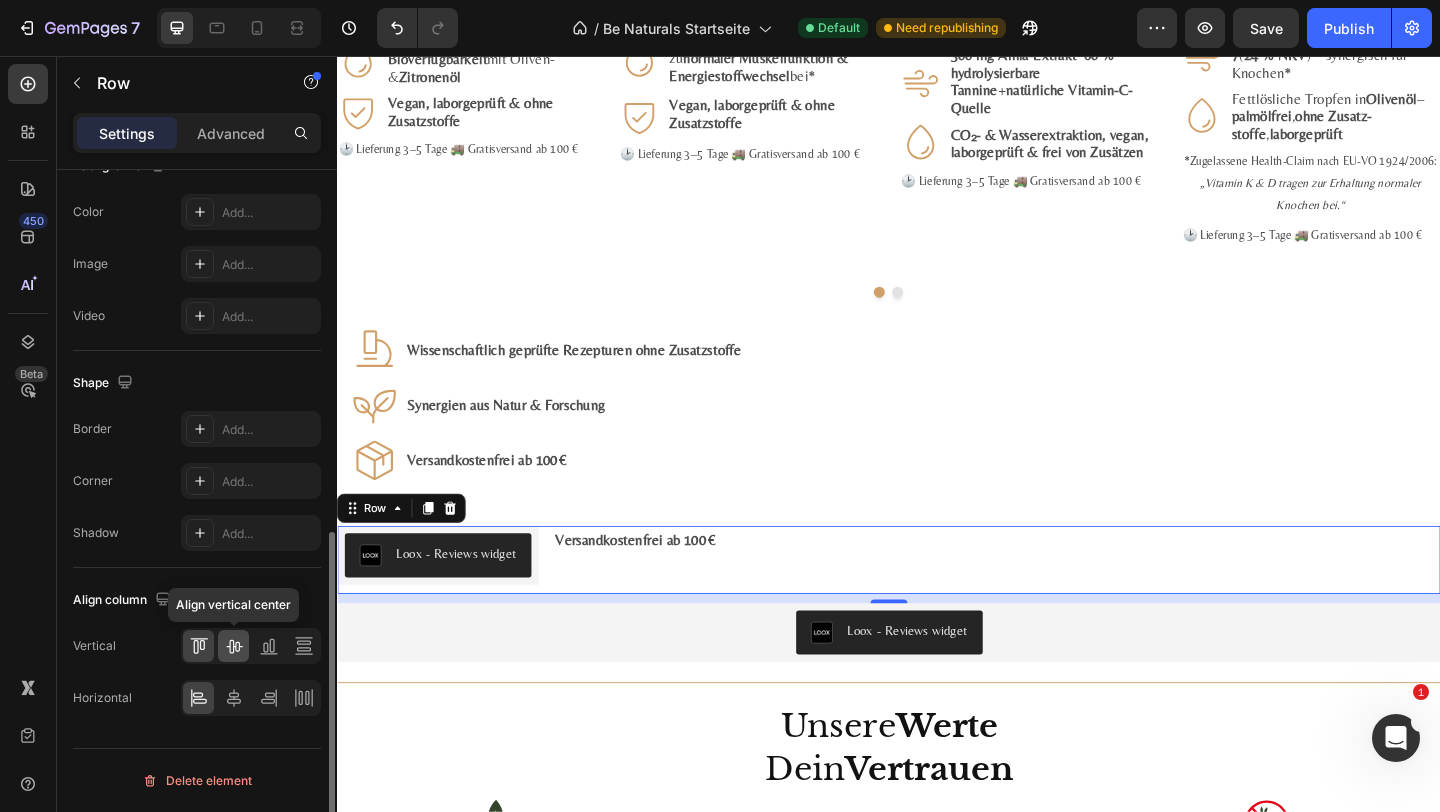 click 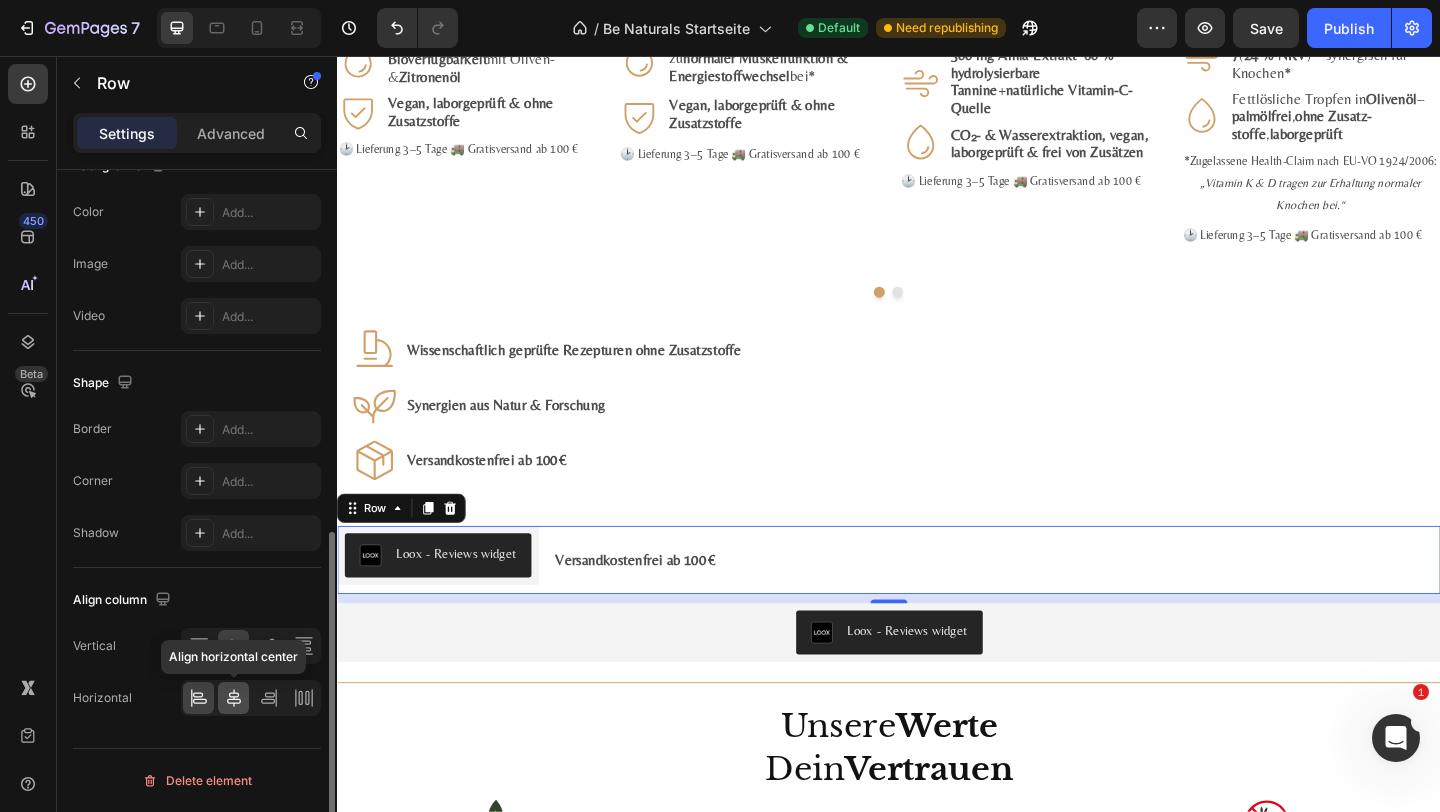click 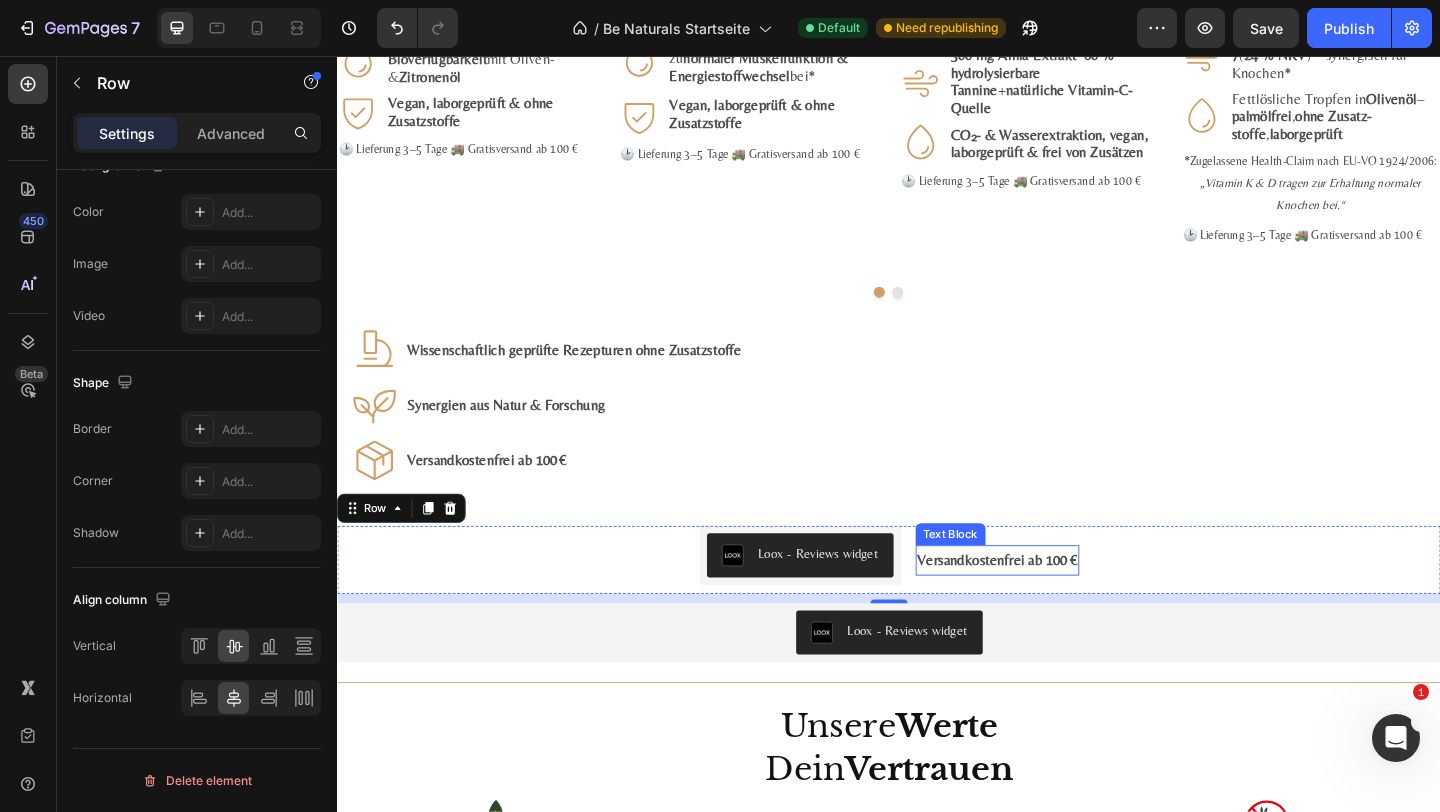 click on "Versandkostenfrei ab 100 €" at bounding box center [1055, 603] 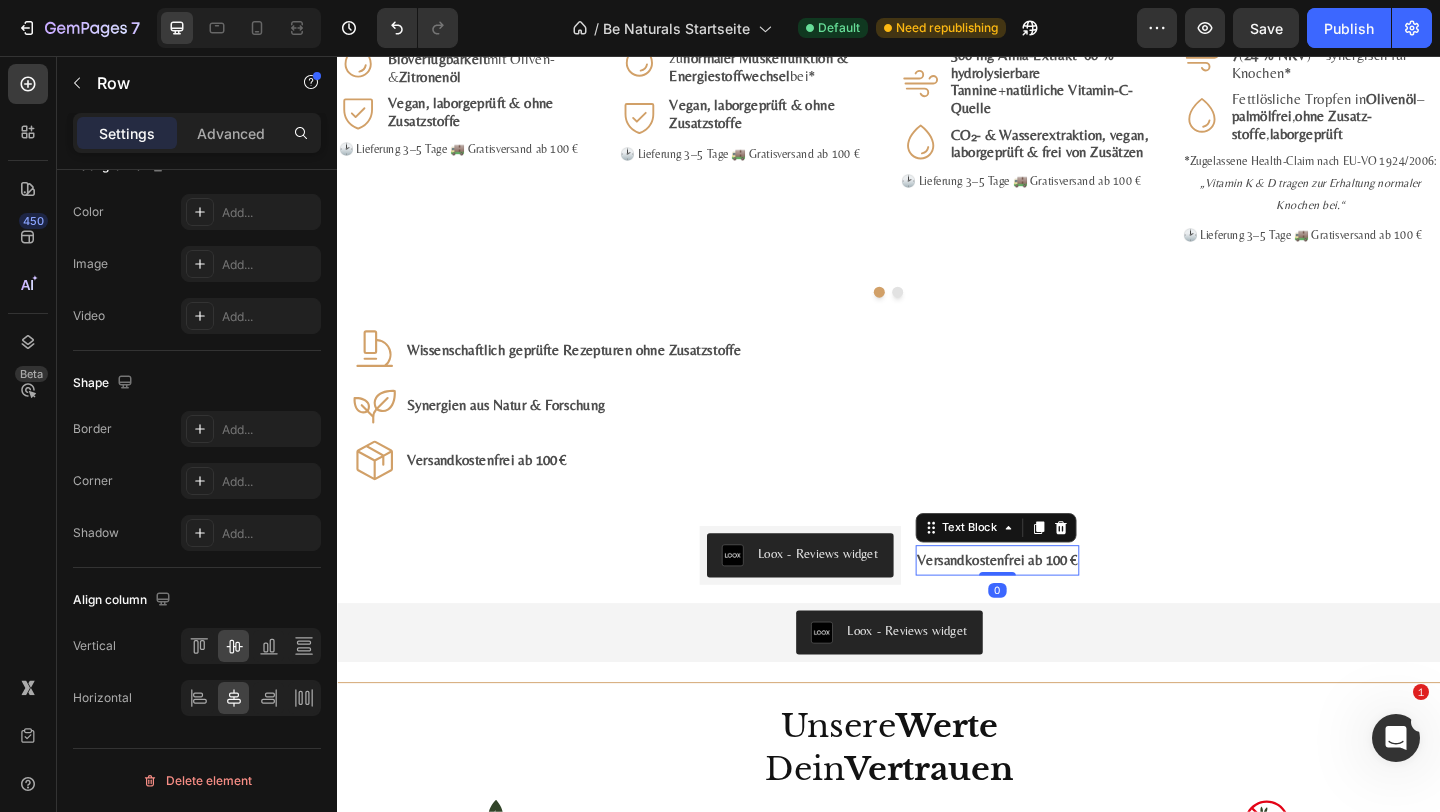 scroll, scrollTop: 0, scrollLeft: 0, axis: both 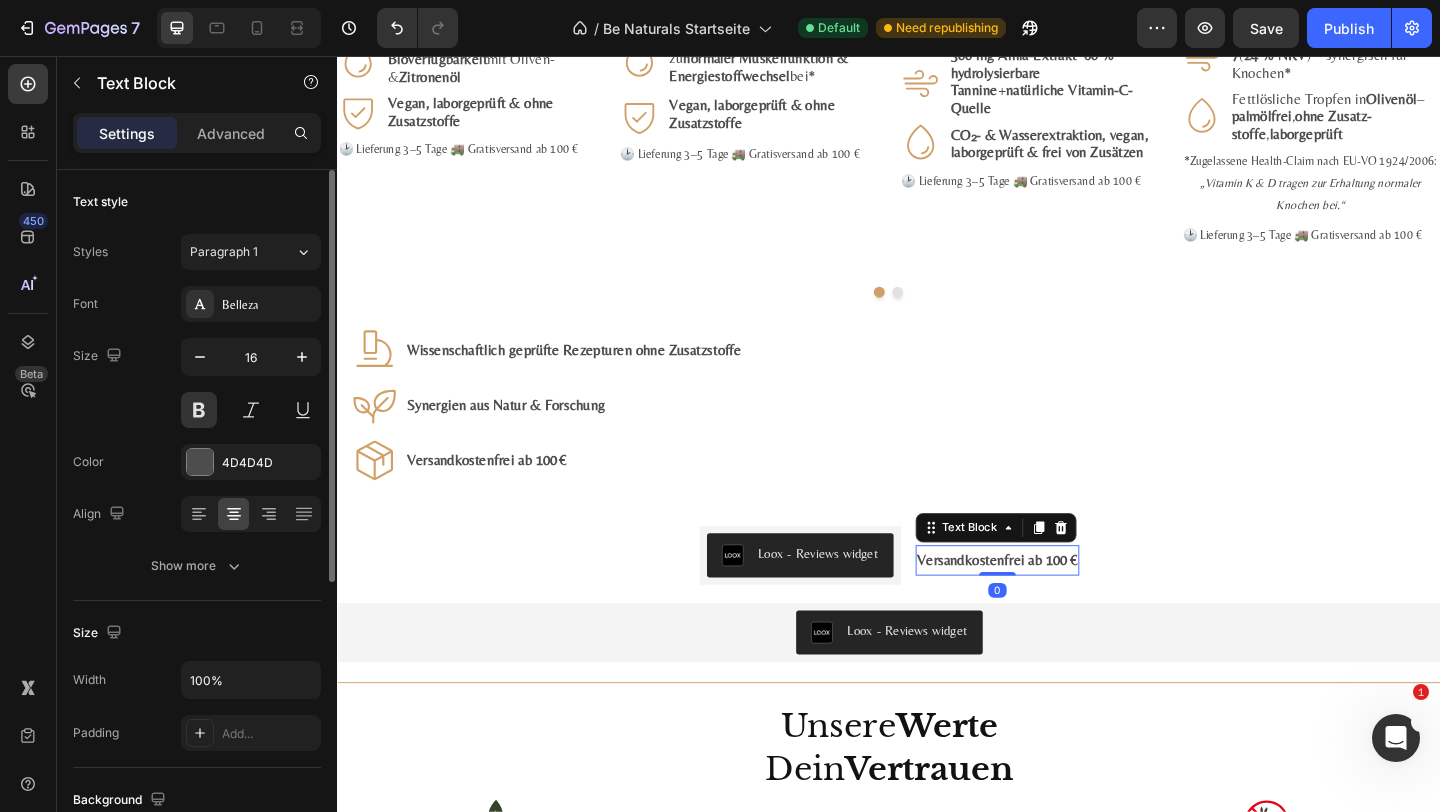 click on "Versandkostenfrei ab 100 €" at bounding box center [1055, 603] 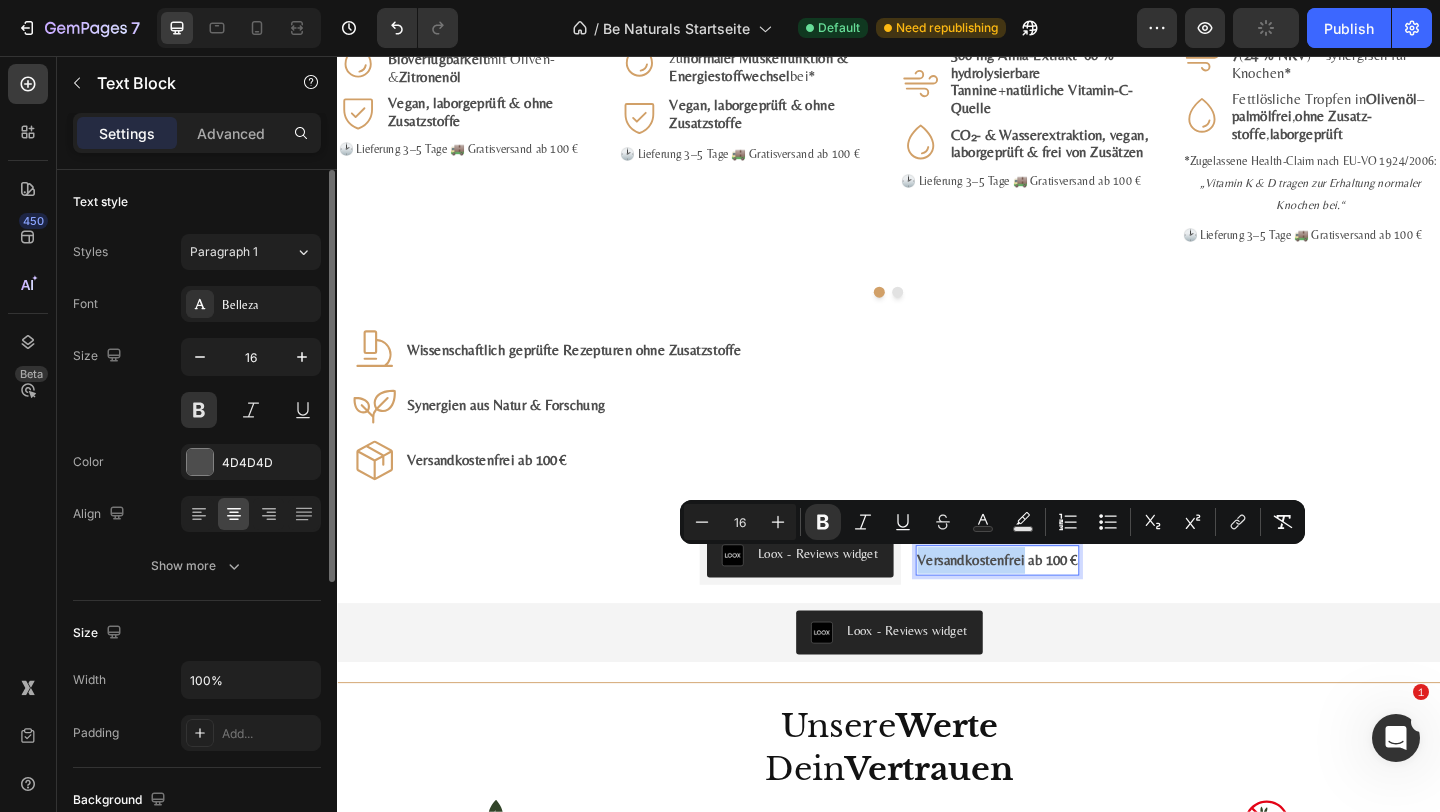 click on "Versandkostenfrei ab 100 €" at bounding box center [1055, 603] 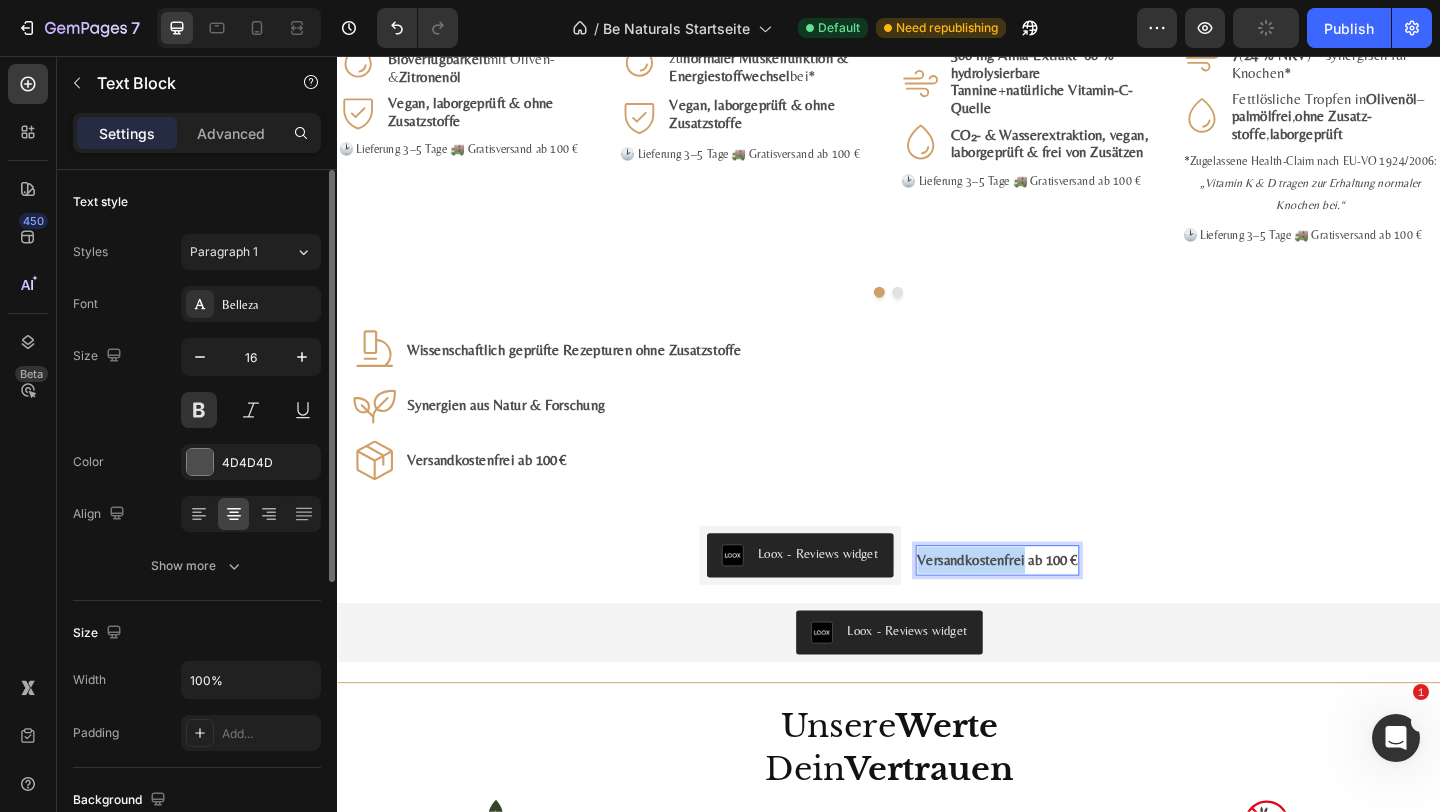 click on "Versandkostenfrei ab 100 €" at bounding box center (1055, 603) 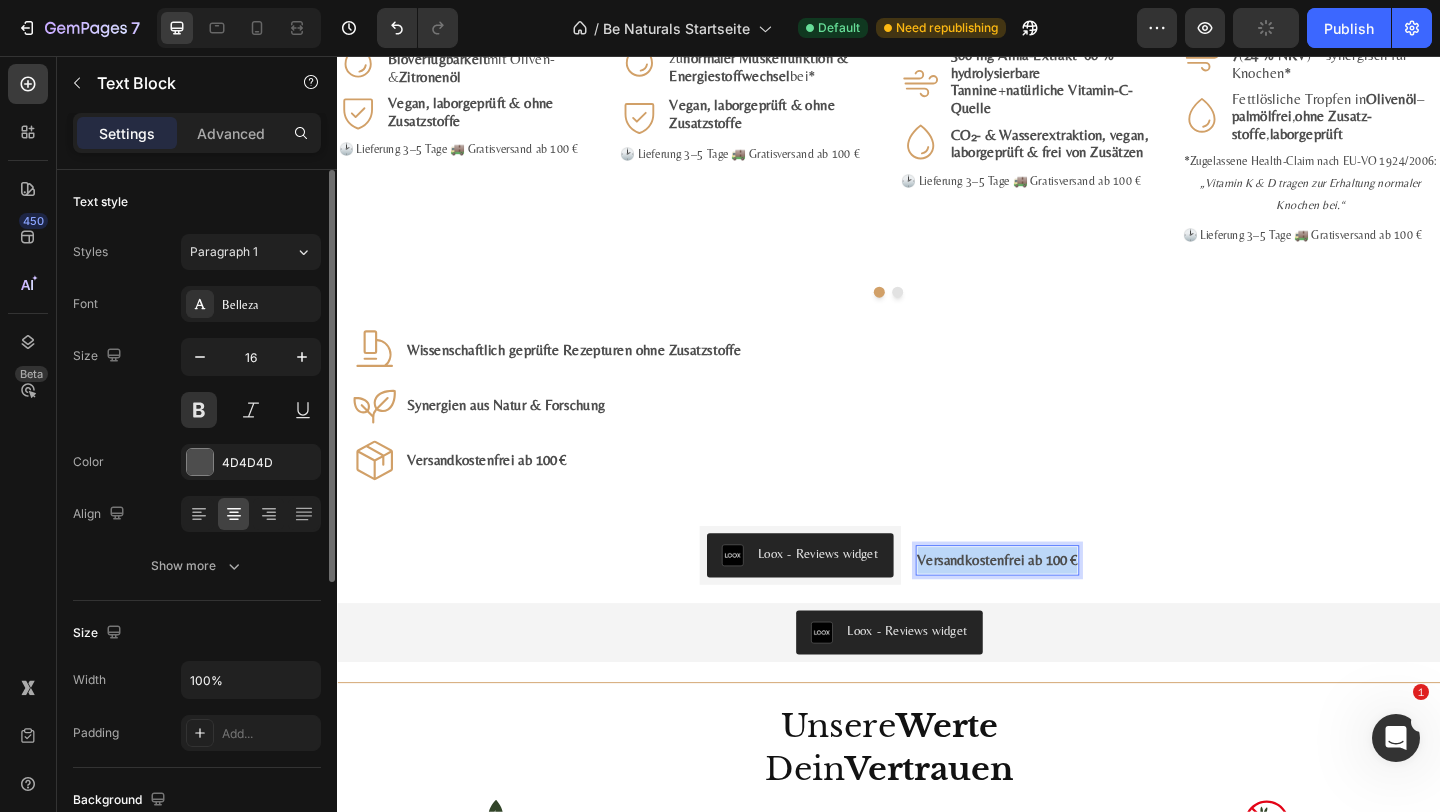 click on "Versandkostenfrei ab 100 €" at bounding box center (1055, 603) 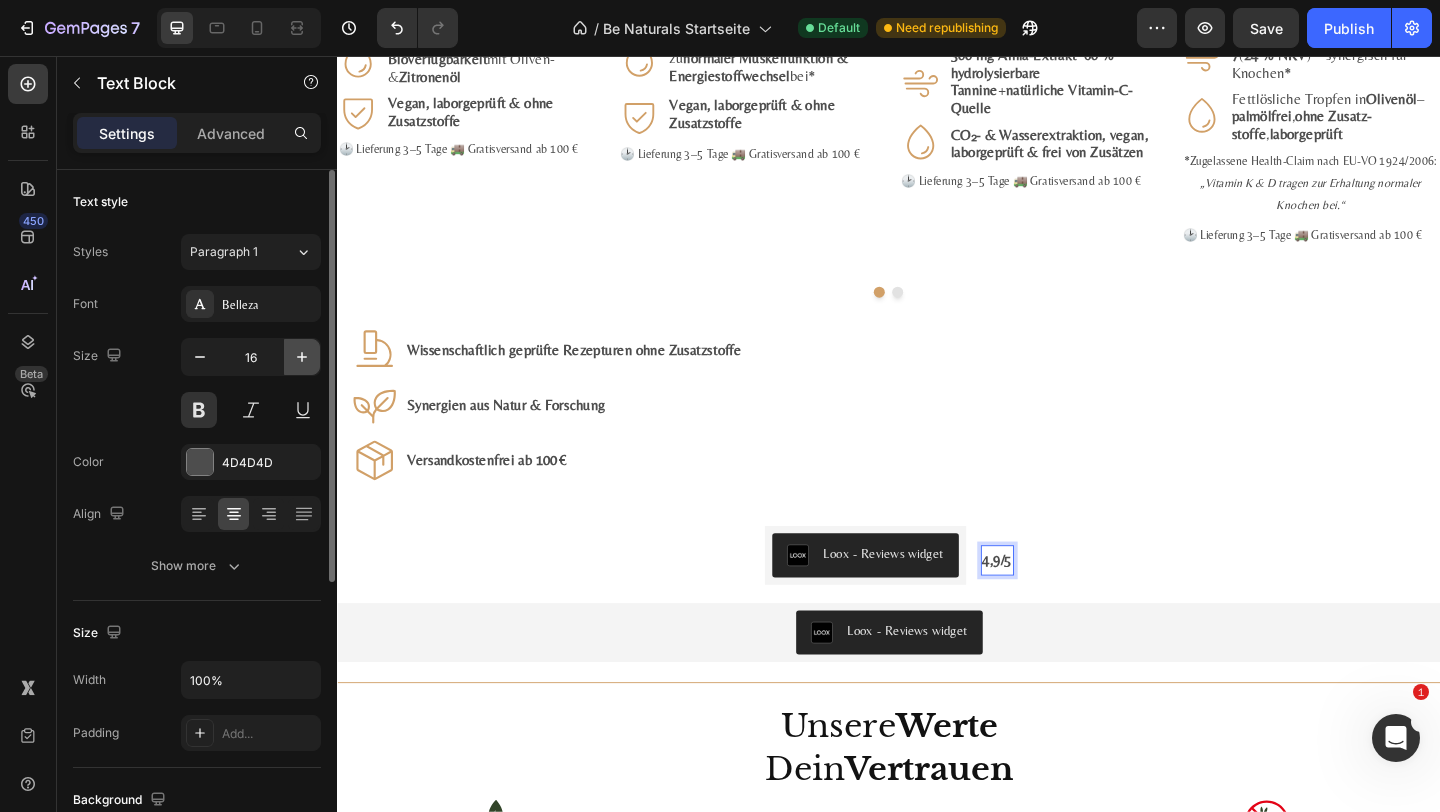 click 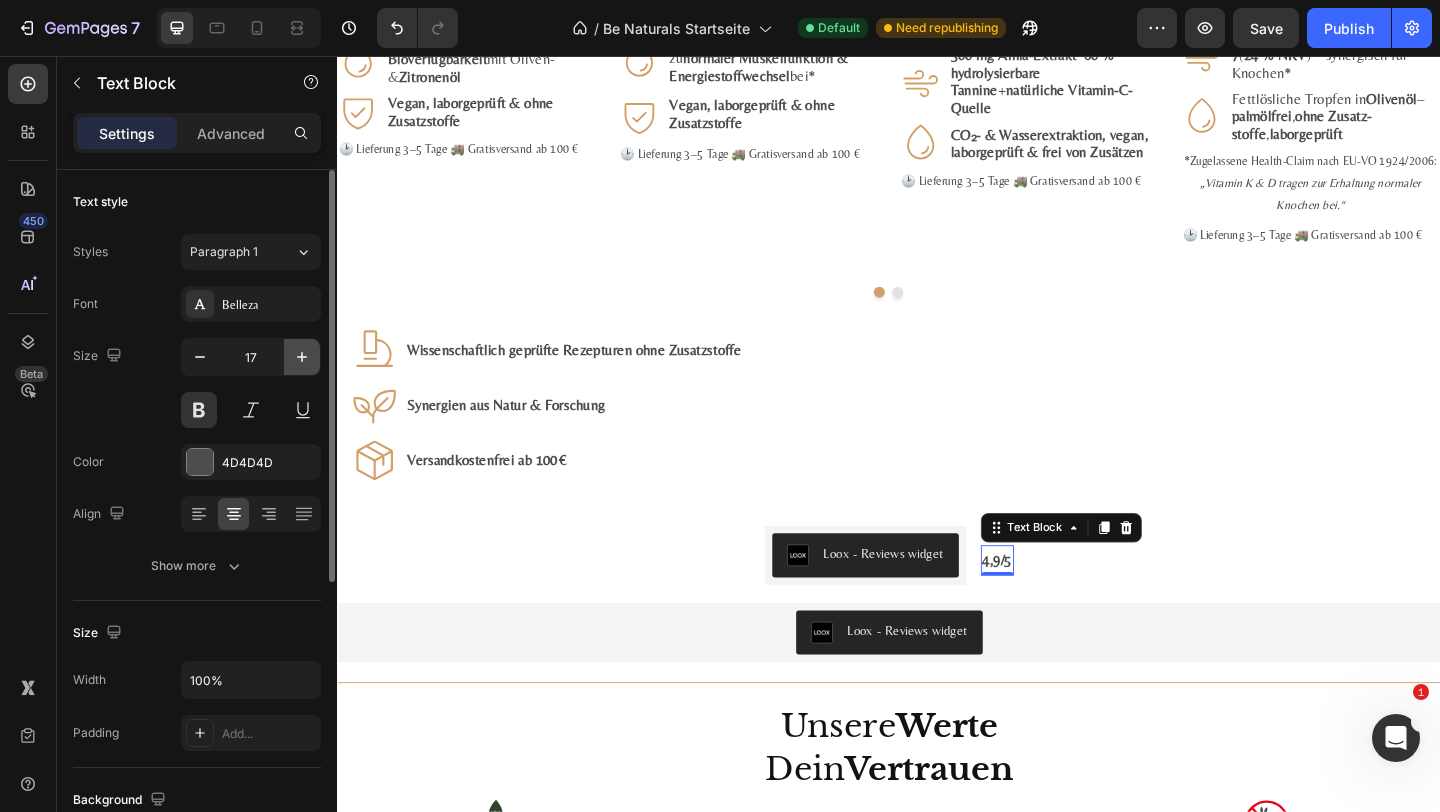 click 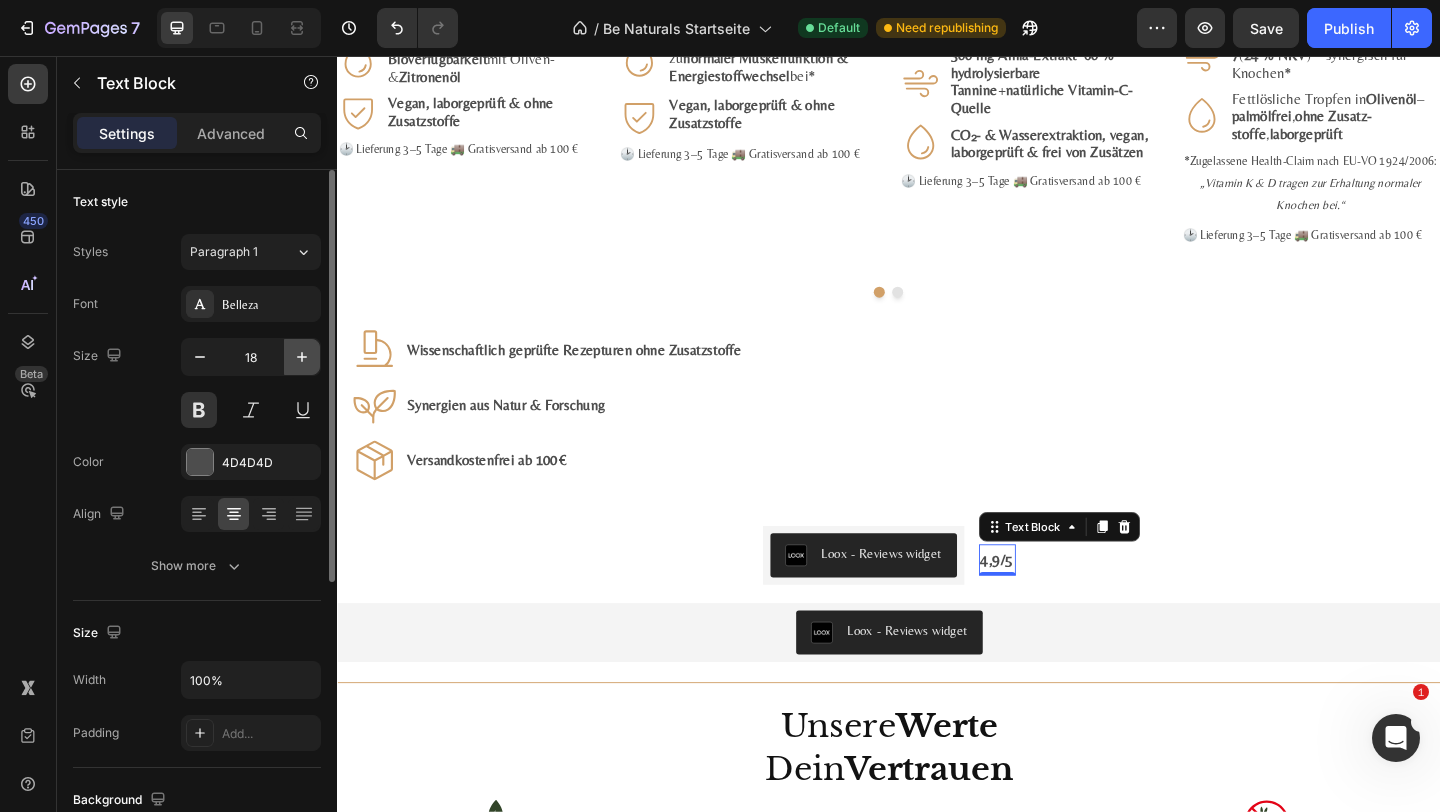 click 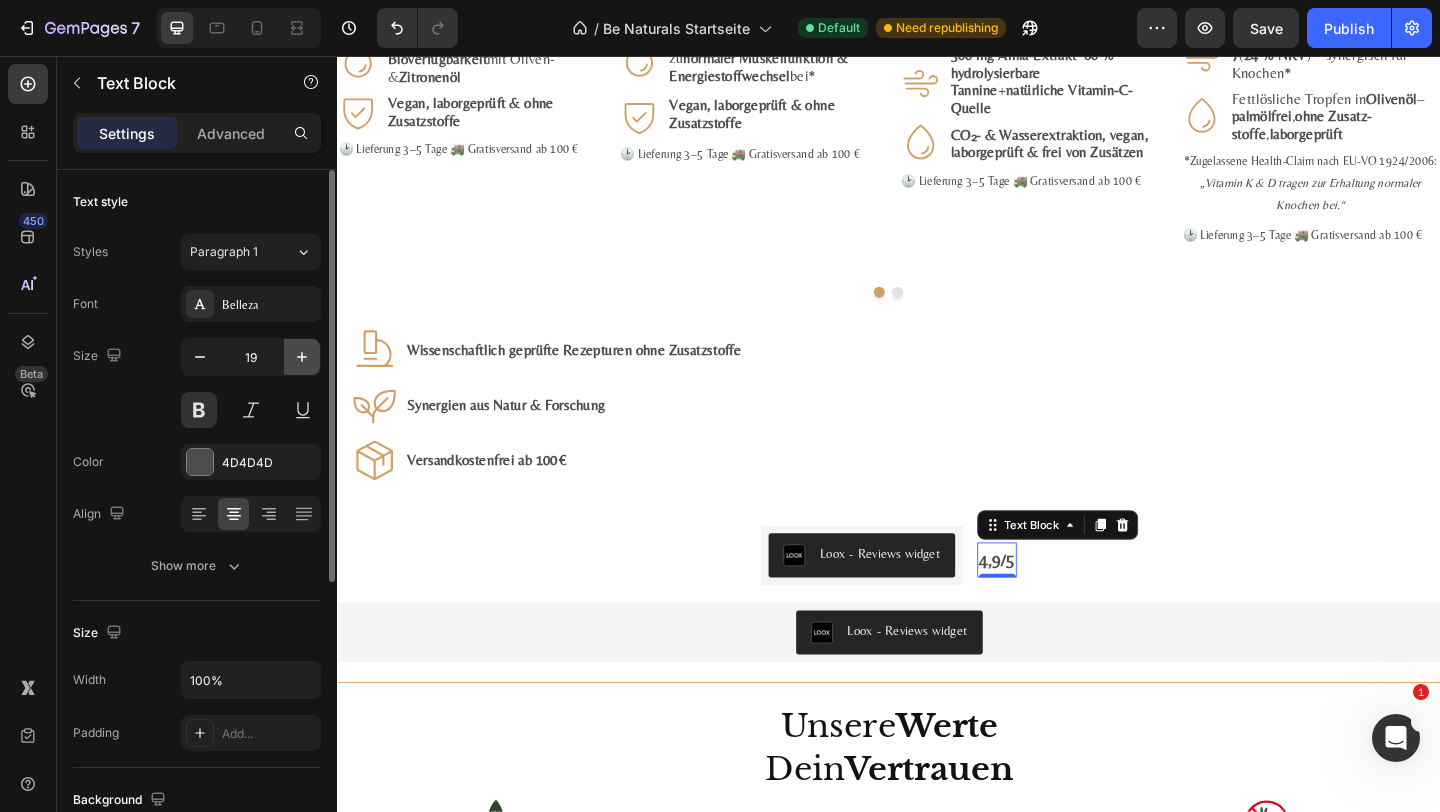 click 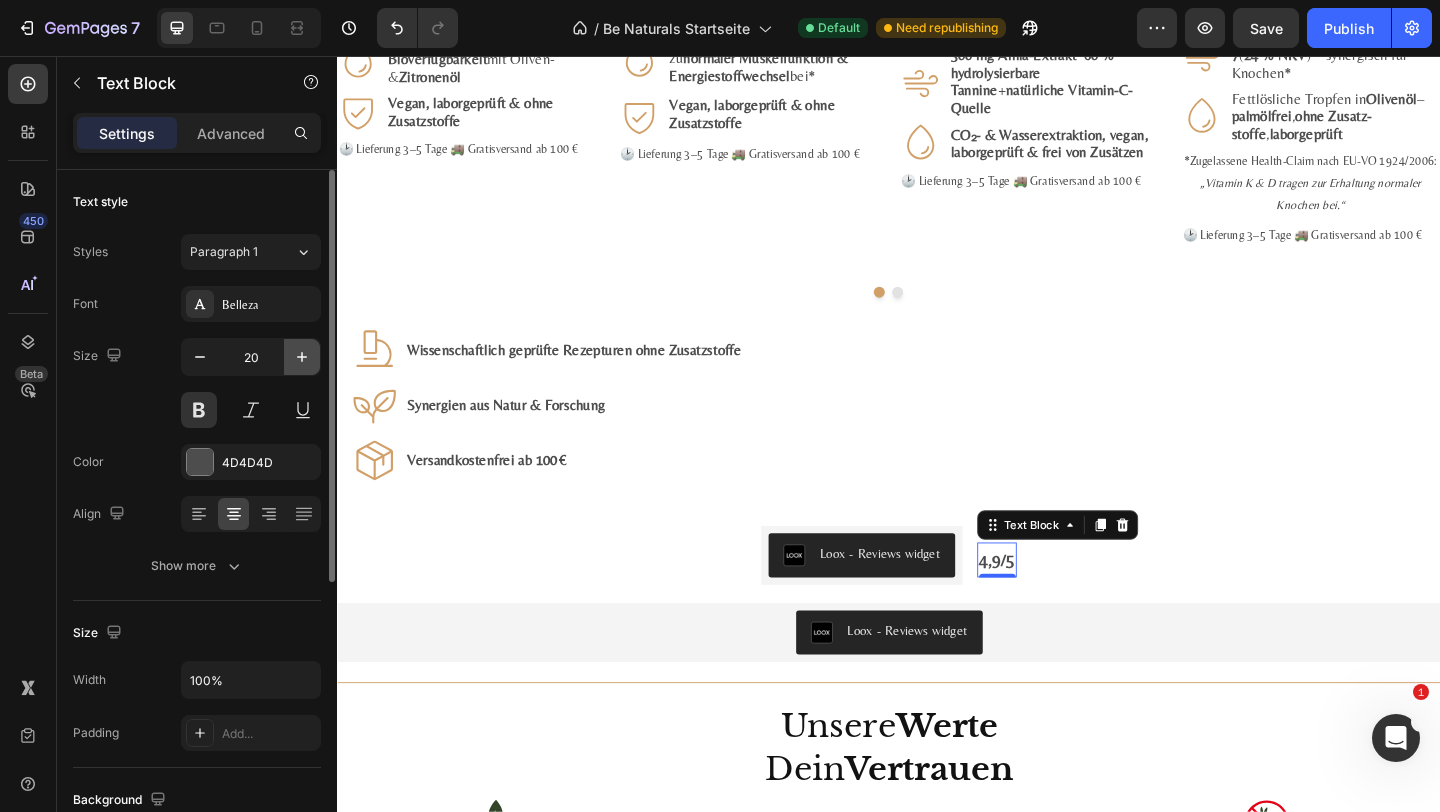 click 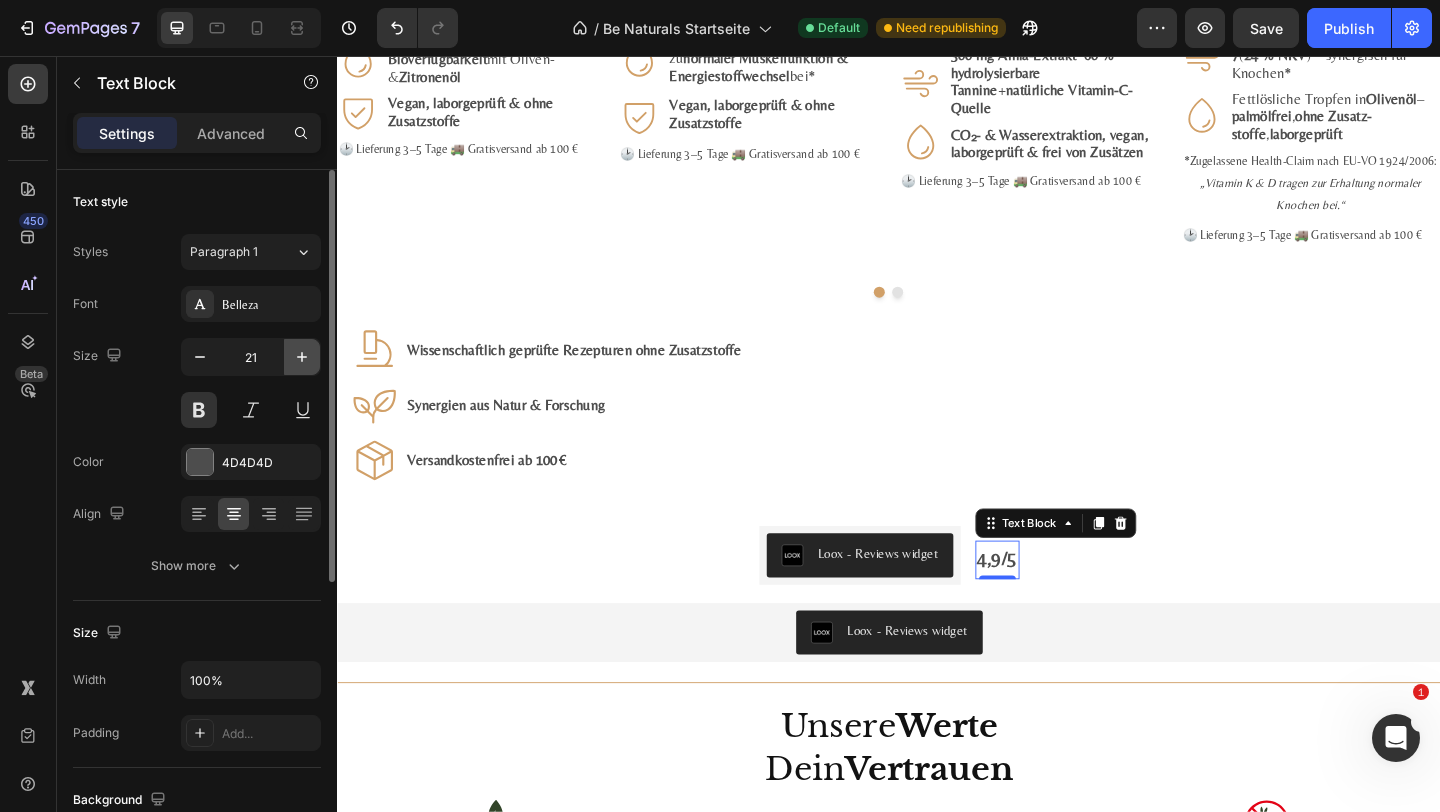 click 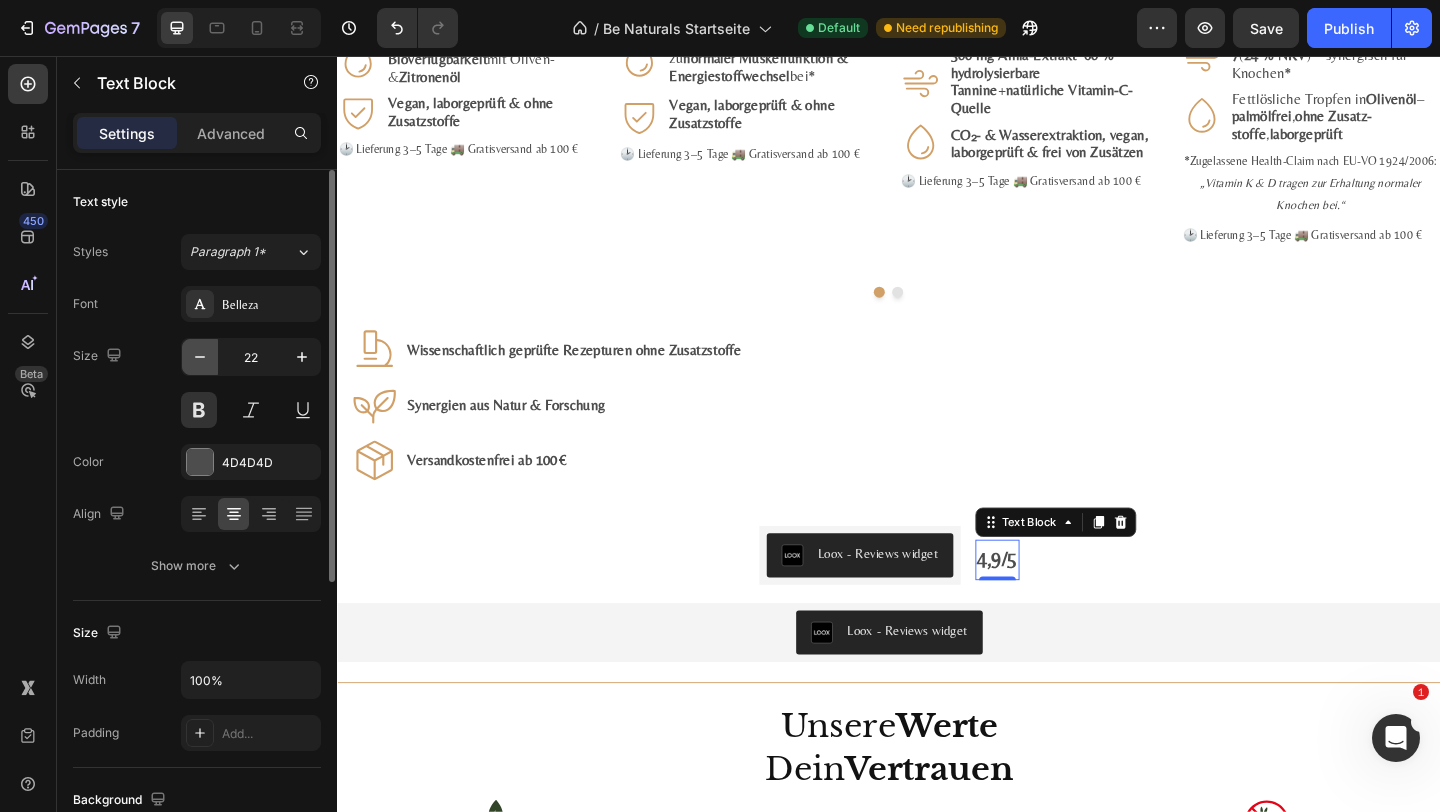 click 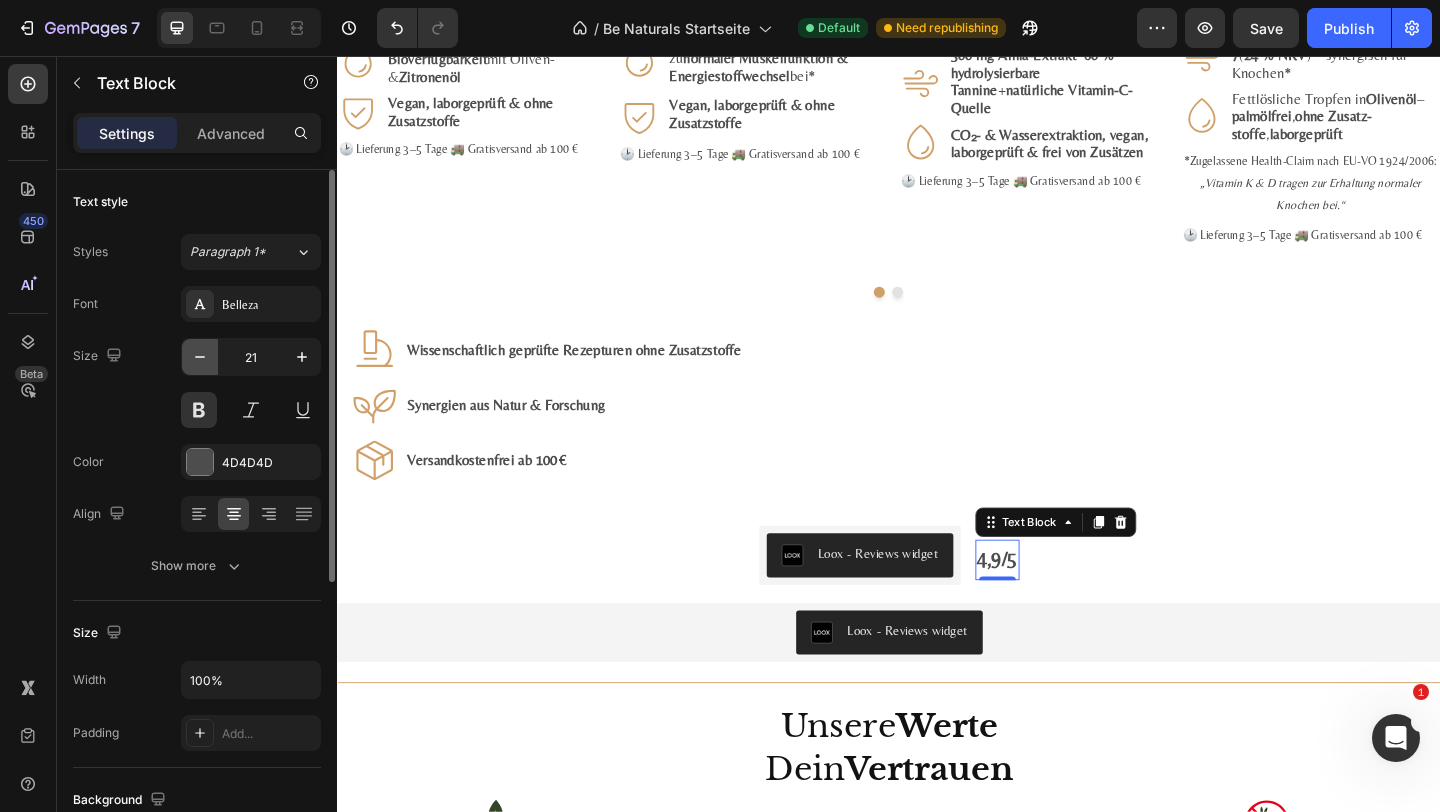 click 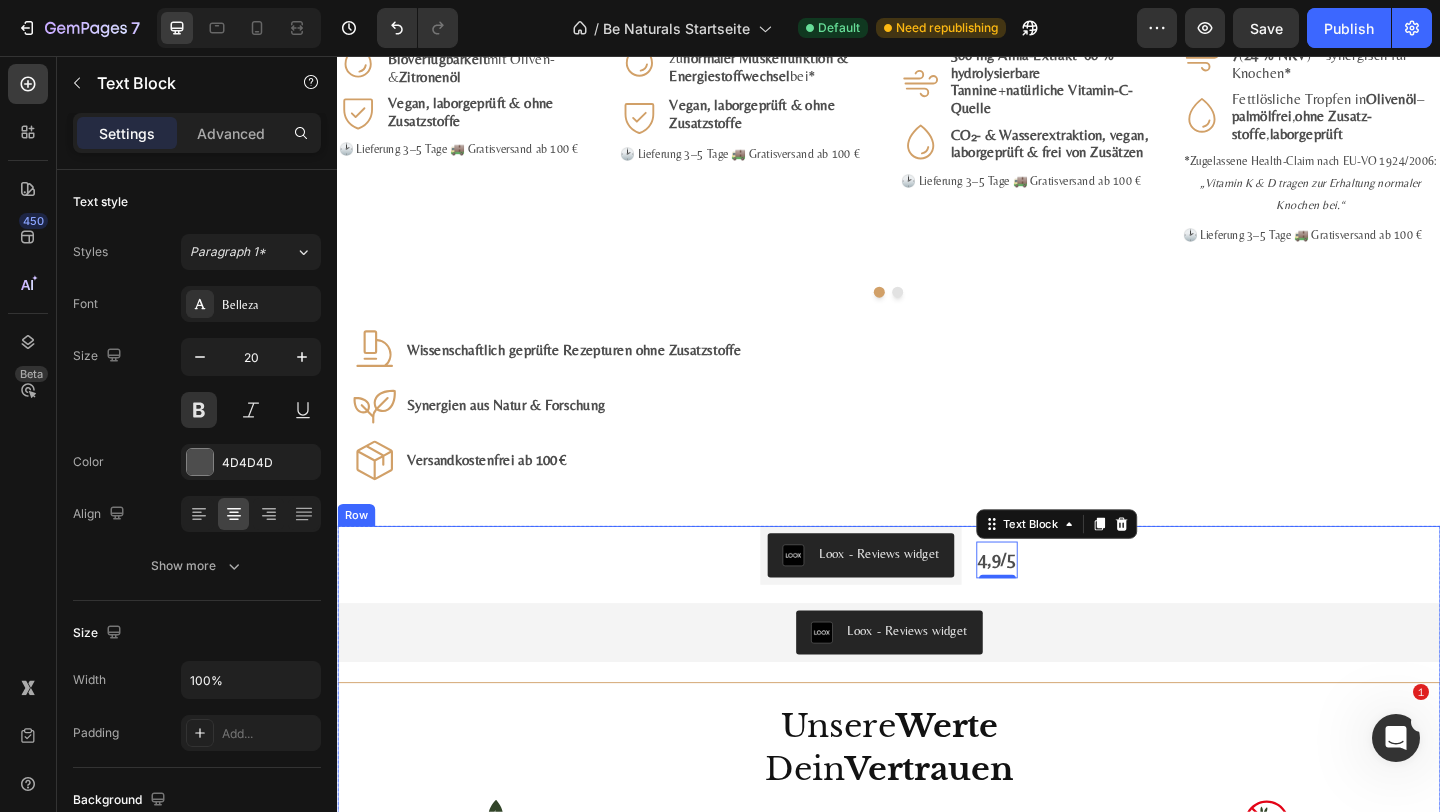 click on "Loox - Reviews widget Loox 4,9/5 Text Block   0 Row" at bounding box center (937, 604) 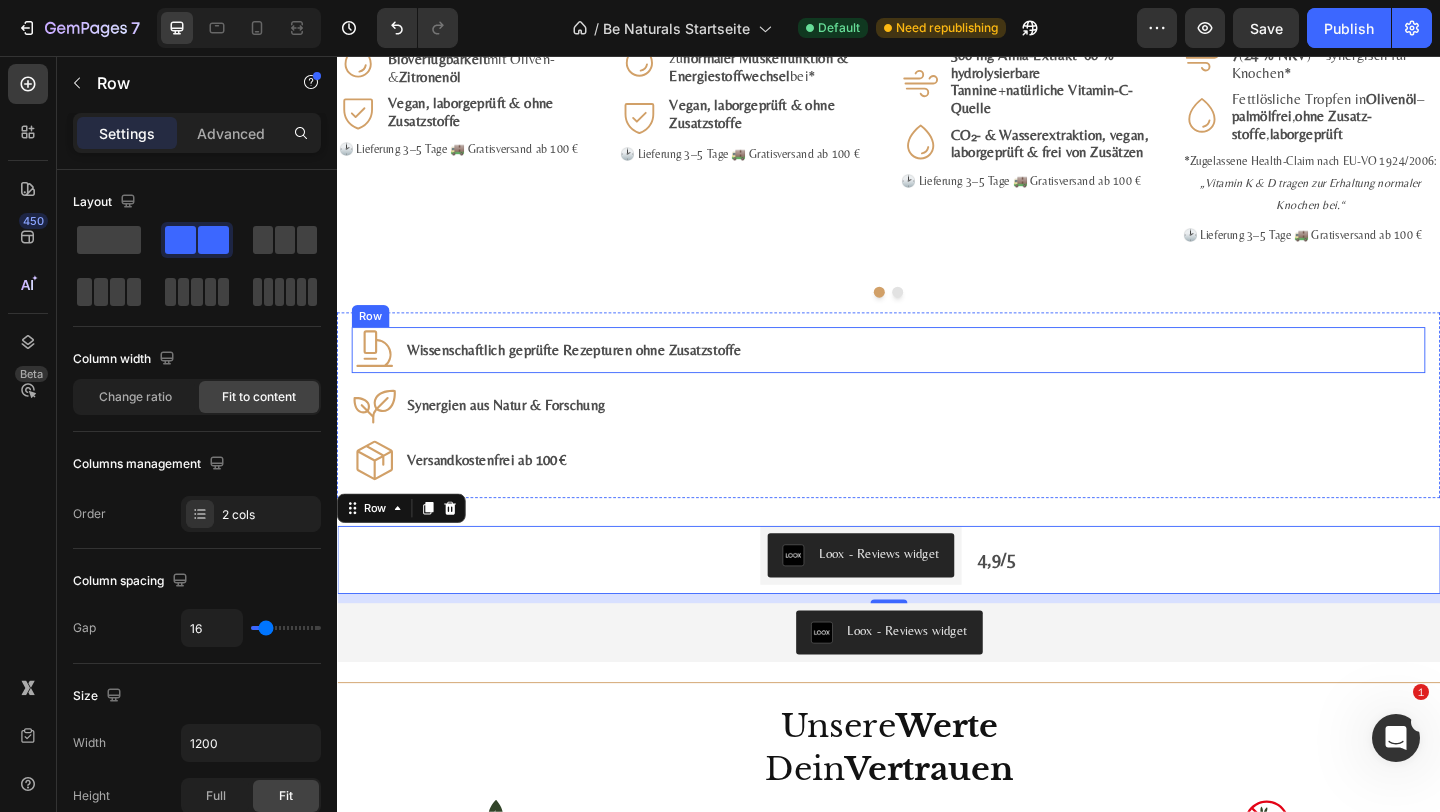 scroll, scrollTop: 3073, scrollLeft: 0, axis: vertical 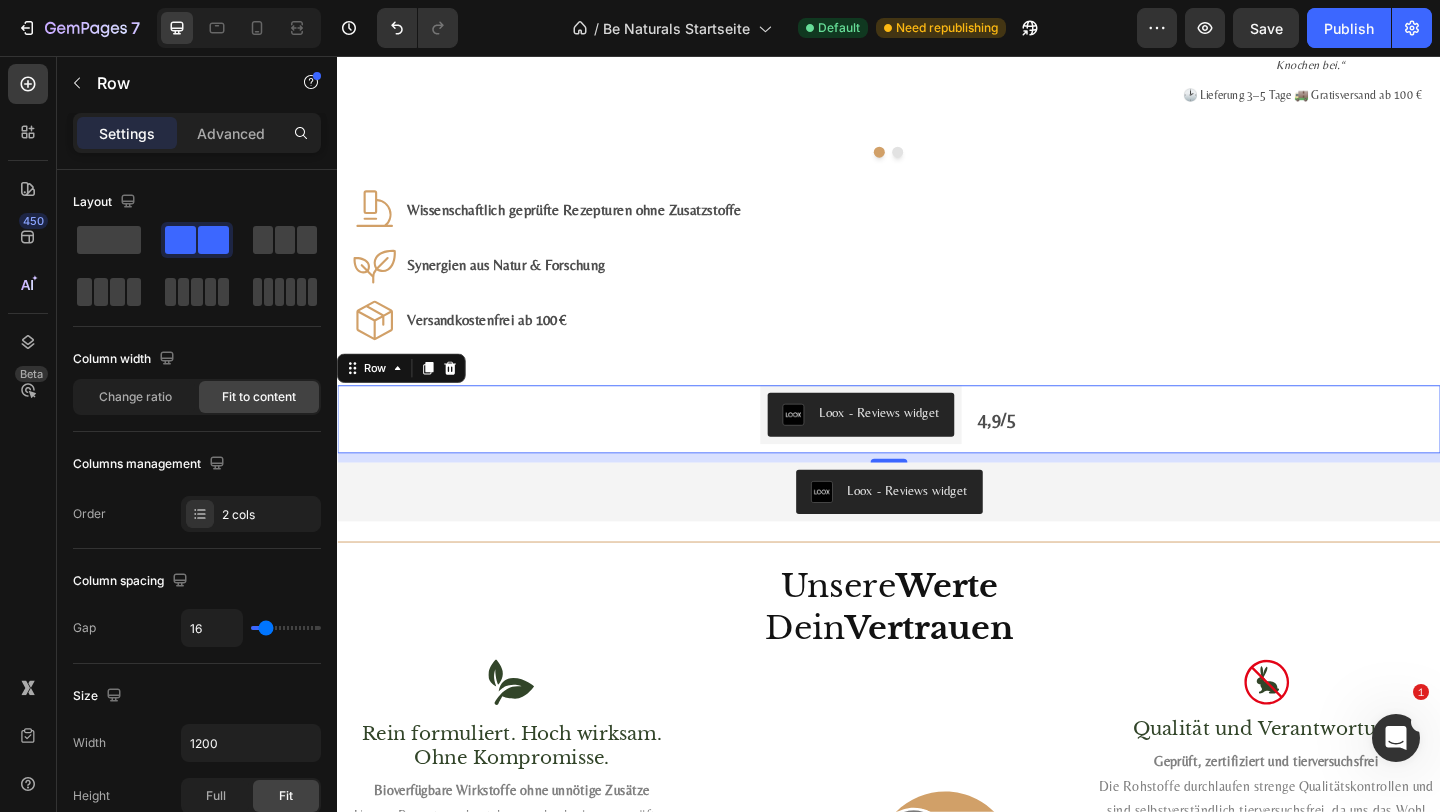 click on "7  Version history  /  Be Naturals Startseite Default Need republishing Preview  Save   Publish" 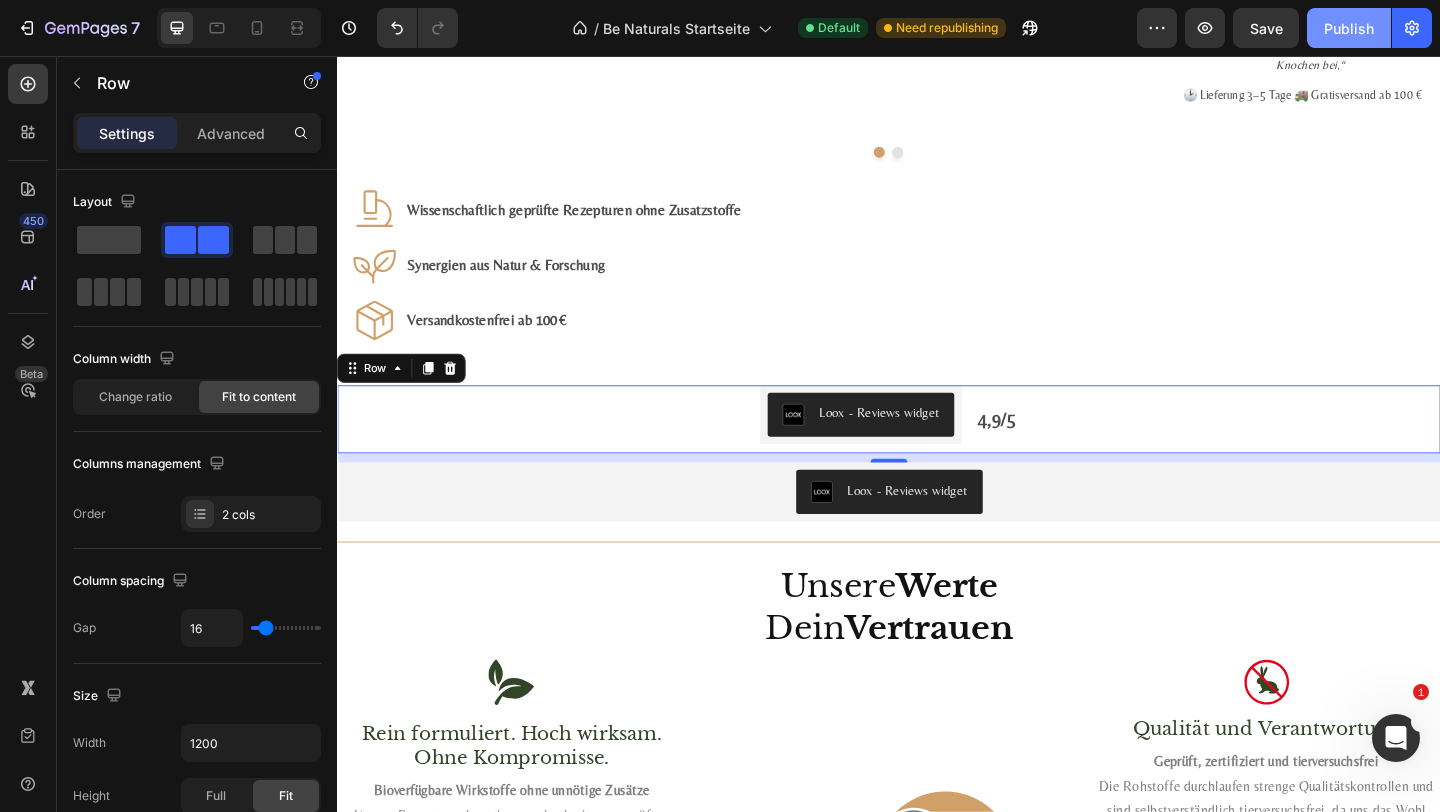 click on "Publish" at bounding box center [1349, 28] 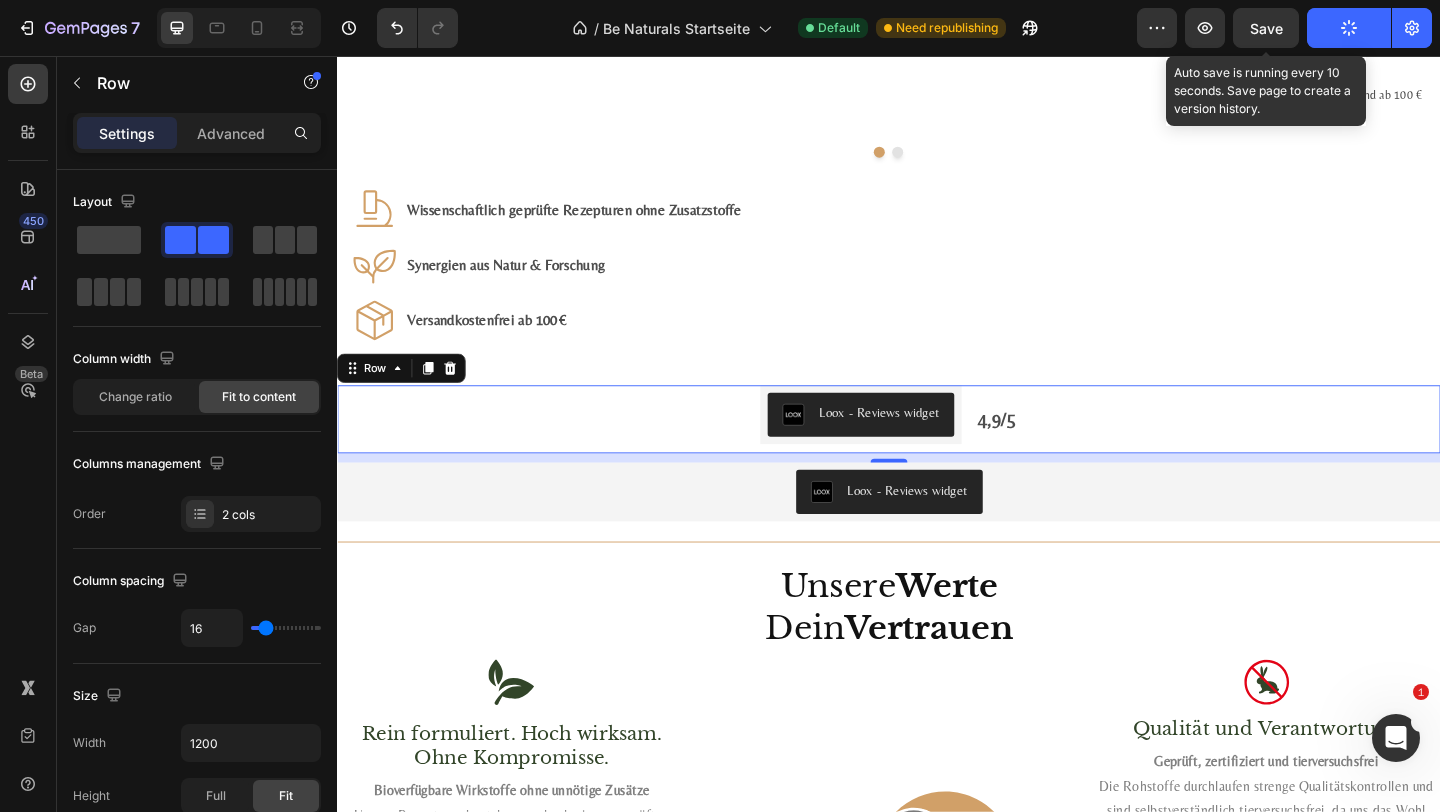 click on "Save" at bounding box center [1266, 28] 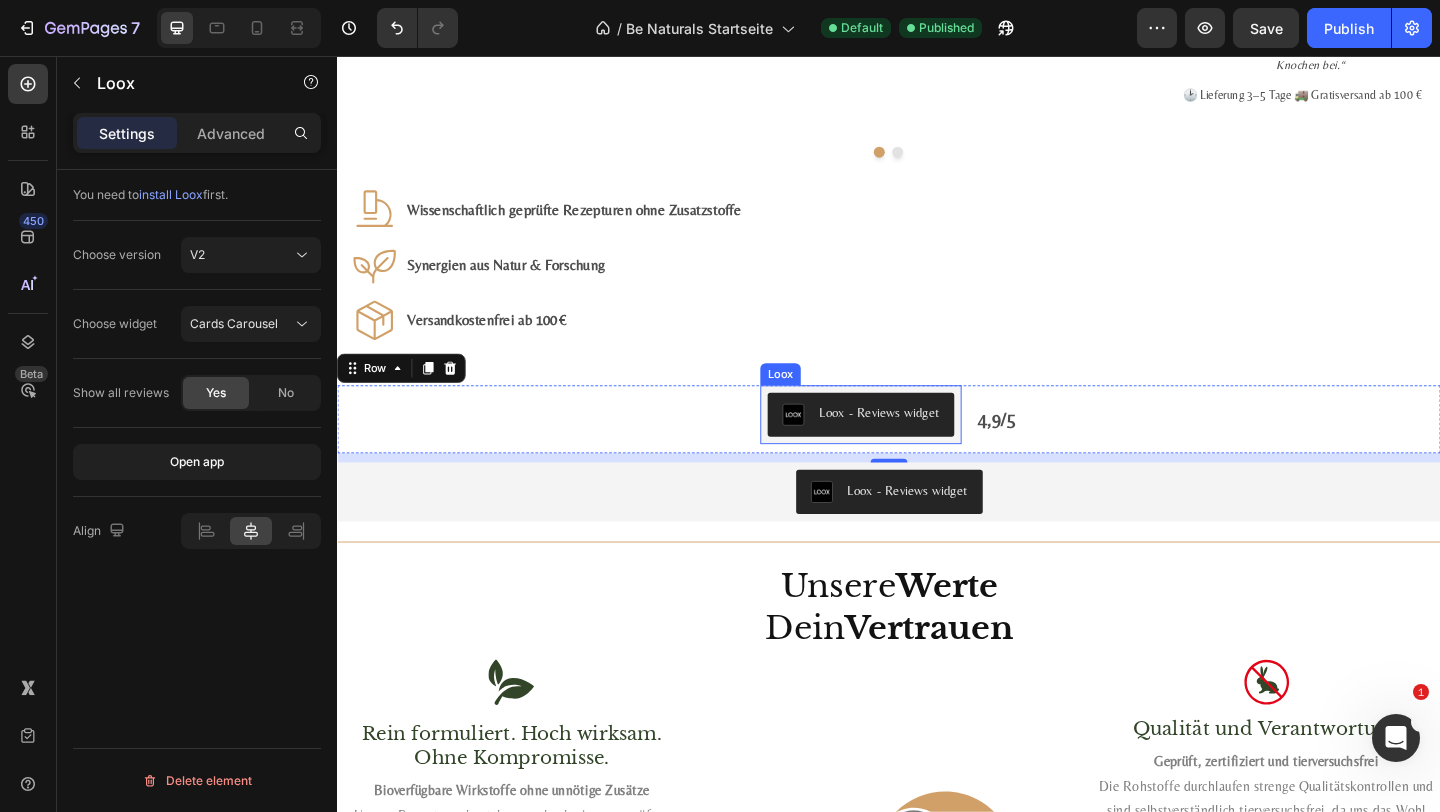 click on "Loox - Reviews widget" at bounding box center (926, 444) 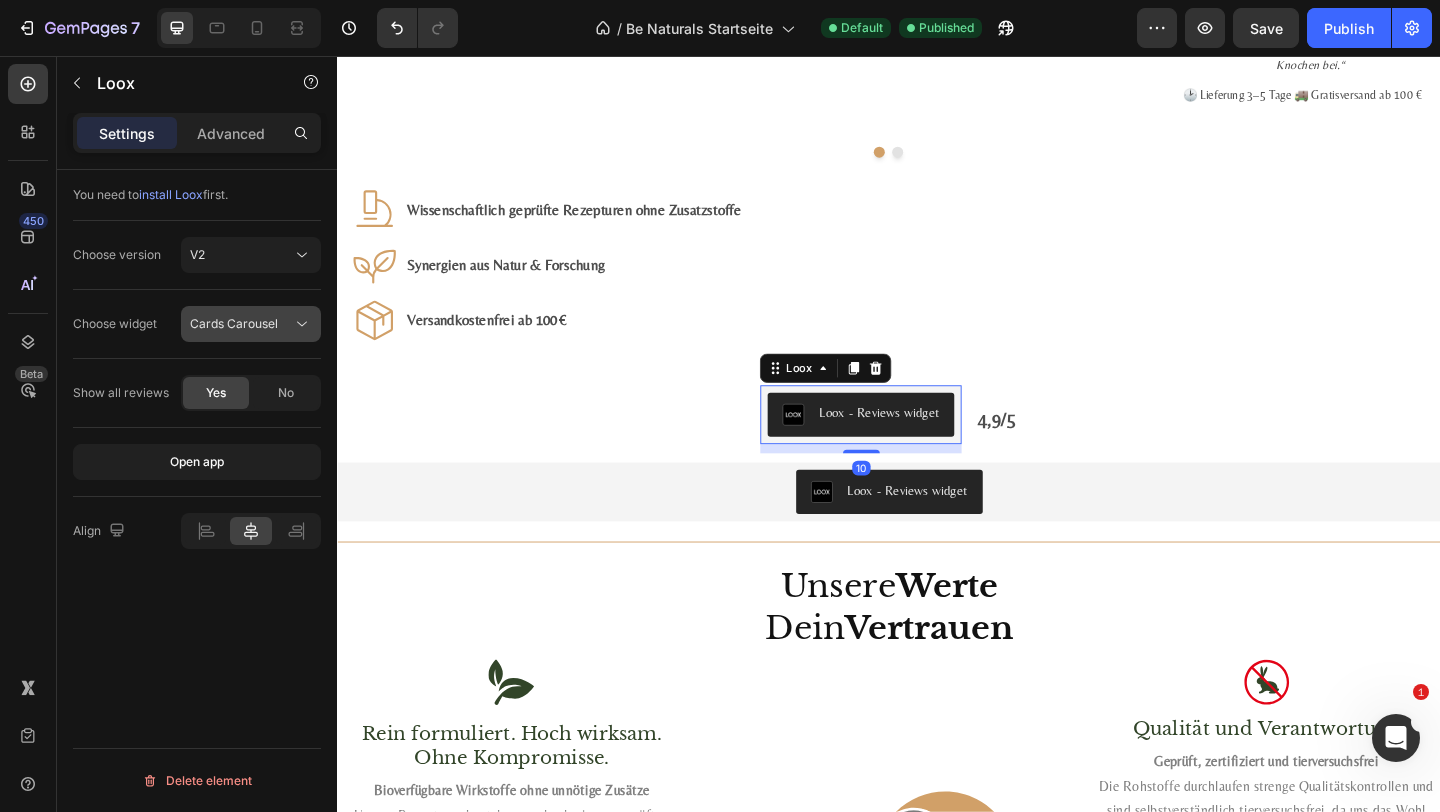 click on "Cards Carousel" at bounding box center [234, 323] 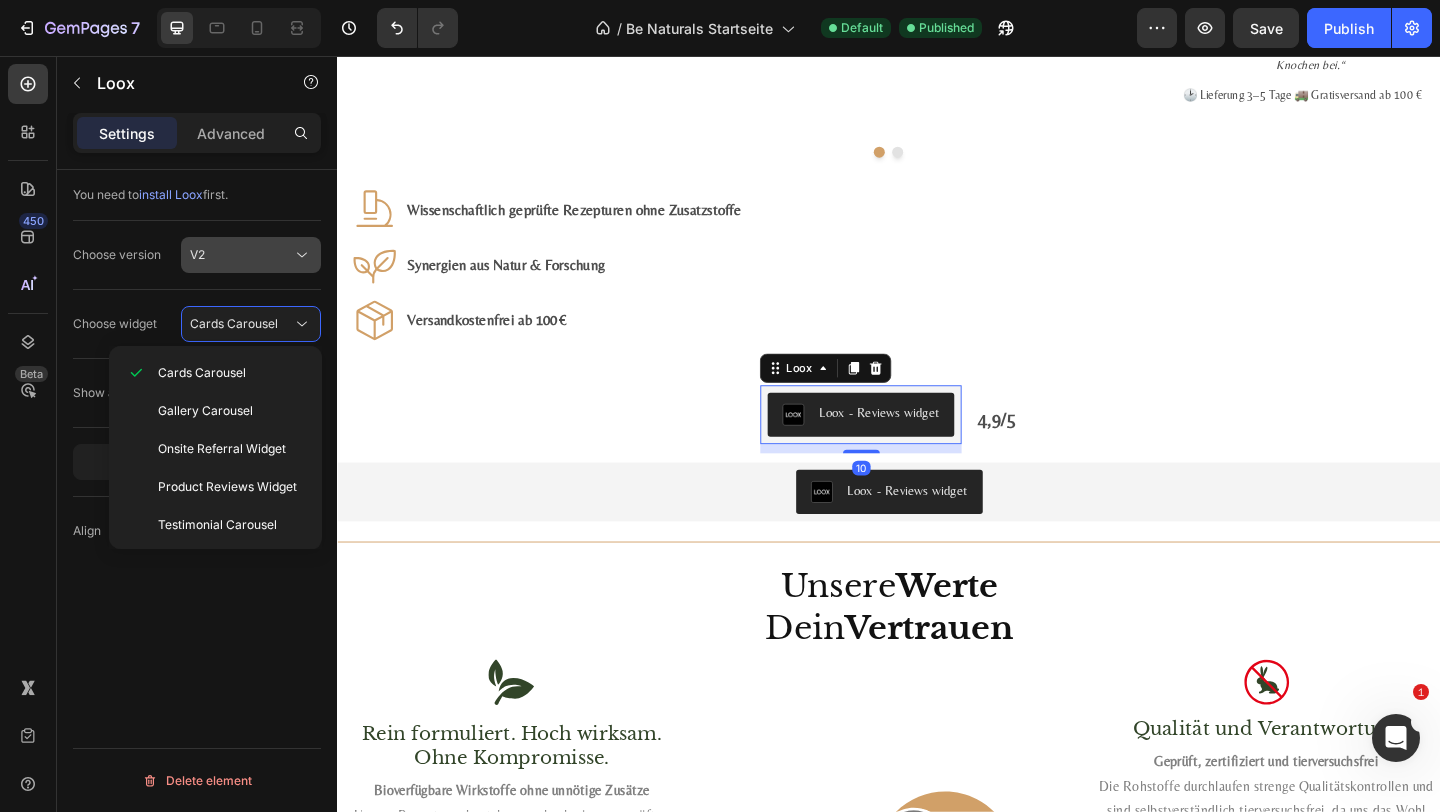 click on "V2" at bounding box center (241, 255) 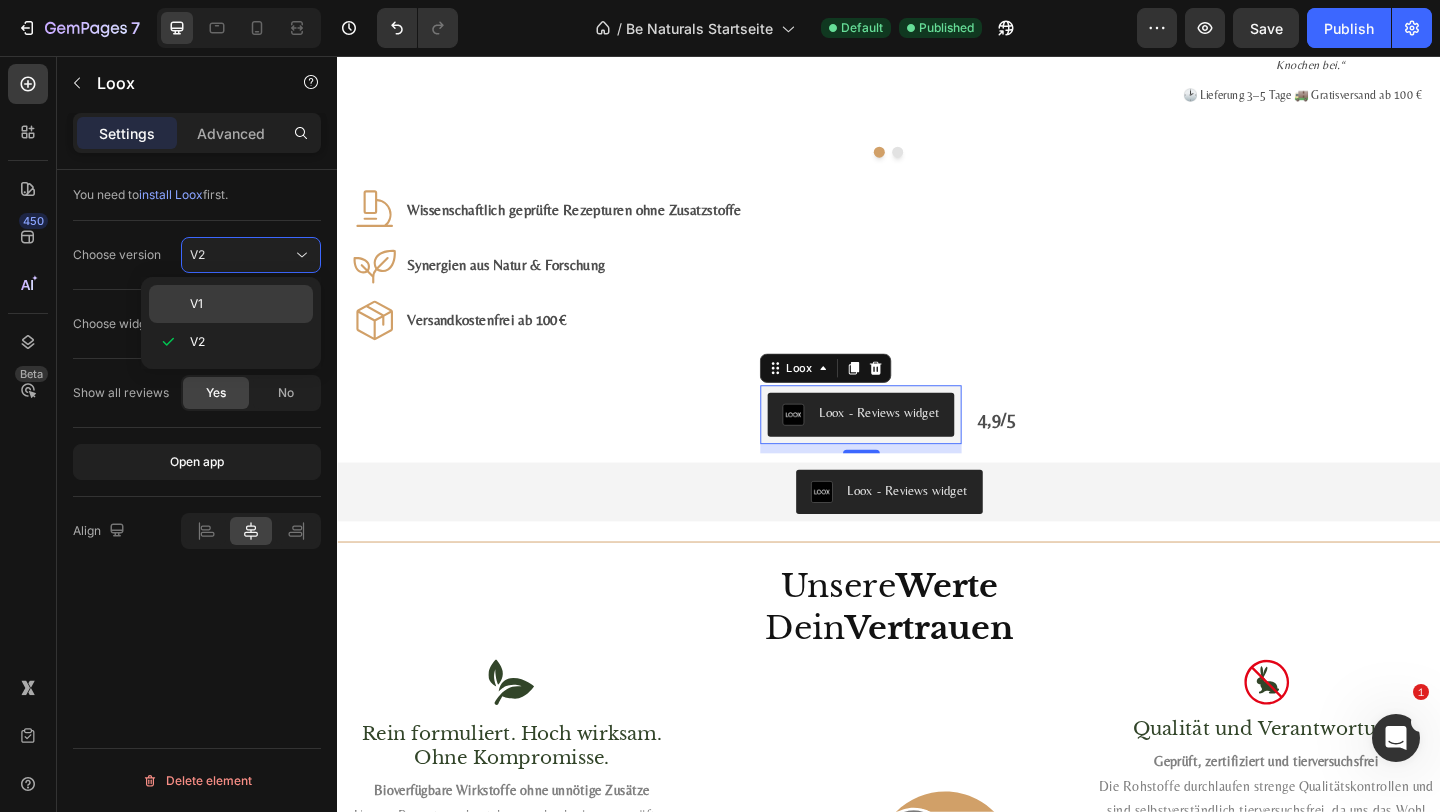 click on "V1" at bounding box center (247, 304) 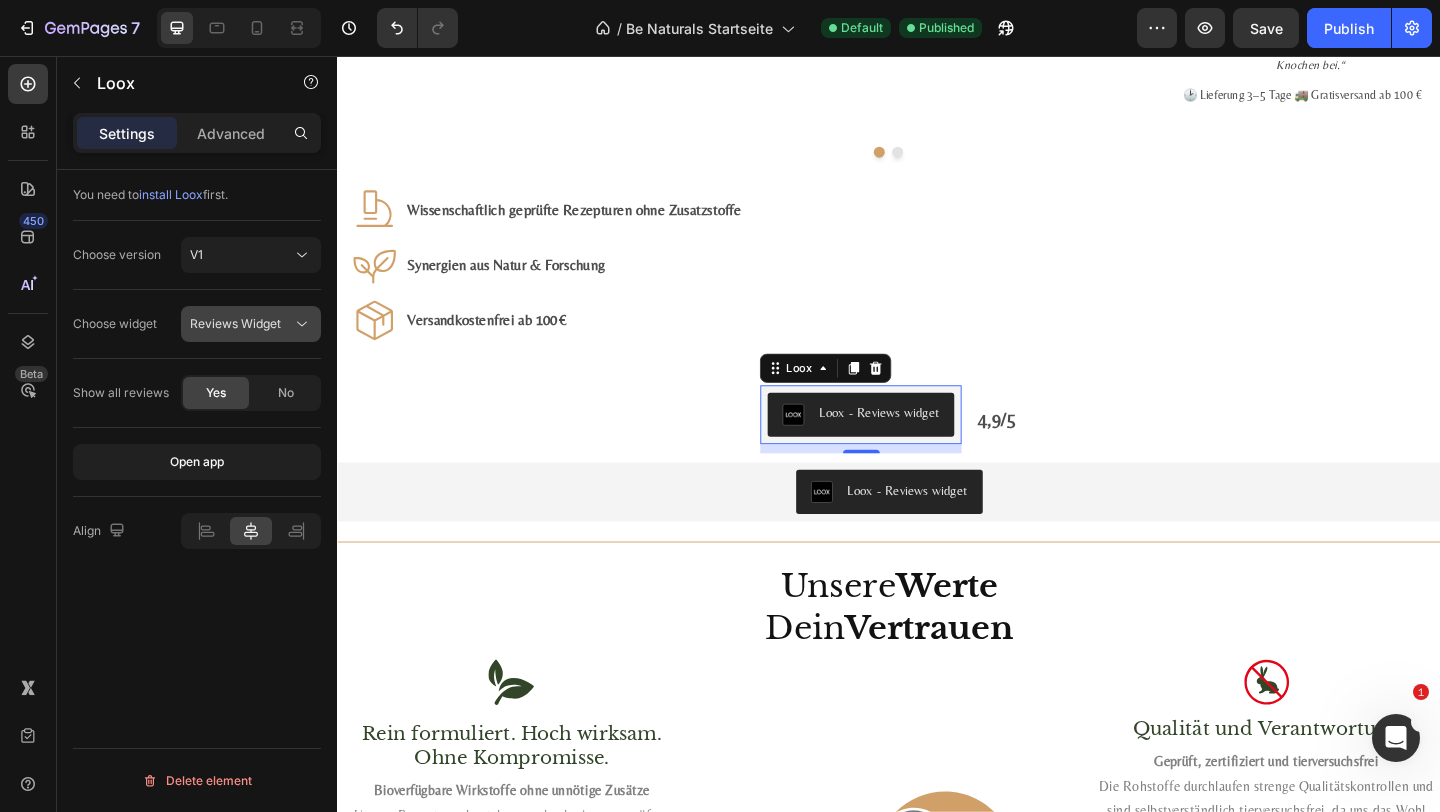 click on "Reviews Widget" at bounding box center (251, 324) 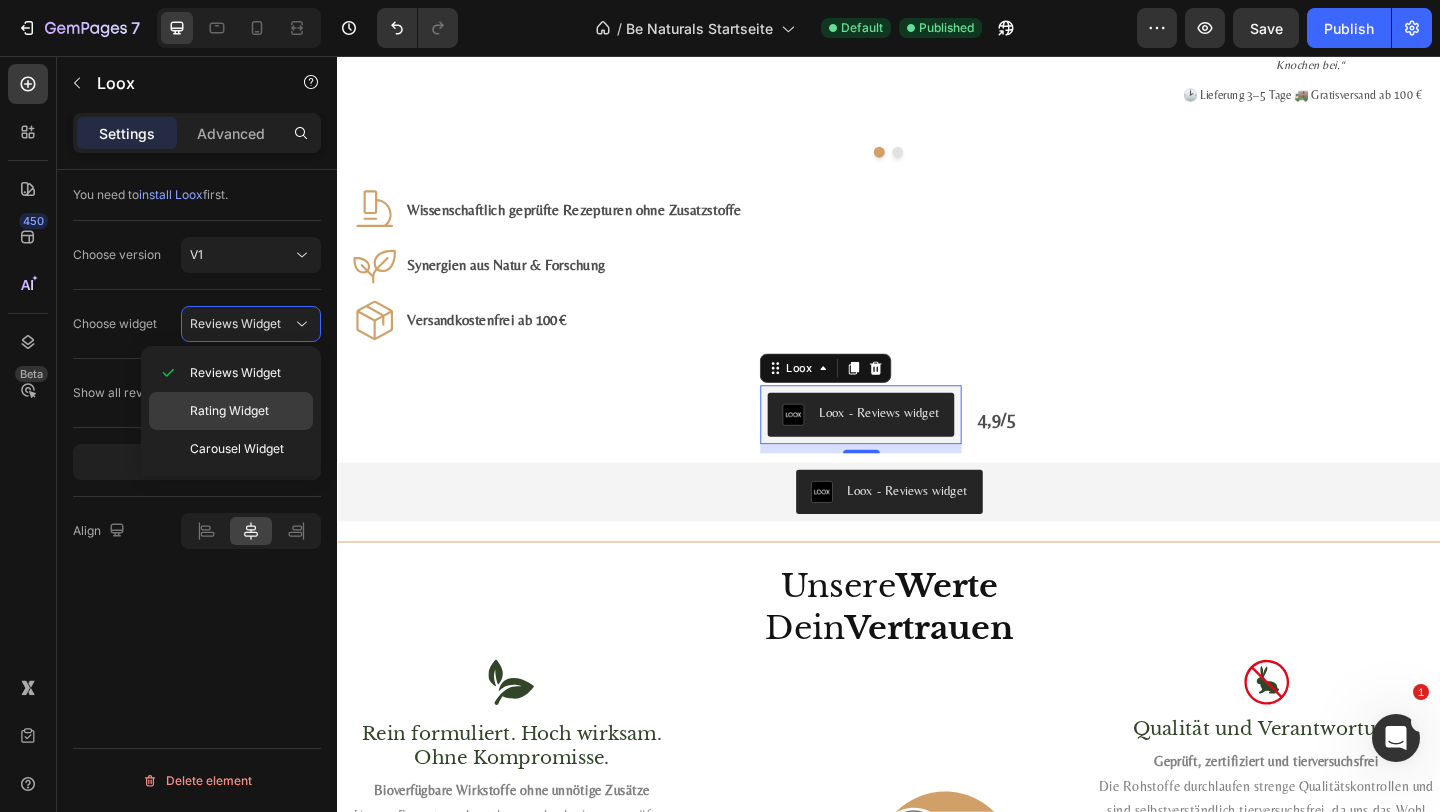 click on "Rating Widget" 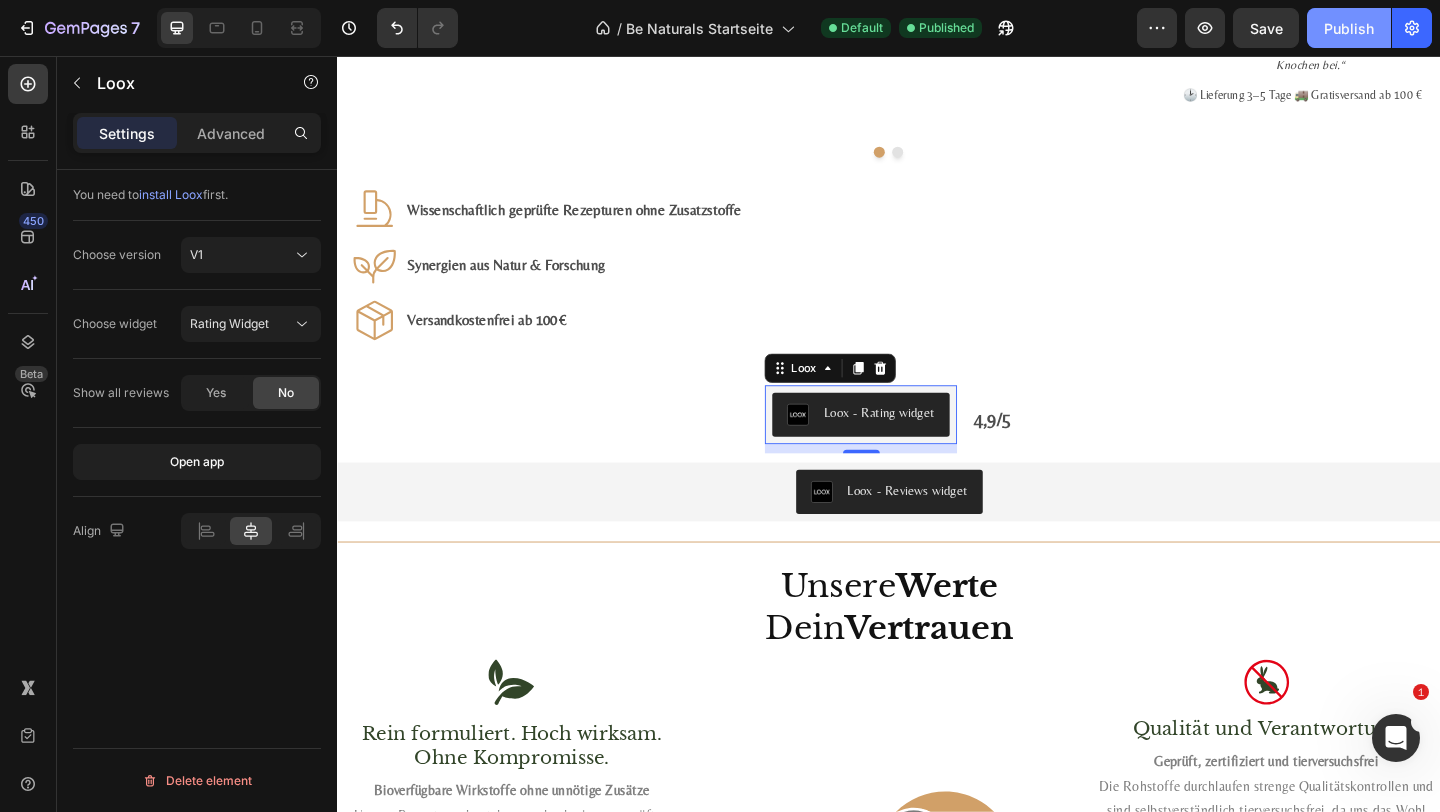 click on "Publish" at bounding box center [1349, 28] 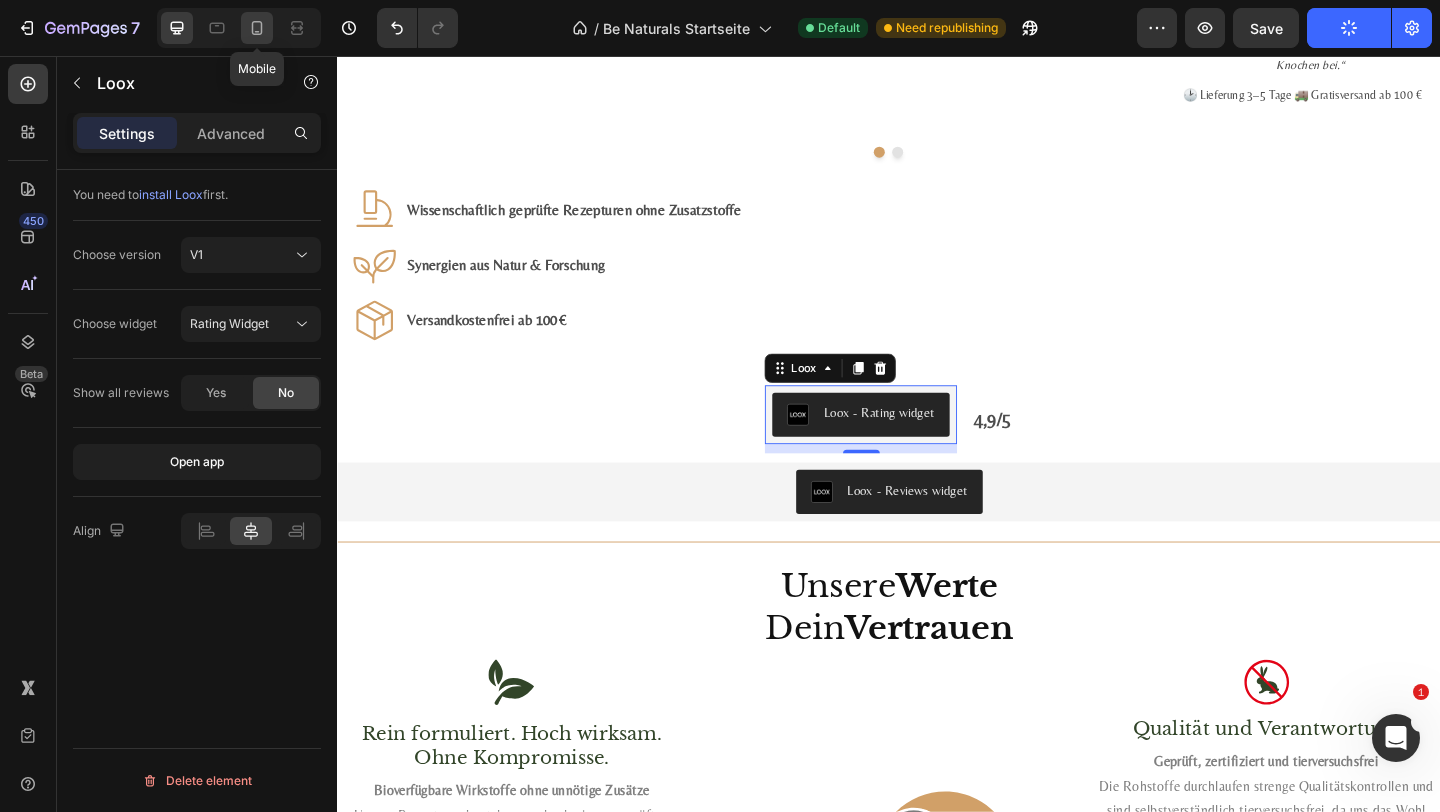 click 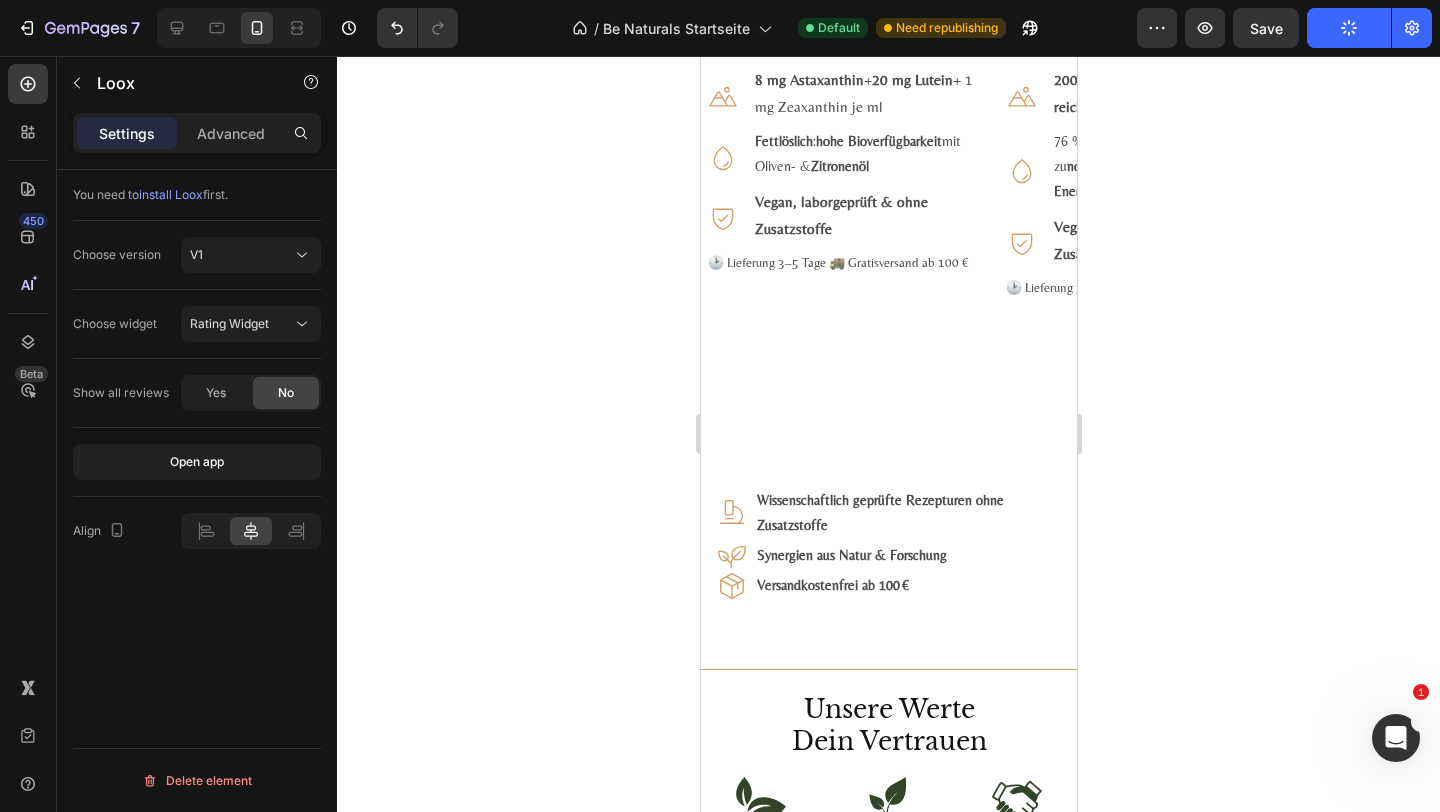 scroll, scrollTop: 3505, scrollLeft: 0, axis: vertical 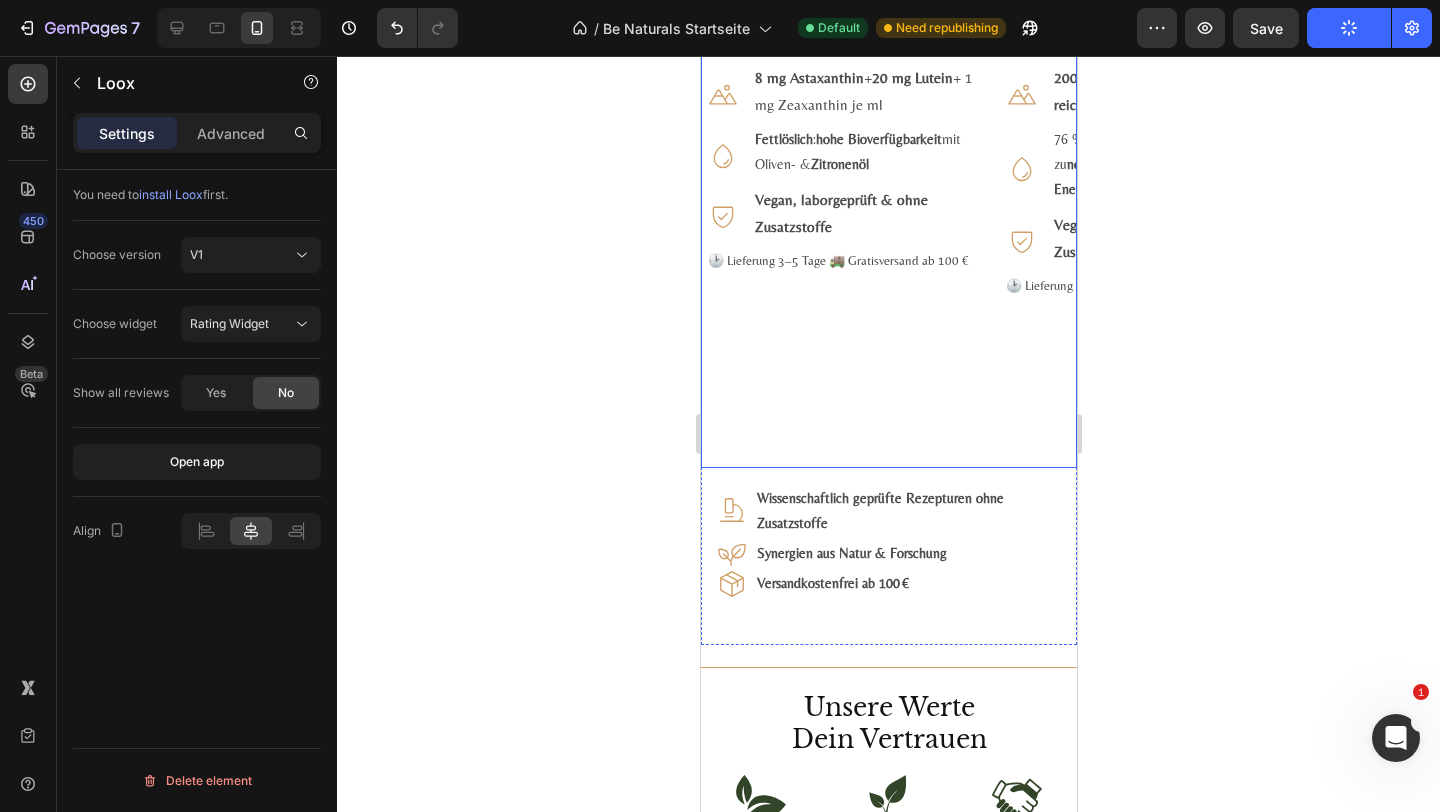 click on "#1 Bestseller Product Badge Product Images Astaxanthin, Lutein, Zeaxanthin Komplex Product Title Loox - Rating widget Loox Natürlicher Carotinoid-Komplex in Olivenöl, ohne Zusätze Text Block €29,99 Product Price Product Price 1.975,00€ / 1L Text Block Row Kaufen Add to Cart
Icon 8 mg Astaxanthin  +  20 mg Lutein  + 1 mg Zeaxanthin je ml Text Block Row
Icon Fettlöslich :  hohe Bioverfügbarkeit  mit Oliven- &  Zitronenöl Text Block Row
Icon Vegan, labor­geprüft & ohne Zusatz­stoffe Text Block Row 🕑 Lieferung 3–5 Tage 🚚 Gratis­versand ab 100 € Text Block Row Product" at bounding box center [837, -47] 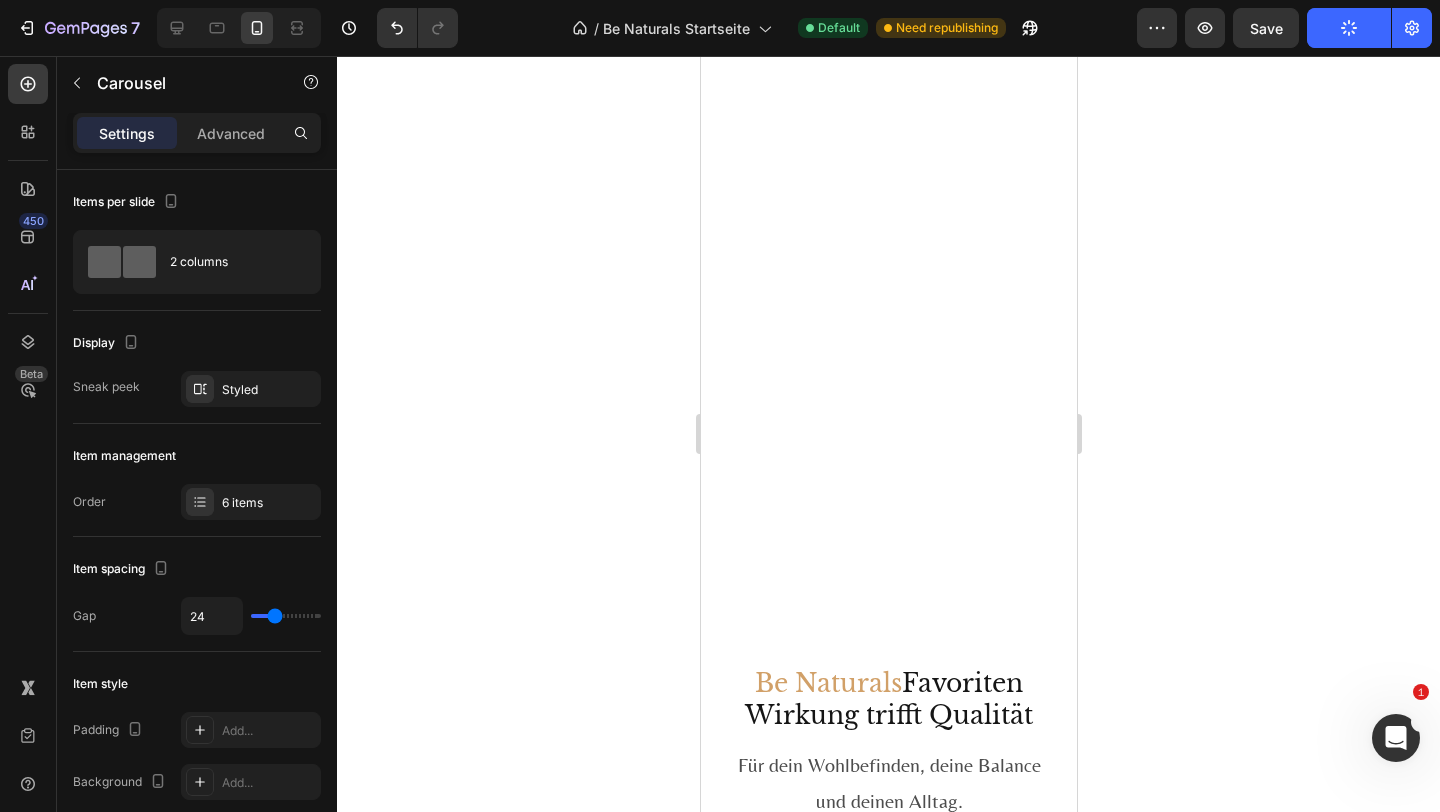 scroll, scrollTop: 3218, scrollLeft: 0, axis: vertical 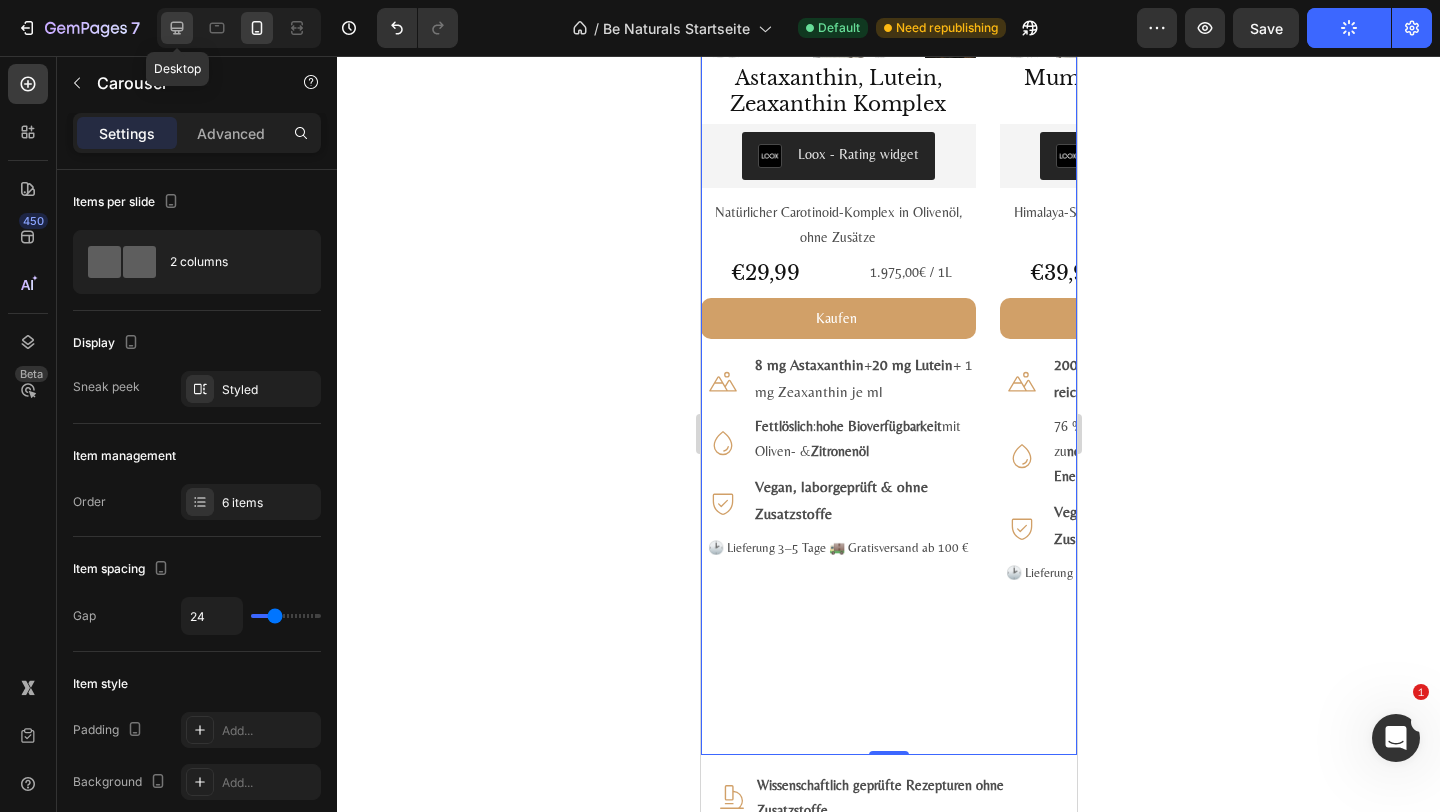 click 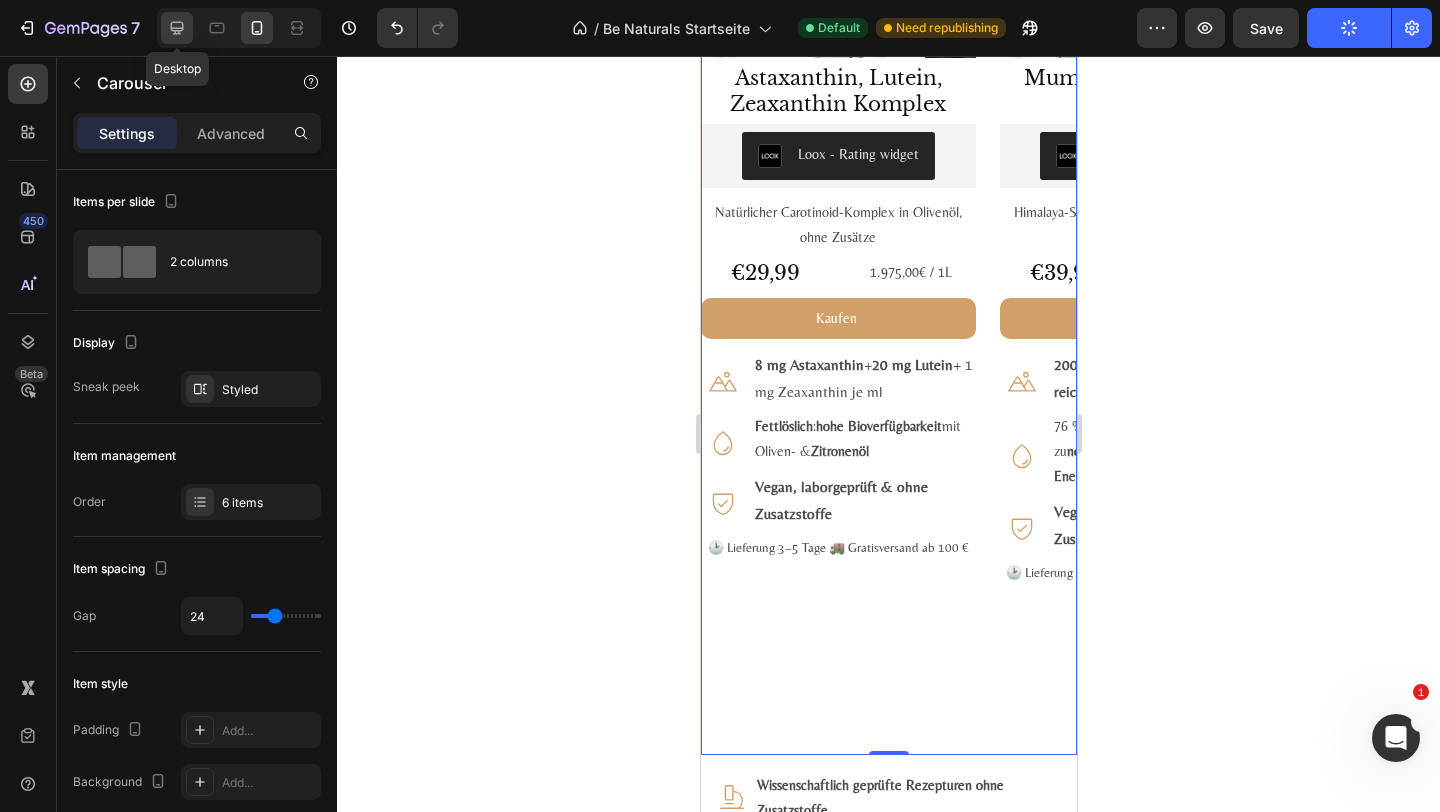 type on "1200" 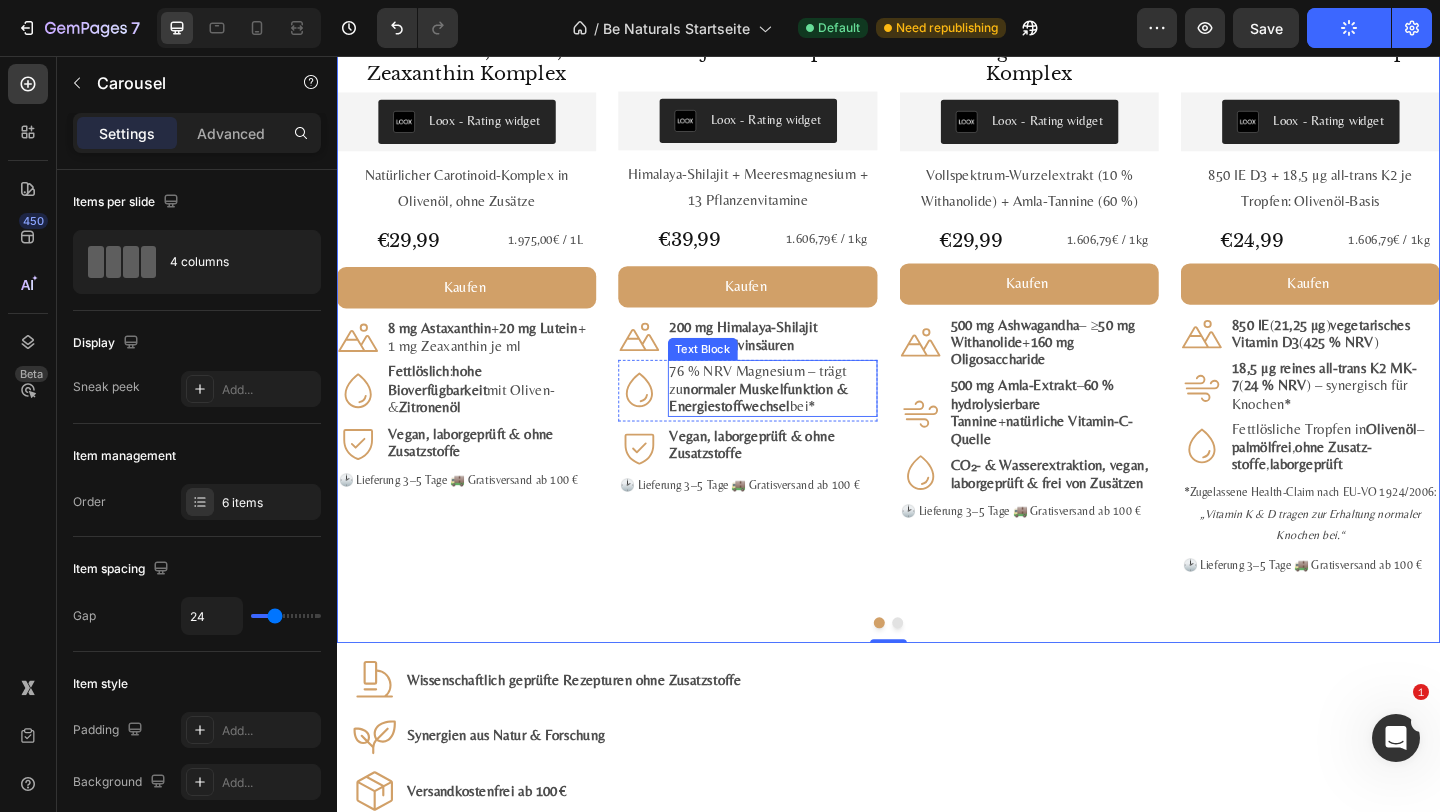 scroll, scrollTop: 3590, scrollLeft: 0, axis: vertical 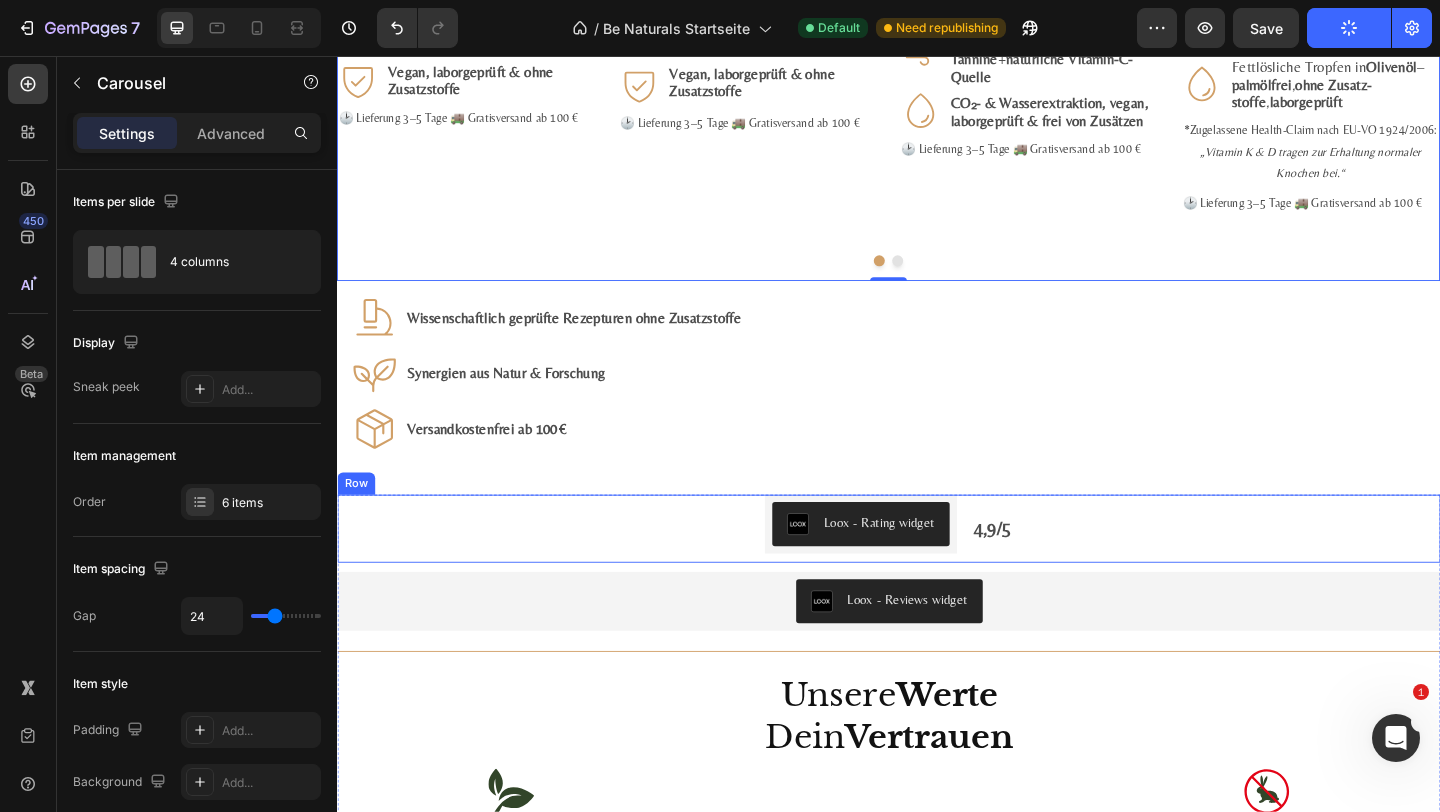 click on "Loox - Rating widget Loox 4,9/5 Text Block Row" at bounding box center [937, 570] 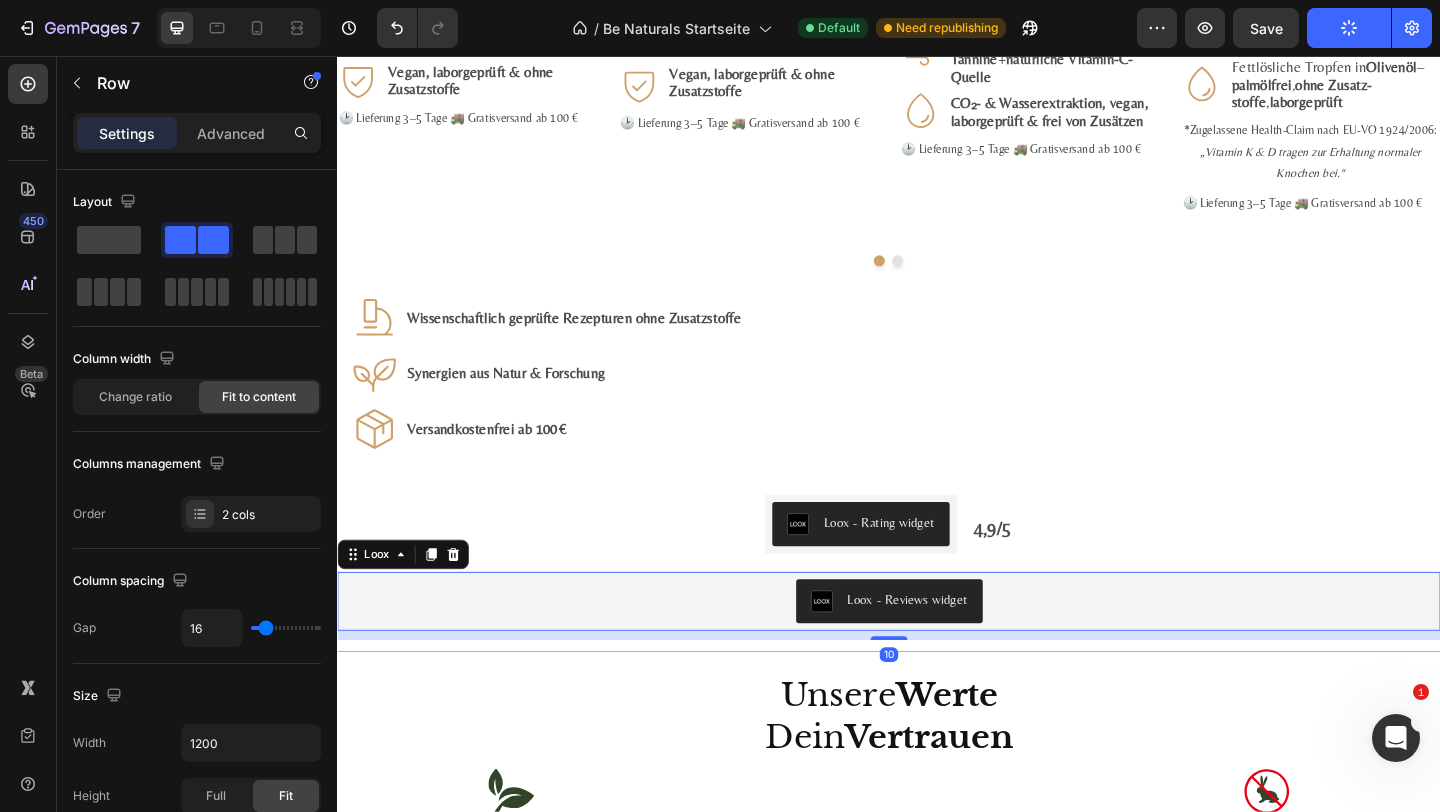 click on "Loox - Reviews widget" at bounding box center (937, 649) 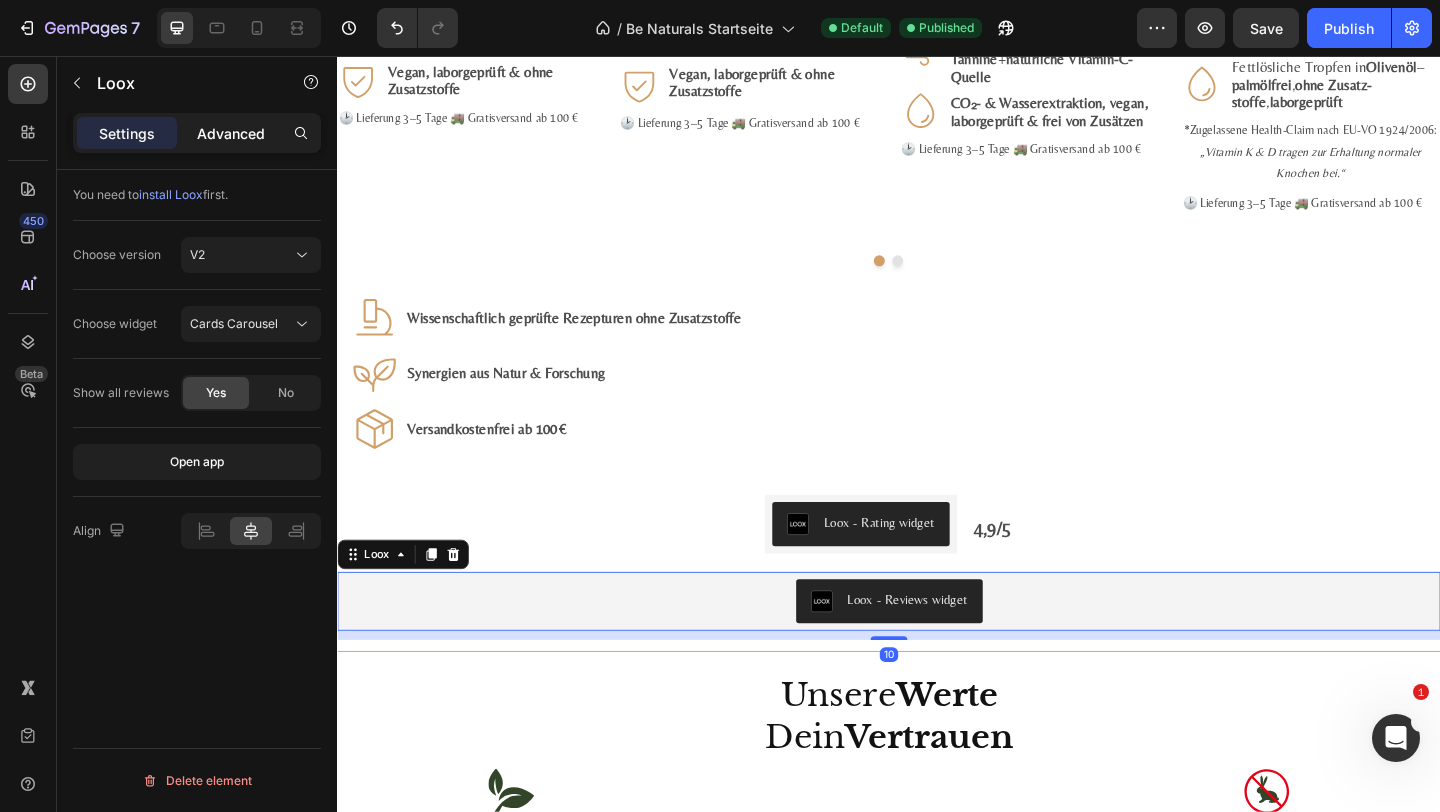click on "Advanced" at bounding box center (231, 133) 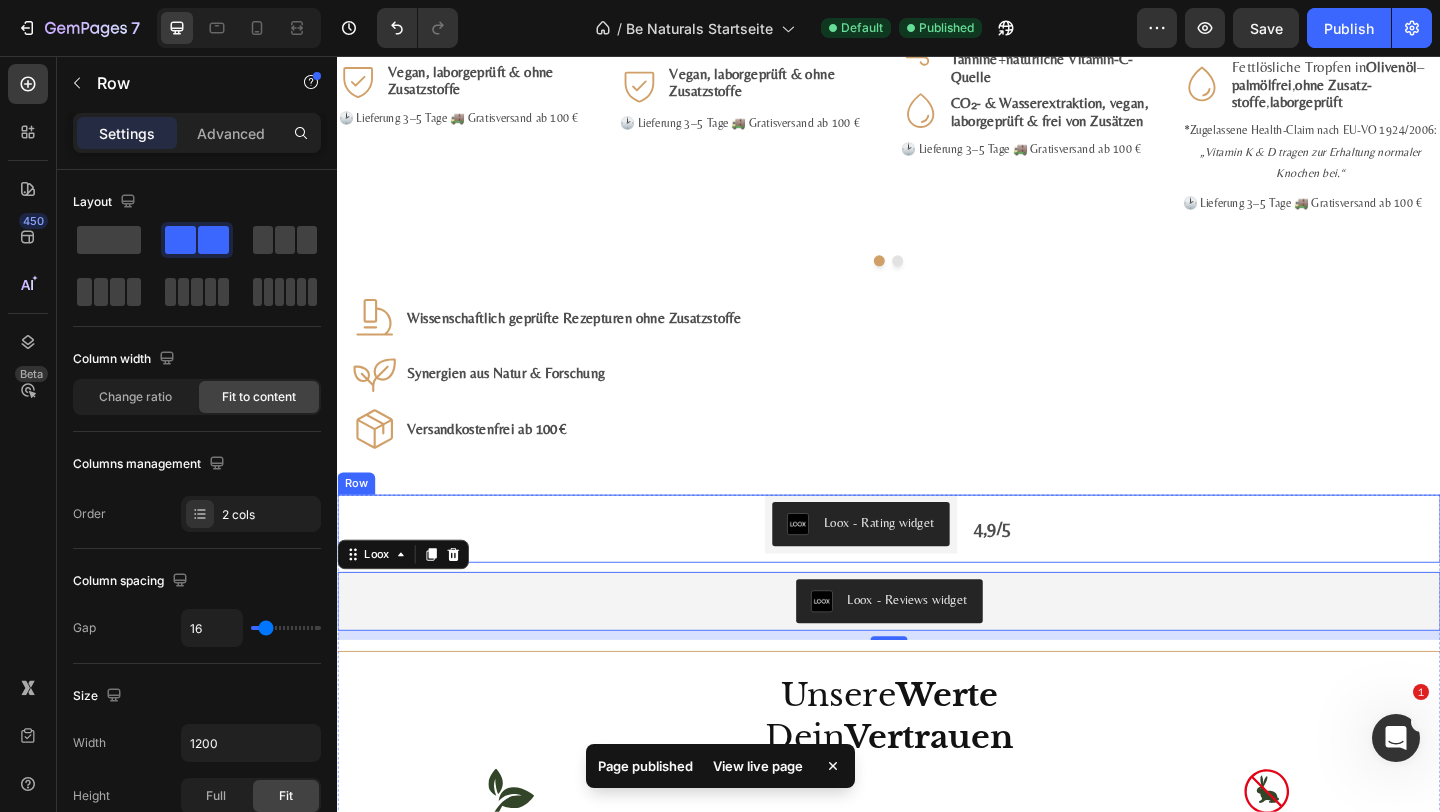 click on "Loox - Rating widget Loox 4,9/5 Text Block Row" at bounding box center [937, 570] 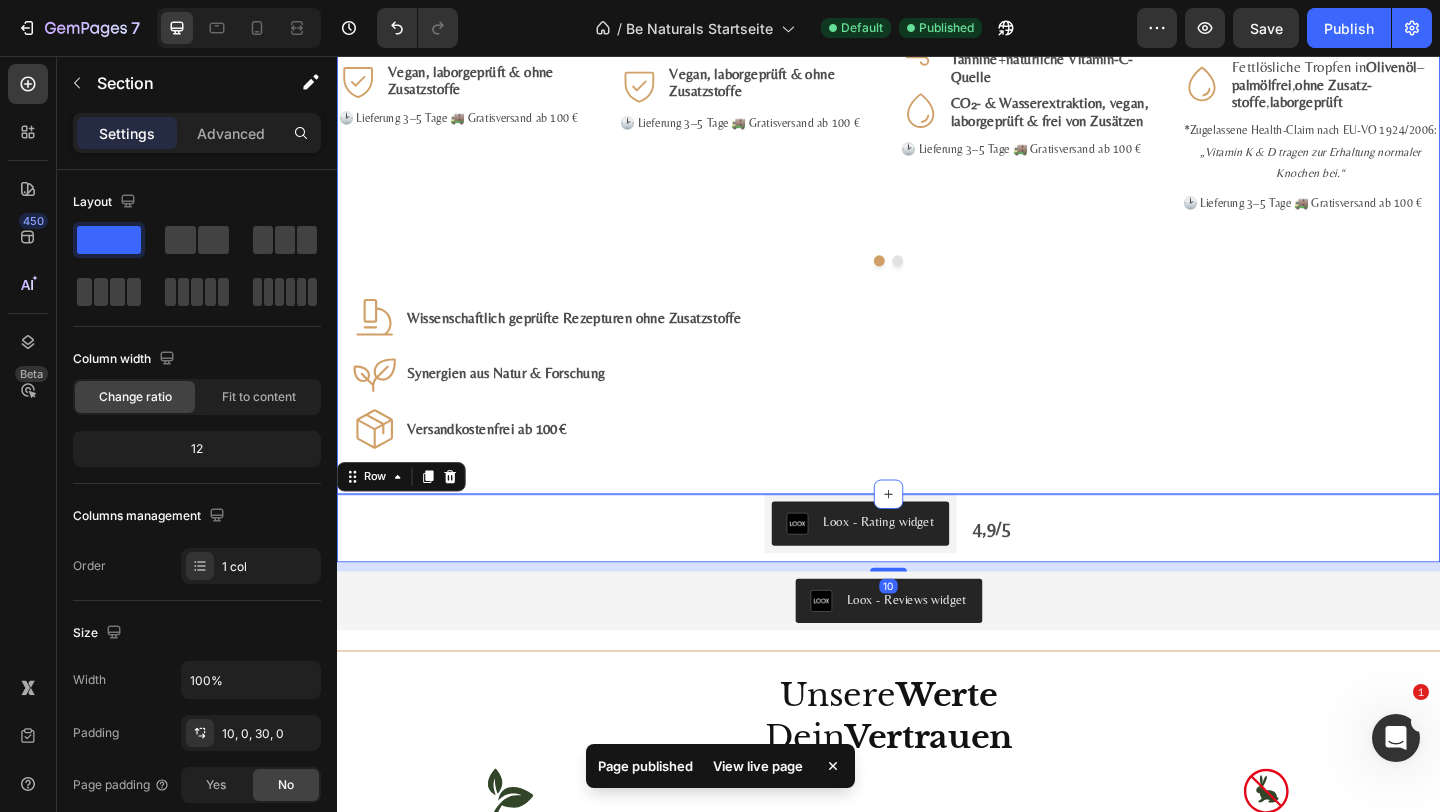 click on "Be Naturals  Favoriten Wirkung trifft Qualität Heading Für dein Wohlbefinden, deine Balance und deinen Alltag. Text Block Bestseller ansehen Button #1 Bestseller Product Badge Product Images Astaxanthin, Lutein, Zeaxanthin Komplex Product Title Loox - Rating widget Loox Natürlicher Carotinoid-Komplex in Olivenöl, ohne Zusätze Text Block €29,99 Product Price Product Price 1.975,00€ / 1L Text Block Row Kaufen Add to Cart
Icon 8 mg Astaxanthin  +  20 mg Lutein  + 1 mg Zeaxanthin je ml Text Block Row
Icon Fettlöslich :  hohe Bioverfügbarkeit  mit Oliven- &  Zitronenöl Text Block Row
Icon Vegan, labor­geprüft & ohne Zusatz­stoffe Text Block Row 🕑 Lieferung 3–5 Tage 🚚 Gratis­versand ab 100 € Text Block Row Product #2 Bestseller Product Badge Product Images Mumijo MG Komplex Product Title Loox - Rating widget Loox Himalaya-Shilajit + Meeres­magnesium + 13 Pflanzen­vitamine Text Block €39,99 Product Price Product Price 1.606,79€ / 1kg Row" at bounding box center (937, -184) 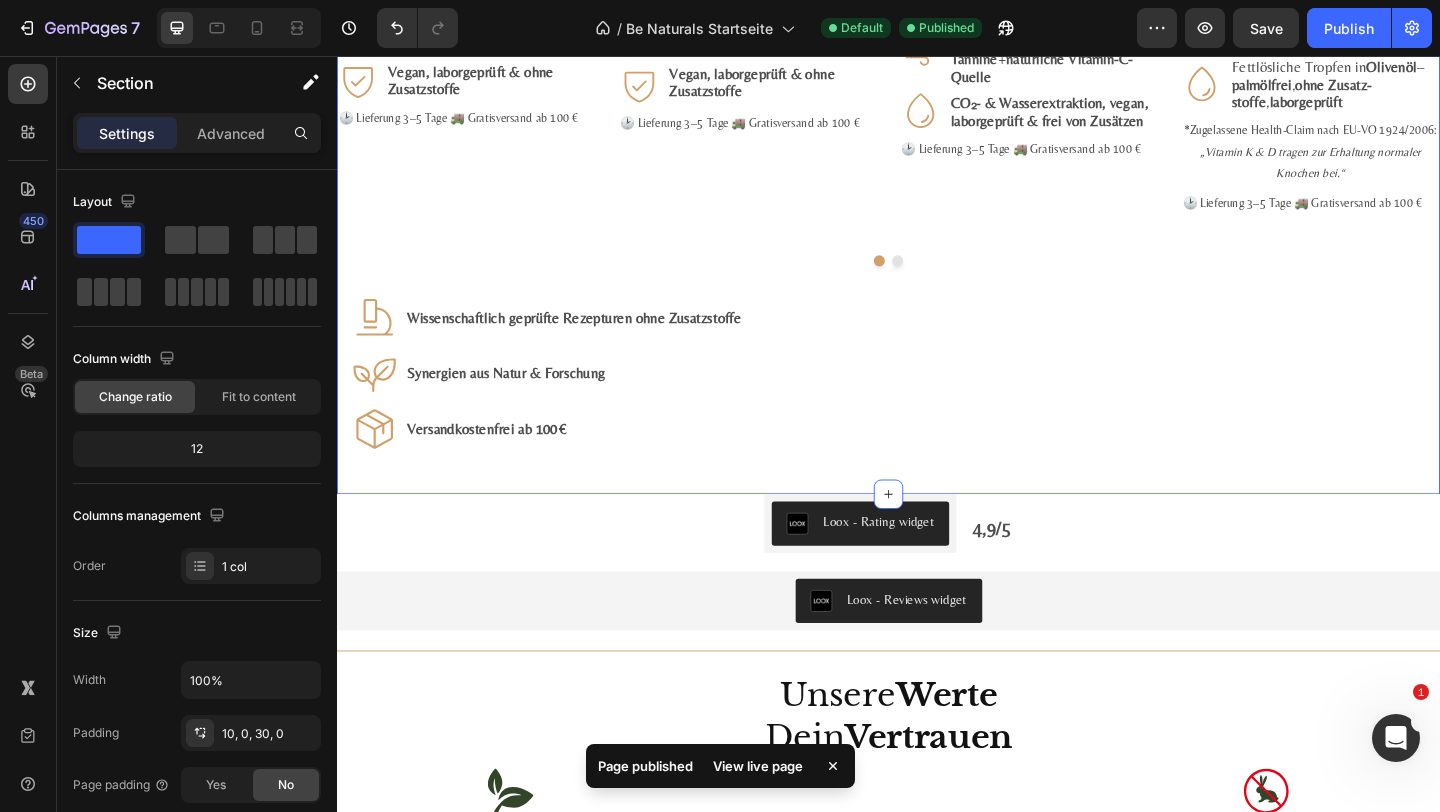 click on "Be Naturals  Favoriten Wirkung trifft Qualität Heading Für dein Wohlbefinden, deine Balance und deinen Alltag. Text Block Bestseller ansehen Button #1 Bestseller Product Badge Product Images Astaxanthin, Lutein, Zeaxanthin Komplex Product Title Loox - Rating widget Loox Natürlicher Carotinoid-Komplex in Olivenöl, ohne Zusätze Text Block €29,99 Product Price Product Price 1.975,00€ / 1L Text Block Row Kaufen Add to Cart
Icon 8 mg Astaxanthin  +  20 mg Lutein  + 1 mg Zeaxanthin je ml Text Block Row
Icon Fettlöslich :  hohe Bioverfügbarkeit  mit Oliven- &  Zitronenöl Text Block Row
Icon Vegan, labor­geprüft & ohne Zusatz­stoffe Text Block Row 🕑 Lieferung 3–5 Tage 🚚 Gratis­versand ab 100 € Text Block Row Product #2 Bestseller Product Badge Product Images Mumijo MG Komplex Product Title Loox - Rating widget Loox Himalaya-Shilajit + Meeres­magnesium + 13 Pflanzen­vitamine Text Block €39,99 Product Price Product Price 1.606,79€ / 1kg Row" at bounding box center (937, -184) 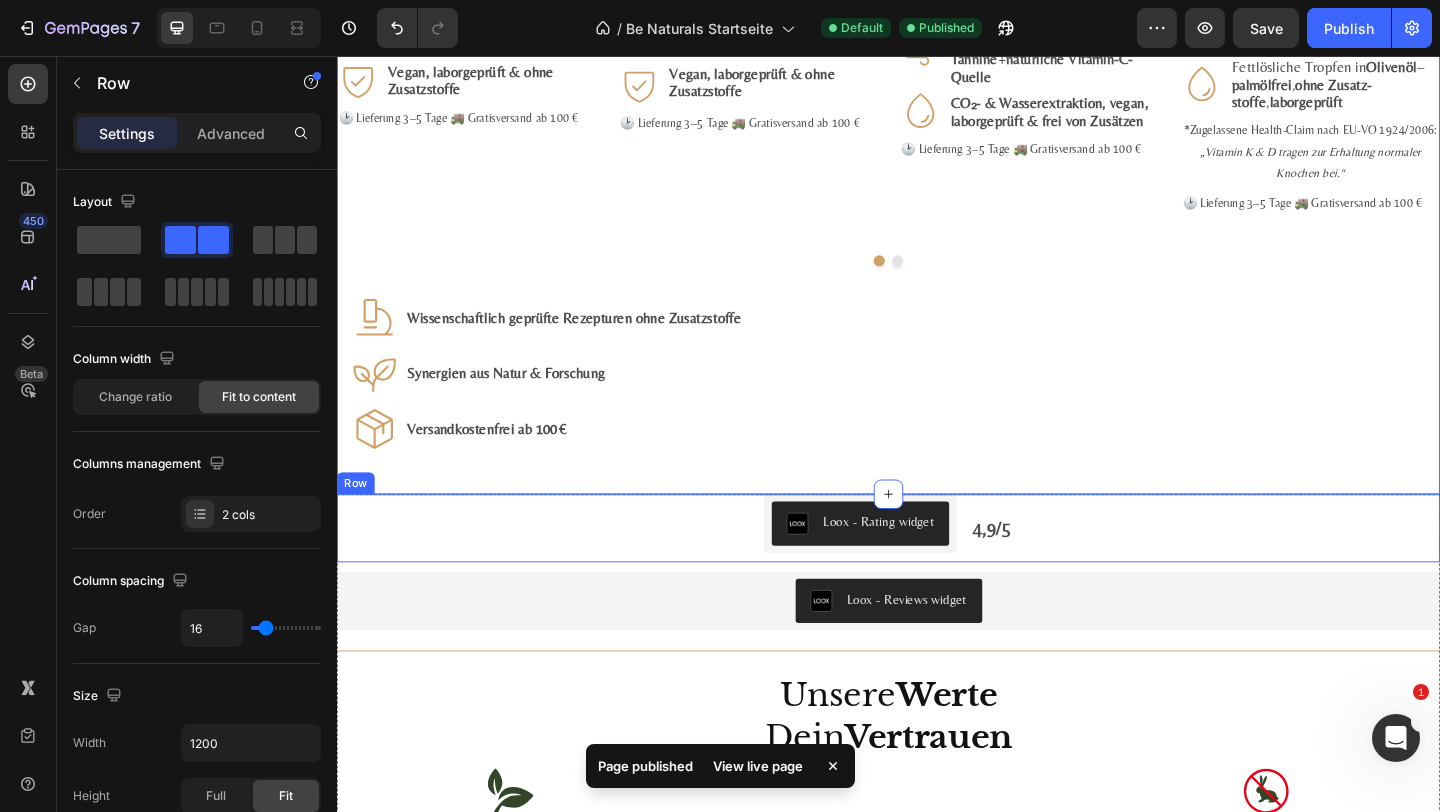 click on "Loox - Rating widget Loox 4,9/5 Text Block Row" at bounding box center (937, 570) 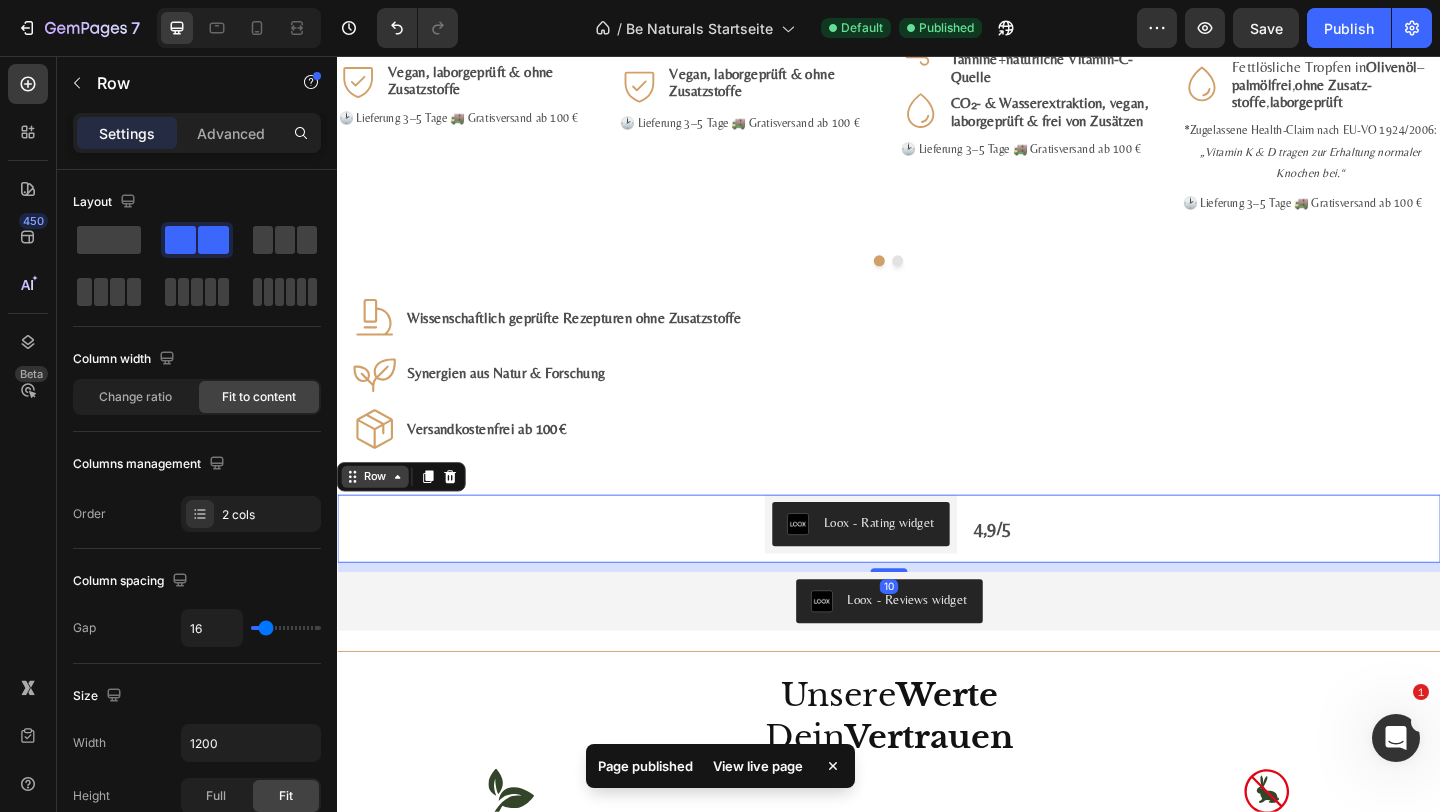 click on "Row" at bounding box center [378, 514] 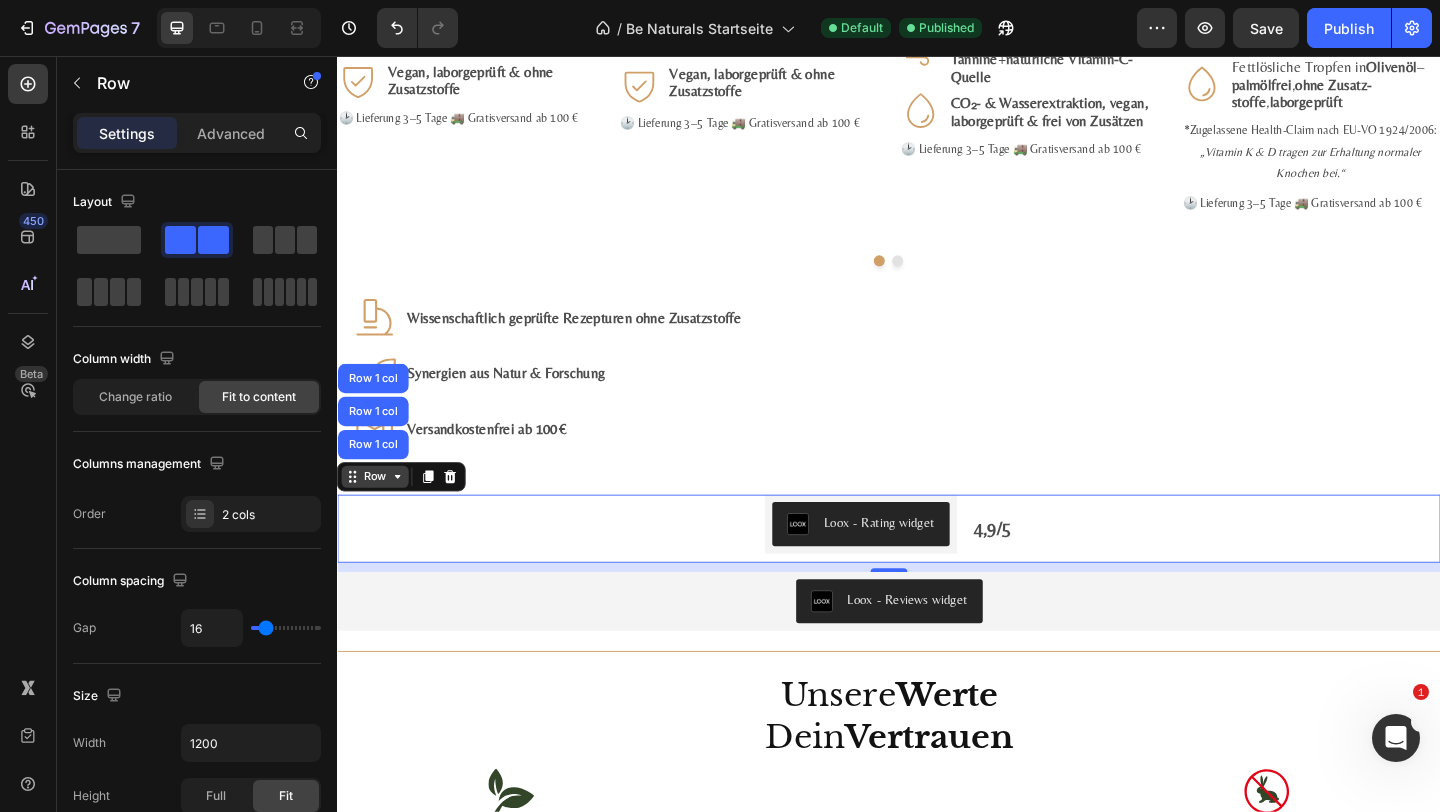 click on "Row" at bounding box center (378, 514) 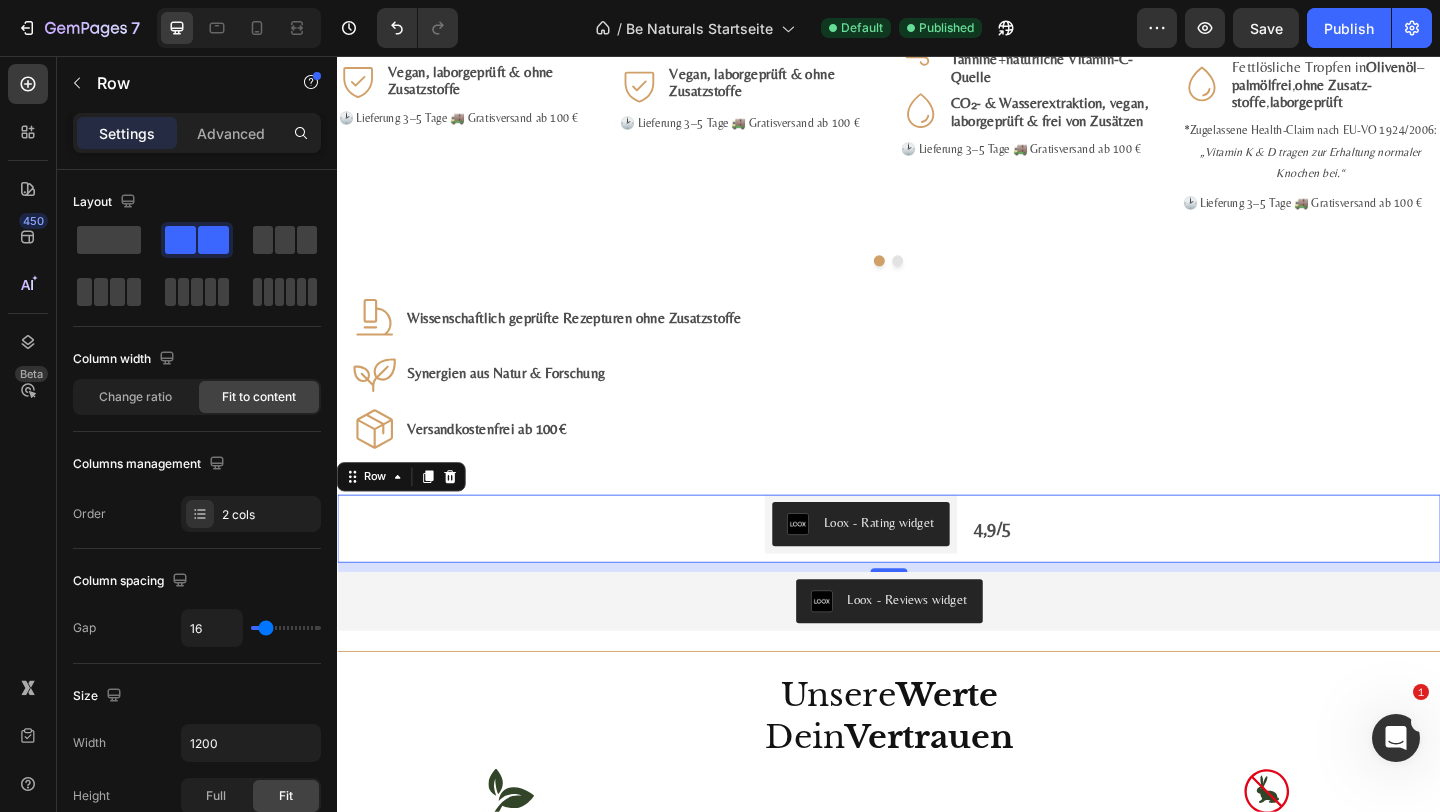 click on "Settings Advanced" at bounding box center (197, 141) 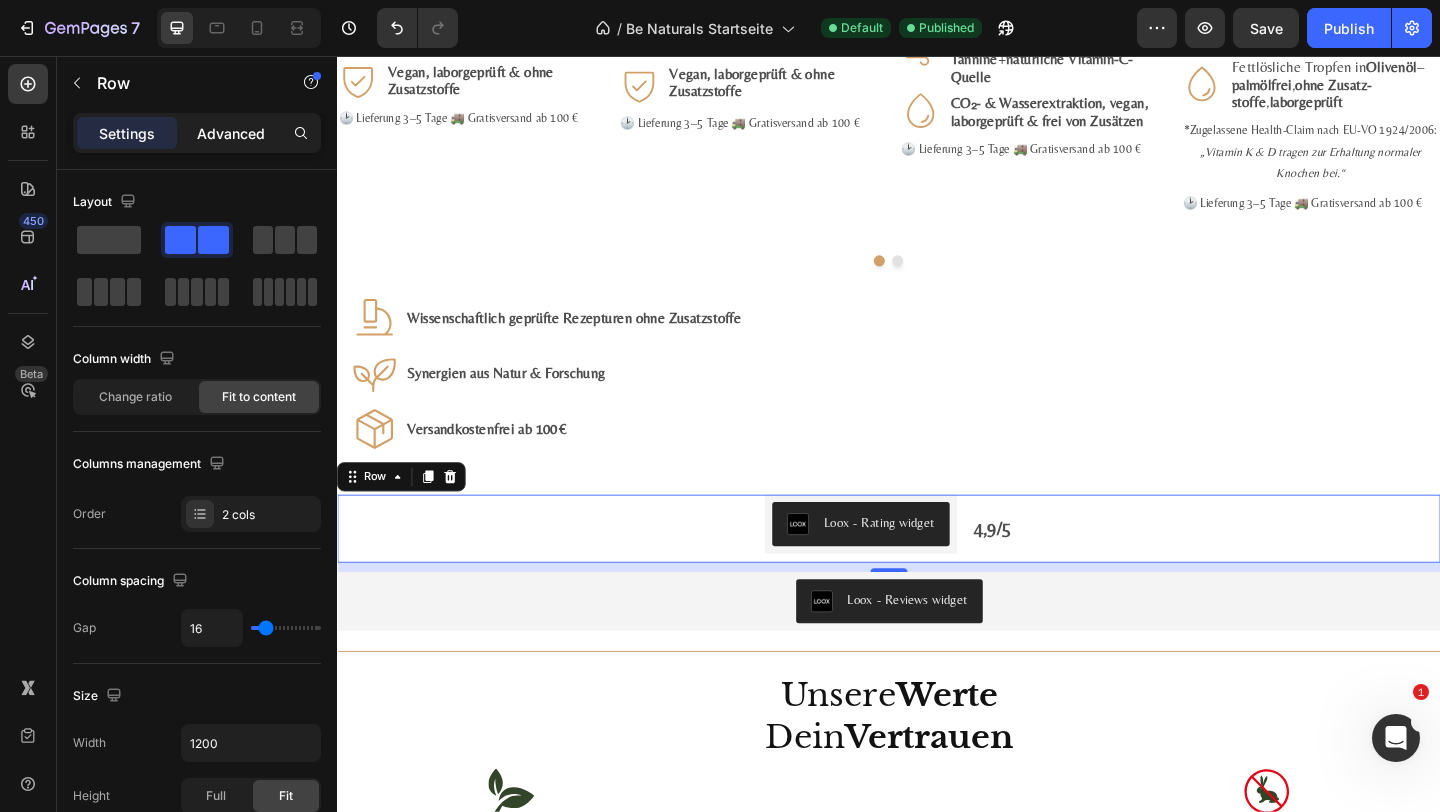 click on "Advanced" at bounding box center (231, 133) 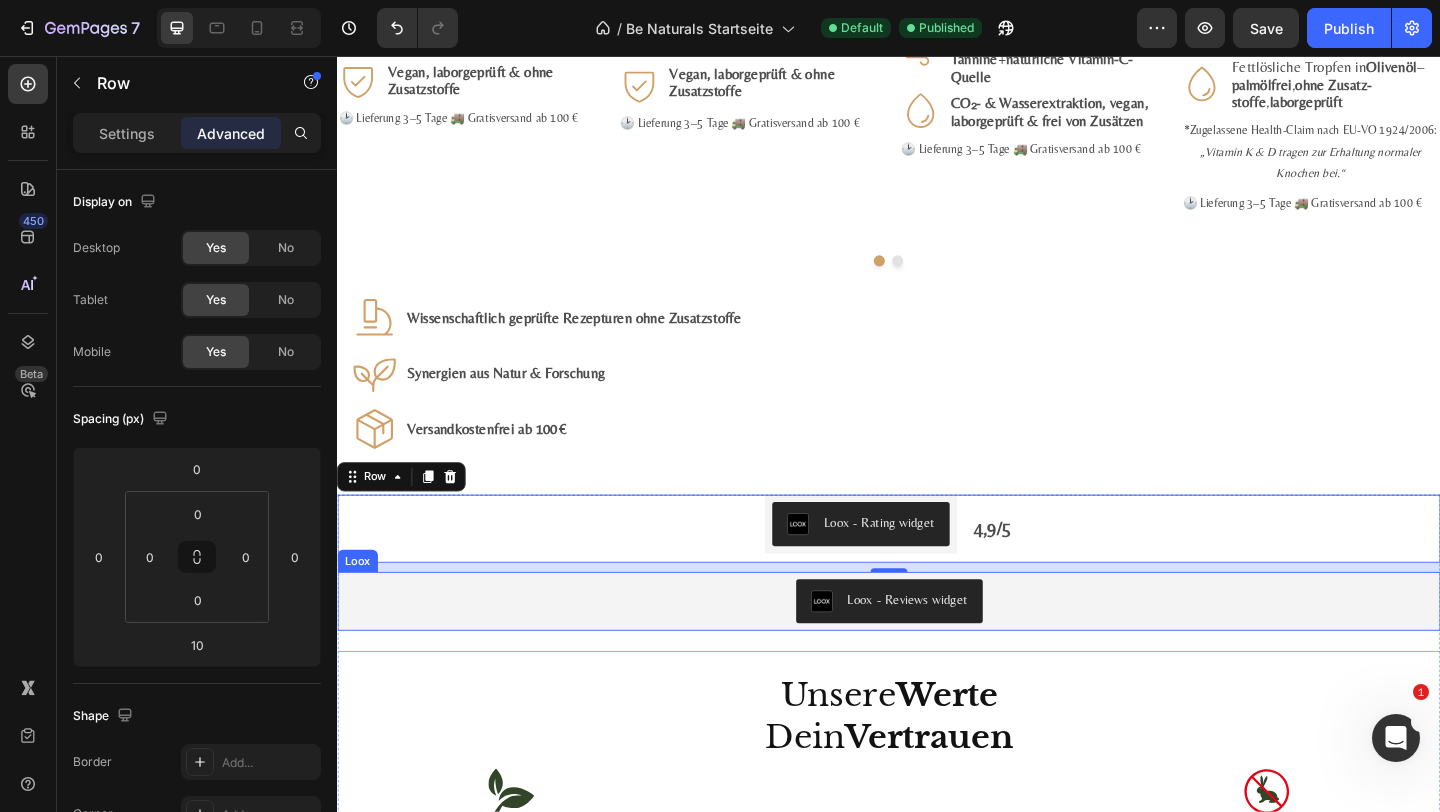 click on "Loox - Reviews widget" at bounding box center [937, 649] 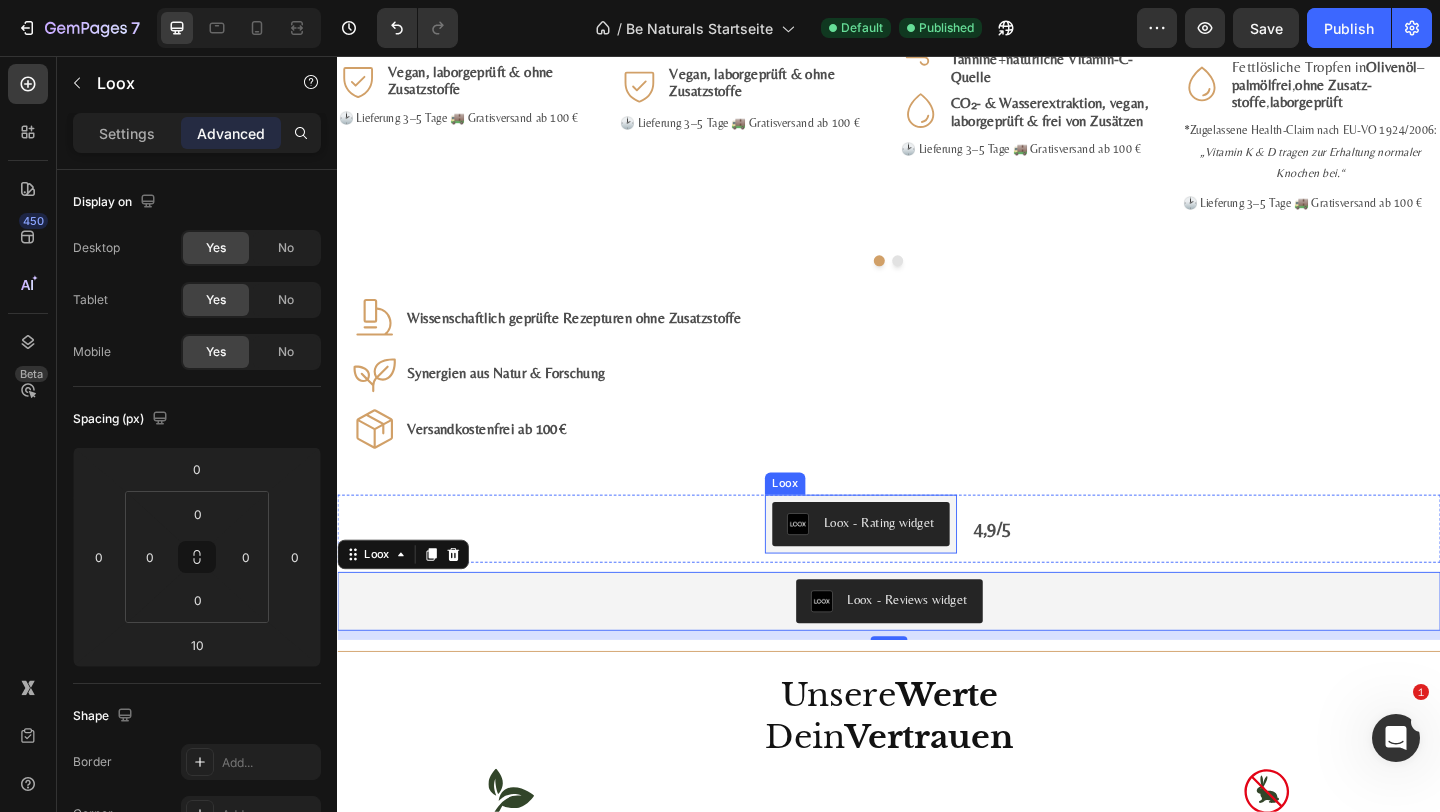 click on "Loox - Rating widget" at bounding box center [906, 565] 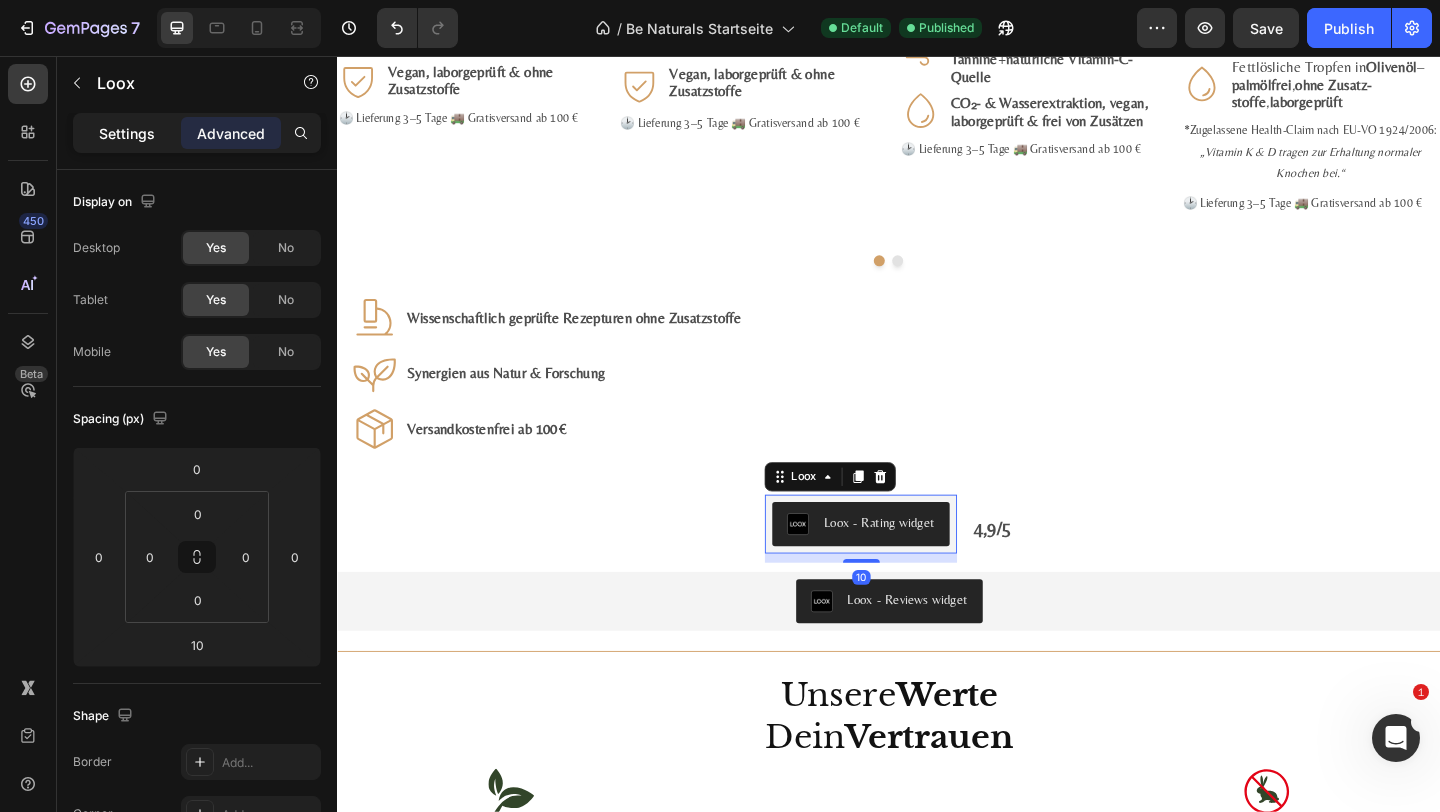 click on "Settings" 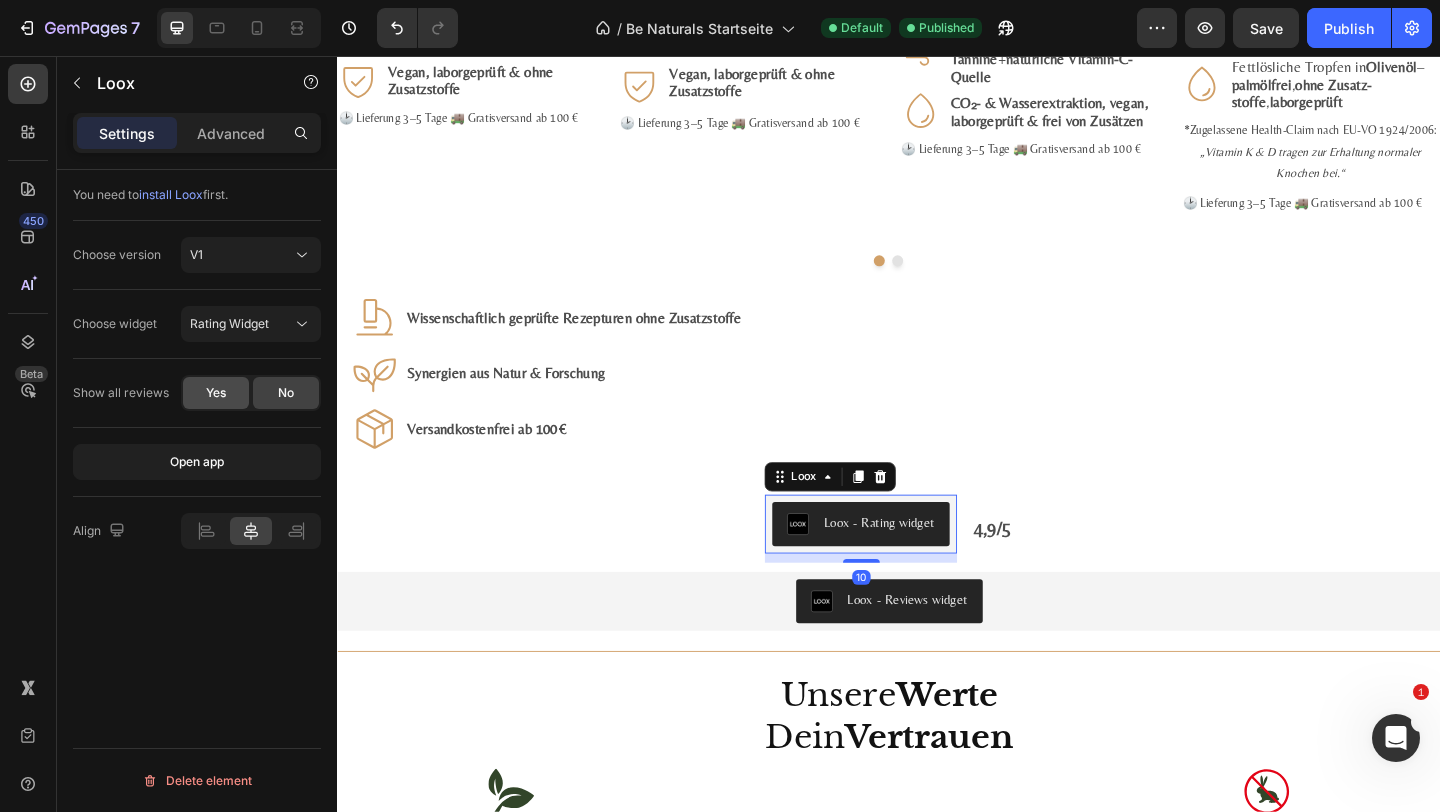 click on "Yes" 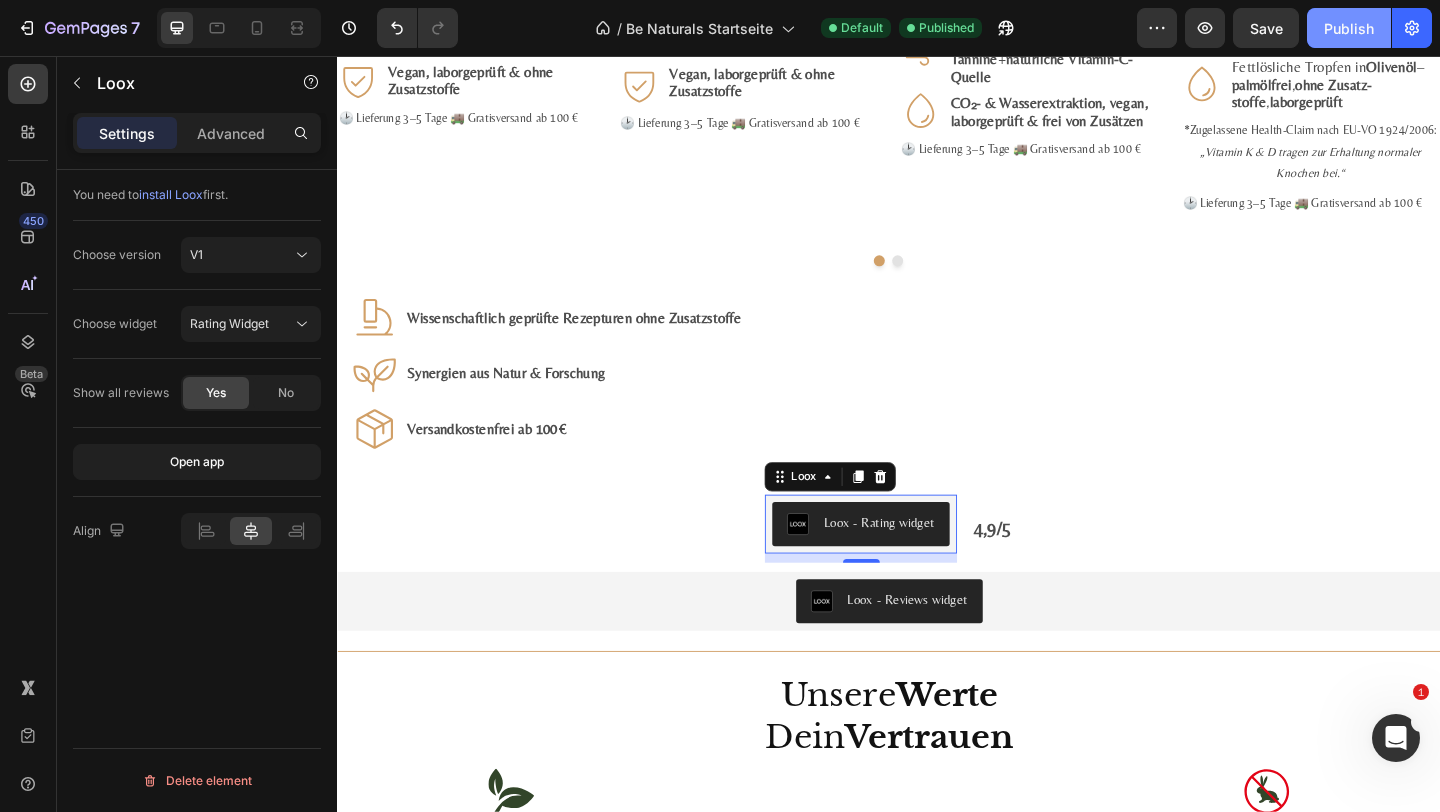 click on "Publish" 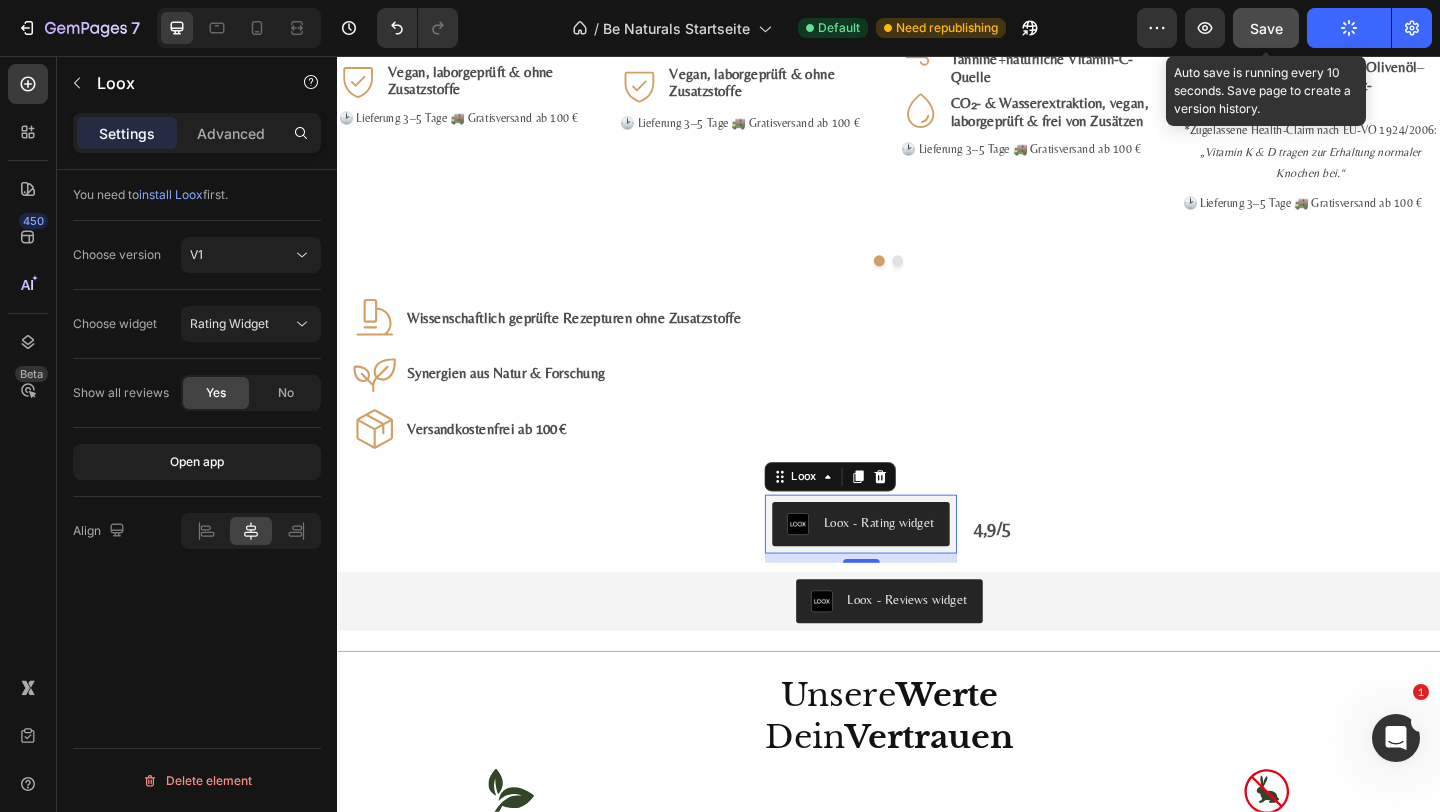 click on "Save" at bounding box center (1266, 28) 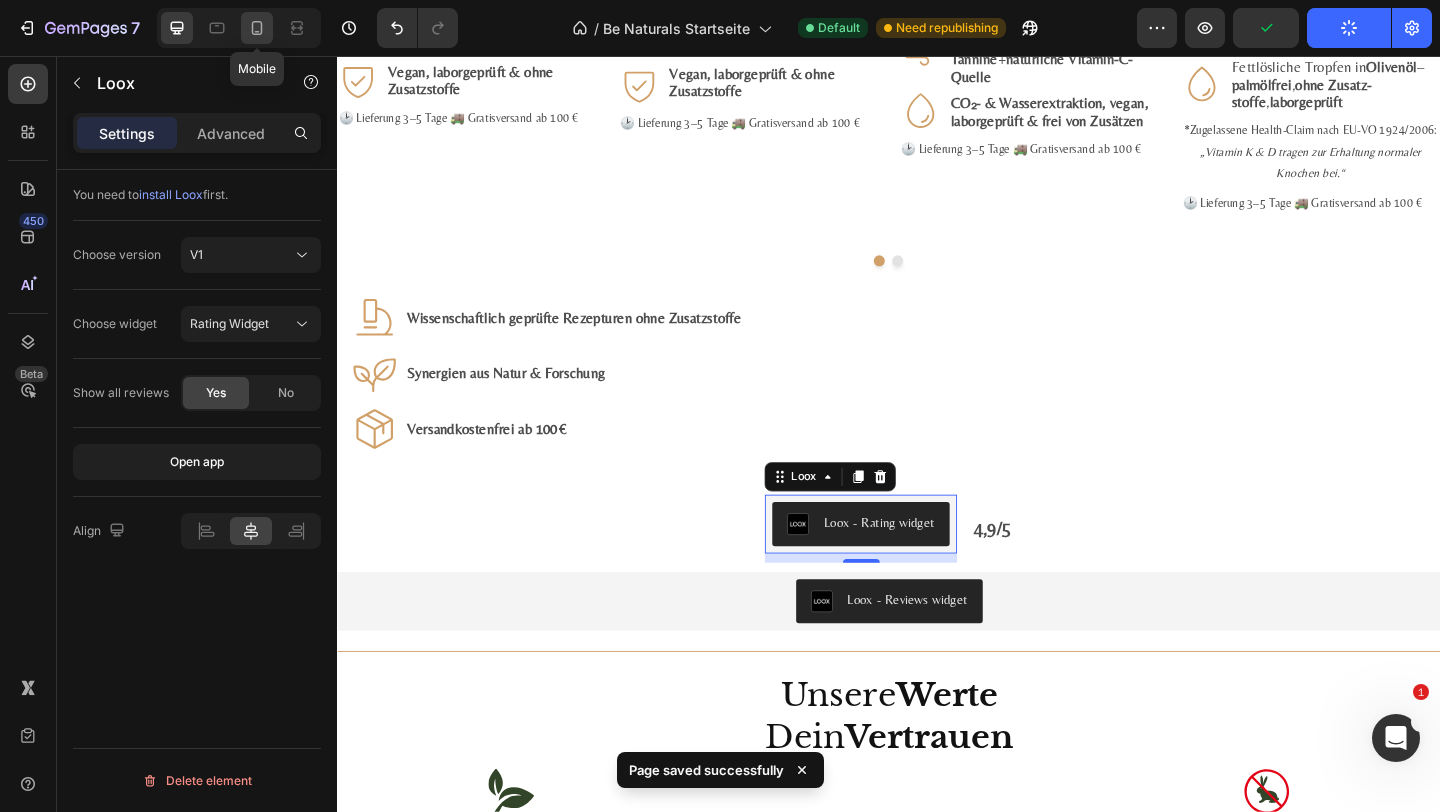 click 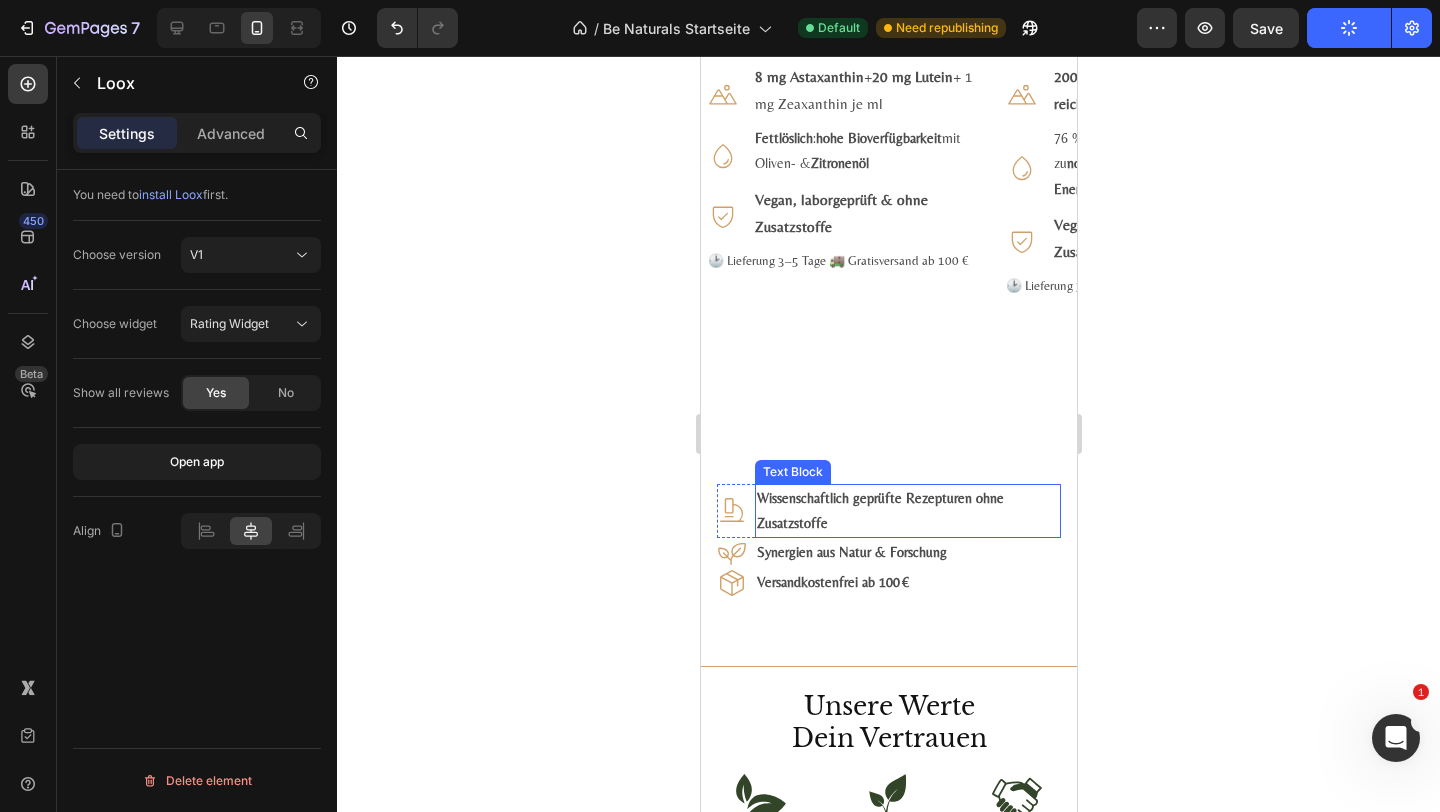 scroll, scrollTop: 3490, scrollLeft: 0, axis: vertical 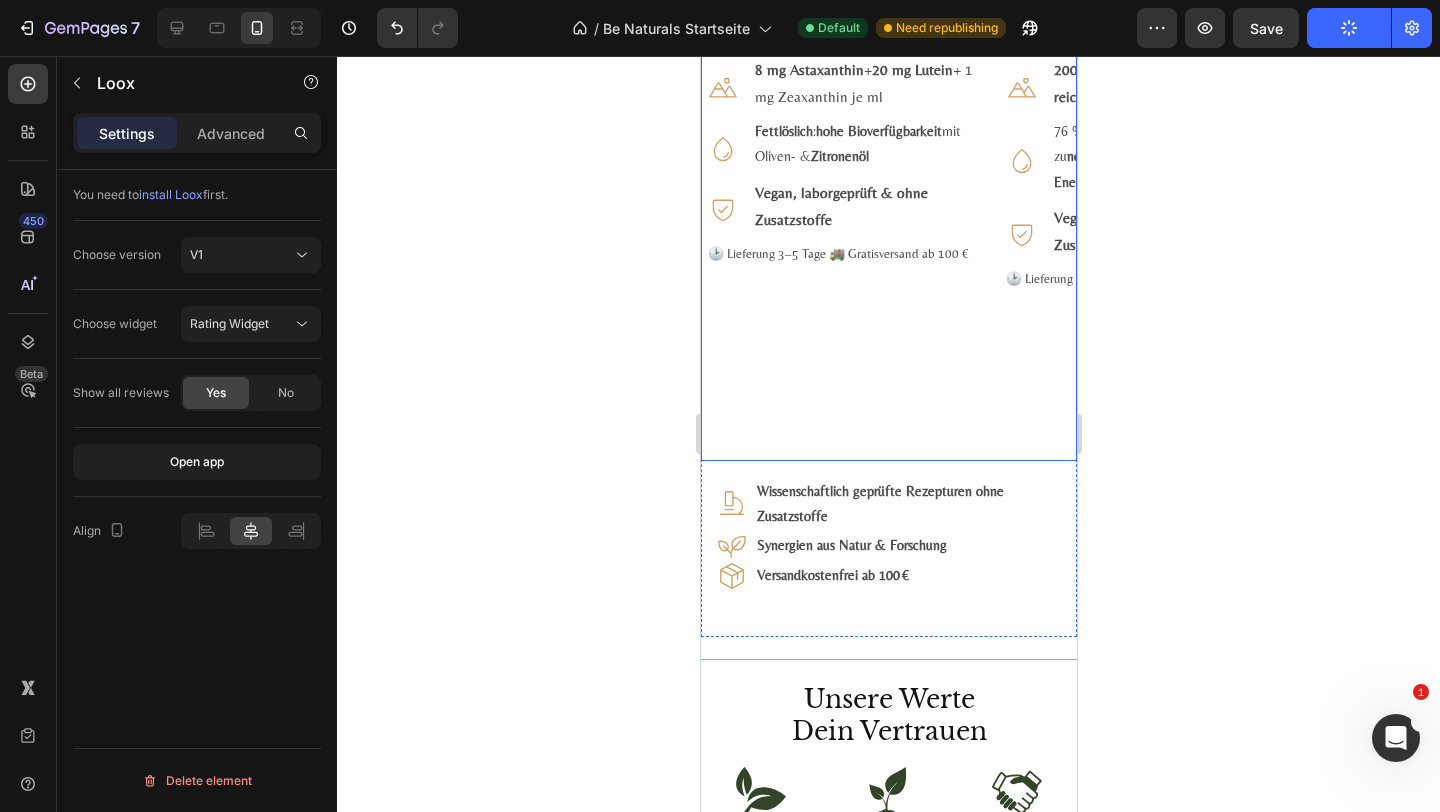 click on "#1 Bestseller Product Badge Product Images Astaxanthin, Lutein, Zeaxanthin Komplex Product Title Loox - Rating widget Loox Natürlicher Carotinoid-Komplex in Olivenöl, ohne Zusätze Text Block €29,99 Product Price Product Price 1.975,00€ / 1L Text Block Row Kaufen Add to Cart
Icon 8 mg Astaxanthin  +  20 mg Lutein  + 1 mg Zeaxanthin je ml Text Block Row
Icon Fettlöslich :  hohe Bioverfügbarkeit  mit Oliven- &  Zitronenöl Text Block Row
Icon Vegan, labor­geprüft & ohne Zusatz­stoffe Text Block Row 🕑 Lieferung 3–5 Tage 🚚 Gratis­versand ab 100 € Text Block Row Product" at bounding box center [837, -55] 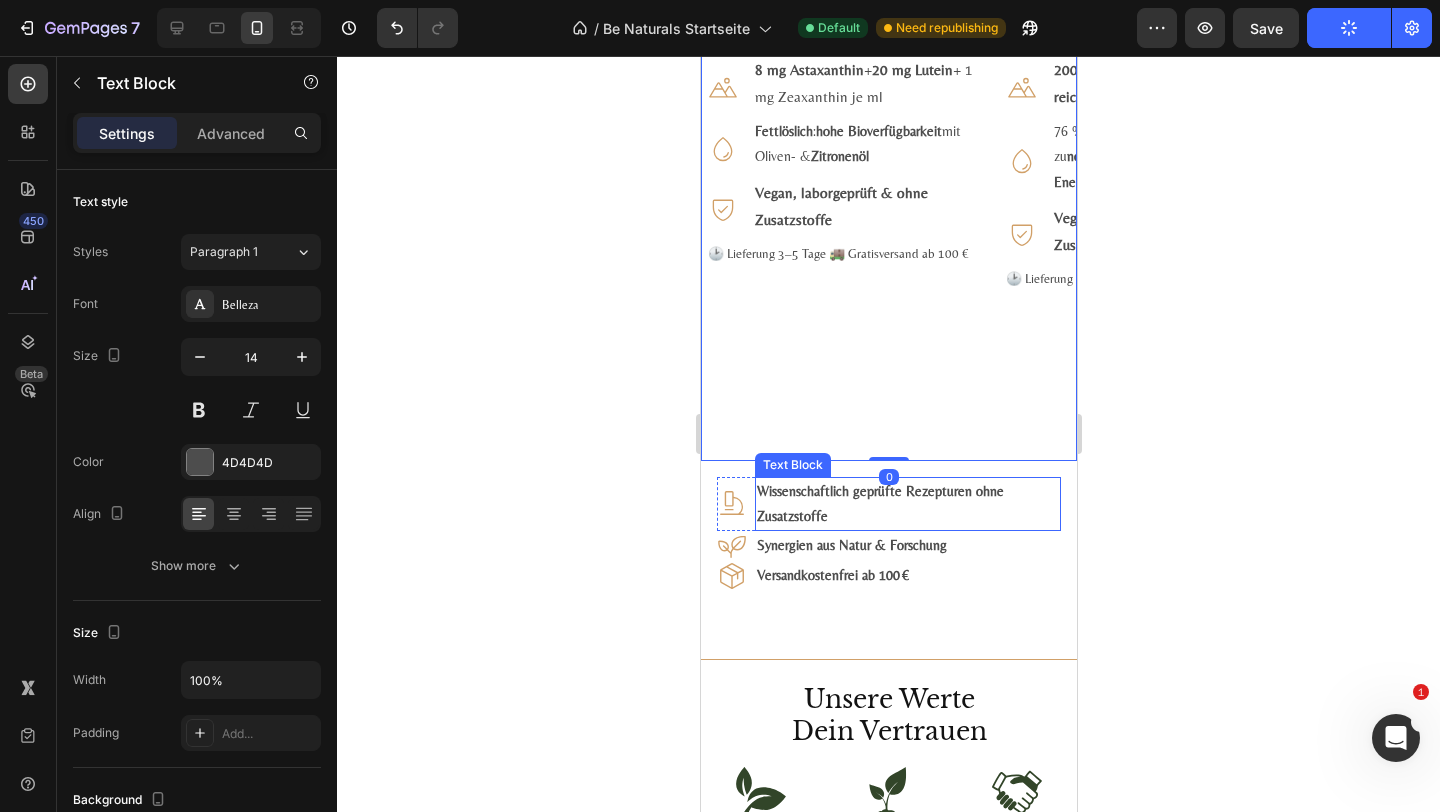 click on "Wissenschaftlich geprüfte Rezepturen ohne Zusatzstoffe" at bounding box center [879, 503] 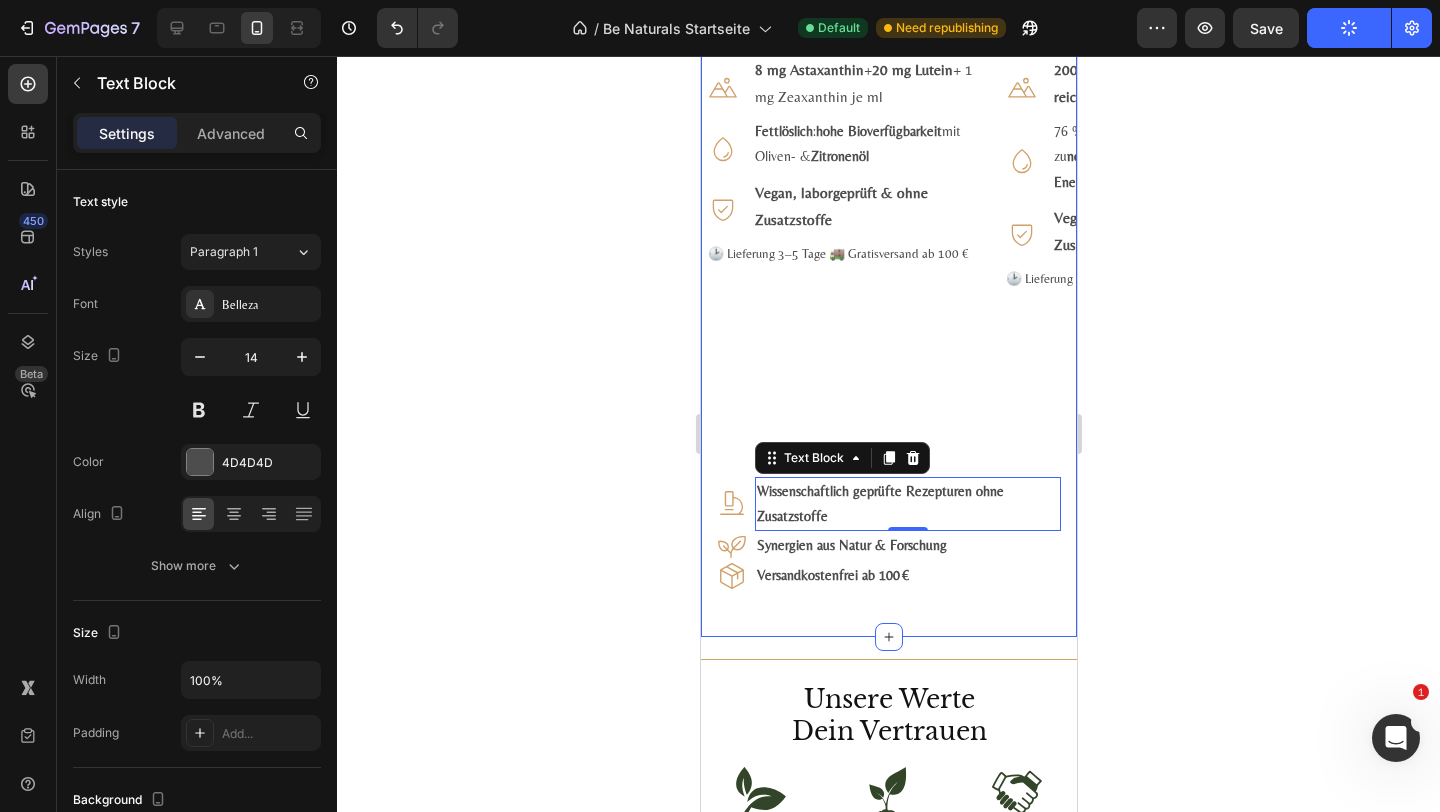 scroll, scrollTop: 3775, scrollLeft: 0, axis: vertical 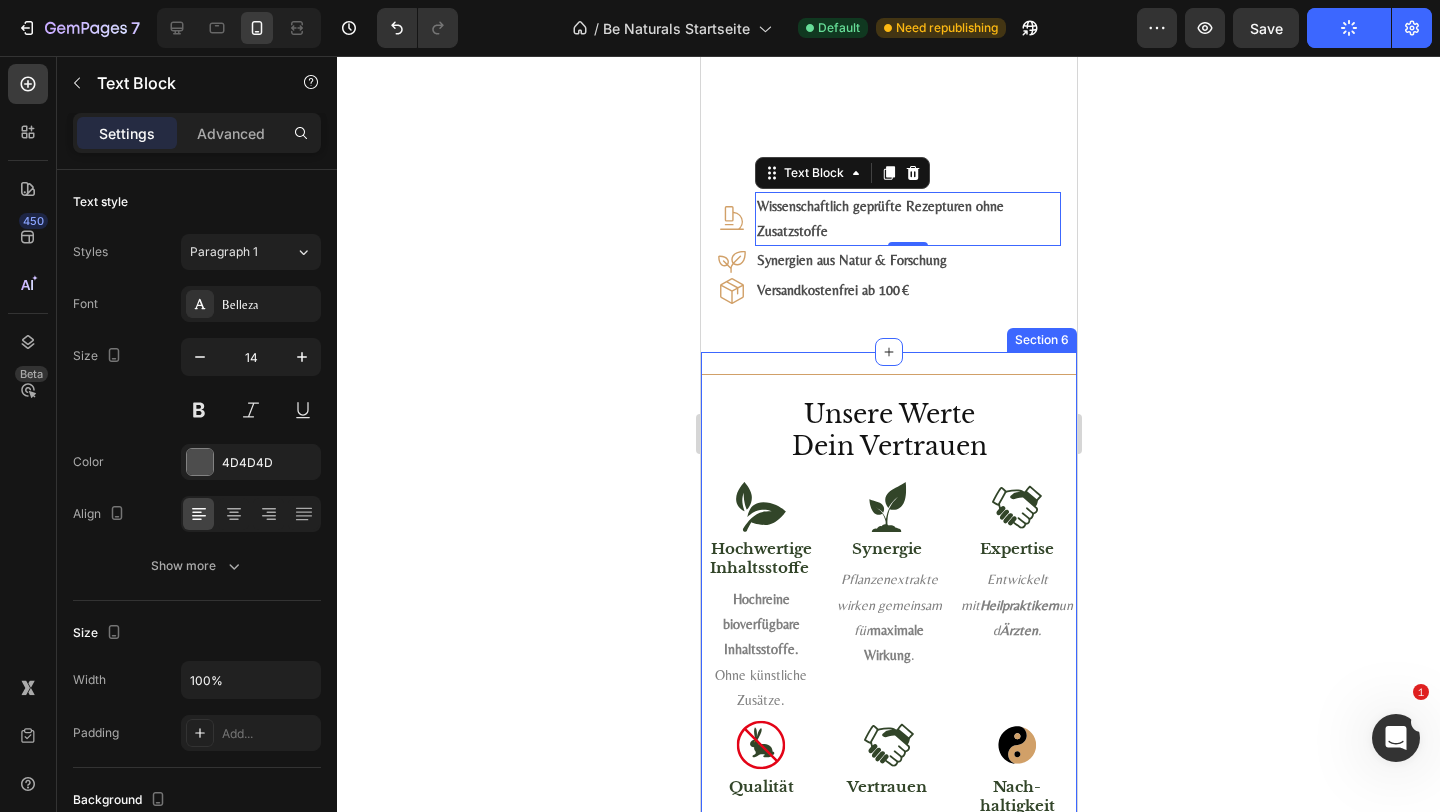 click on "Title Line Unsere Werte Dein Vertrauen Heading Icon Hochwertige Inhaltsstoffe   Heading Hochreine bioverfügbare Inhaltsstoffe. Ohne künstliche Zusätze. Text block Icon Synergie   Heading Pflanzenextrakte wirken gemeinsam für  maximale Wirkung . Text block Icon Expertise Heading Entwickelt mit  Heilpraktikern  und  Ärzten . Text block Row Icon Qualität Heading Geprüft, zertifiziert und  tierversuchsfrei. Text block Icon Vertrauen   Heading Von unabhängigen Experten bestätigt. Text block Icon Nach- haltigkeit Heading Umweltfreundliche Verpackungen und Prozesse. Text block Row Row                Title Line Section 6" at bounding box center [888, 655] 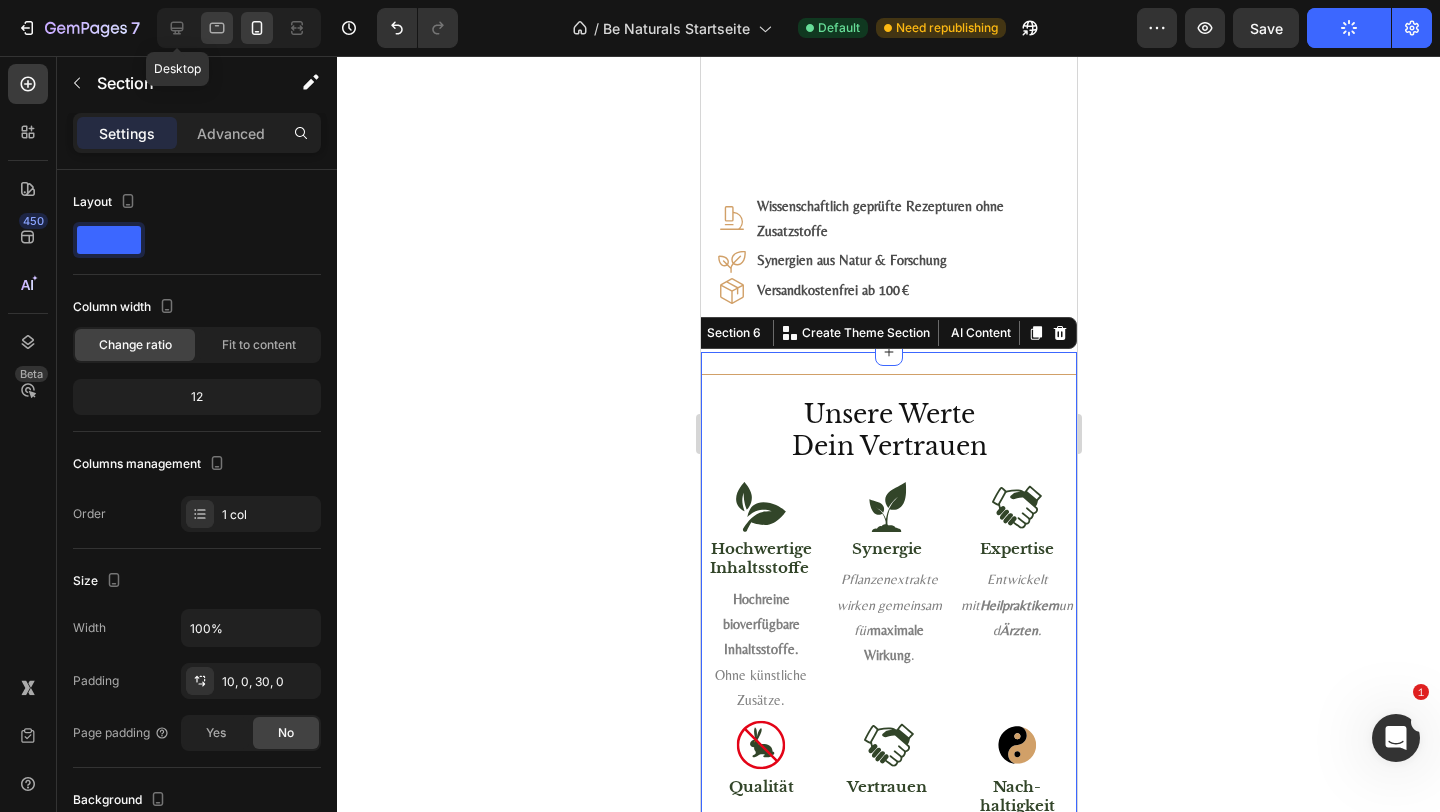 click 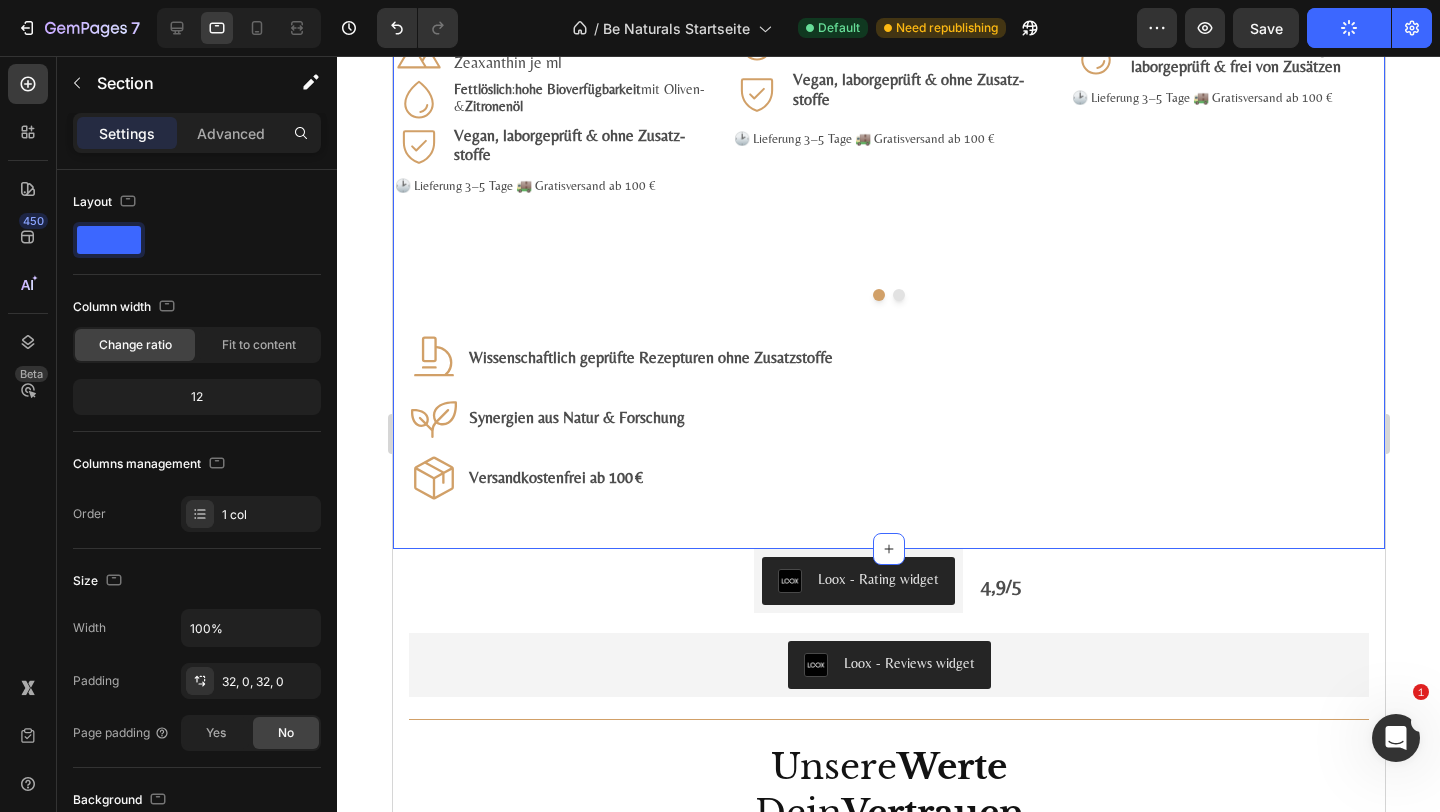 scroll, scrollTop: 3762, scrollLeft: 0, axis: vertical 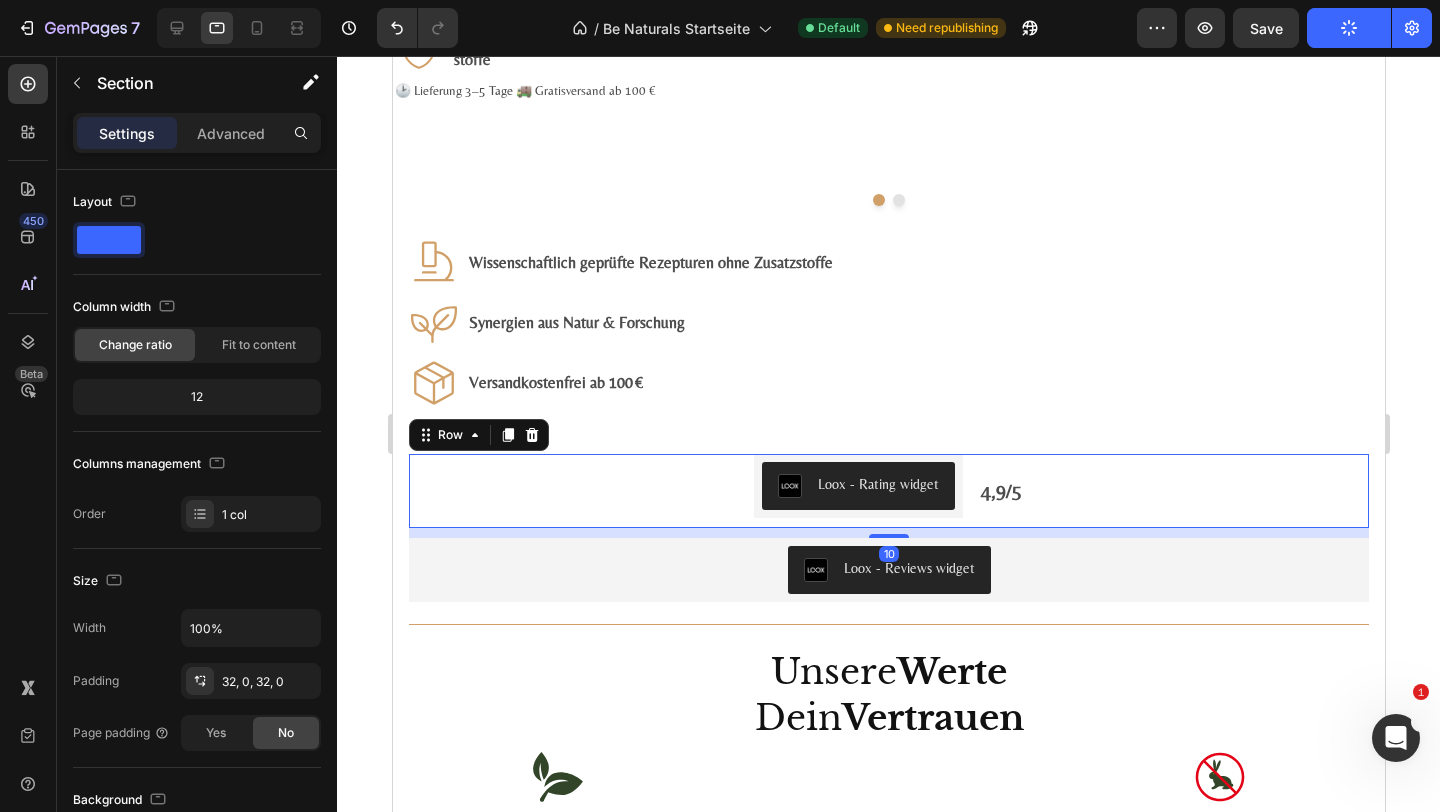 click on "Loox - Rating widget Loox 4,9/5 Text Block Row   10" at bounding box center [888, 491] 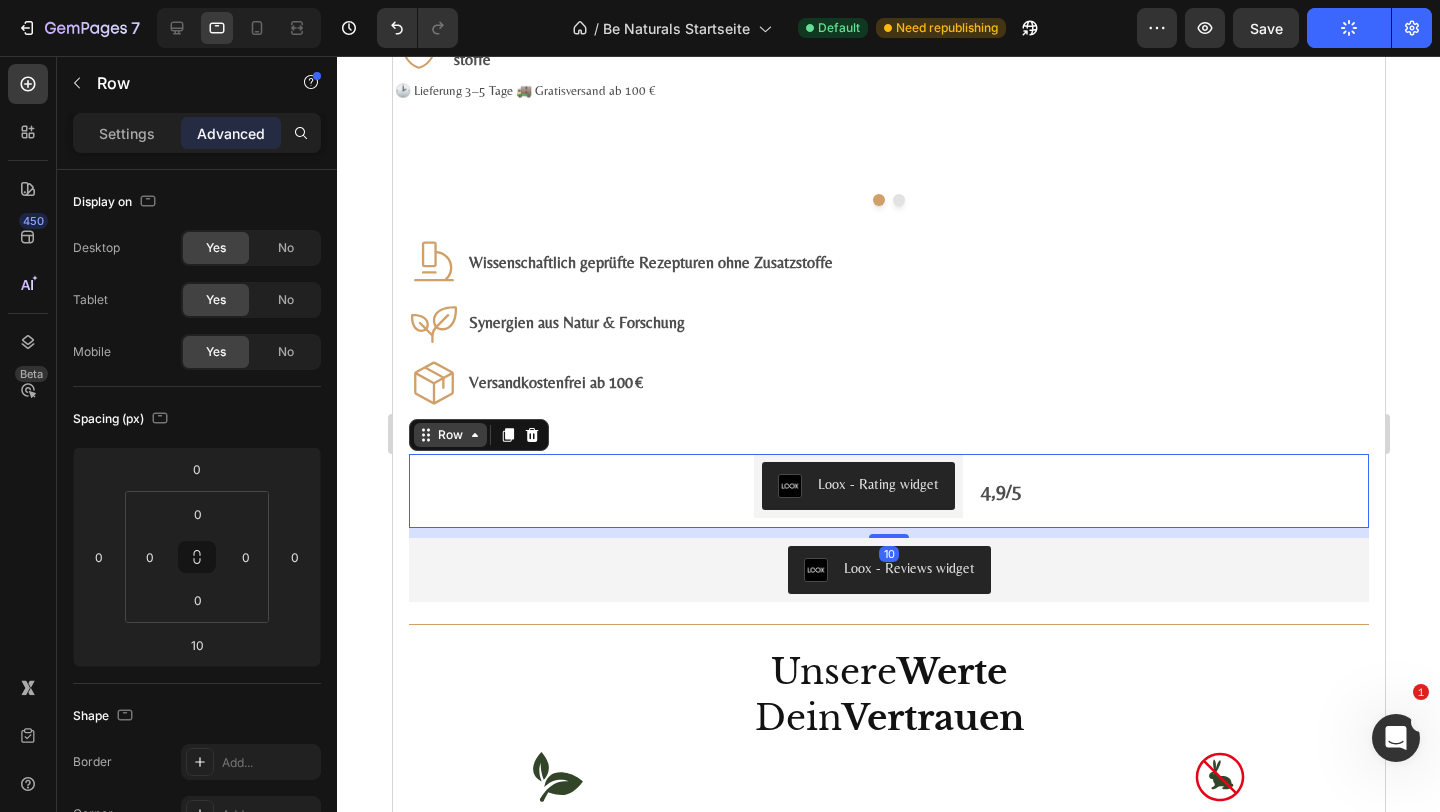 click 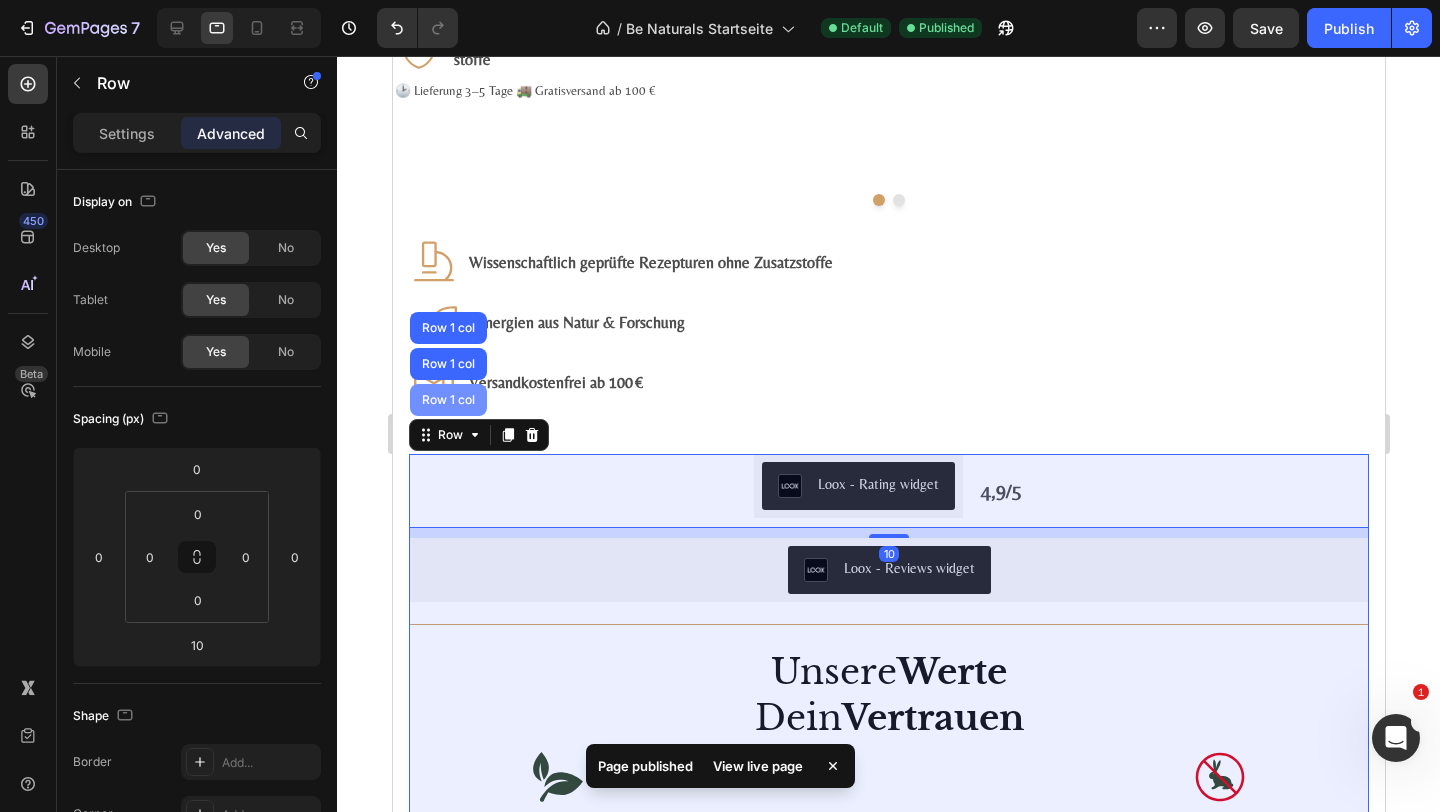 click on "Row 1 col" at bounding box center (447, 400) 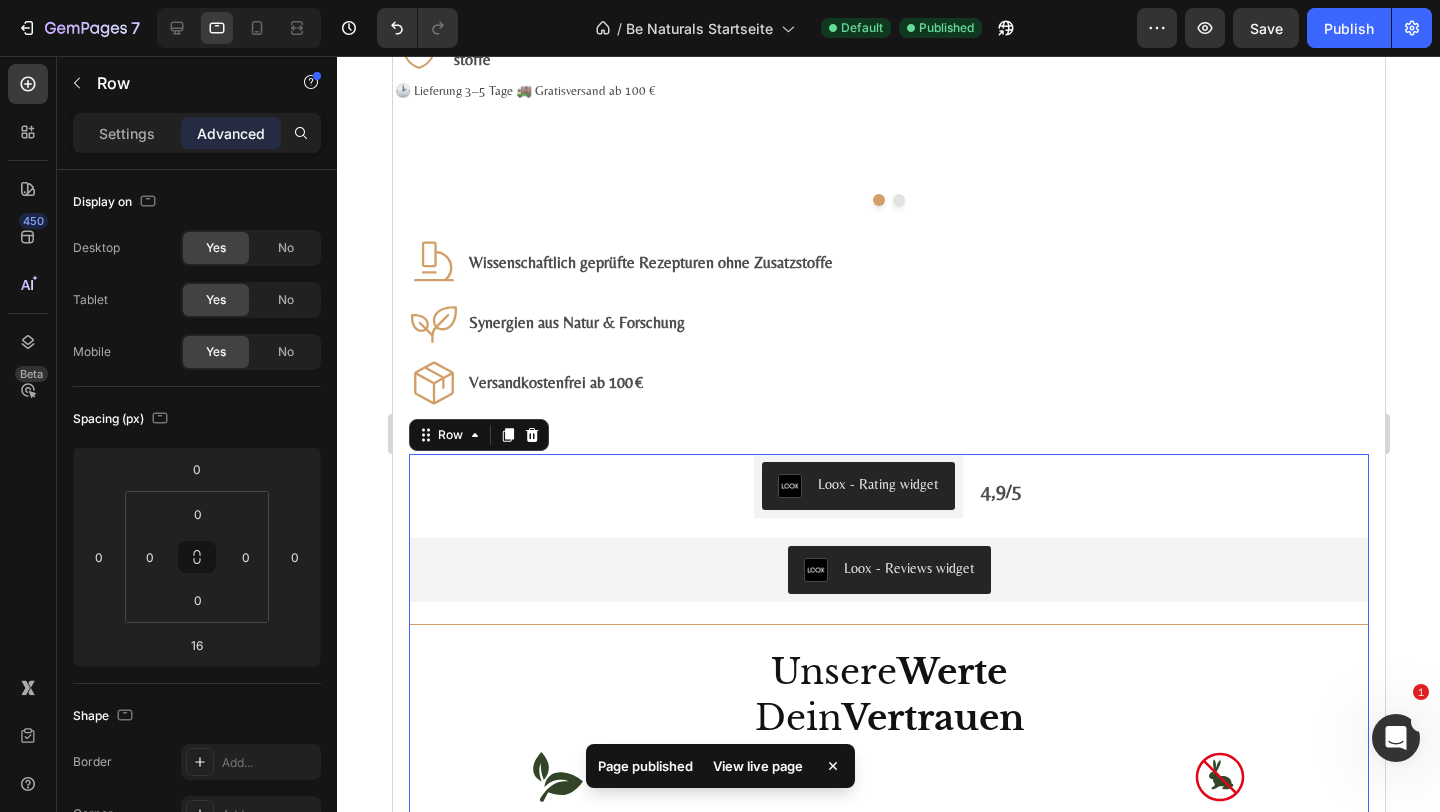 click on "Row" at bounding box center (478, 435) 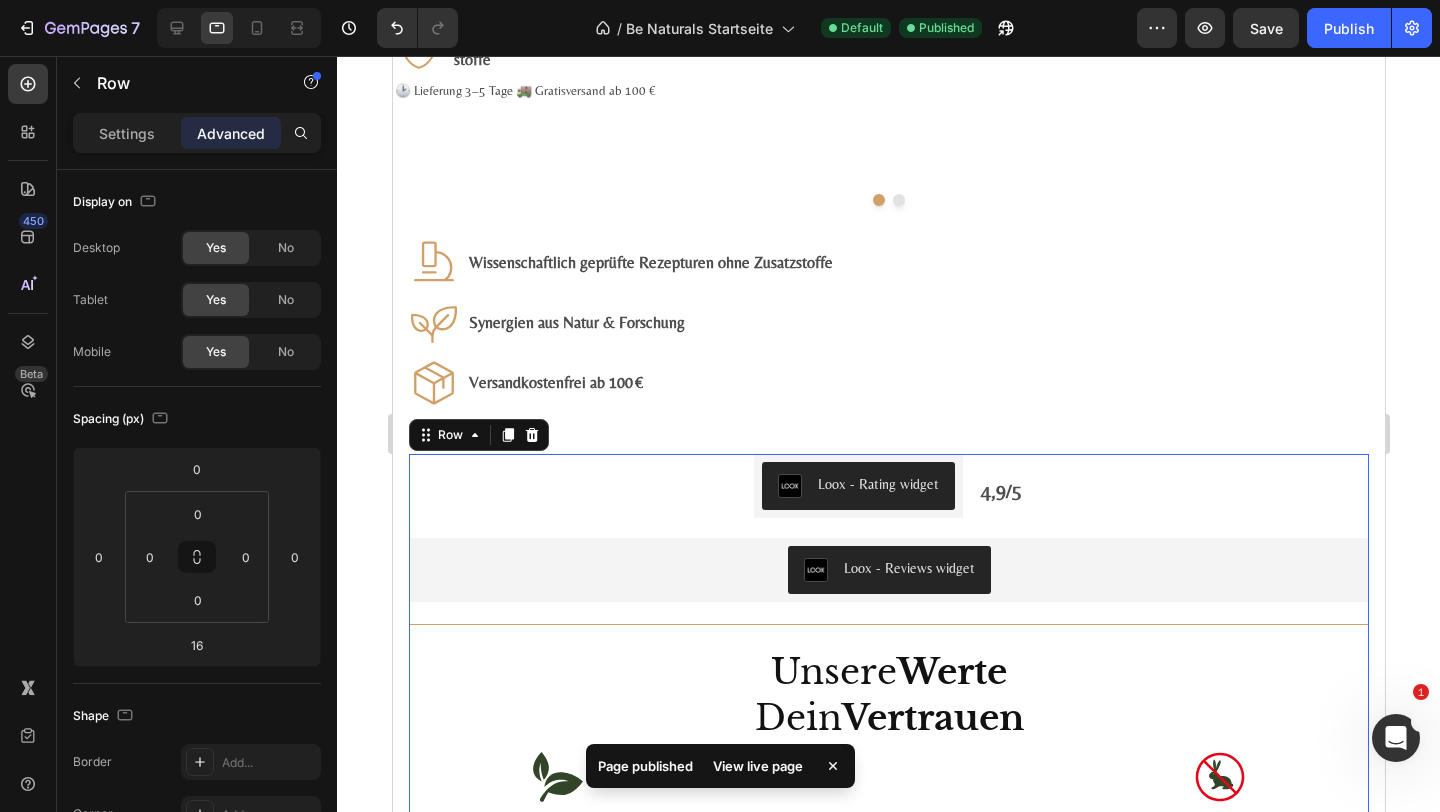 click on "Row" at bounding box center [449, 435] 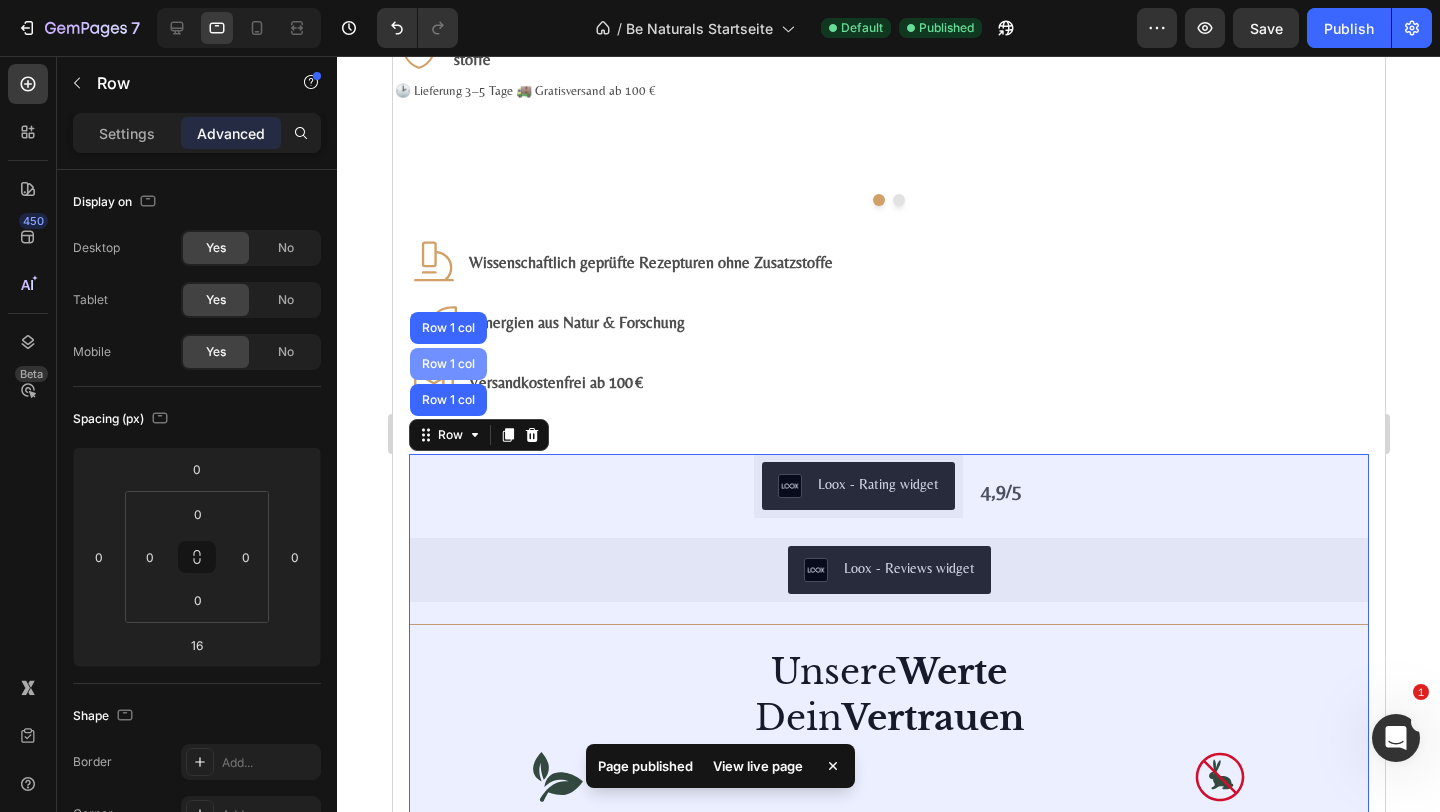 click on "Row 1 col" at bounding box center (447, 364) 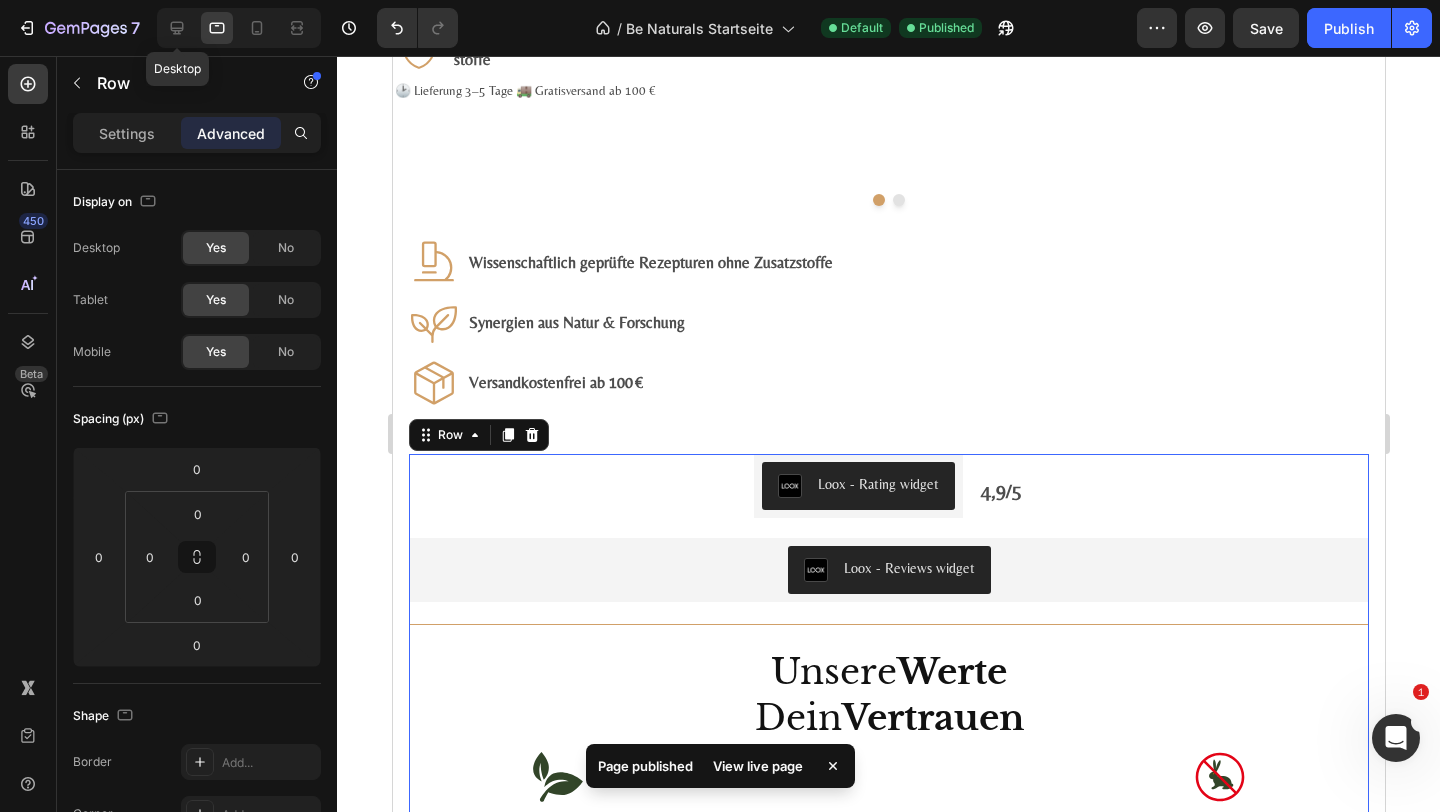 click 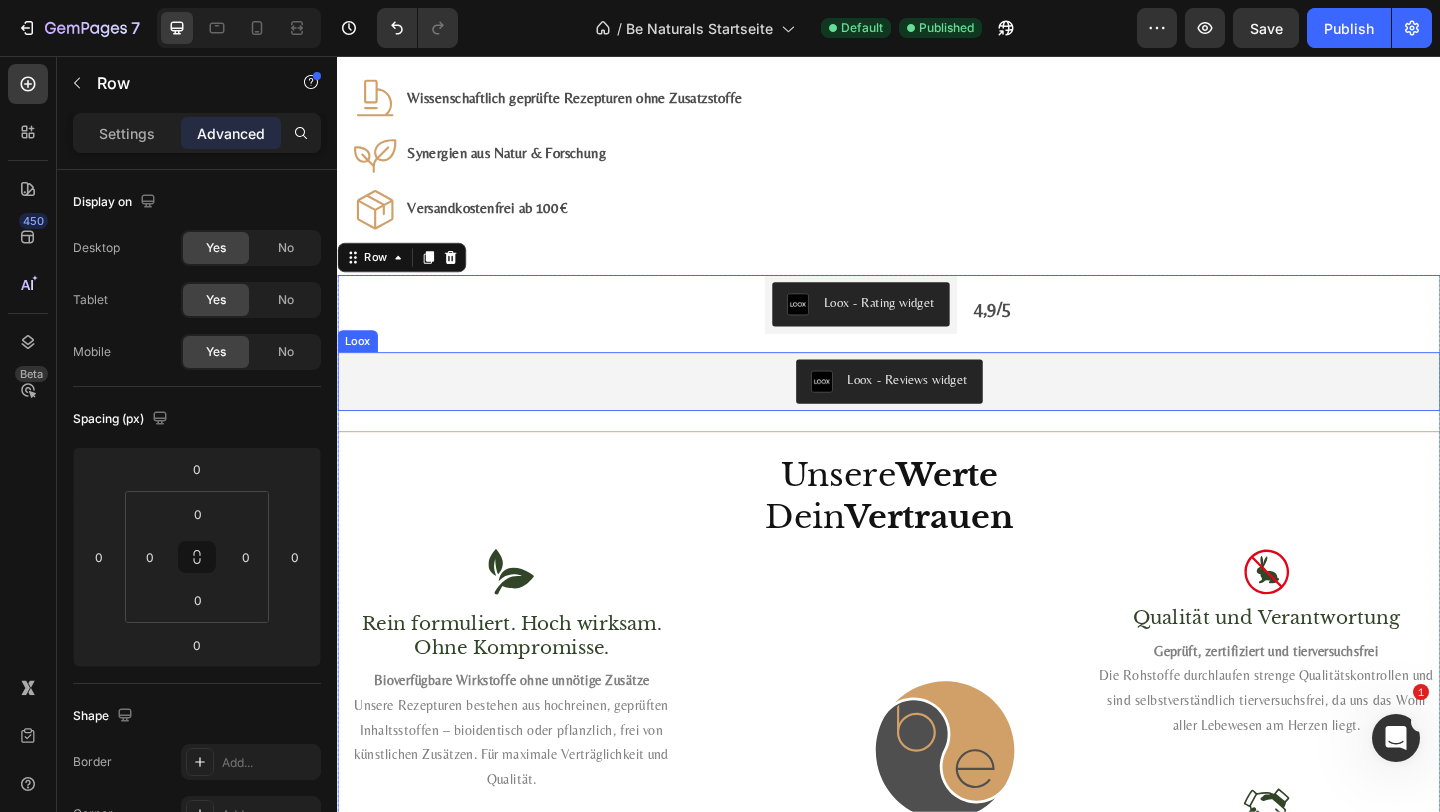 scroll, scrollTop: 3930, scrollLeft: 0, axis: vertical 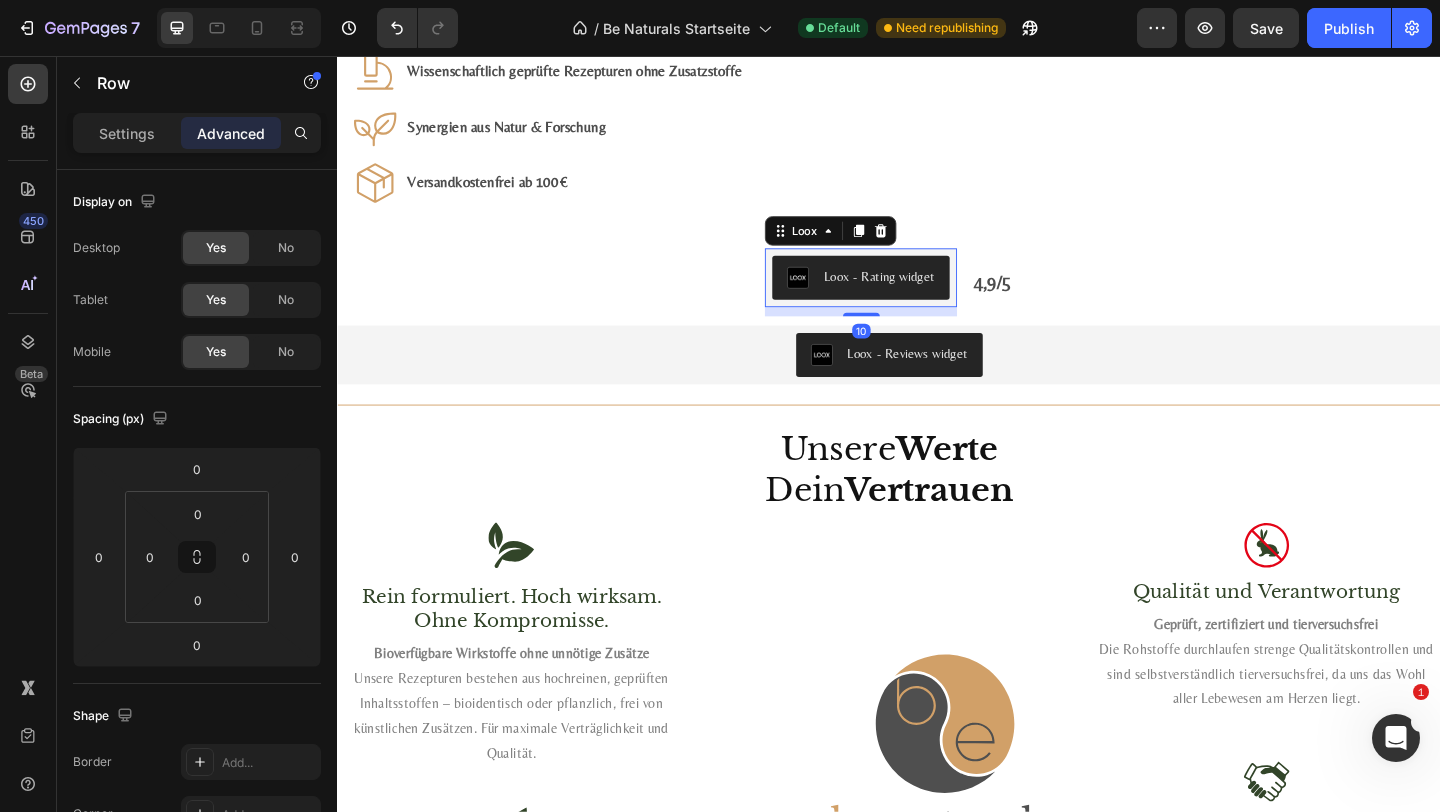 click on "Loox - Rating widget" at bounding box center [906, 297] 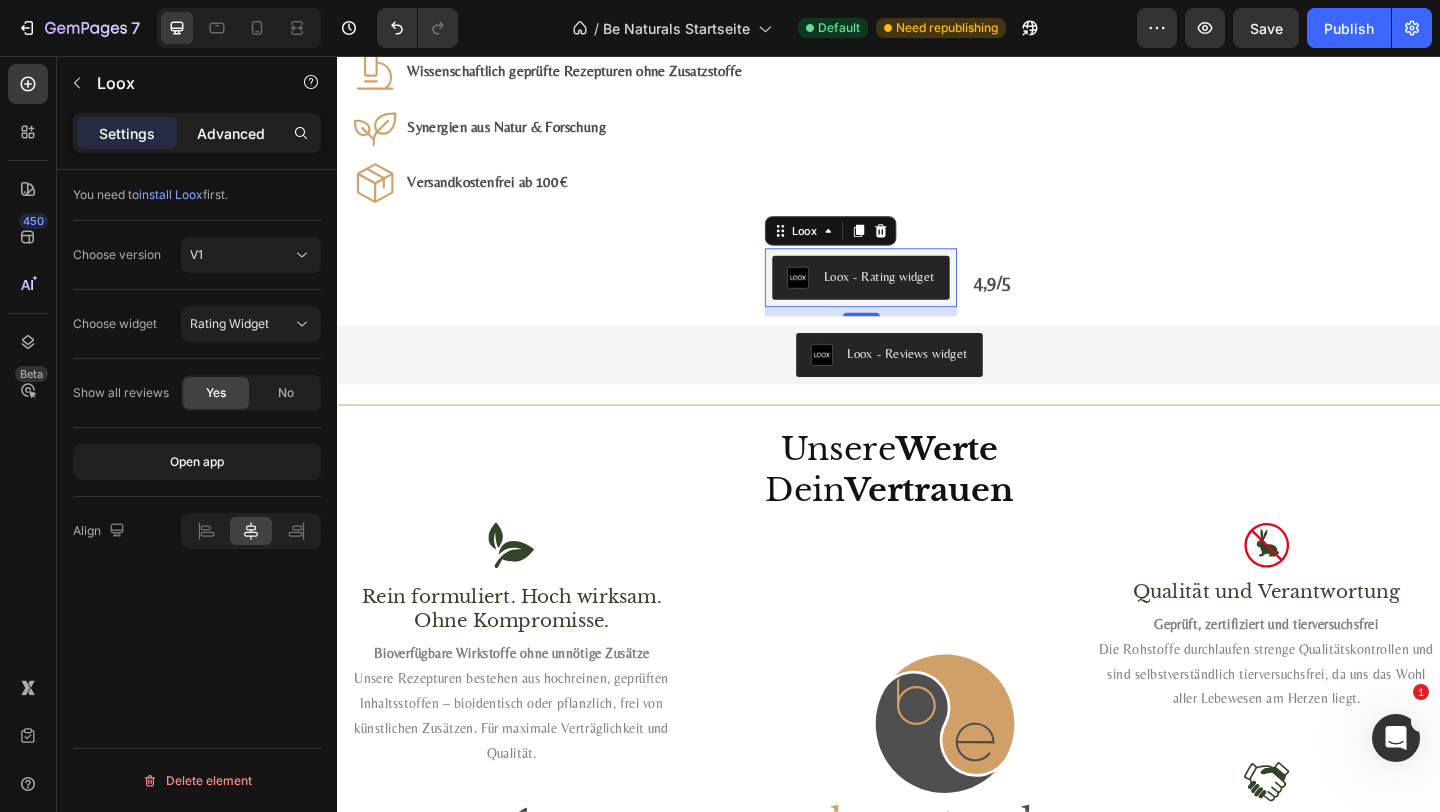 click on "Advanced" at bounding box center [231, 133] 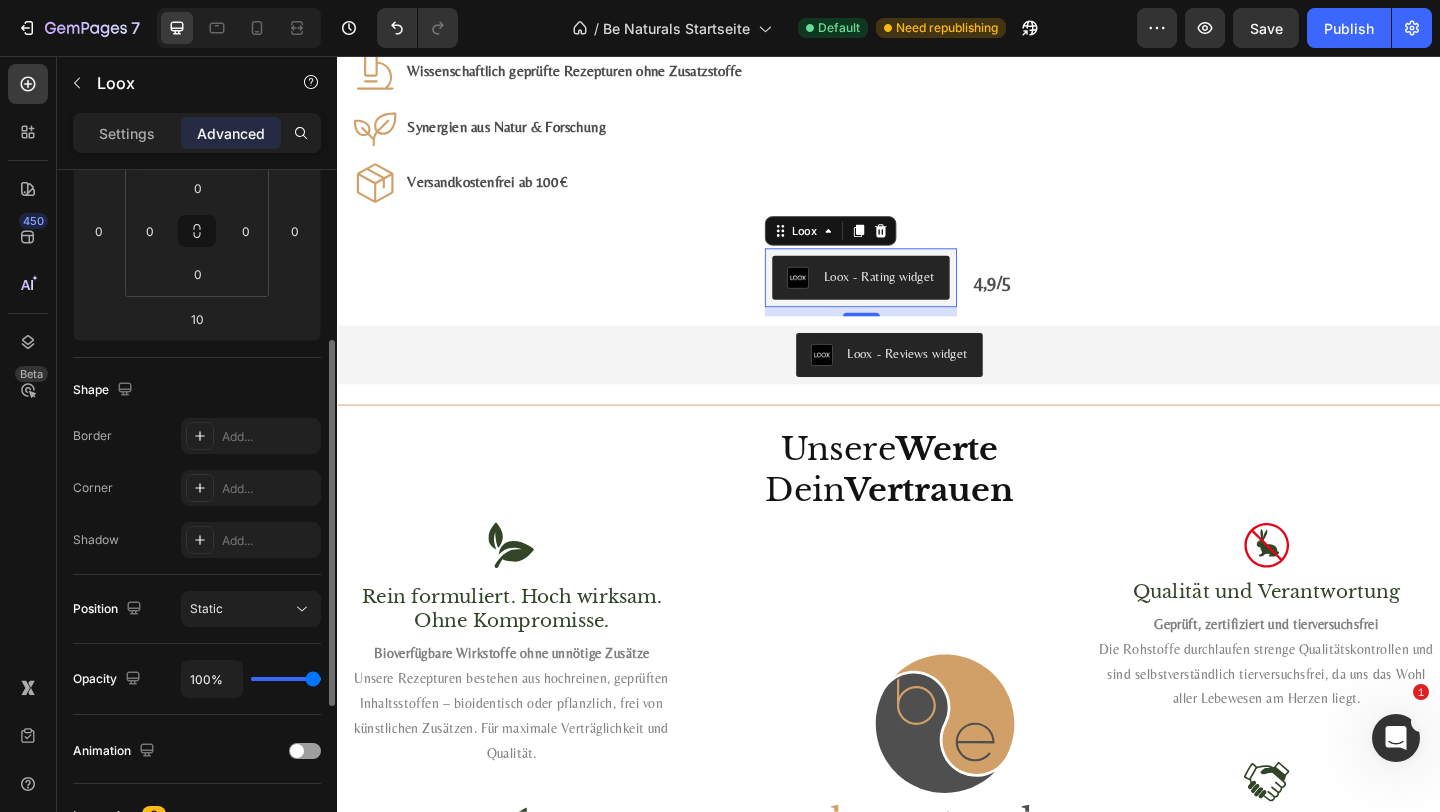 scroll, scrollTop: 327, scrollLeft: 0, axis: vertical 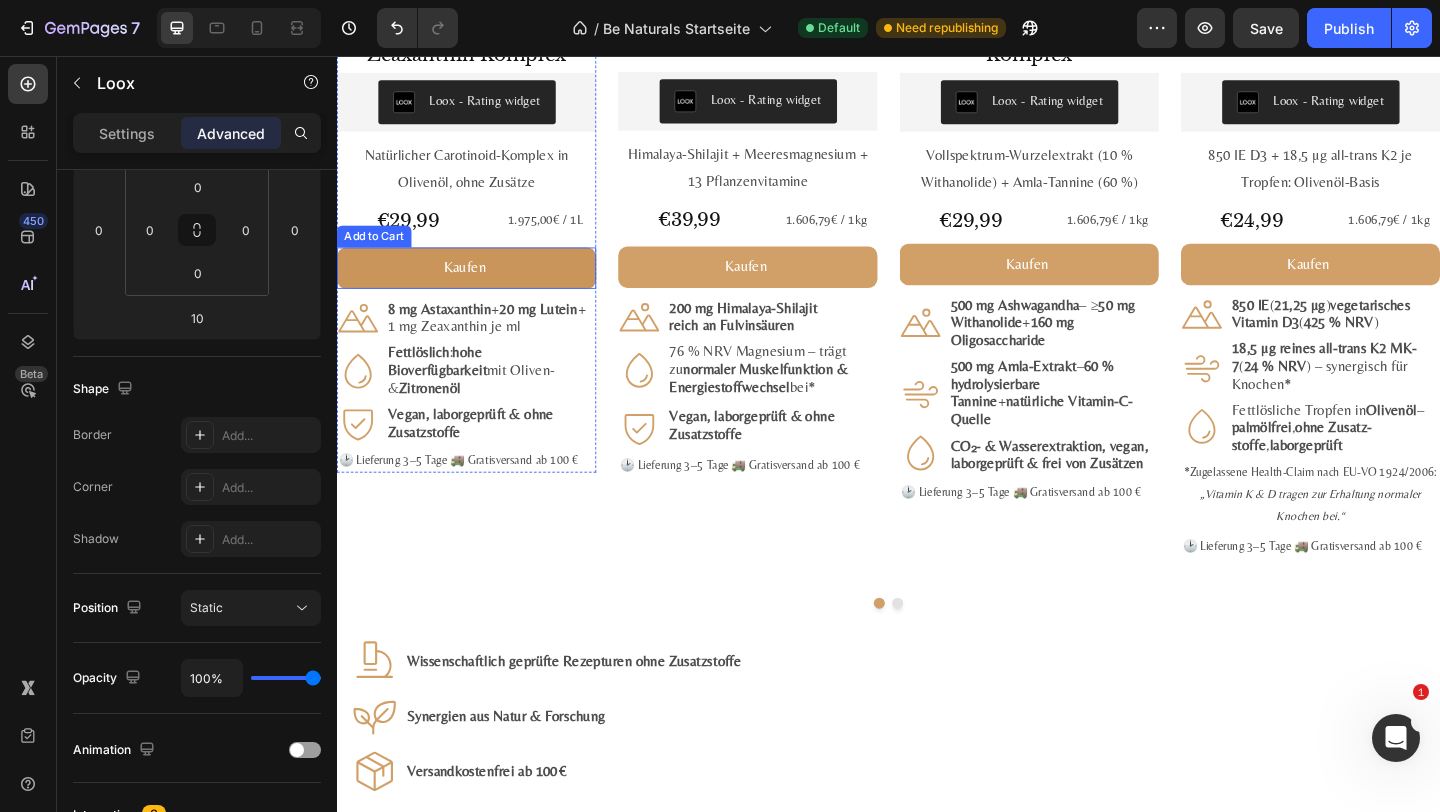 click on "Kaufen" at bounding box center [478, 286] 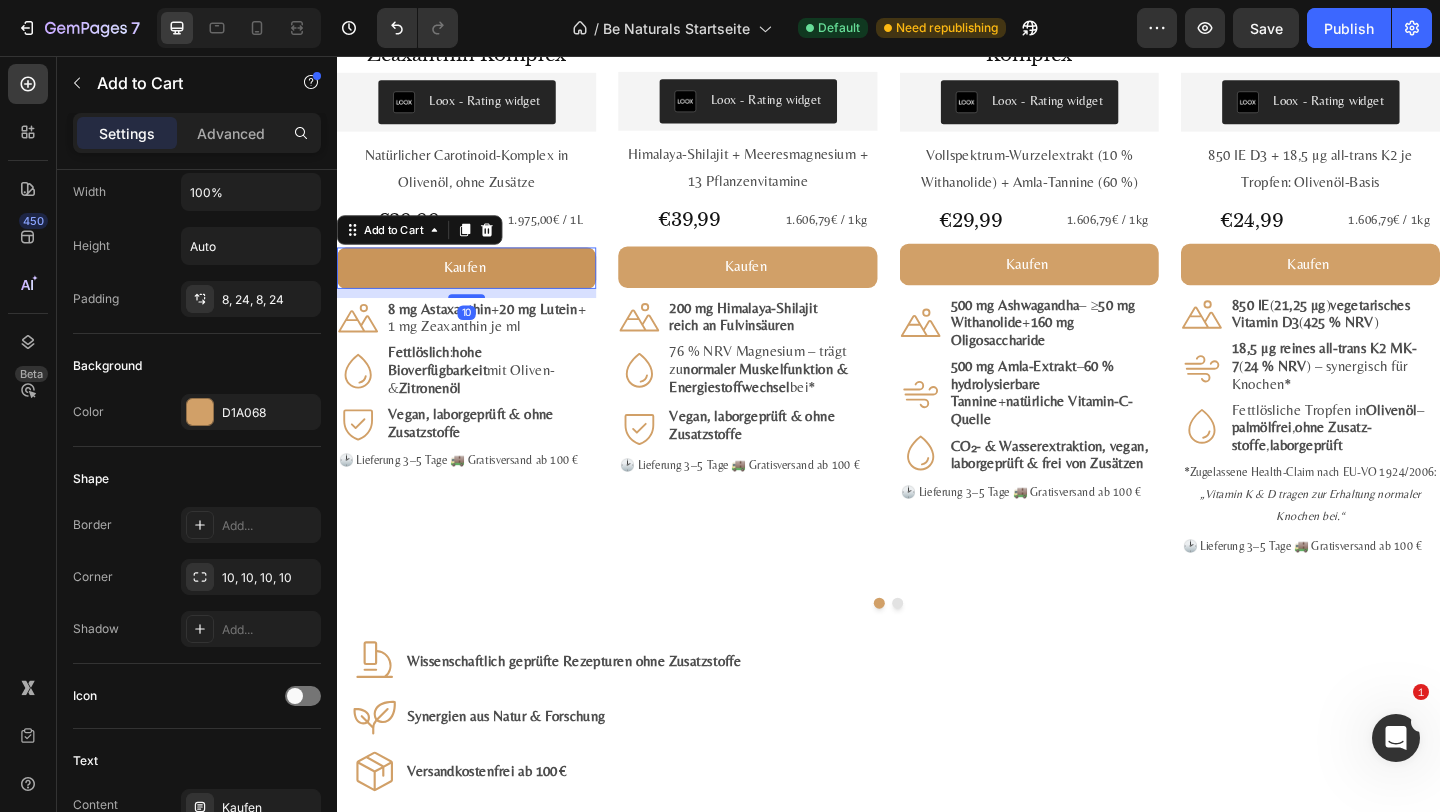 scroll, scrollTop: 0, scrollLeft: 0, axis: both 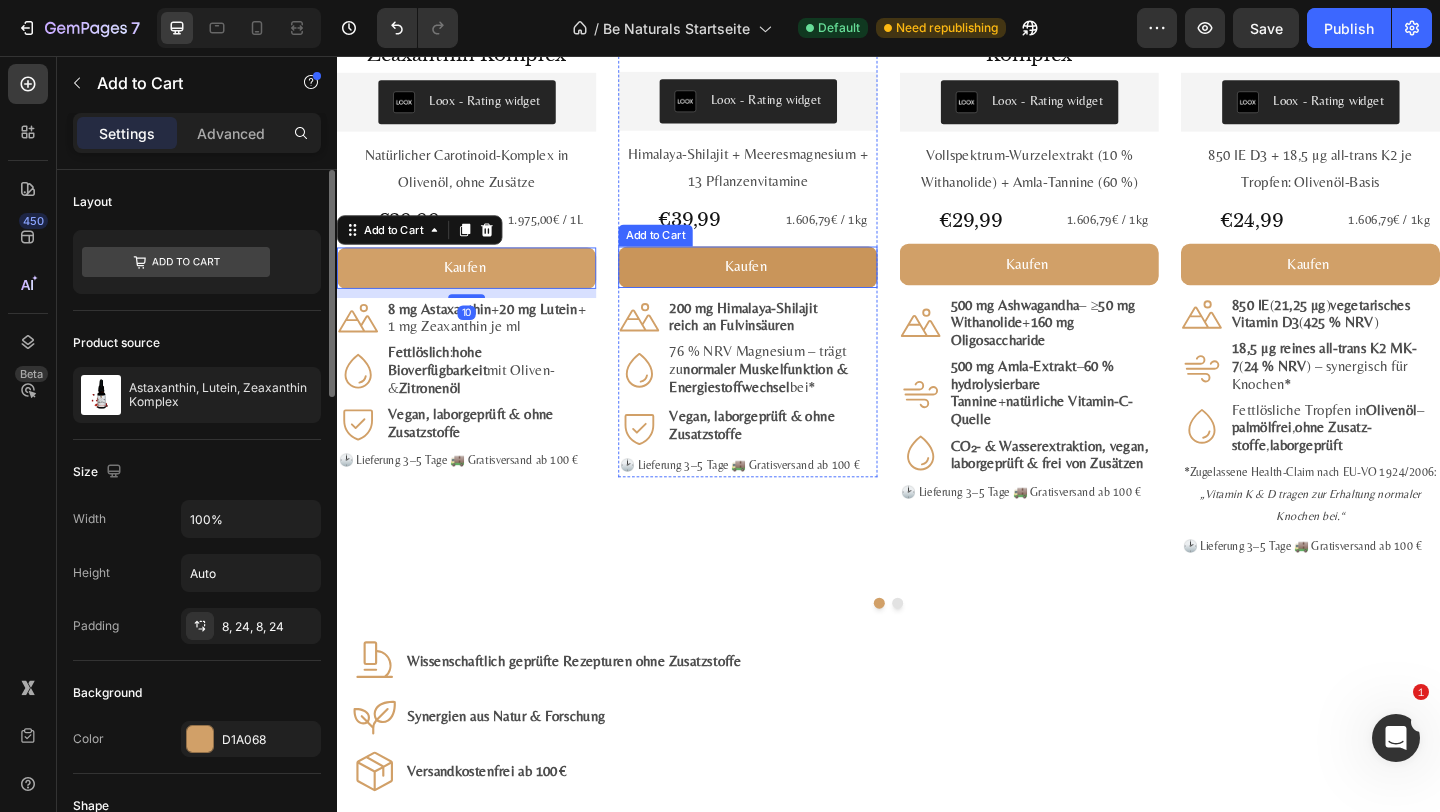 click on "Kaufen" at bounding box center [784, 285] 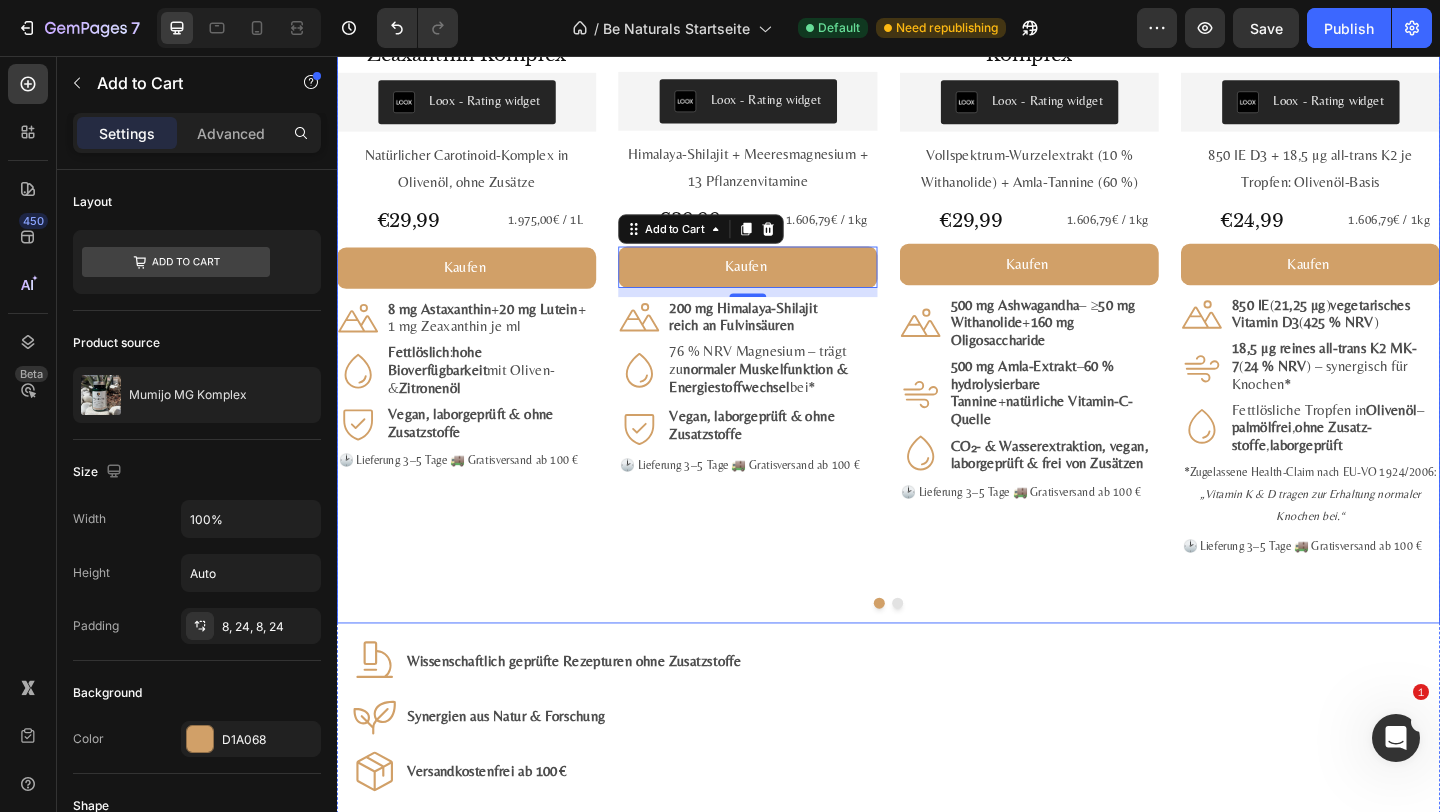 click on "#1 Bestseller Product Badge Product Images Astaxanthin, Lutein, Zeaxanthin Komplex Product Title Loox - Rating widget Loox Natürlicher Carotinoid-Komplex in Olivenöl, ohne Zusätze Text Block €29,99 Product Price Product Price 1.975,00€ / 1L Text Block Row Kaufen Add to Cart
Icon 8 mg Astaxanthin  +  20 mg Lutein  + 1 mg Zeaxanthin je ml Text Block Row
Icon Fettlöslich :  hohe Bioverfügbarkeit  mit Oliven- &  Zitronenöl Text Block Row
Icon Vegan, labor­geprüft & ohne Zusatz­stoffe Text Block Row 🕑 Lieferung 3–5 Tage 🚚 Gratis­versand ab 100 € Text Block Row Product" at bounding box center (478, 164) 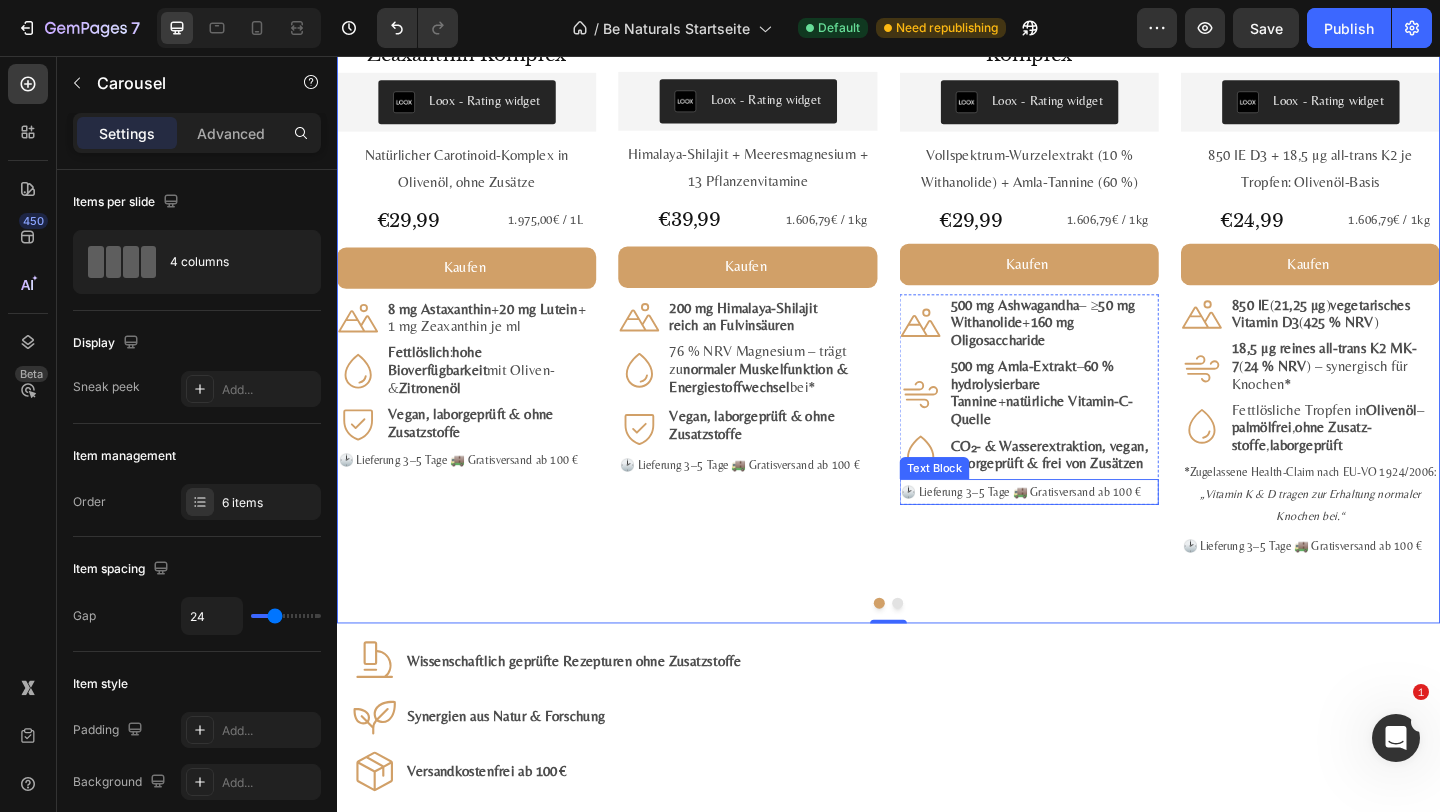 click on "🕑 Lieferung 3–5 Tage 🚚 Gratis­versand ab 100 €" at bounding box center (1090, 529) 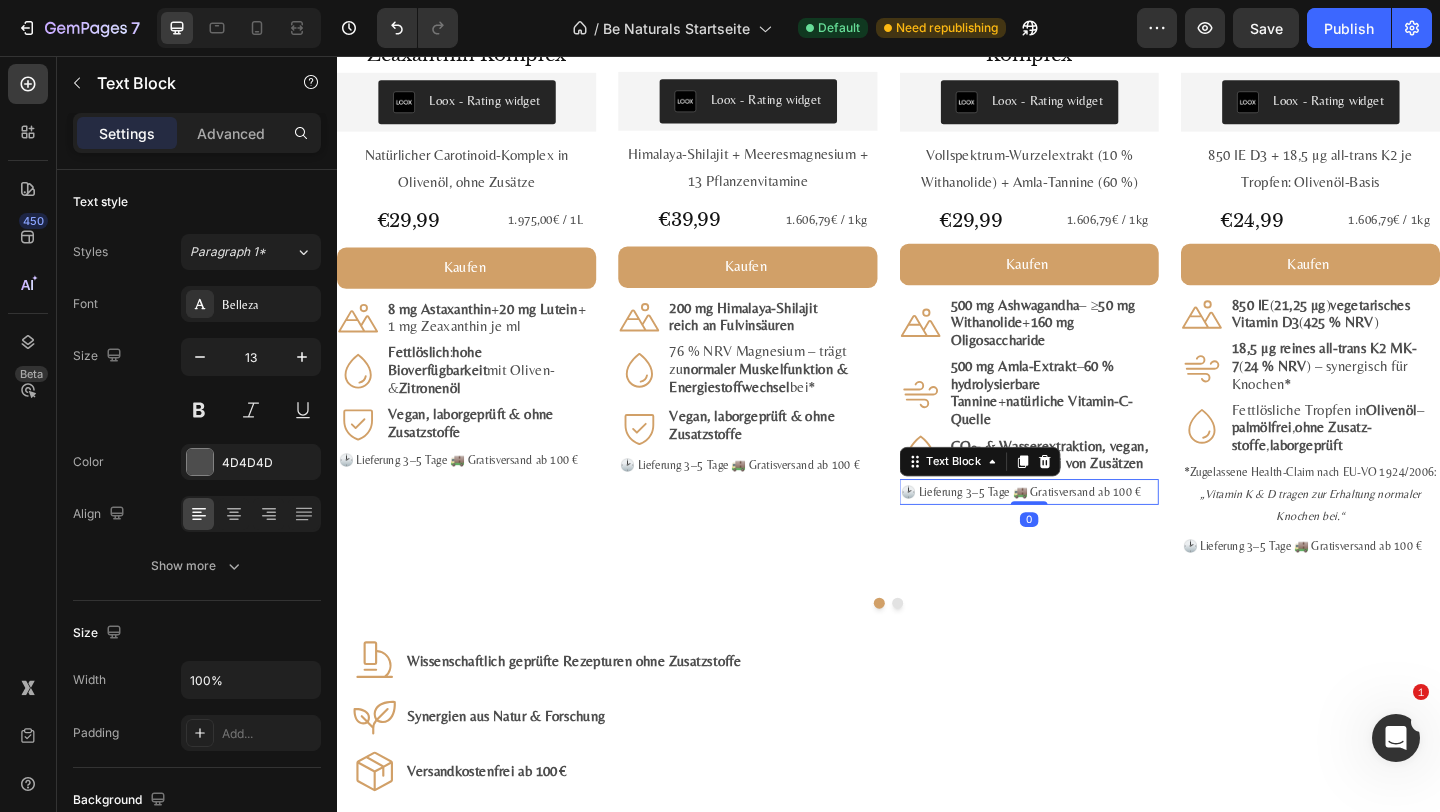 click 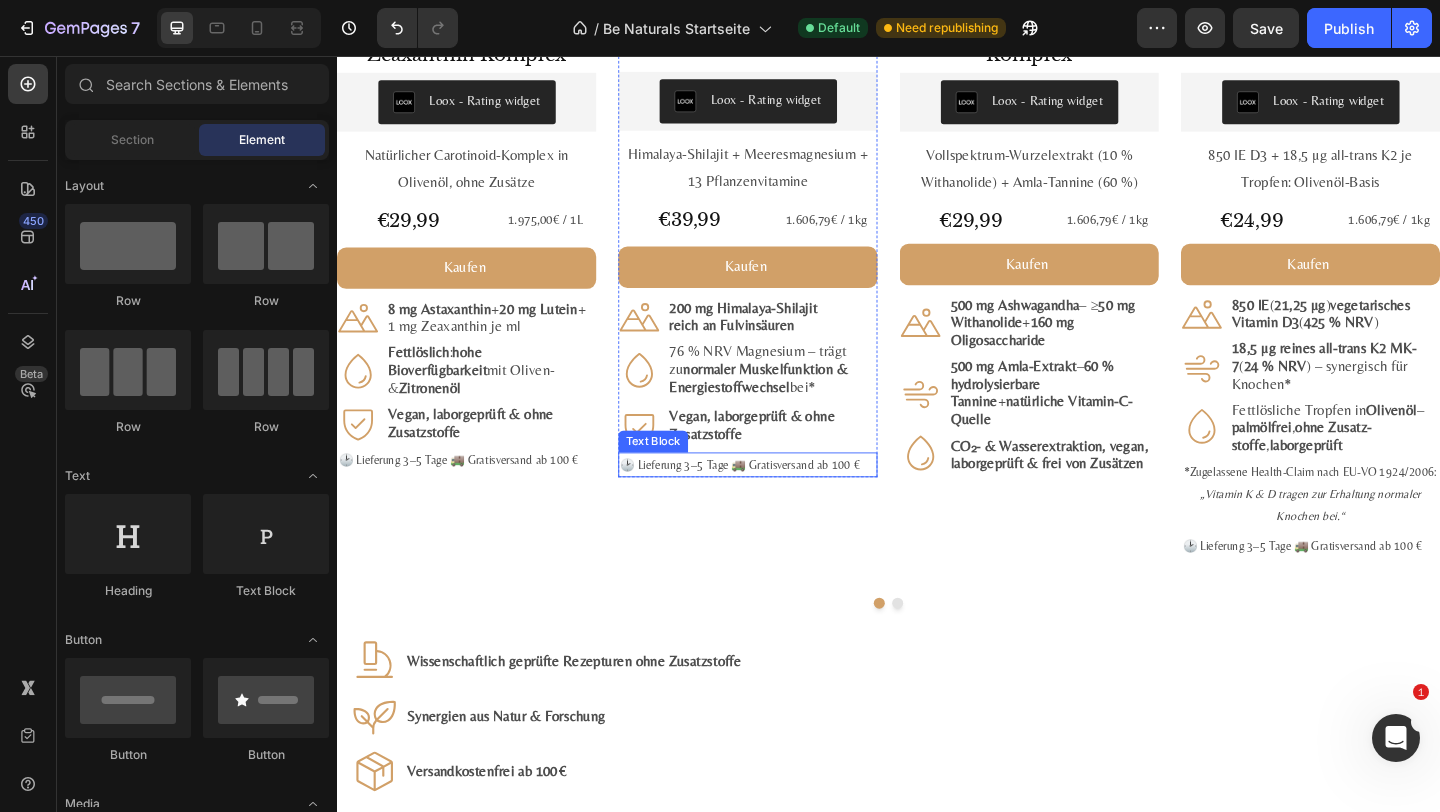 click on "🕑 Lieferung 3–5 Tage 🚚 Gratis­versand ab 100 €" at bounding box center [784, 500] 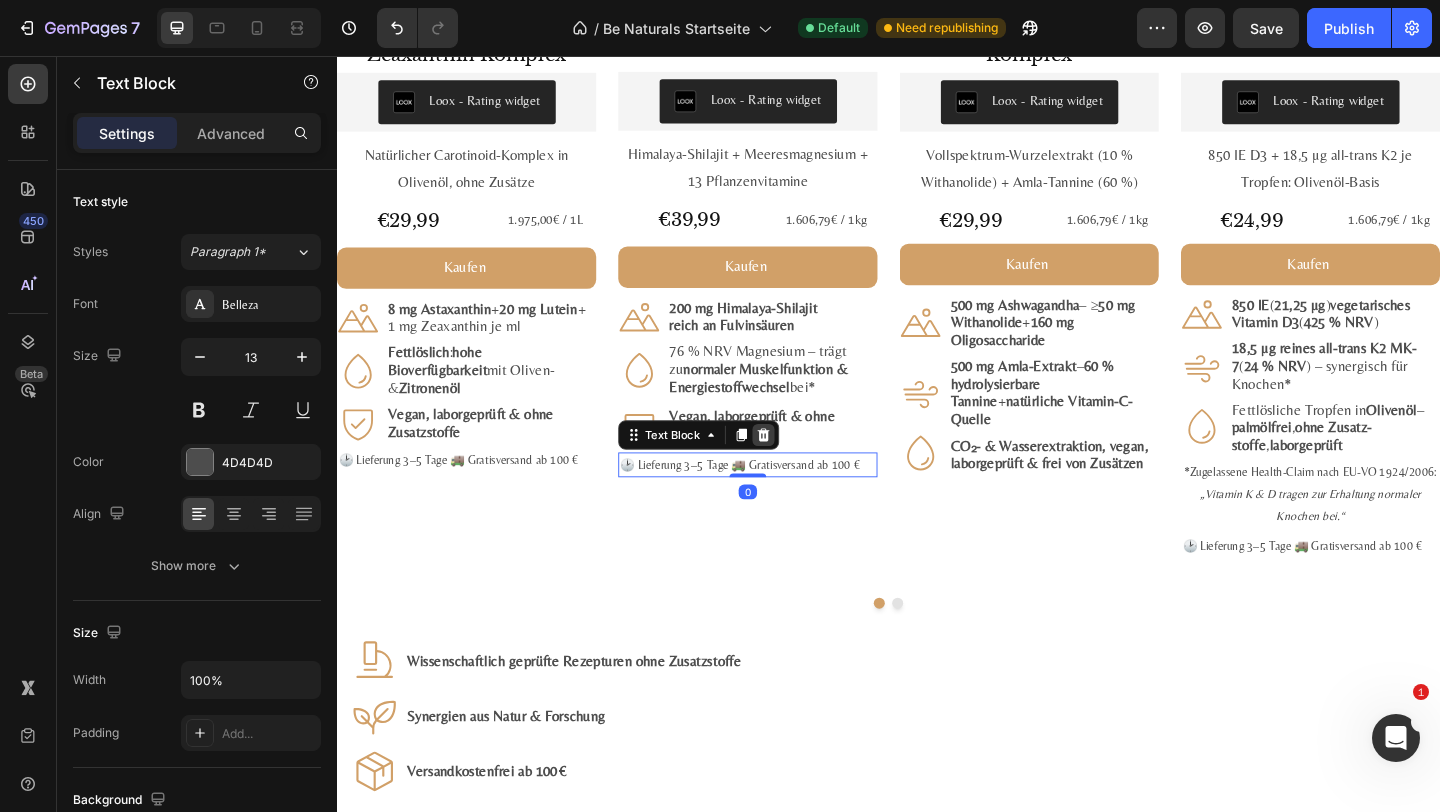 click 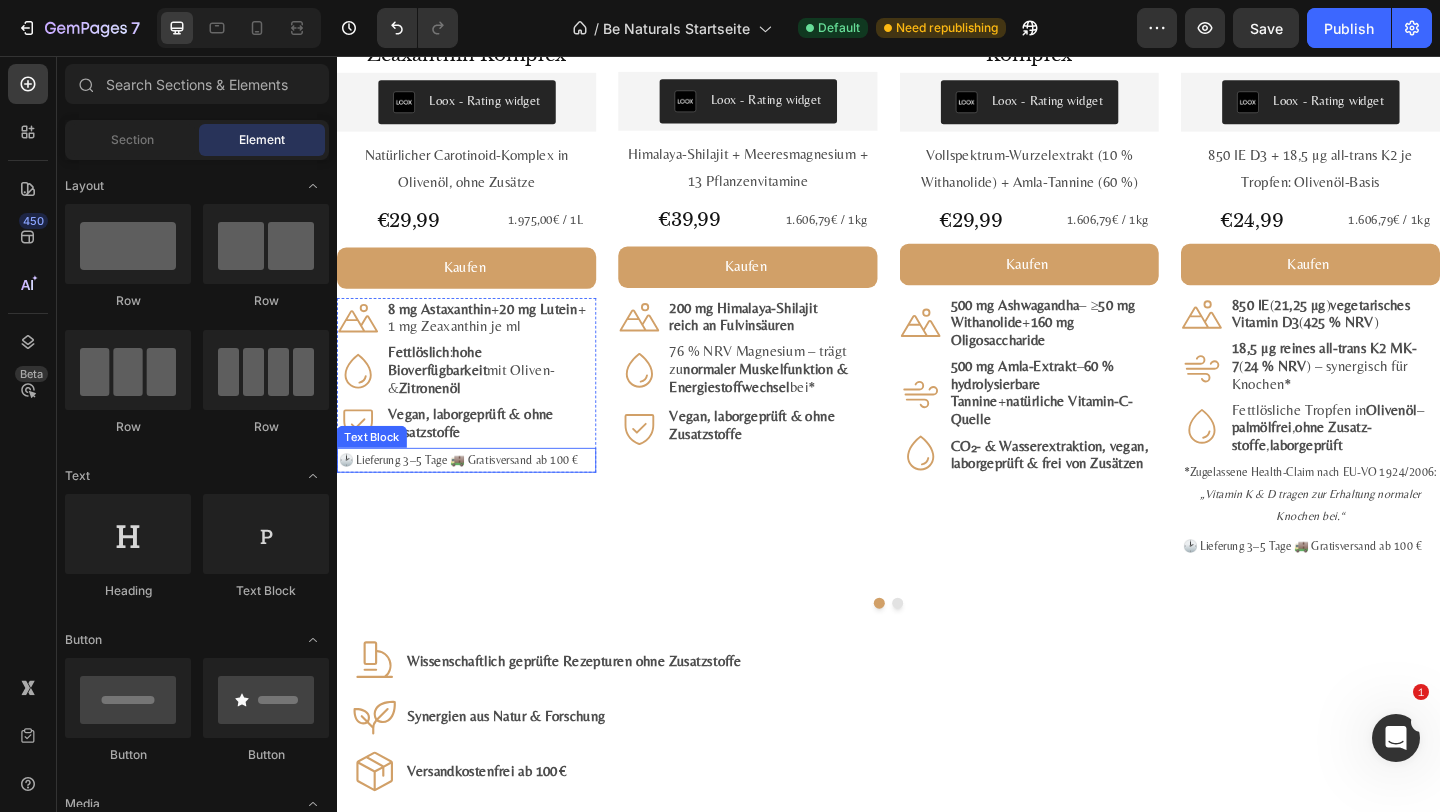 click on "🕑 Lieferung 3–5 Tage 🚚 Gratis­versand ab 100 €" at bounding box center (478, 495) 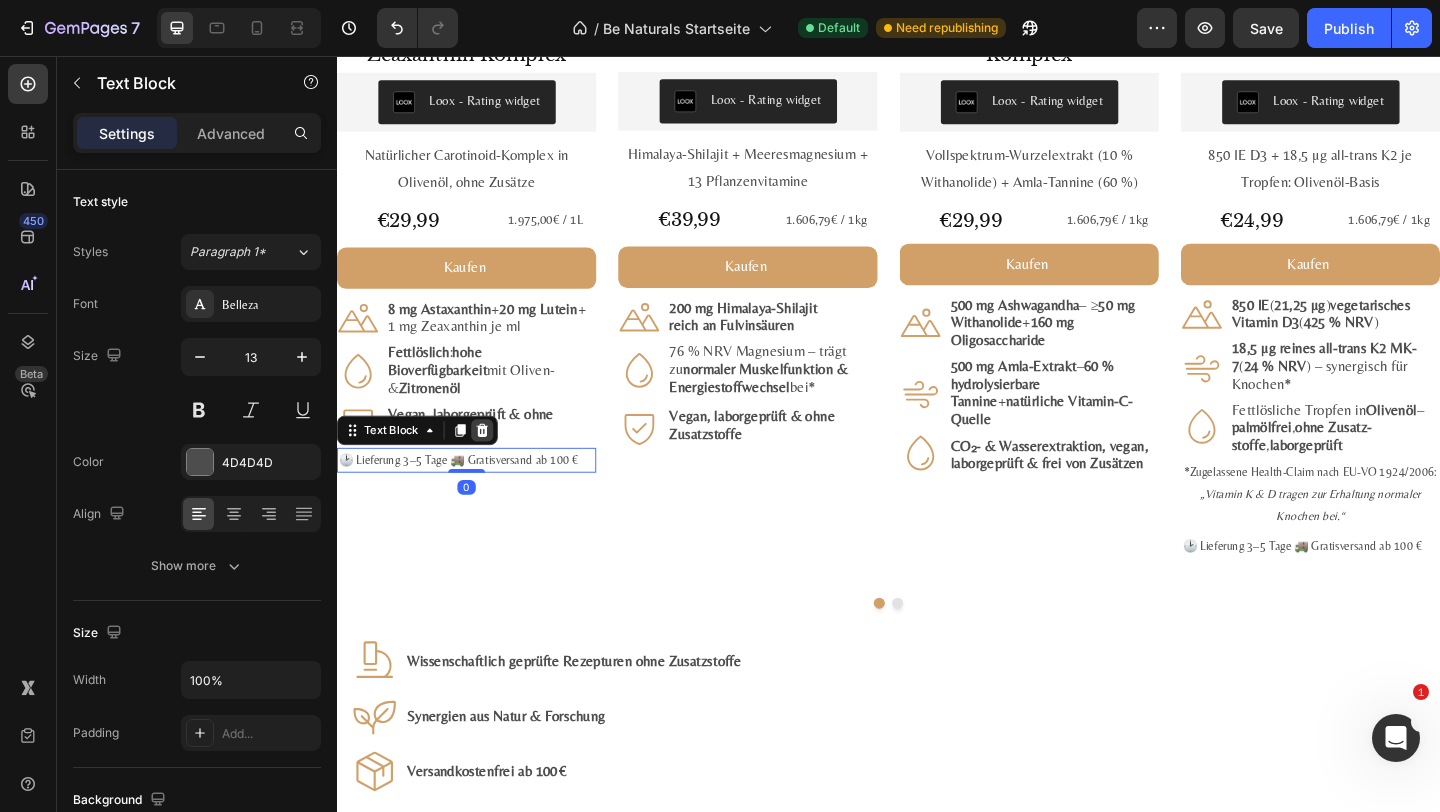 click 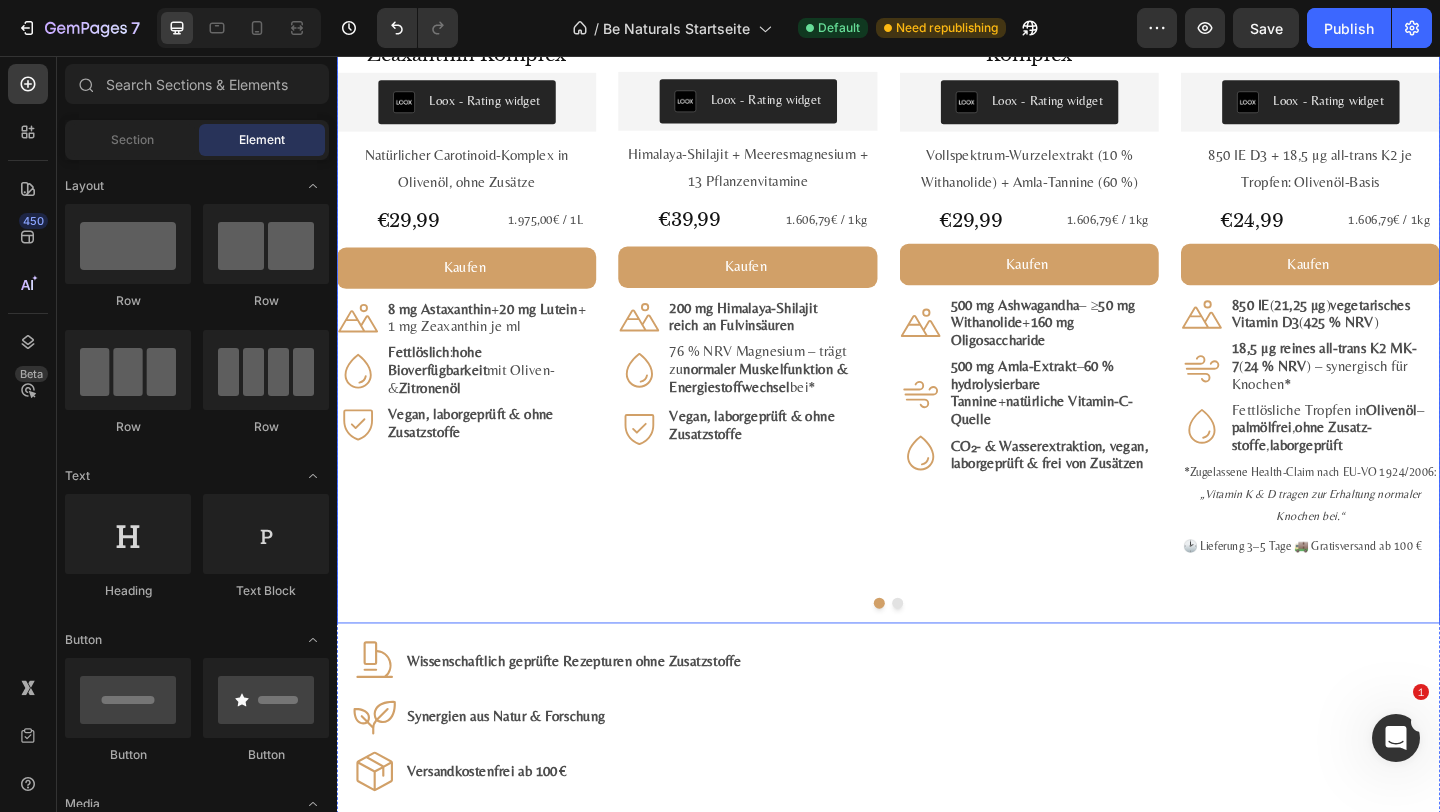 click on "🕑 Lieferung 3–5 Tage 🚚 Gratis­versand ab 100 €" at bounding box center (1396, 588) 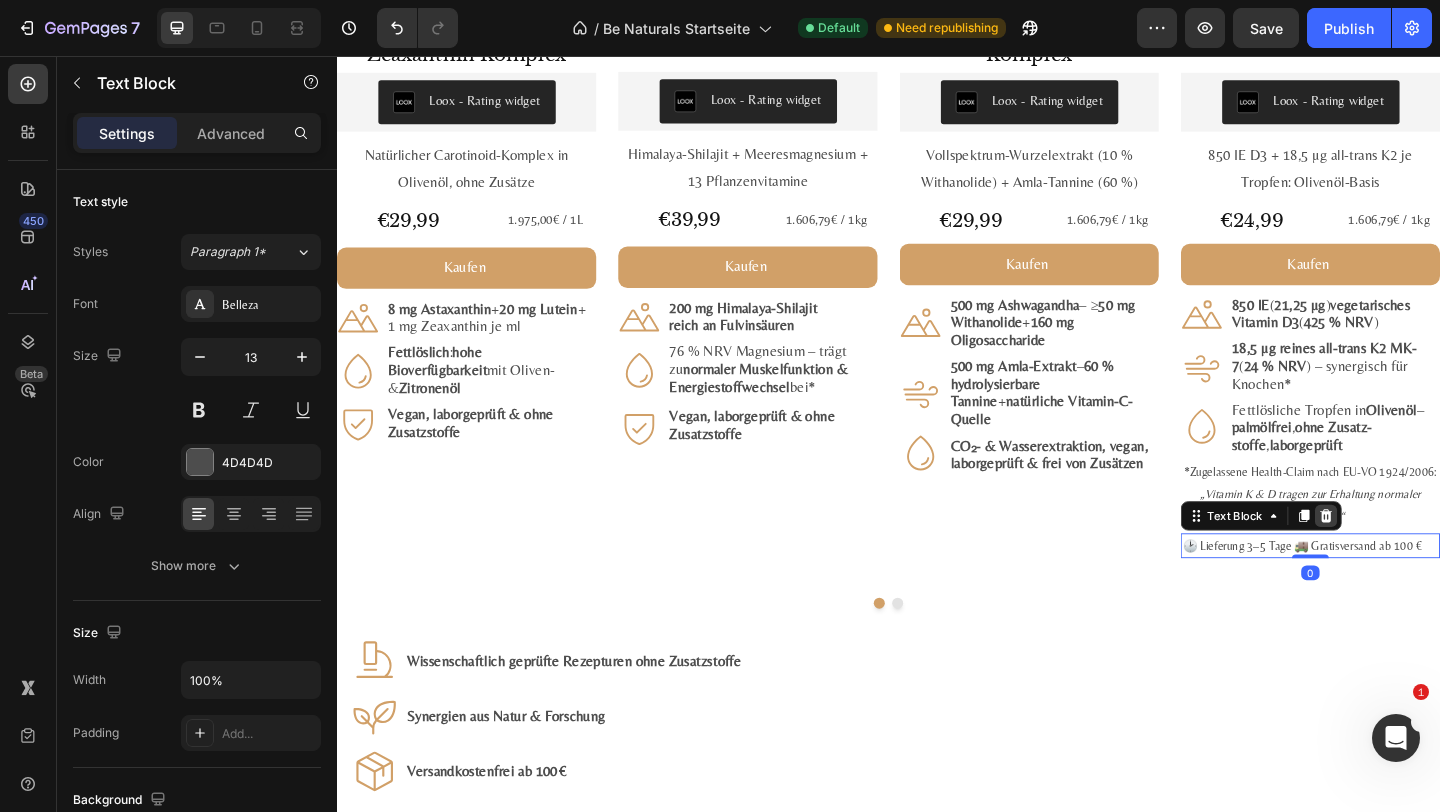 click at bounding box center (1413, 556) 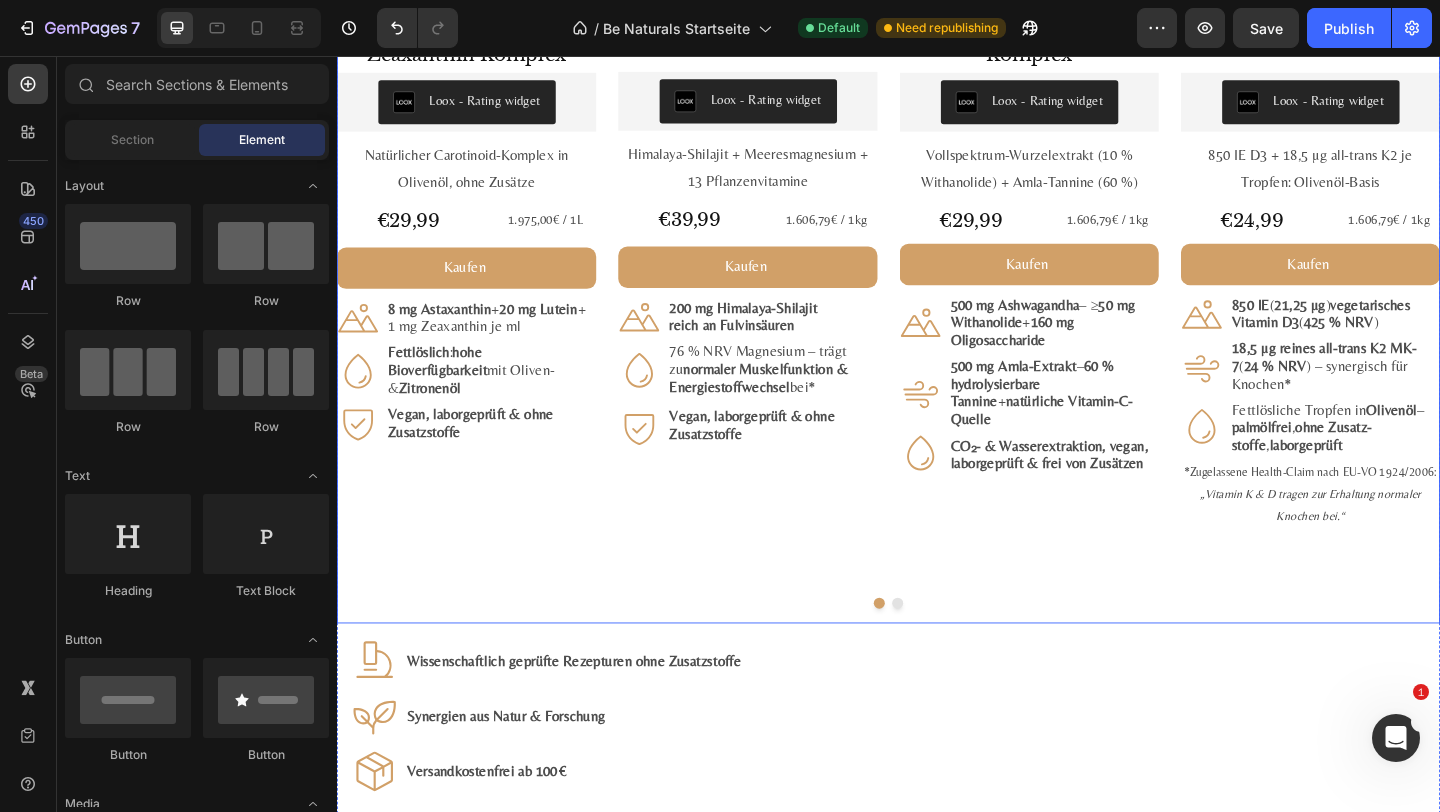 click on "#3 Bestseller Product Badge Product Images Ashwagandha Amla Komplex Product Title Loox - Rating widget Loox Vollspektrum-Wurzelextrakt (10 % Withanolide) + Amla-Tannine (60 %) Text Block €29,99 Product Price Product Price 1.606,79€ / 1kg Text Block Row Kaufen Add to Cart
Icon 500 mg Ashwagandha  – ≥  50 mg Withanolide  +  160 mg Oligosaccharide Text Block Row
Icon 500 mg Amla-Extrakt  –  60 % hydrolysierbare Tannine  +  natürliche Vitamin-C-Quelle Text Block Row
Icon CO₂- & Wasserextraktion, vegan, labor­geprüft & frei von Zusätzen Text Block Row Row Product" at bounding box center (1090, 164) 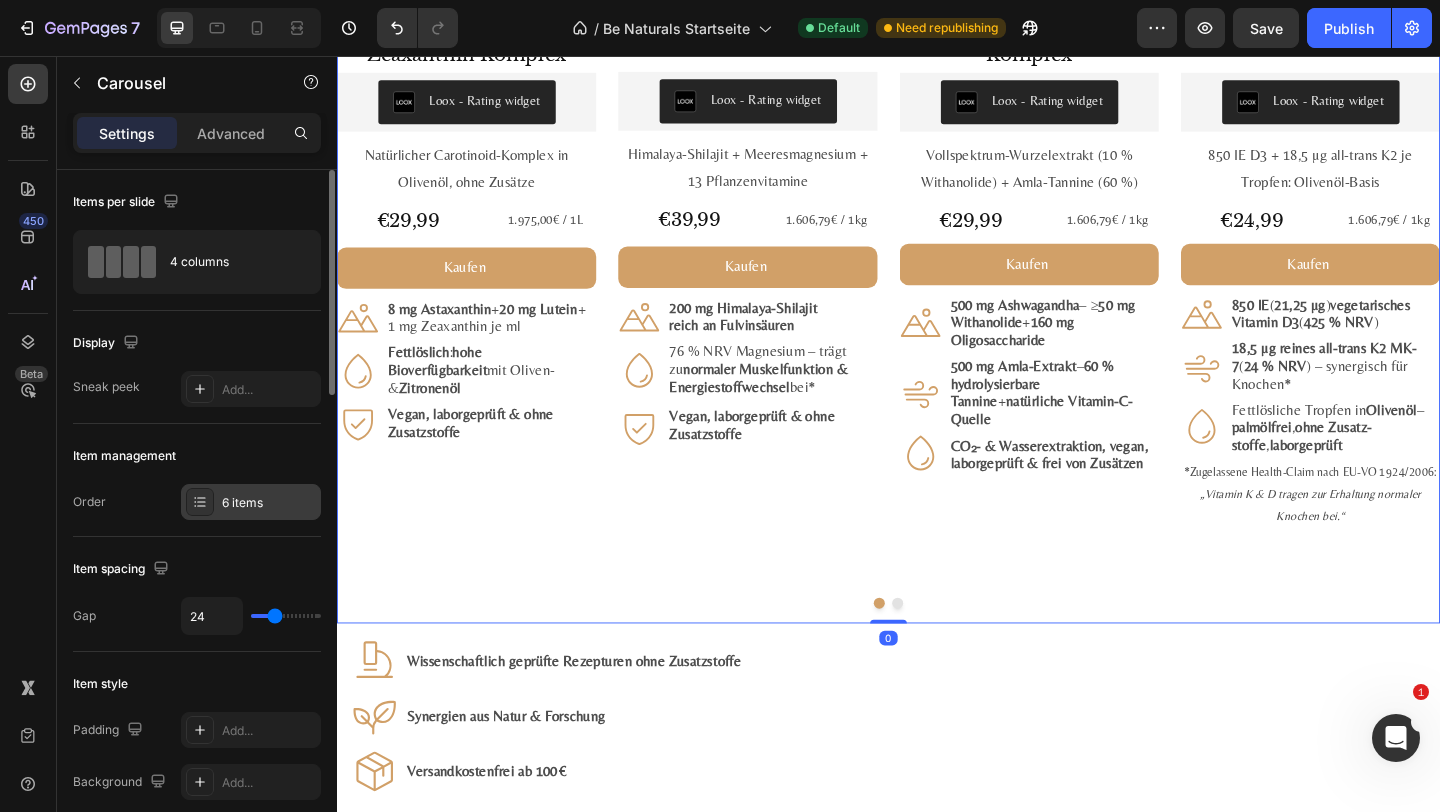 click on "6 items" at bounding box center [269, 503] 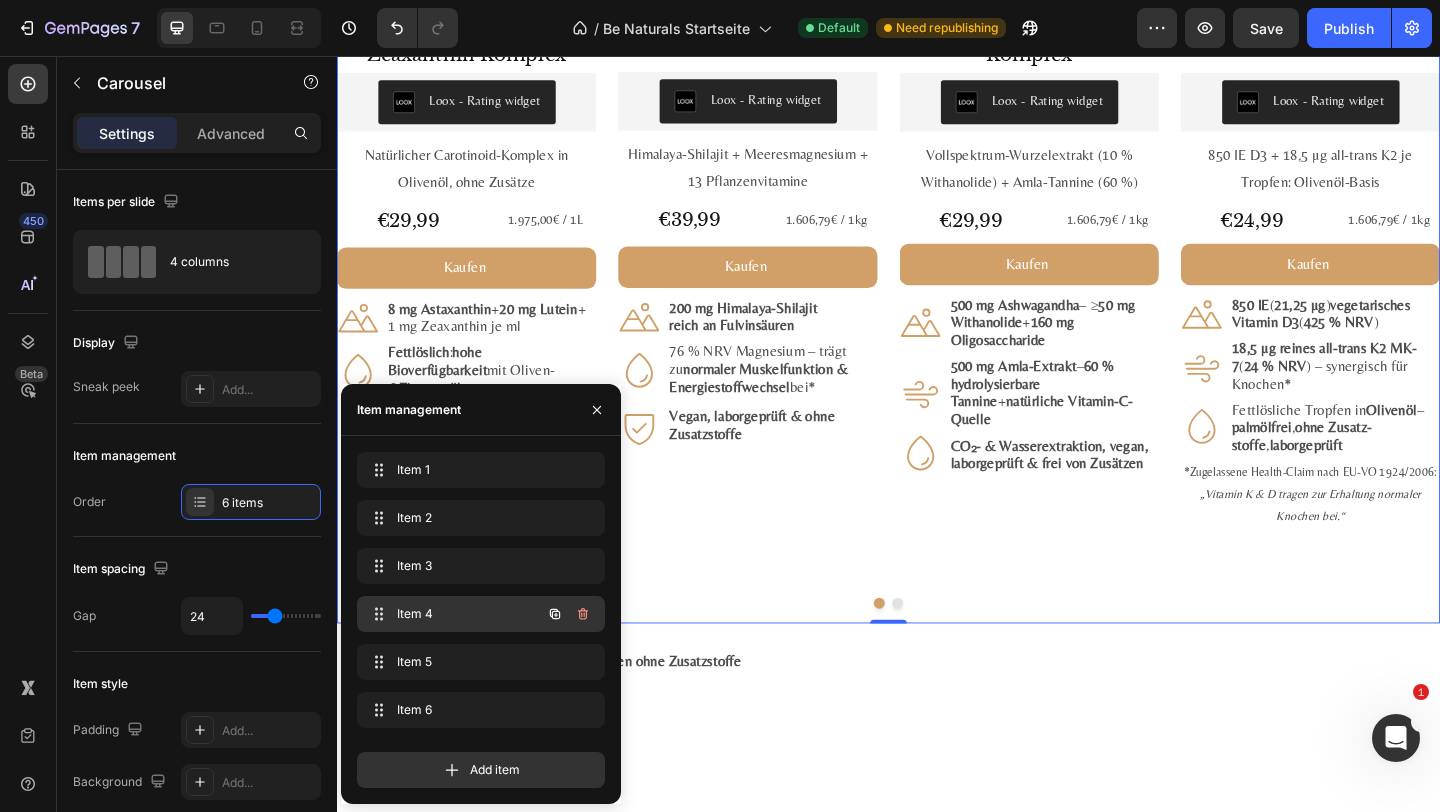 click on "Item 4 Item 4" at bounding box center (453, 614) 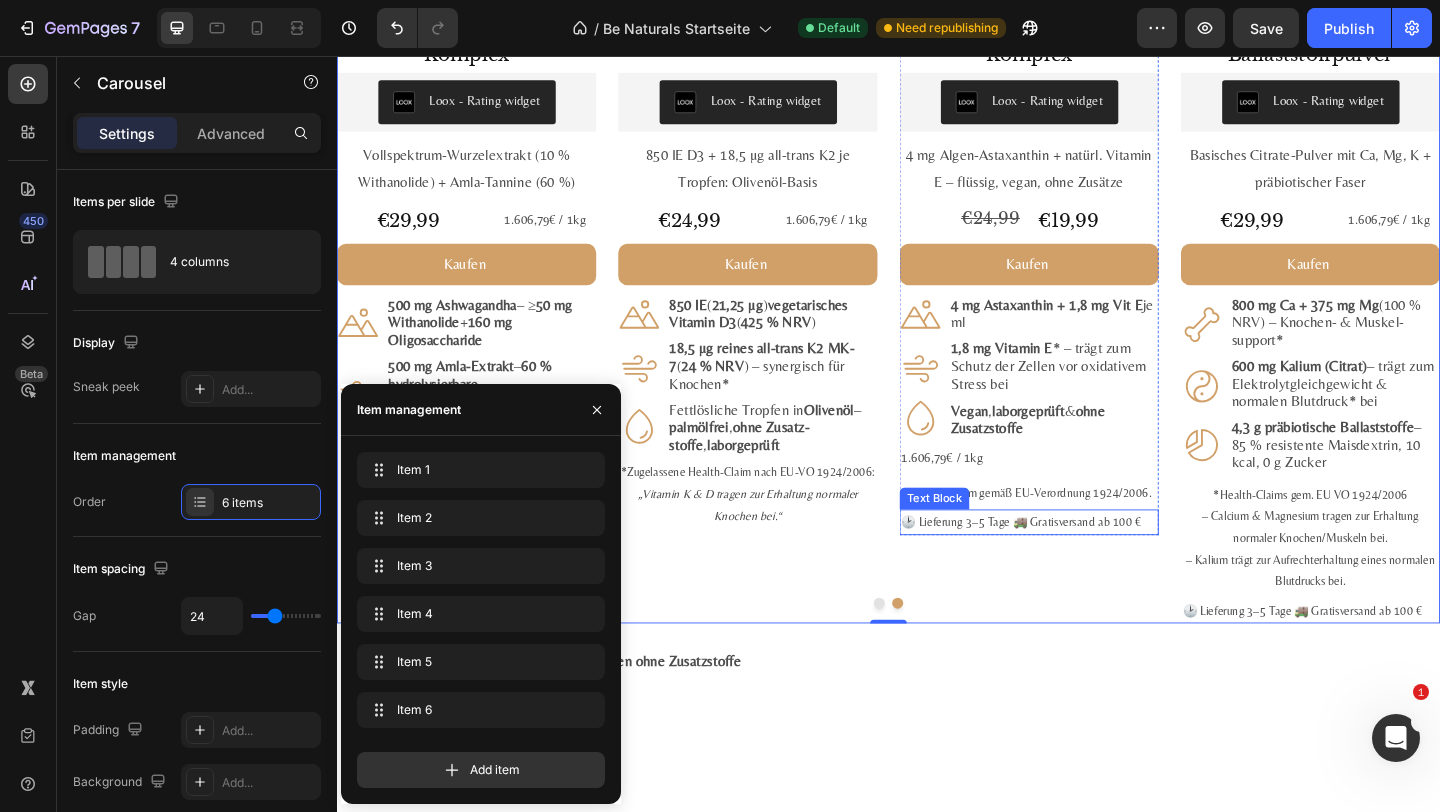 click on "🕑 Lieferung 3–5 Tage 🚚 Gratis­versand ab 100 €" at bounding box center (1090, 562) 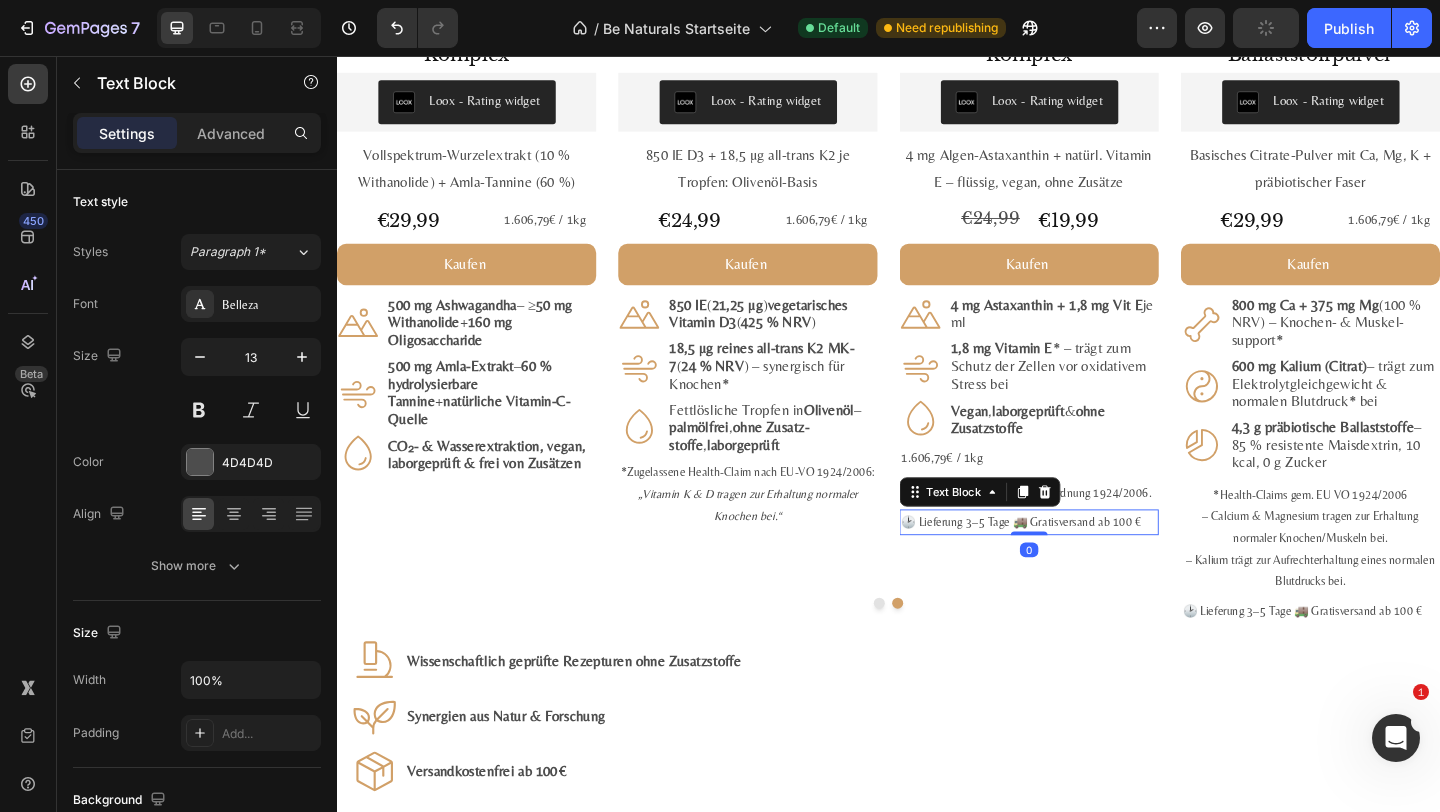 click on "Astaxanthin + Vitamin E Komplex Product Title Loox - Rating widget Loox 4 mg Algen-Astaxanthin + natürl. Vitamin E – flüssig, vegan, ohne Zusätze Text Block €24,99 Product Price Product Price €19,99 Product Price Product Price Row Kaufen Add to Cart
Icon 4 mg Astaxanthin + 1,8 mg Vit E  je ml Text Block Row
Icon 1,8 mg Vitamin E * – trägt zum Schutz der Zellen vor oxidativem Stress bei Text Block Row
Icon Vegan ,  labor­geprüft  &  ohne Zusatzstoffe Text Block Row Row 1.606,79€ / 1kg Text Block *Health-Claim gemäß EU-Verordnung 1924/2006. Text Block 🕑 Lieferung 3–5 Tage 🚚 Gratis­versand ab 100 € Text Block   0" at bounding box center (1090, 294) 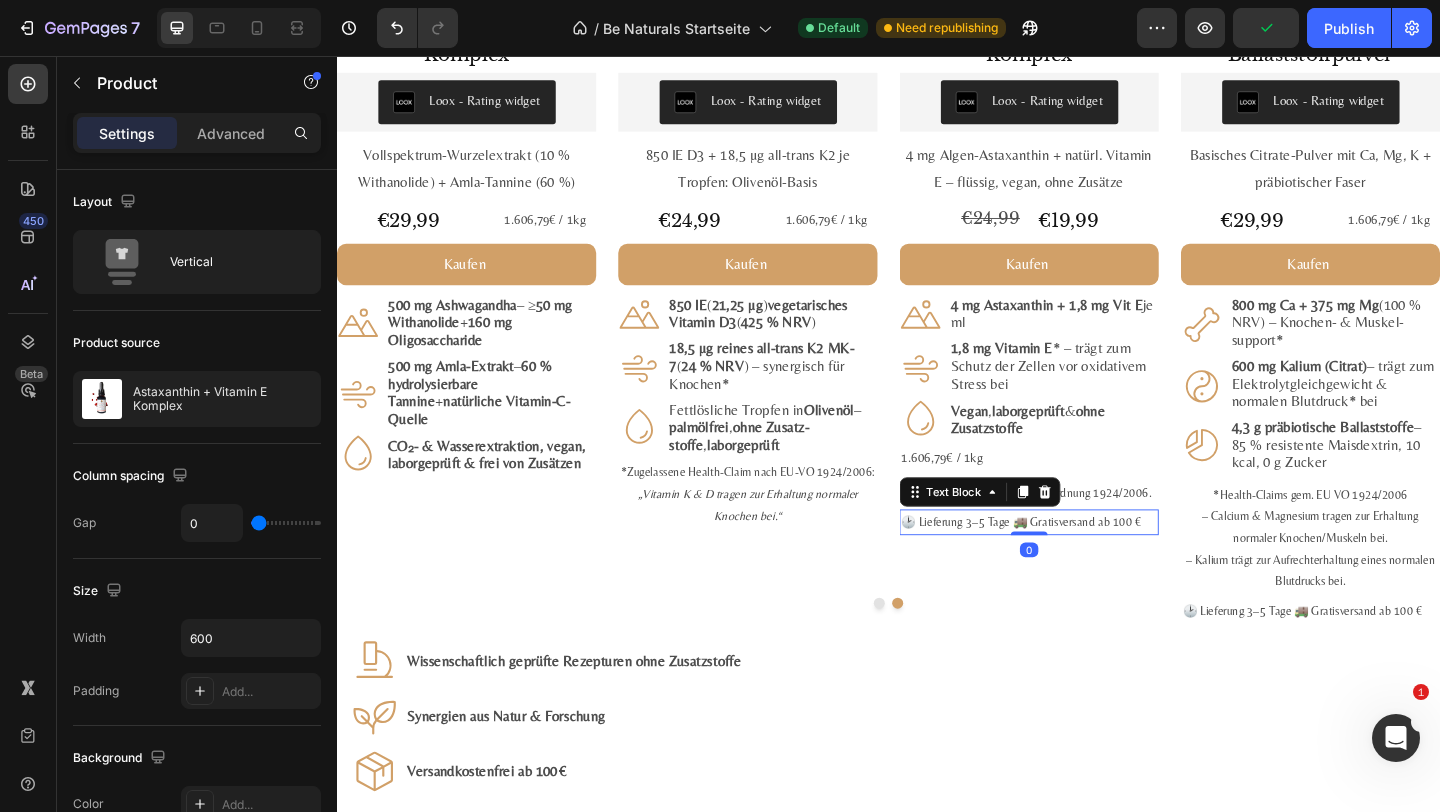 click on "🕑 Lieferung 3–5 Tage 🚚 Gratis­versand ab 100 €" at bounding box center (1090, 562) 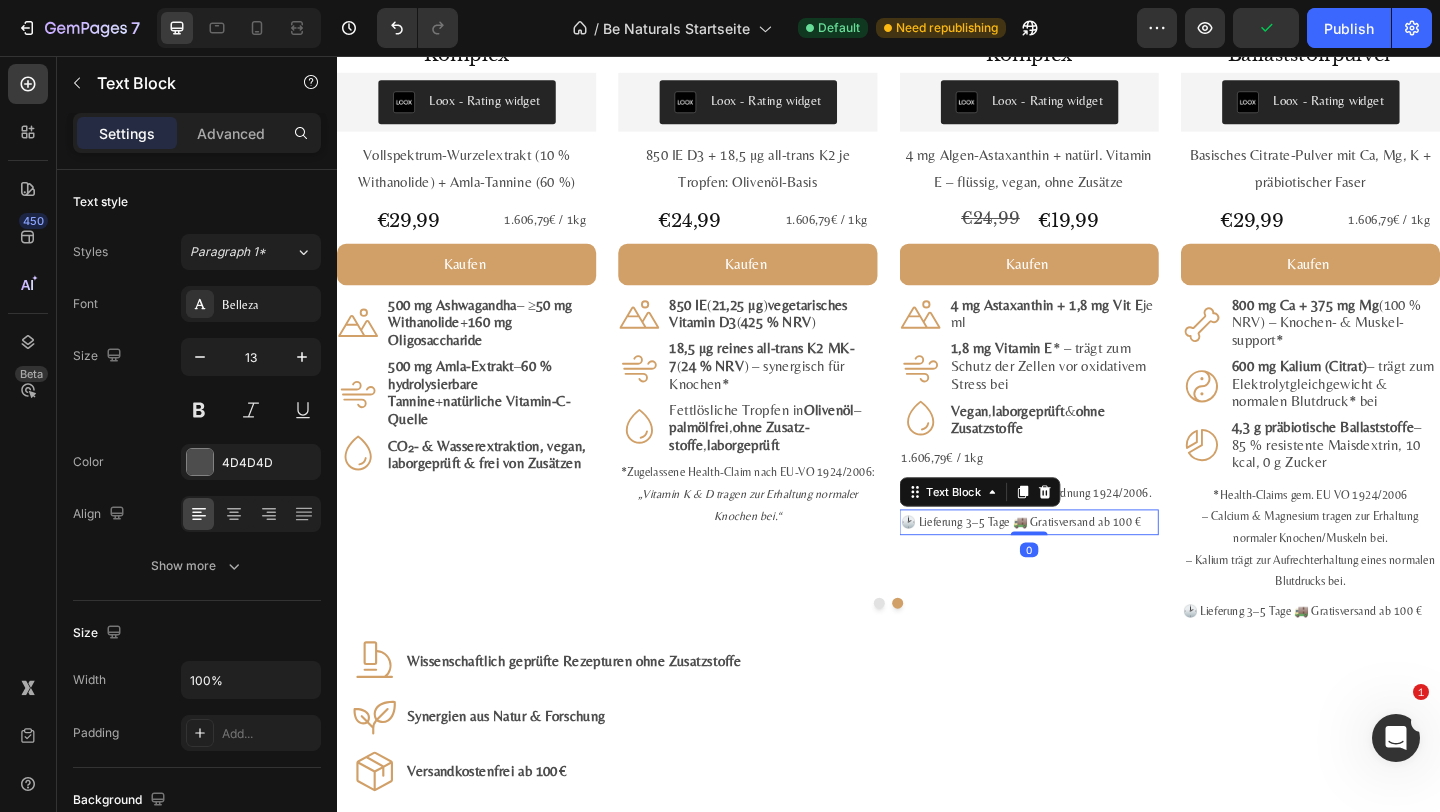 click 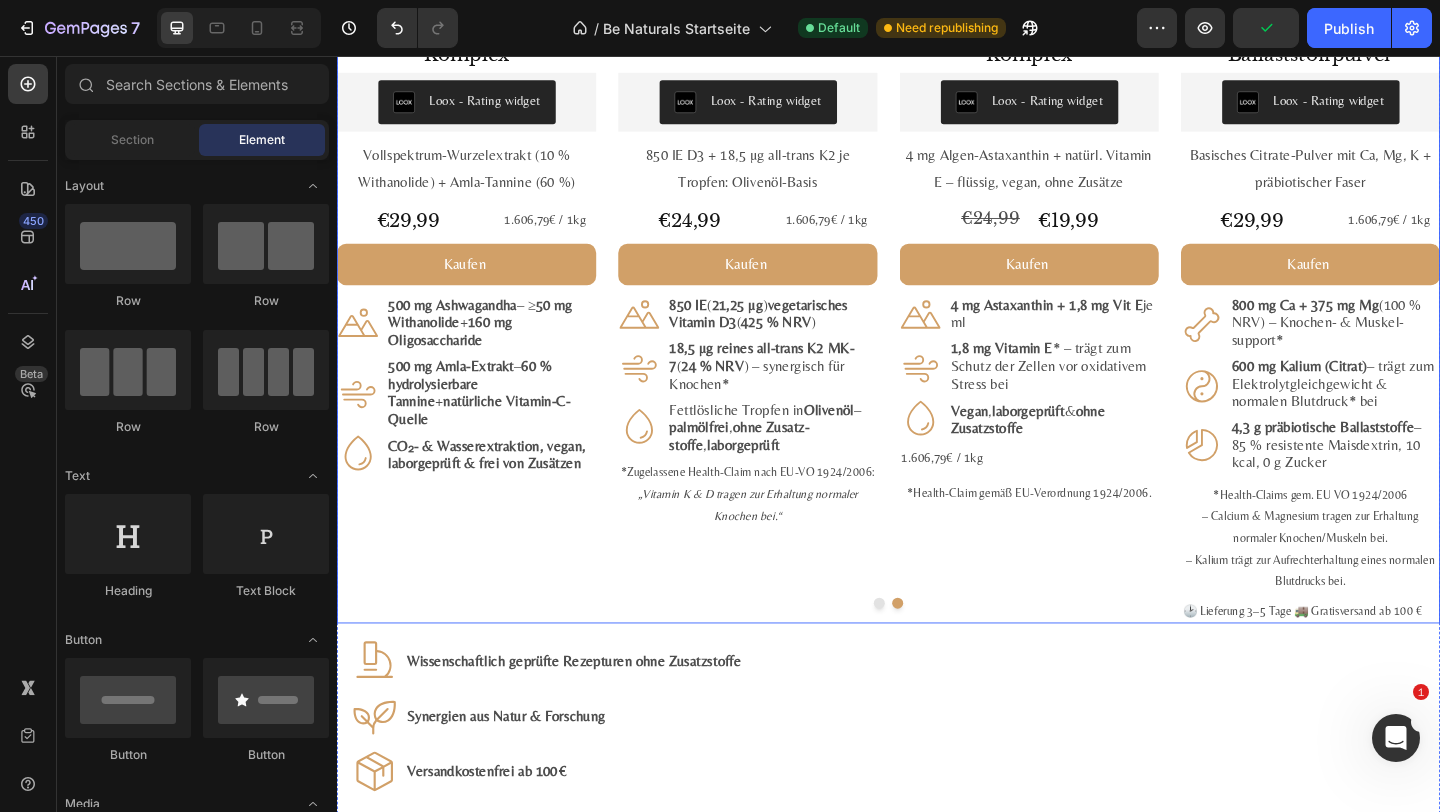 click at bounding box center [937, 651] 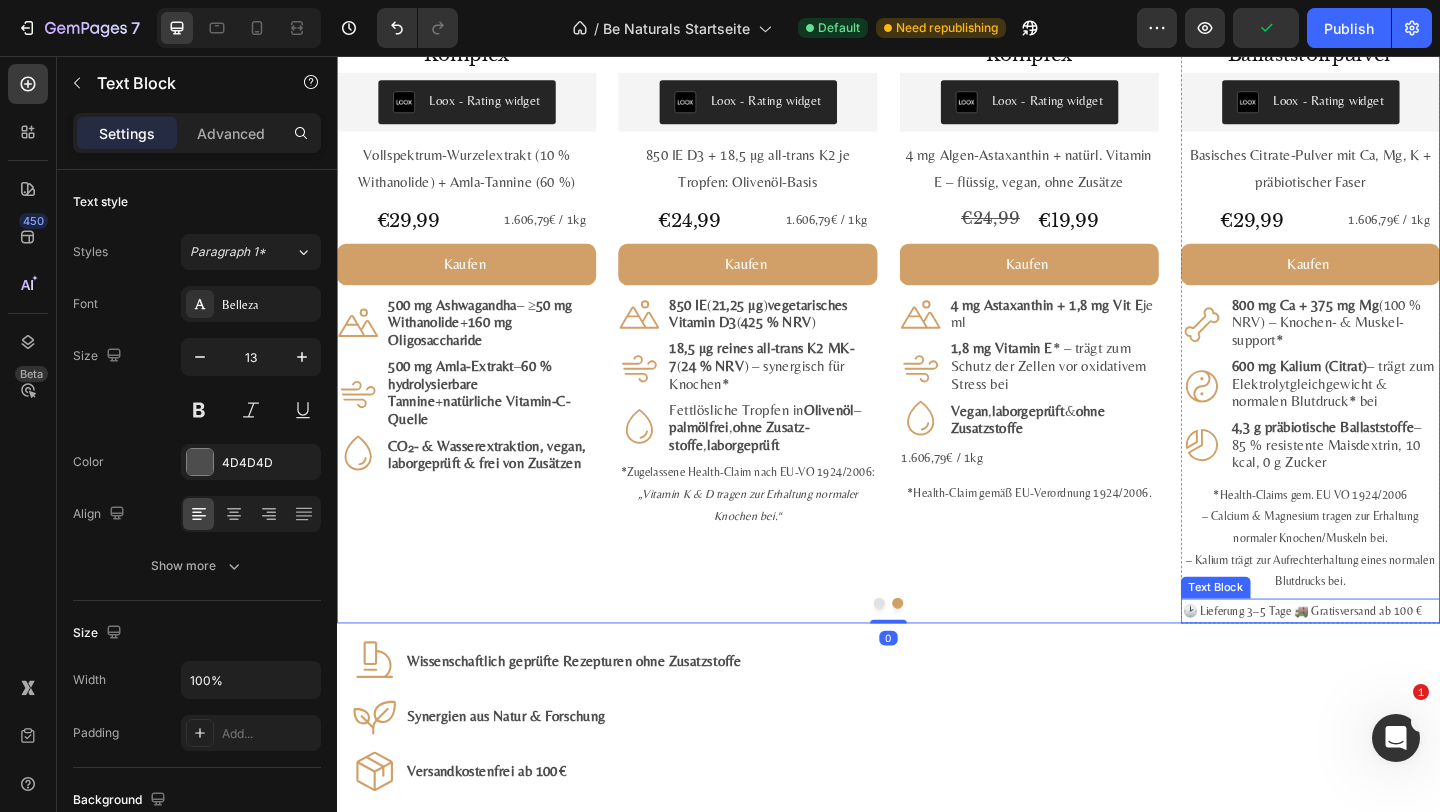 click on "🕑 Lieferung 3–5 Tage 🚚 Gratis­versand ab 100 €" at bounding box center (1396, 659) 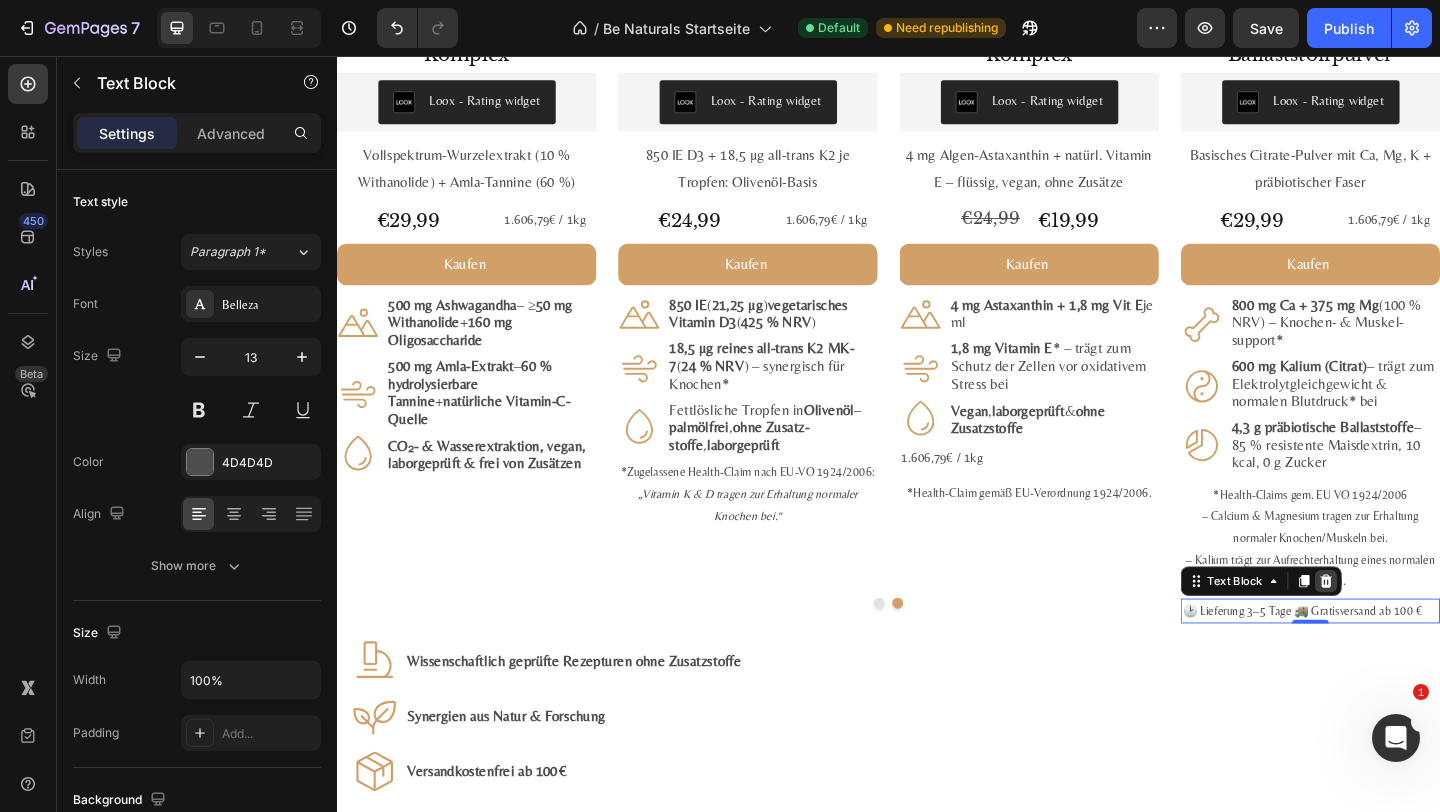 click at bounding box center (1413, 627) 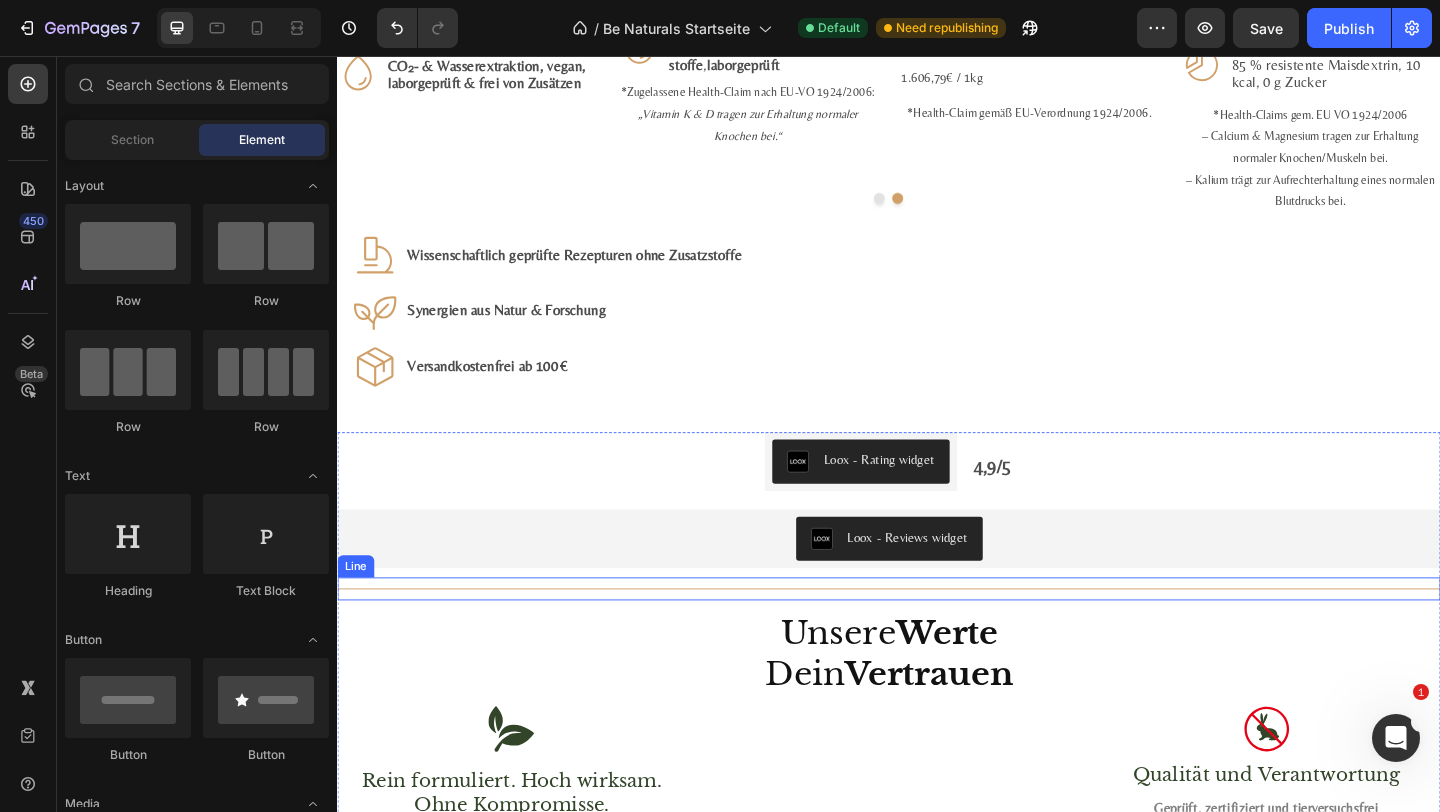 scroll, scrollTop: 3007, scrollLeft: 0, axis: vertical 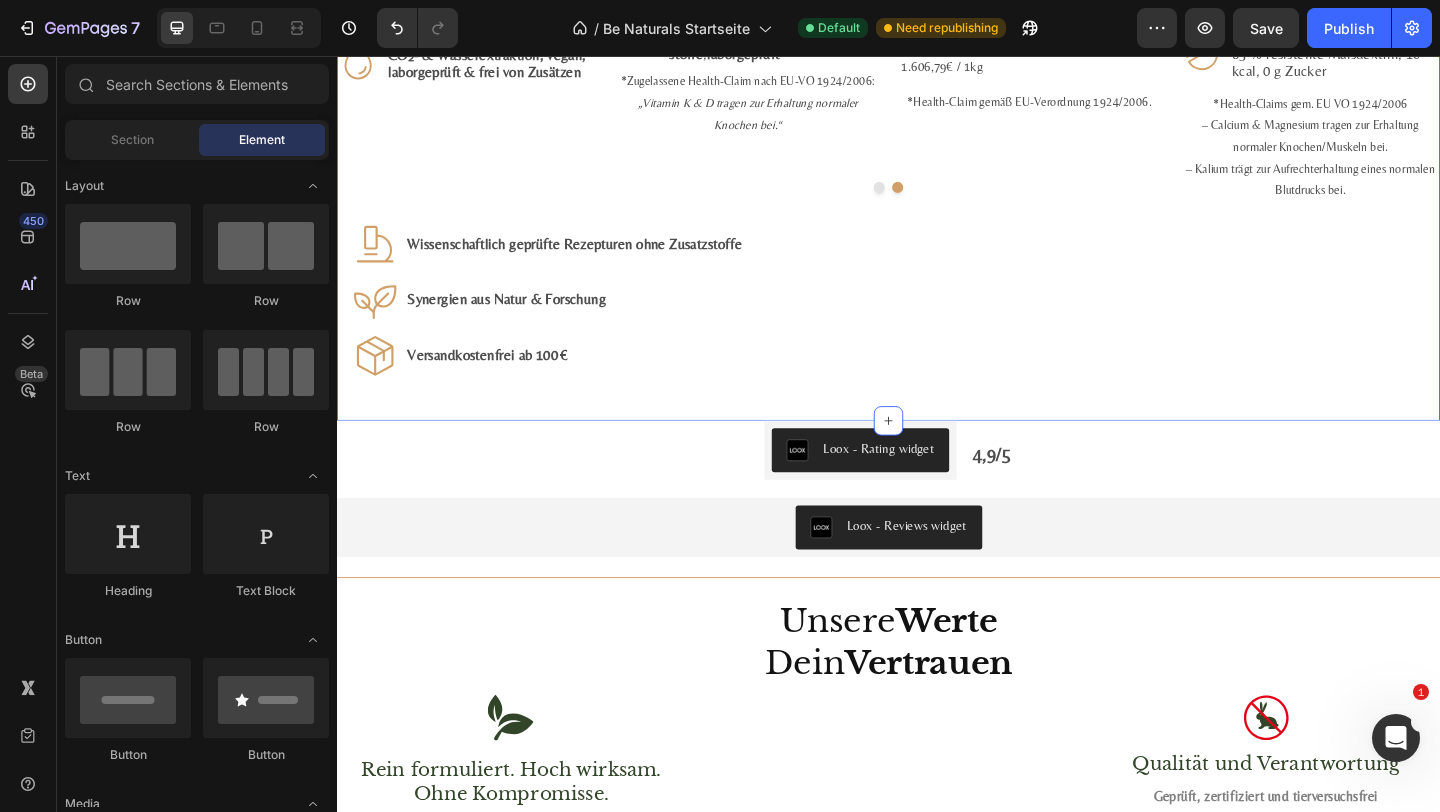 click on "Loox - Rating widget" at bounding box center [906, 485] 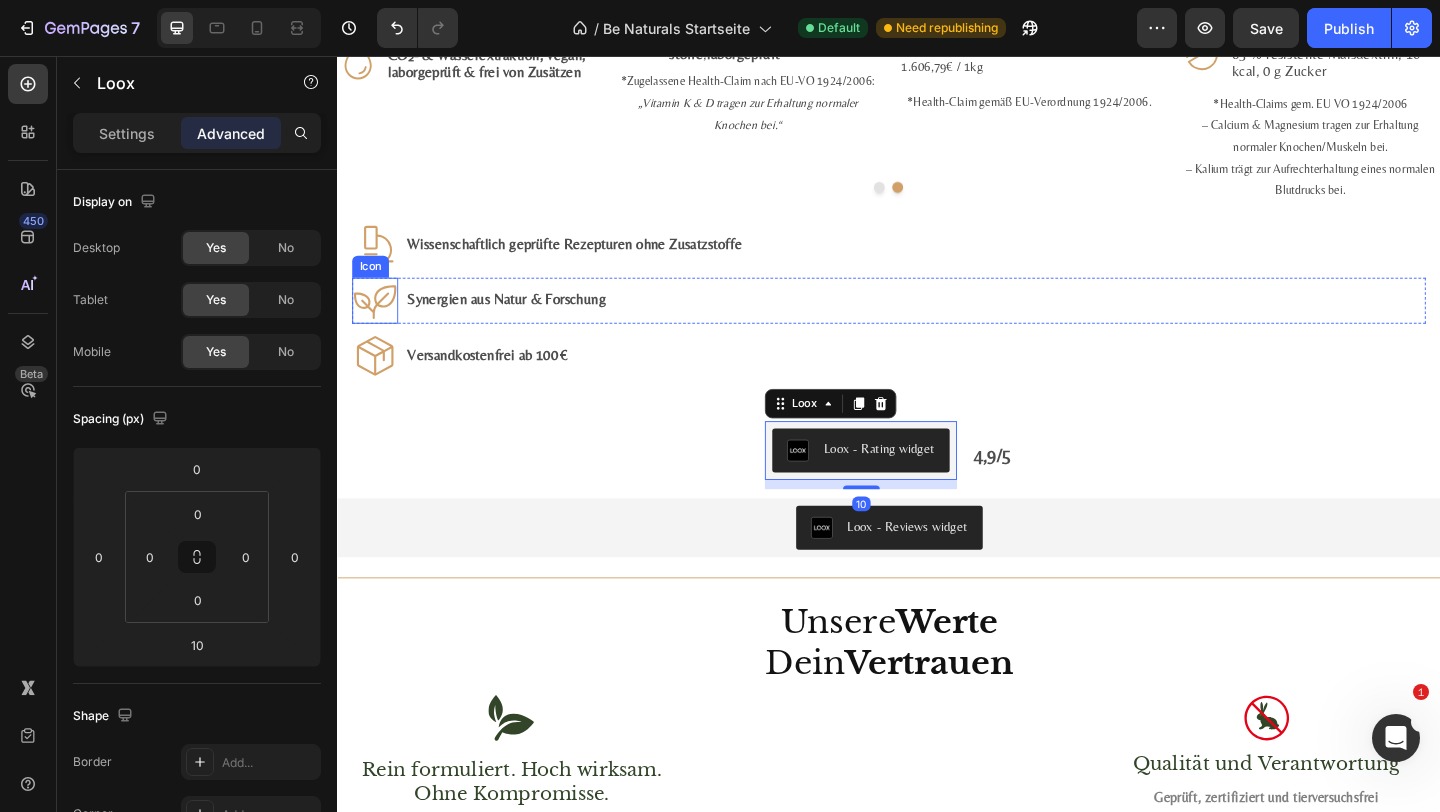 click 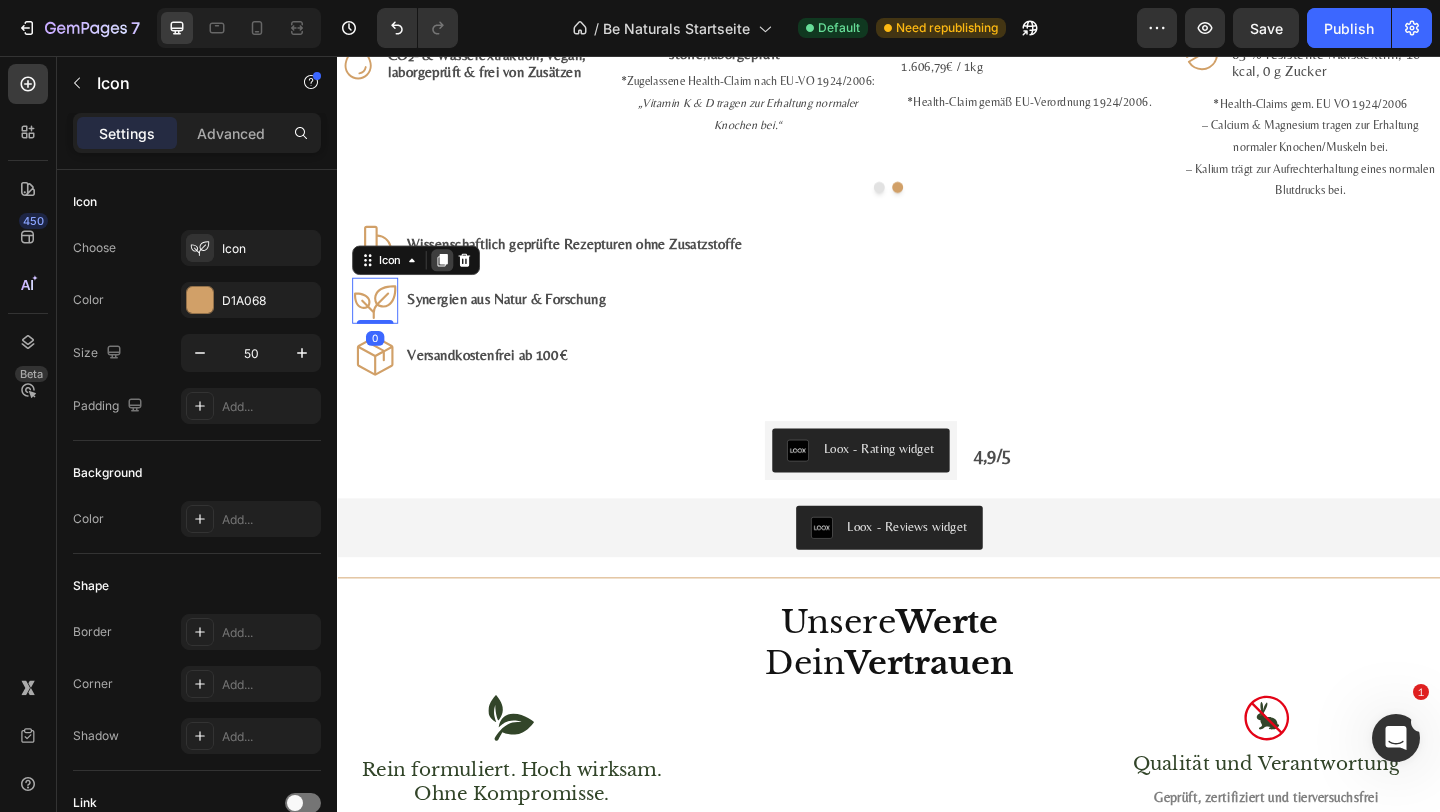 click at bounding box center (451, 278) 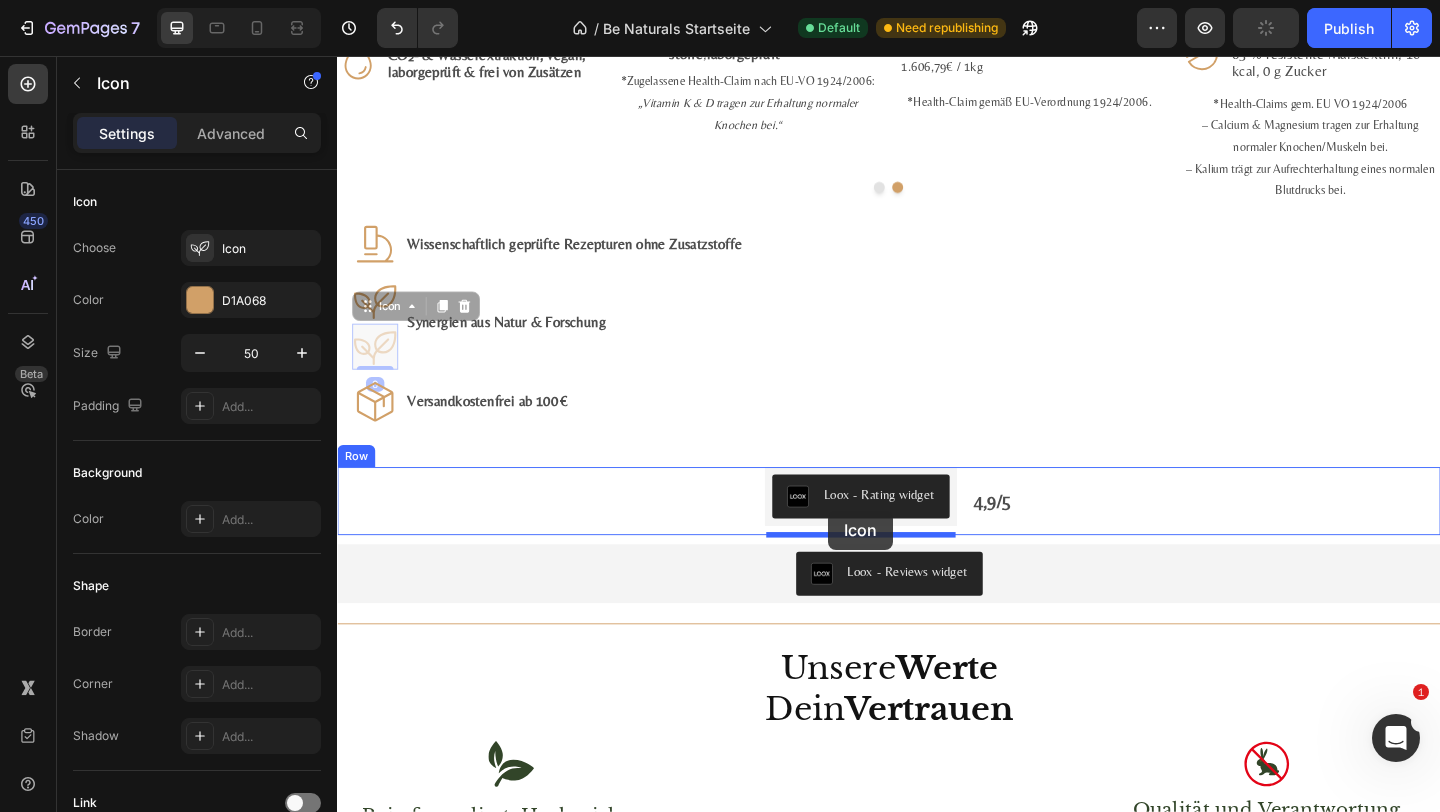drag, startPoint x: 392, startPoint y: 329, endPoint x: 634, endPoint y: 314, distance: 242.46443 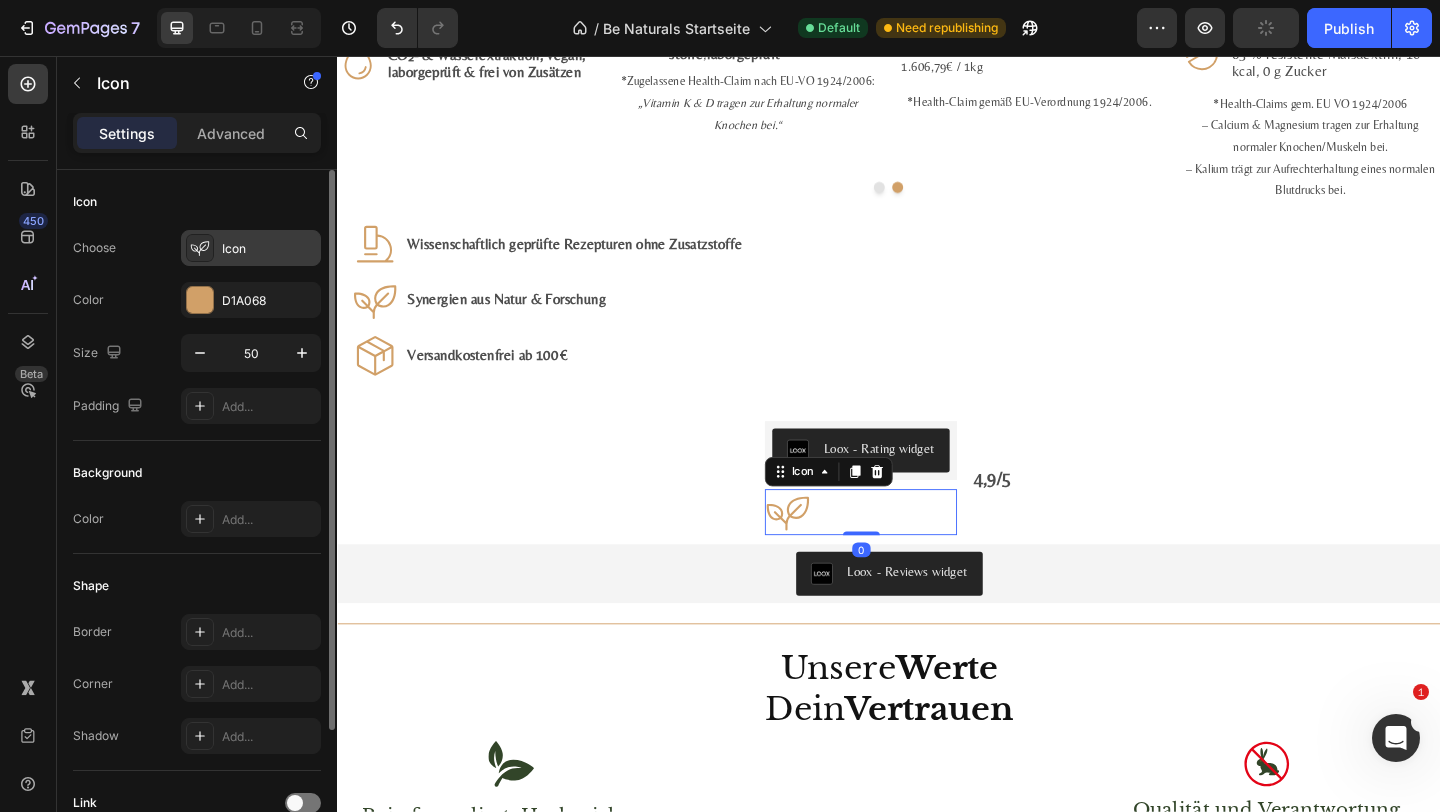click on "Icon" at bounding box center [269, 249] 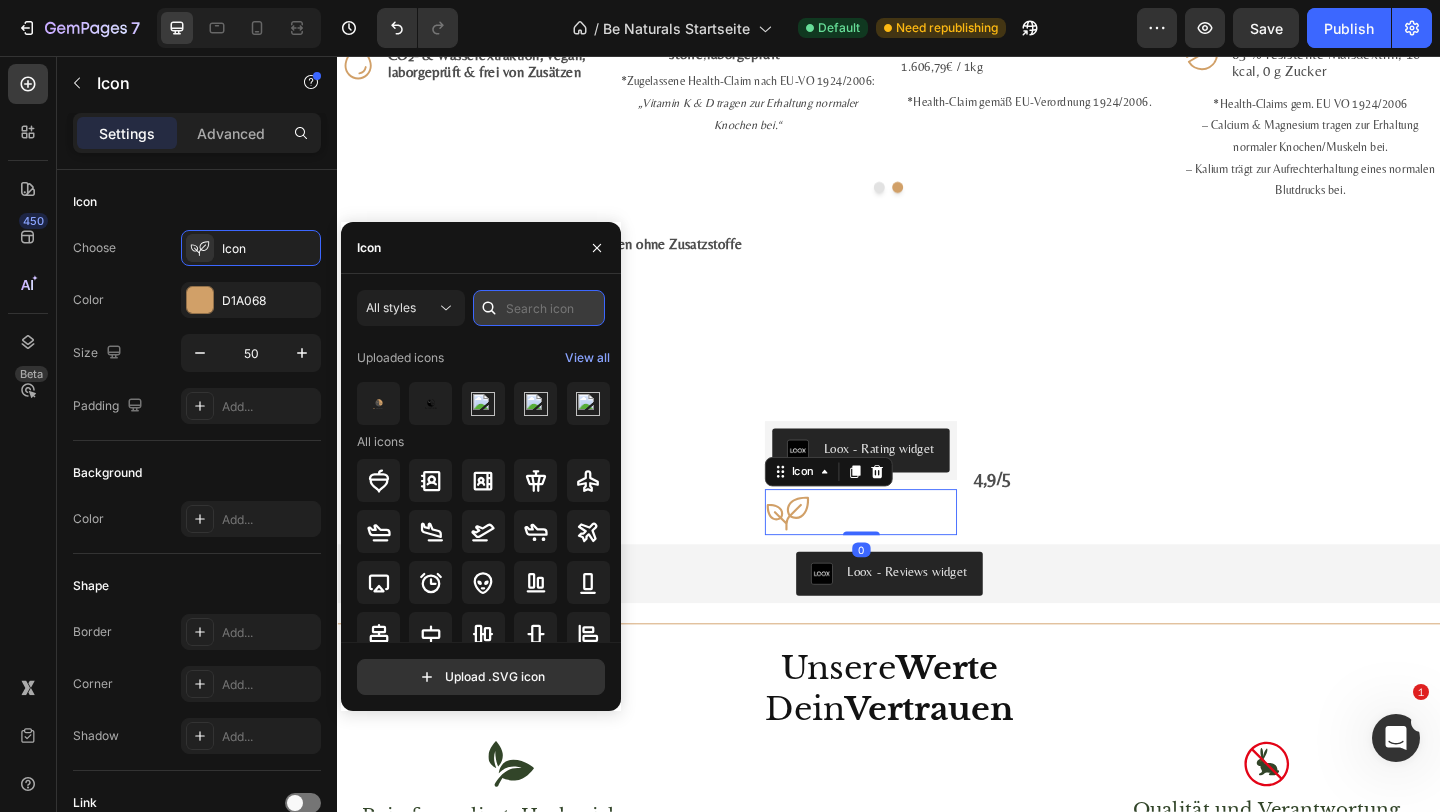 click at bounding box center (539, 308) 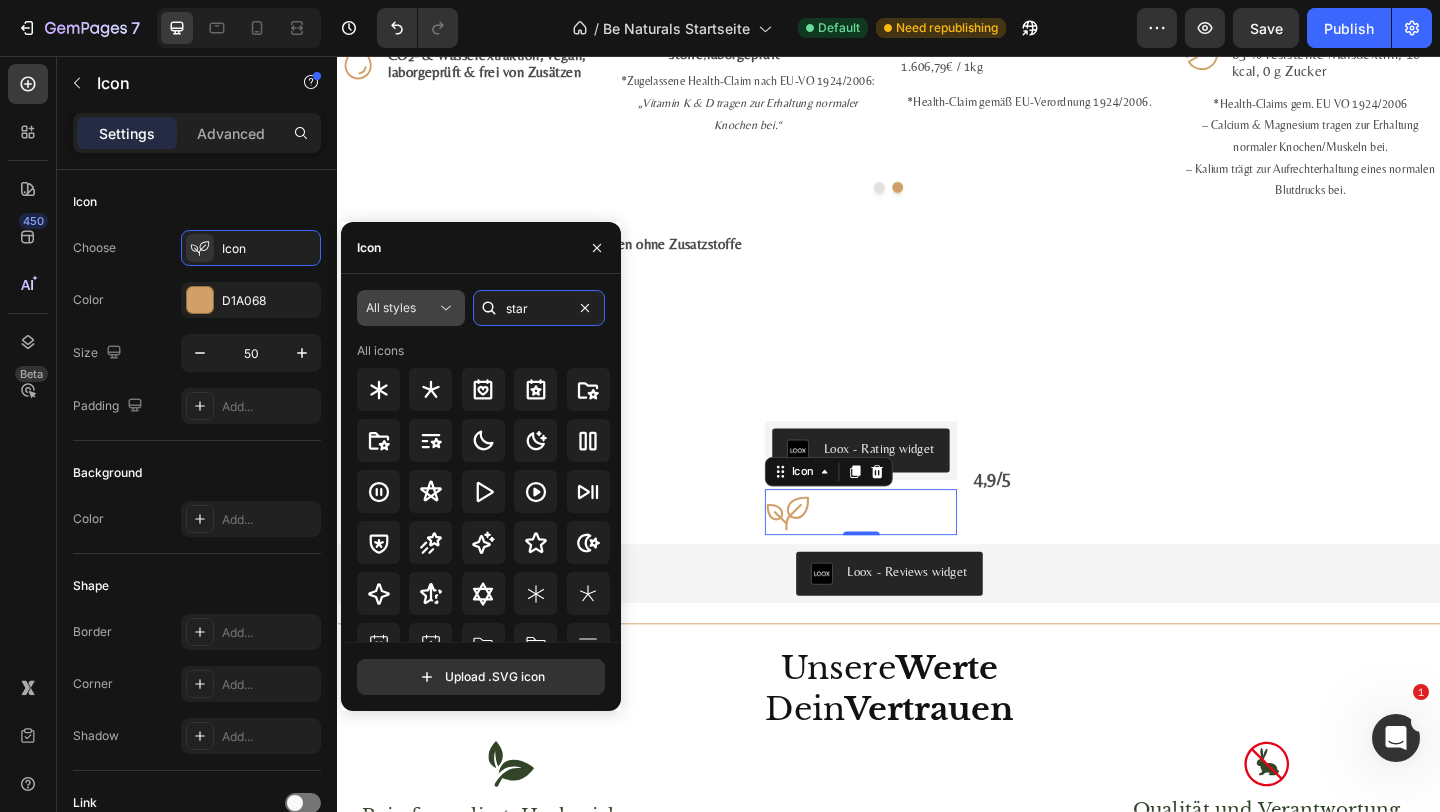 type on "star" 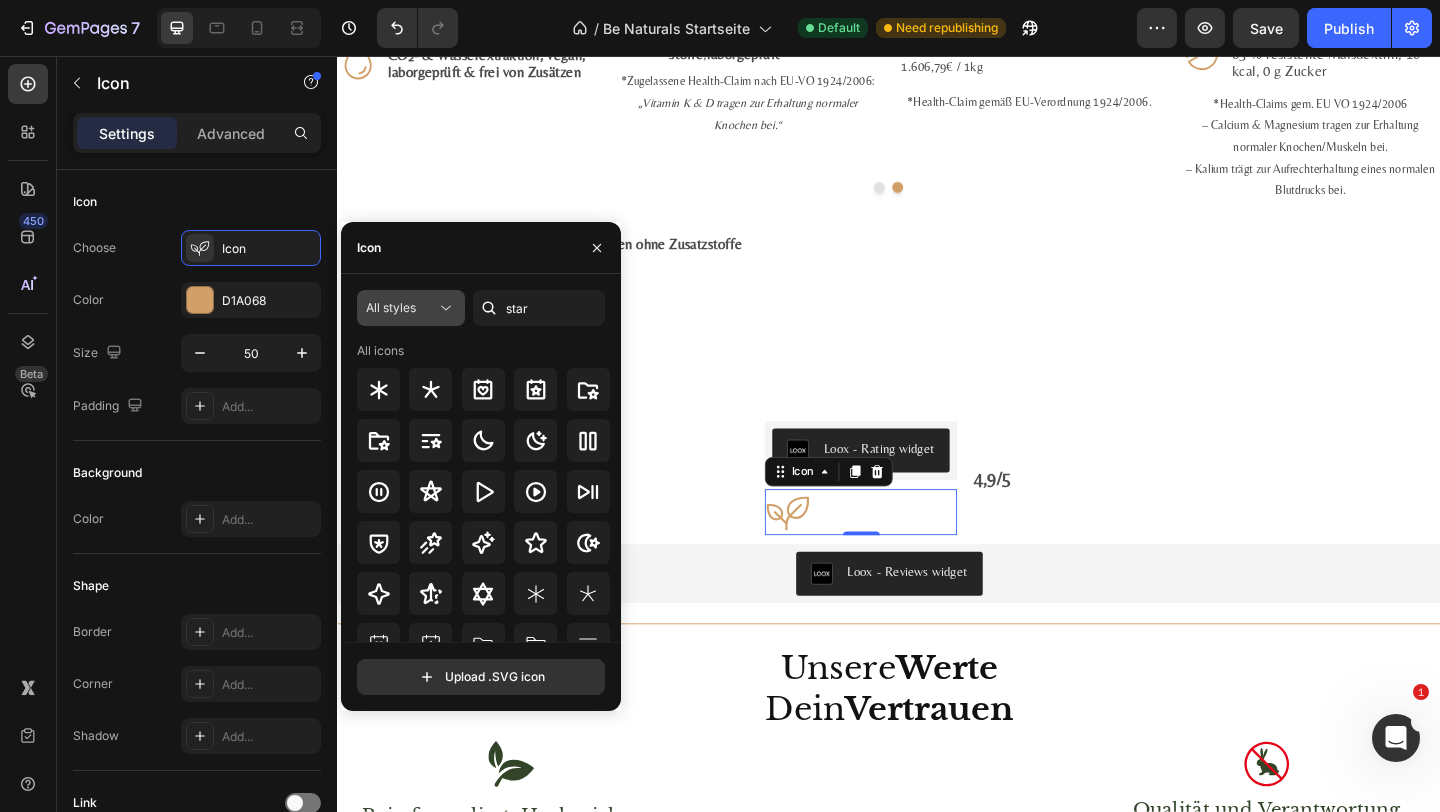 click on "All styles" at bounding box center [391, 307] 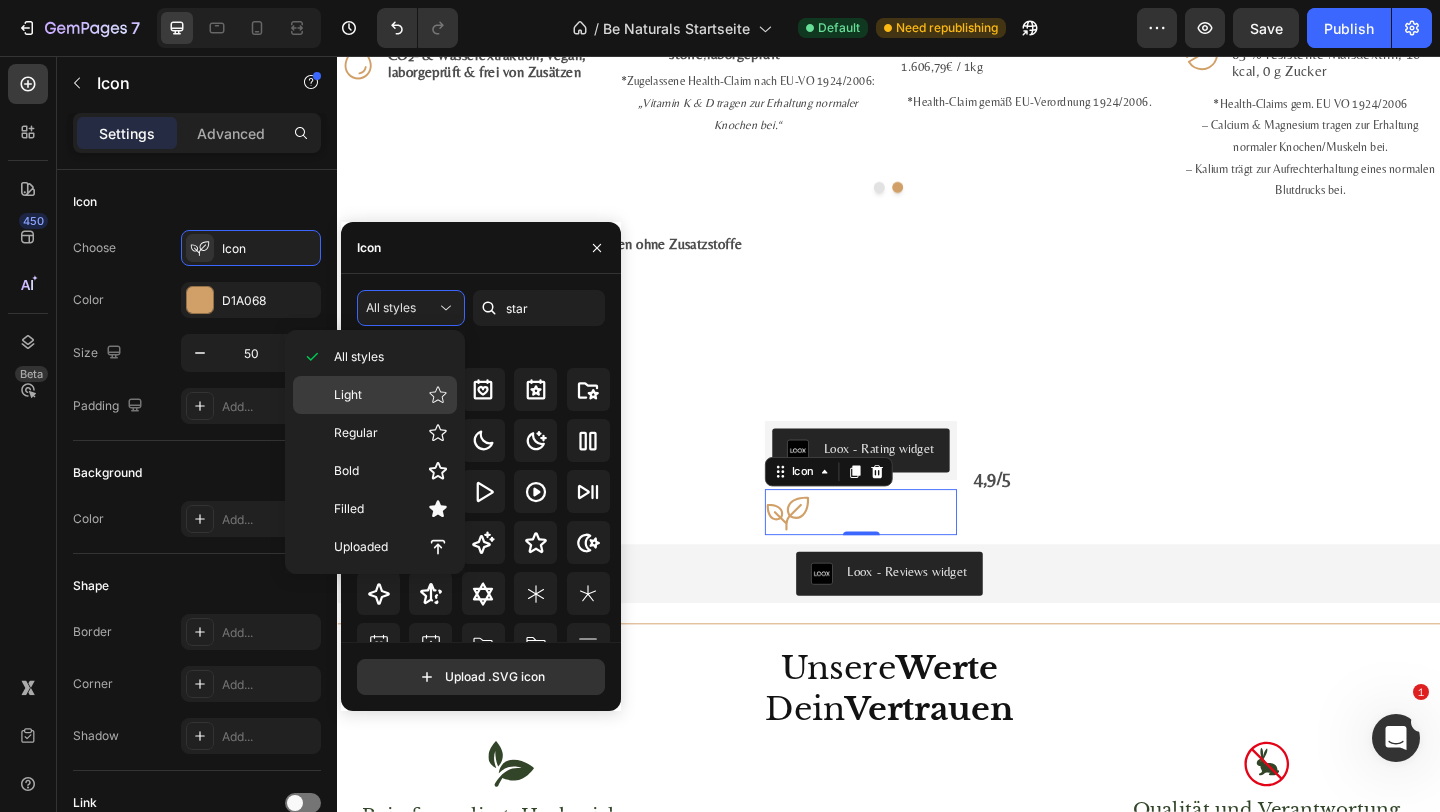click on "Light" at bounding box center (391, 395) 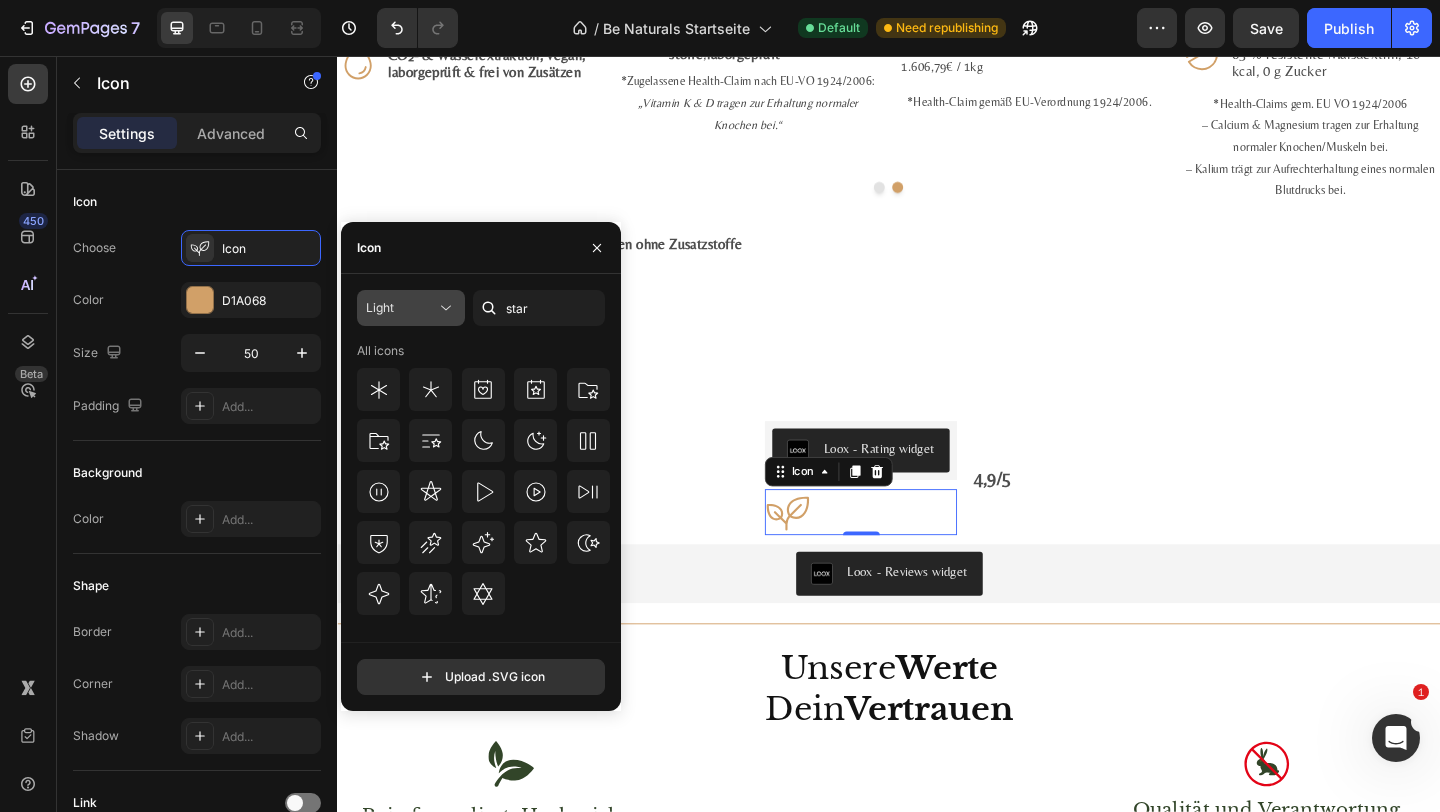 click on "Light" 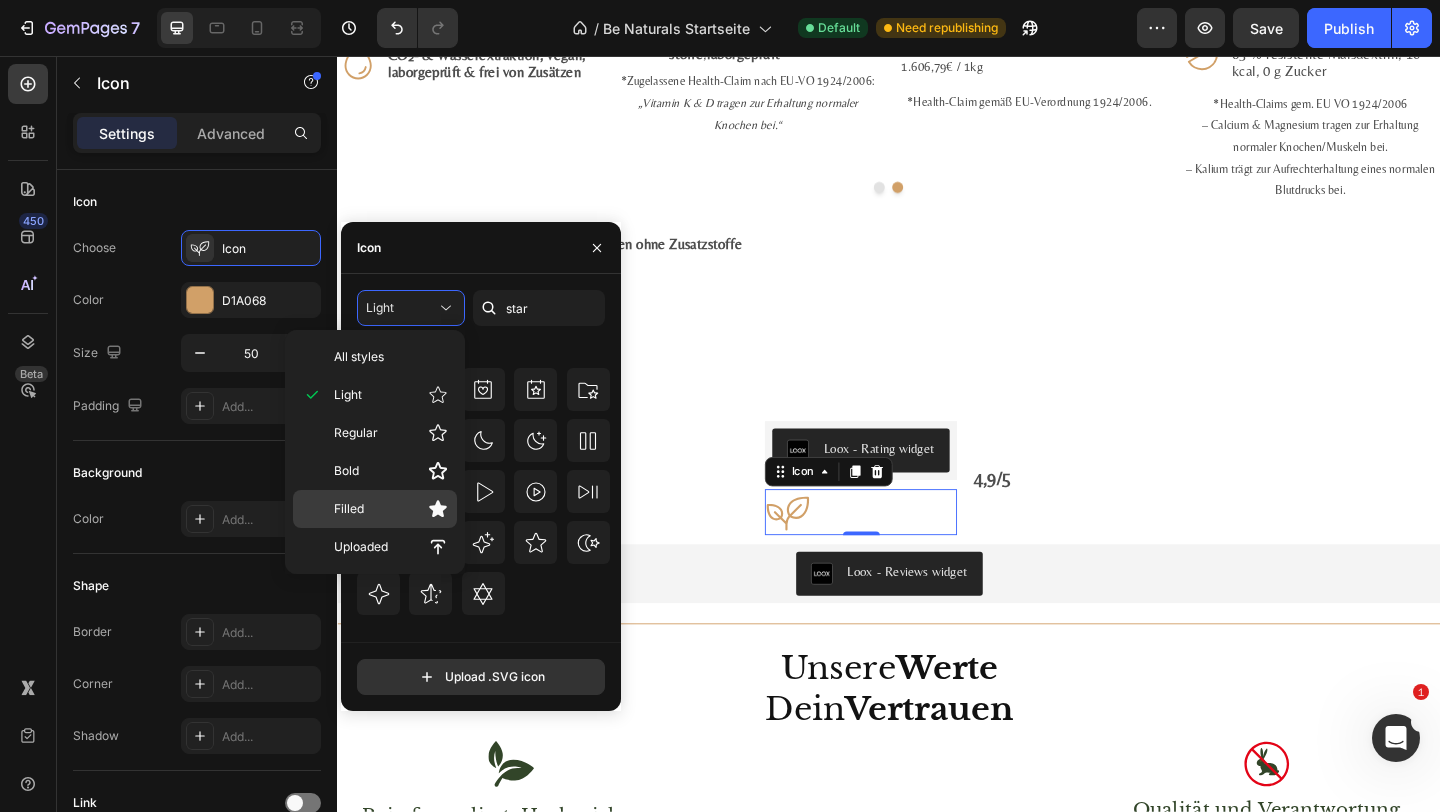 click on "Filled" at bounding box center [391, 509] 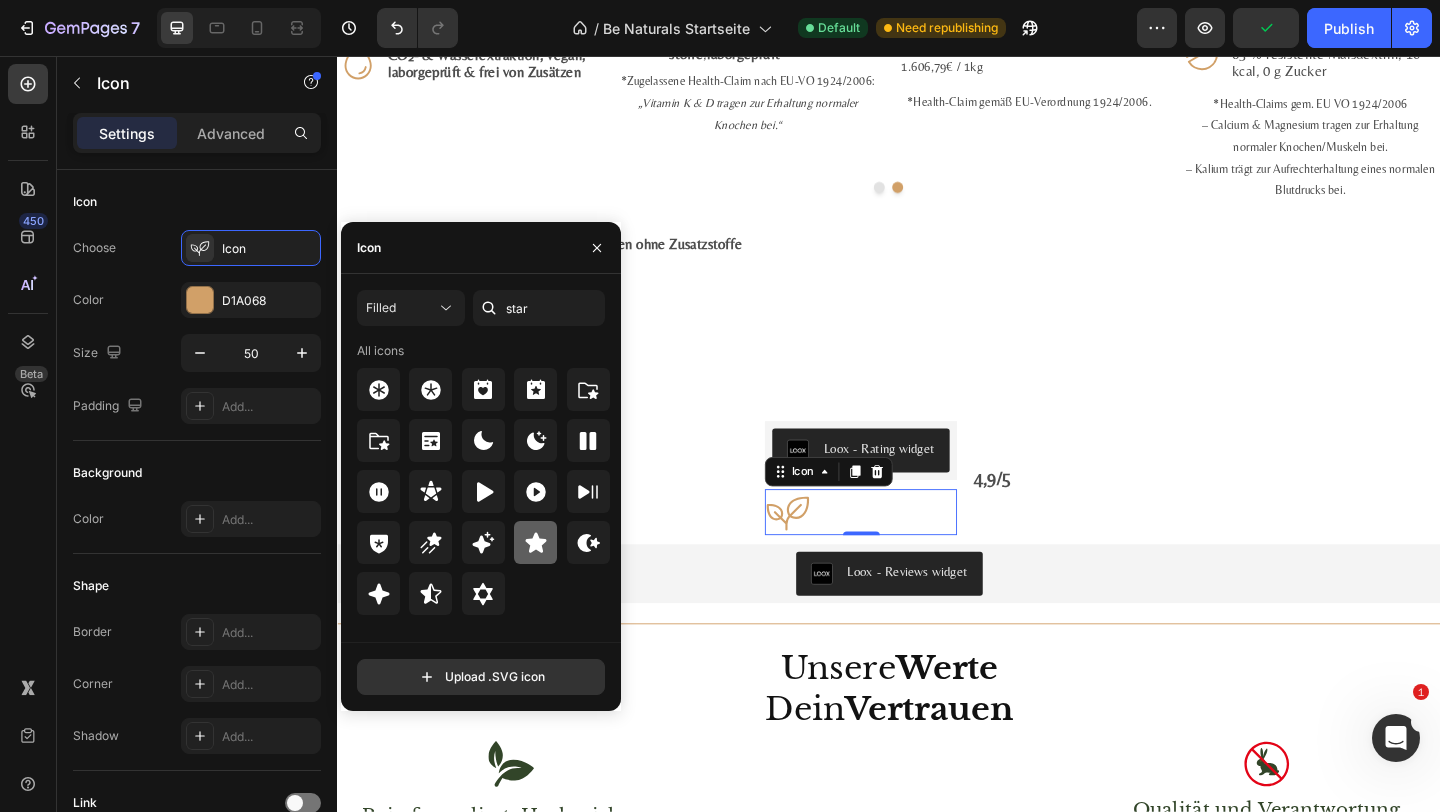 click 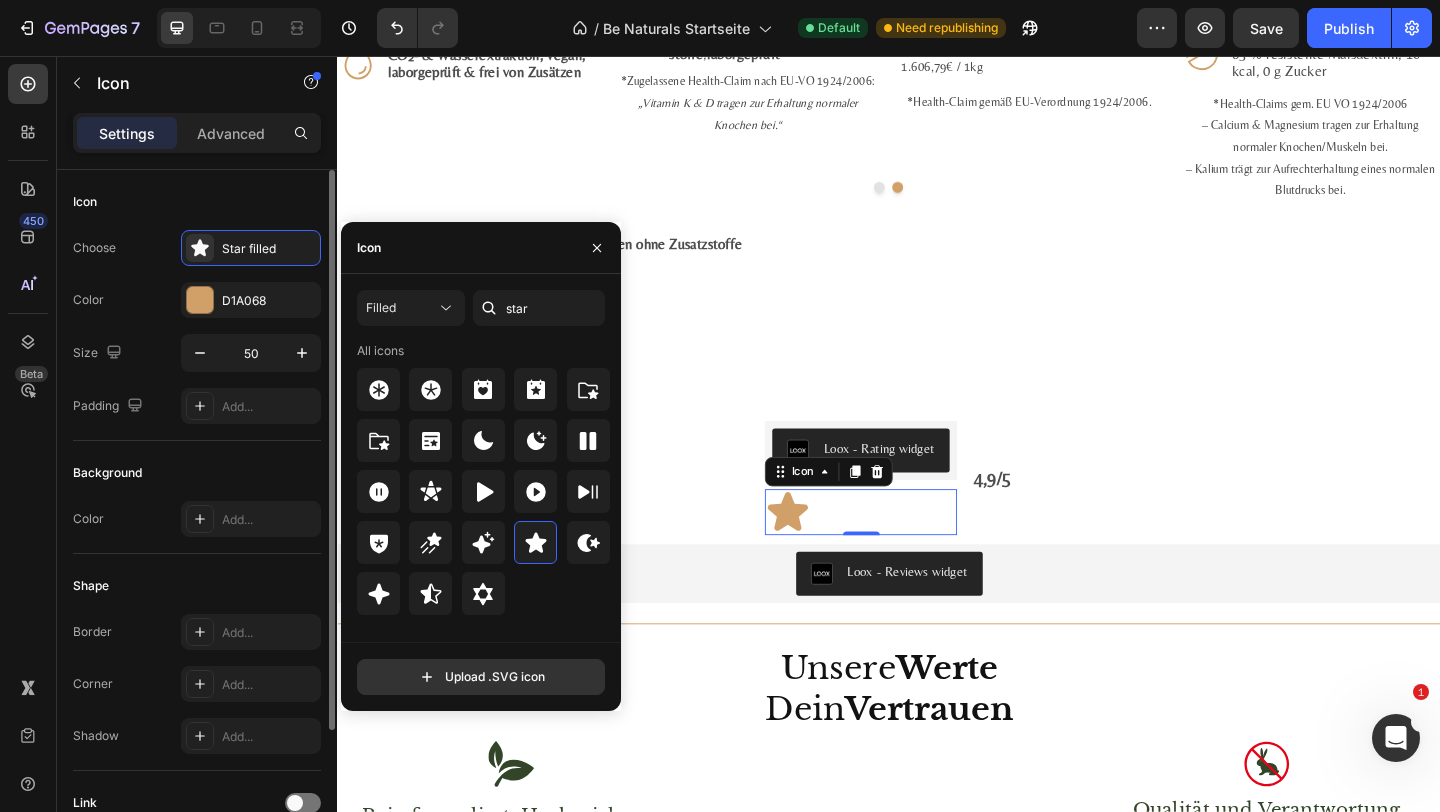 click on "Icon" at bounding box center [197, 202] 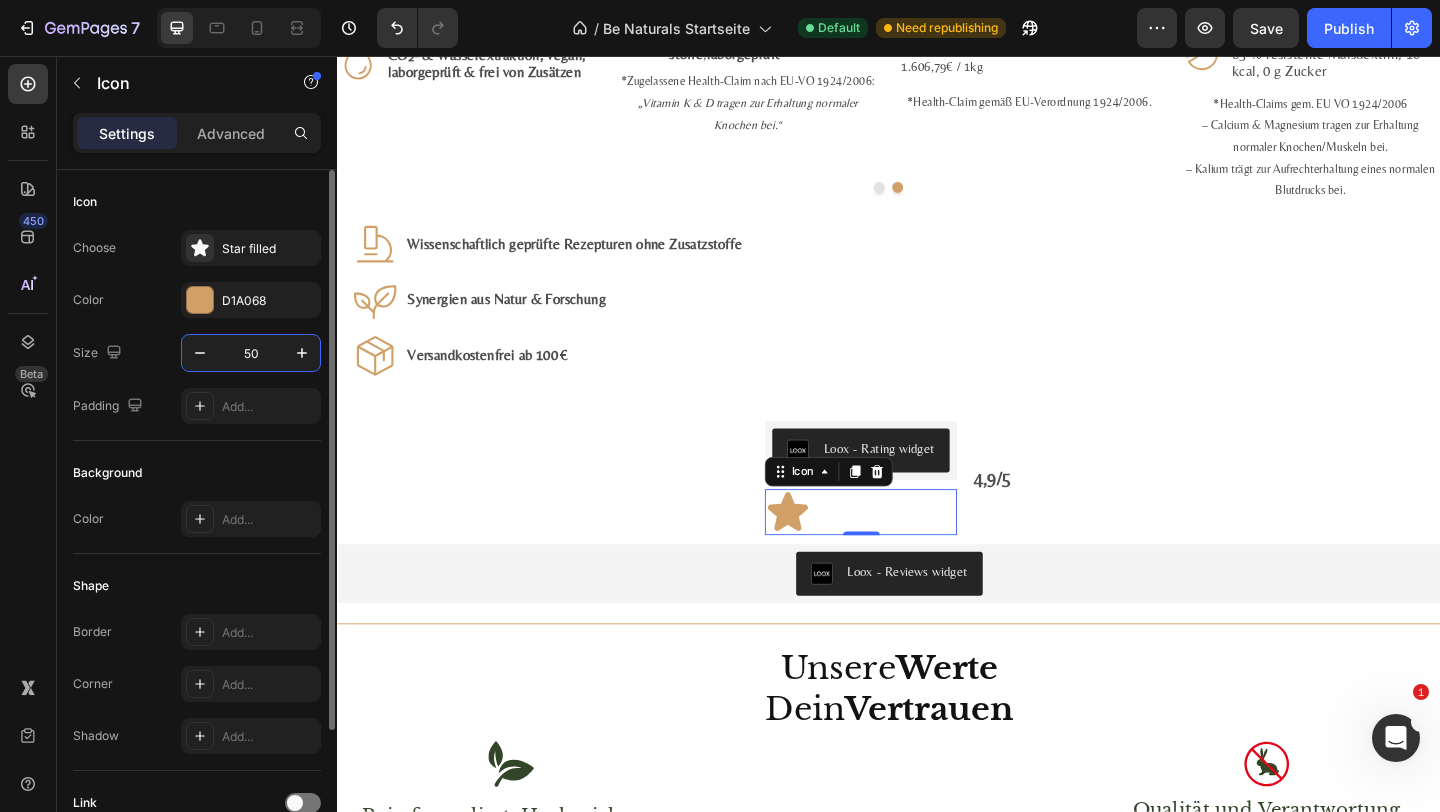 click on "50" at bounding box center [251, 353] 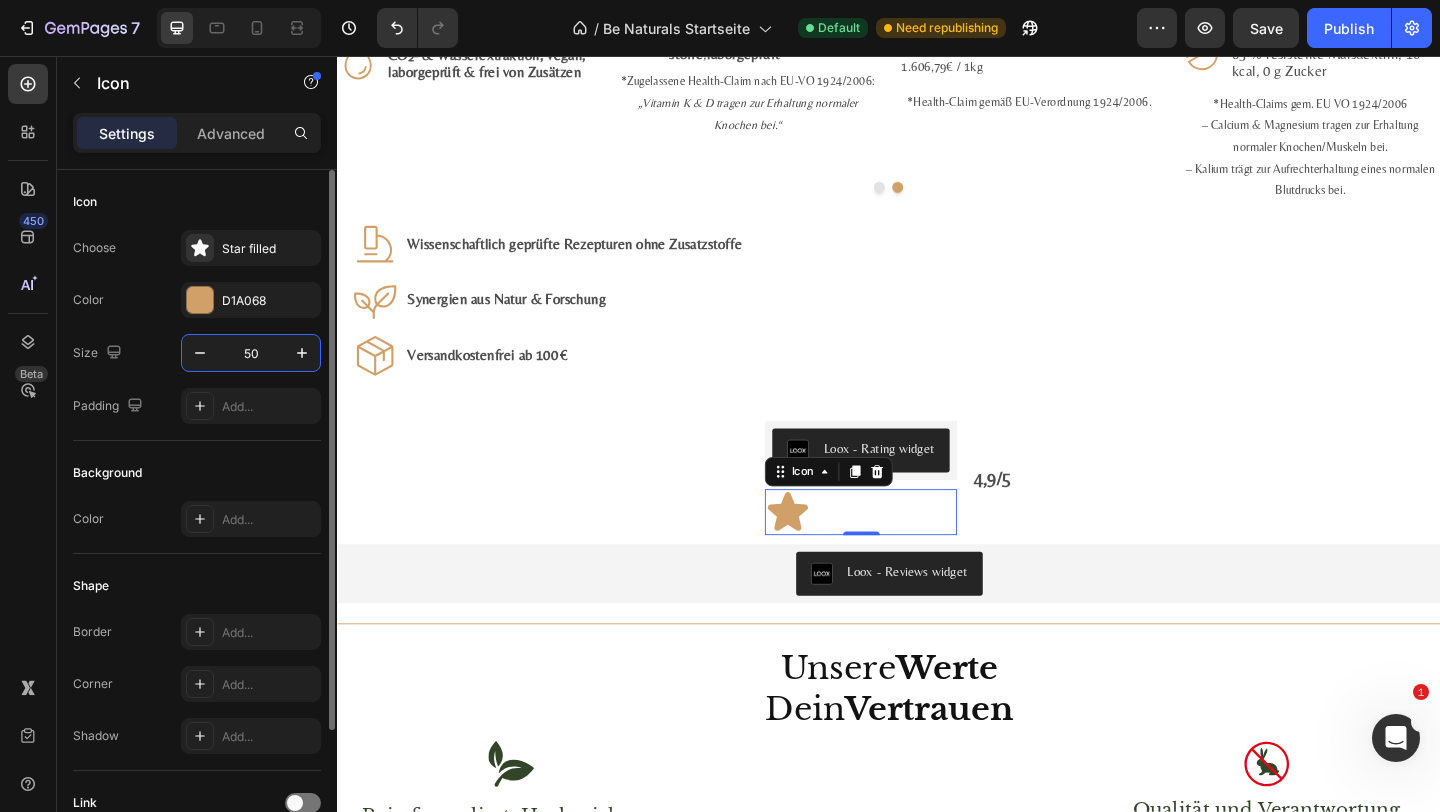 click on "50" at bounding box center (251, 353) 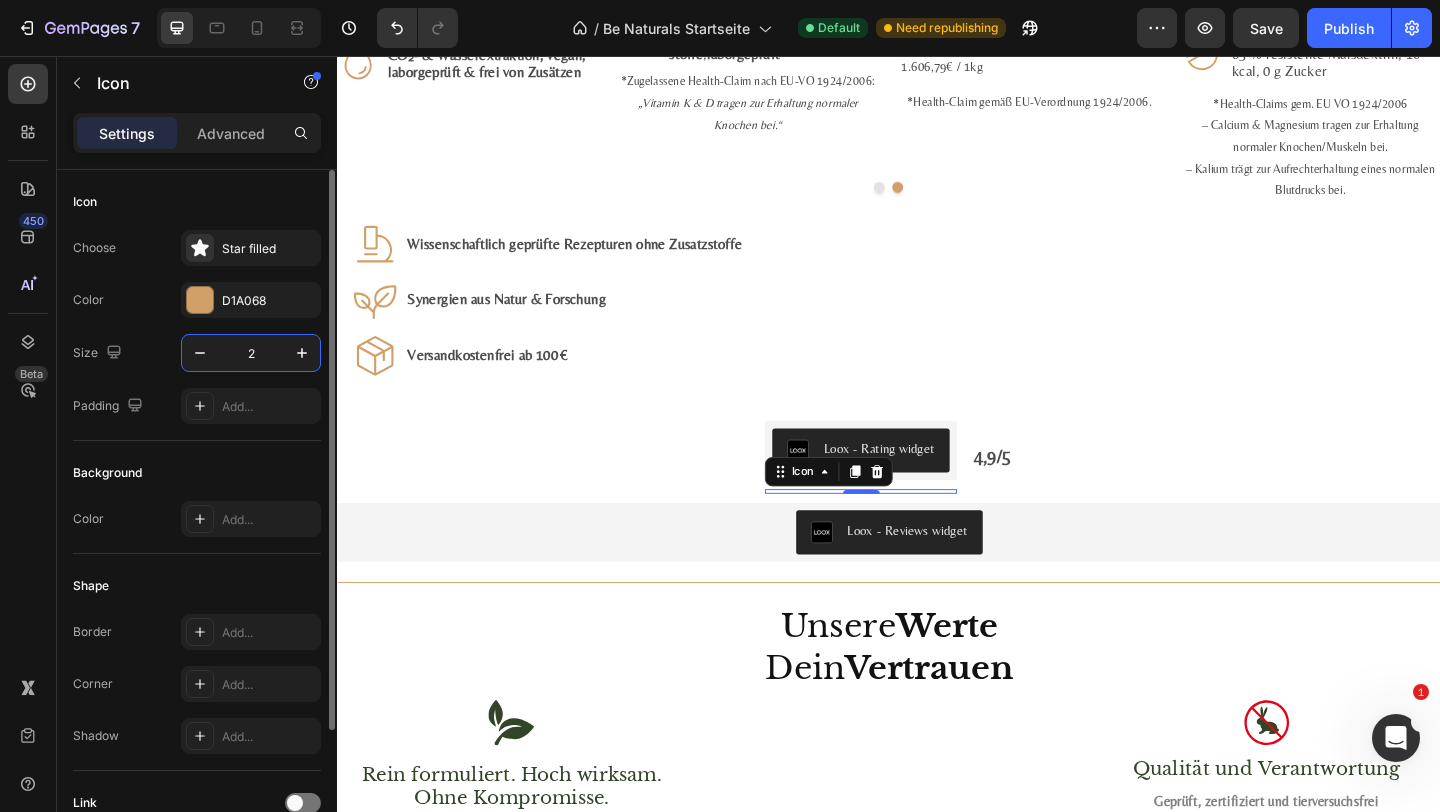 type on "25" 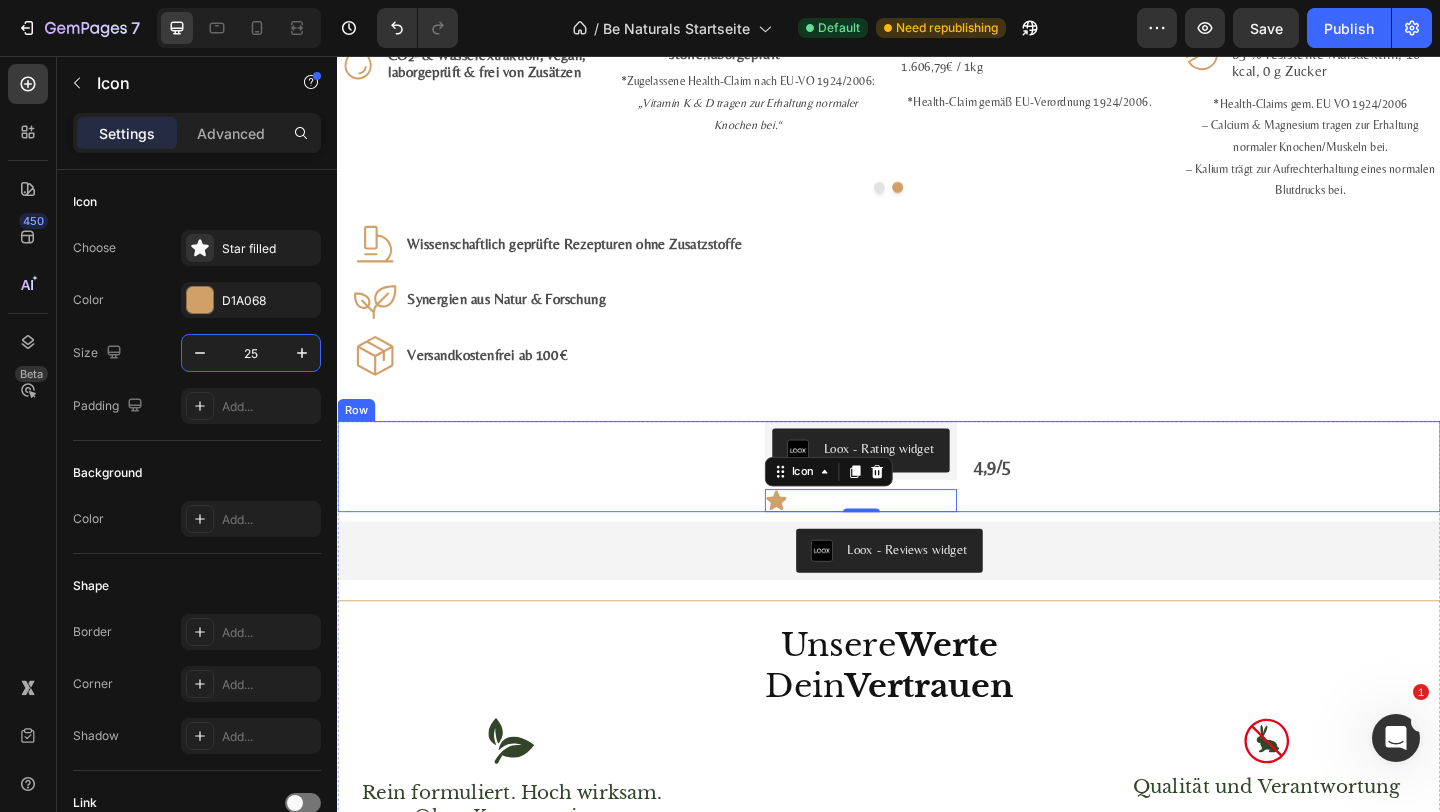 click on "Loox - Rating widget Loox
Icon   0 4,9/5 Text Block Row" at bounding box center (937, 502) 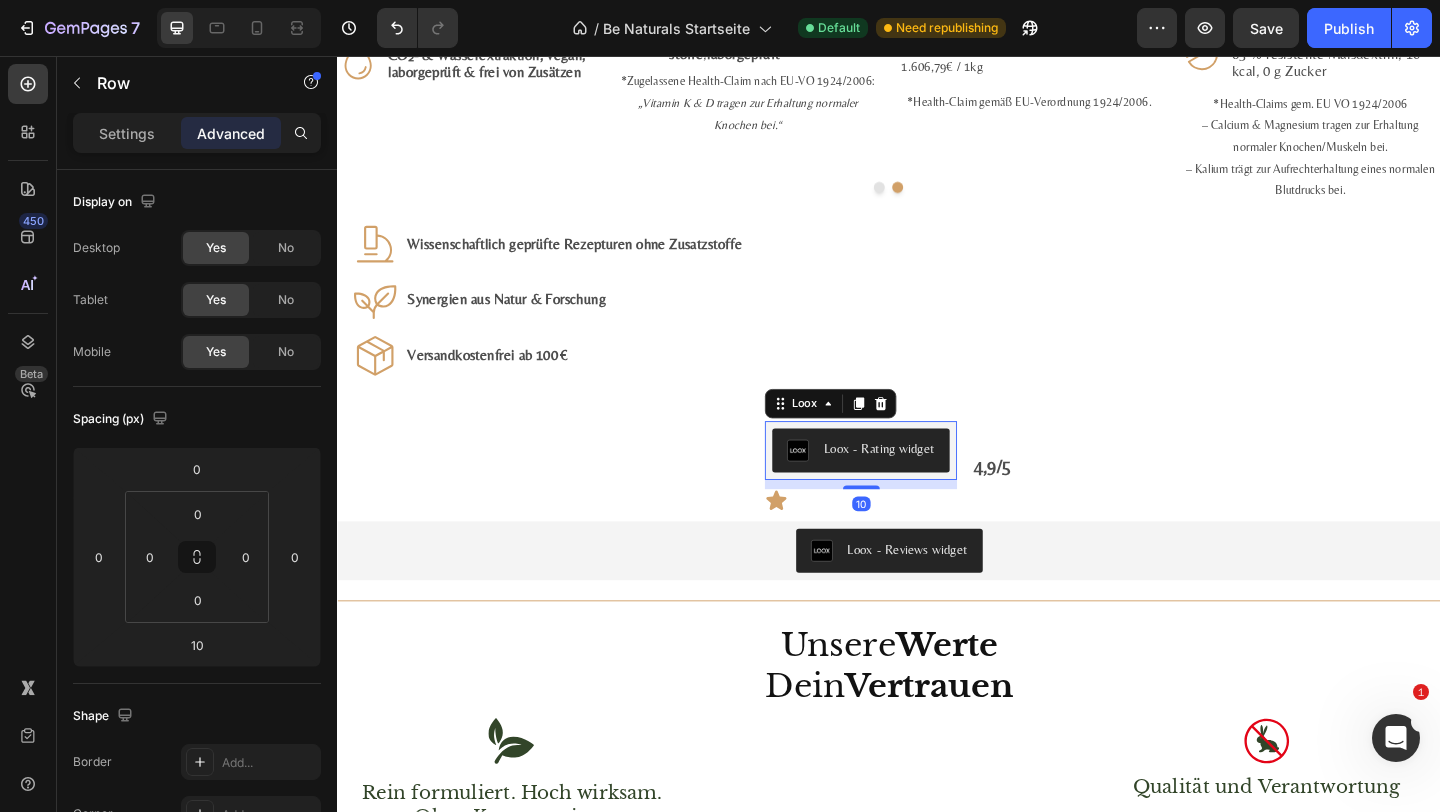 click on "Loox - Rating widget" at bounding box center [926, 483] 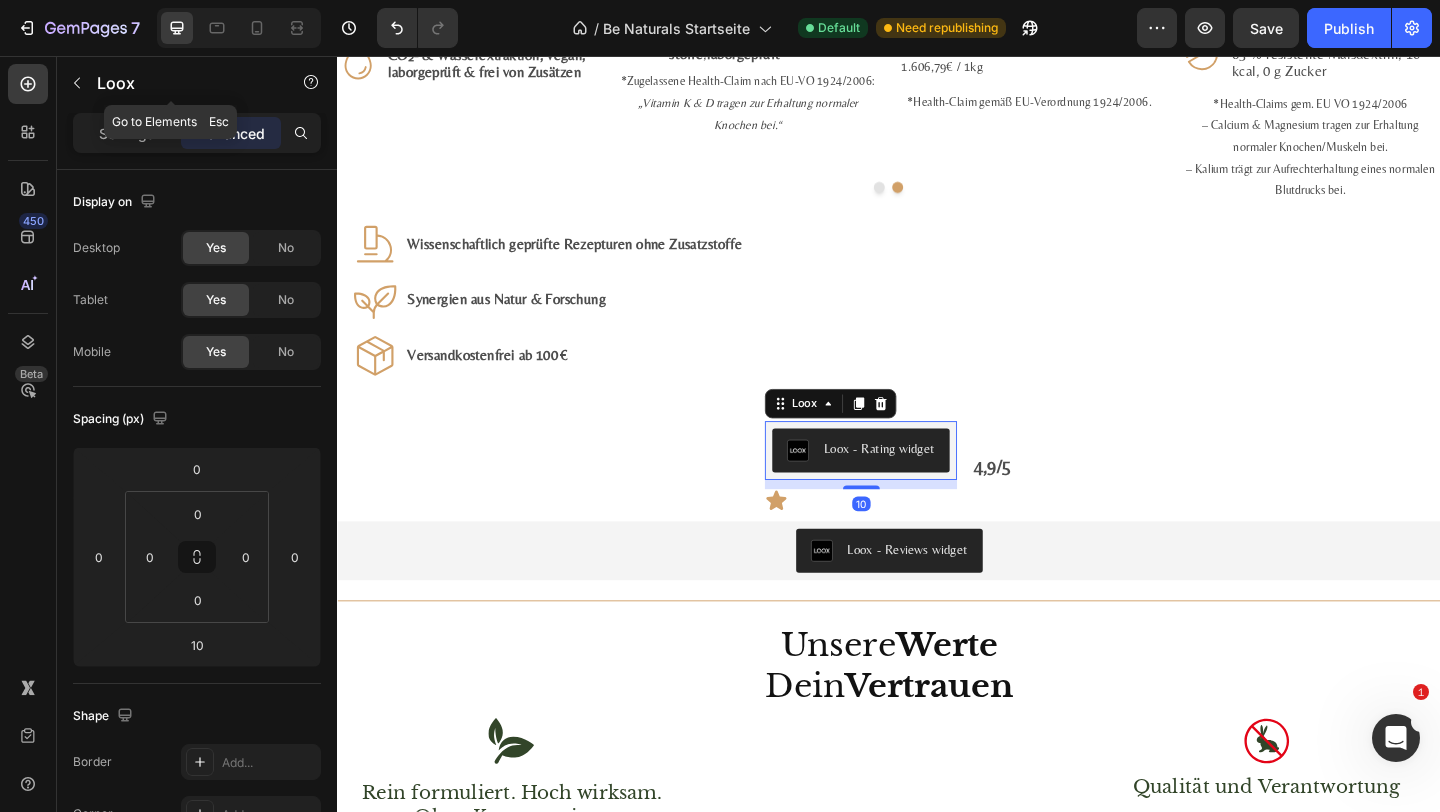 click on "Loox" at bounding box center [182, 83] 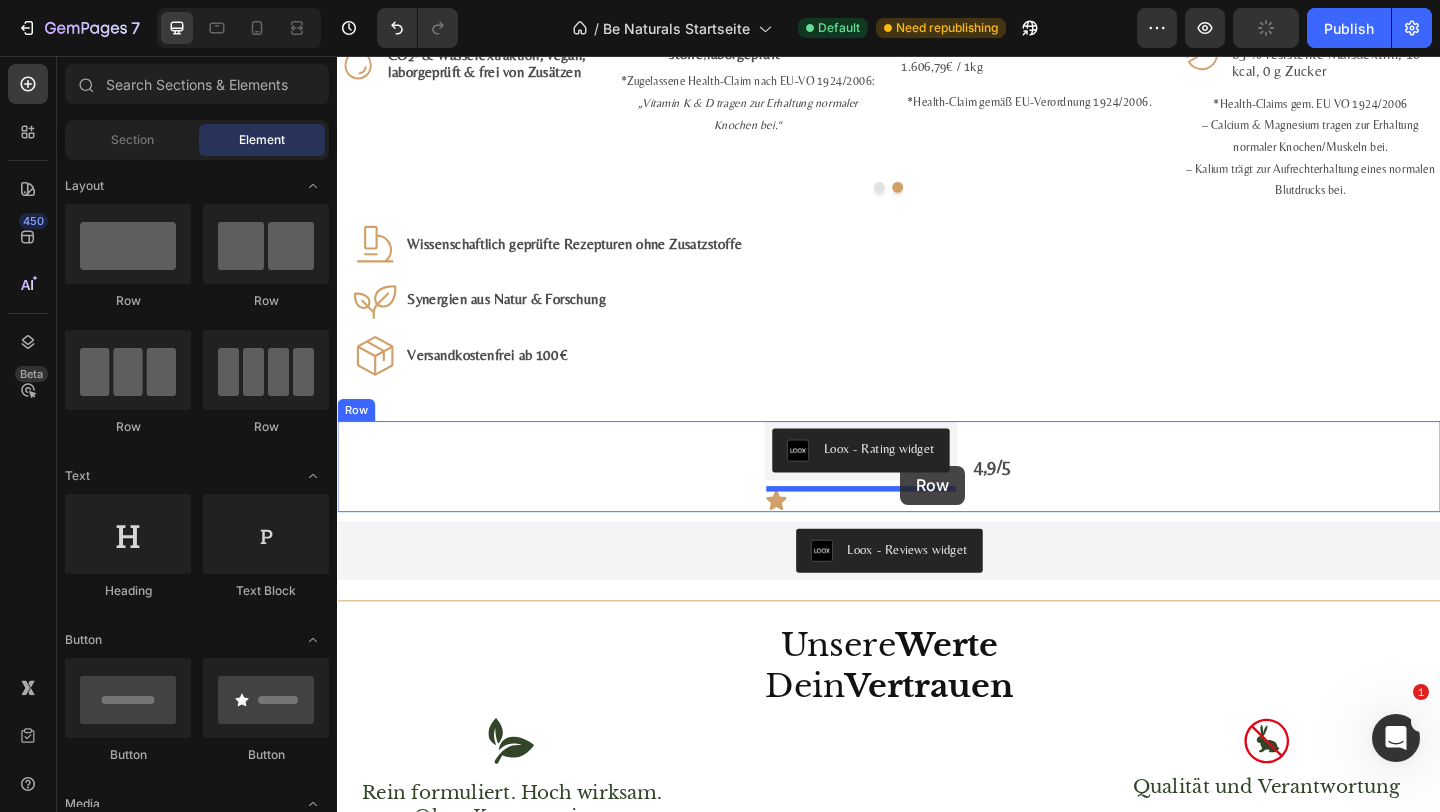 drag, startPoint x: 586, startPoint y: 438, endPoint x: 950, endPoint y: 502, distance: 369.58356 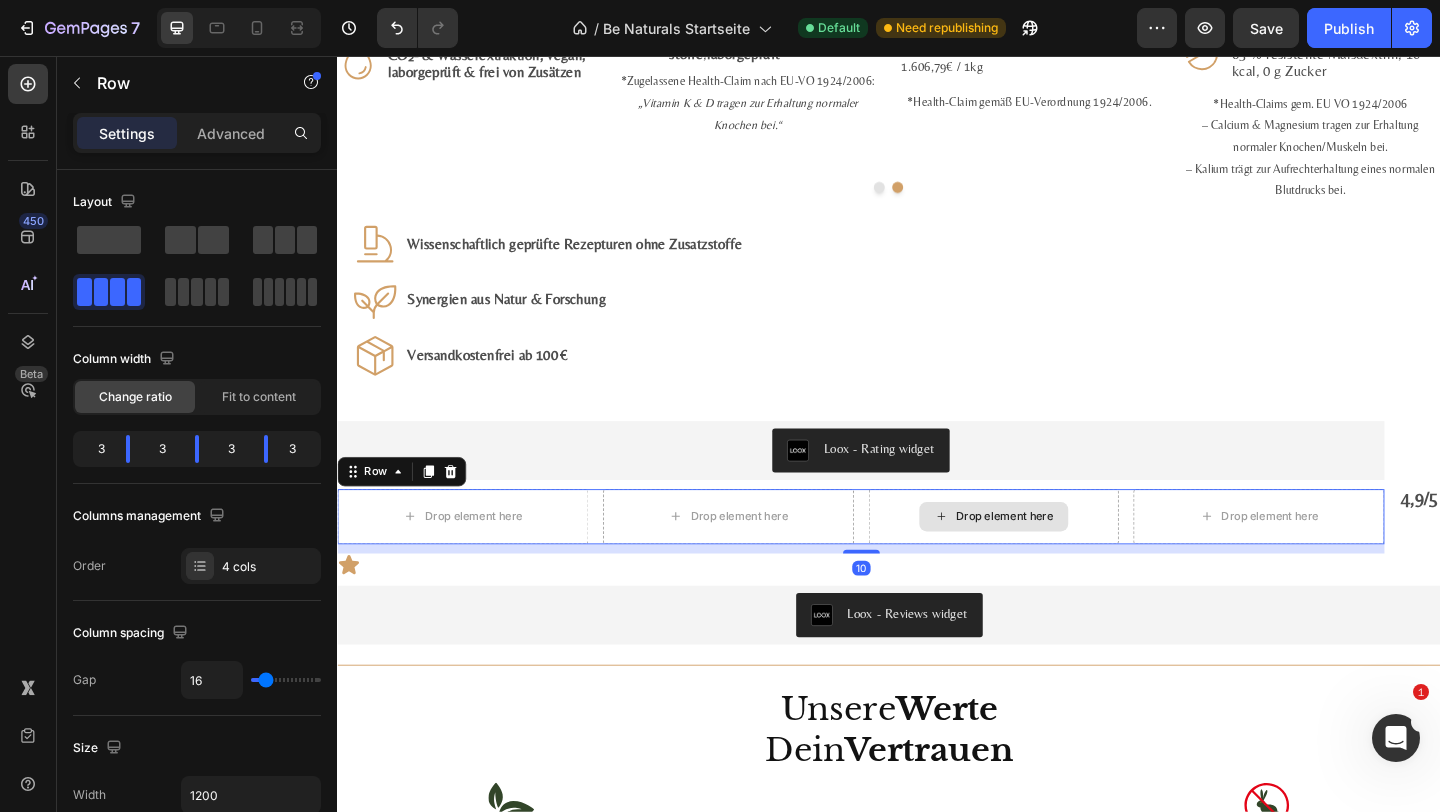 click on "Drop element here" at bounding box center (1051, 557) 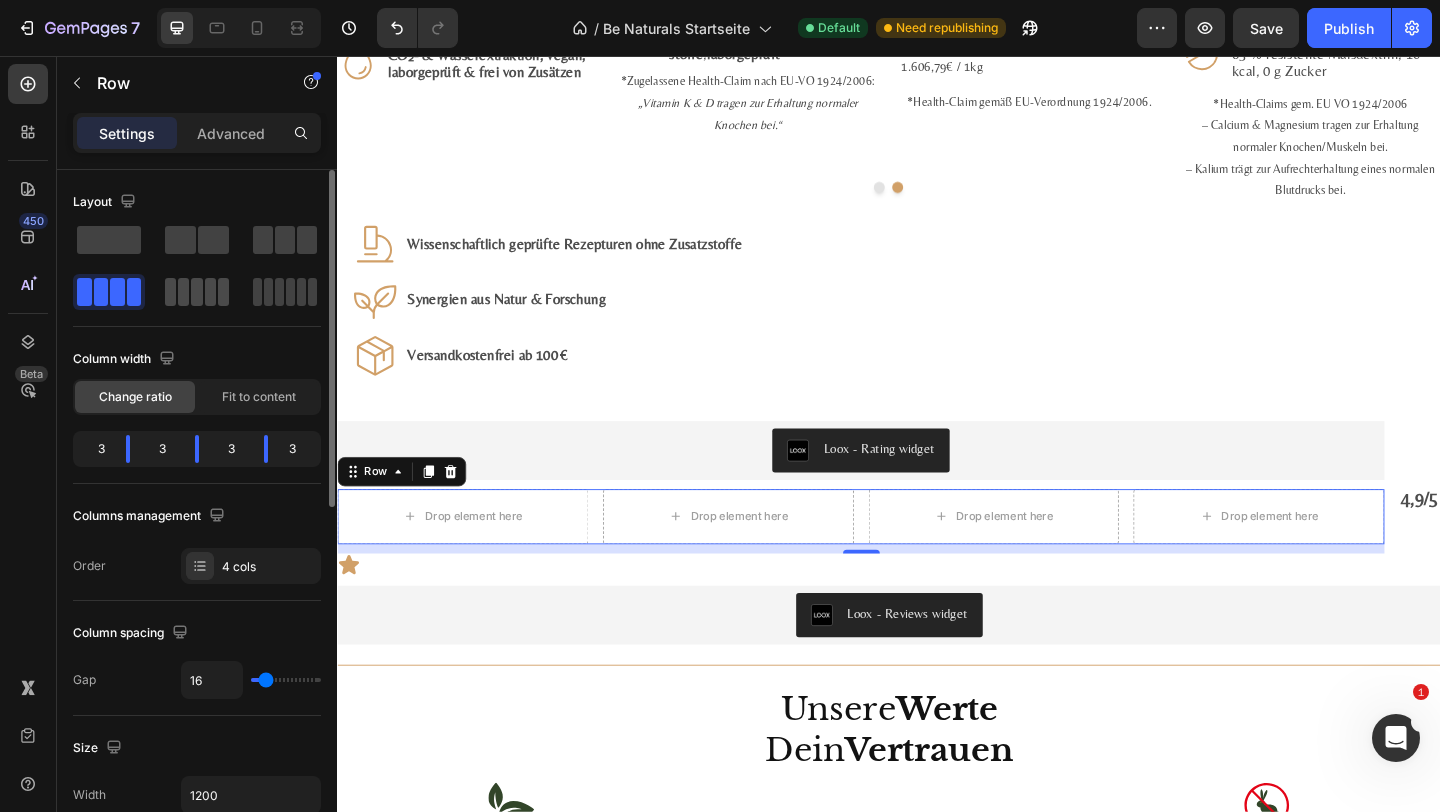 click 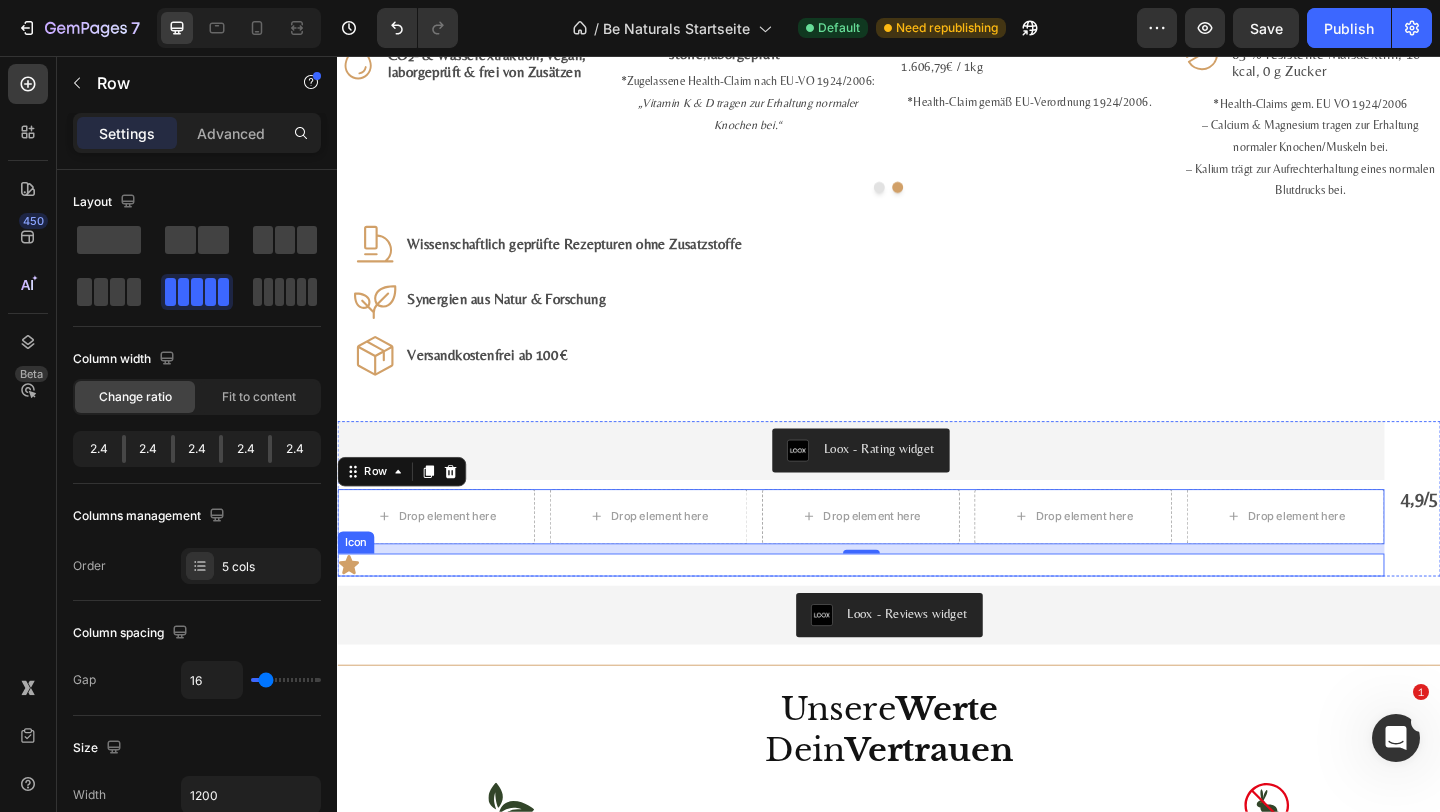 click 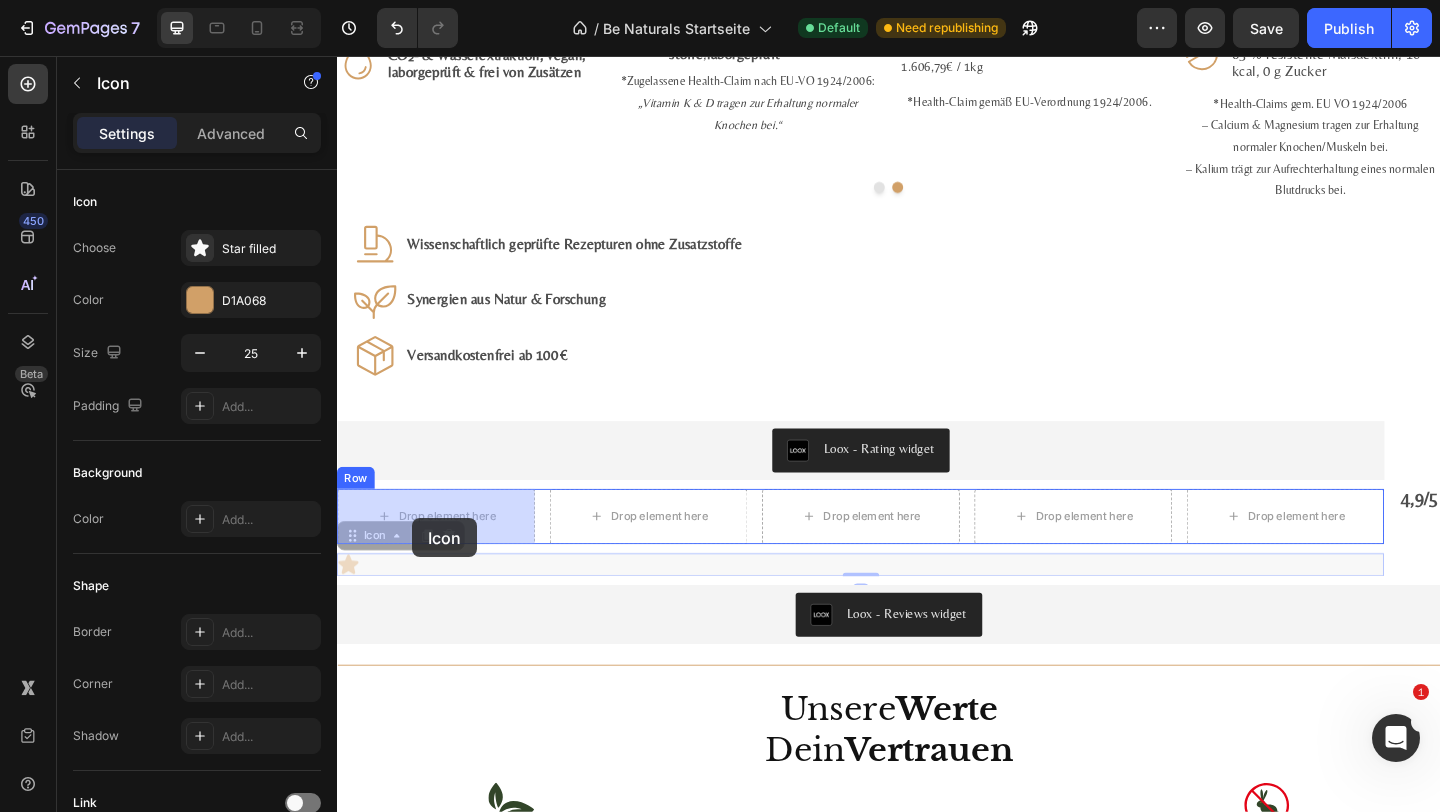 drag, startPoint x: 368, startPoint y: 590, endPoint x: 417, endPoint y: 559, distance: 57.982758 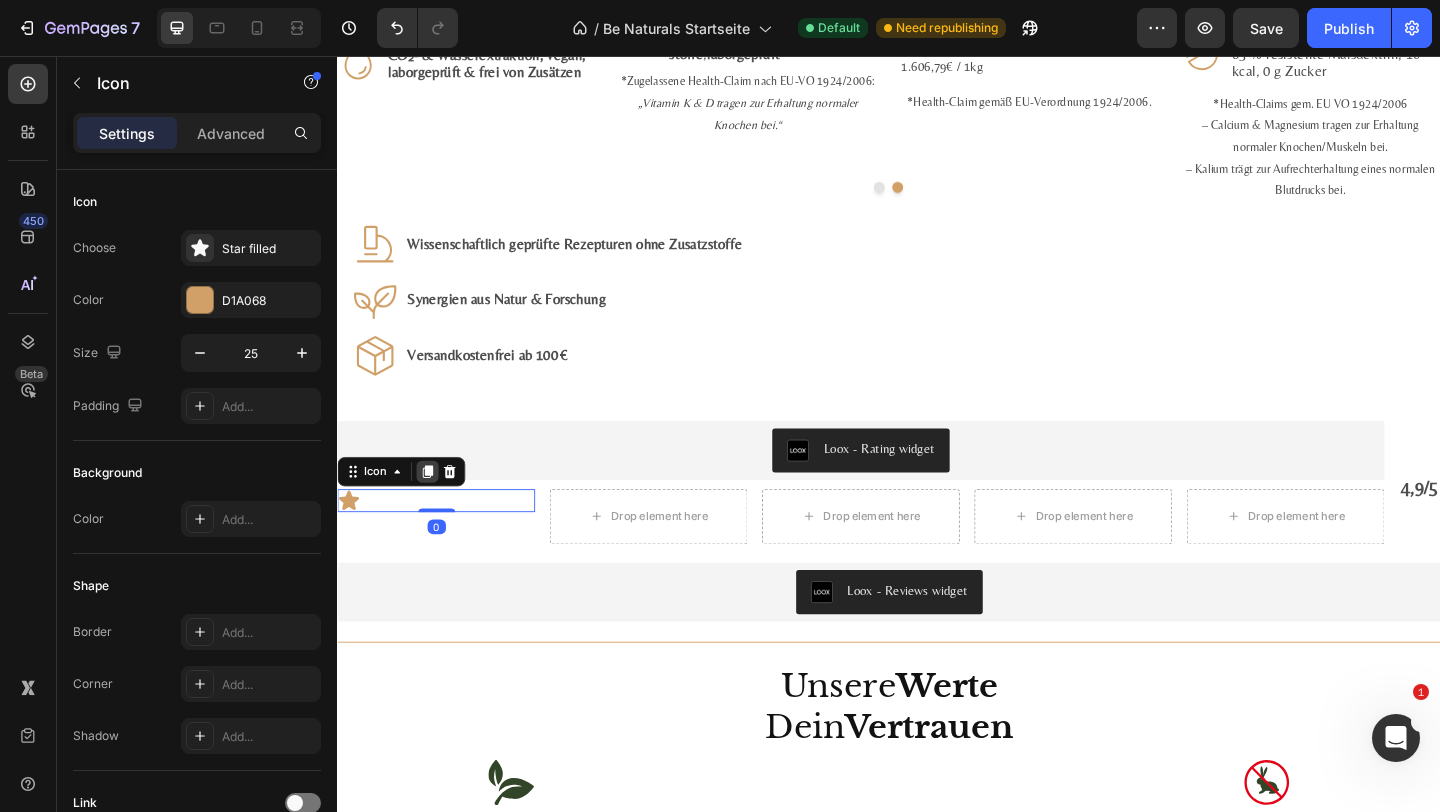 click 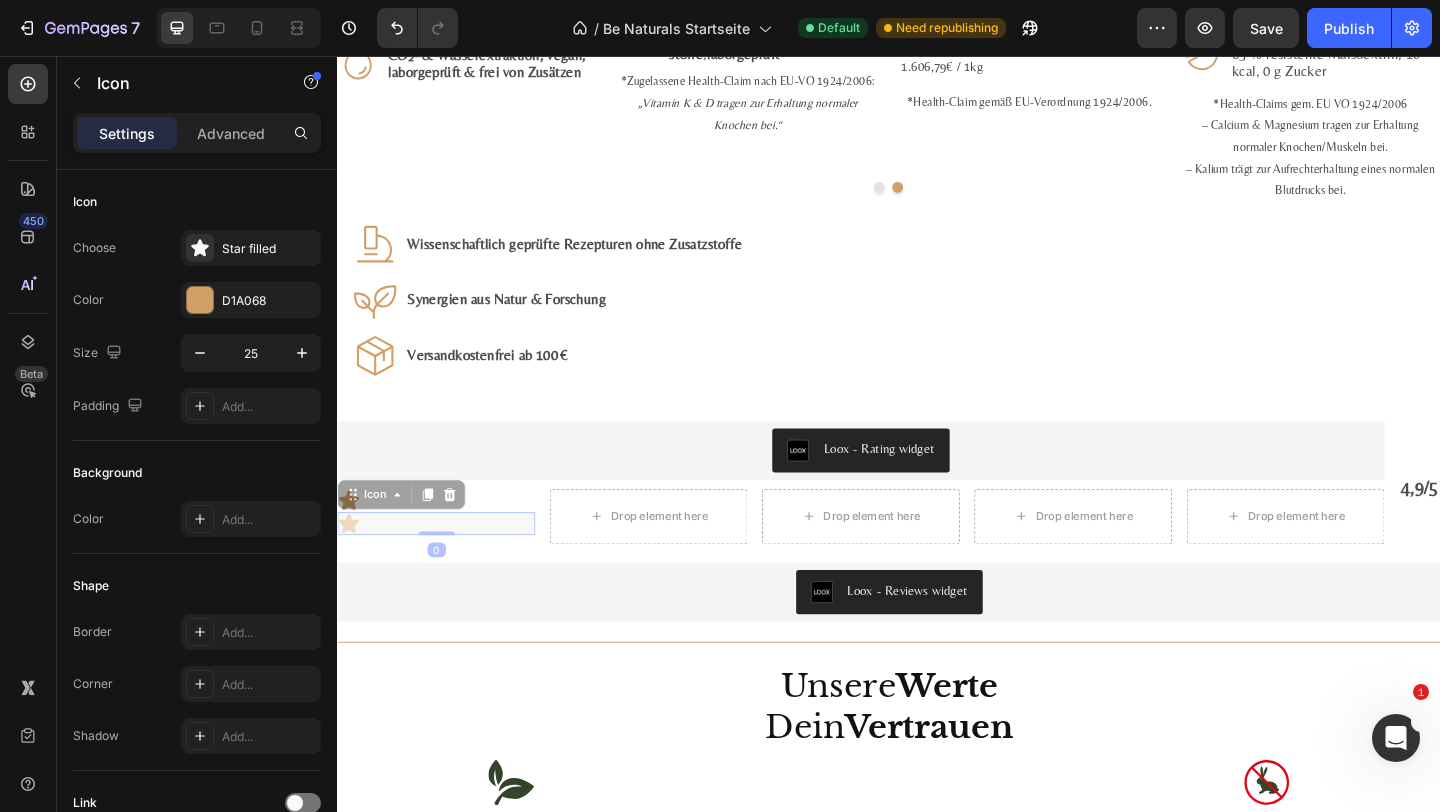 drag, startPoint x: 378, startPoint y: 529, endPoint x: 642, endPoint y: 540, distance: 264.22906 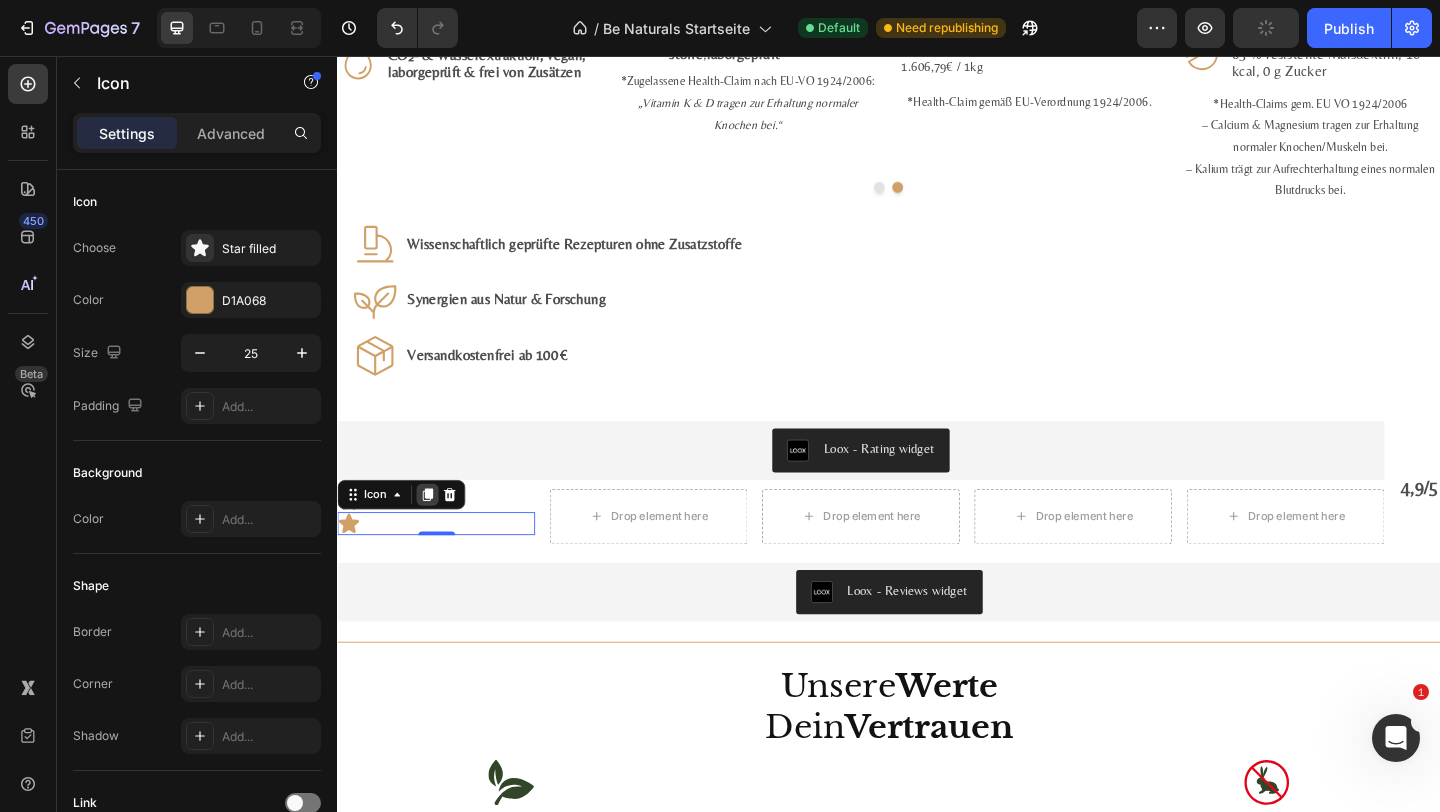 click 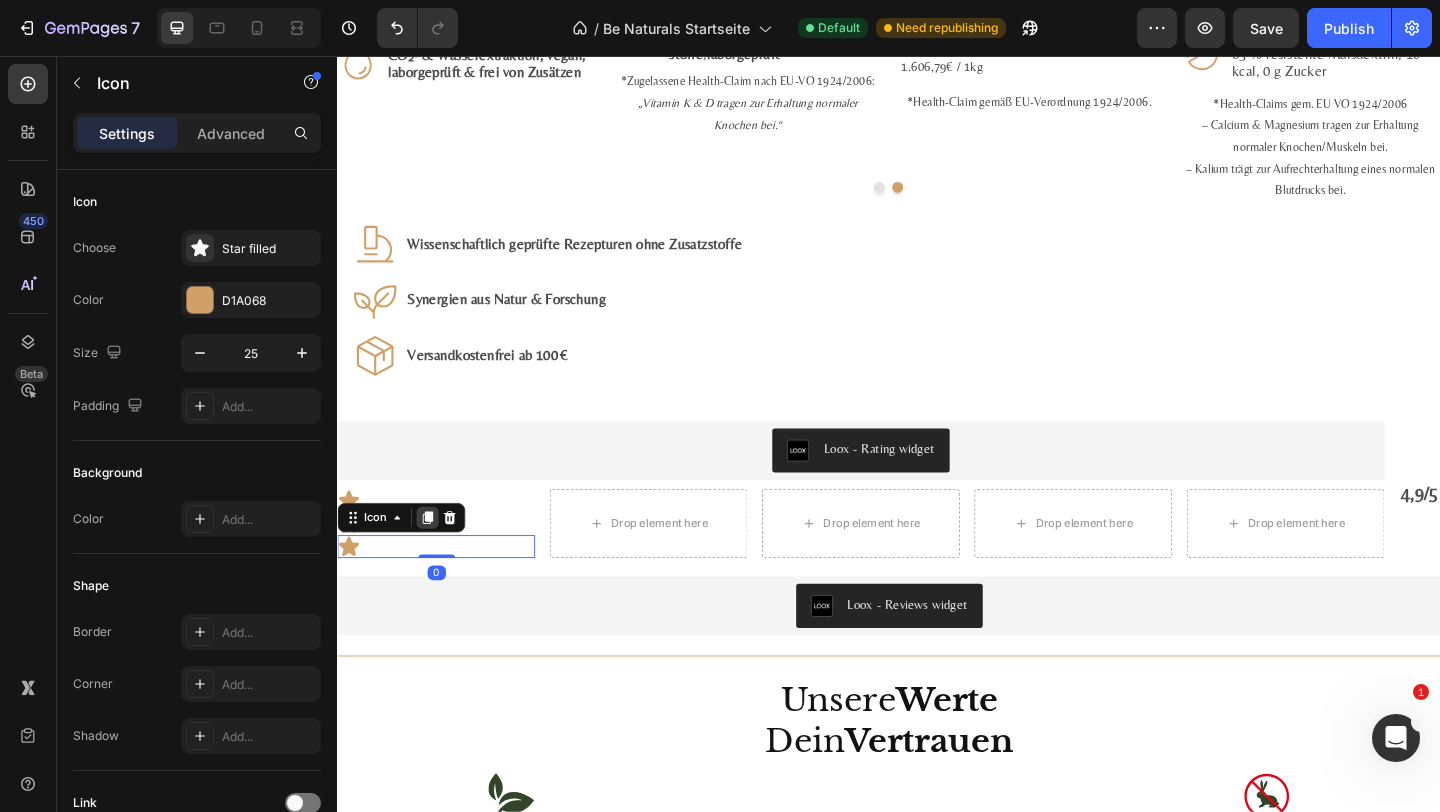 click 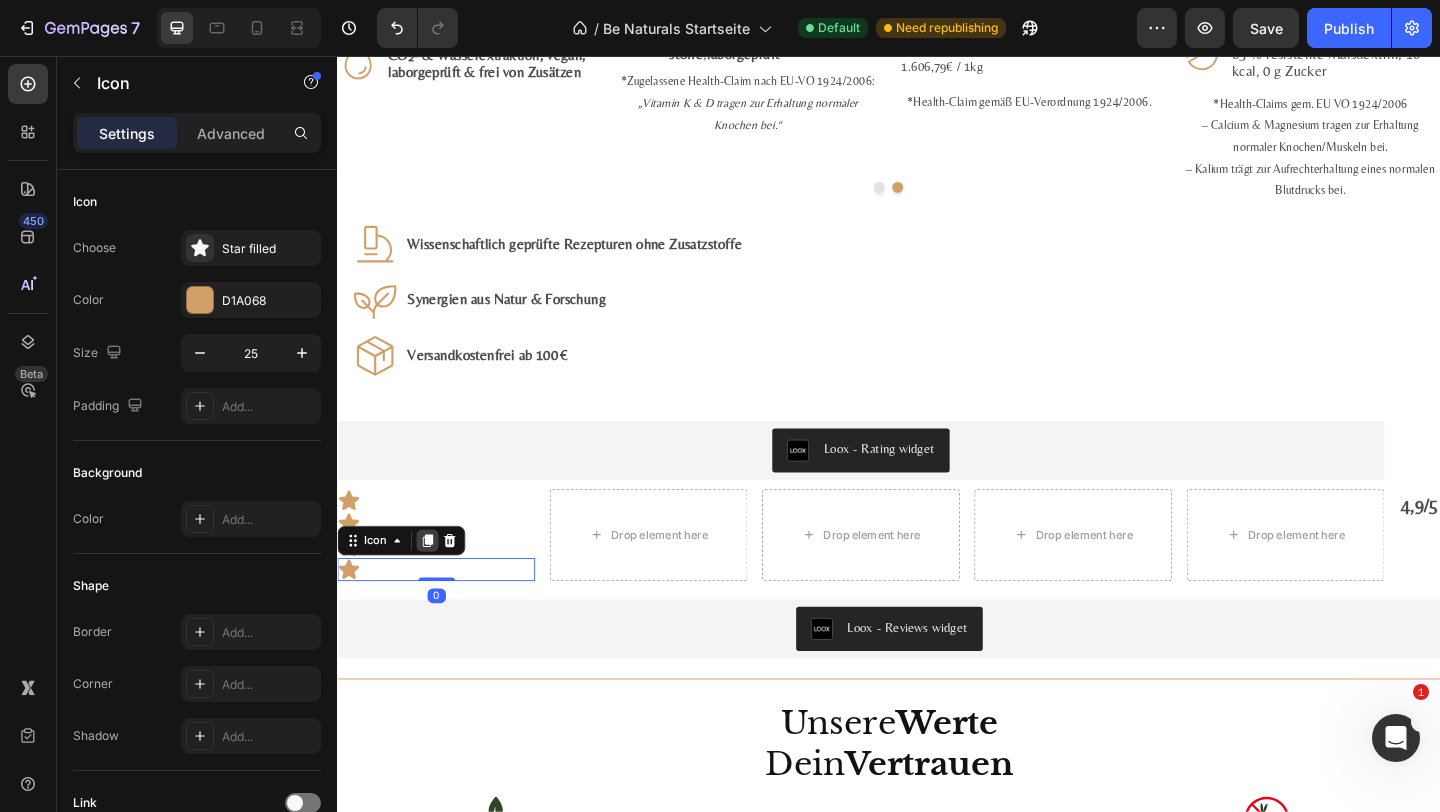 click 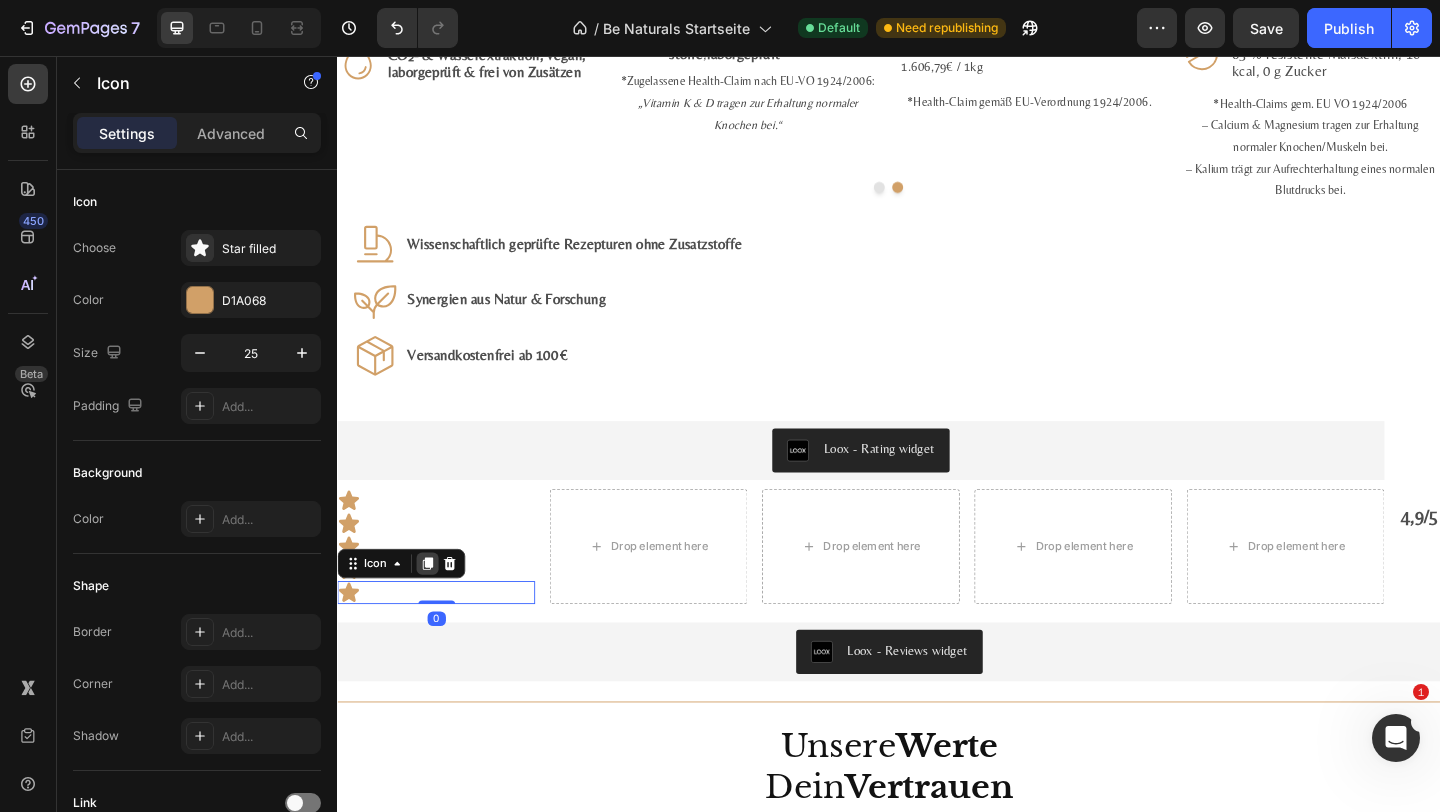 click 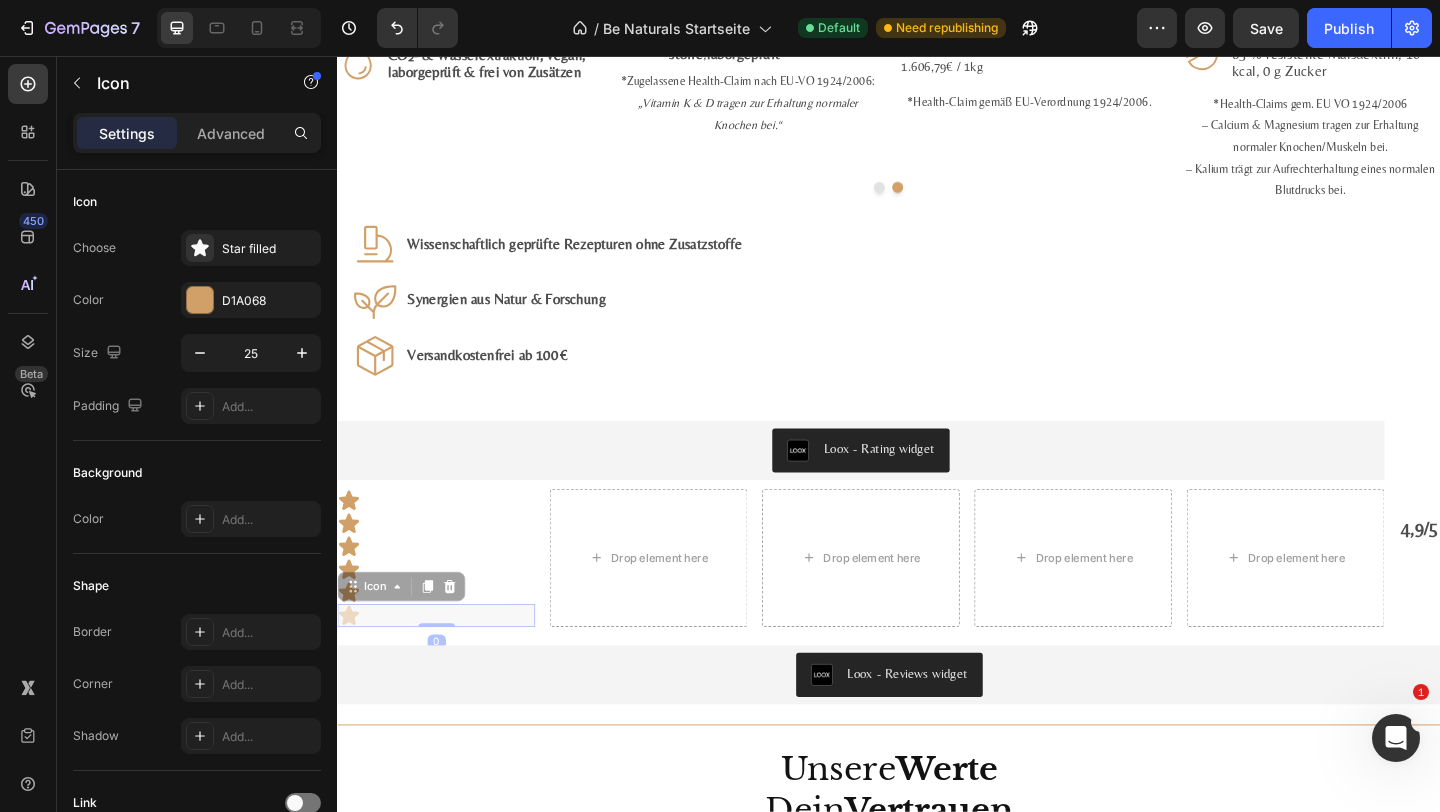 drag, startPoint x: 392, startPoint y: 639, endPoint x: 683, endPoint y: 635, distance: 291.0275 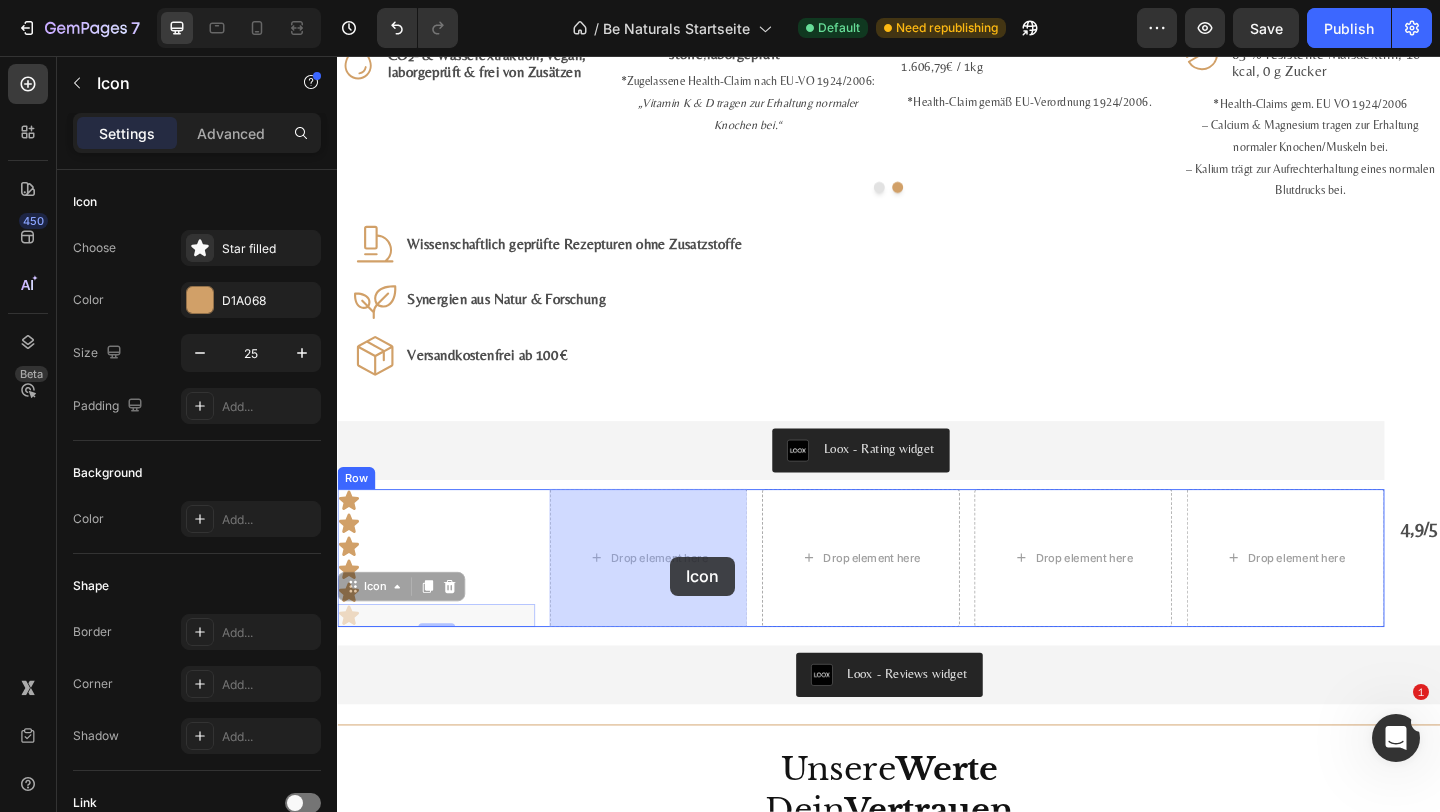 drag, startPoint x: 376, startPoint y: 631, endPoint x: 699, endPoint y: 601, distance: 324.3902 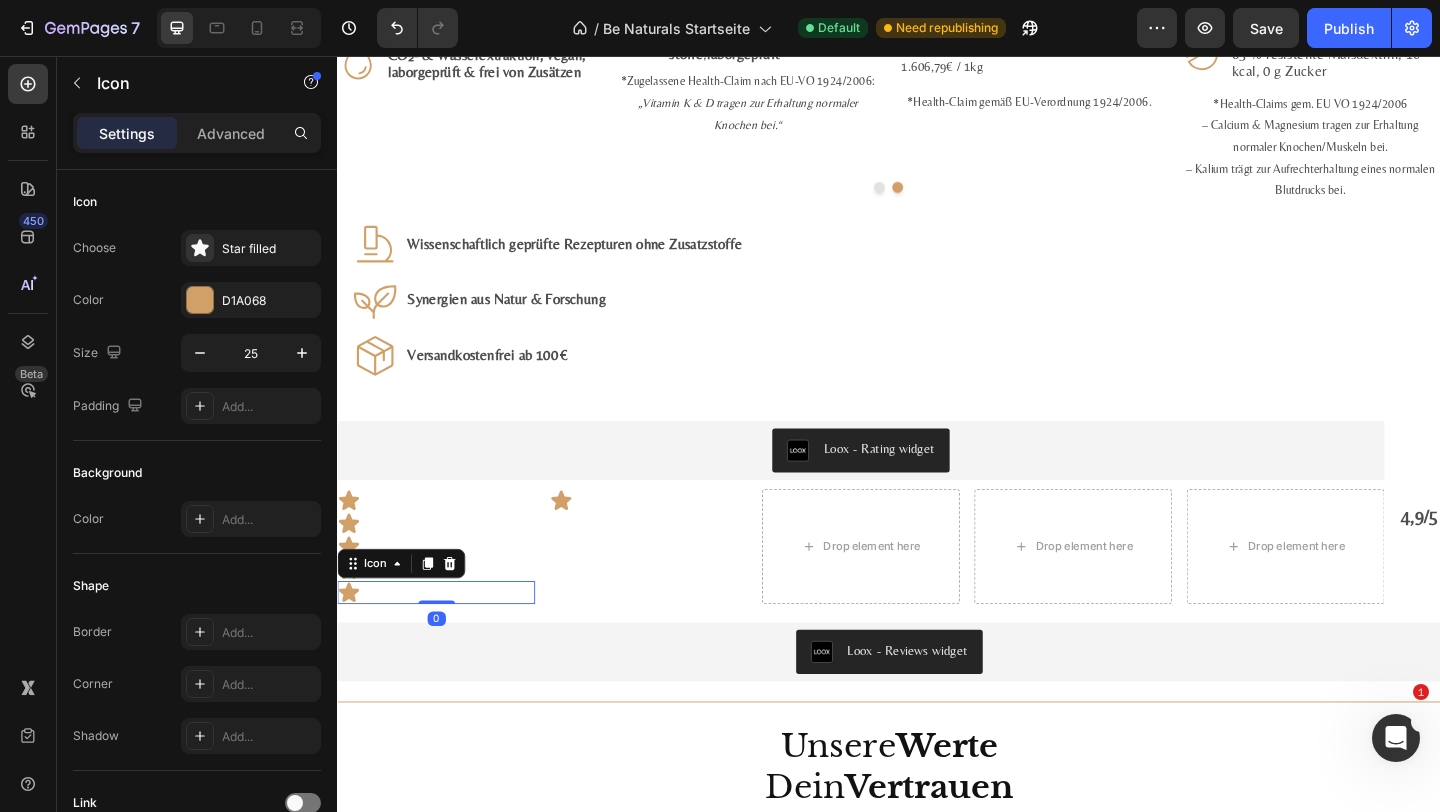 click on "Icon   0" at bounding box center (444, 639) 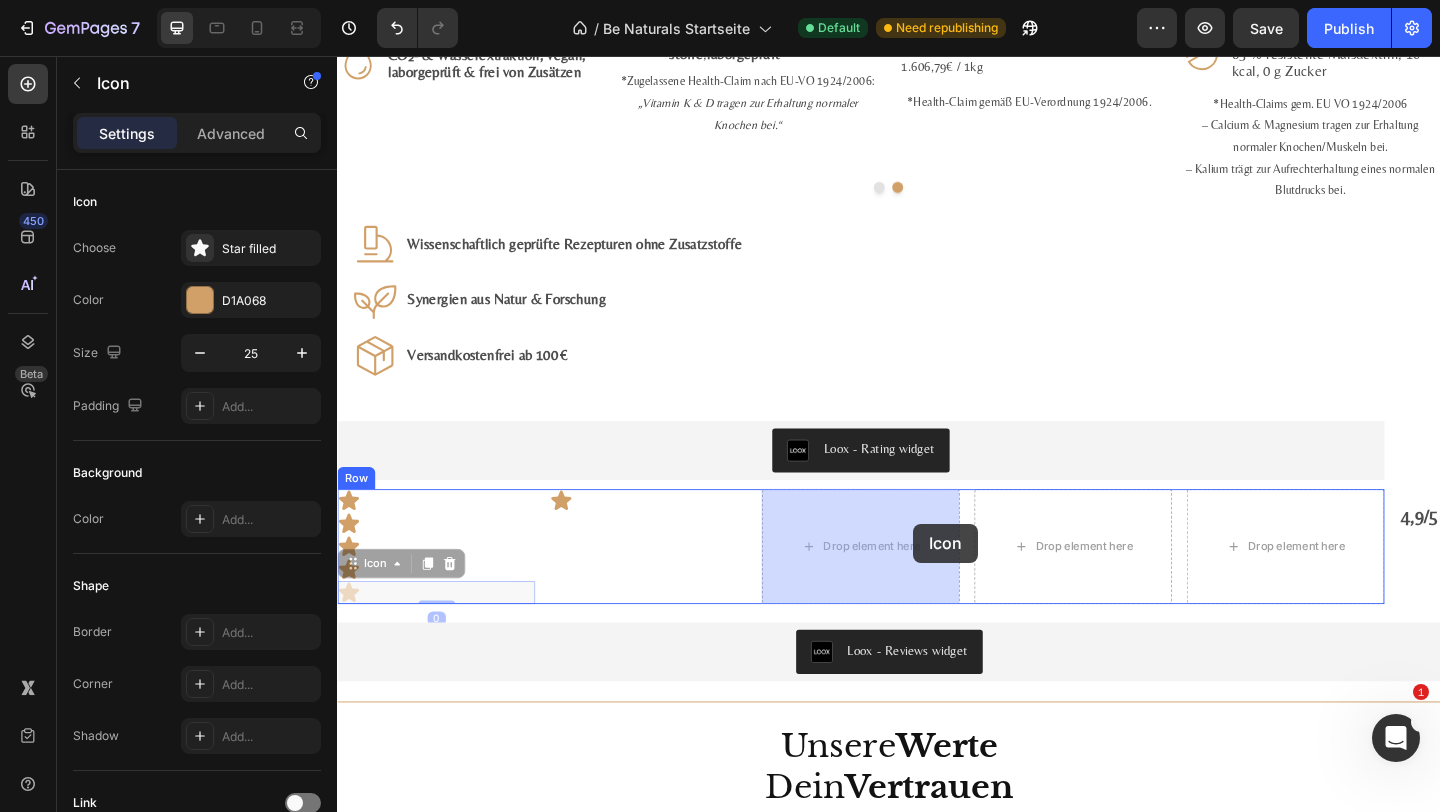 drag, startPoint x: 395, startPoint y: 601, endPoint x: 963, endPoint y: 565, distance: 569.1397 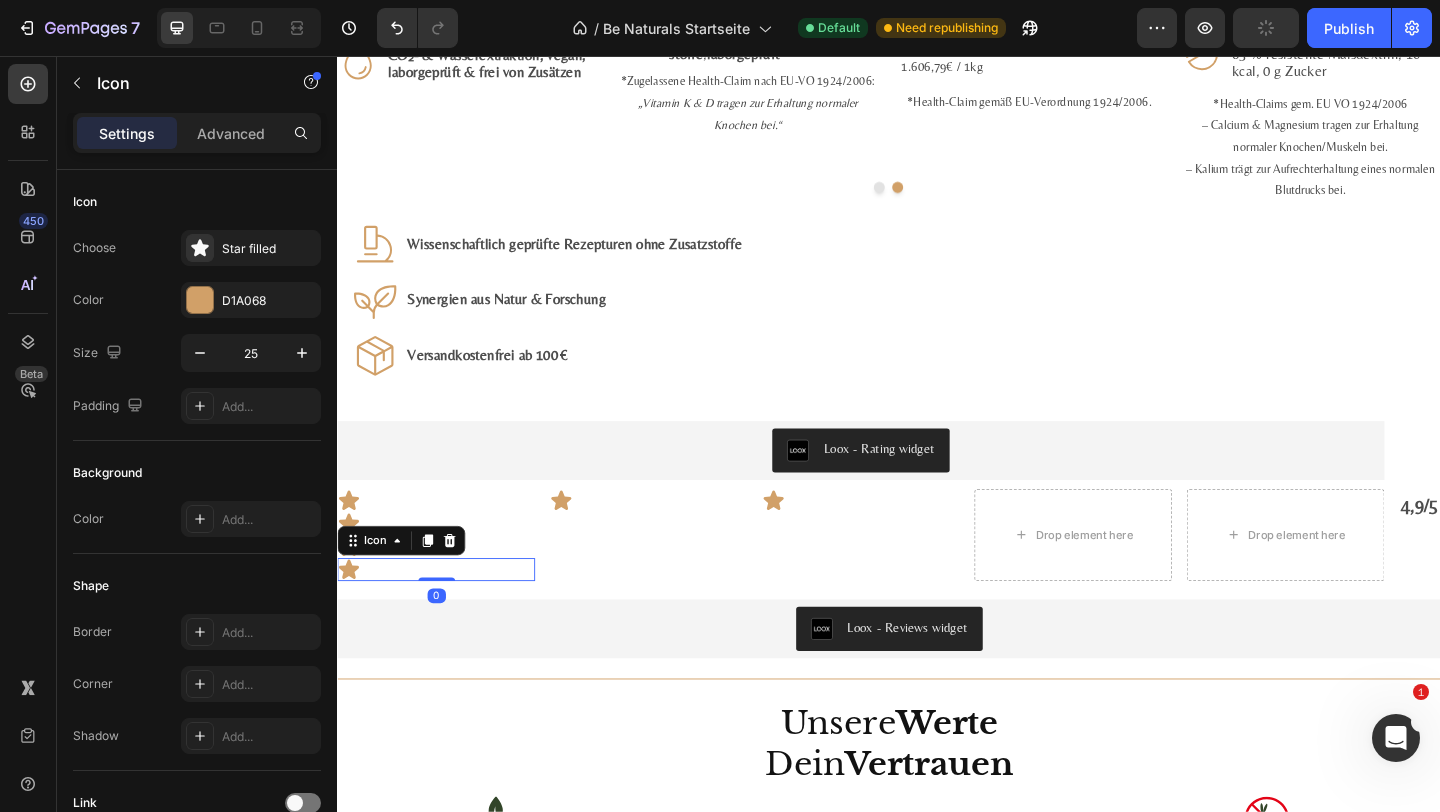 click on "Icon   0" at bounding box center [444, 614] 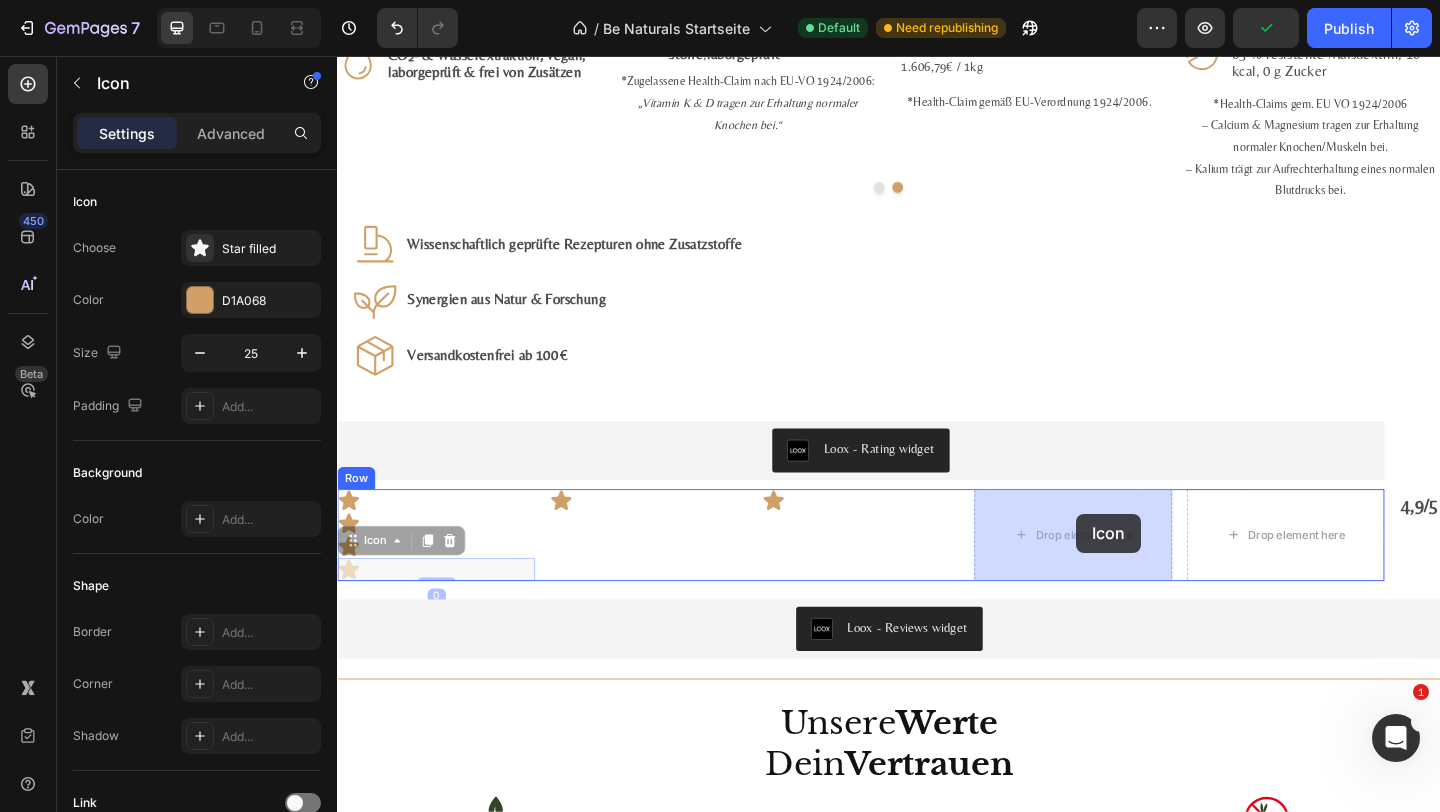 drag, startPoint x: 392, startPoint y: 581, endPoint x: 1141, endPoint y: 554, distance: 749.4865 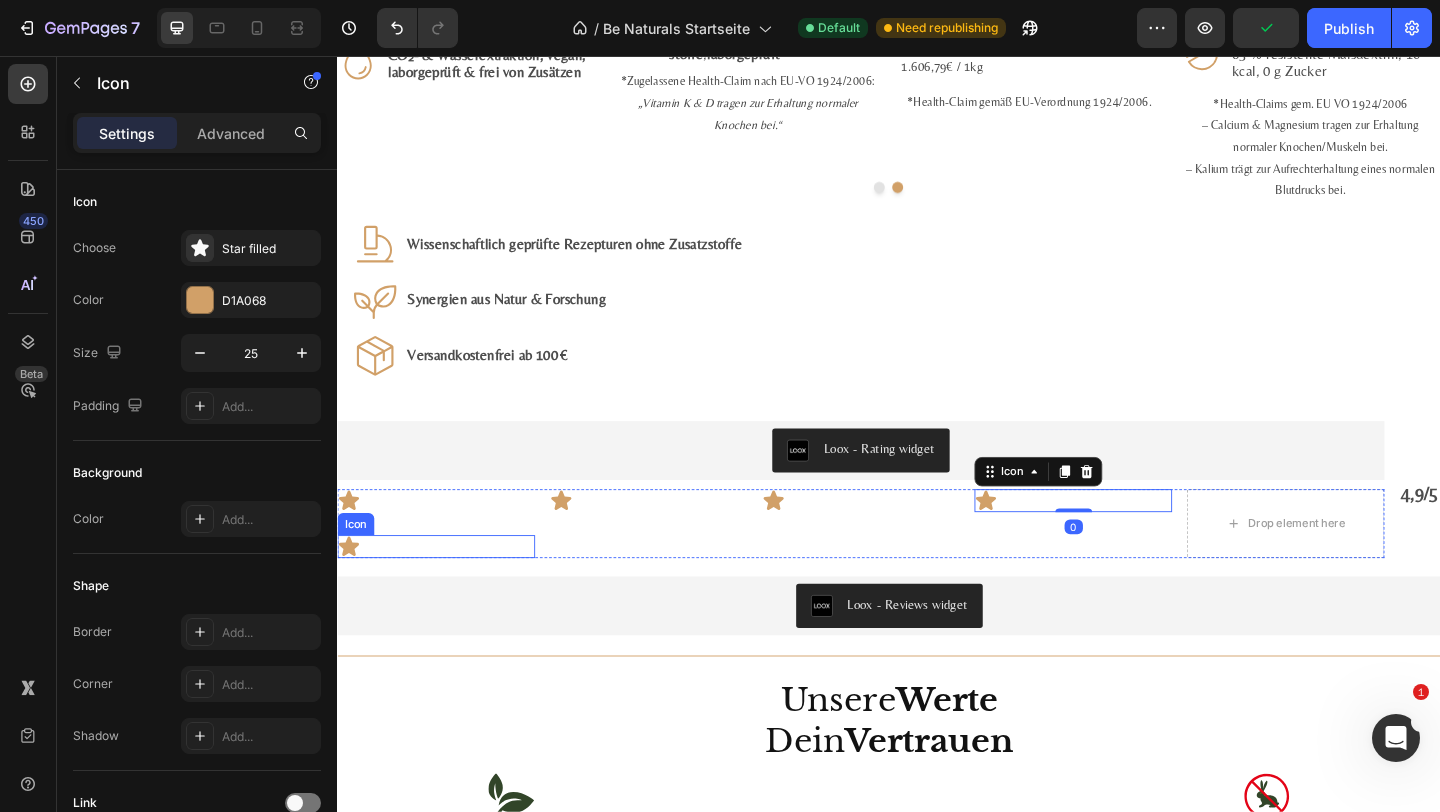click on "Icon" at bounding box center [444, 589] 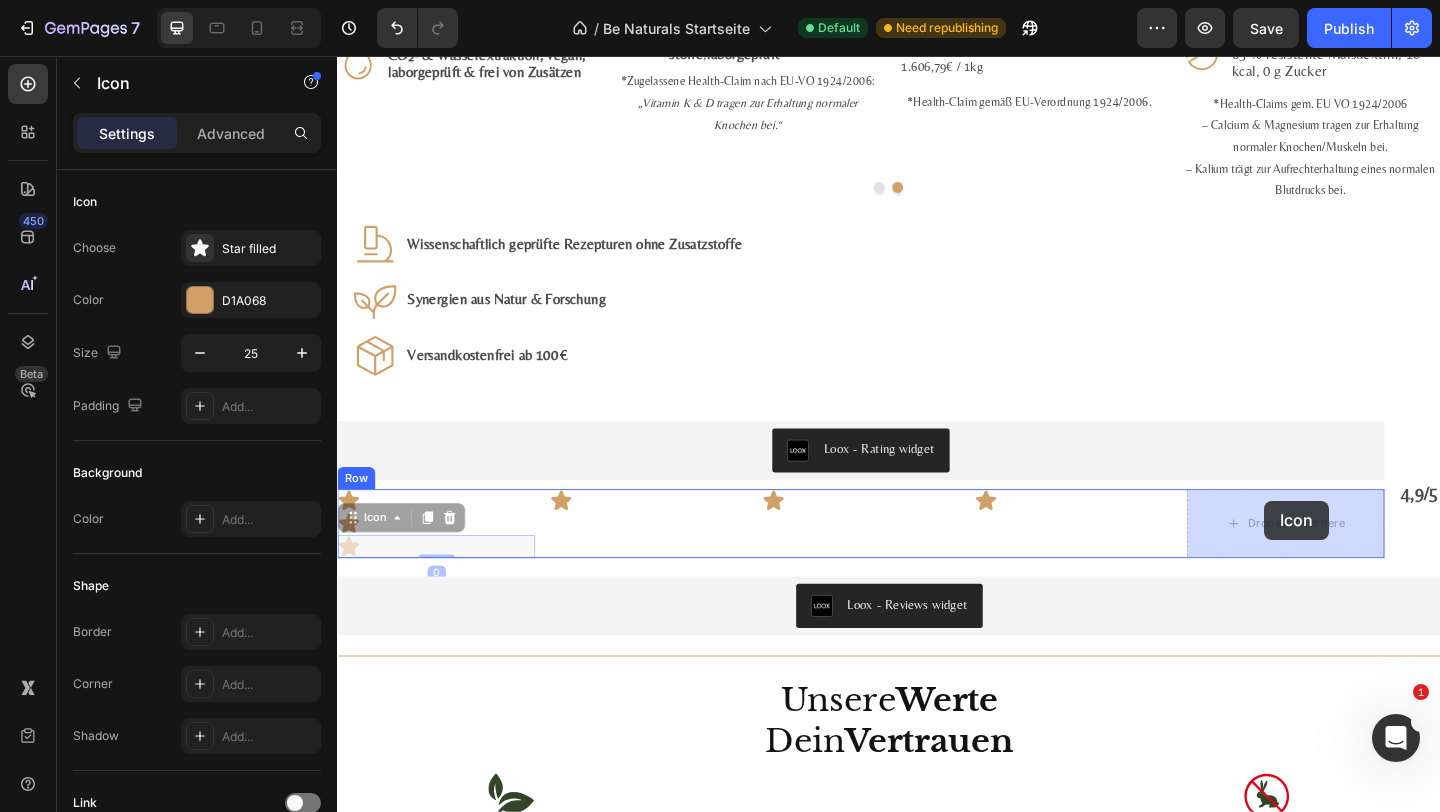 drag, startPoint x: 390, startPoint y: 561, endPoint x: 639, endPoint y: 534, distance: 250.45958 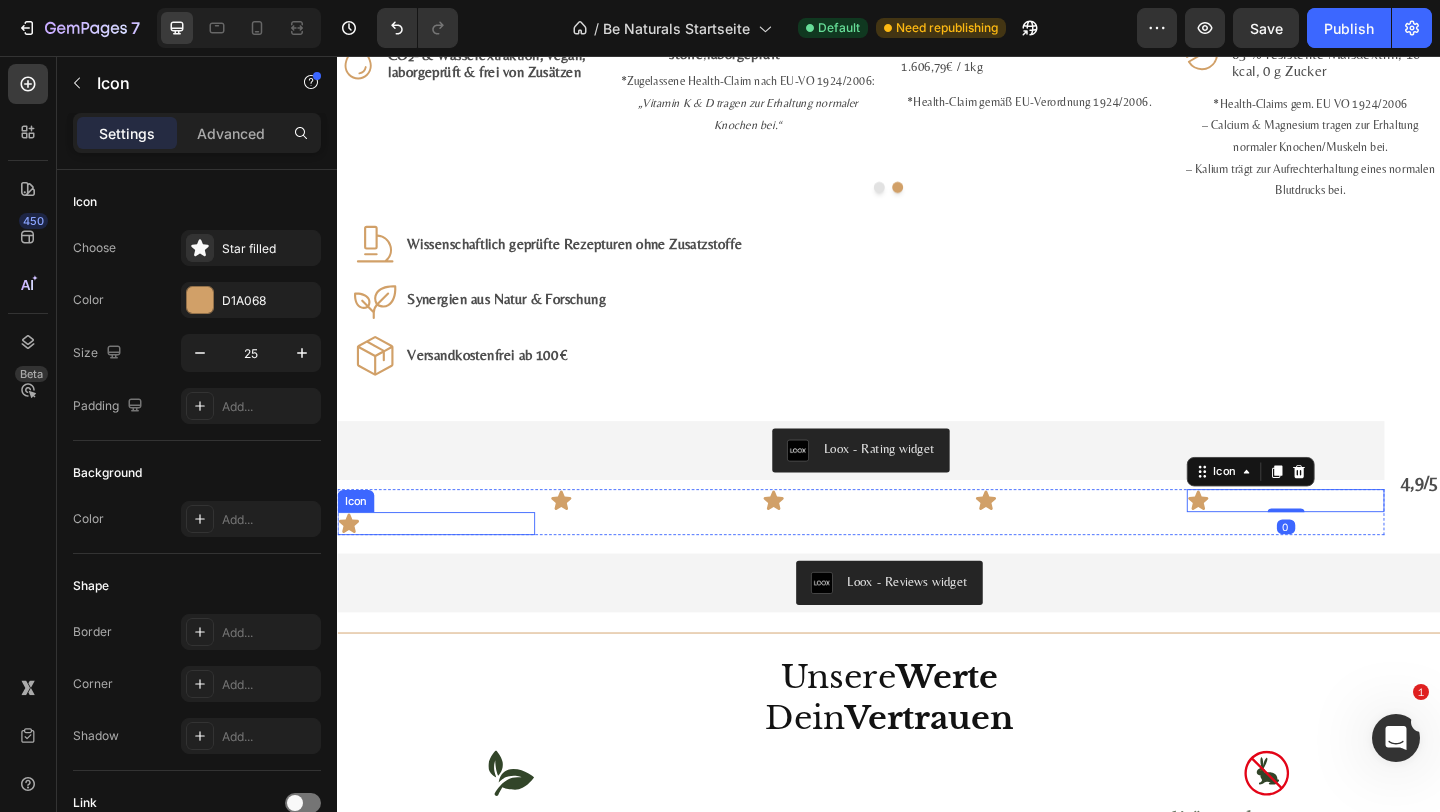 click on "Icon" at bounding box center (444, 564) 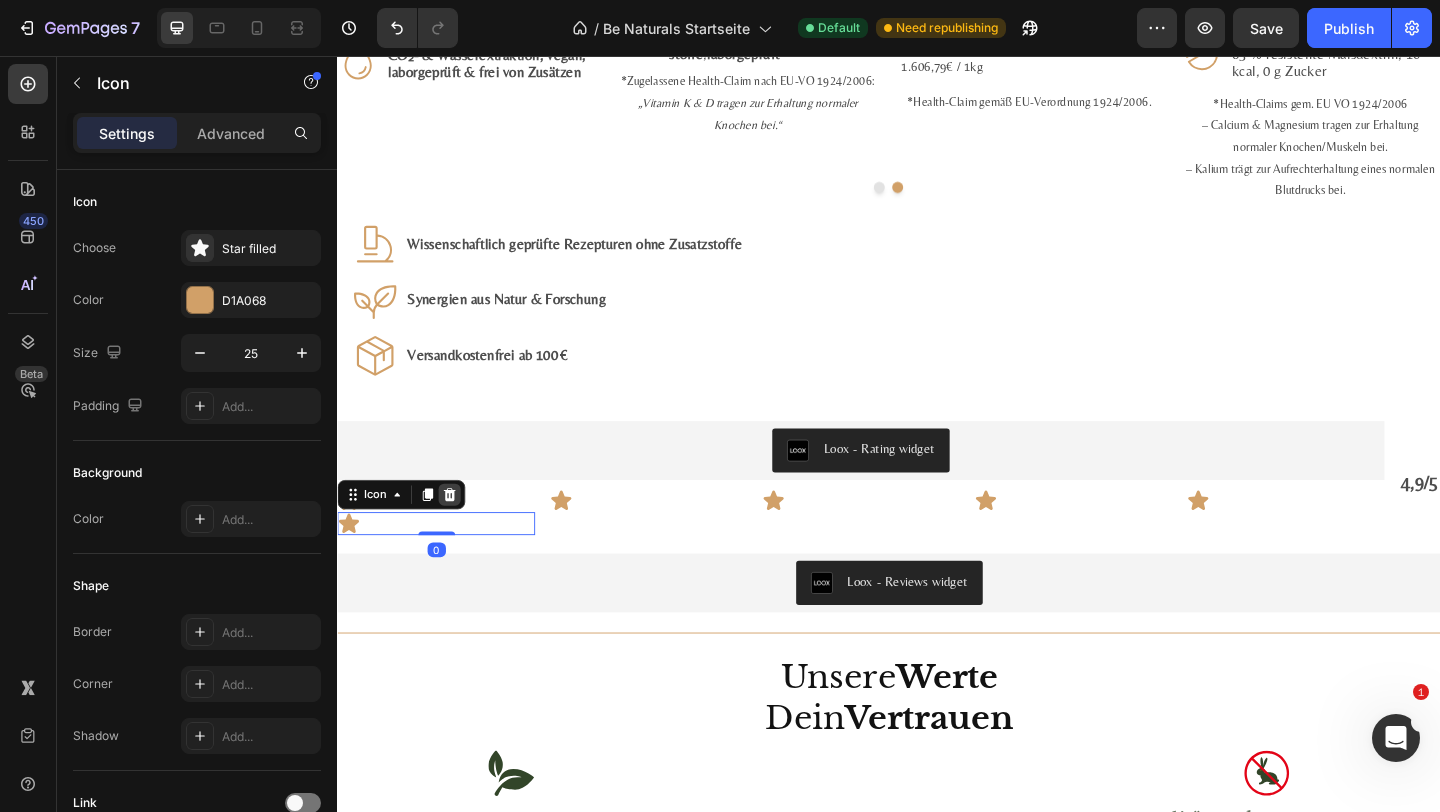 click 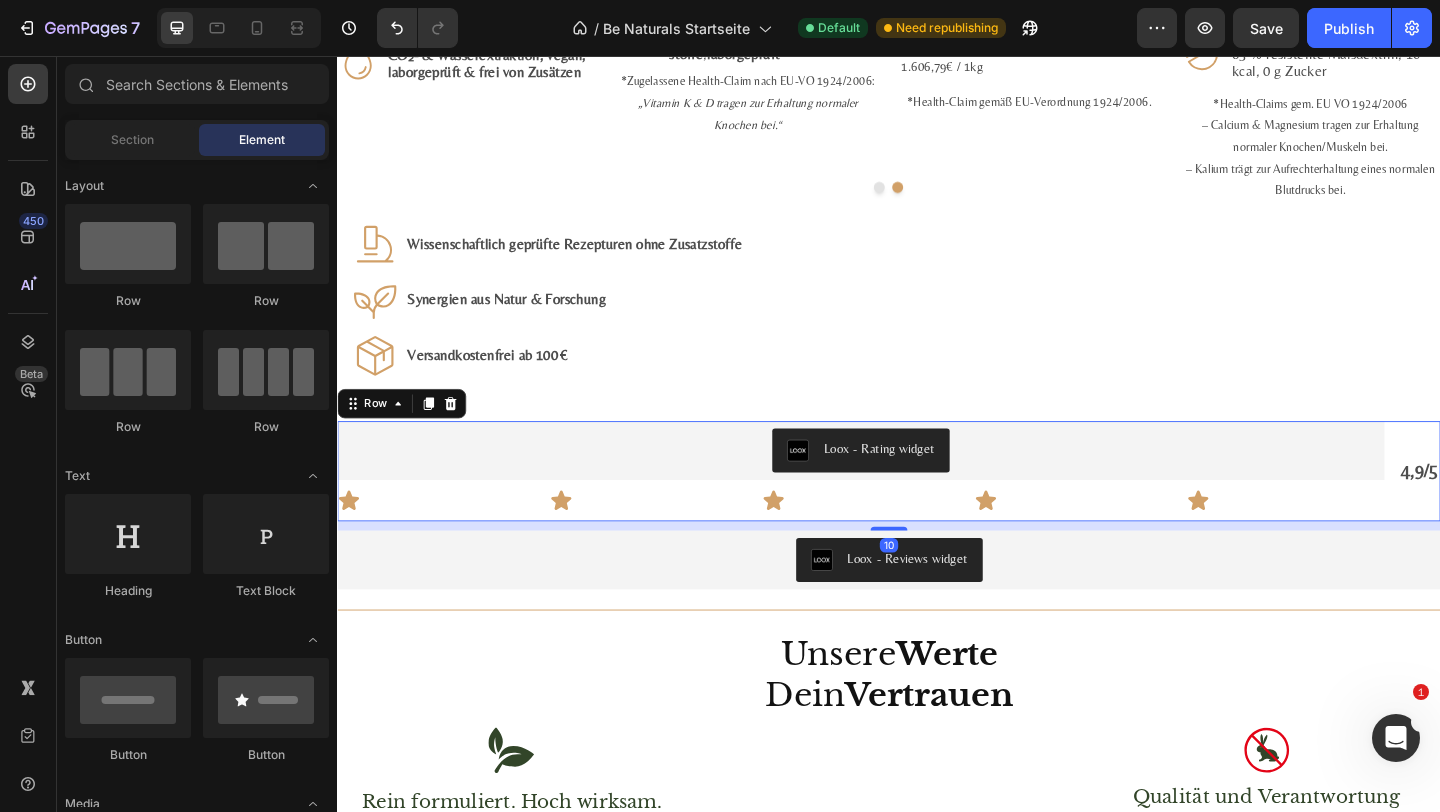 click on "Loox - Rating widget Loox
Icon
Icon
Icon
Icon
Icon Row" at bounding box center (906, 507) 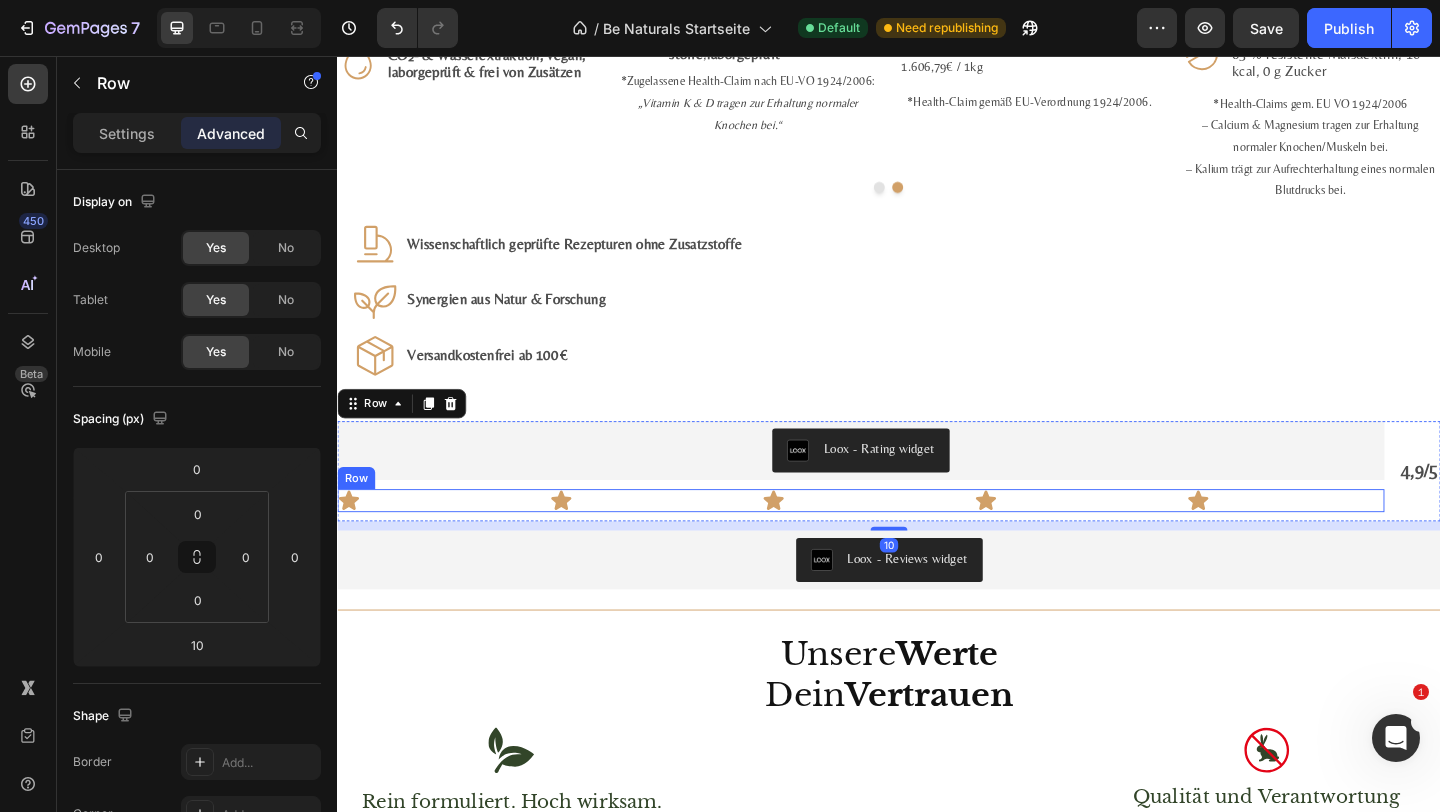 click on "Icon
Icon
Icon
Icon
Icon Row" at bounding box center [906, 539] 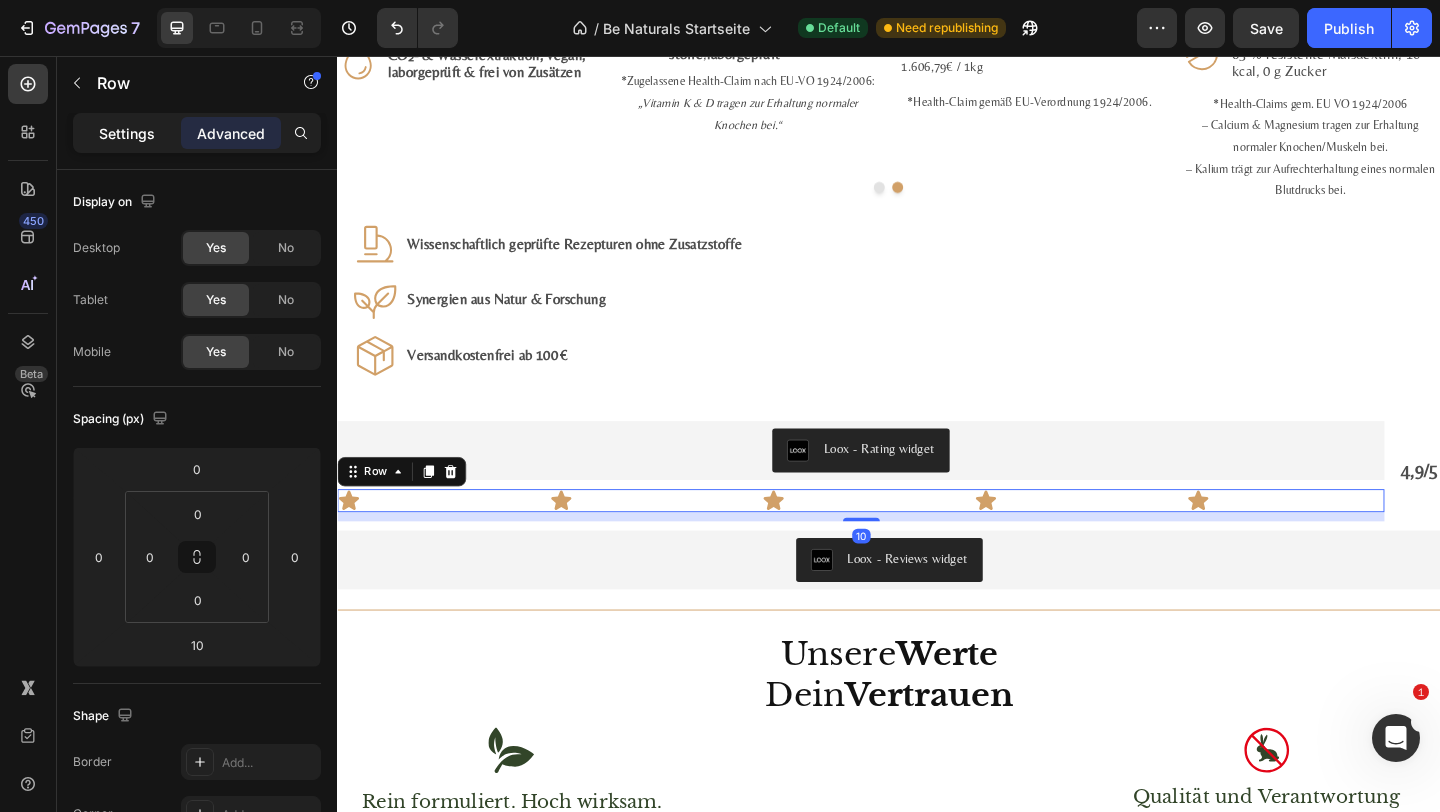 click on "Settings" at bounding box center [127, 133] 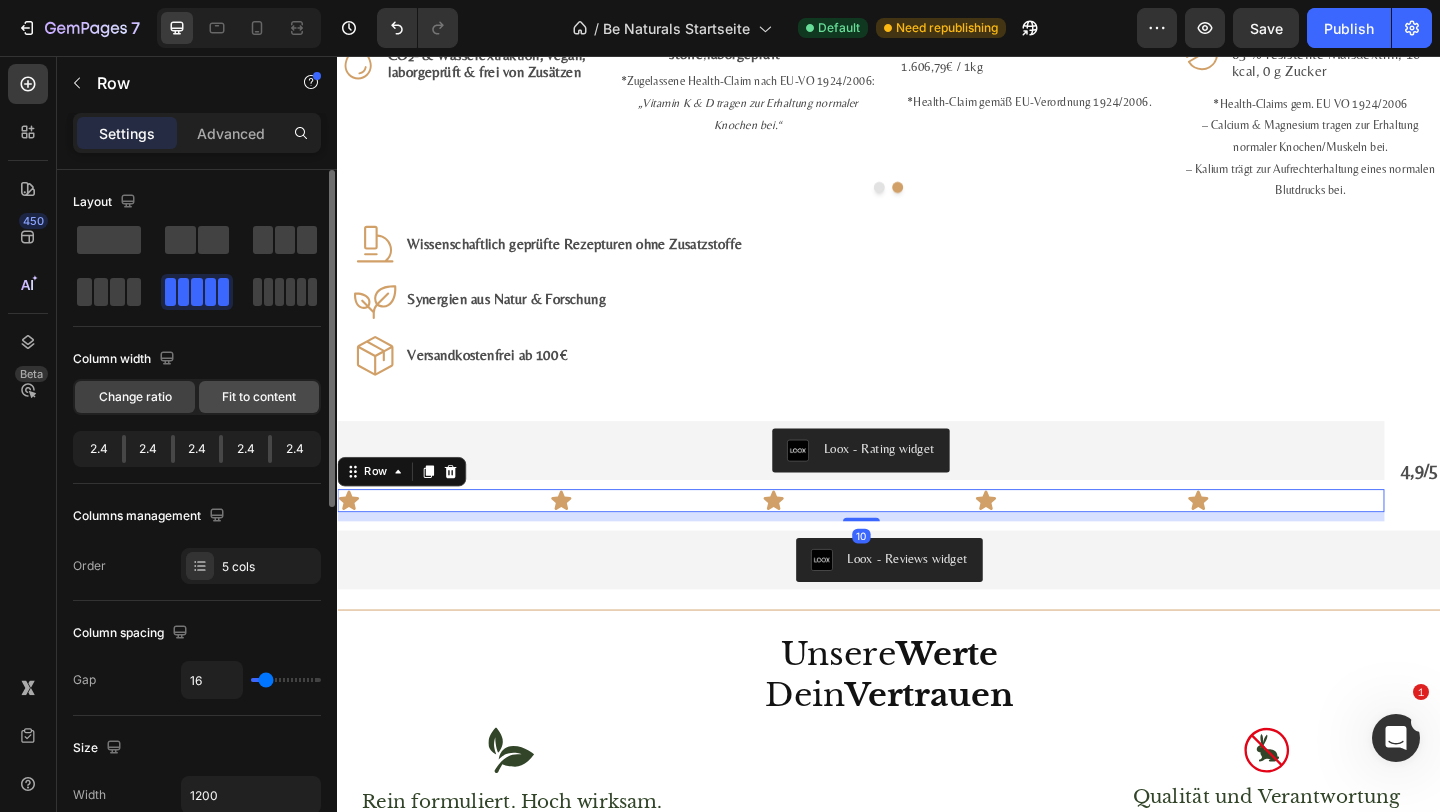 click on "Fit to content" 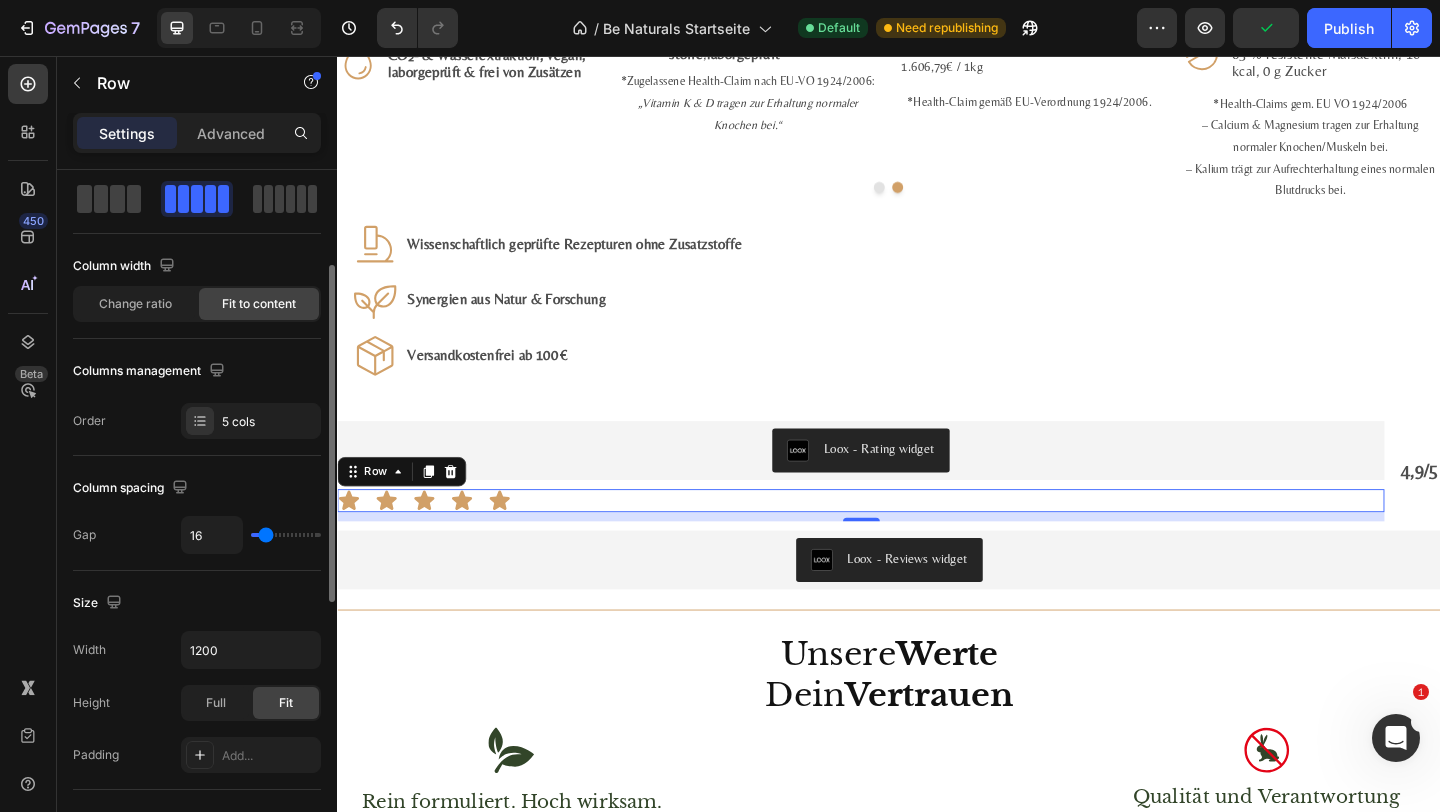 scroll, scrollTop: 332, scrollLeft: 0, axis: vertical 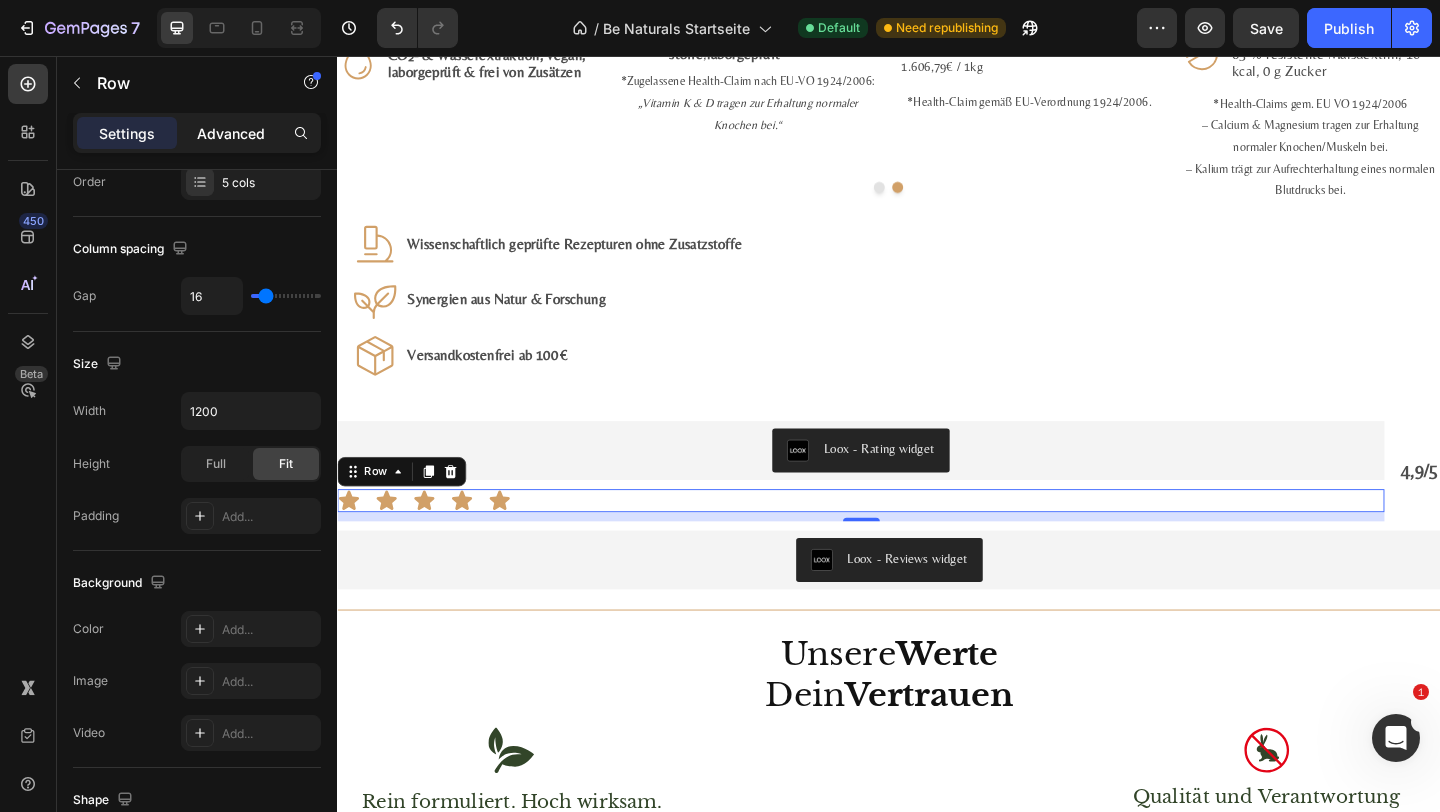 click on "Advanced" at bounding box center [231, 133] 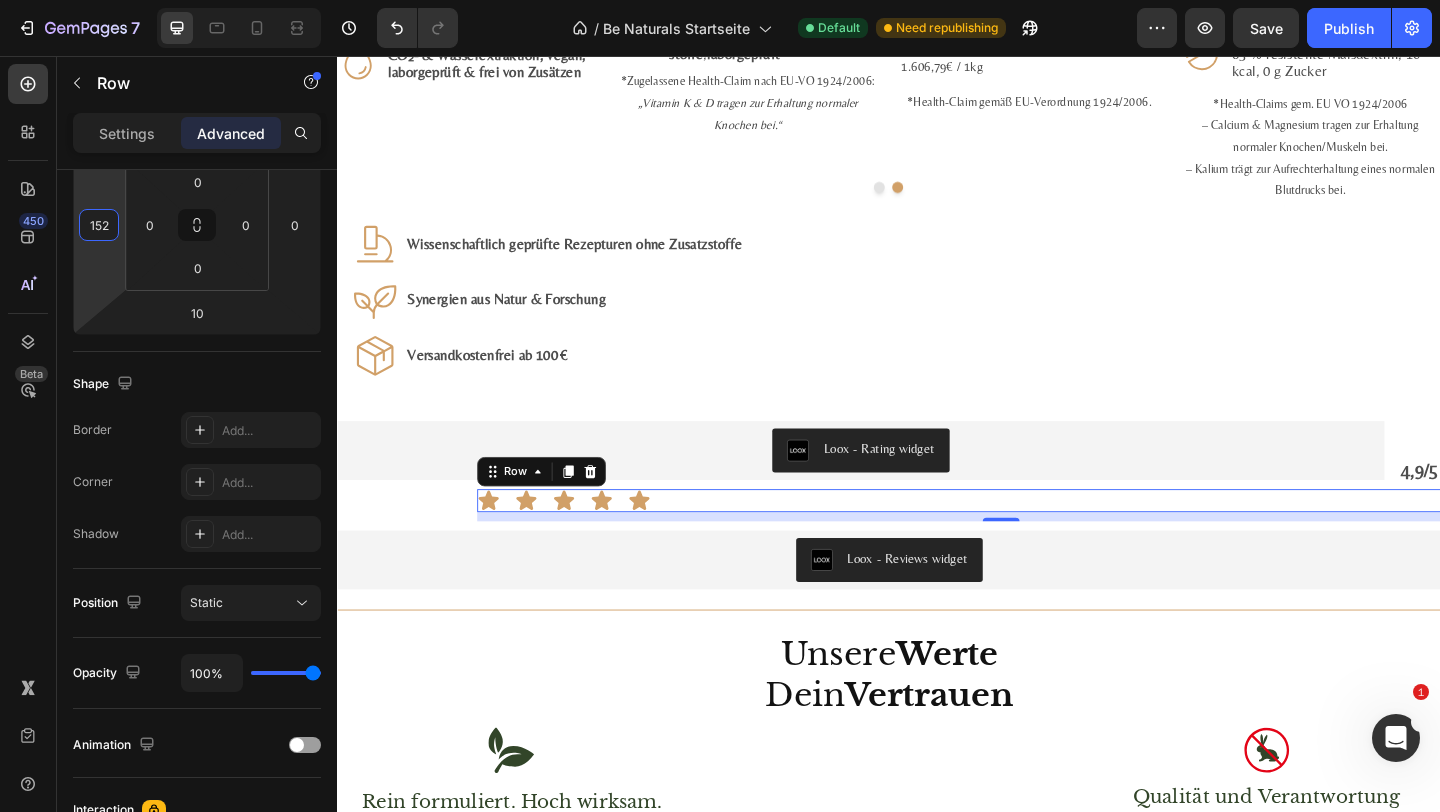 drag, startPoint x: 99, startPoint y: 187, endPoint x: 120, endPoint y: 112, distance: 77.88453 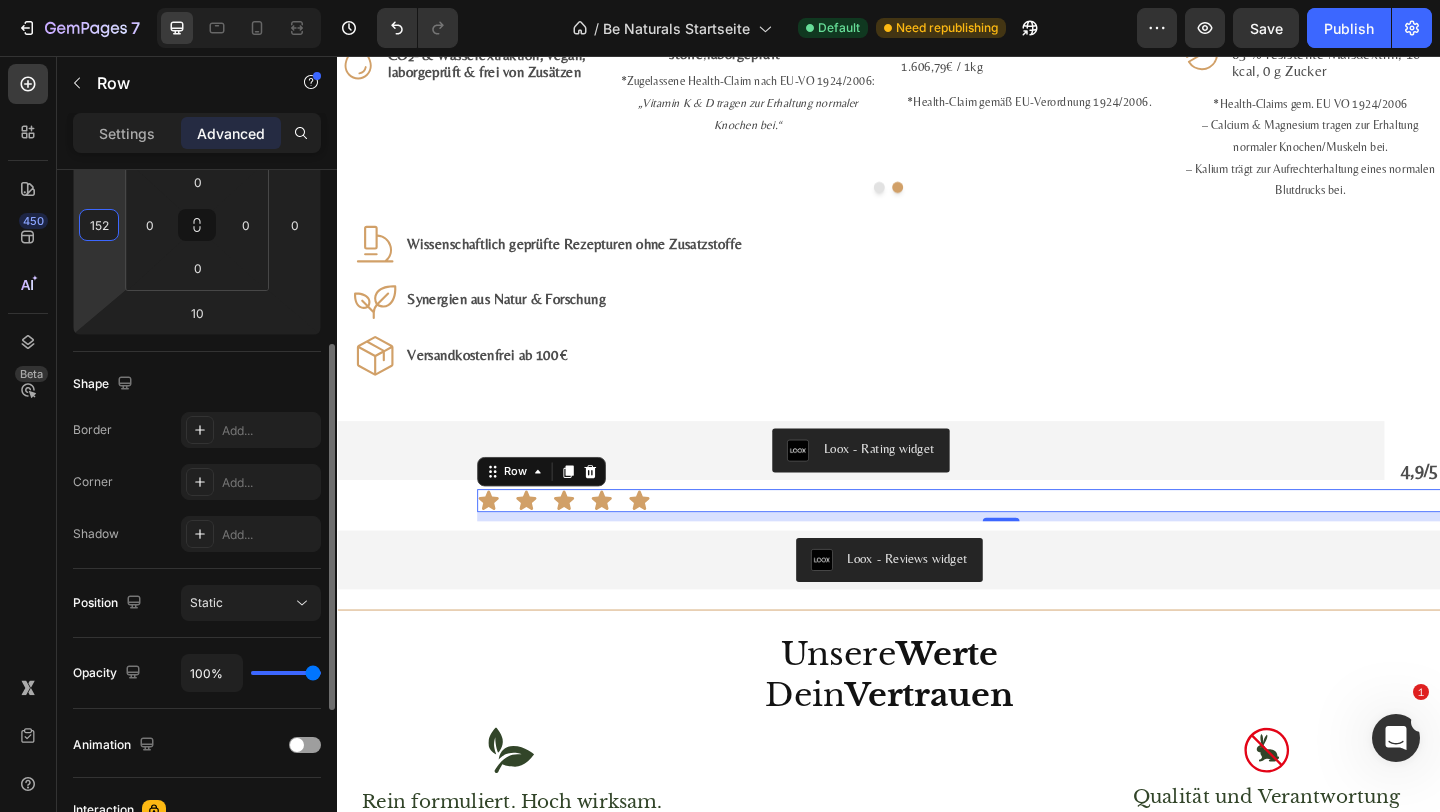click on "152" at bounding box center [99, 225] 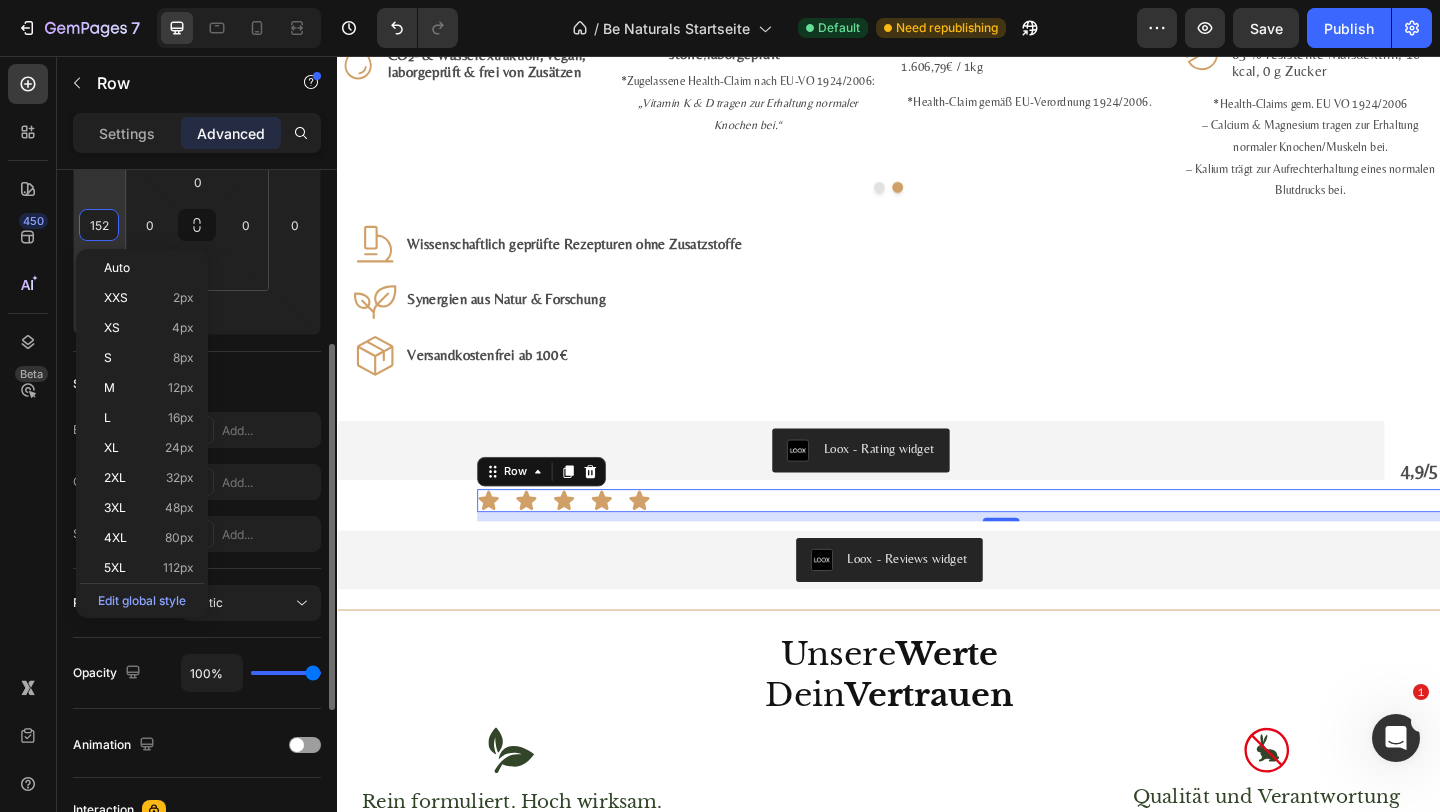 type on "0" 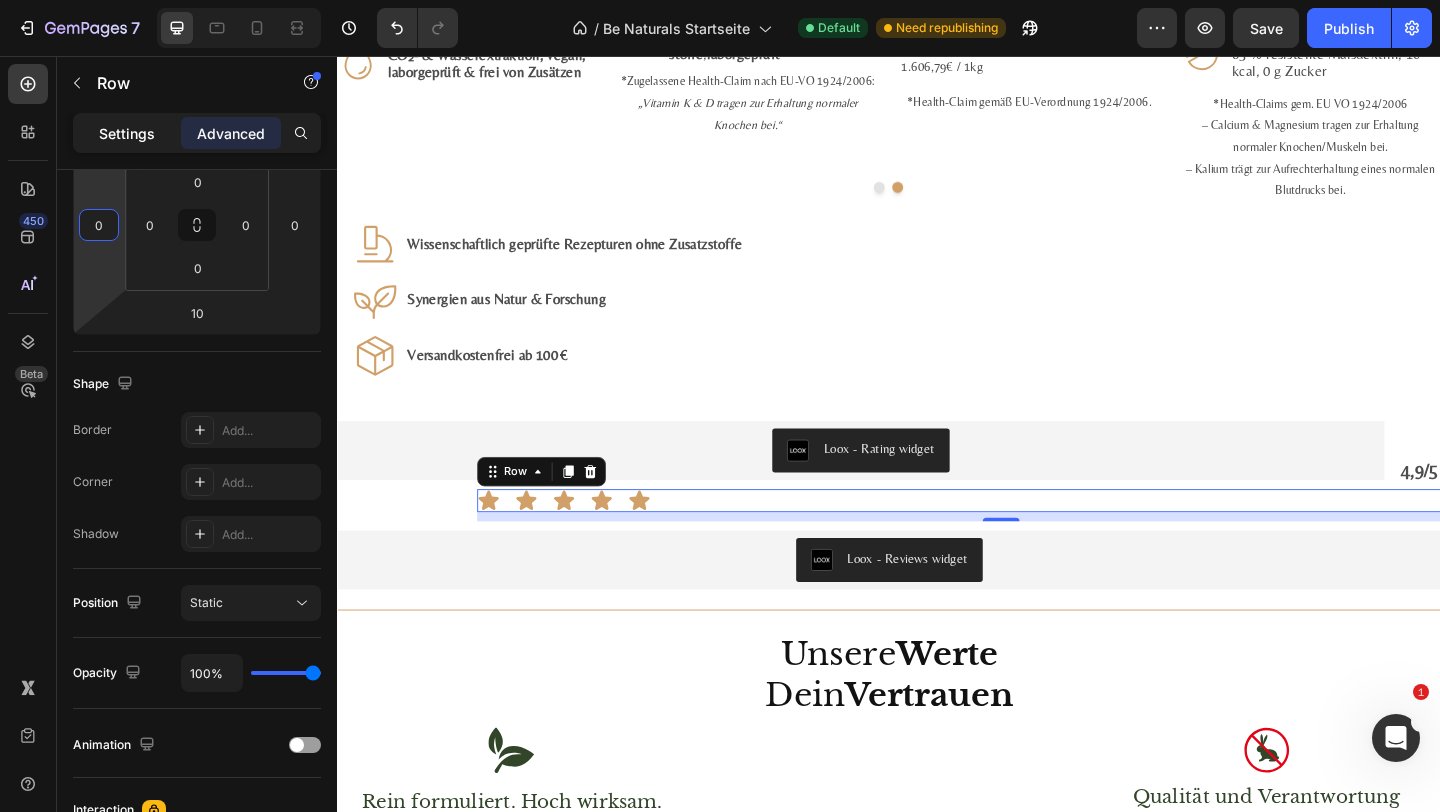 click on "Settings" 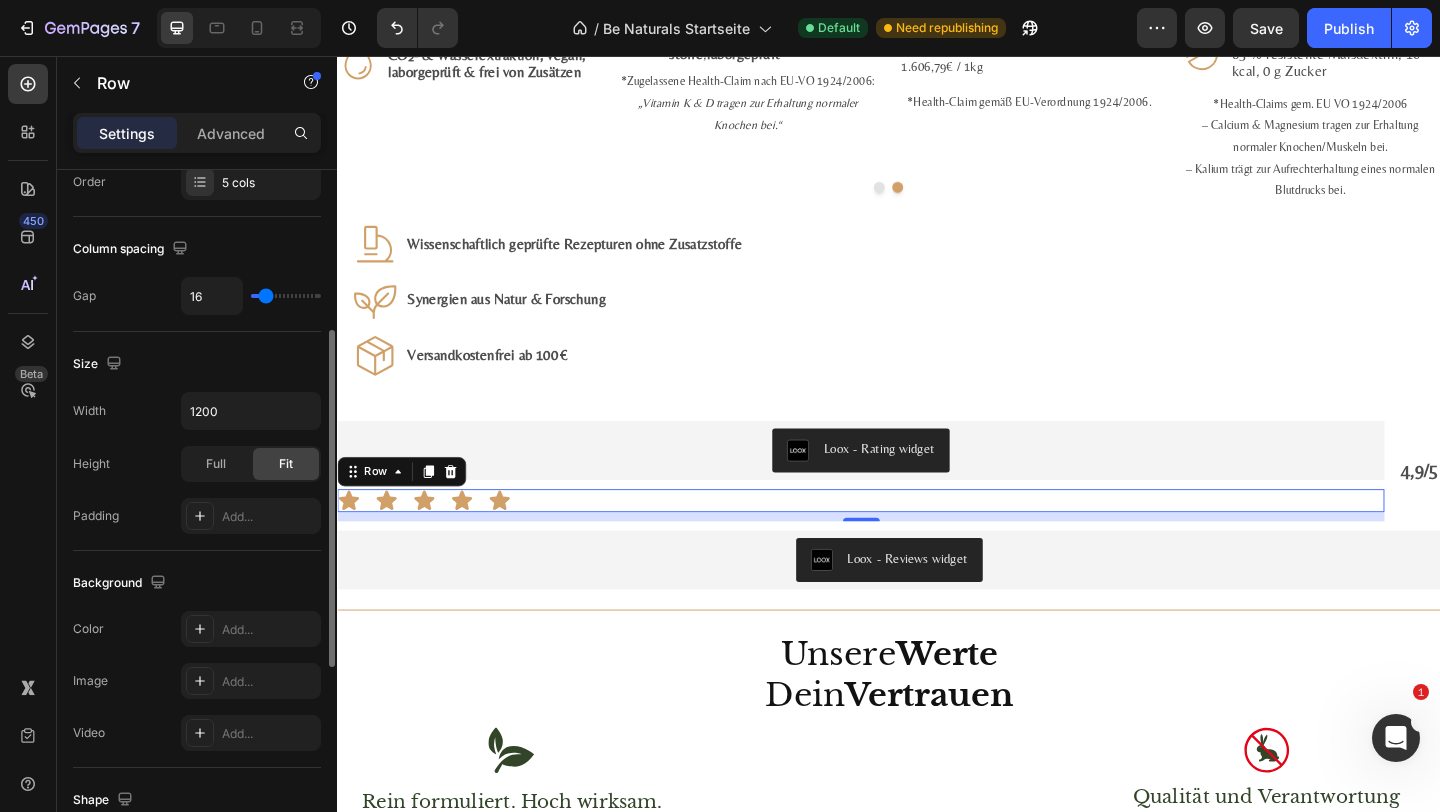scroll, scrollTop: 749, scrollLeft: 0, axis: vertical 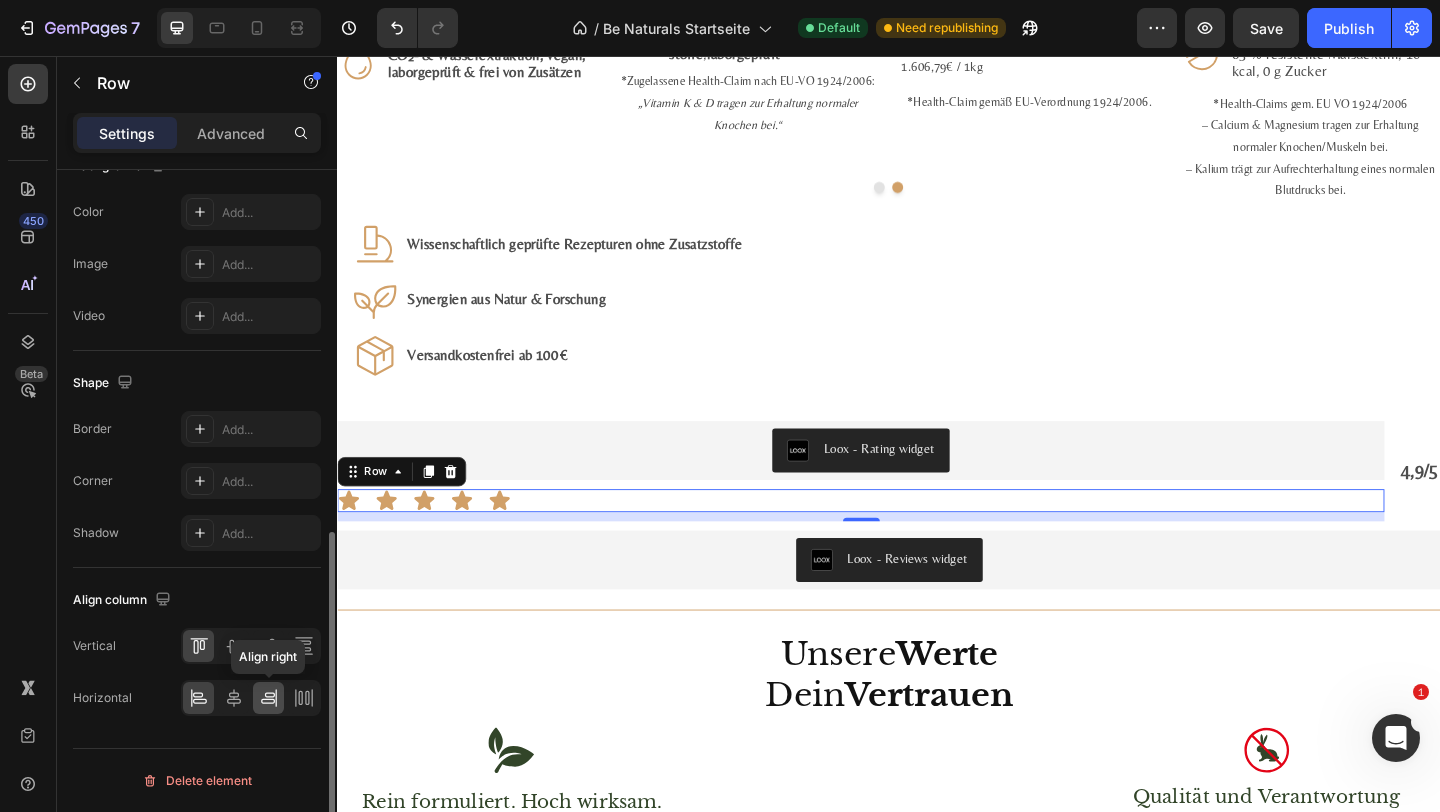click 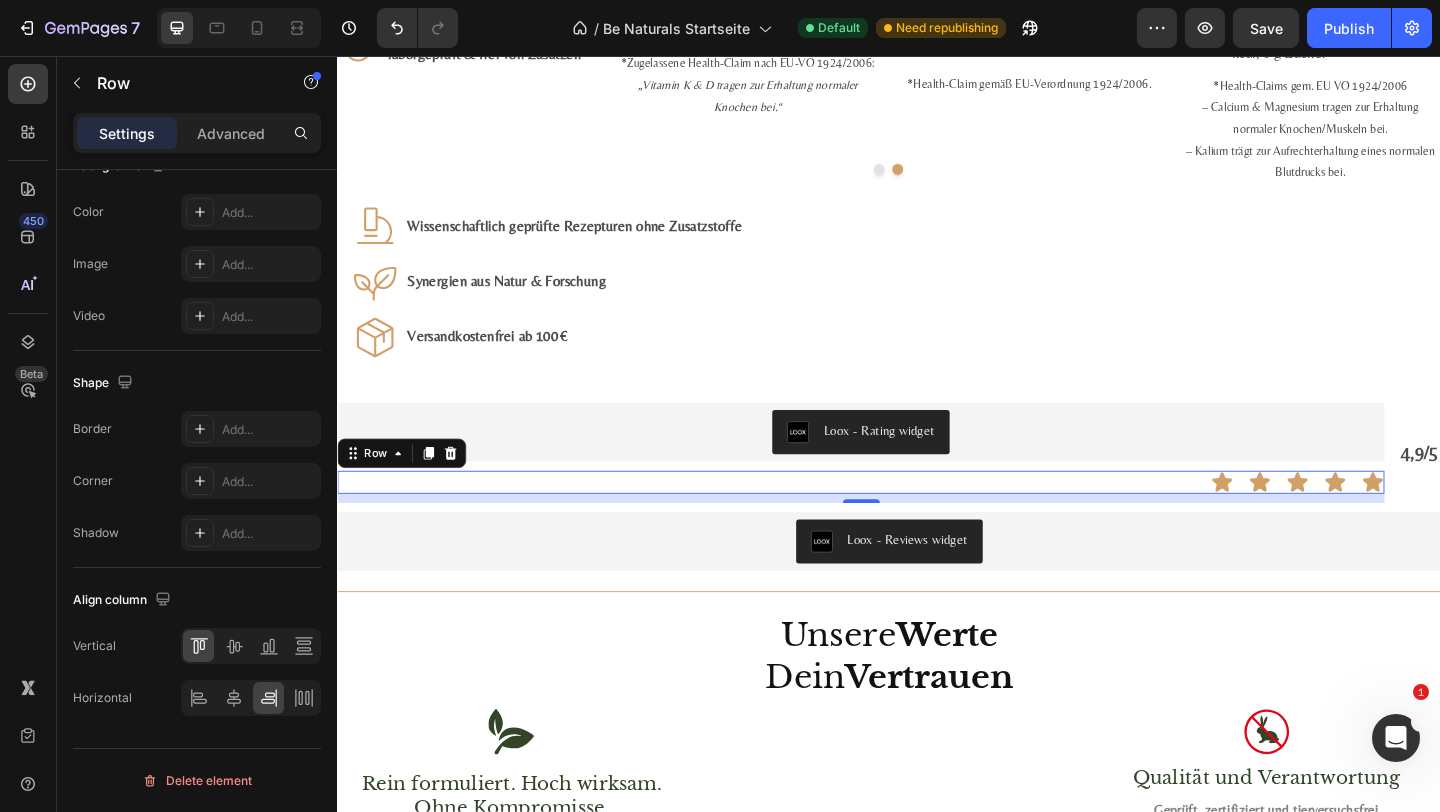 scroll, scrollTop: 3029, scrollLeft: 0, axis: vertical 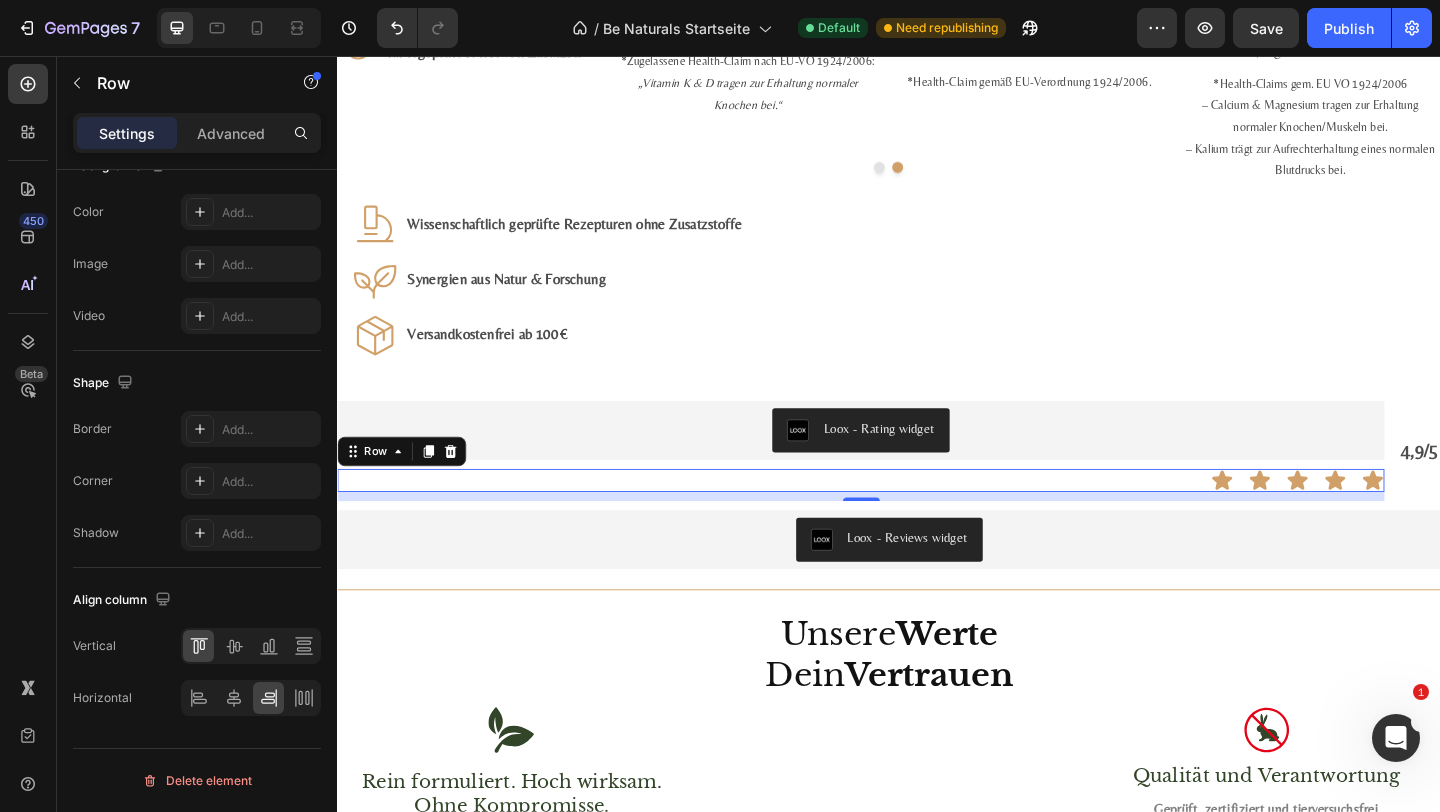 click on "7  Version history  /  Be Naturals Startseite Default Need republishing Preview  Save   Publish" 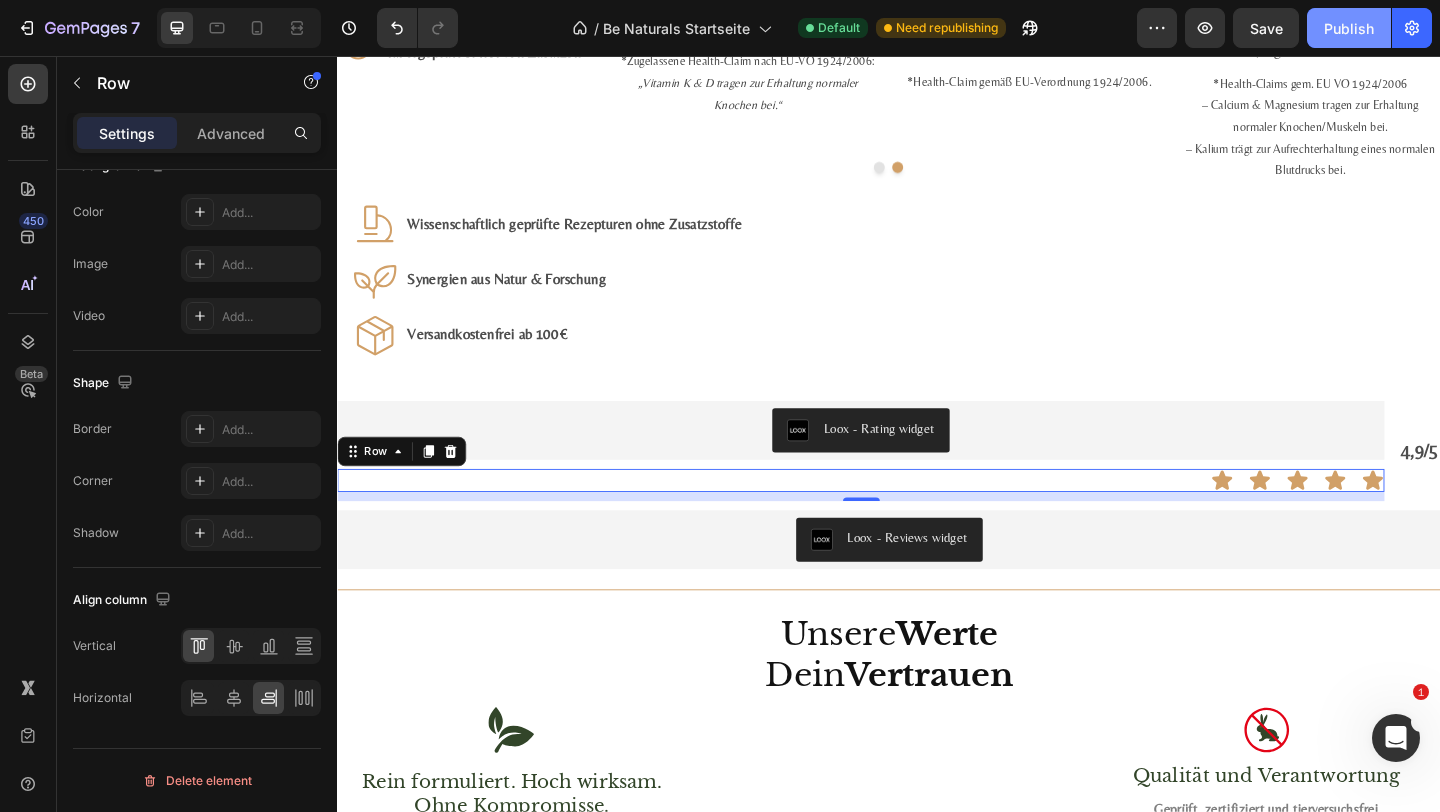 click on "Publish" at bounding box center [1349, 28] 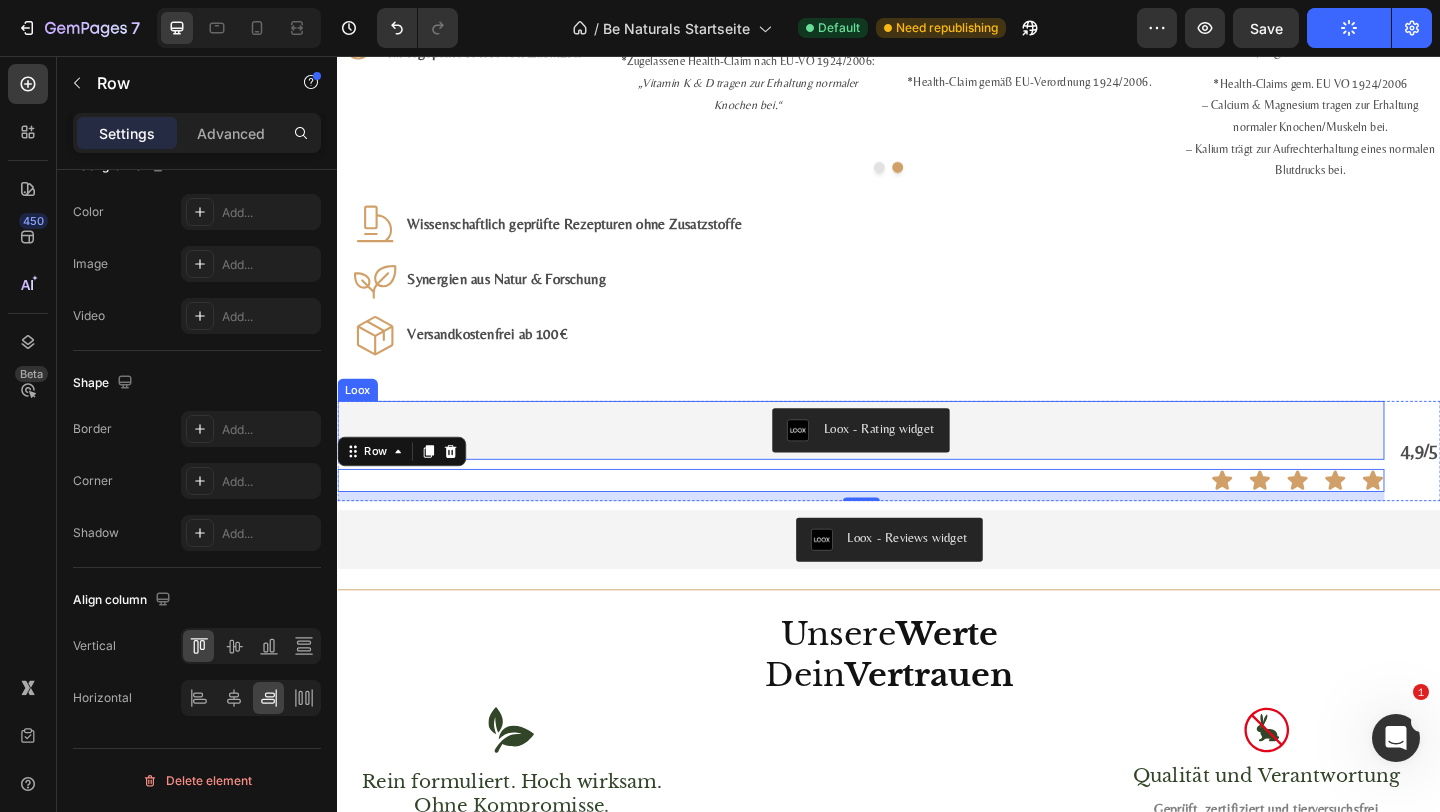 click on "Loox - Rating widget" at bounding box center (906, 463) 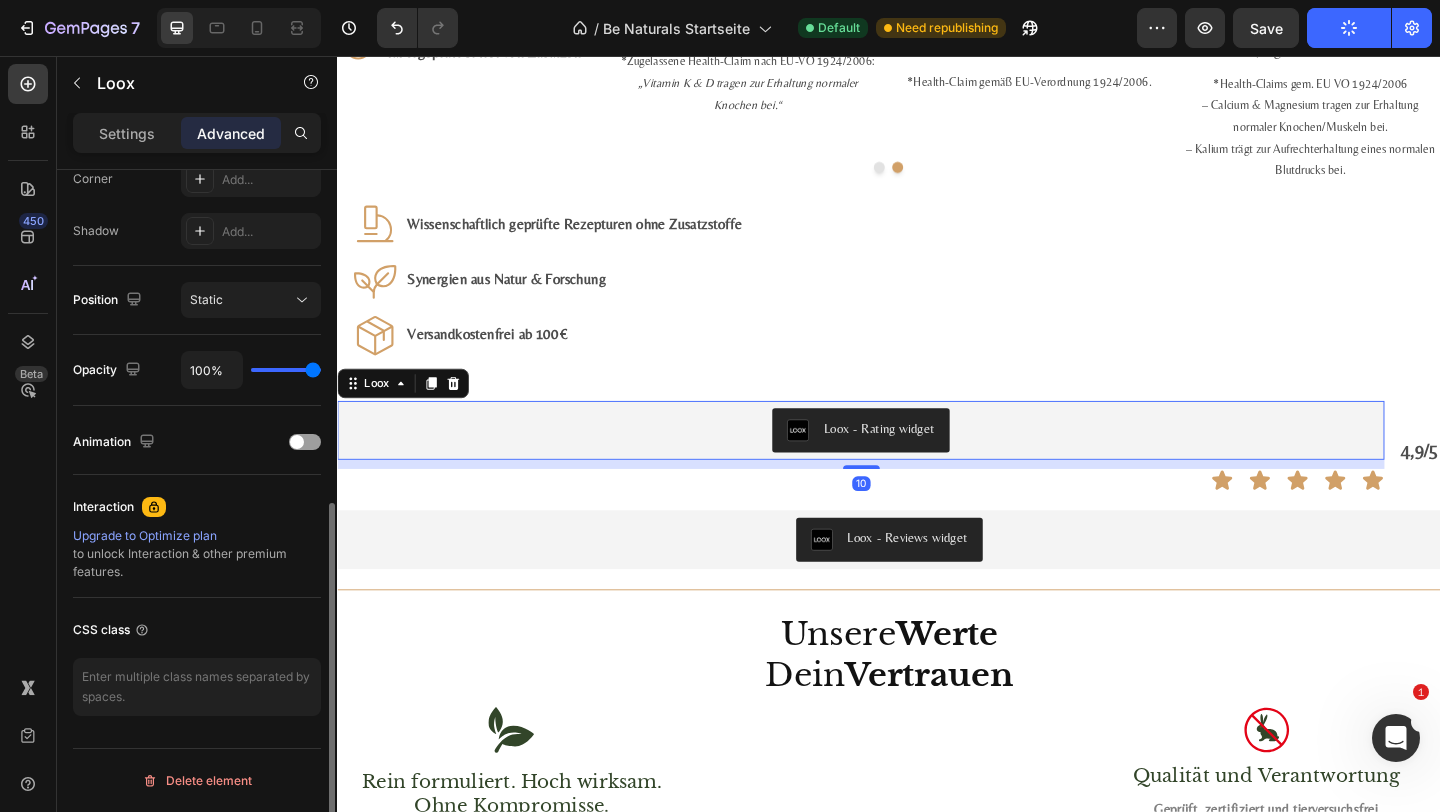 scroll, scrollTop: 0, scrollLeft: 0, axis: both 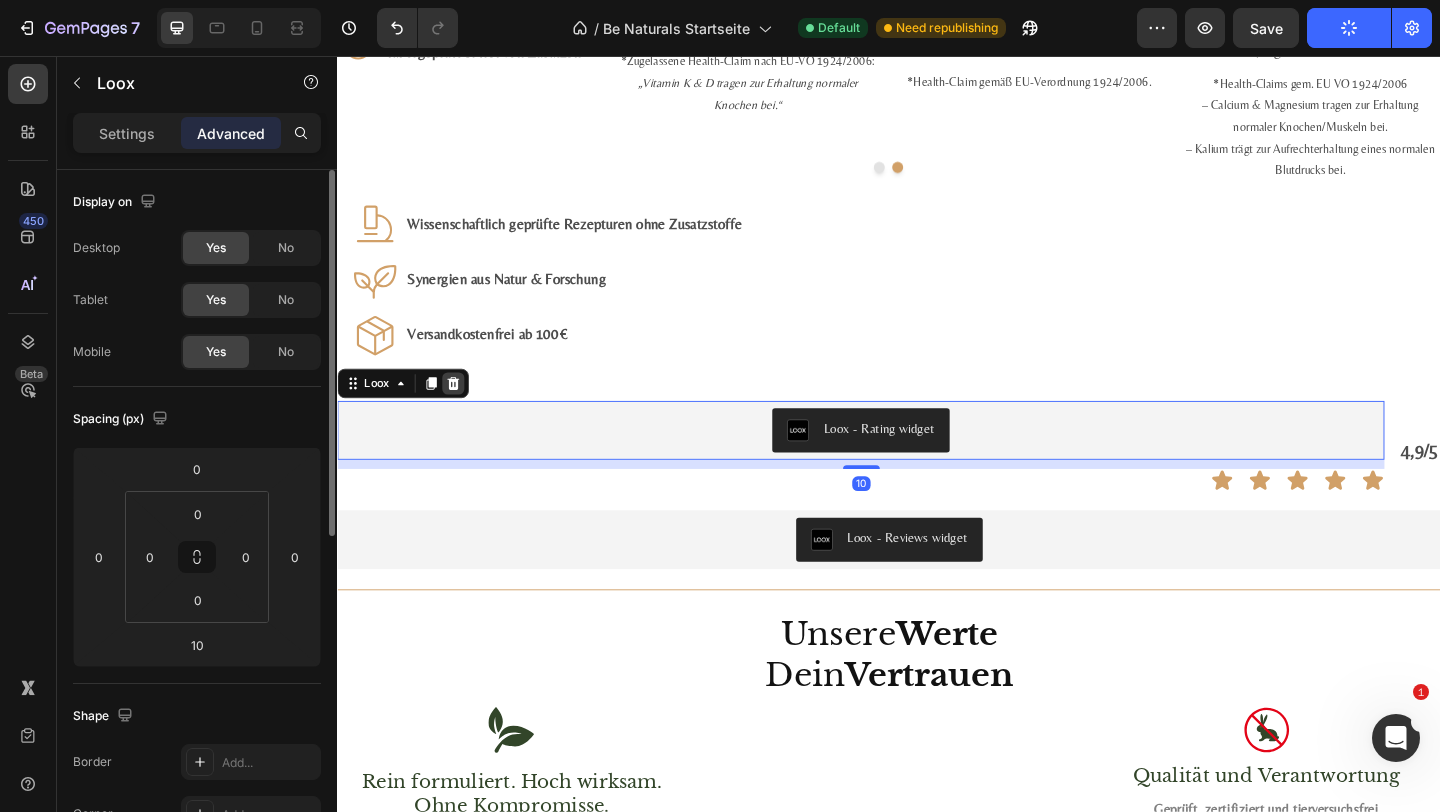 click 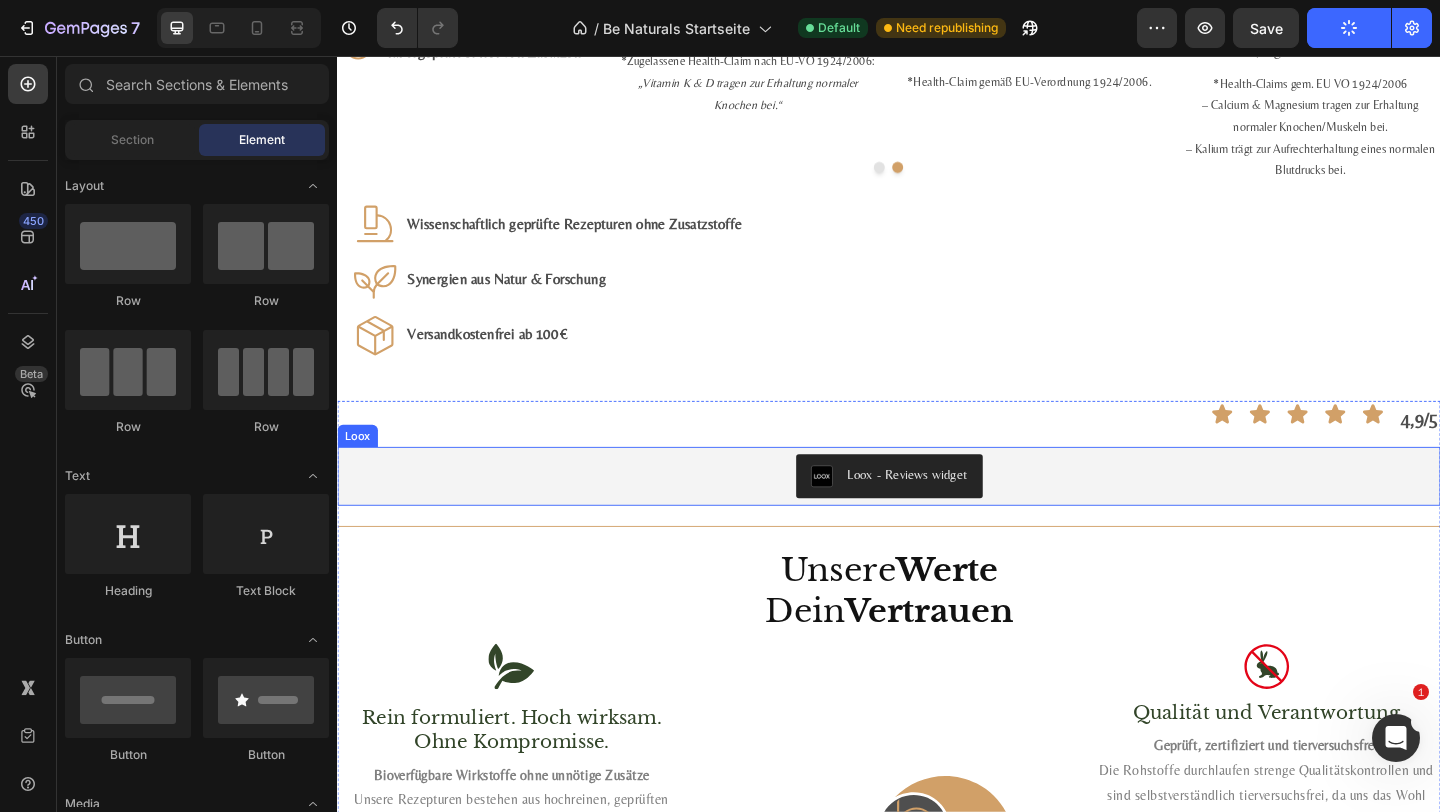 scroll, scrollTop: 3047, scrollLeft: 0, axis: vertical 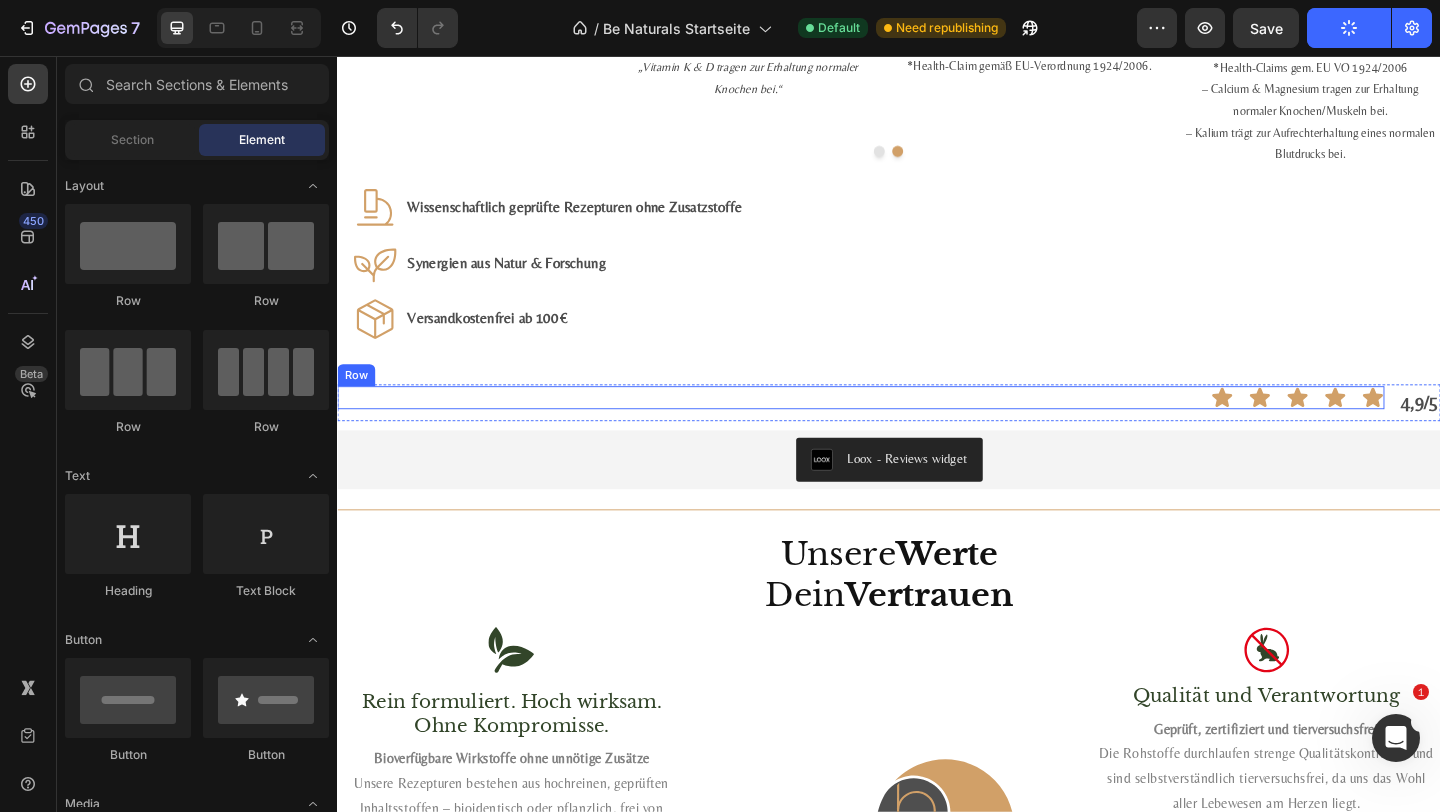 click on "Icon
Icon
Icon
Icon
Icon Row" at bounding box center [906, 427] 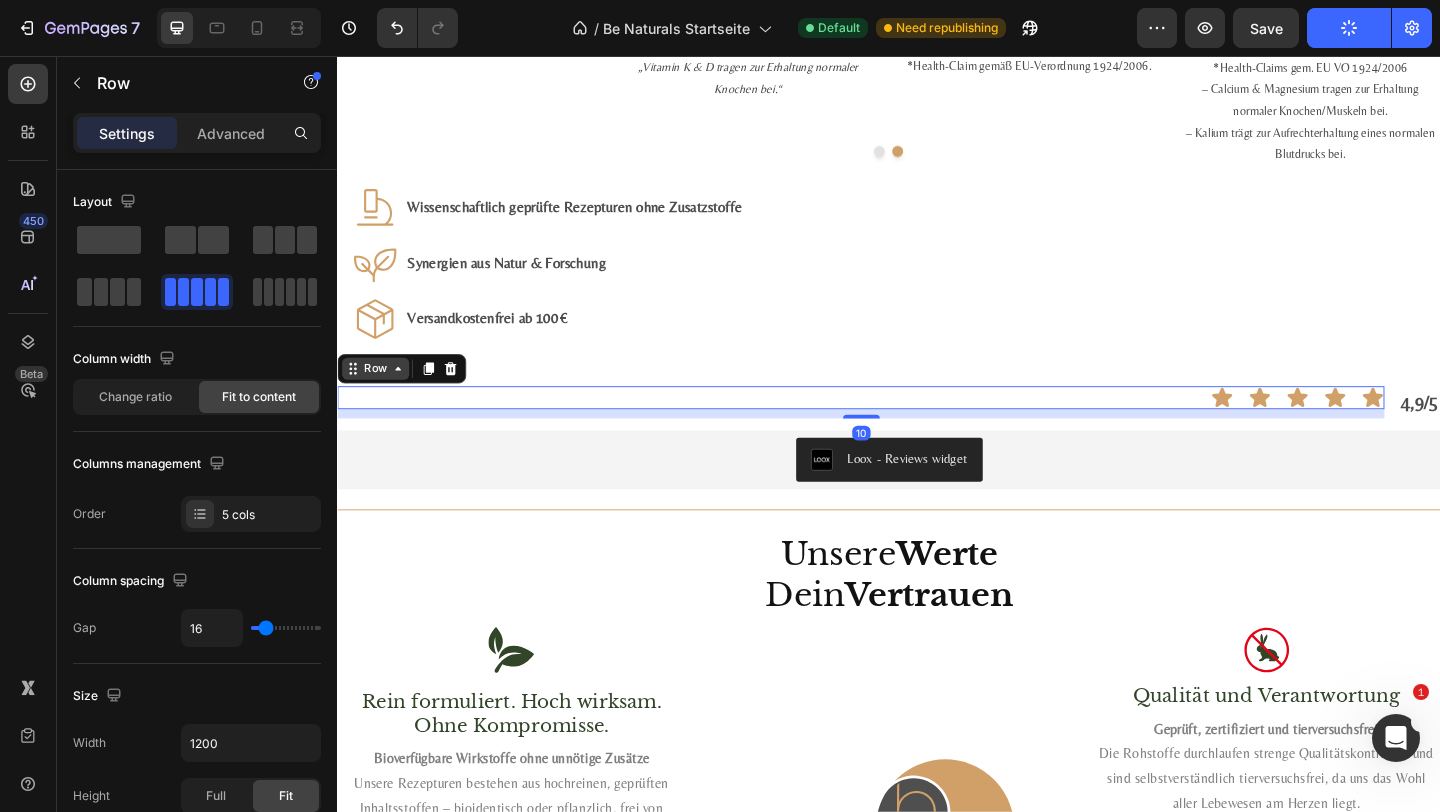 click on "Row" at bounding box center (378, 396) 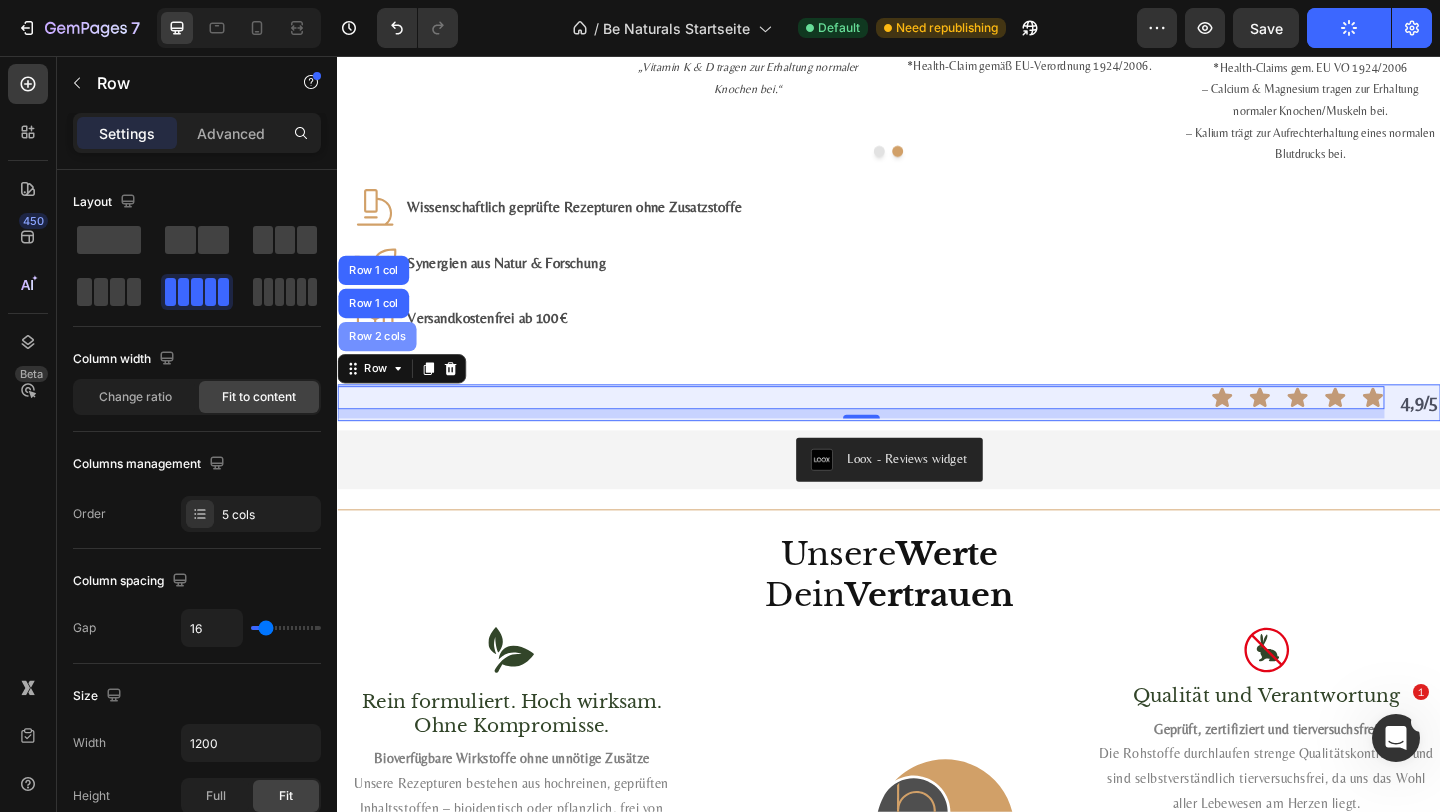 click on "Row 2 cols" at bounding box center [380, 361] 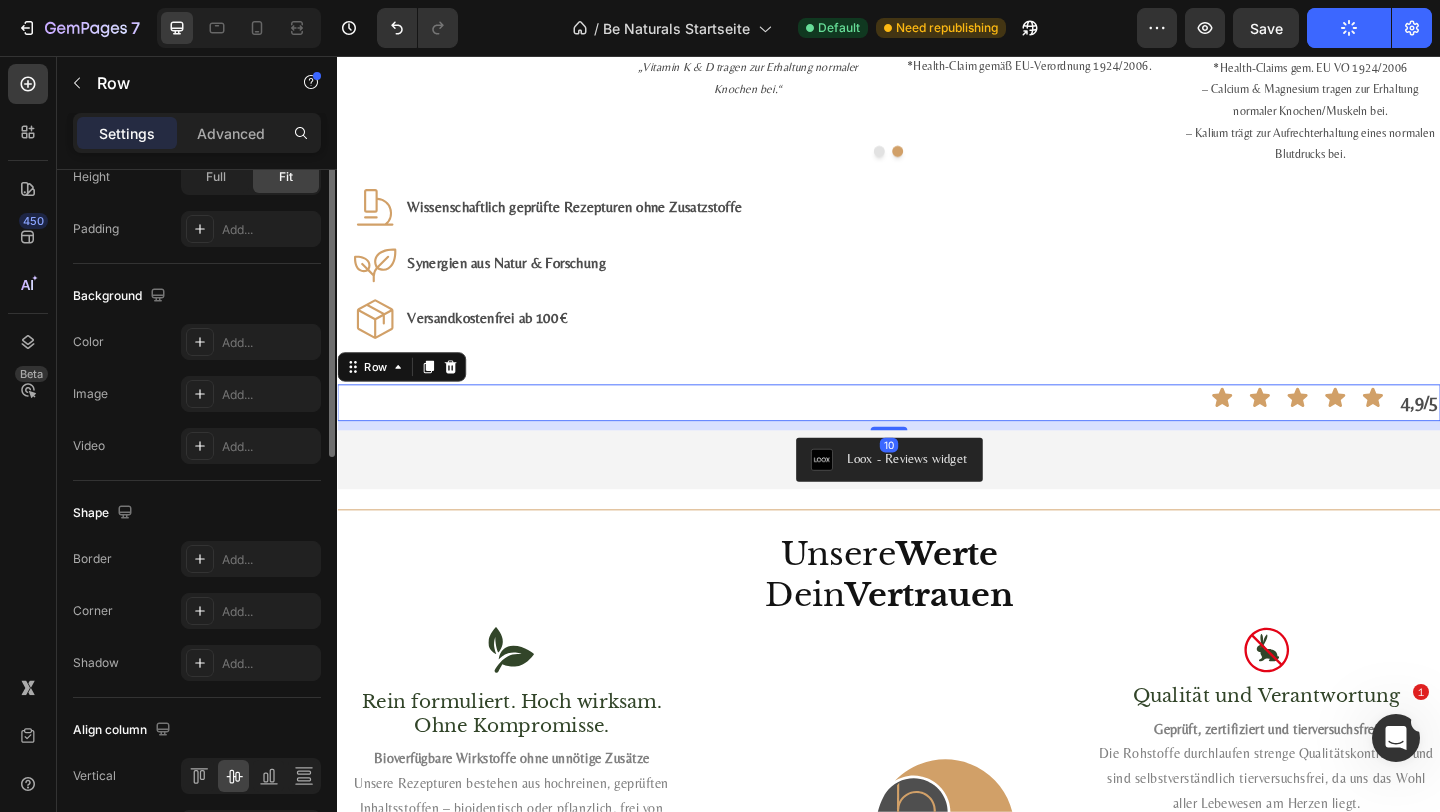 scroll, scrollTop: 749, scrollLeft: 0, axis: vertical 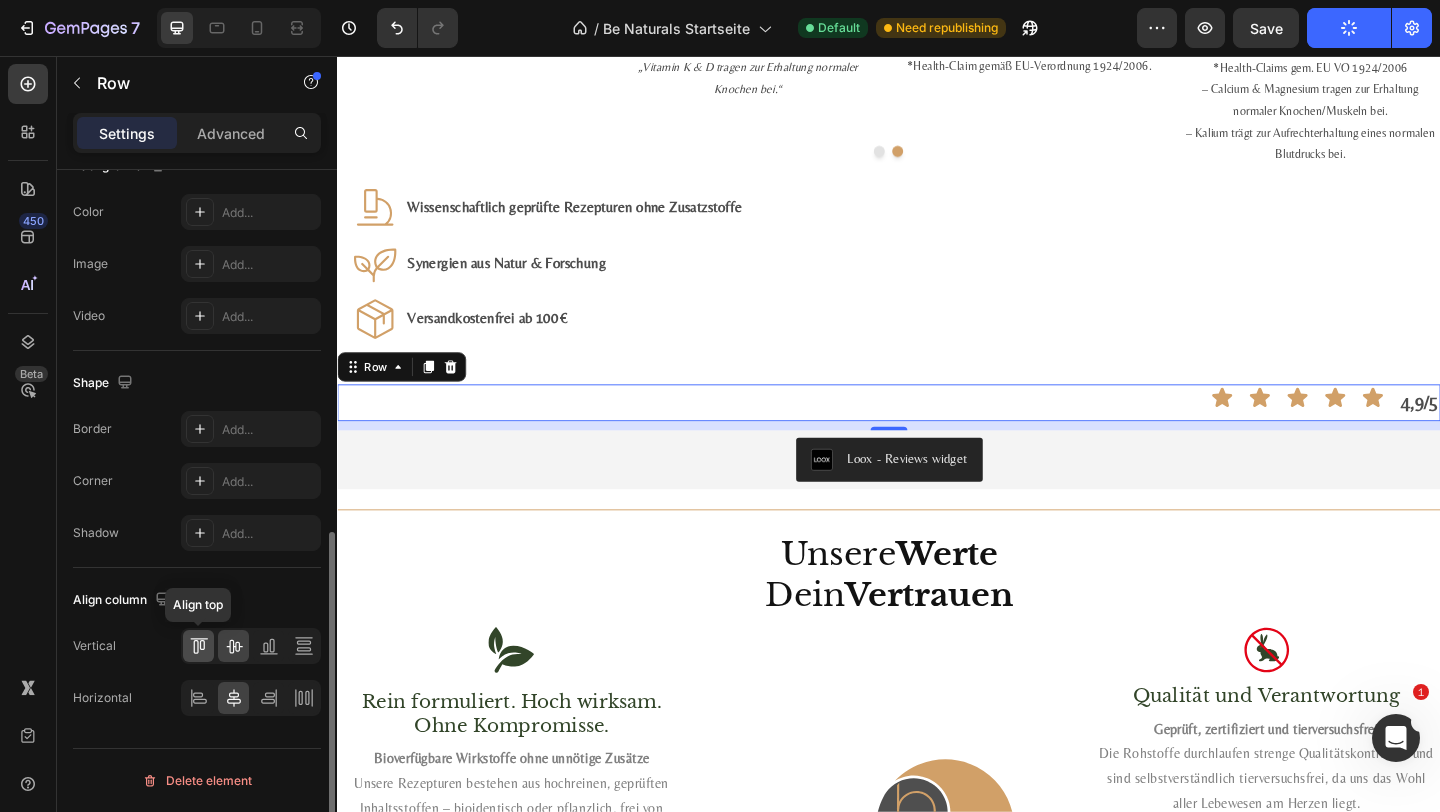 click 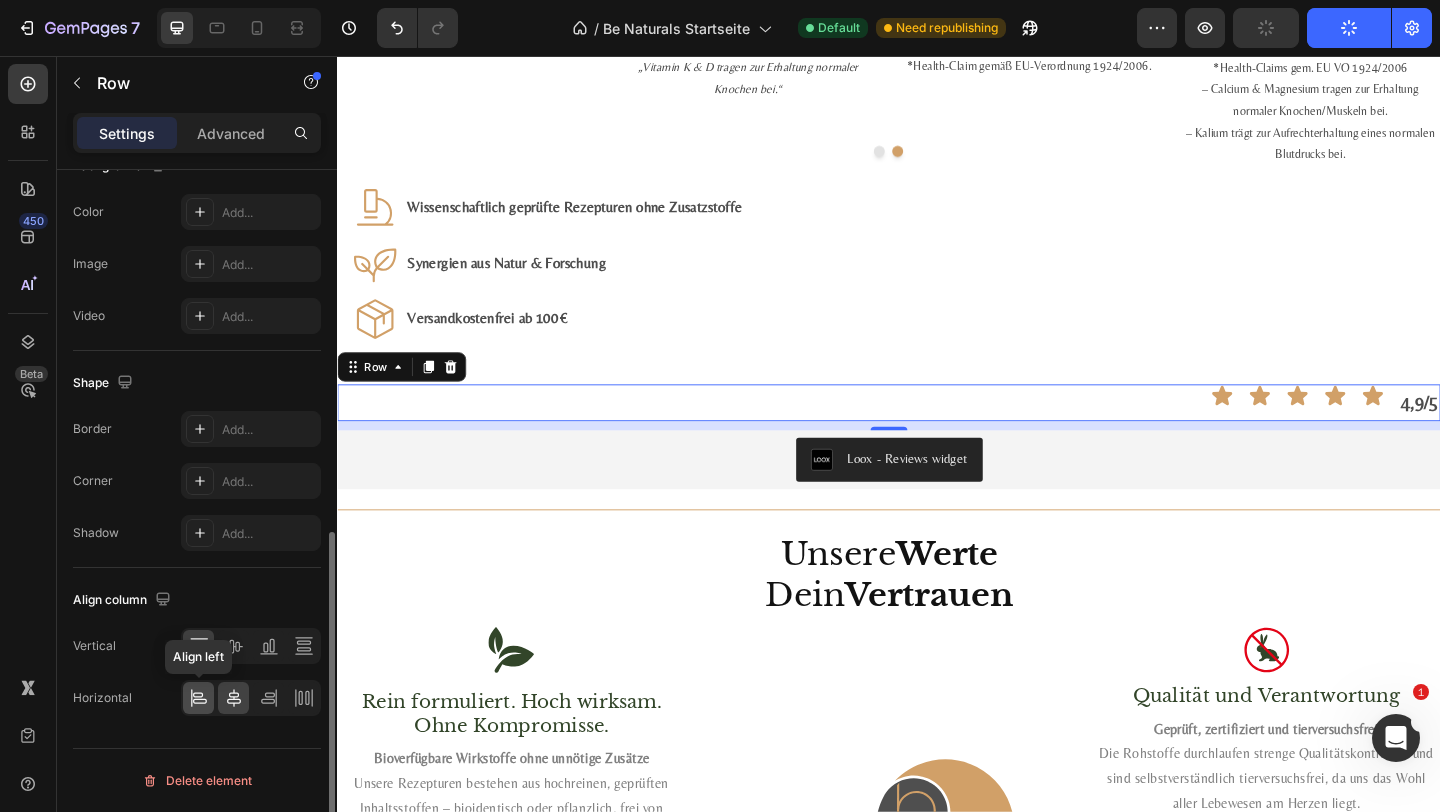 click 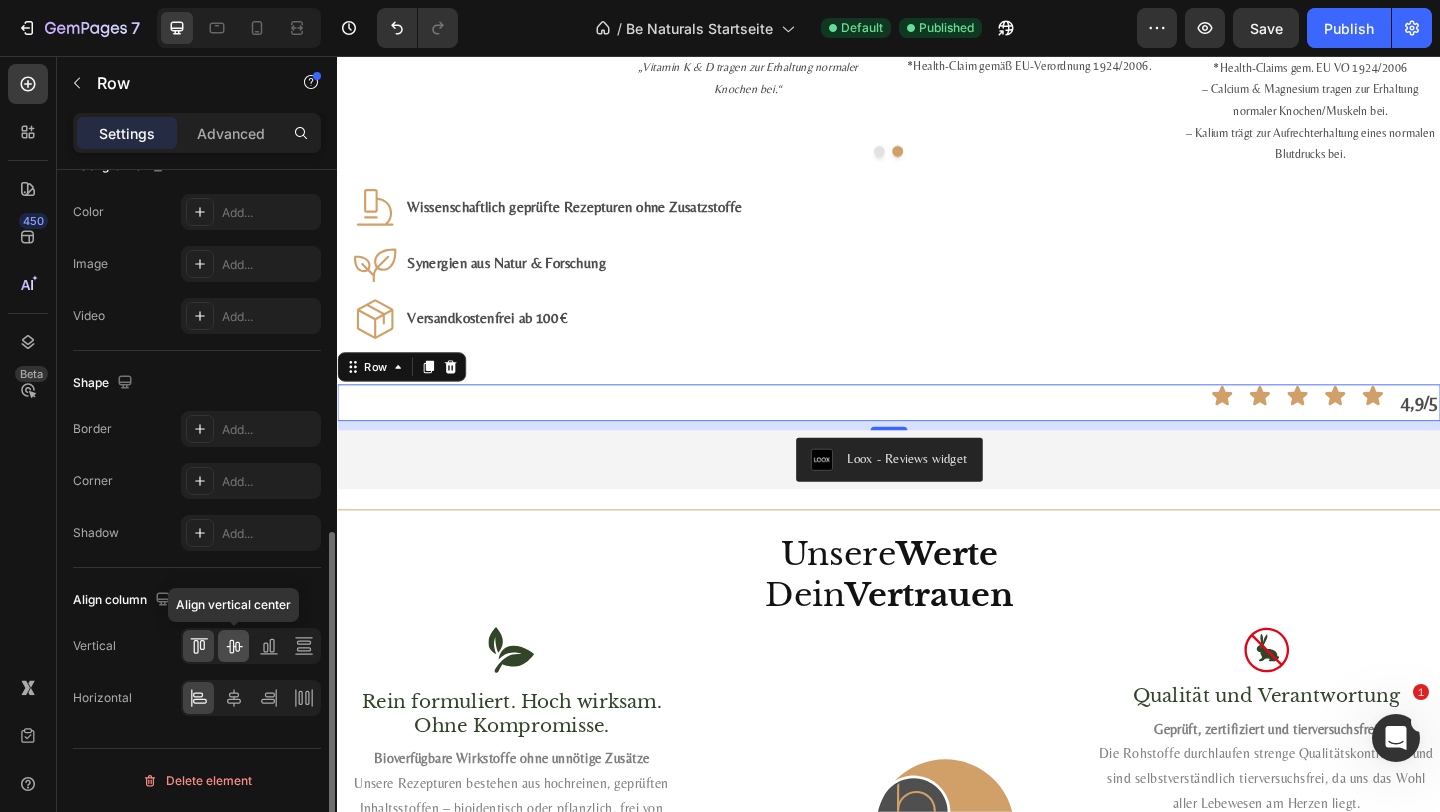 click 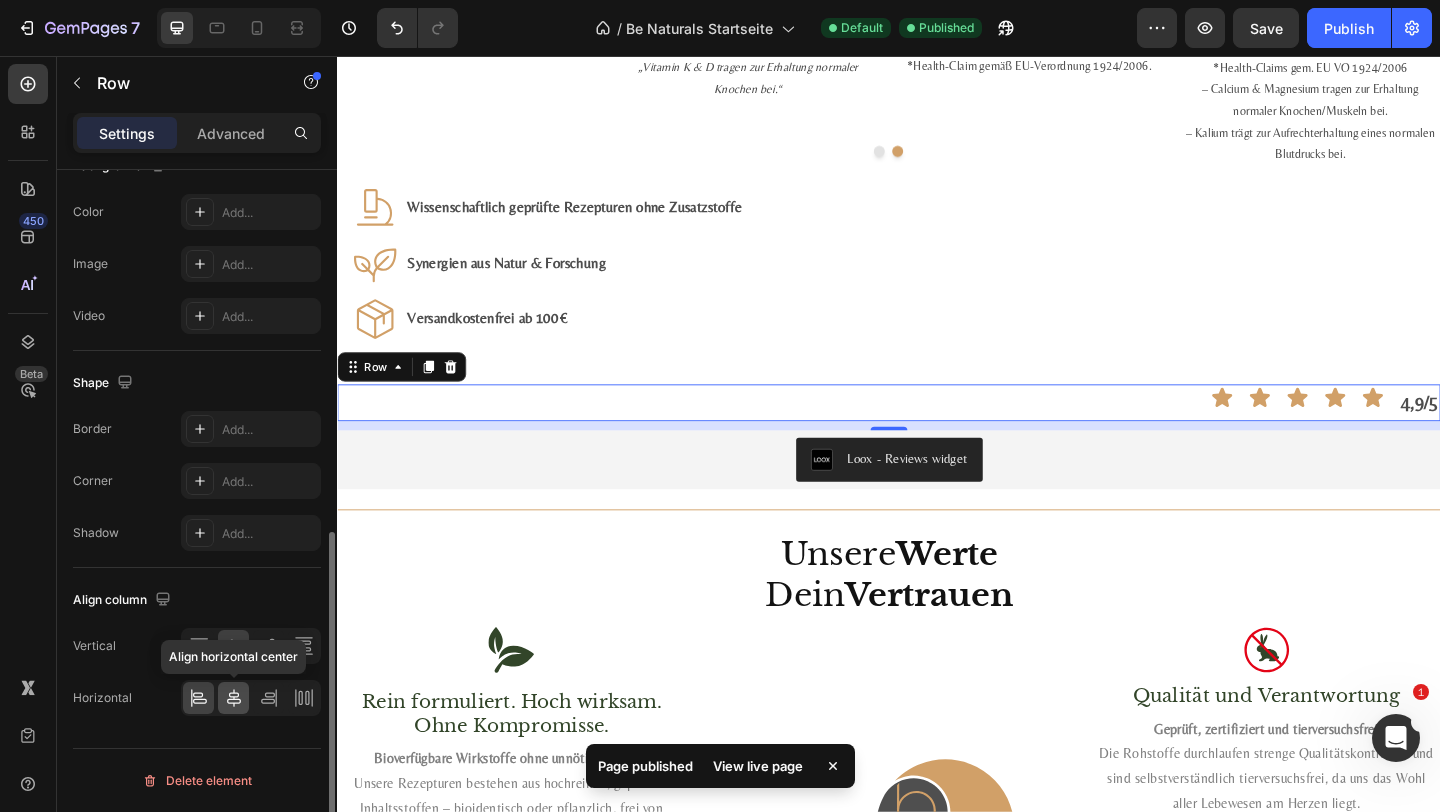 click 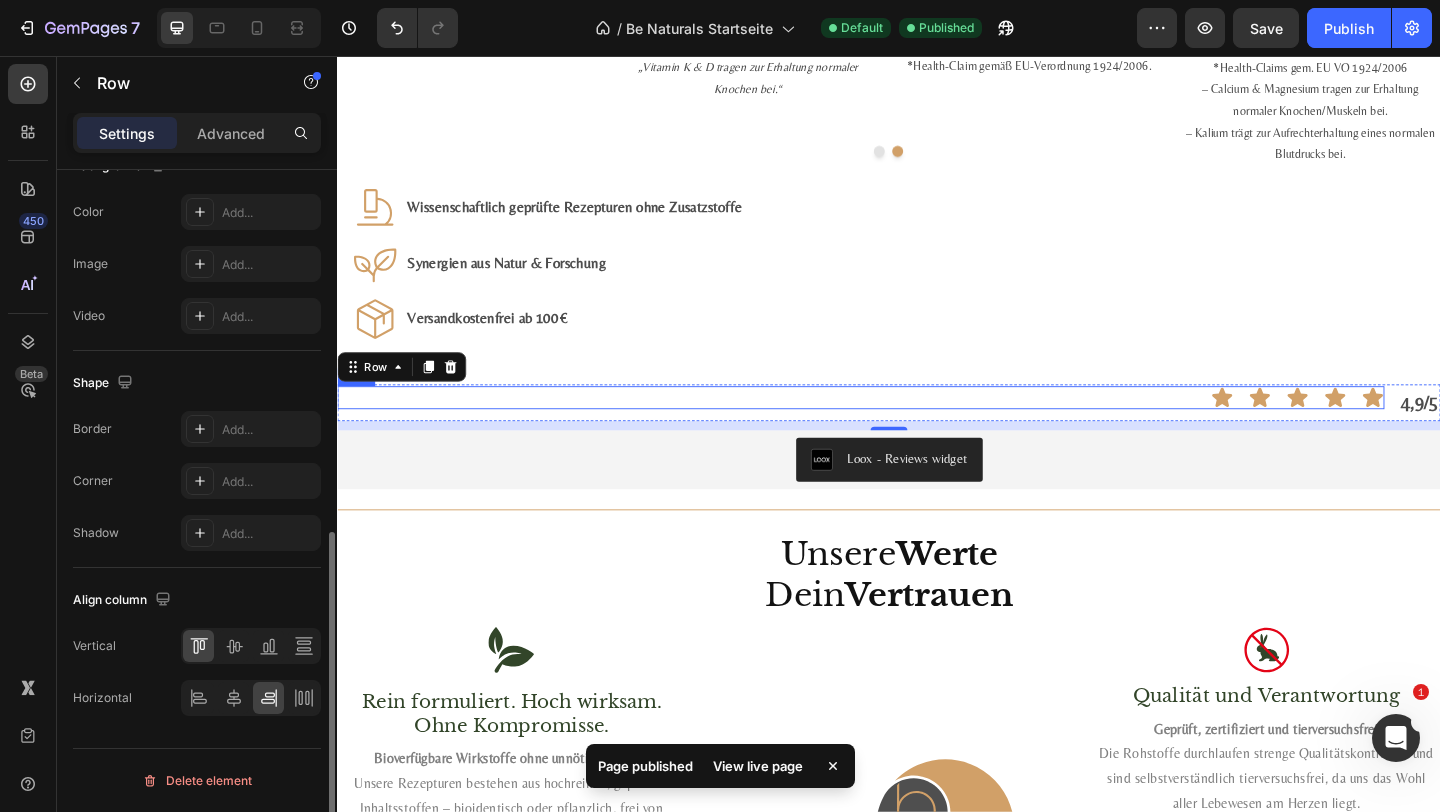 click on "Icon
Icon
Icon
Icon
Icon Row" at bounding box center (906, 427) 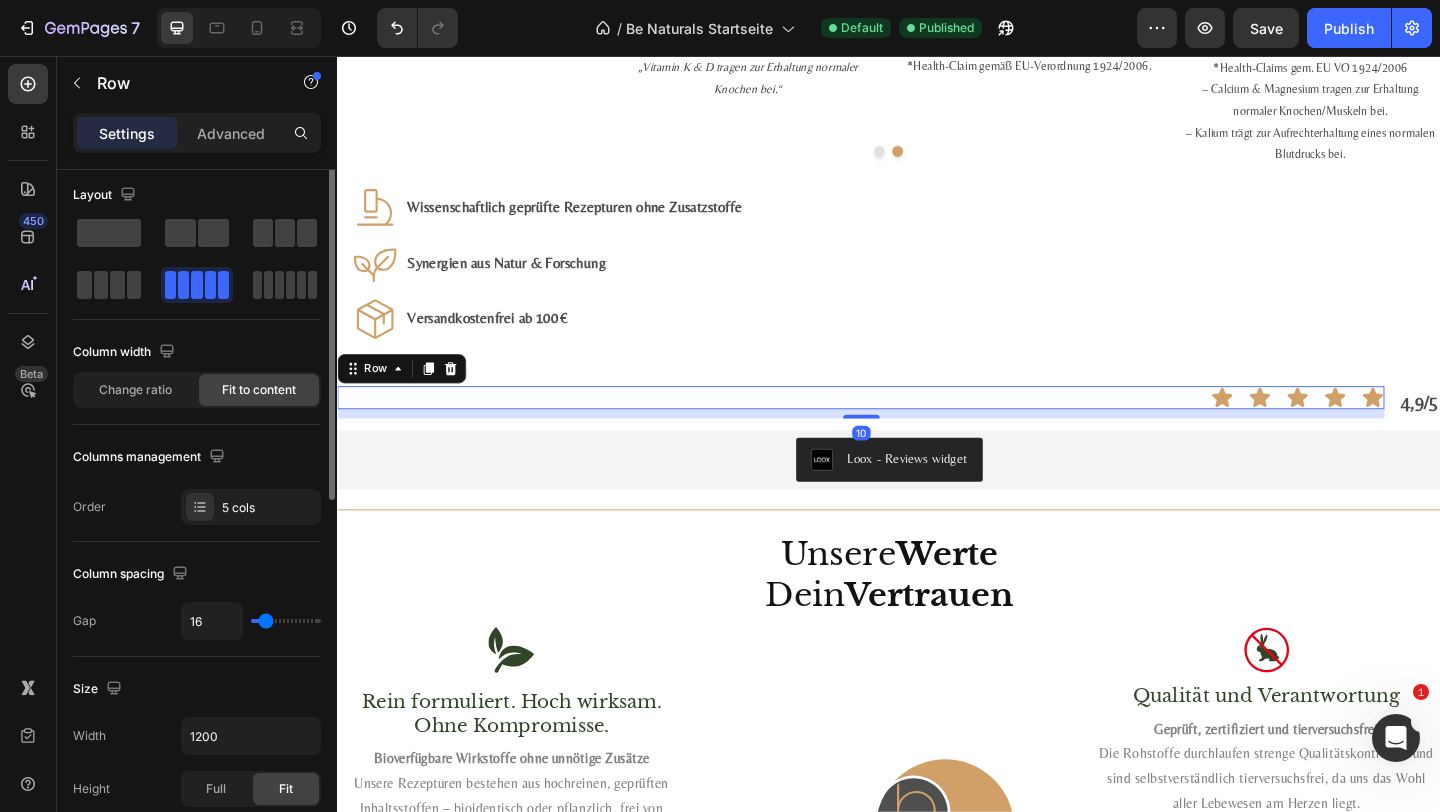 scroll, scrollTop: 0, scrollLeft: 0, axis: both 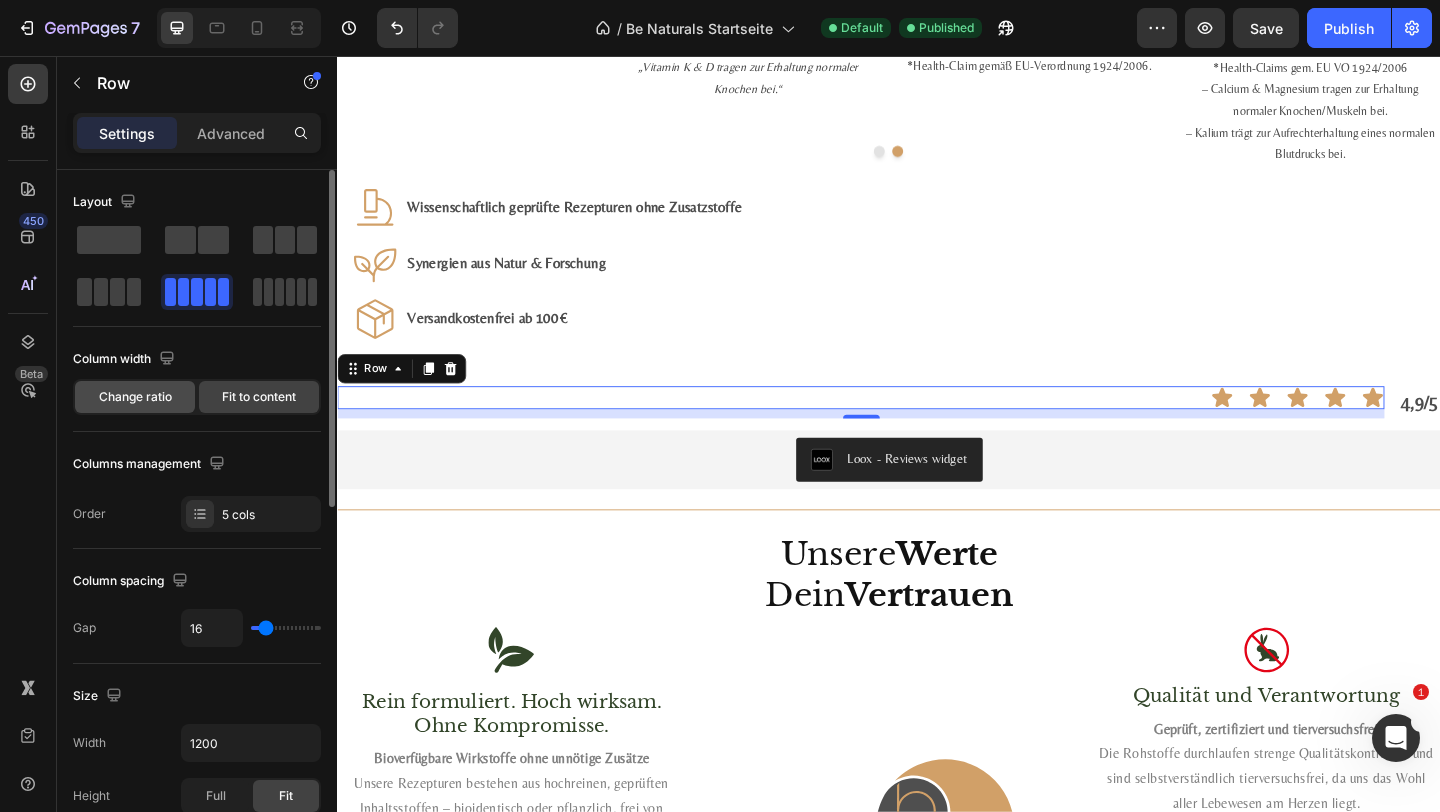 click on "Change ratio" 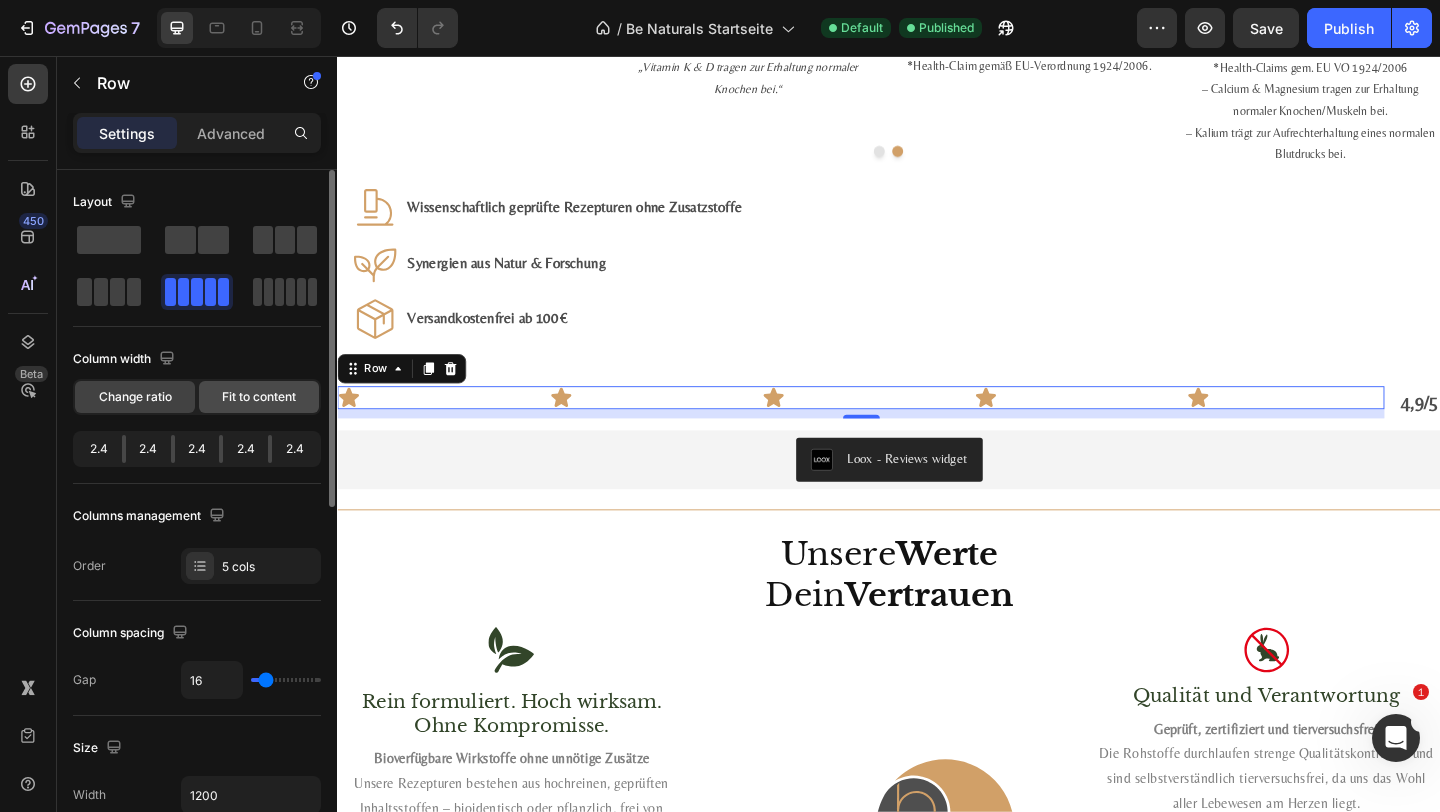 drag, startPoint x: 248, startPoint y: 393, endPoint x: 1114, endPoint y: 432, distance: 866.87775 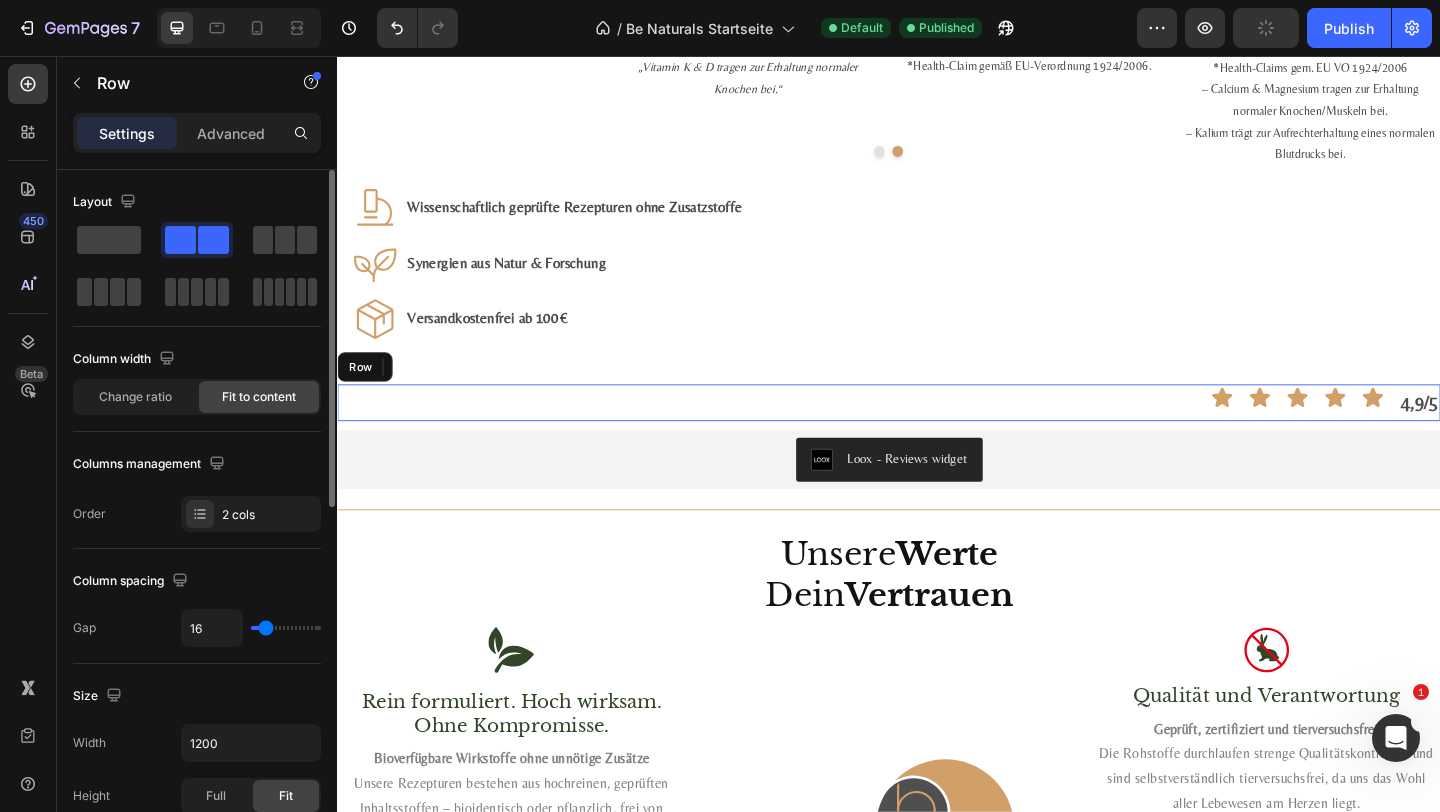click on "Icon
Icon
Icon
Icon
Icon Row   10 4,9/5 Text Block Row" at bounding box center [937, 433] 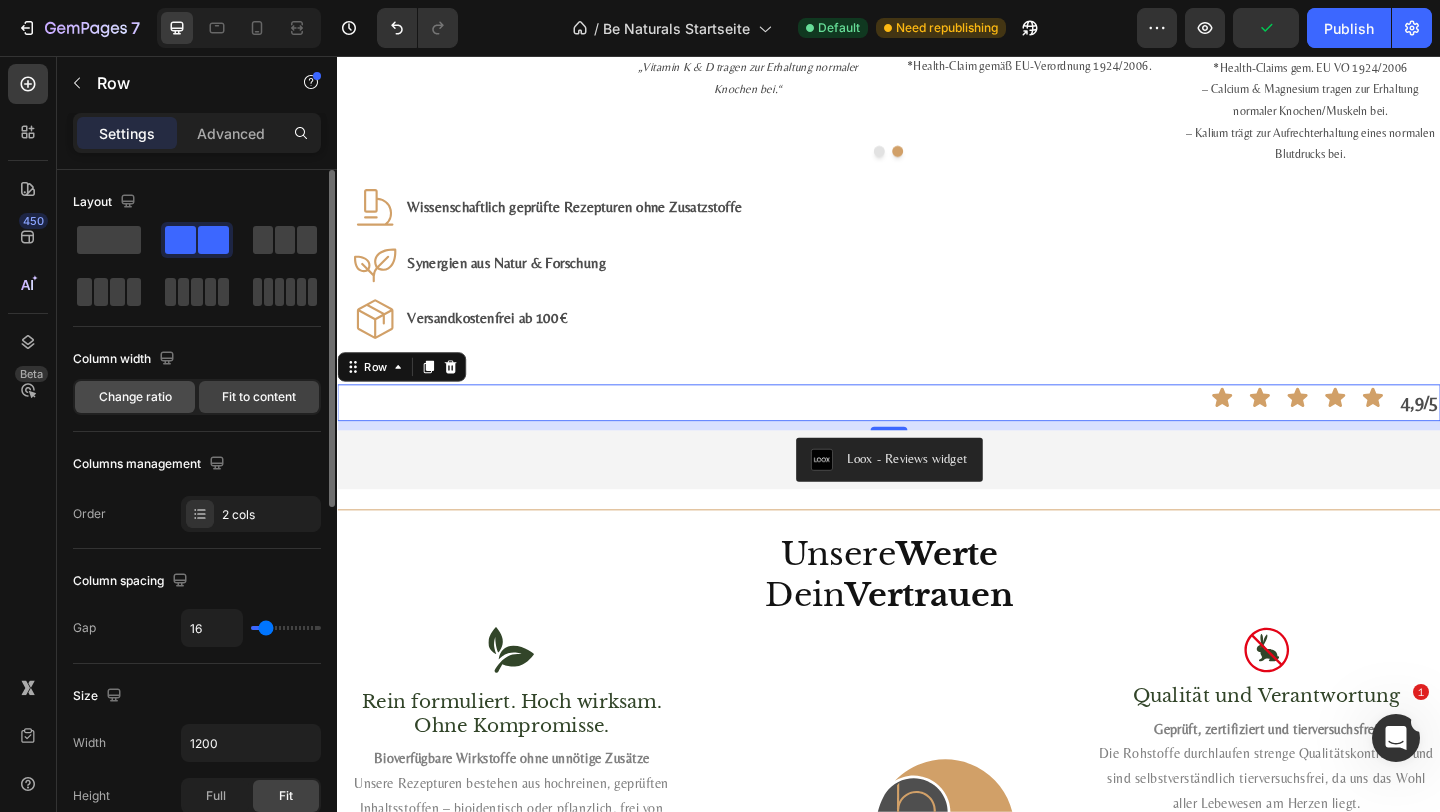 click on "Change ratio" 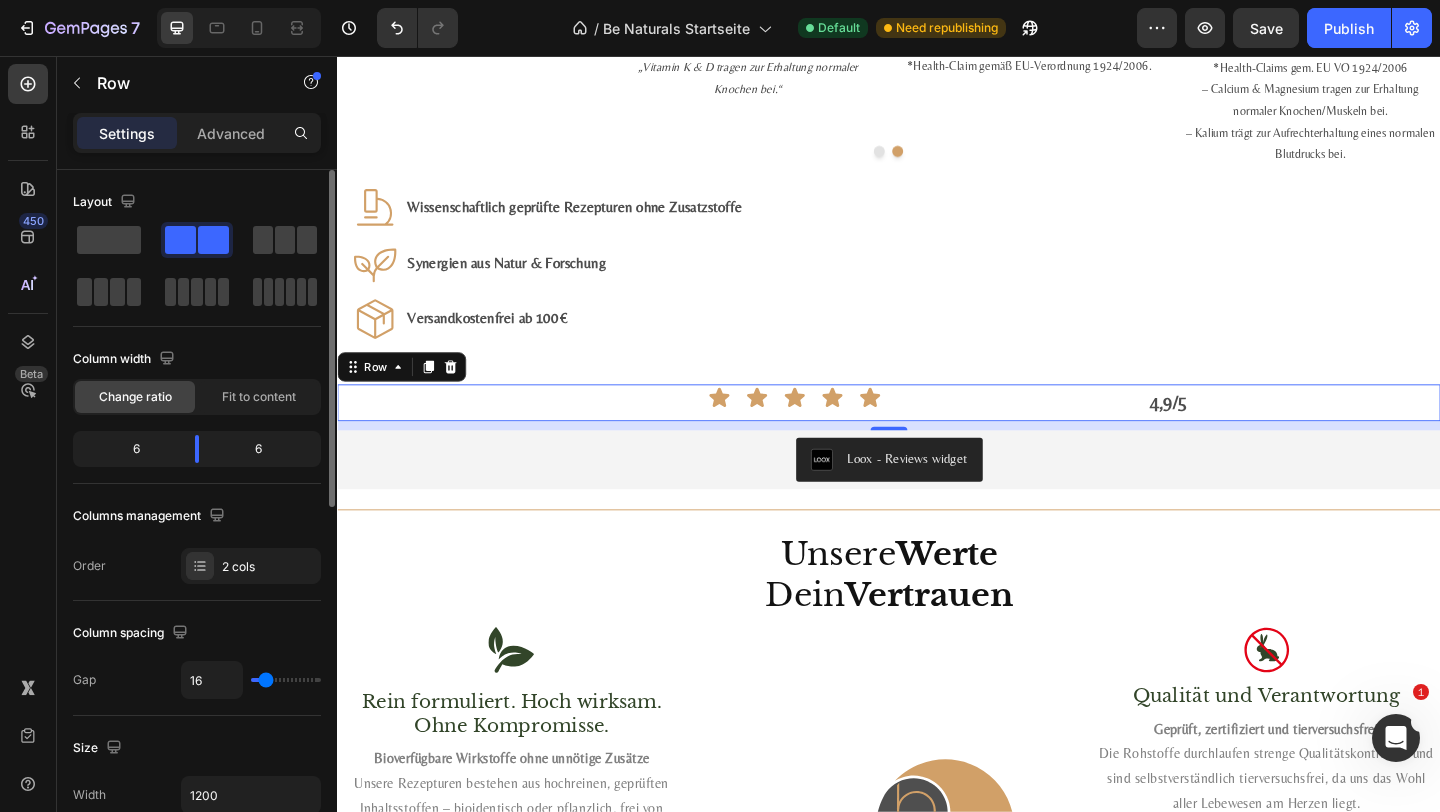 scroll, scrollTop: 311, scrollLeft: 0, axis: vertical 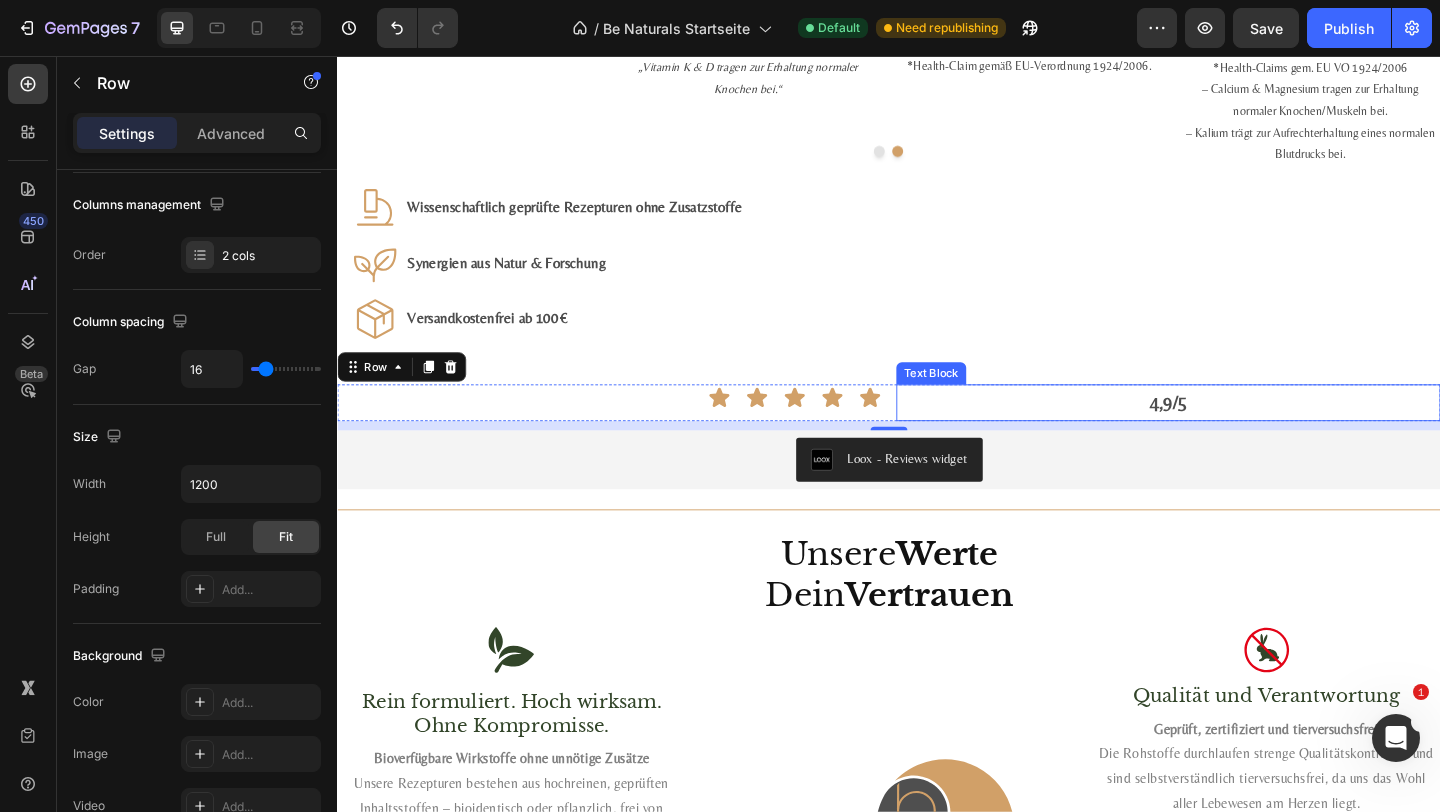 click on "4,9/5" at bounding box center [1241, 433] 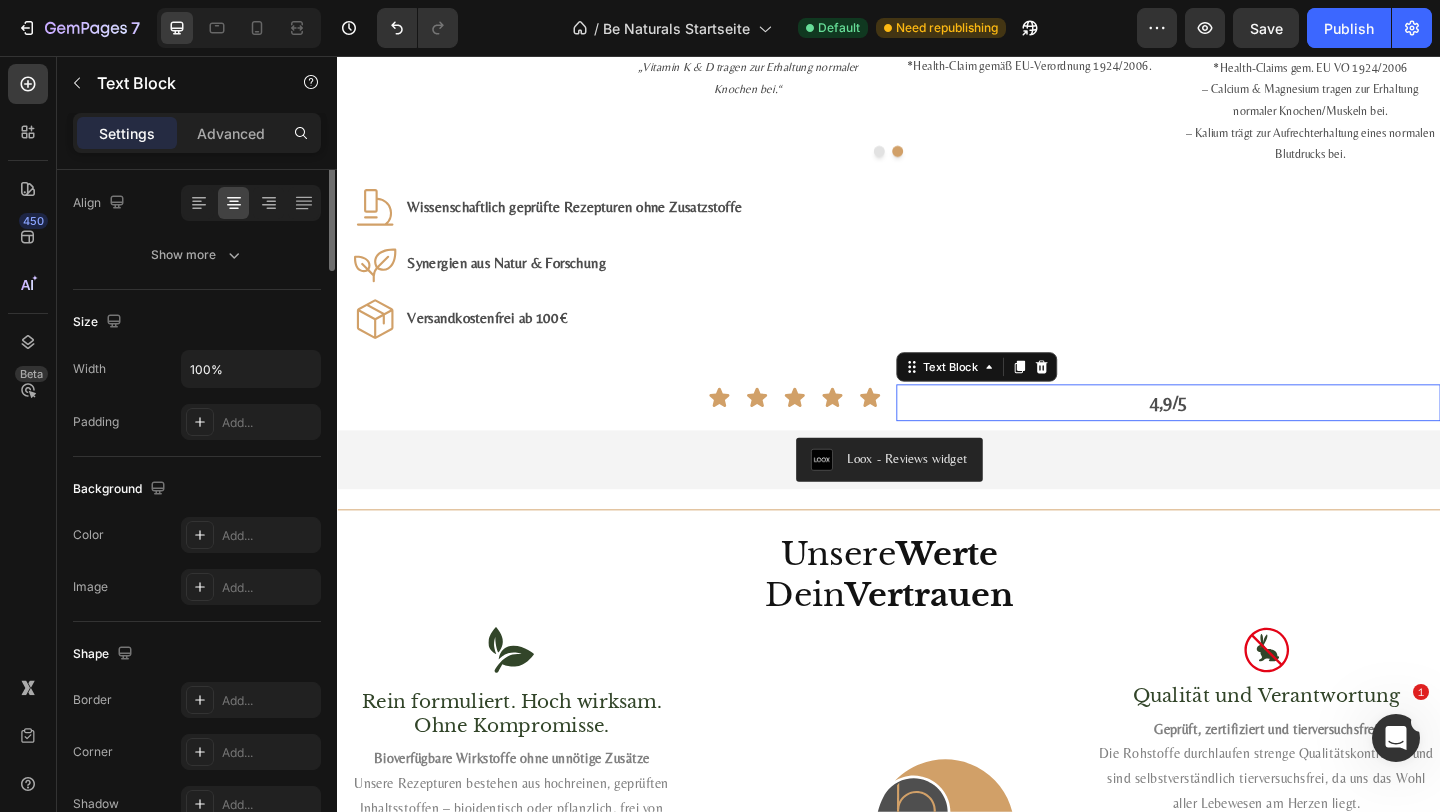 scroll, scrollTop: 0, scrollLeft: 0, axis: both 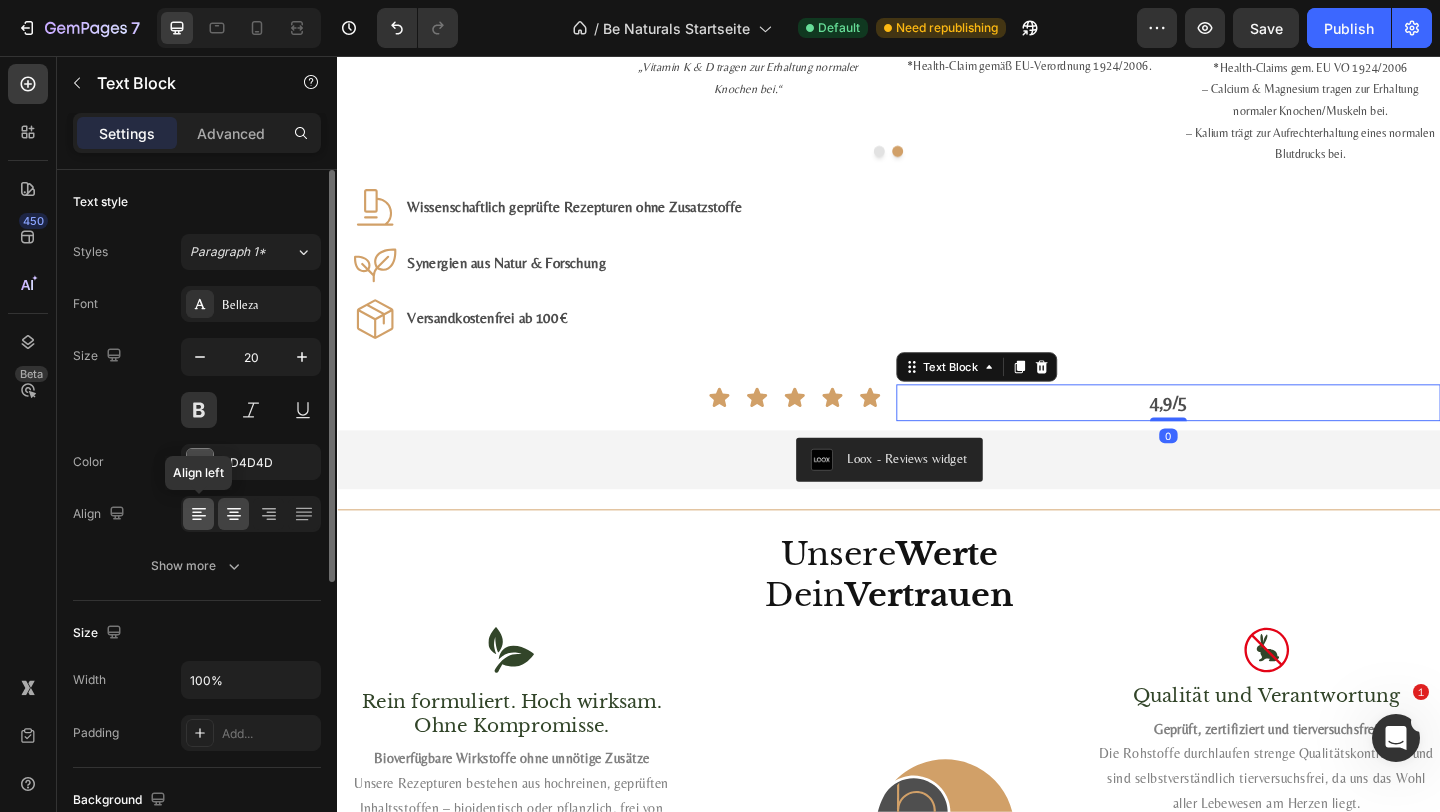 click 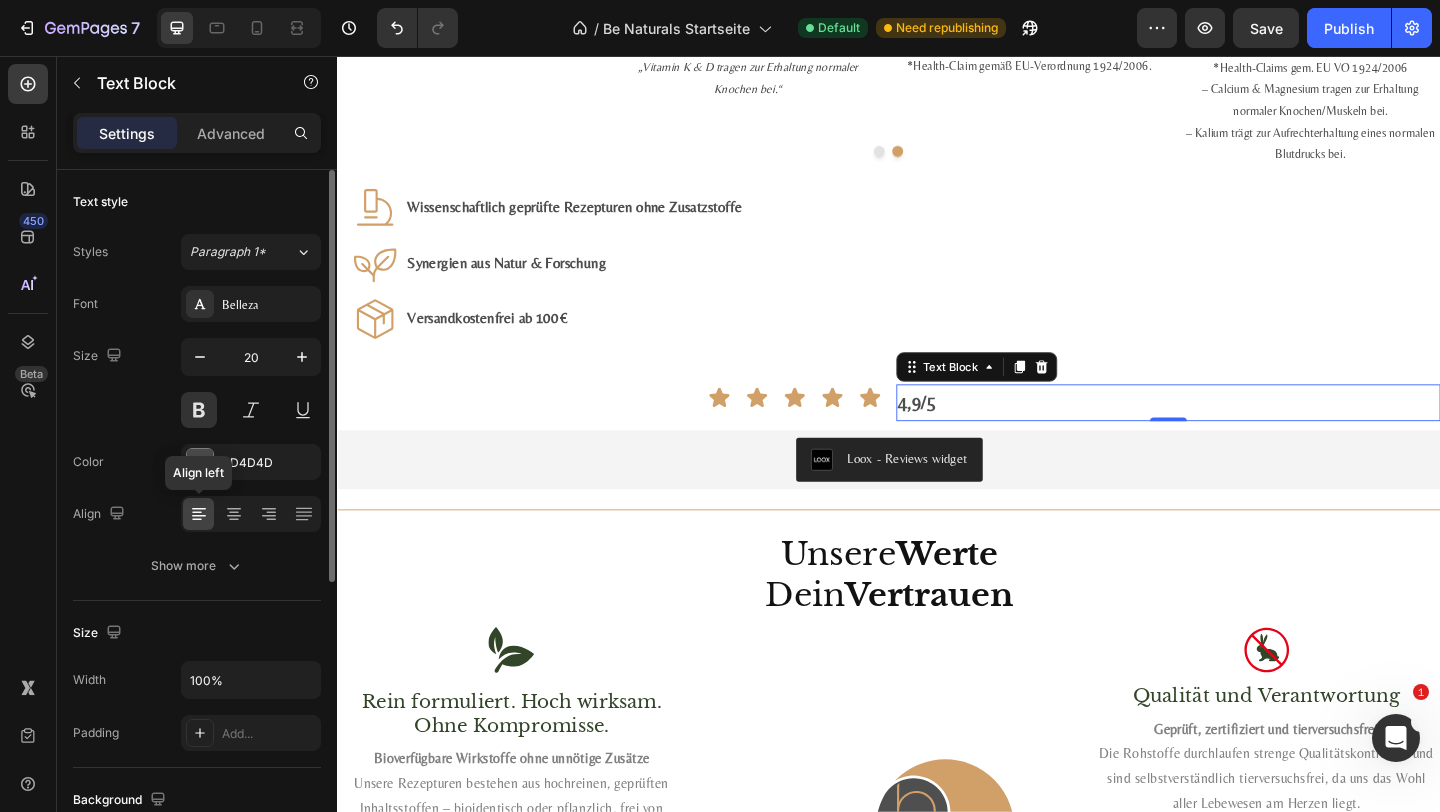 scroll, scrollTop: 486, scrollLeft: 0, axis: vertical 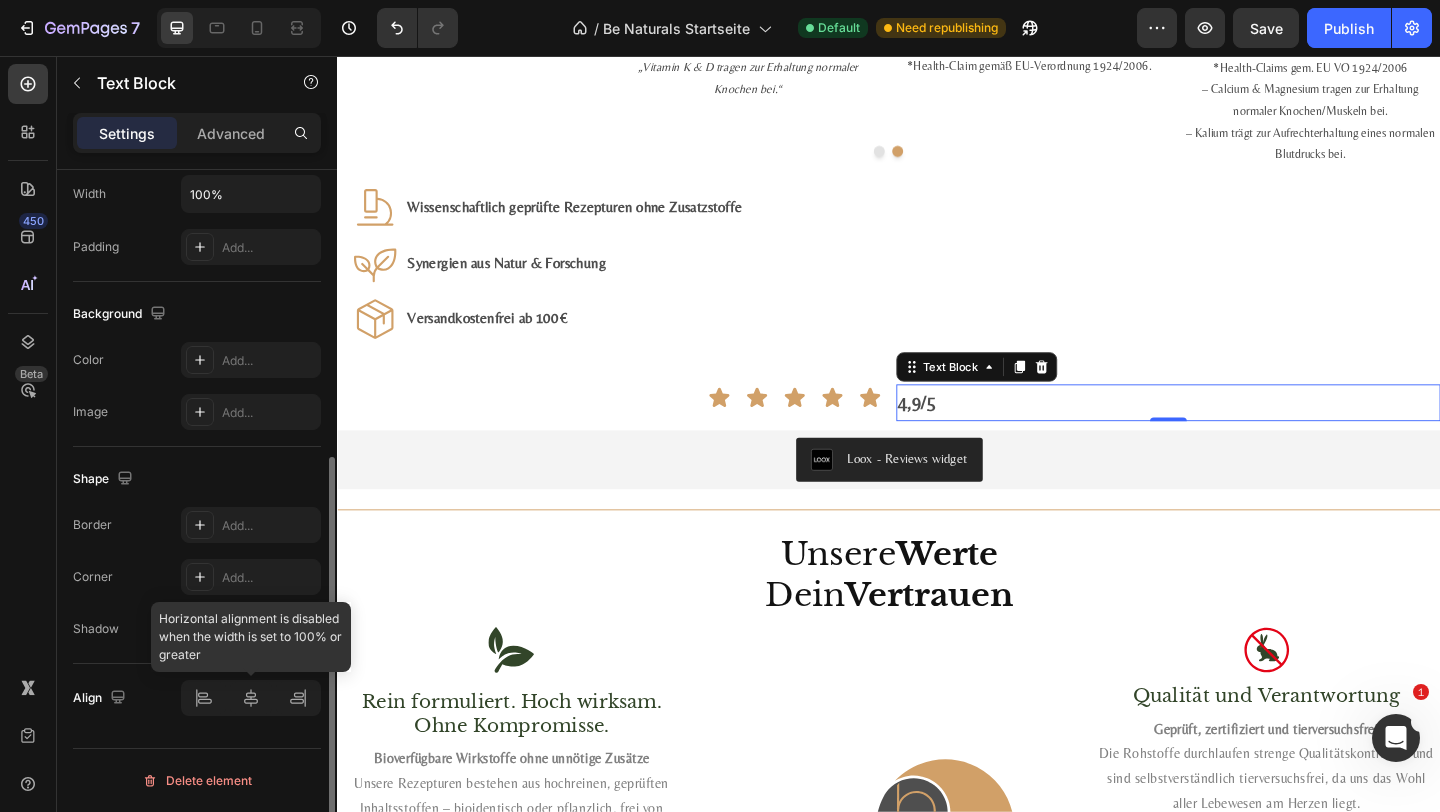click 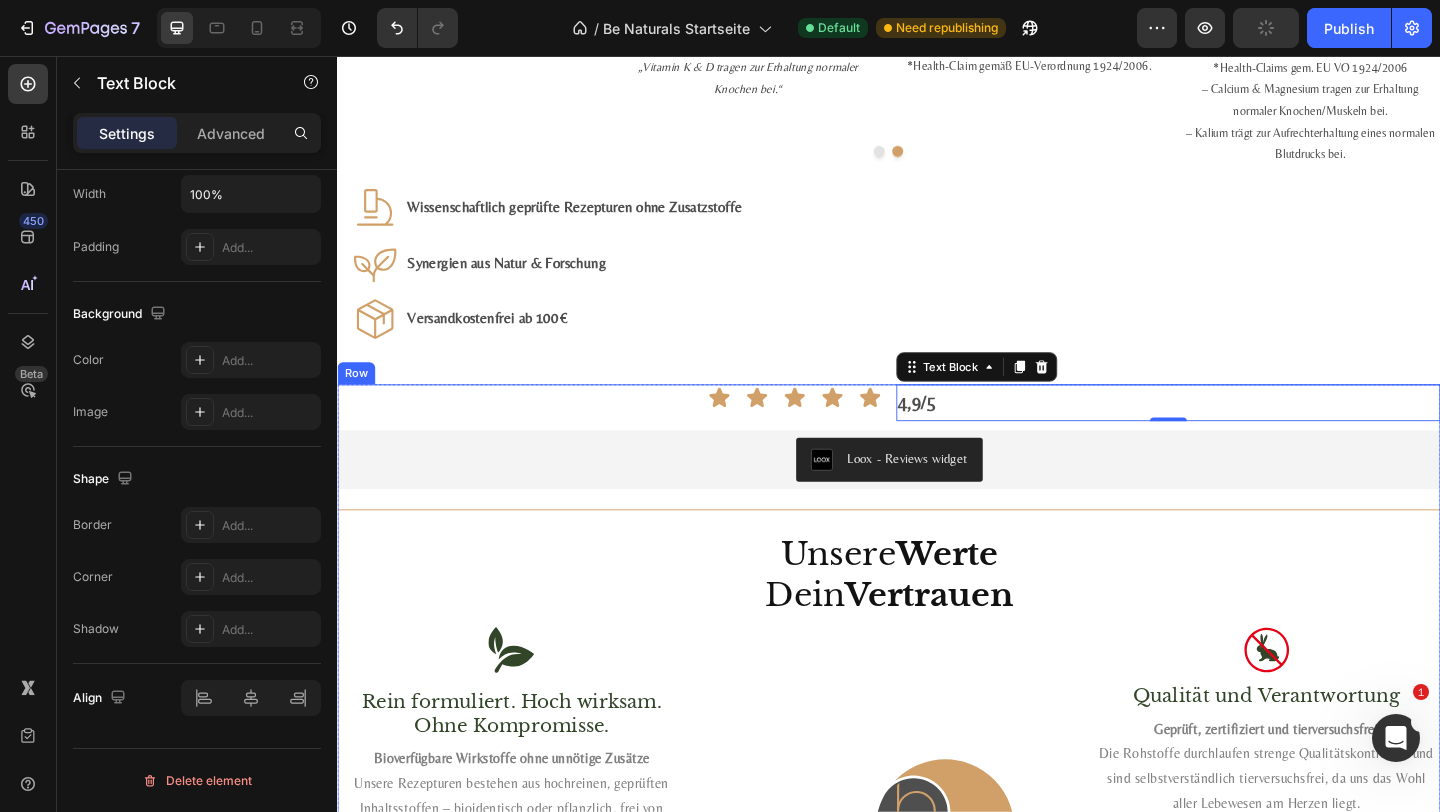 click on "Icon
Icon
Icon
Icon
Icon Row" at bounding box center (633, 433) 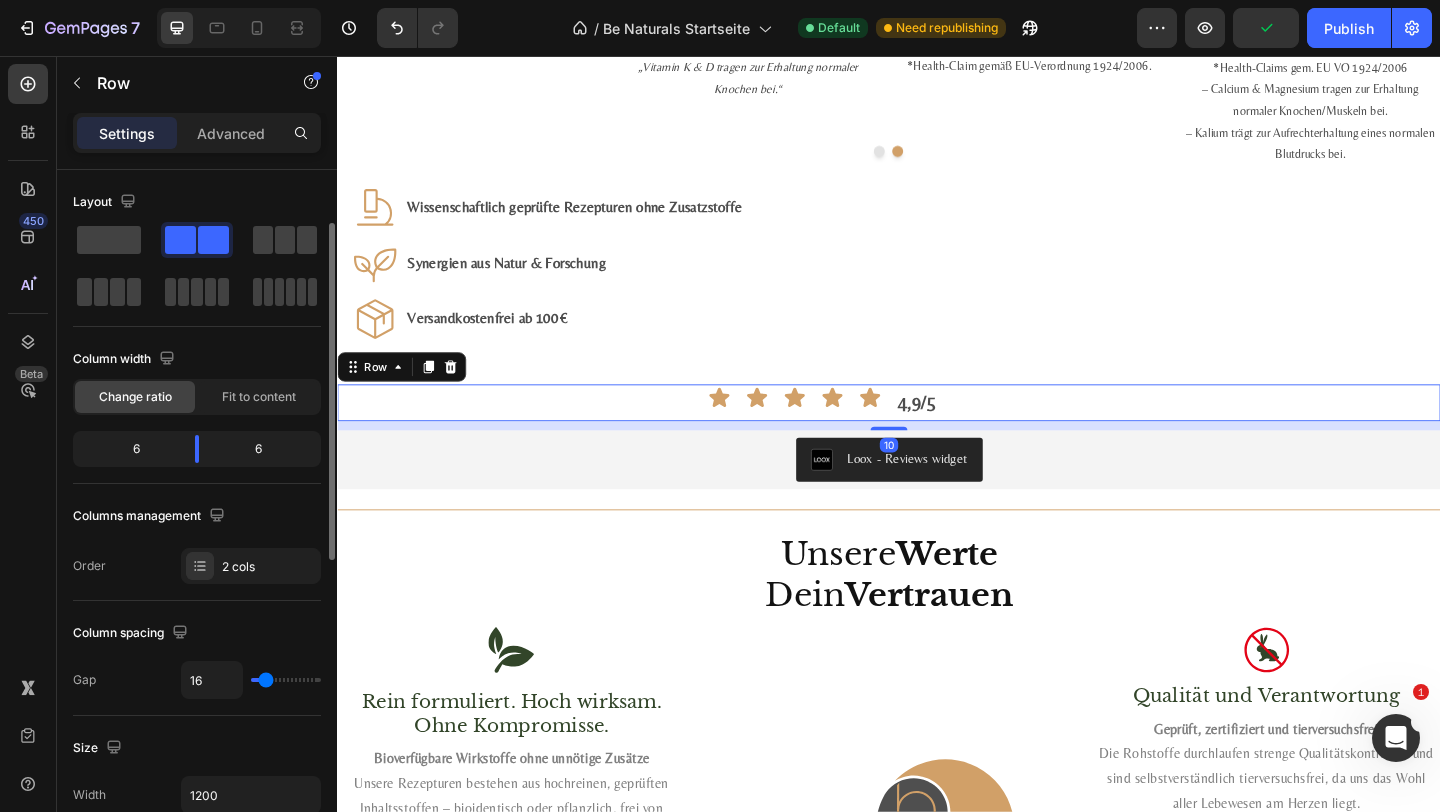 scroll, scrollTop: 749, scrollLeft: 0, axis: vertical 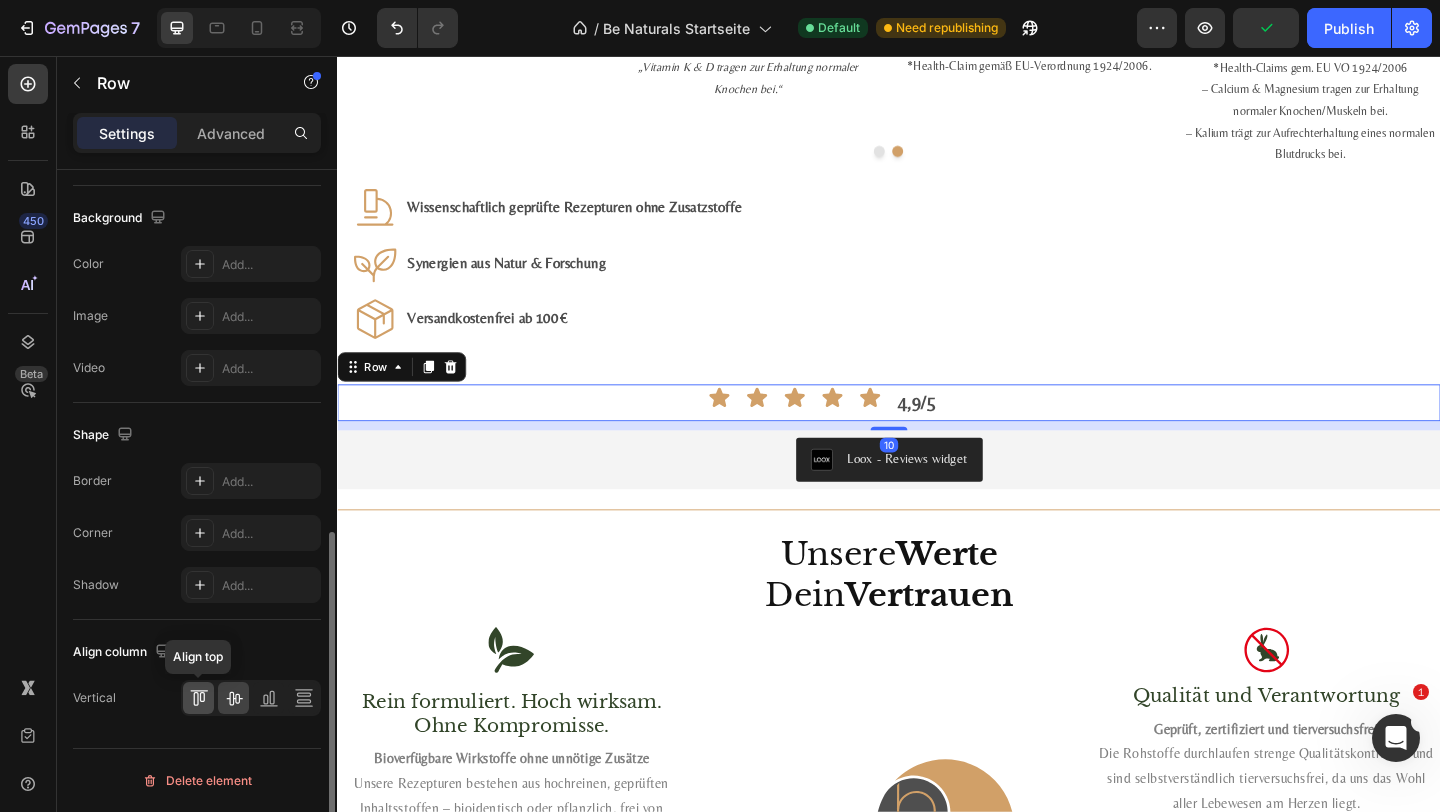 click 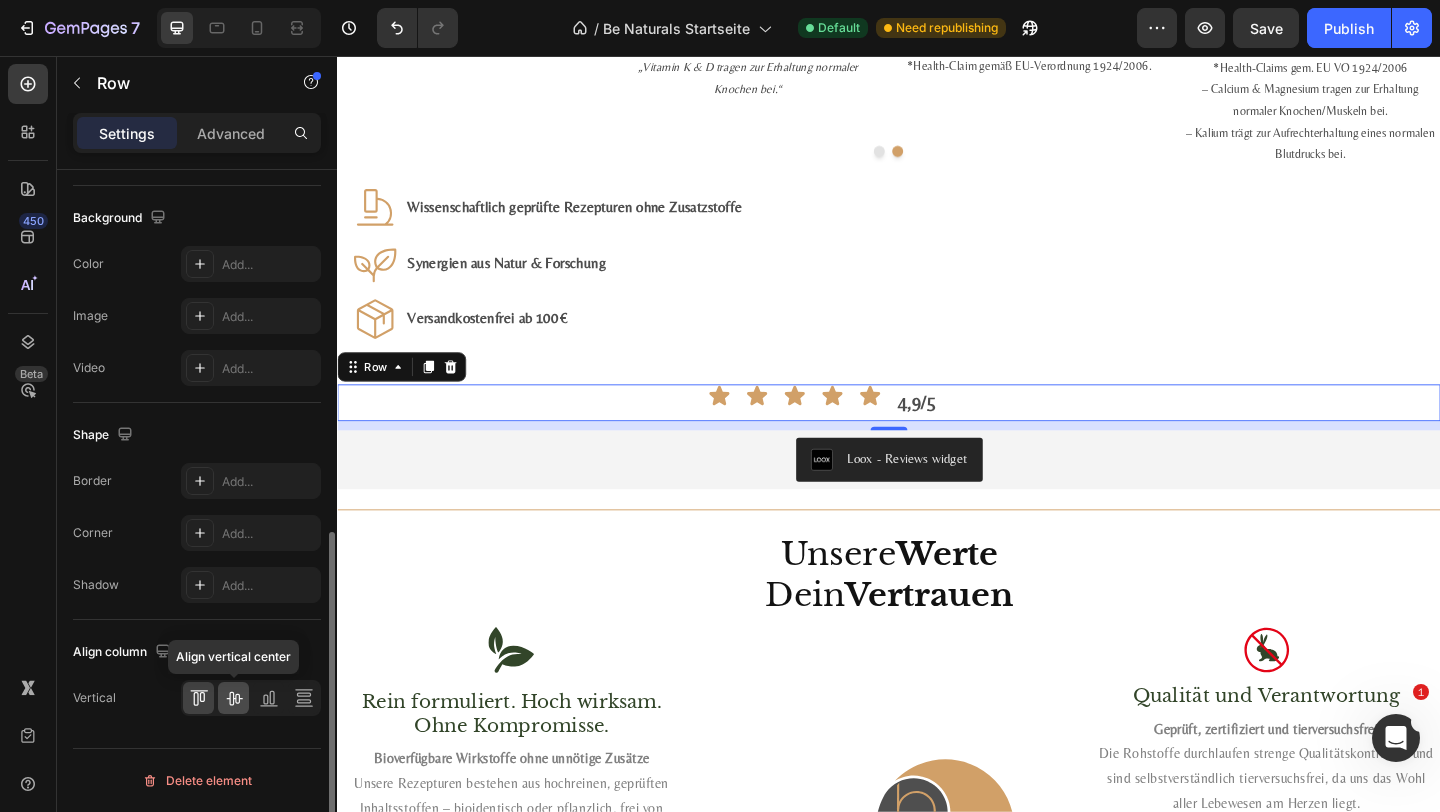 click 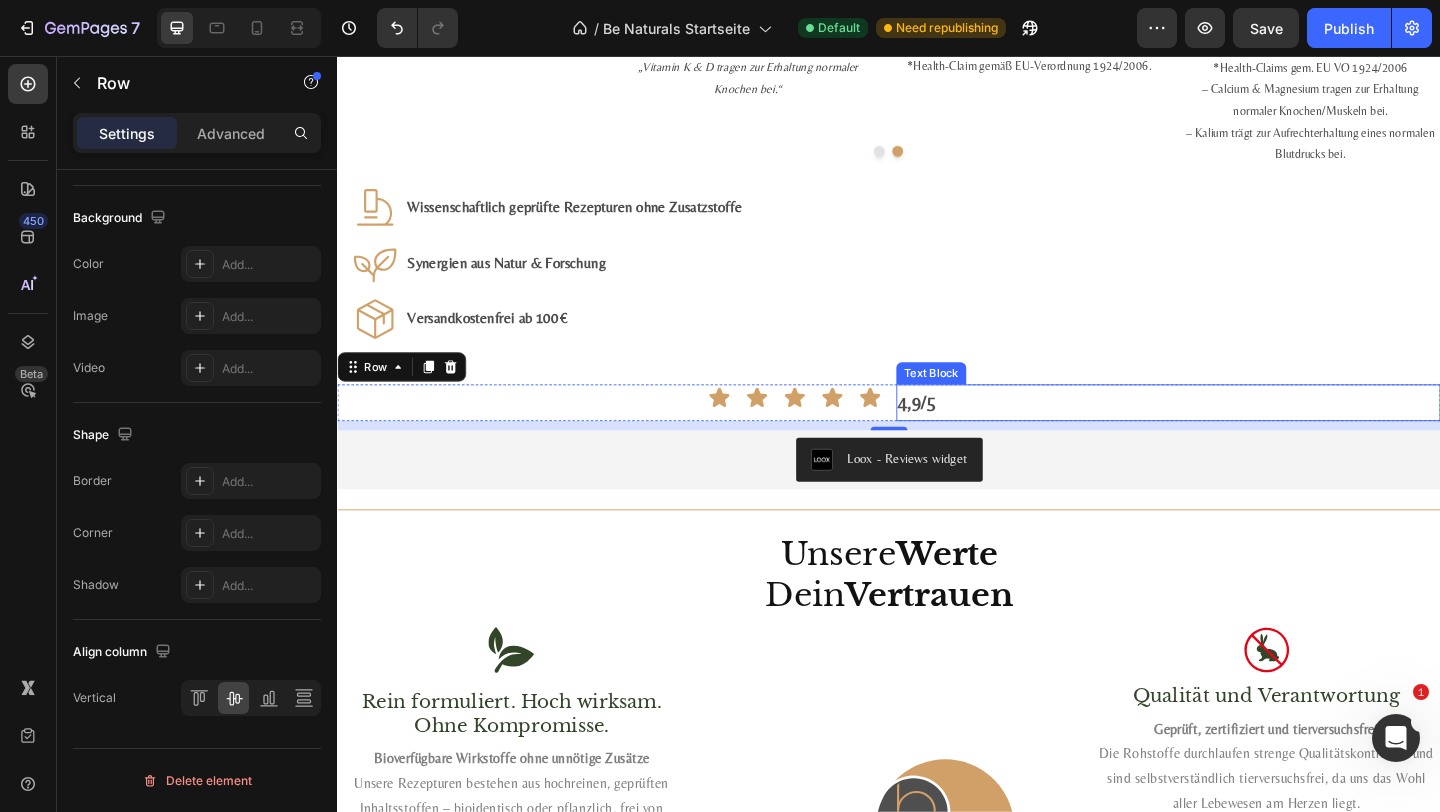 click on "4,9/5" at bounding box center [1241, 433] 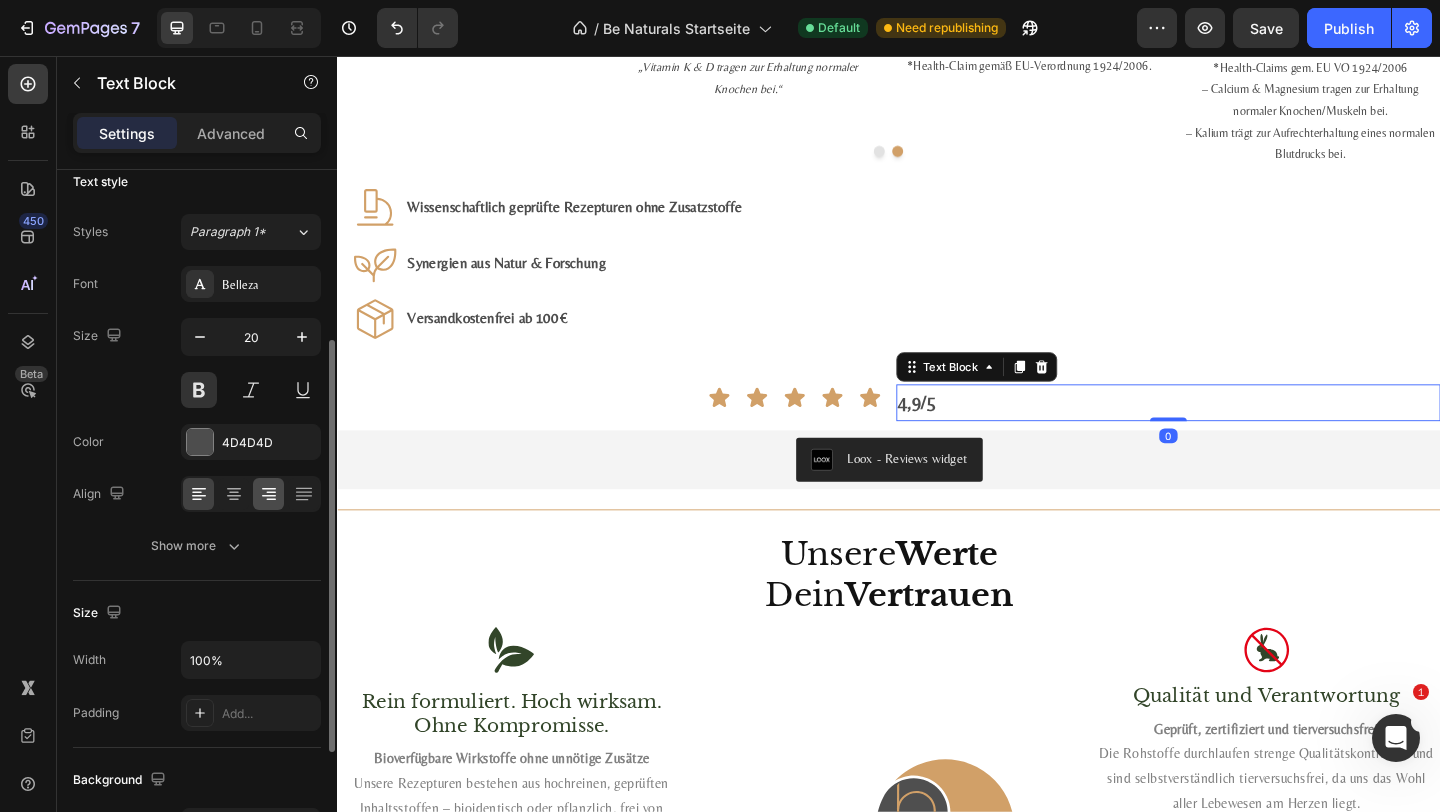 scroll, scrollTop: 4, scrollLeft: 0, axis: vertical 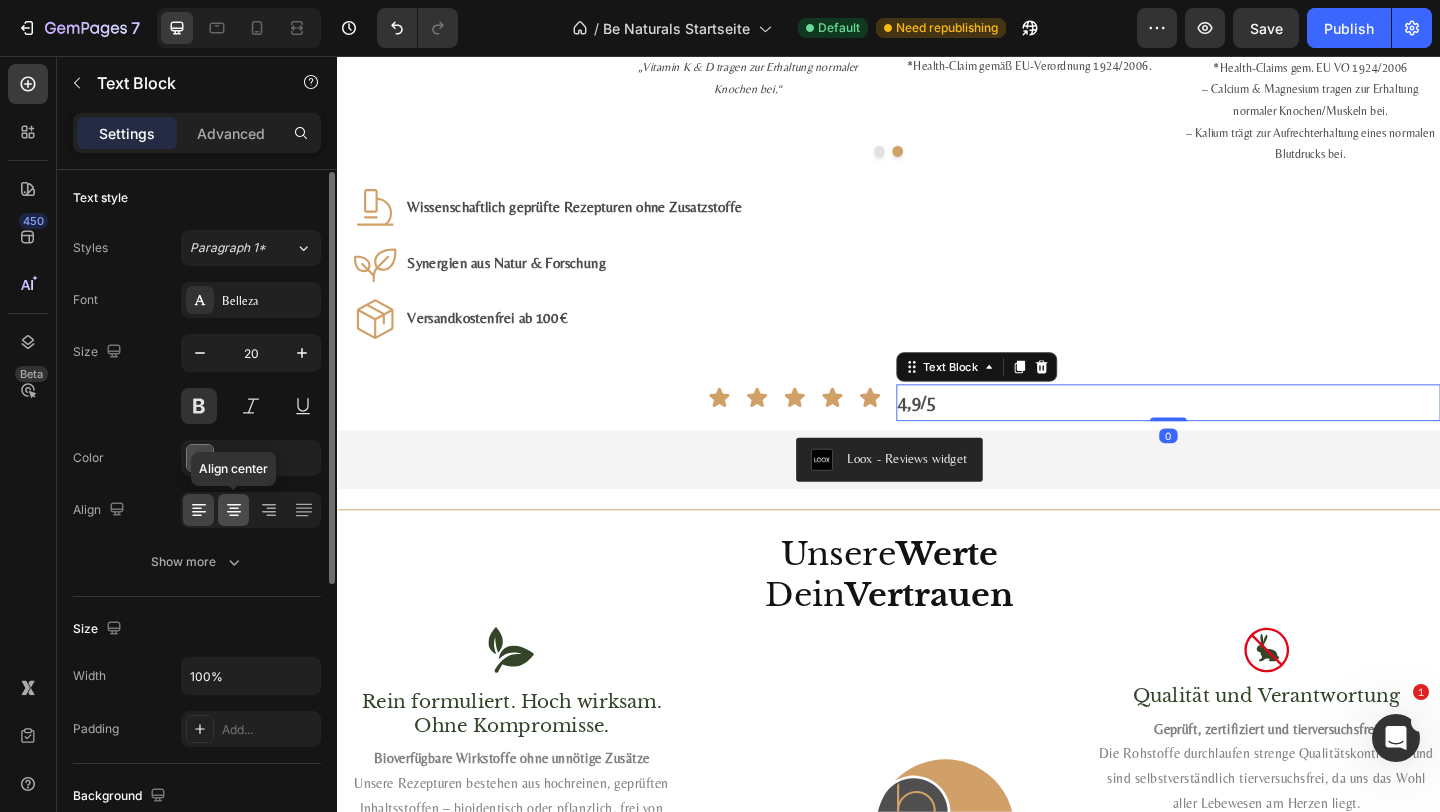 click 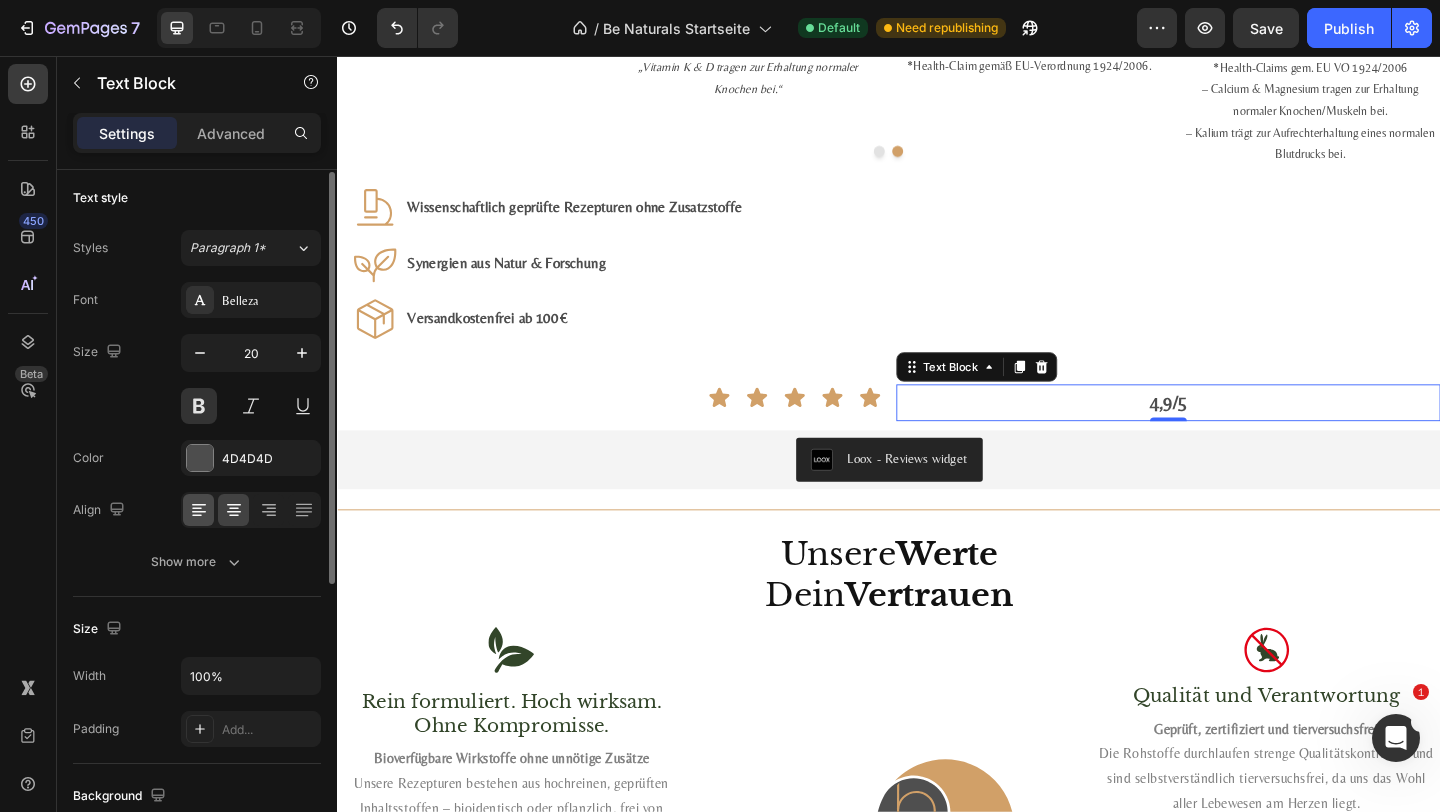 click 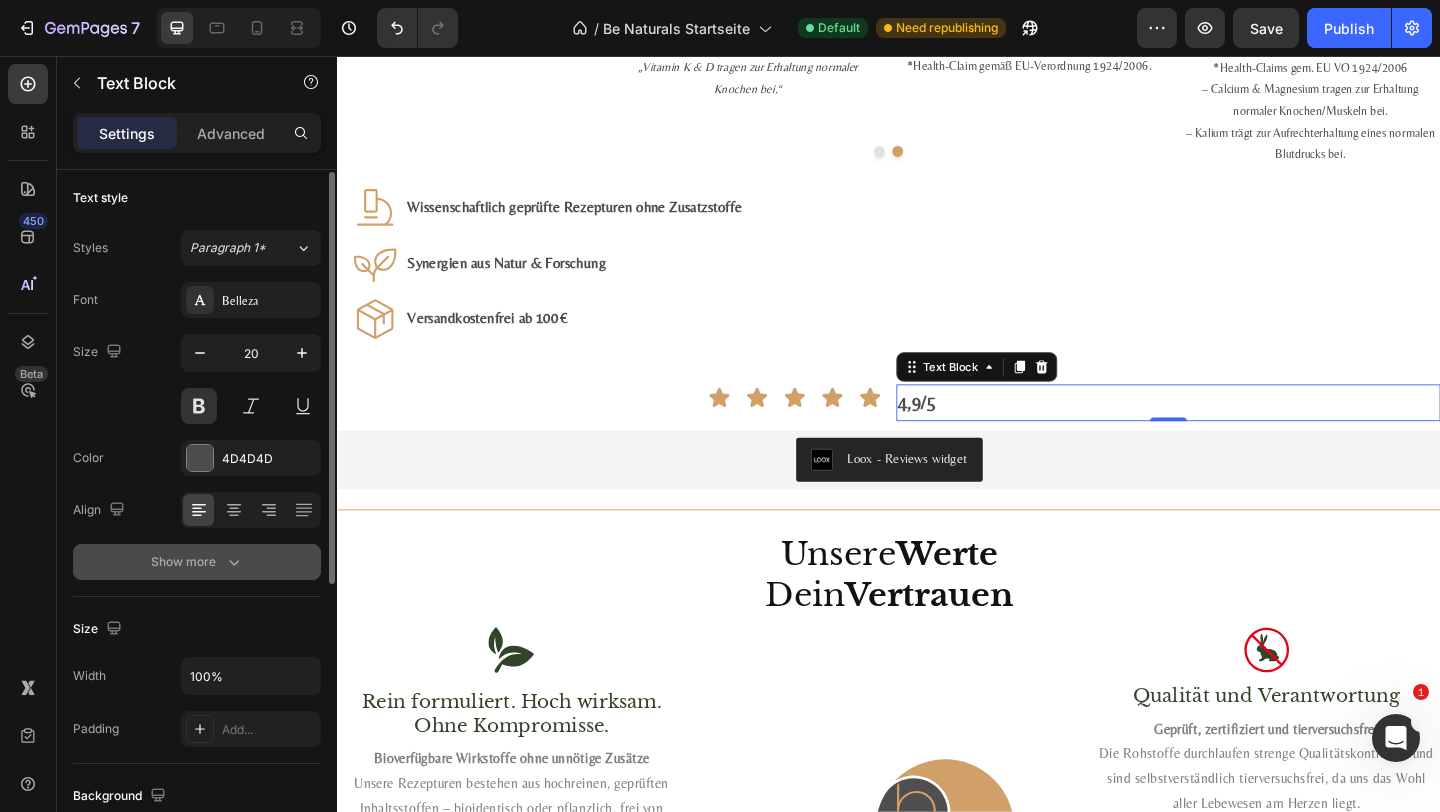 click on "Show more" at bounding box center [197, 562] 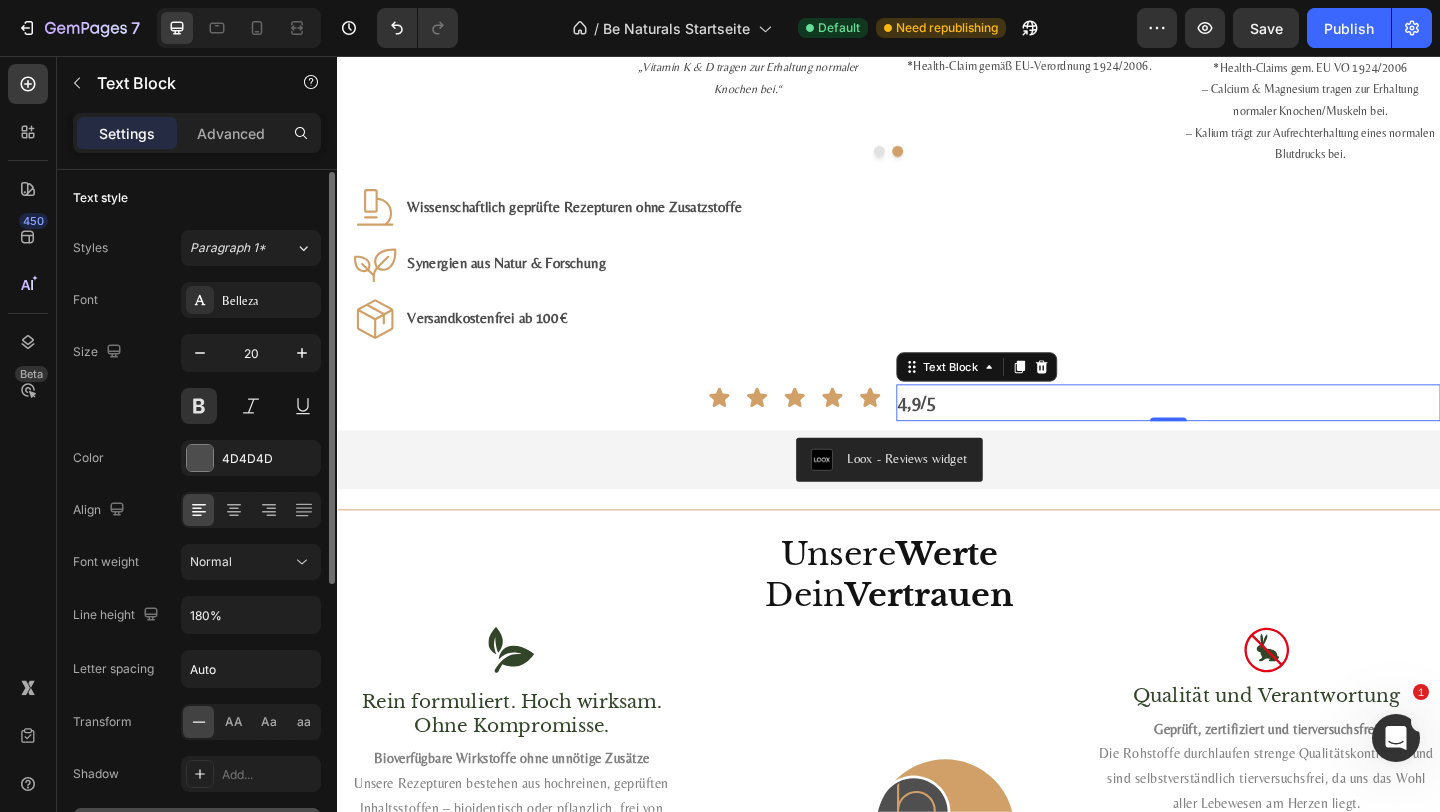 scroll, scrollTop: 750, scrollLeft: 0, axis: vertical 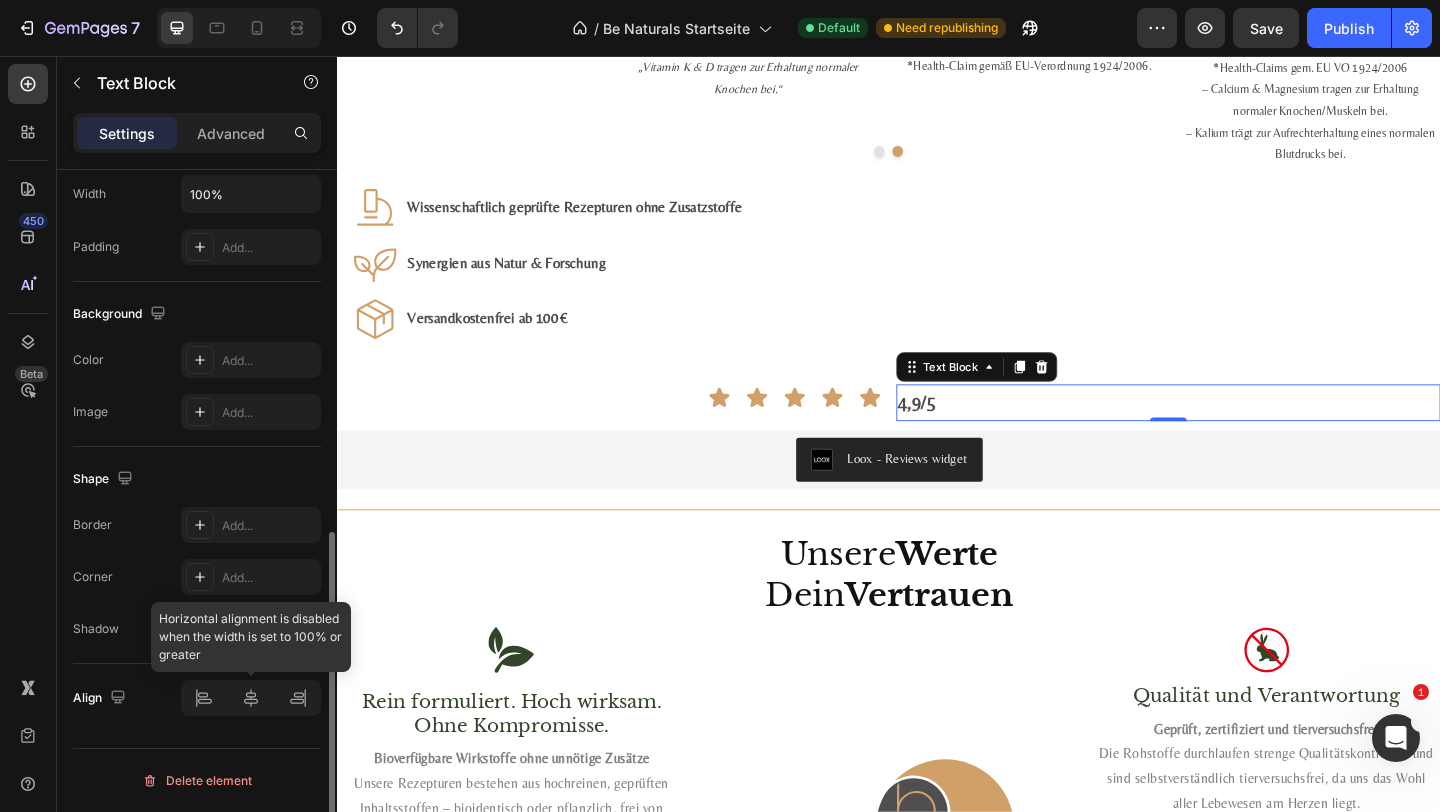 click 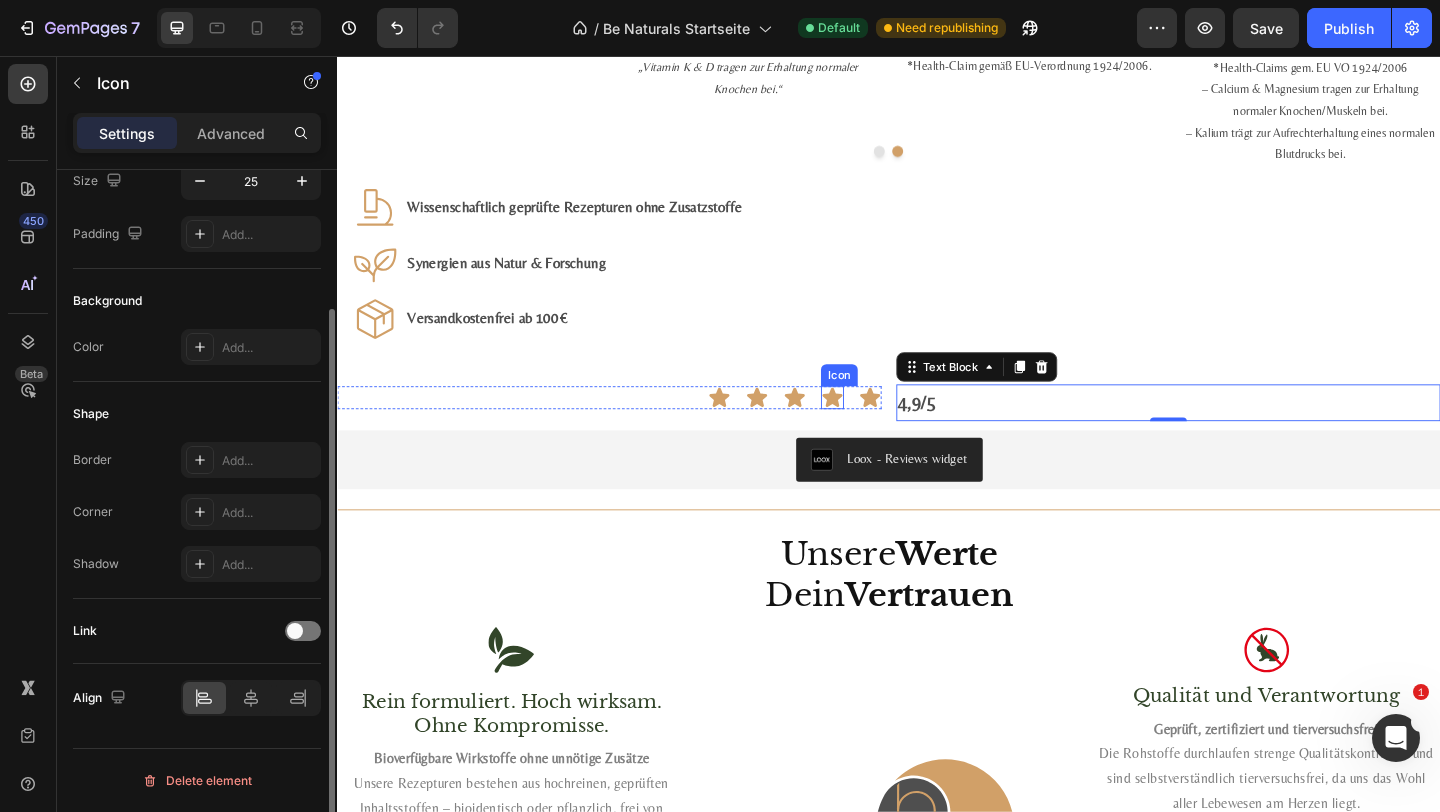 click on "Icon" at bounding box center [834, 427] 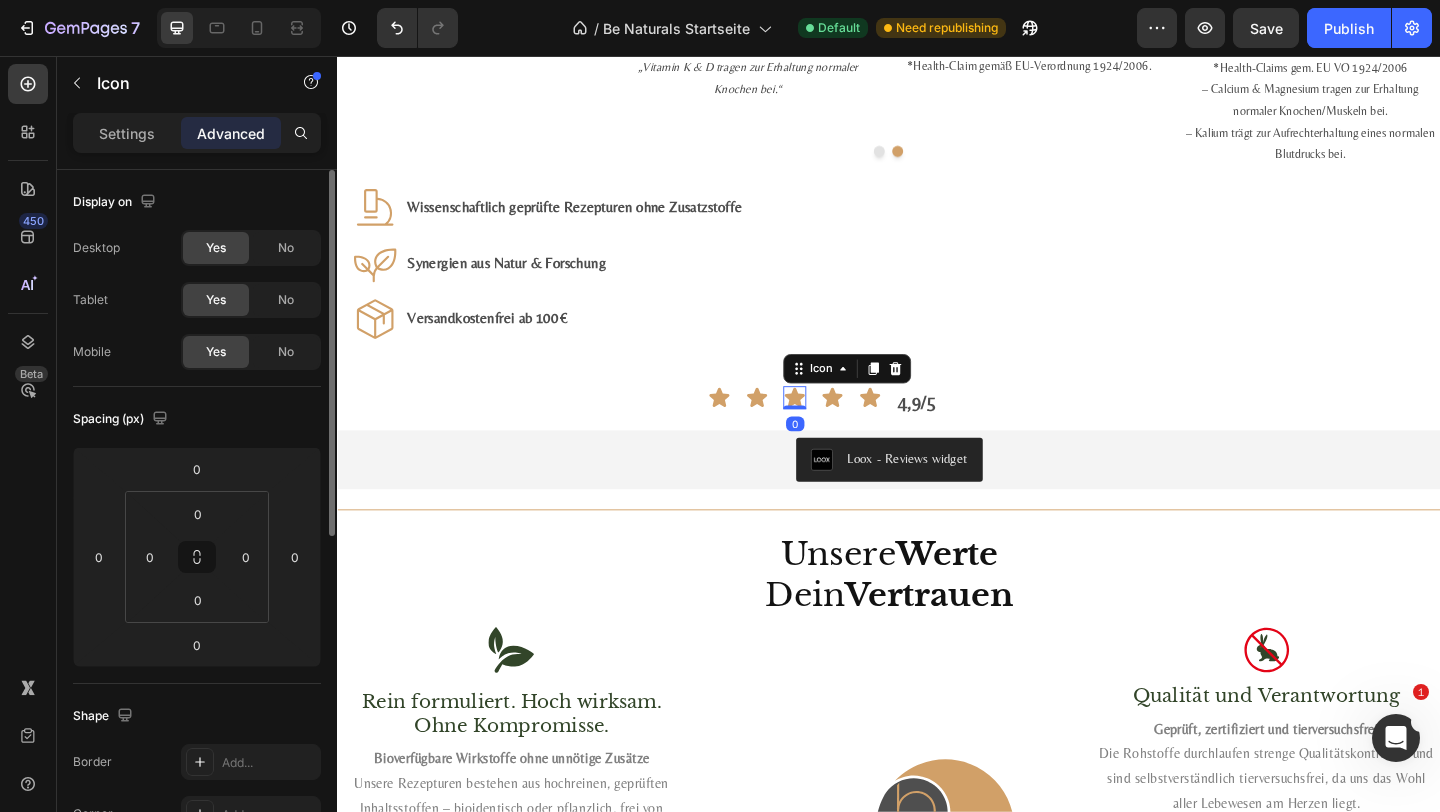 scroll, scrollTop: 0, scrollLeft: 0, axis: both 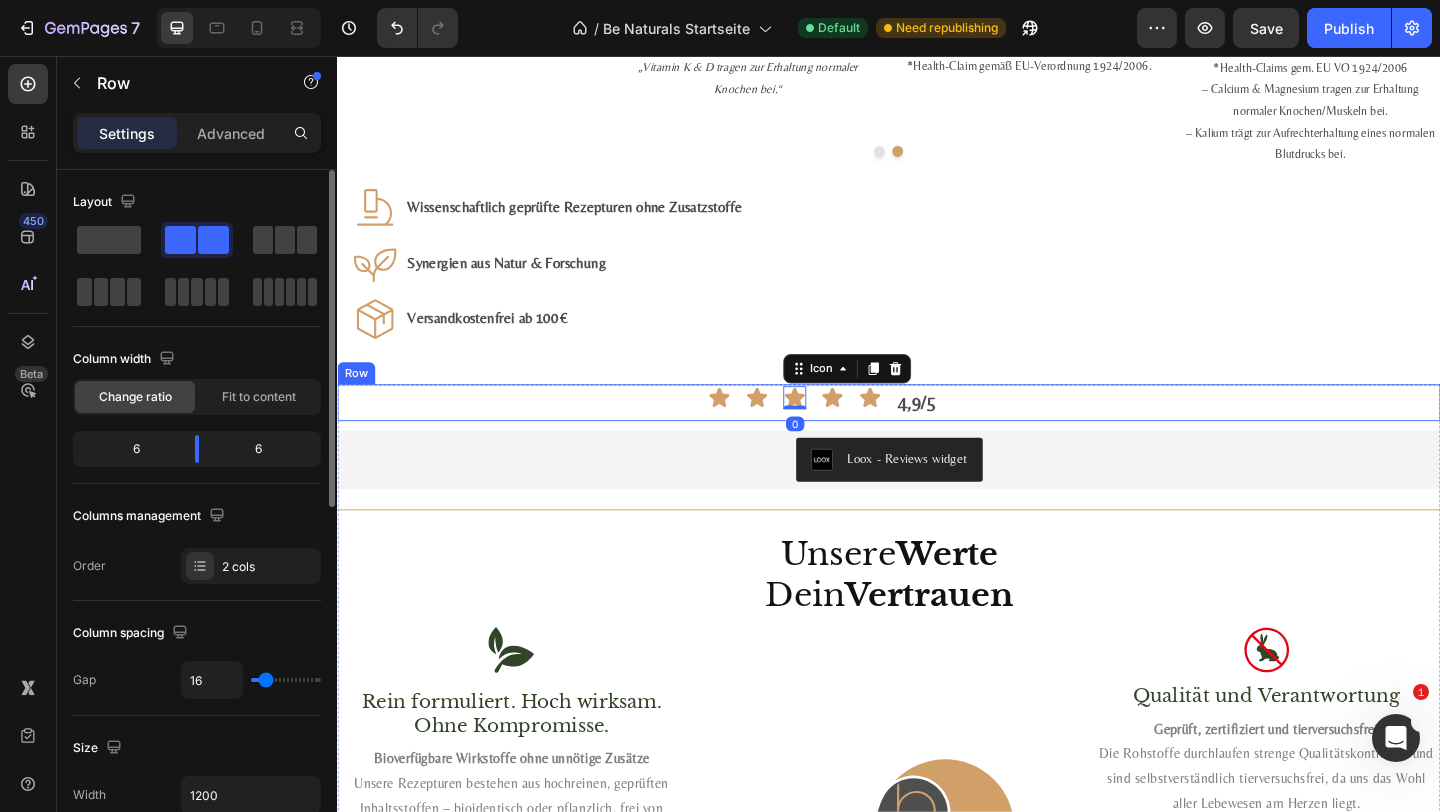 click on "Icon
Icon
Icon   0
Icon
Icon Row" at bounding box center [633, 433] 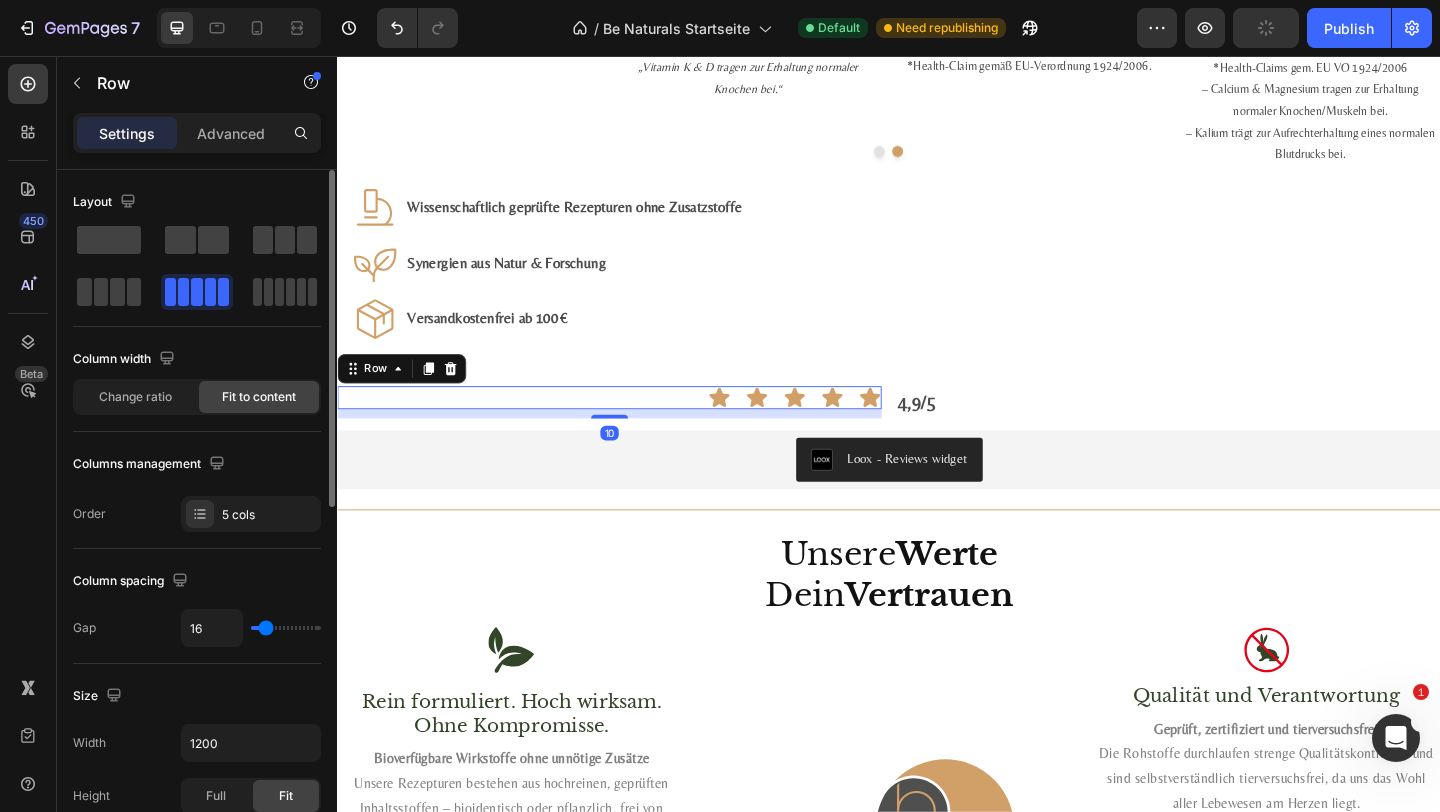 click on "Icon
Icon
Icon
Icon
Icon Row   10" at bounding box center (633, 427) 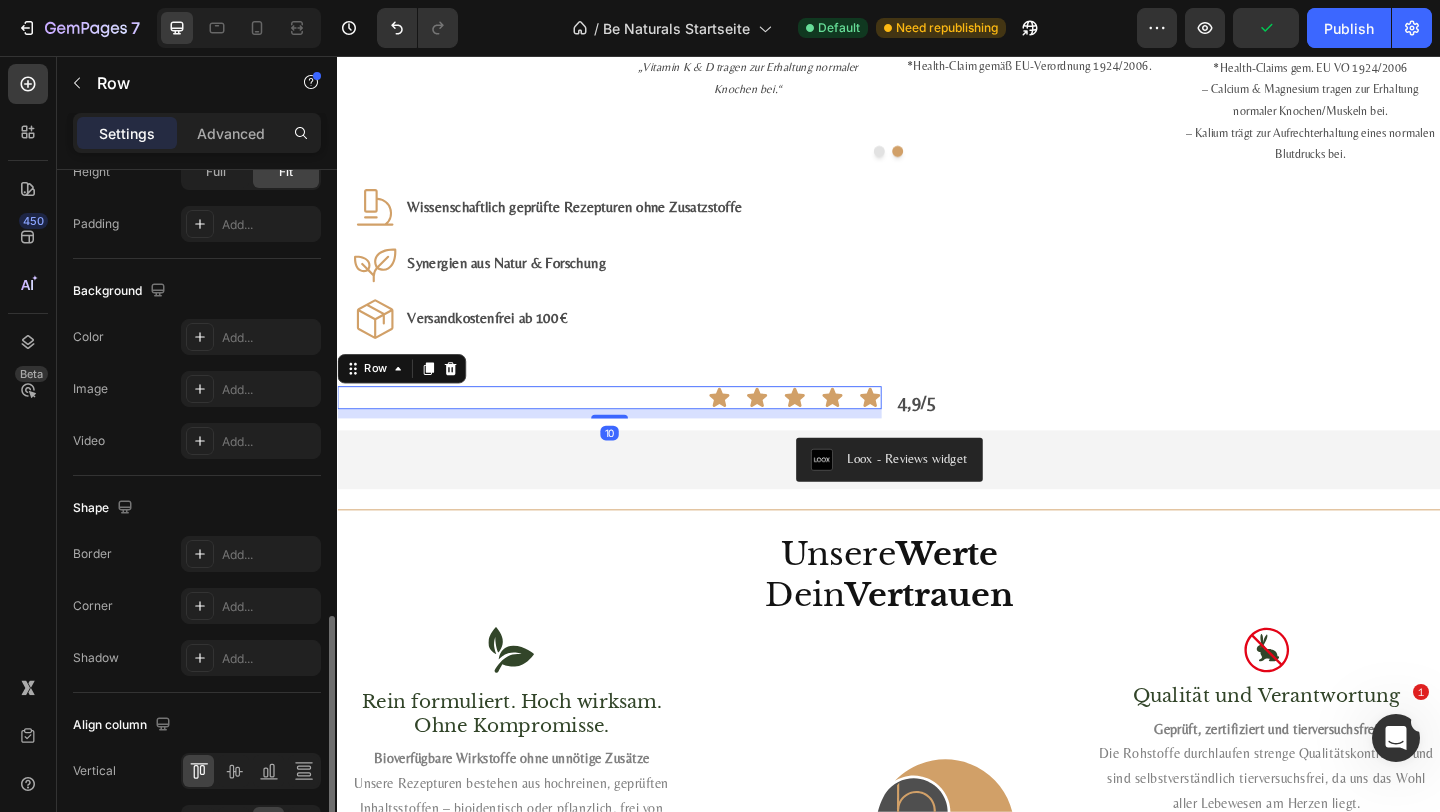 scroll, scrollTop: 749, scrollLeft: 0, axis: vertical 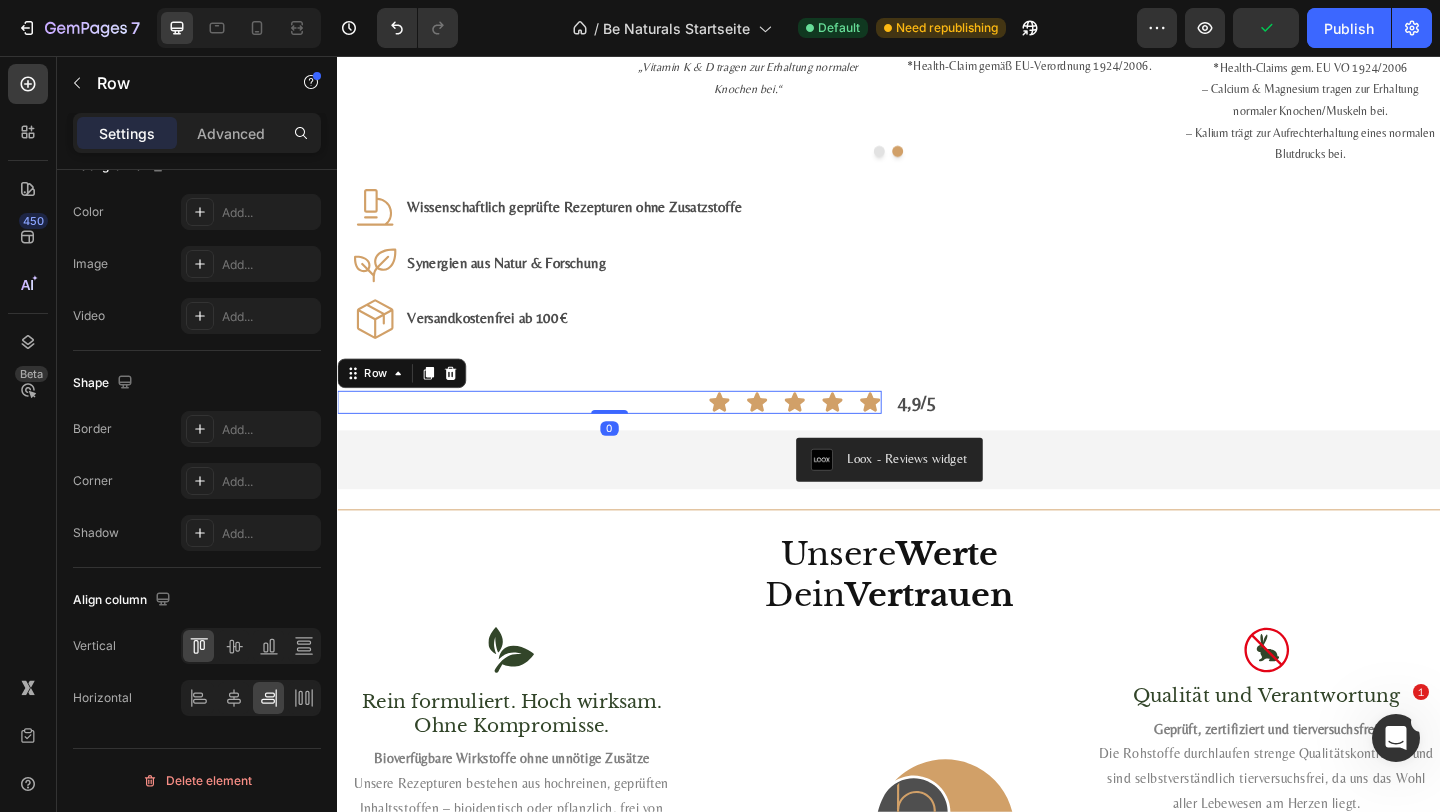 drag, startPoint x: 640, startPoint y: 445, endPoint x: 640, endPoint y: 393, distance: 52 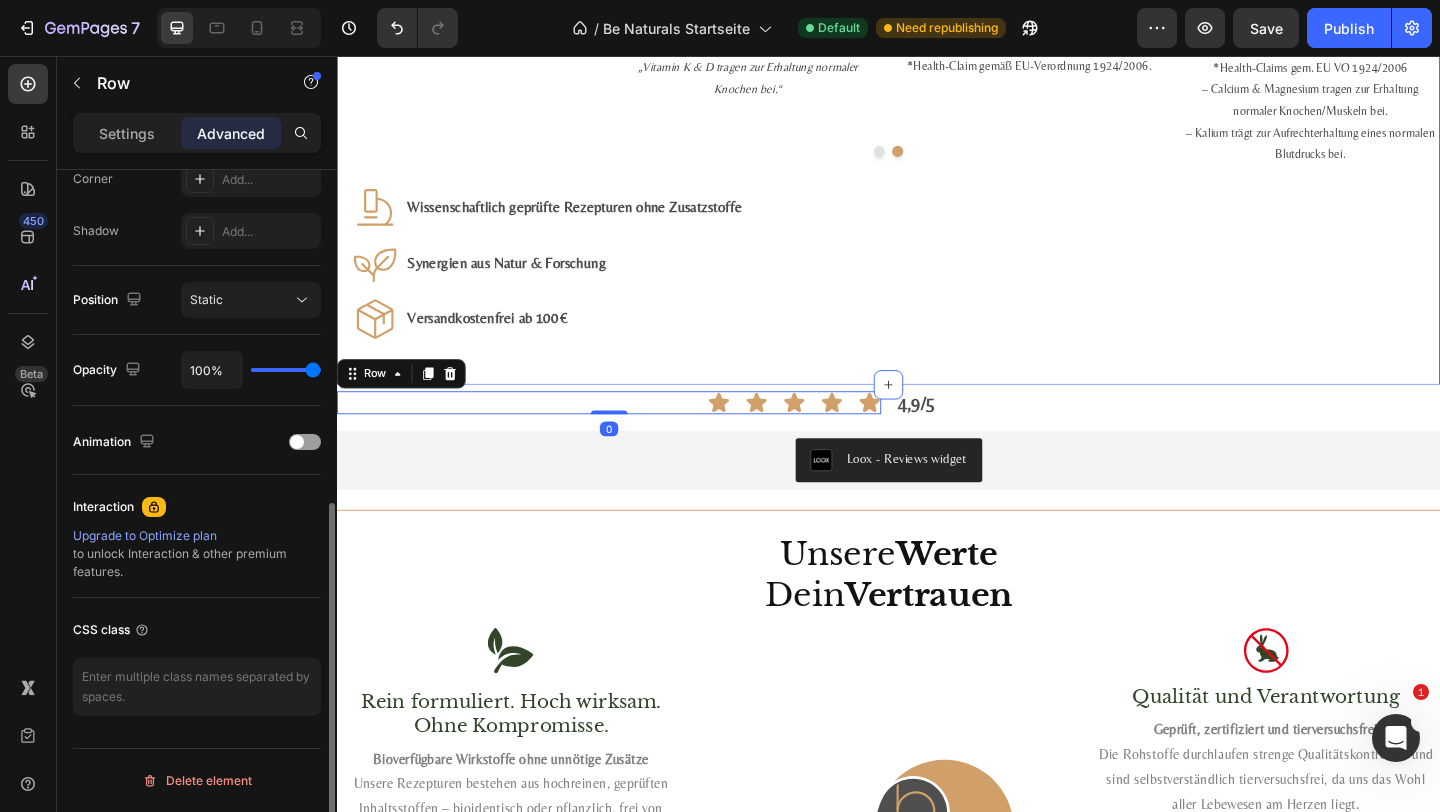 scroll, scrollTop: 635, scrollLeft: 0, axis: vertical 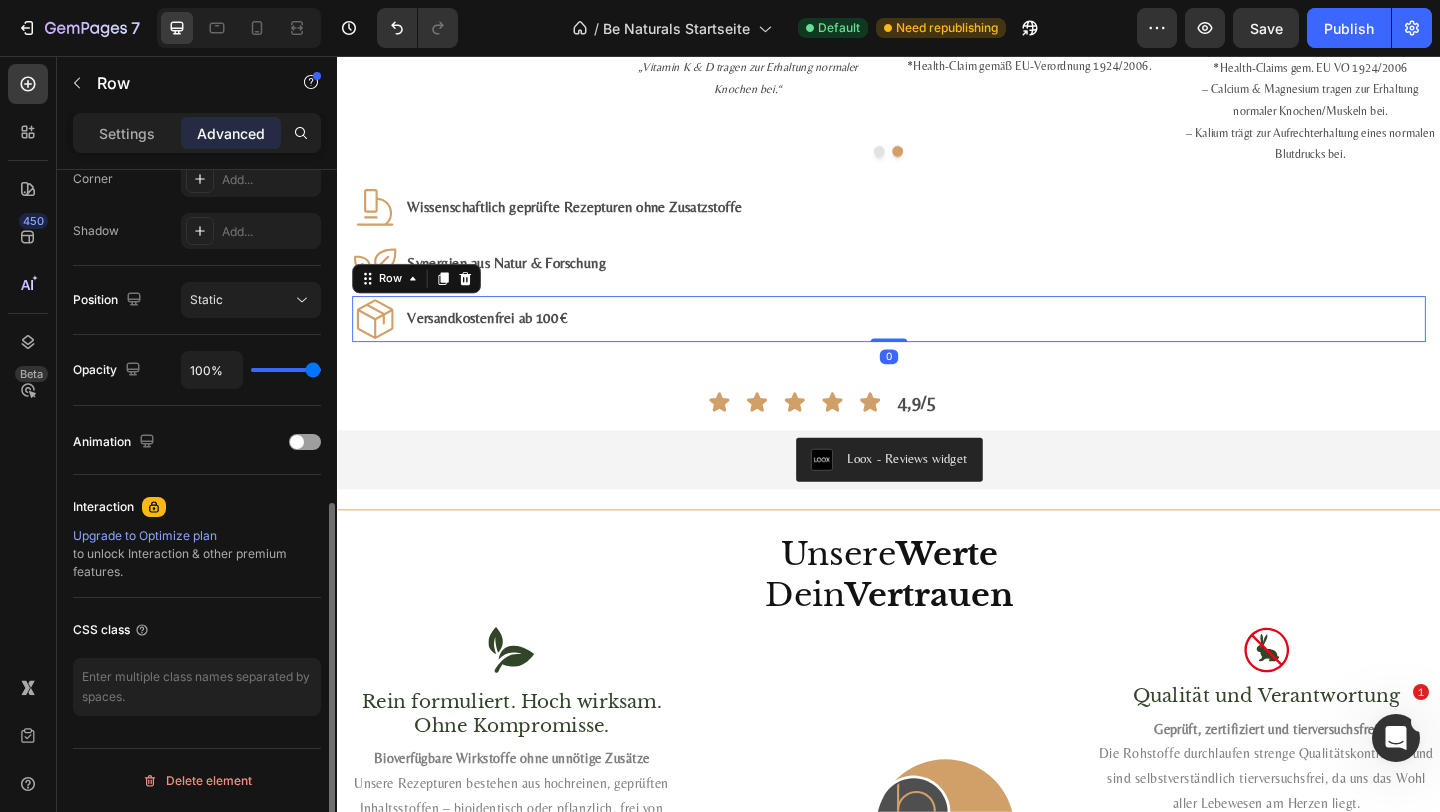 click on "Icon Versandkostenfrei ab 100 € Text Block Row   0" at bounding box center [937, 342] 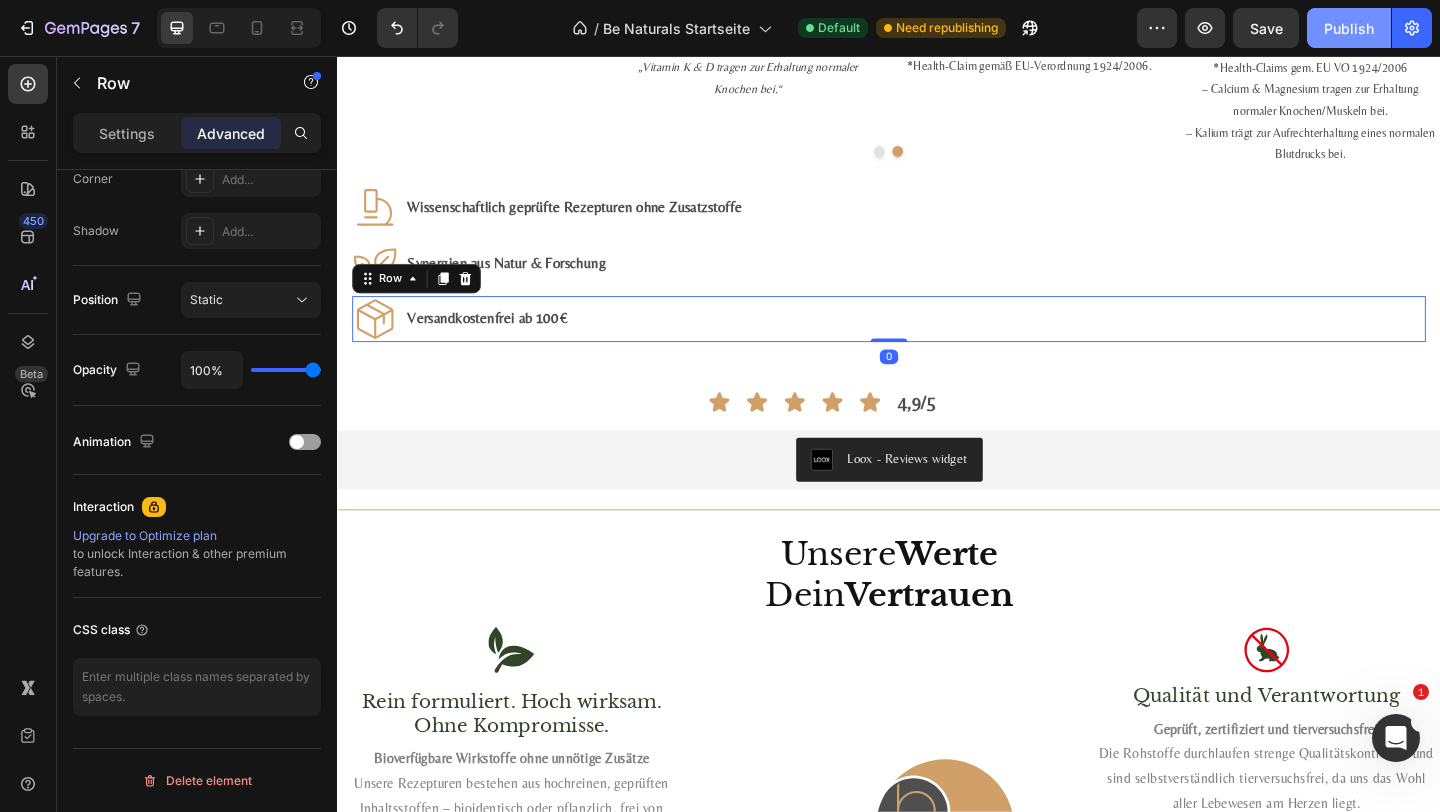 click on "Publish" at bounding box center [1349, 28] 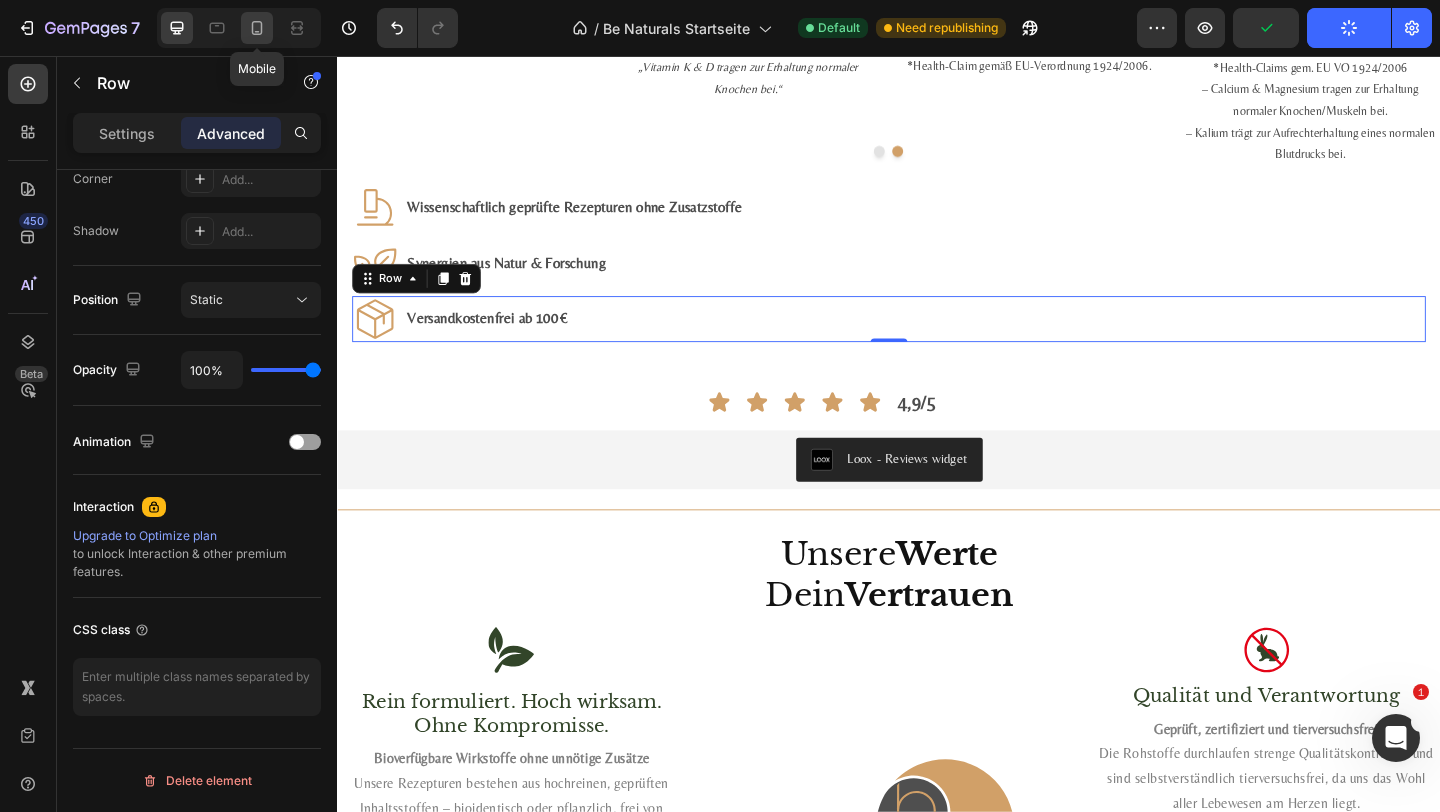 click 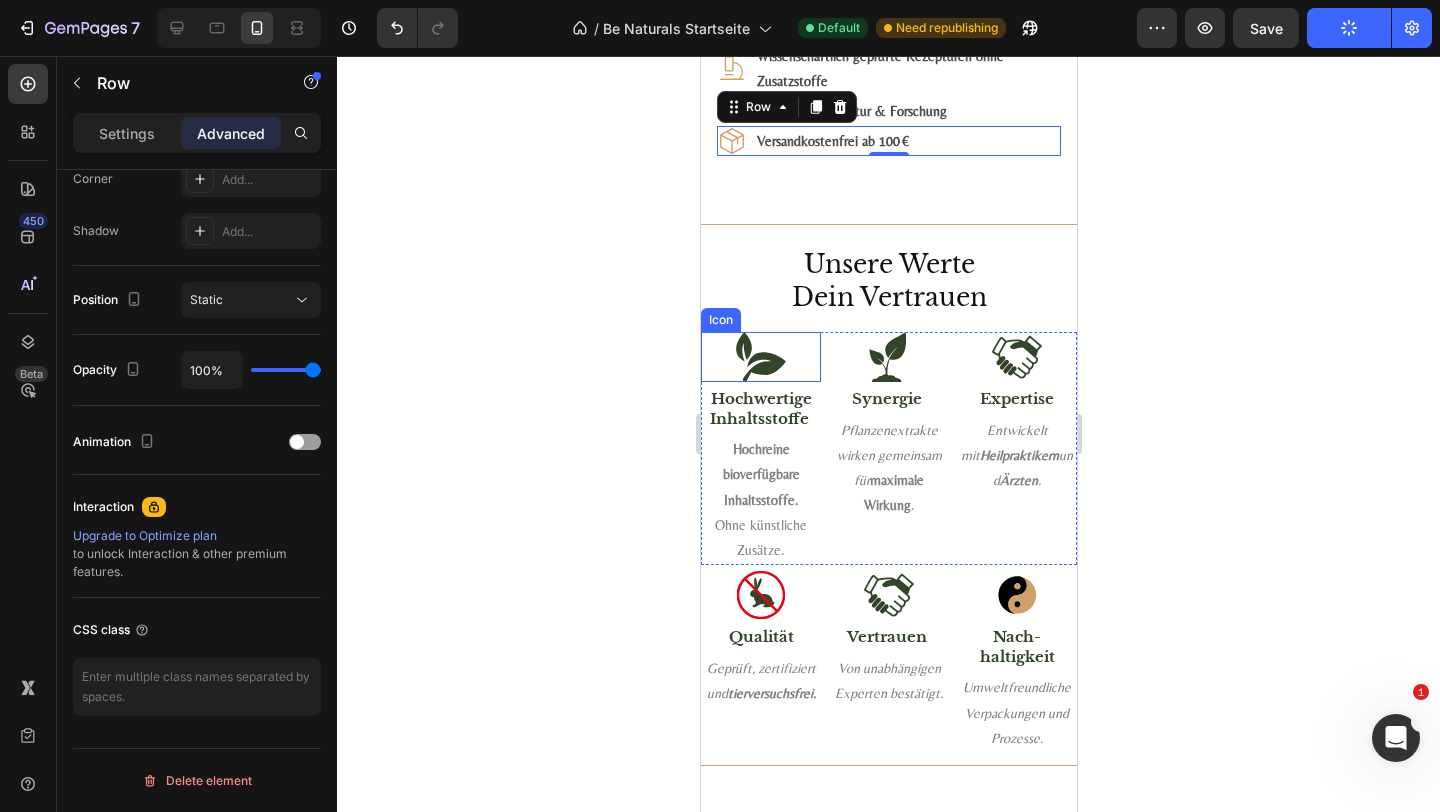 scroll, scrollTop: 2948, scrollLeft: 0, axis: vertical 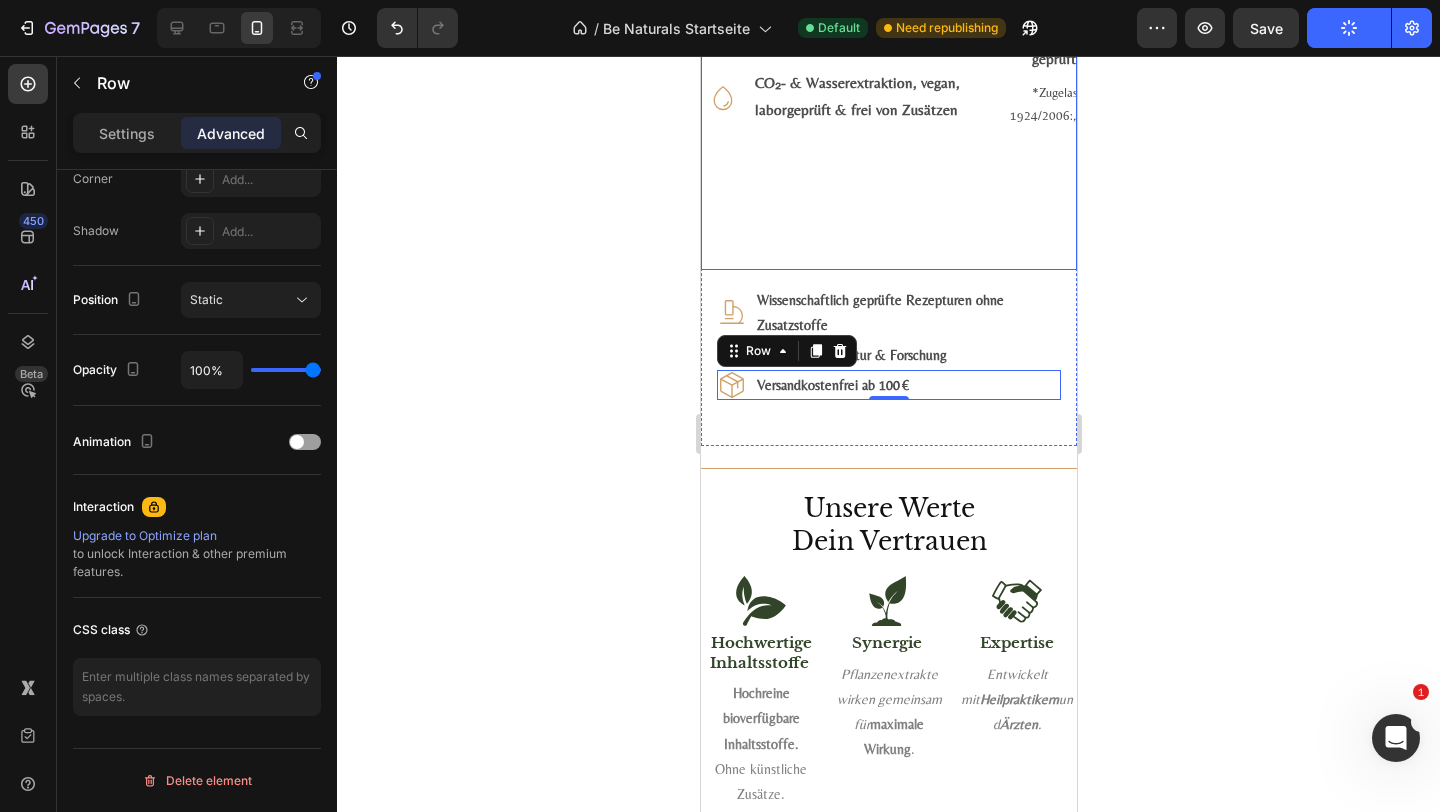 click on "#3 Bestseller Product Badge Product Images Ashwagandha Amla Komplex Product Title Loox - Rating widget Loox Vollspektrum-Wurzelextrakt (10 % Withanolide) + Amla-Tannine (60 %) Text Block €29,99 Product Price Product Price 1.606,79€ / 1kg Text Block Row Kaufen Add to Cart
Icon 500 mg Ashwagandha  – ≥  50 mg Withanolide  +  160 mg Oligosaccharide Text Block Row
Icon 500 mg Amla-Extrakt  –  60 % hydrolysierbare Tannine  +  natürliche Vitamin-C-Quelle Text Block Row
Icon CO₂- & Wasserextraktion, vegan, labor­geprüft & frei von Zusätzen Text Block Row Row Product" at bounding box center [837, -231] 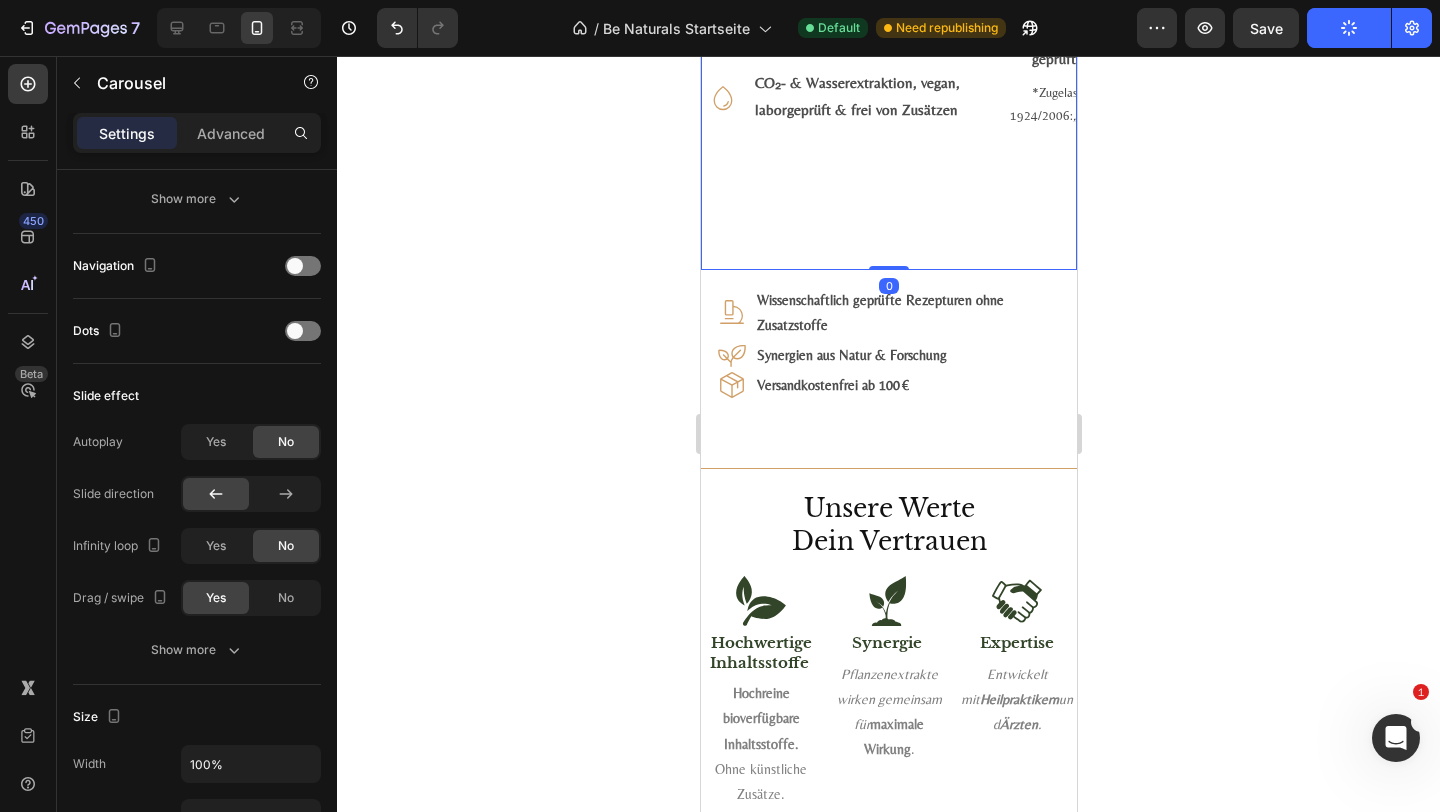 scroll, scrollTop: 0, scrollLeft: 0, axis: both 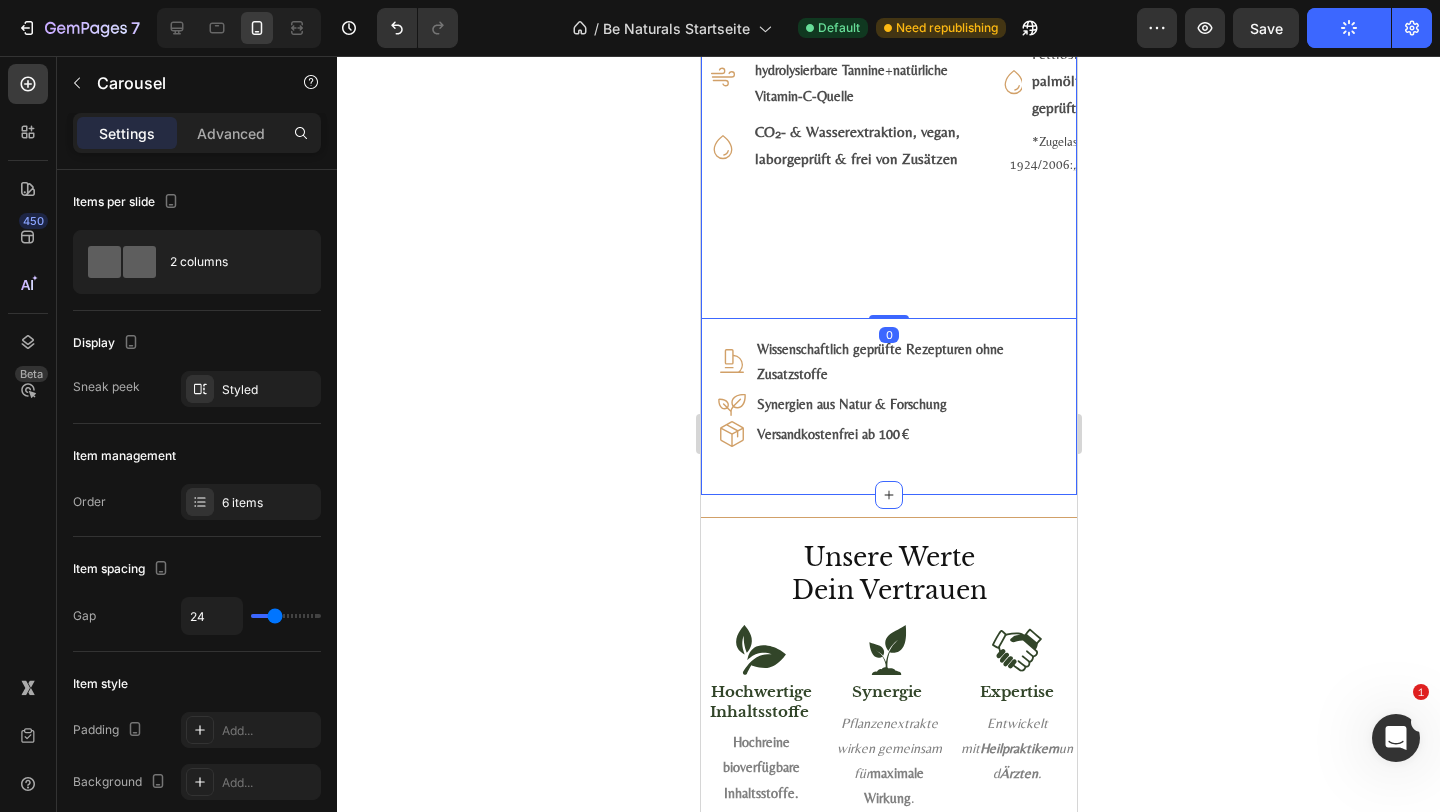 click on "Be Naturals  Favoriten Wirkung trifft Qualität Heading Für dein Wohlbefinden, deine Balance und deinen Alltag. Text Block Bestseller ansehen Button #1 Bestseller Product Badge Product Images Astaxanthin, Lutein, Zeaxanthin Komplex Product Title Loox - Rating widget Loox Natürlicher Carotinoid-Komplex in Olivenöl, ohne Zusätze Text Block €29,99 Product Price Product Price 1.975,00€ / 1L Text Block Row Kaufen Add to Cart
Icon 8 mg Astaxanthin  +  20 mg Lutein  + 1 mg Zeaxanthin je ml Text Block Row
Icon Fettlöslich :  hohe Bioverfügbarkeit  mit Oliven- &  Zitronenöl Text Block Row
Icon Vegan, labor­geprüft & ohne Zusatz­stoffe Text Block Row Row Product #2 Bestseller Product Badge Product Images Mumijo MG Komplex Product Title Loox - Rating widget Loox Himalaya-Shilajit + Meeres­magnesium + 13 Pflanzen­vitamine Text Block €39,99 Product Price Product Price 1.606,79€ / 1kg Text Block Row Kaufen Add to Cart
Icon Text Block Row  (" at bounding box center (888, -214) 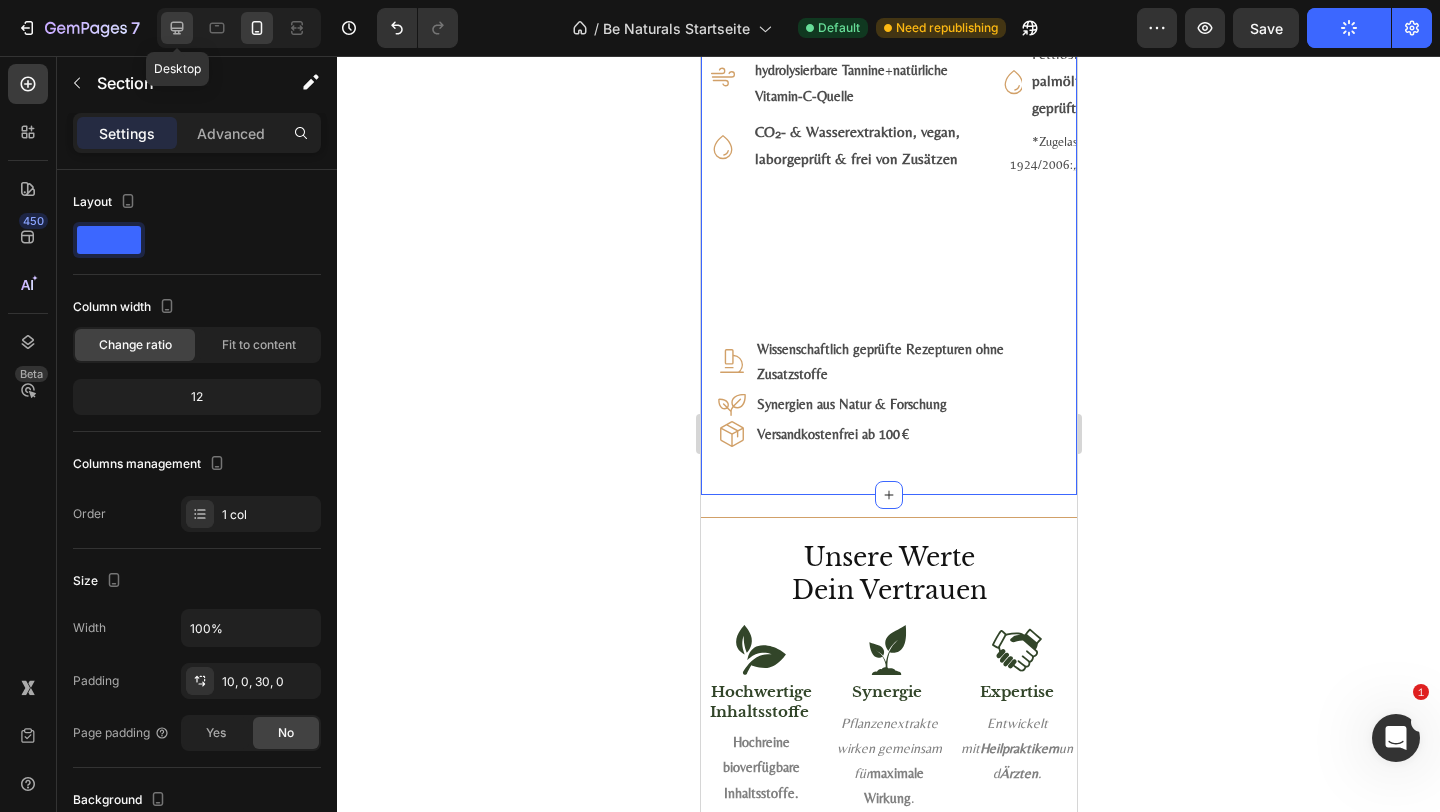 click 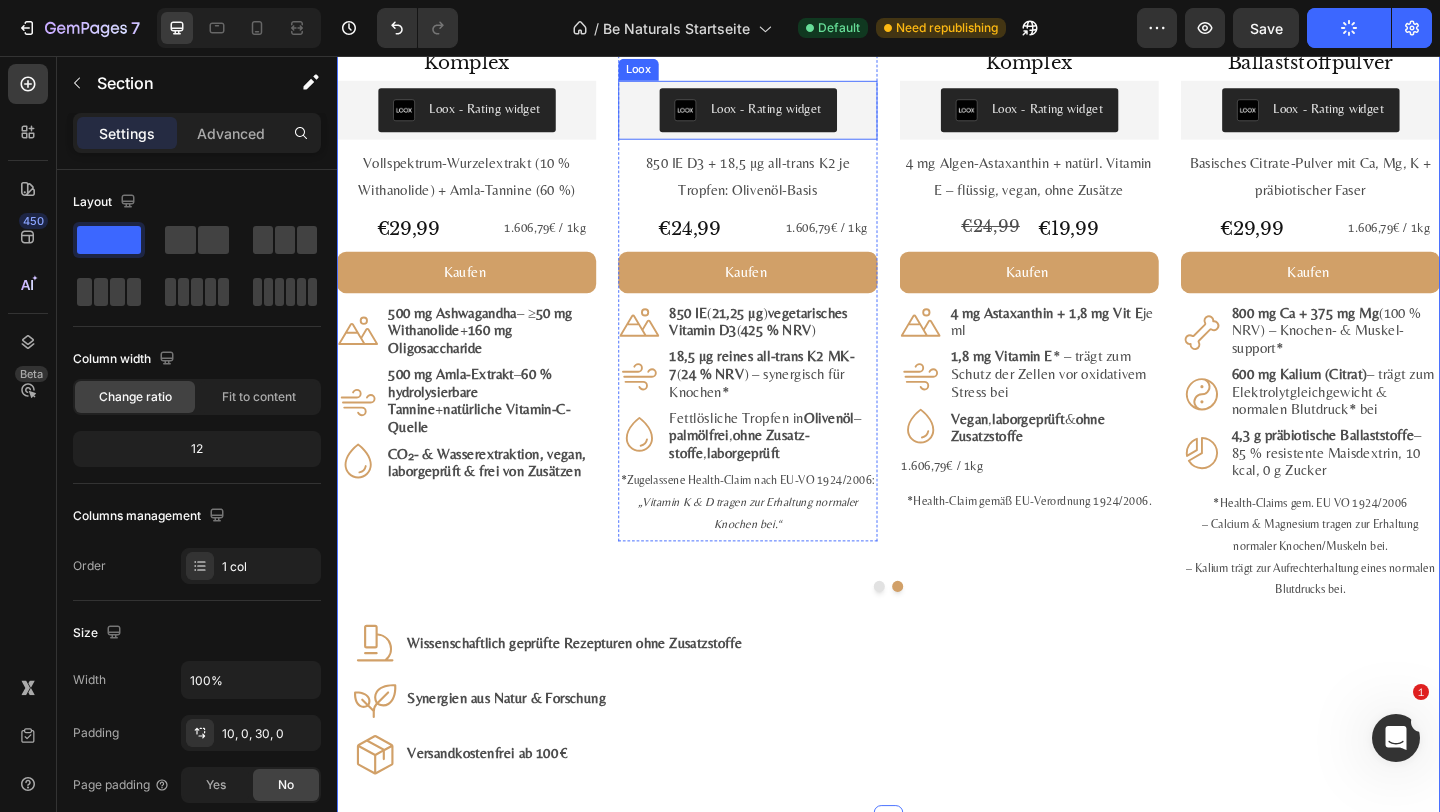scroll, scrollTop: 3141, scrollLeft: 0, axis: vertical 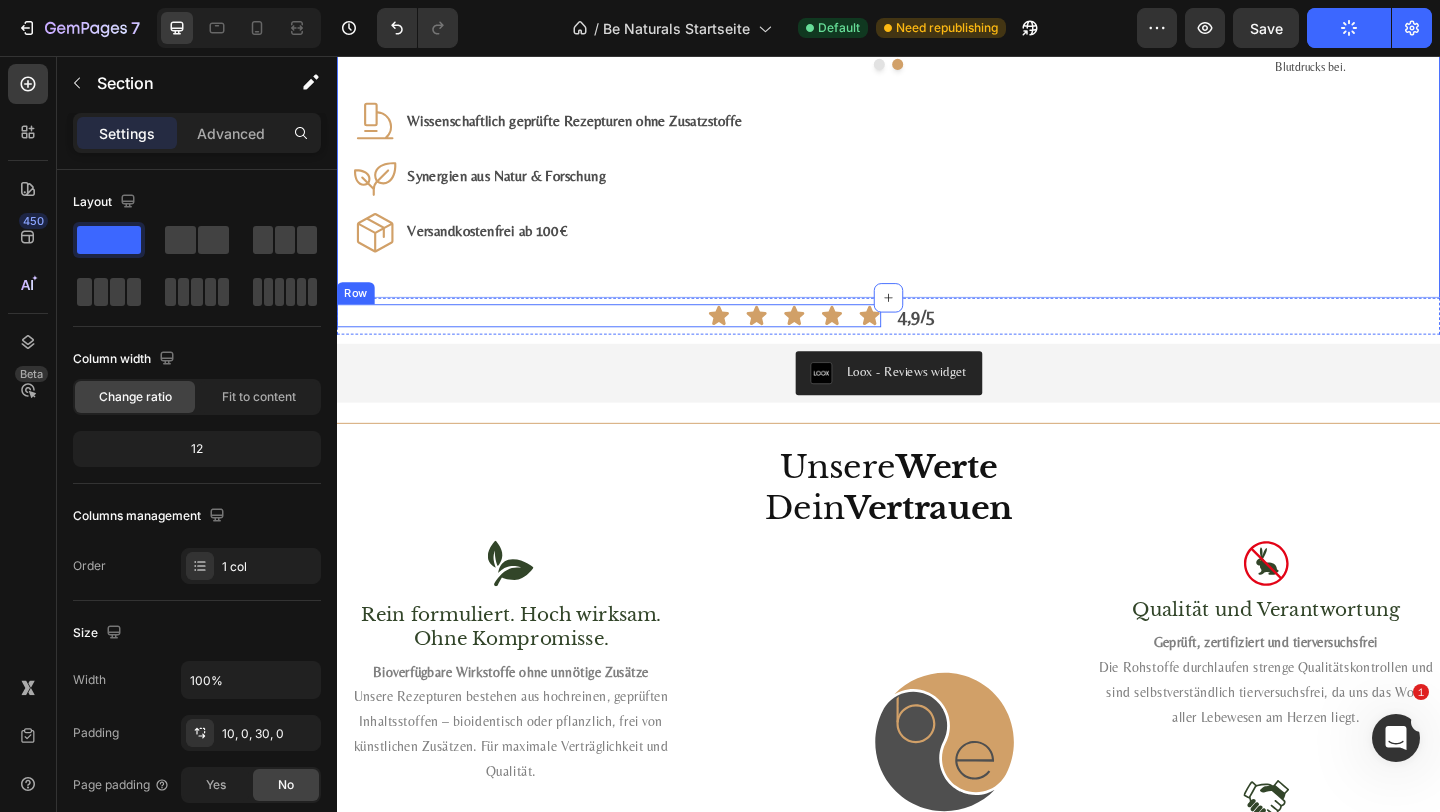 click on "Icon
Icon
Icon
Icon
Icon Row" at bounding box center [633, 338] 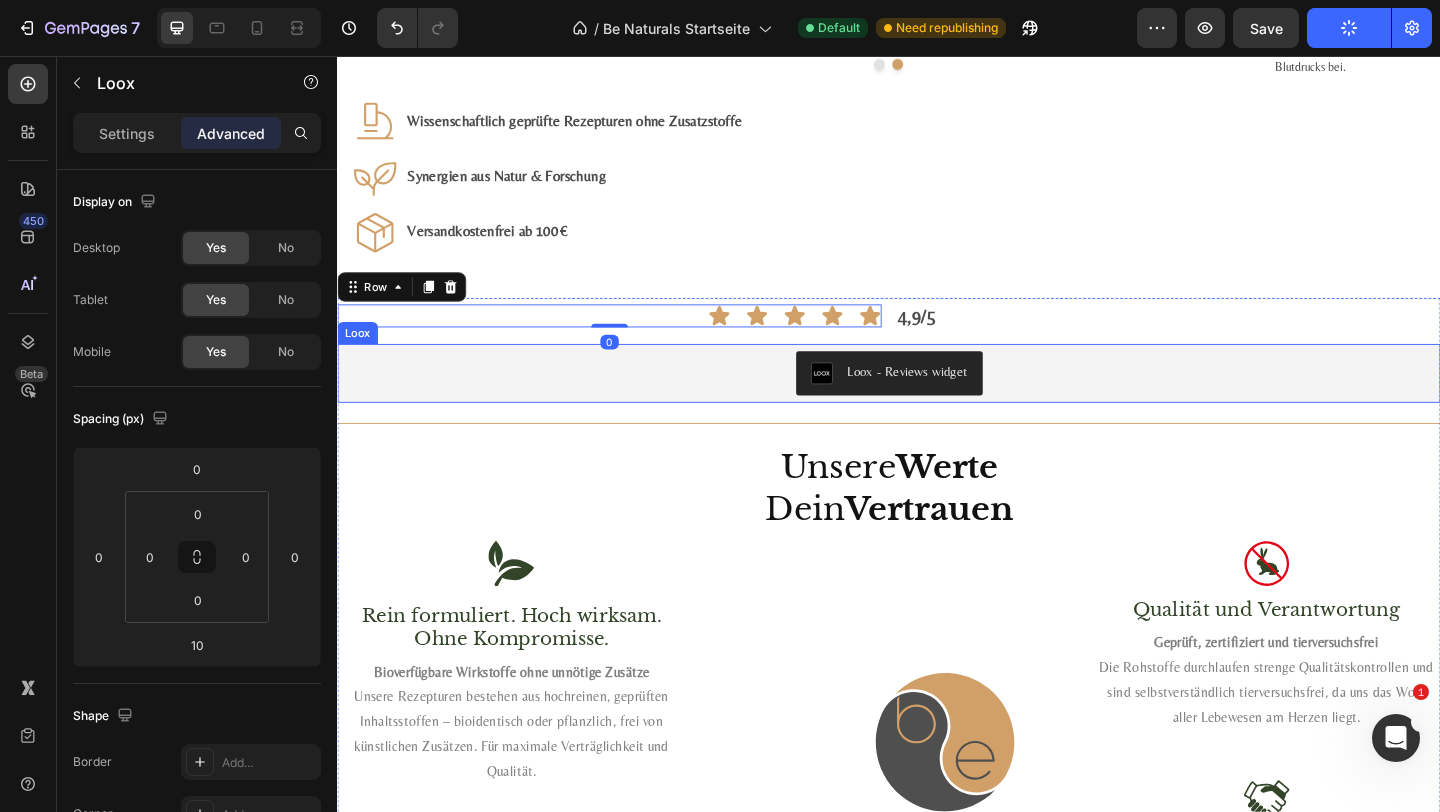 click on "Loox - Reviews widget" at bounding box center [937, 401] 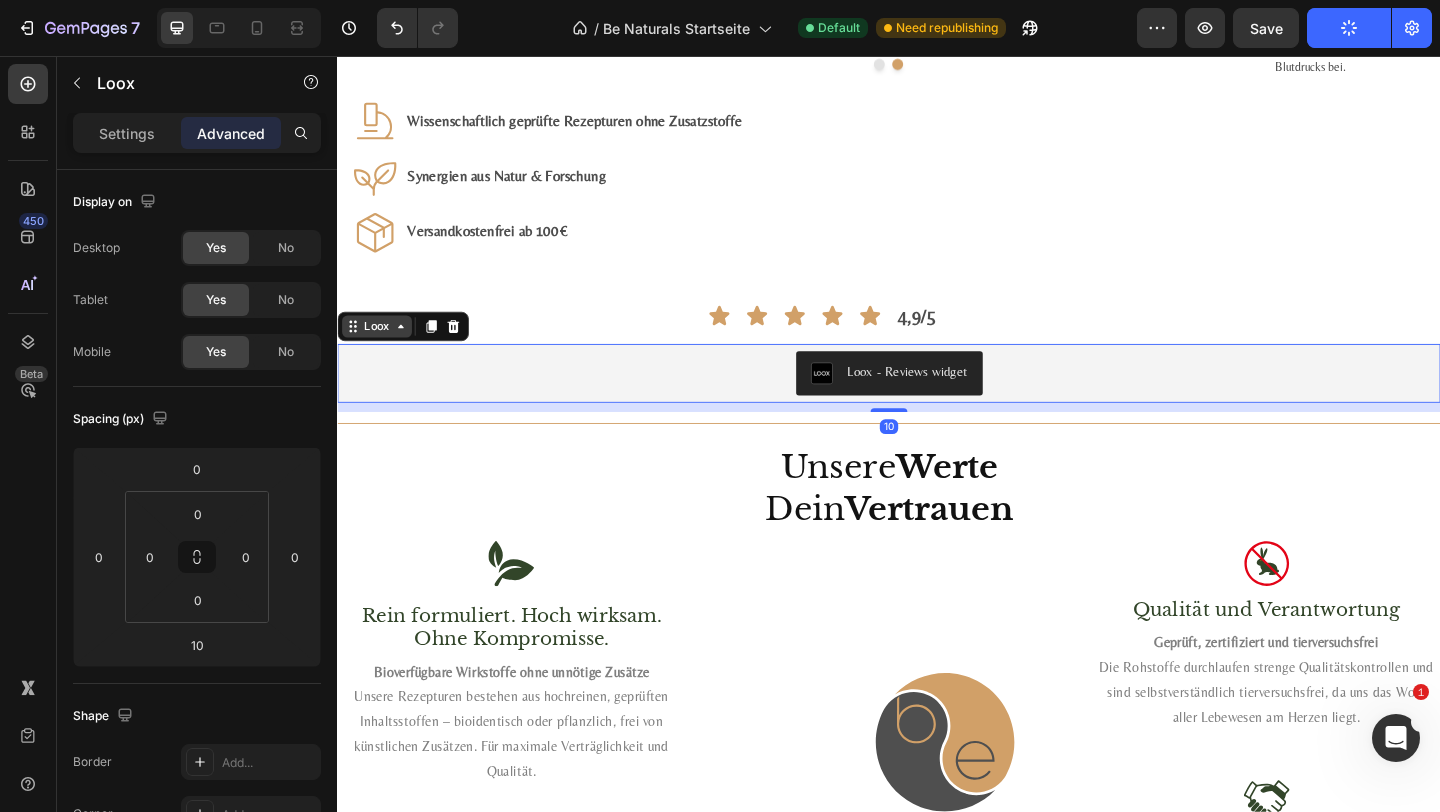click 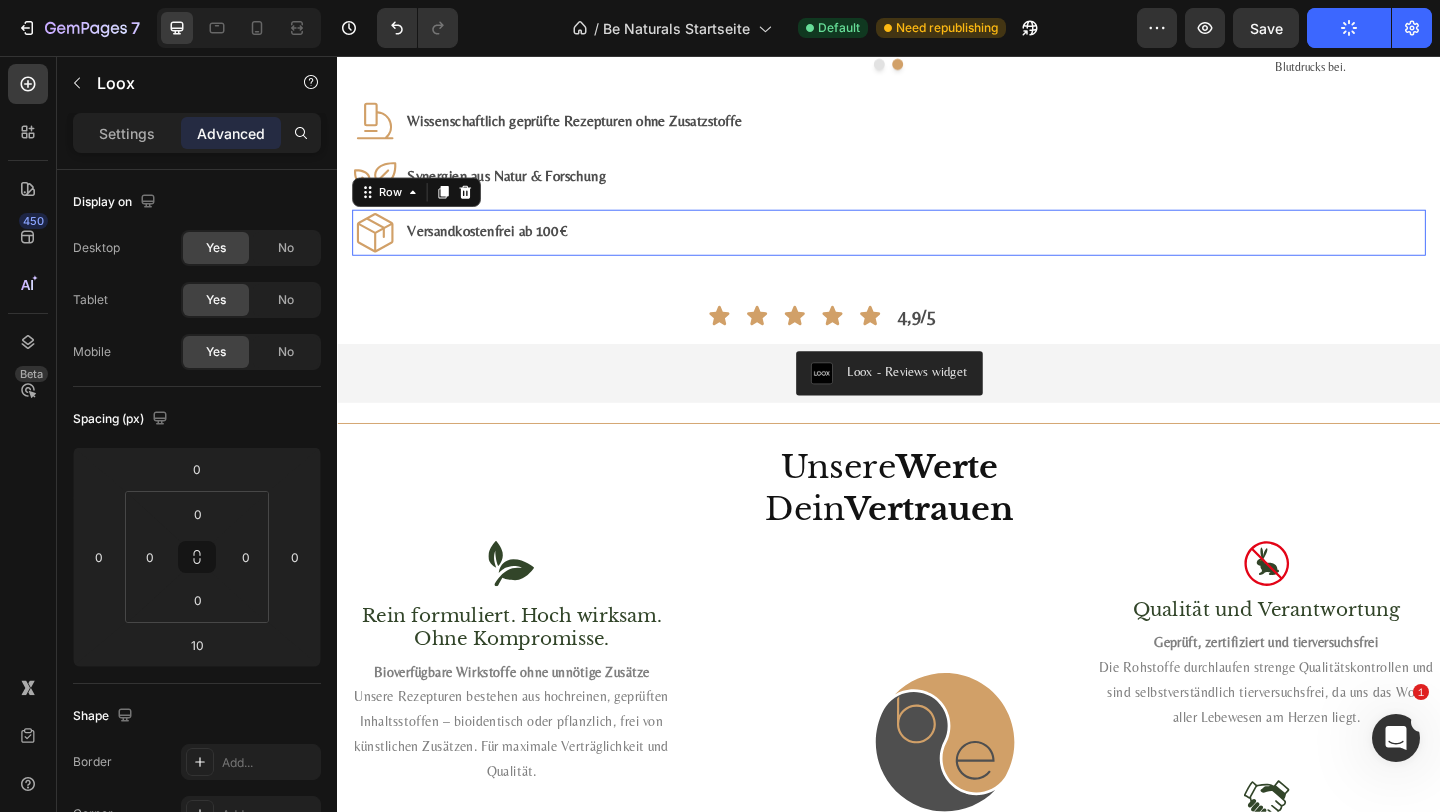 click on "Icon Versandkostenfrei ab 100 € Text Block Row   0" at bounding box center (937, 248) 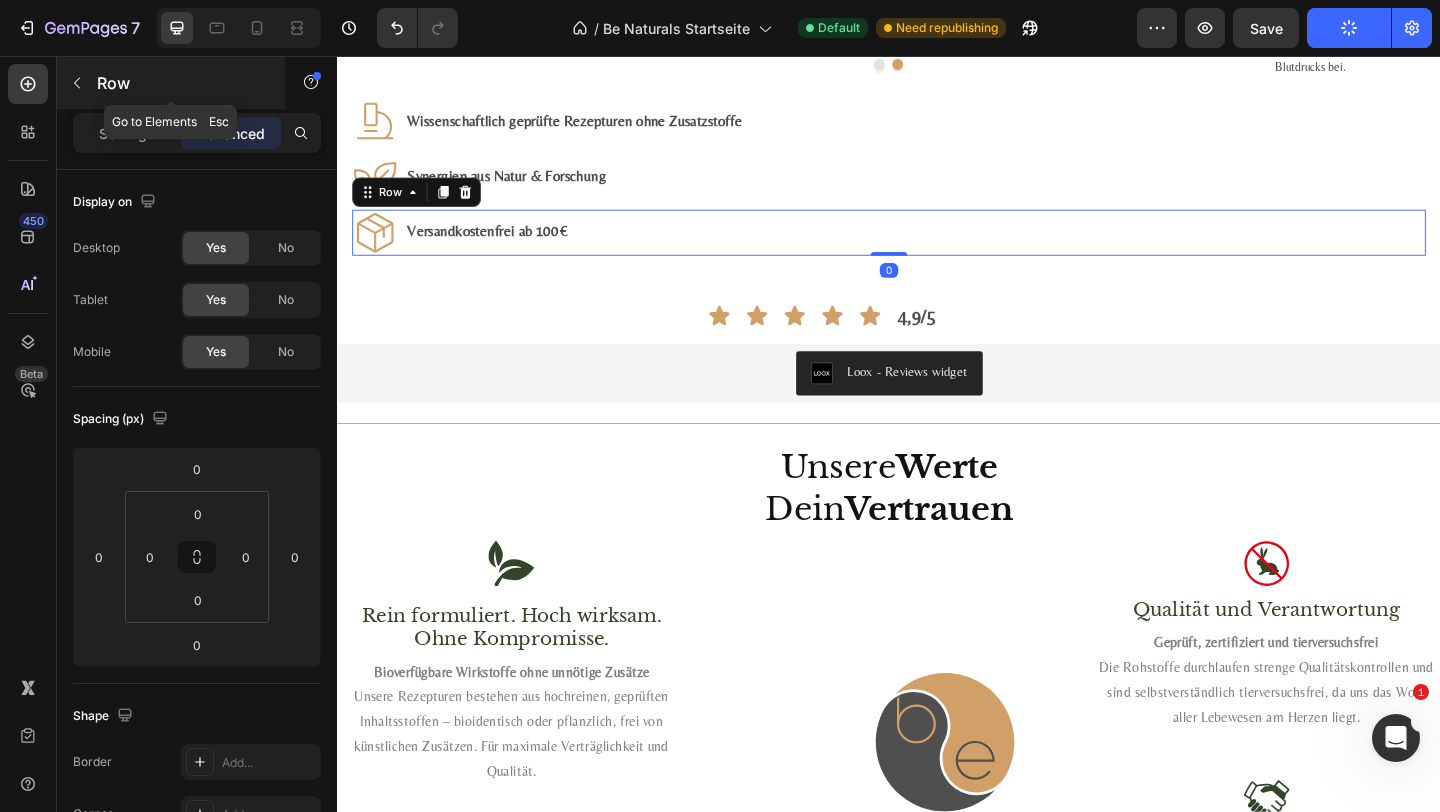 click on "Row" at bounding box center [171, 83] 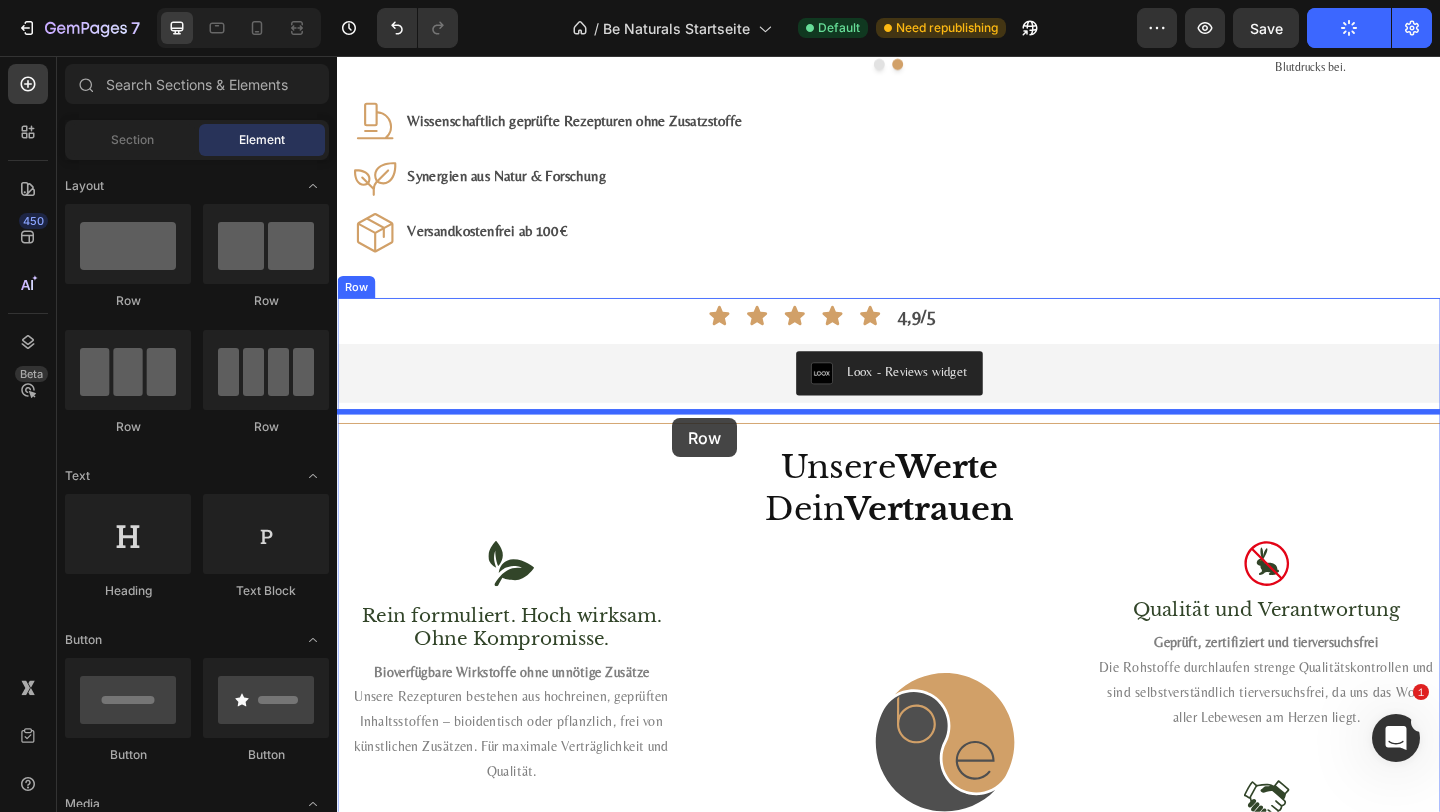 drag, startPoint x: 464, startPoint y: 314, endPoint x: 701, endPoint y: 450, distance: 273.24896 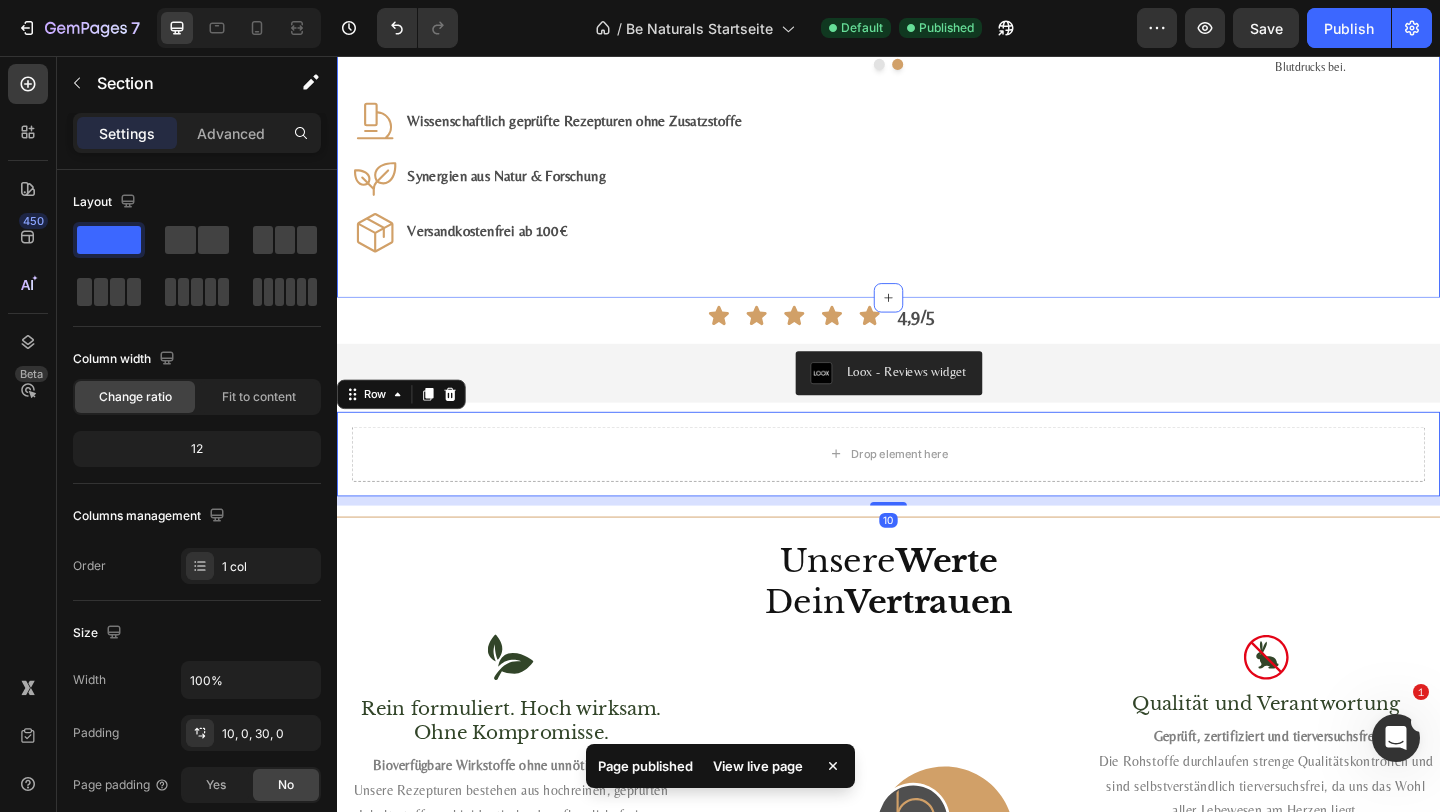 click on "Be Naturals  Favoriten Wirkung trifft Qualität Heading Für dein Wohlbefinden, deine Balance und deinen Alltag. Text Block Bestseller ansehen Button #1 Bestseller Product Badge Product Images Astaxanthin, Lutein, Zeaxanthin Komplex Product Title Loox - Rating widget Loox Natürlicher Carotinoid-Komplex in Olivenöl, ohne Zusätze Text Block €29,99 Product Price Product Price 1.975,00€ / 1L Text Block Row Kaufen Add to Cart
Icon 8 mg Astaxanthin  +  20 mg Lutein  + 1 mg Zeaxanthin je ml Text Block Row
Icon Fettlöslich :  hohe Bioverfügbarkeit  mit Oliven- &  Zitronenöl Text Block Row
Icon Vegan, labor­geprüft & ohne Zusatz­stoffe Text Block Row Row Product #2 Bestseller Product Badge Product Images Mumijo MG Komplex Product Title Loox - Rating widget Loox Himalaya-Shilajit + Meeres­magnesium + 13 Pflanzen­vitamine Text Block €39,99 Product Price Product Price 1.606,79€ / 1kg Text Block Row Kaufen Add to Cart
Icon Text Block Row  (" at bounding box center (937, -384) 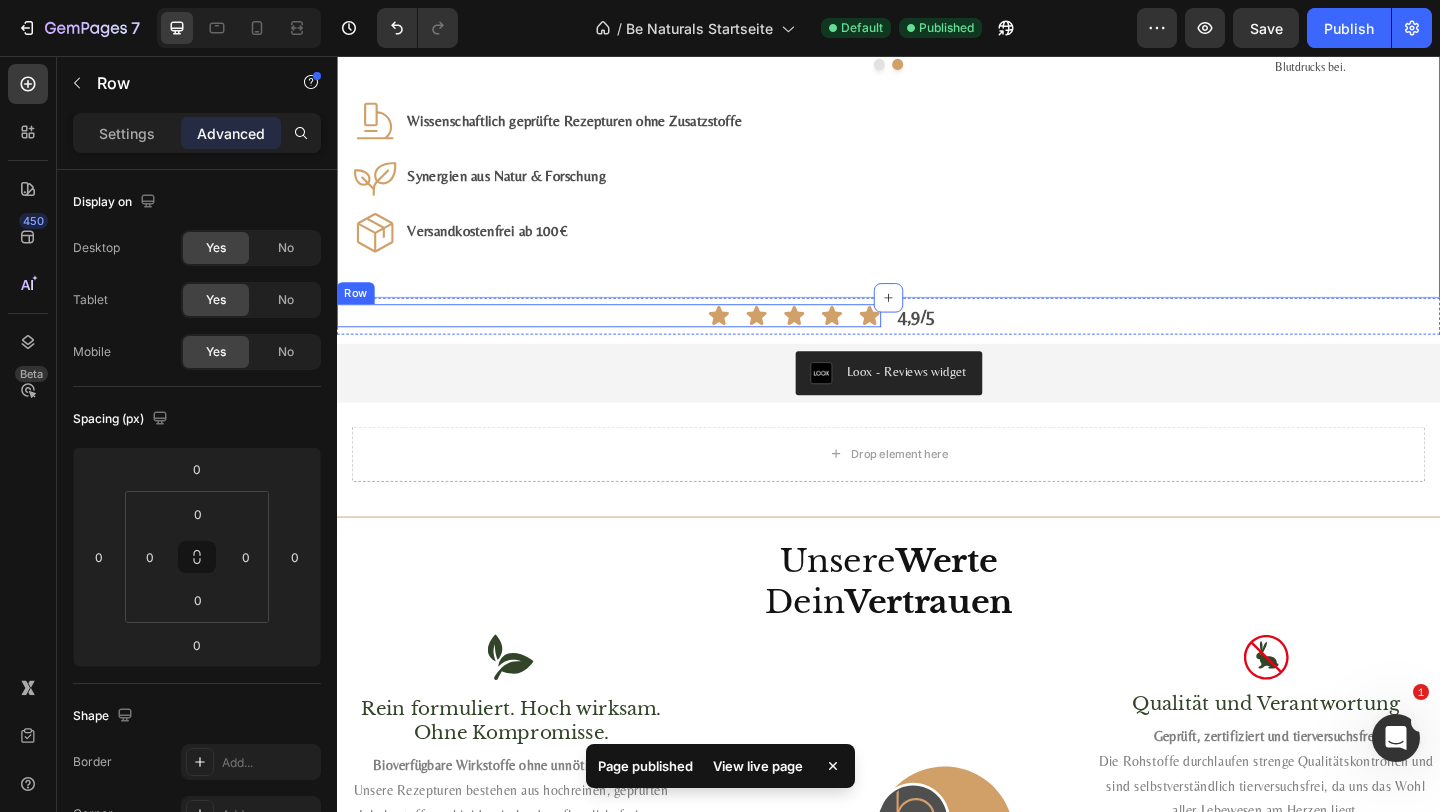 click on "Icon
Icon
Icon
Icon
Icon Row" at bounding box center (633, 338) 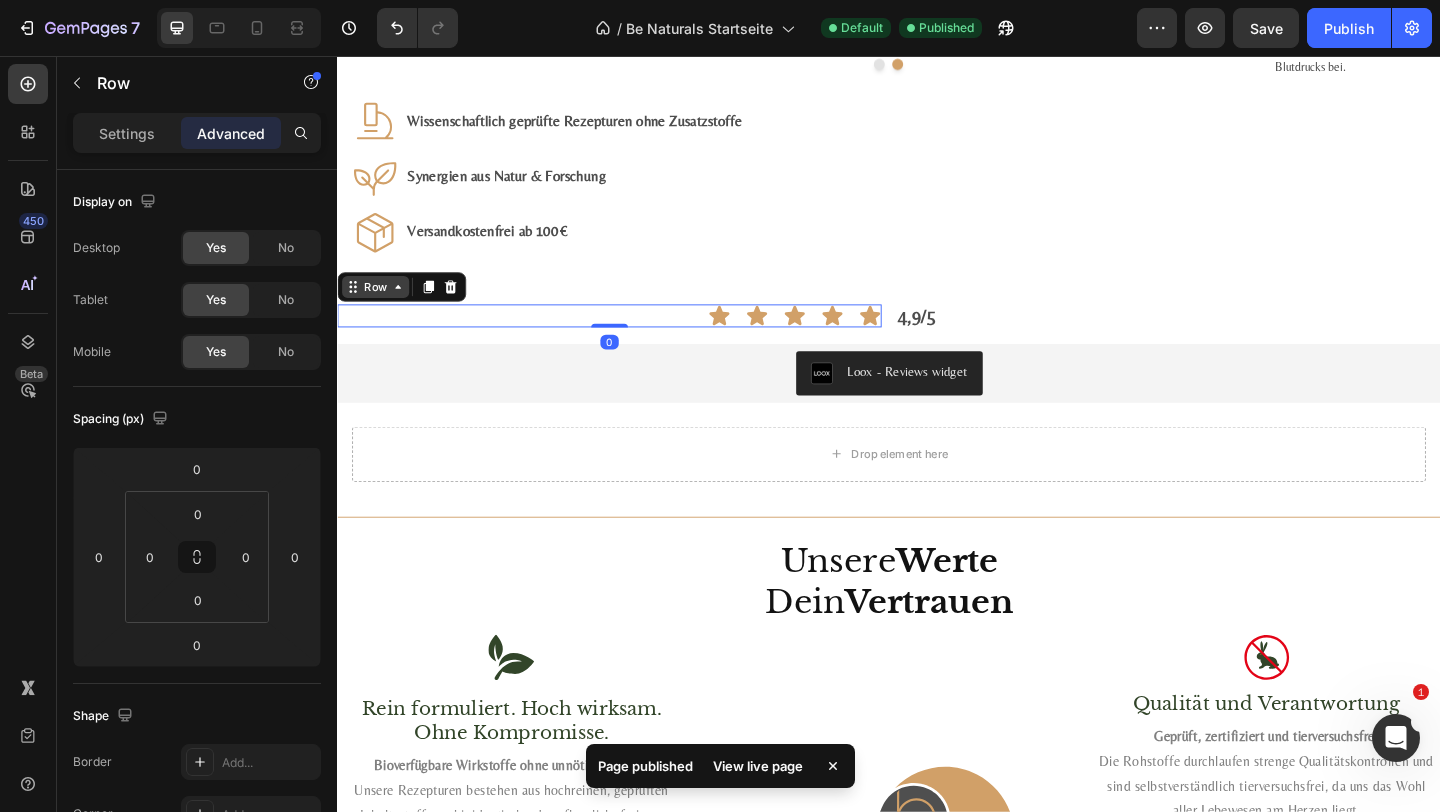click on "Row" at bounding box center [378, 307] 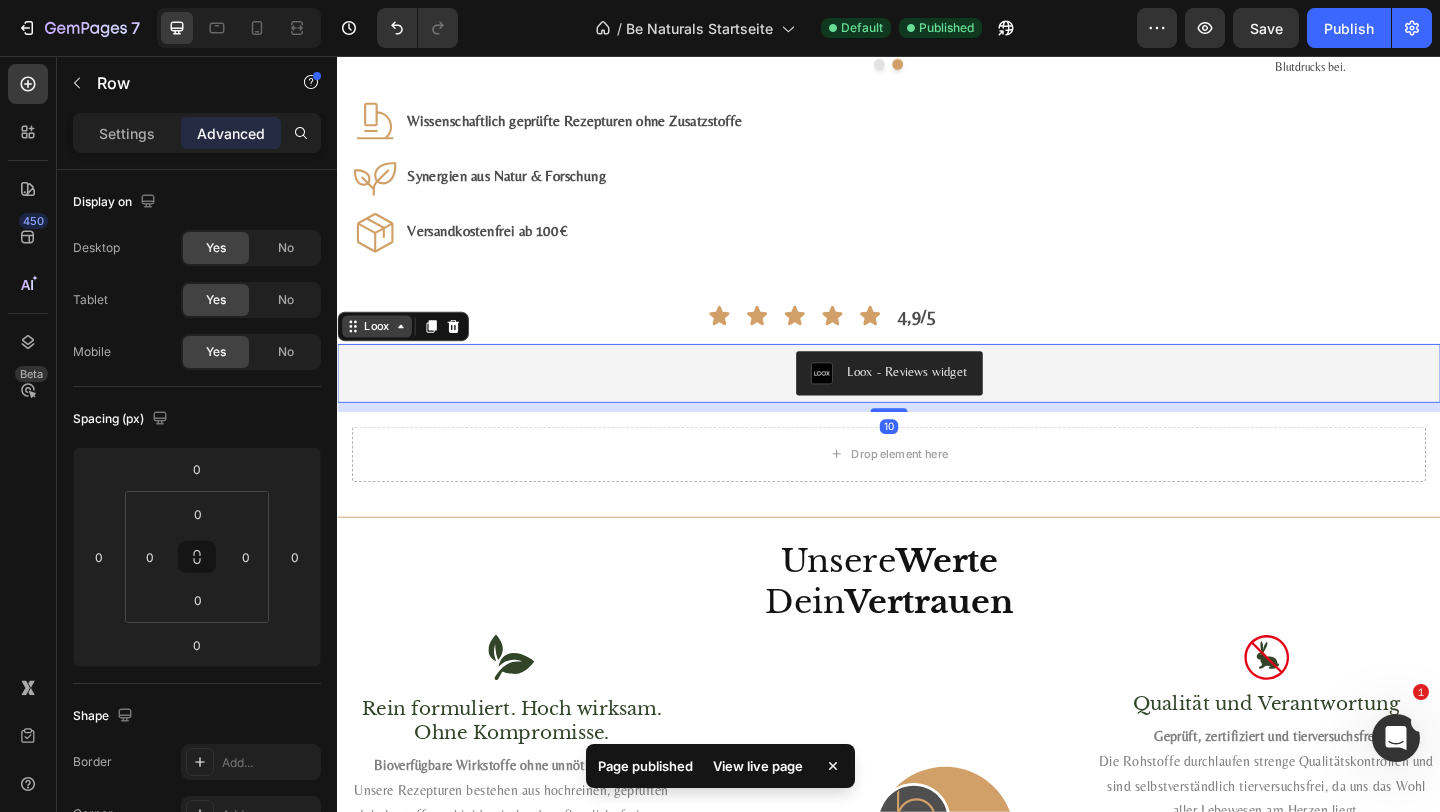 click on "Loox - Reviews widget" at bounding box center (937, 401) 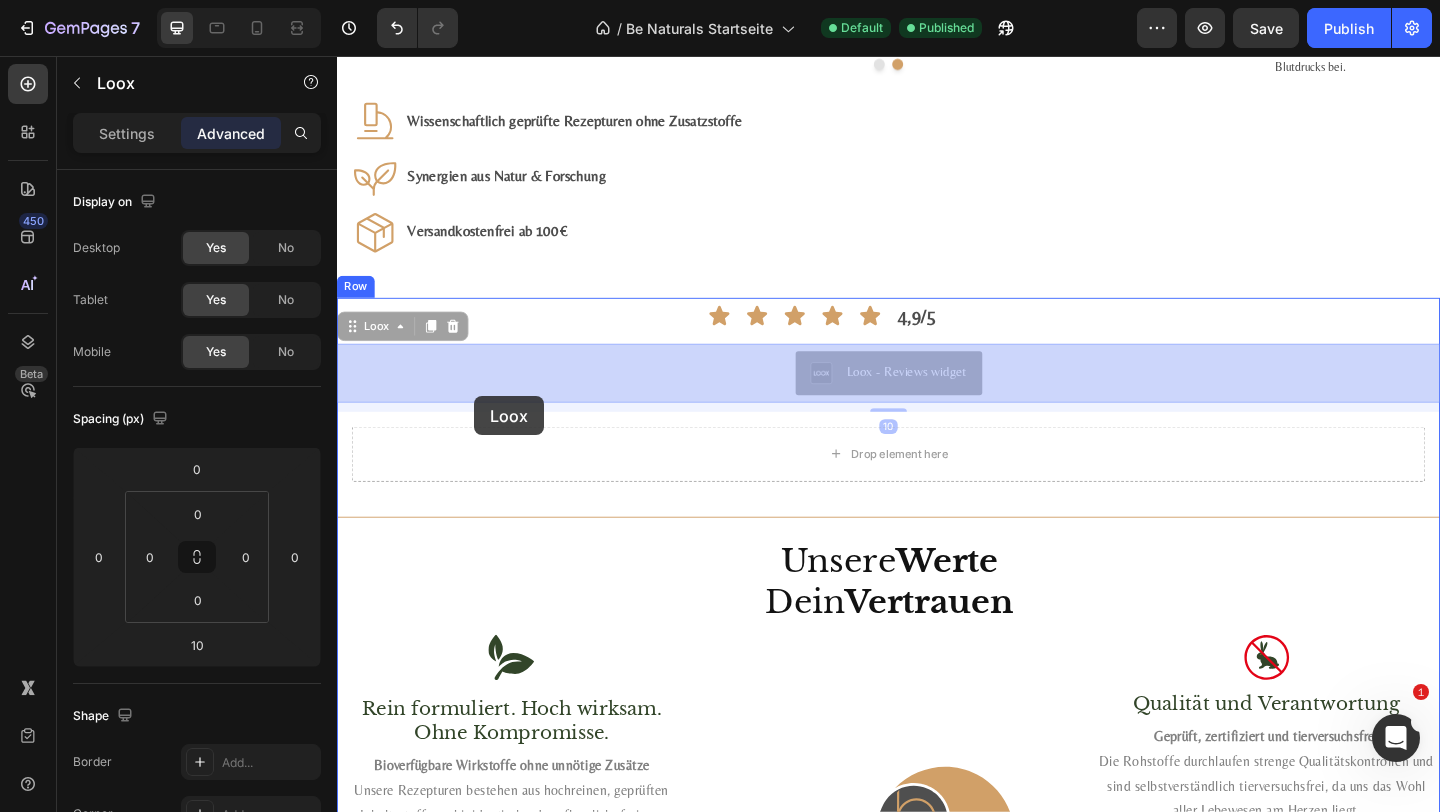 drag, startPoint x: 395, startPoint y: 342, endPoint x: 486, endPoint y: 426, distance: 123.84264 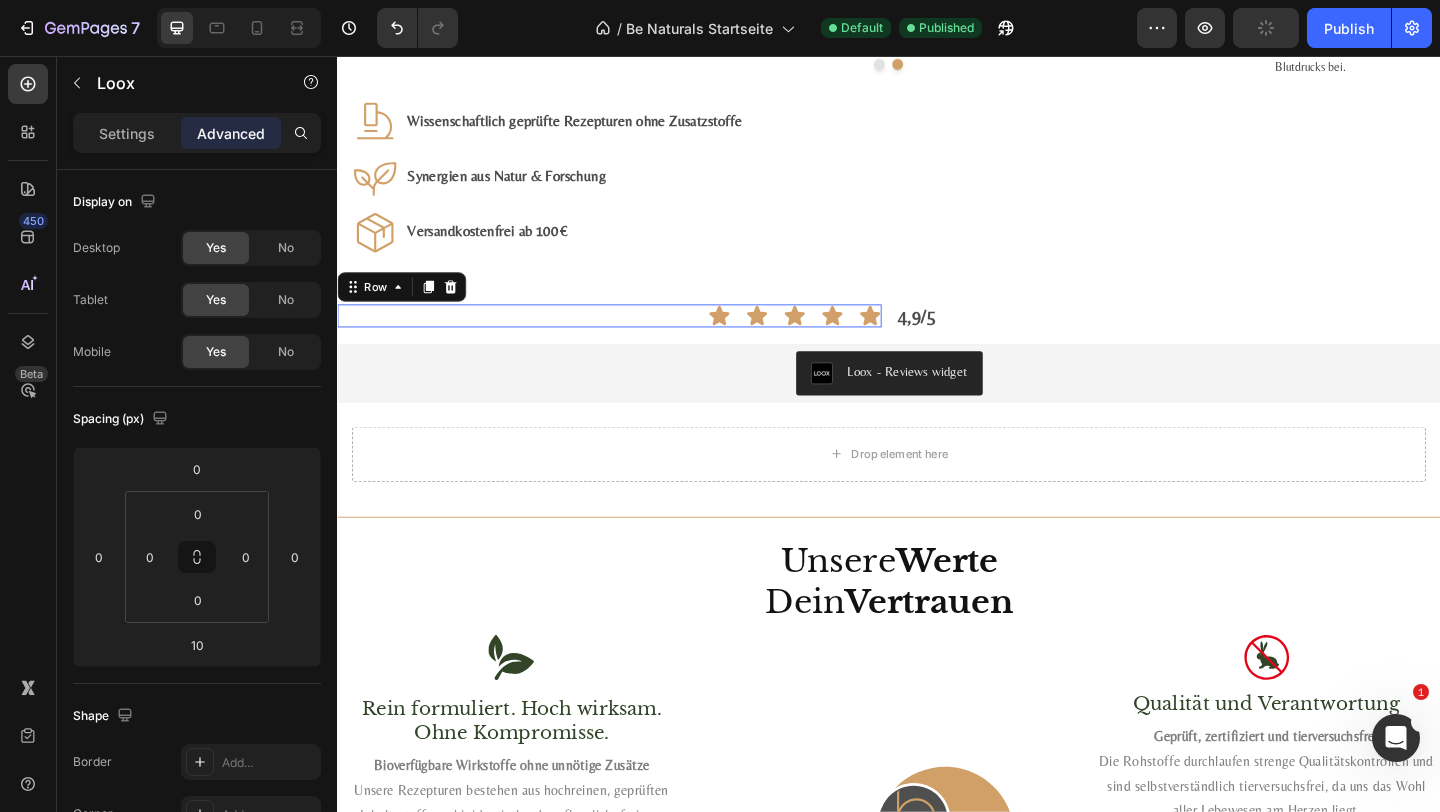 click on "Icon
Icon
Icon
Icon
Icon Row   0" at bounding box center (633, 338) 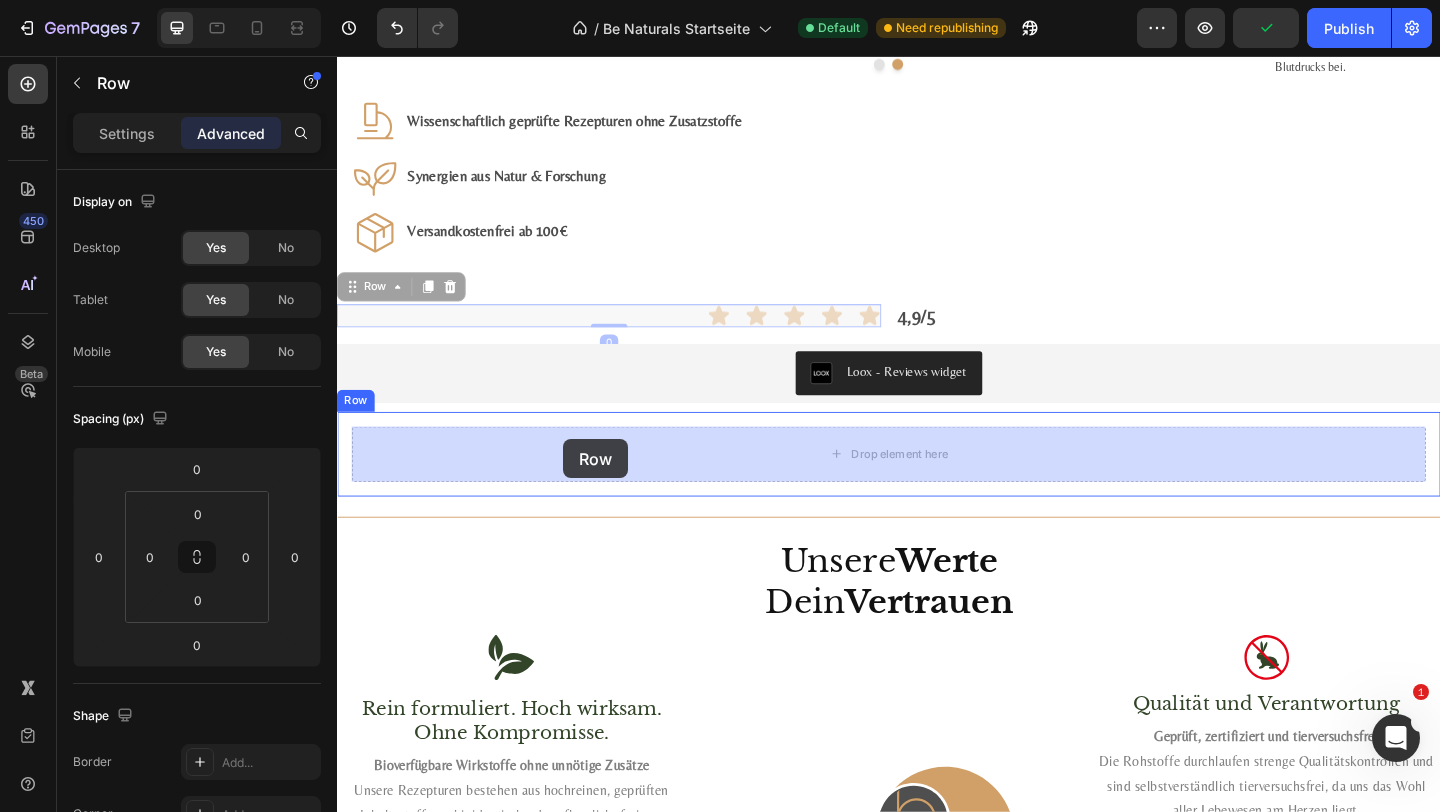 drag, startPoint x: 398, startPoint y: 309, endPoint x: 582, endPoint y: 470, distance: 244.49335 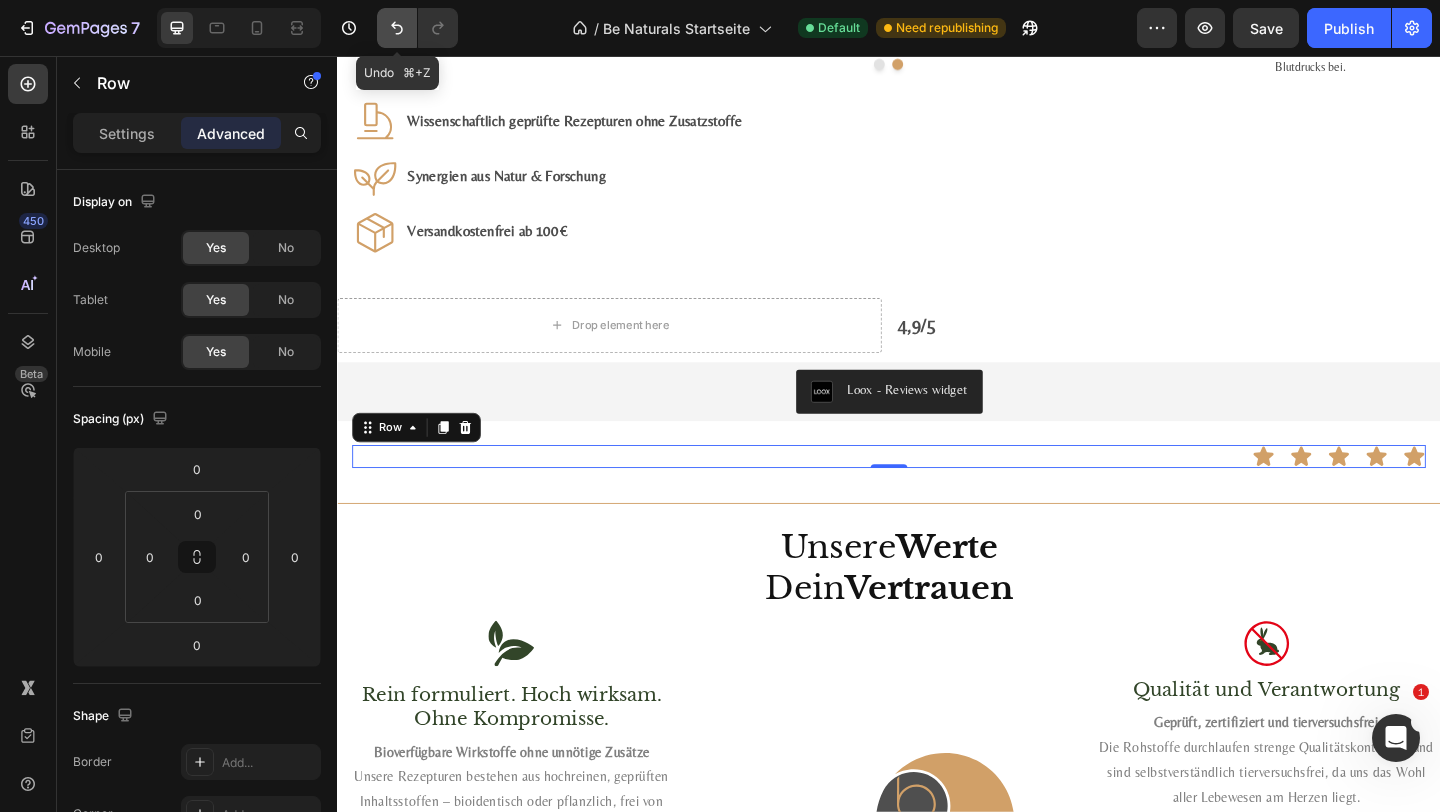 click 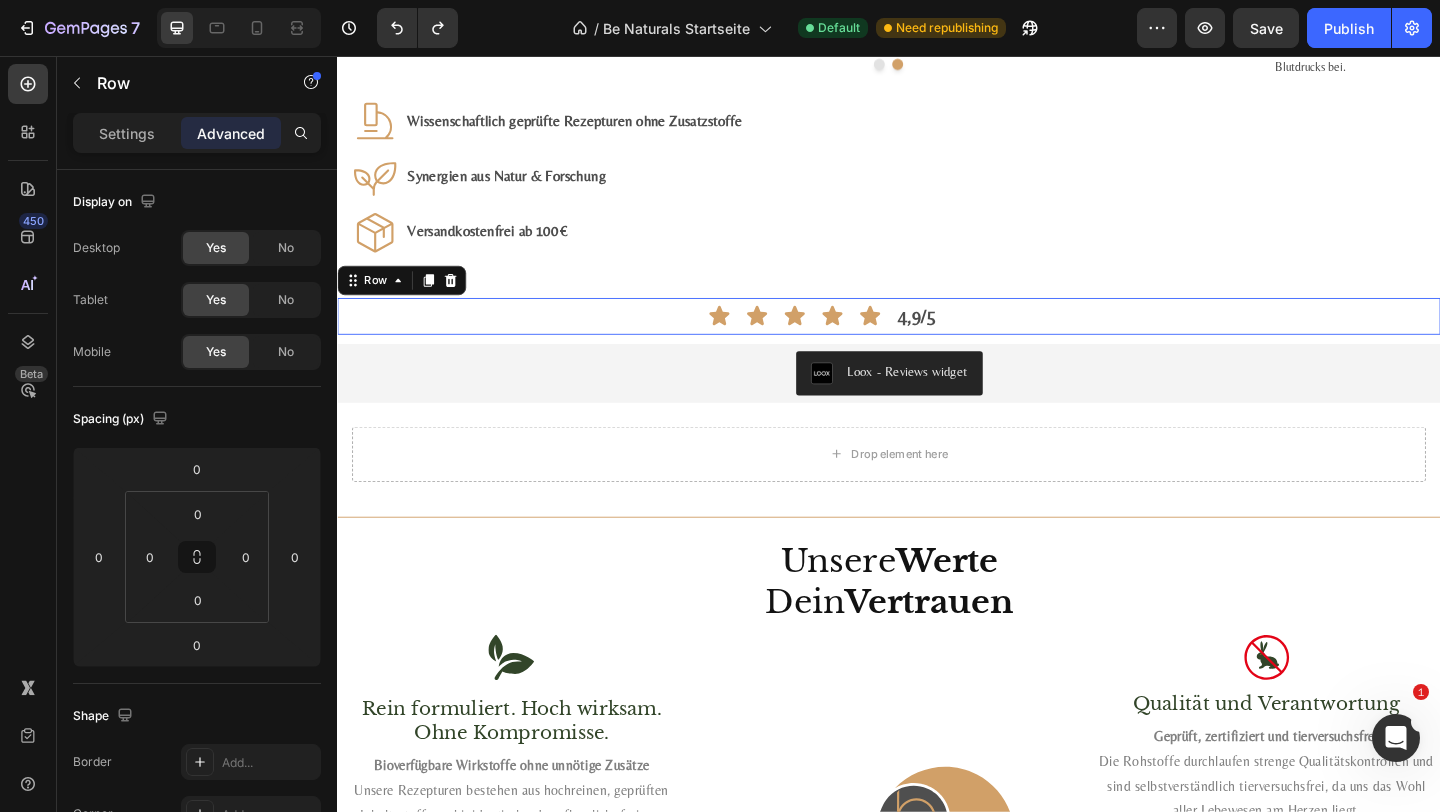 click on "Icon
Icon
Icon
Icon
Icon Row 4,9/5 Text Block Row   0" at bounding box center [937, 339] 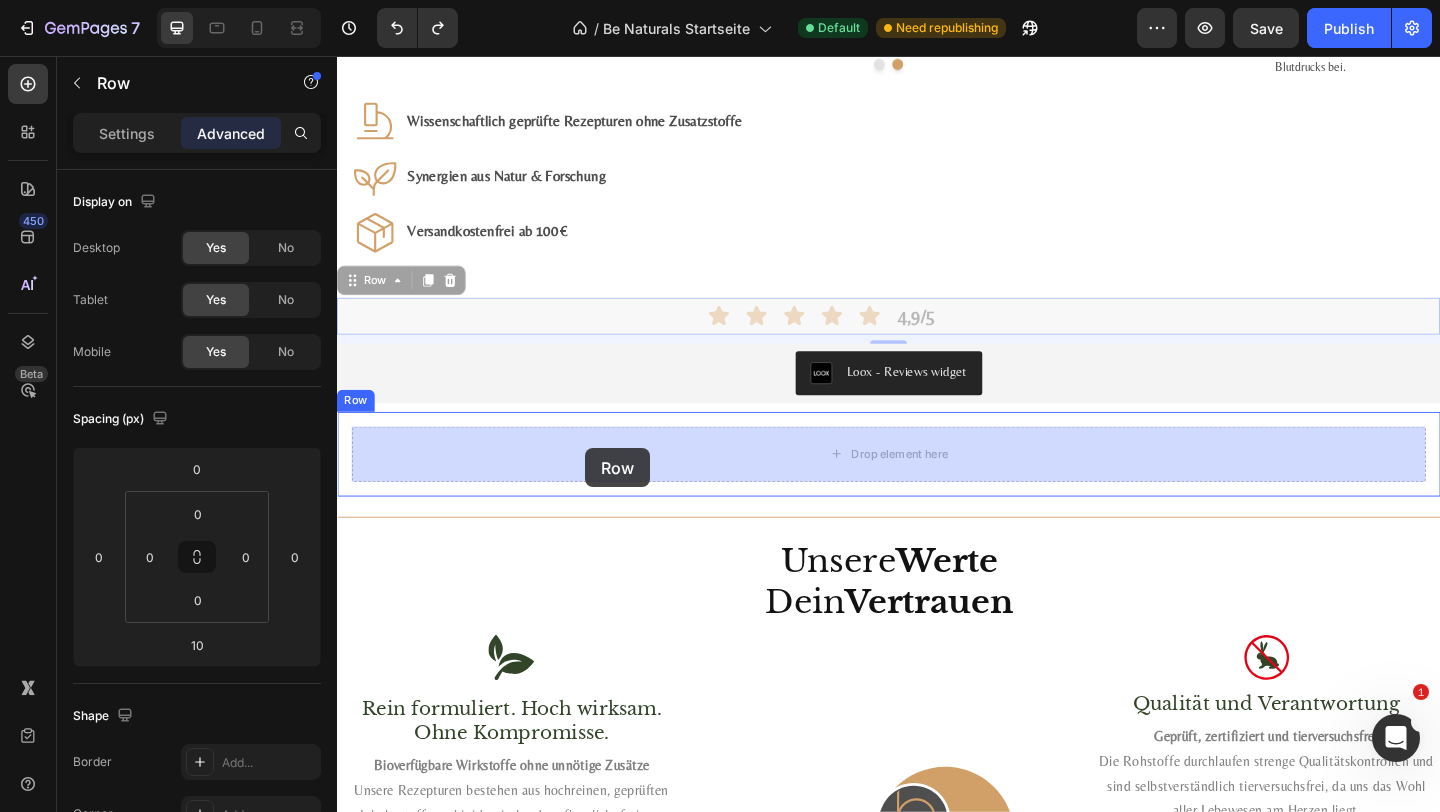 drag, startPoint x: 382, startPoint y: 310, endPoint x: 607, endPoint y: 484, distance: 284.431 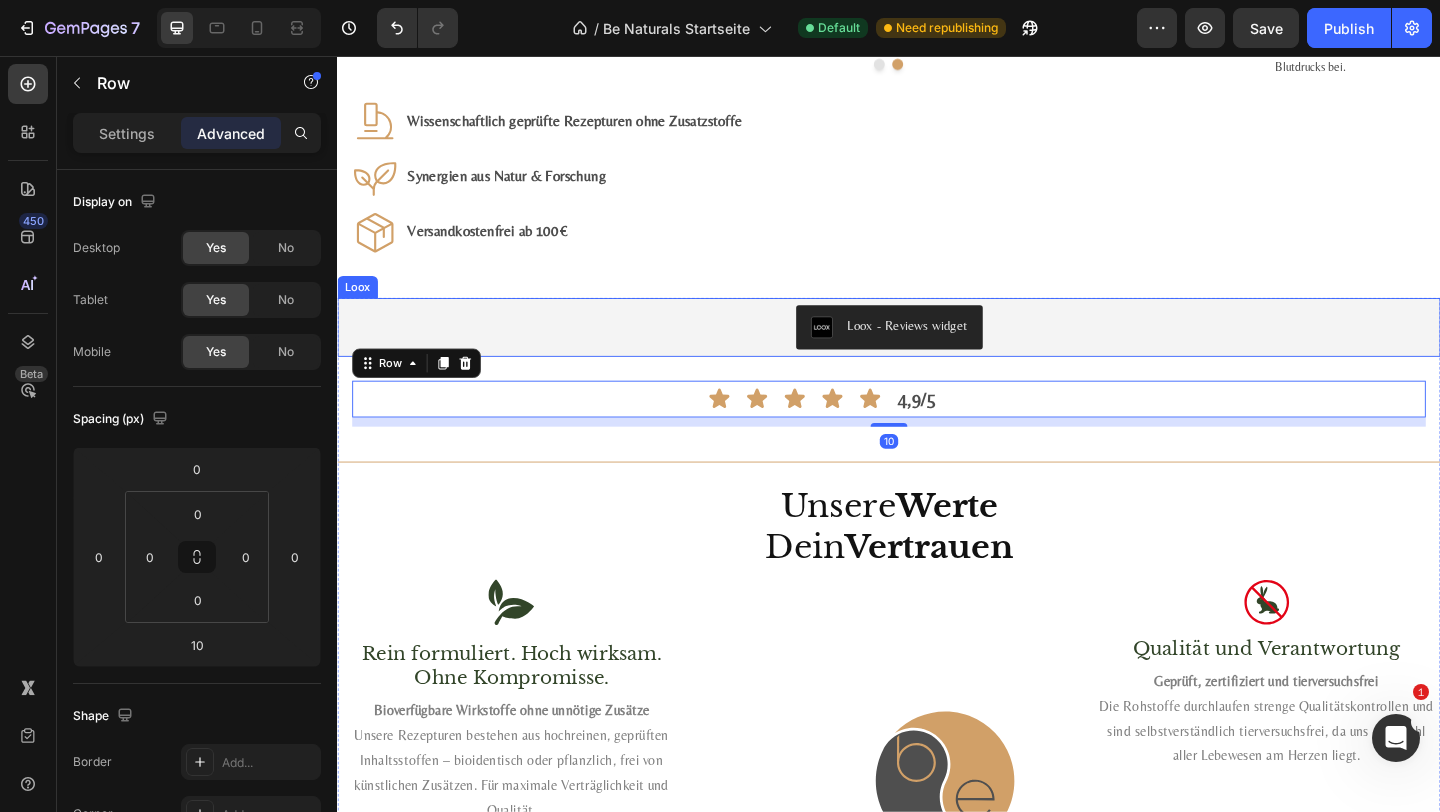 click on "Loox - Reviews widget" at bounding box center (937, 351) 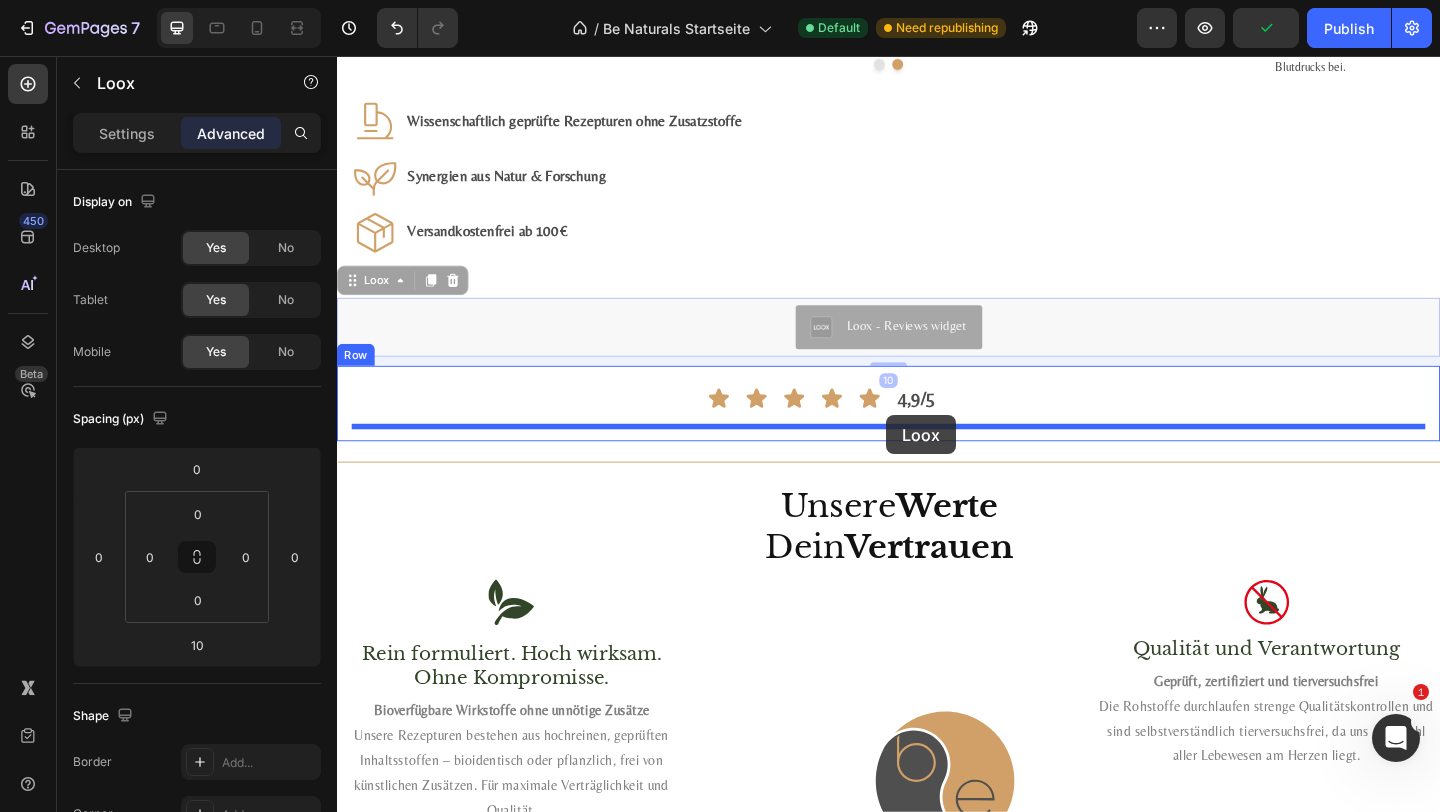 drag, startPoint x: 387, startPoint y: 301, endPoint x: 934, endPoint y: 450, distance: 566.93036 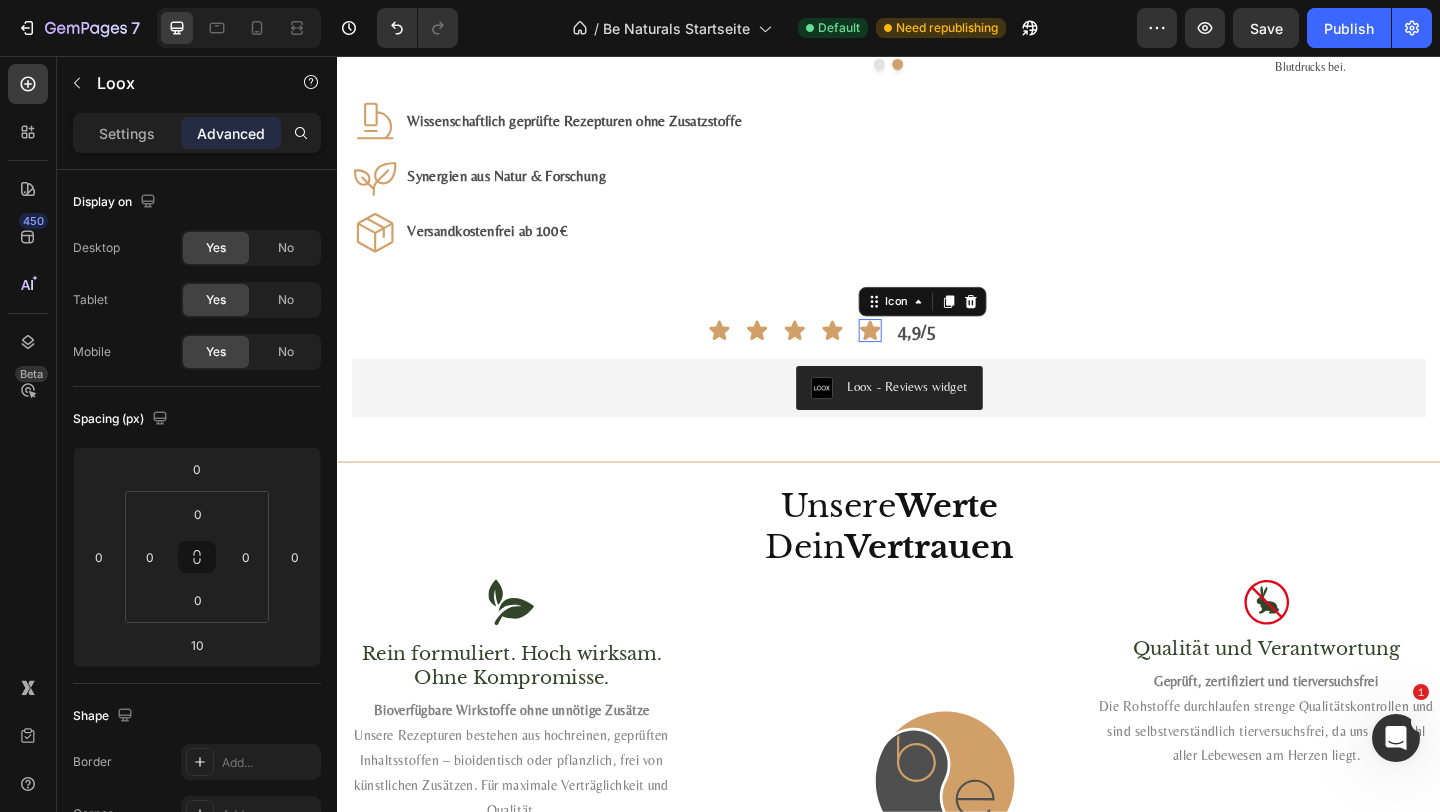 click 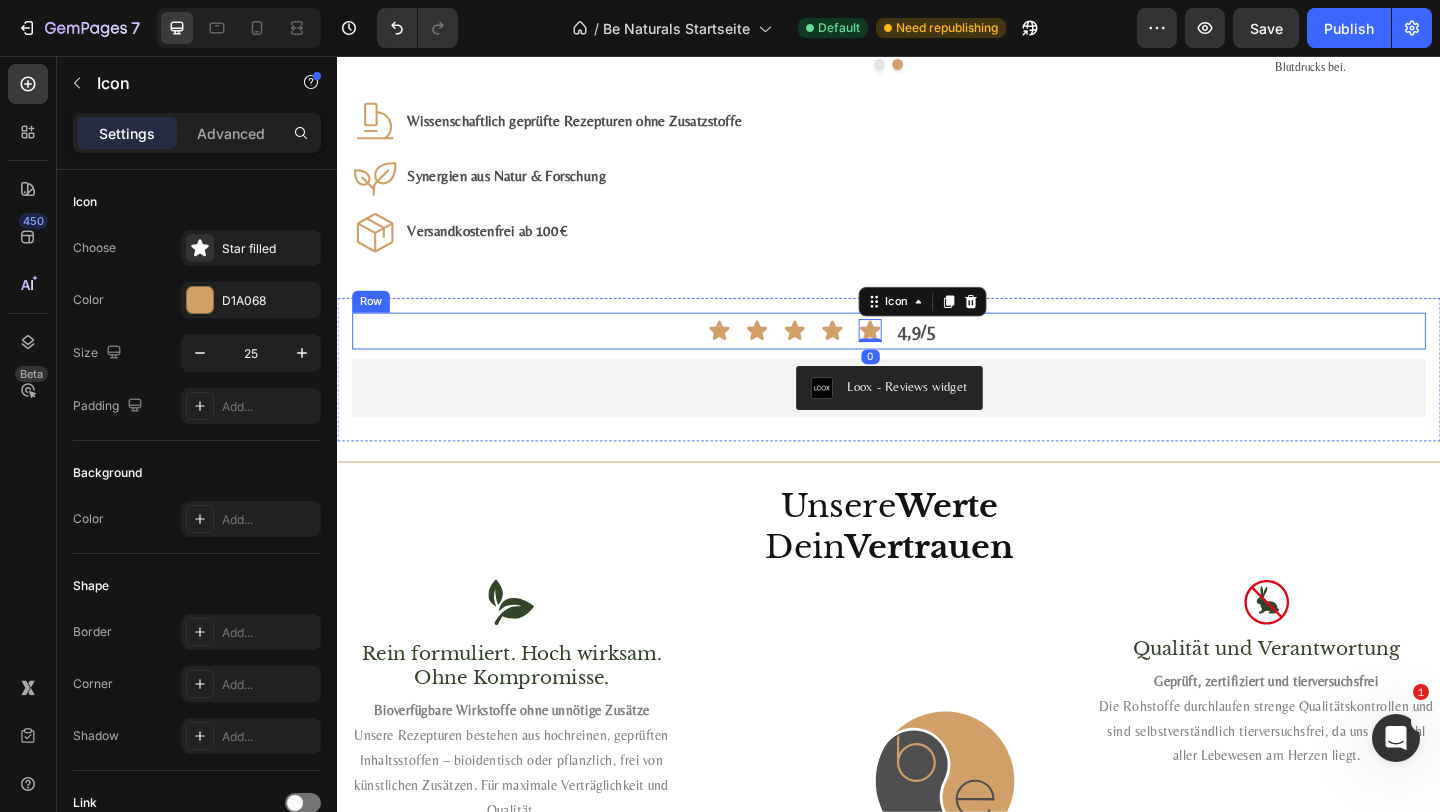 click on "Icon
Icon
Icon
Icon
Icon   0 Row 4,9/5 Text Block Row" at bounding box center [937, 355] 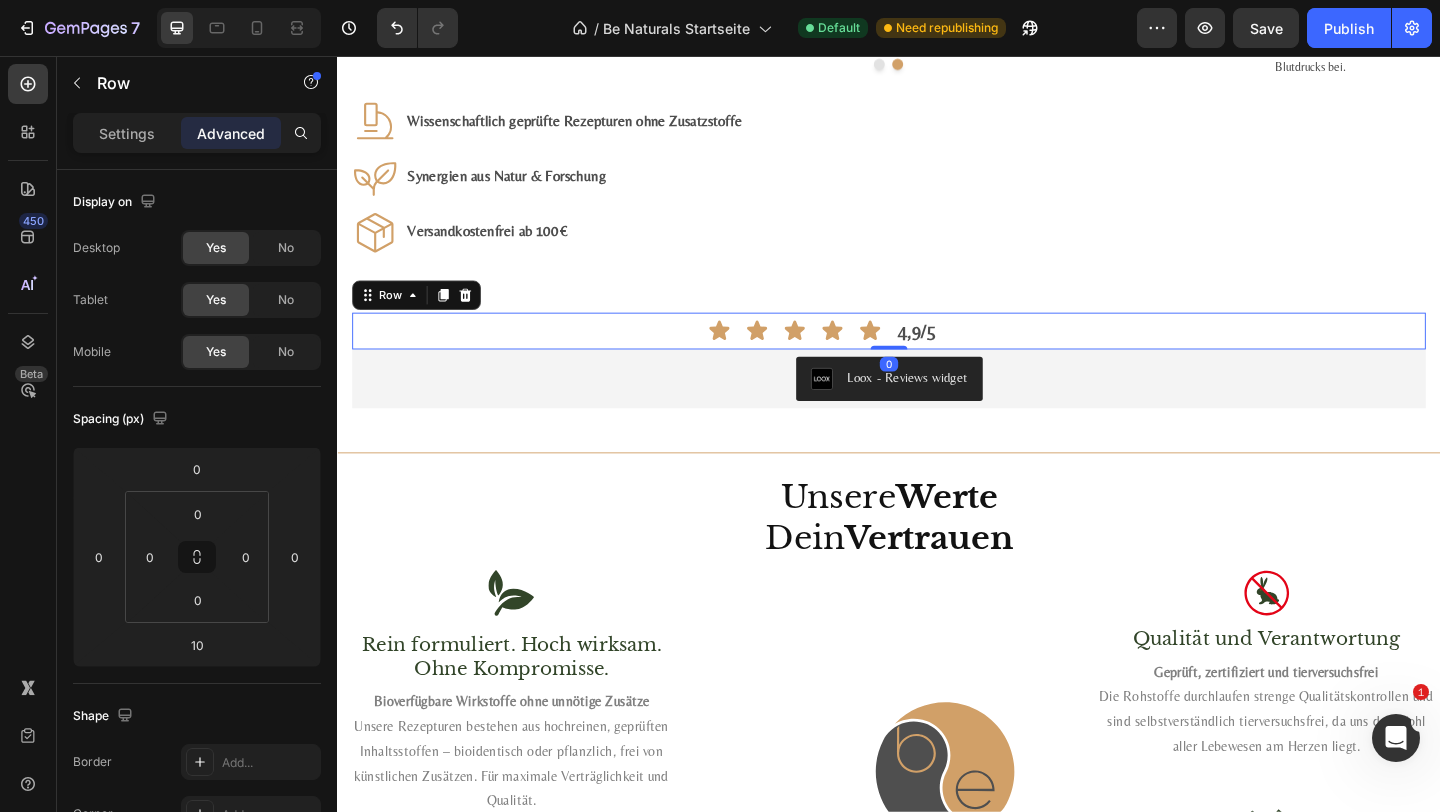 drag, startPoint x: 935, startPoint y: 380, endPoint x: 933, endPoint y: 319, distance: 61.03278 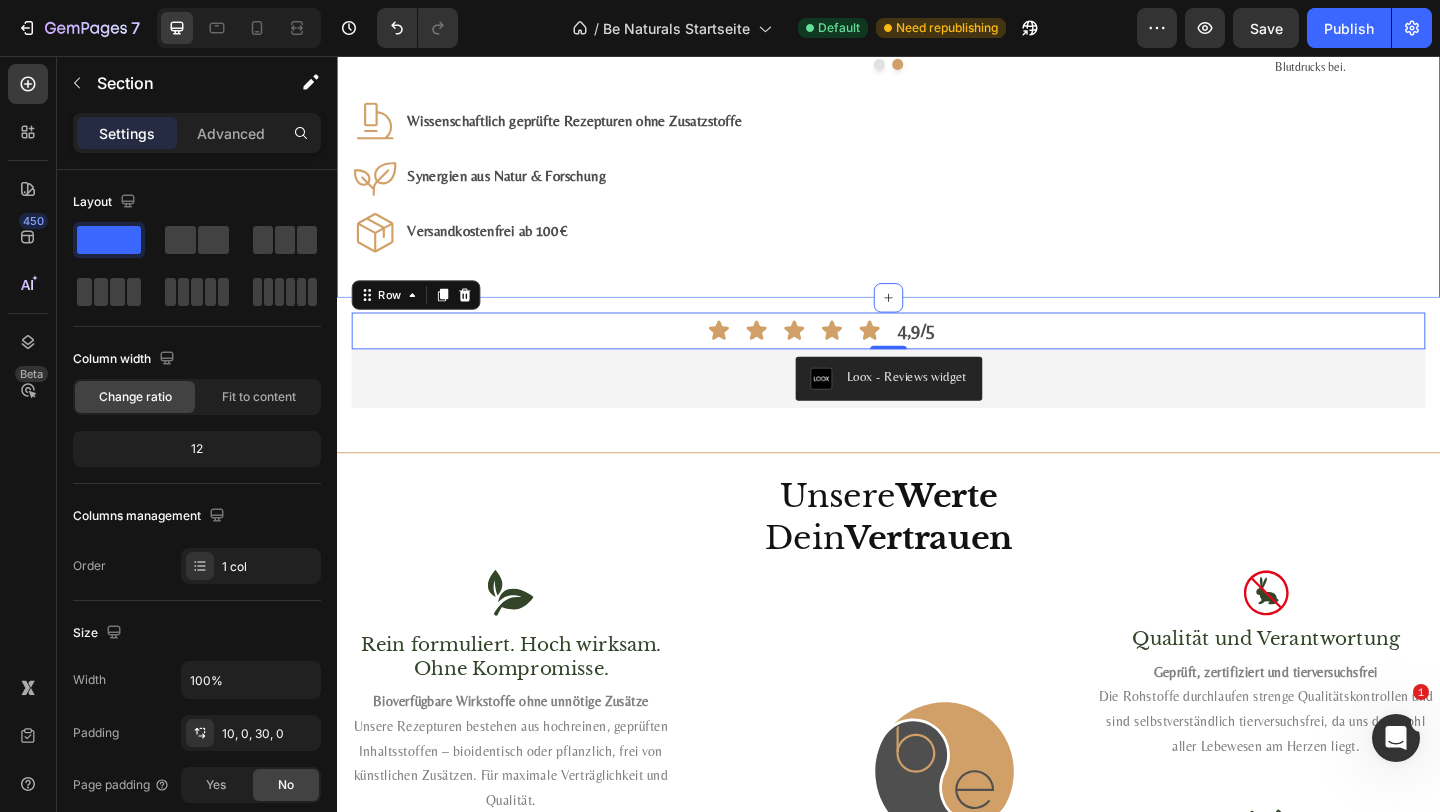 click on "Be Naturals  Favoriten Wirkung trifft Qualität Heading Für dein Wohlbefinden, deine Balance und deinen Alltag. Text Block Bestseller ansehen Button #1 Bestseller Product Badge Product Images Astaxanthin, Lutein, Zeaxanthin Komplex Product Title Loox - Rating widget Loox Natürlicher Carotinoid-Komplex in Olivenöl, ohne Zusätze Text Block €29,99 Product Price Product Price 1.975,00€ / 1L Text Block Row Kaufen Add to Cart
Icon 8 mg Astaxanthin  +  20 mg Lutein  + 1 mg Zeaxanthin je ml Text Block Row
Icon Fettlöslich :  hohe Bioverfügbarkeit  mit Oliven- &  Zitronenöl Text Block Row
Icon Vegan, labor­geprüft & ohne Zusatz­stoffe Text Block Row Row Product #2 Bestseller Product Badge Product Images Mumijo MG Komplex Product Title Loox - Rating widget Loox Himalaya-Shilajit + Meeres­magnesium + 13 Pflanzen­vitamine Text Block €39,99 Product Price Product Price 1.606,79€ / 1kg Text Block Row Kaufen Add to Cart
Icon Text Block Row  (" at bounding box center (937, -384) 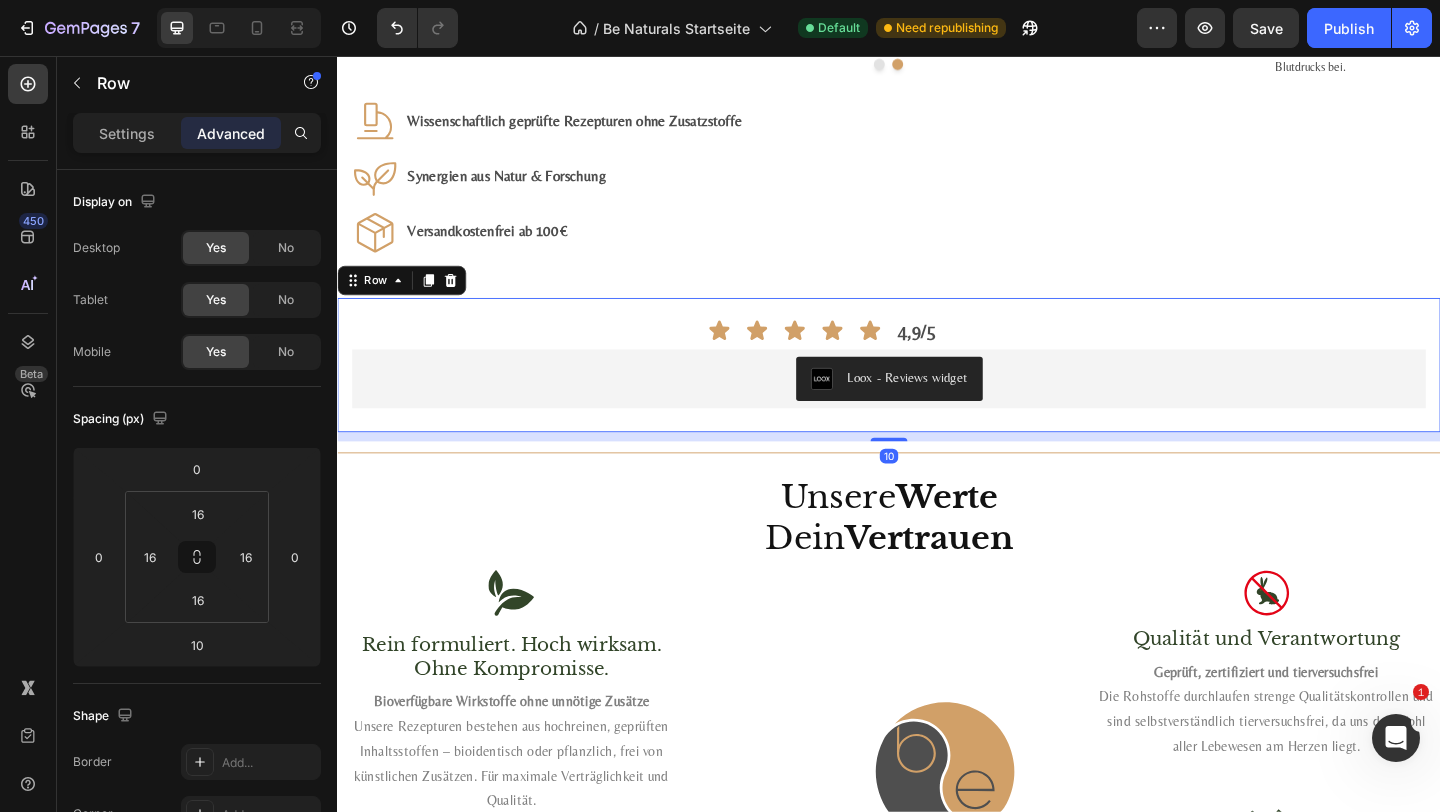 click on "Icon
Icon
Icon
Icon
Icon Row 4,9/5 Text Block Row Loox - Reviews widget Loox Row   10" at bounding box center [937, 392] 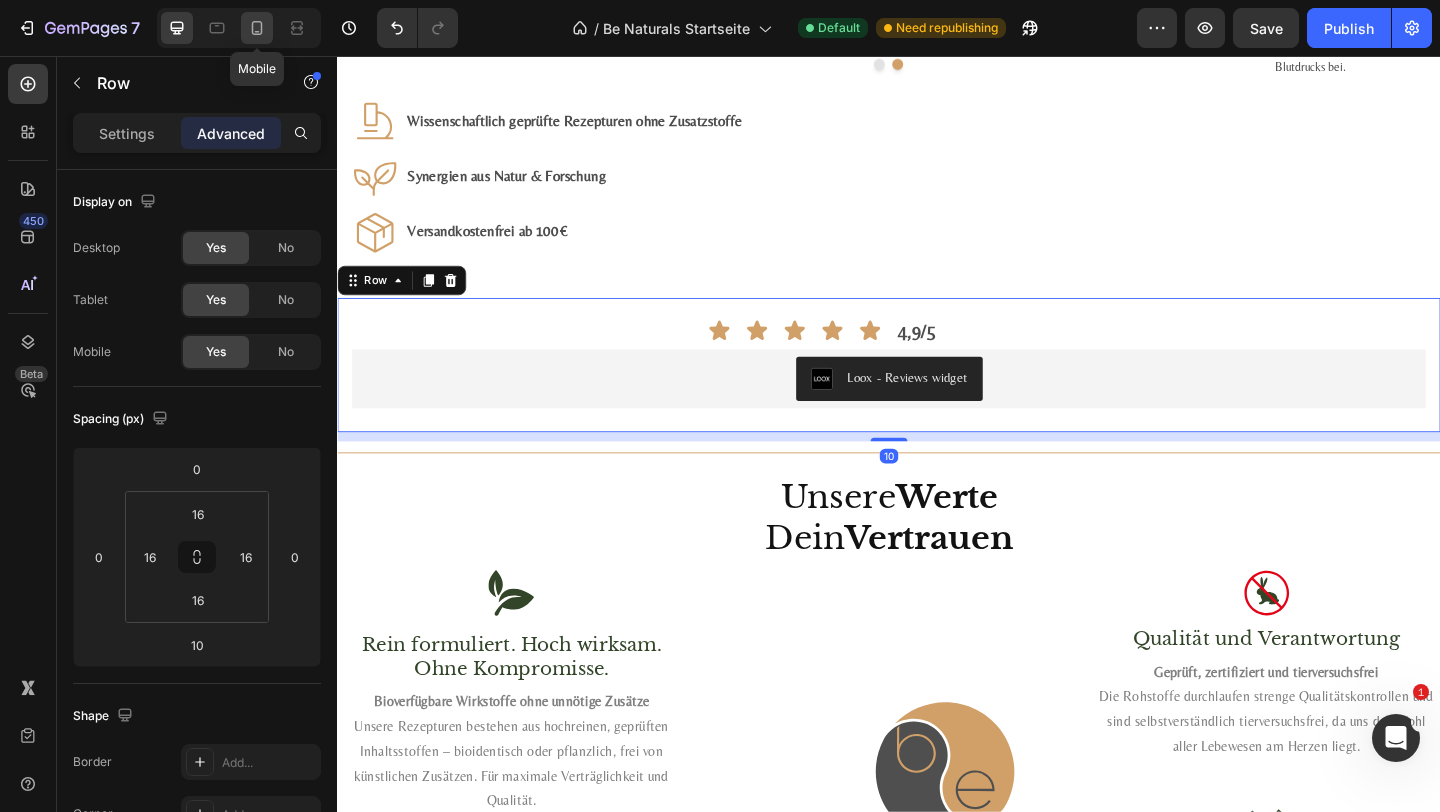 click 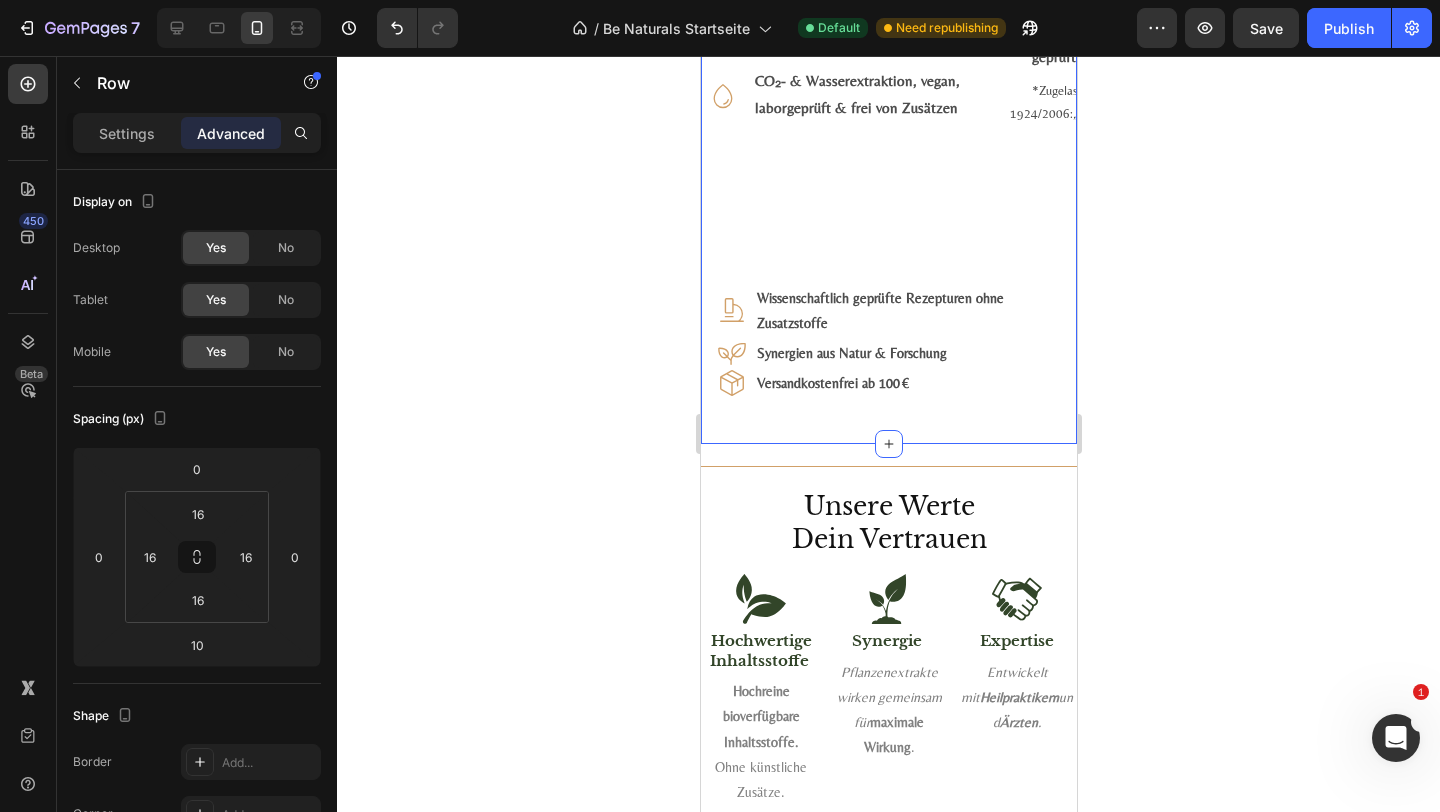 scroll, scrollTop: 2867, scrollLeft: 0, axis: vertical 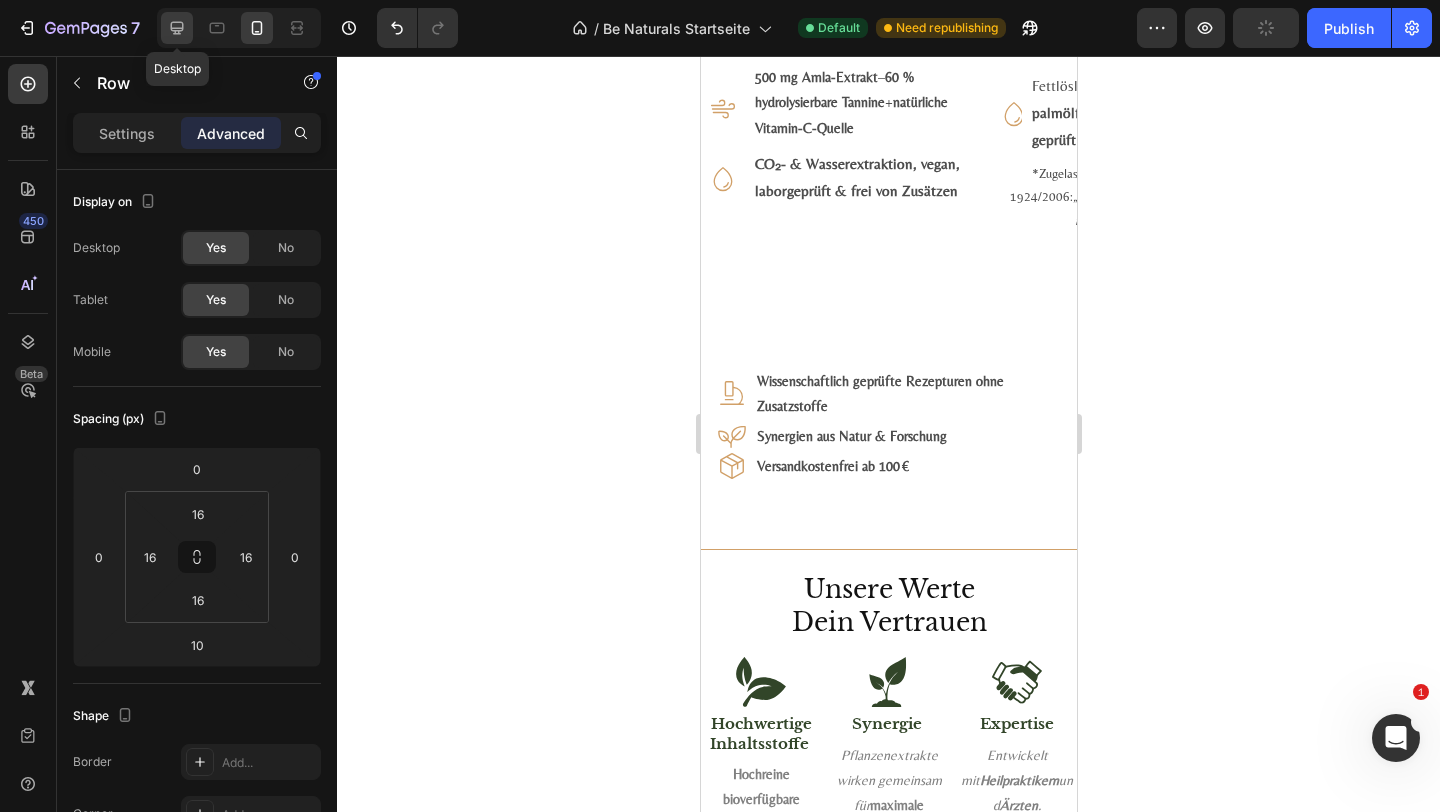 drag, startPoint x: 168, startPoint y: 33, endPoint x: 196, endPoint y: 104, distance: 76.321686 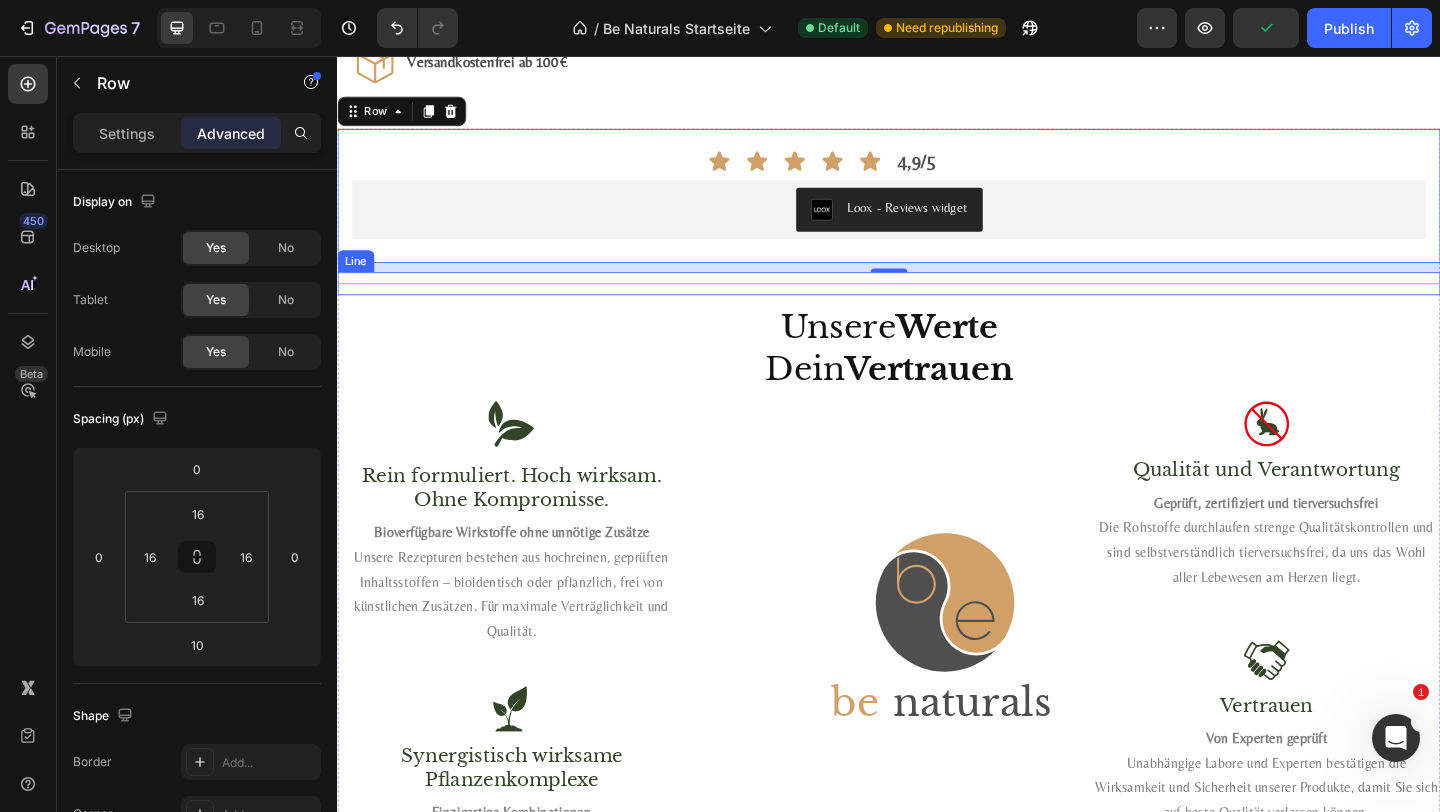 scroll, scrollTop: 3151, scrollLeft: 0, axis: vertical 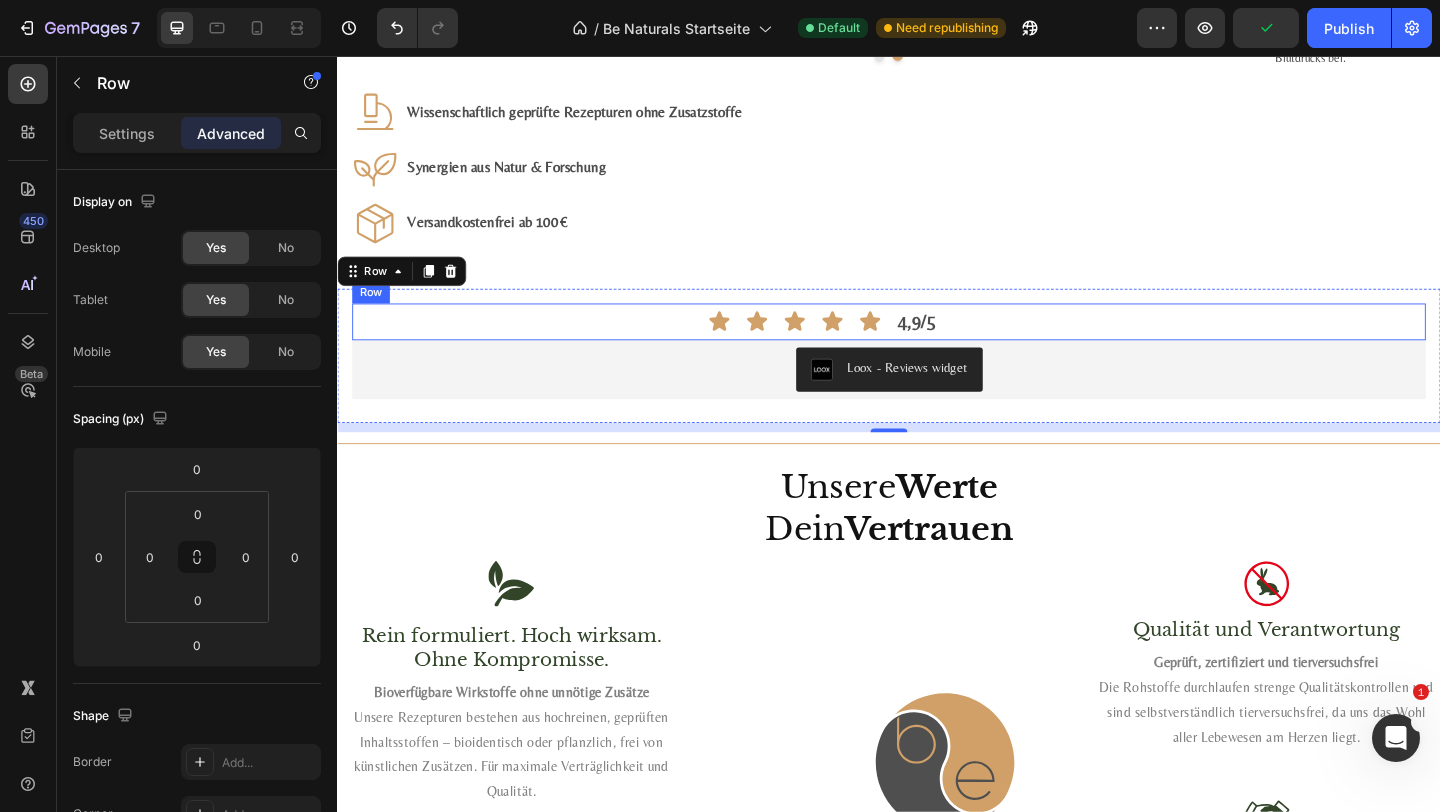 click on "Icon
Icon
Icon
Icon
Icon Row" at bounding box center [641, 345] 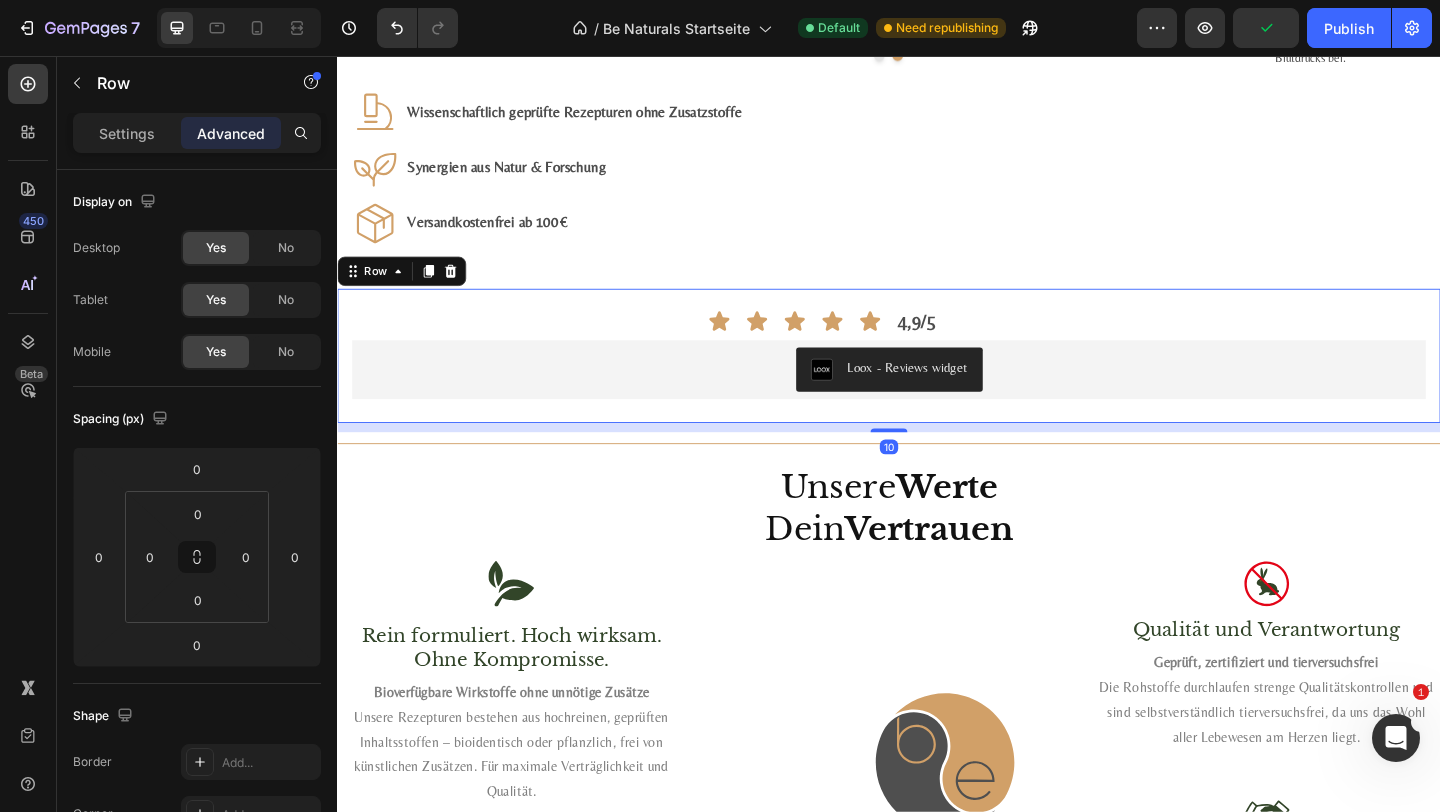 click on "Icon
Icon
Icon
Icon
Icon Row 4,9/5 Text Block Row Loox - Reviews widget Loox Row   10" at bounding box center (937, 382) 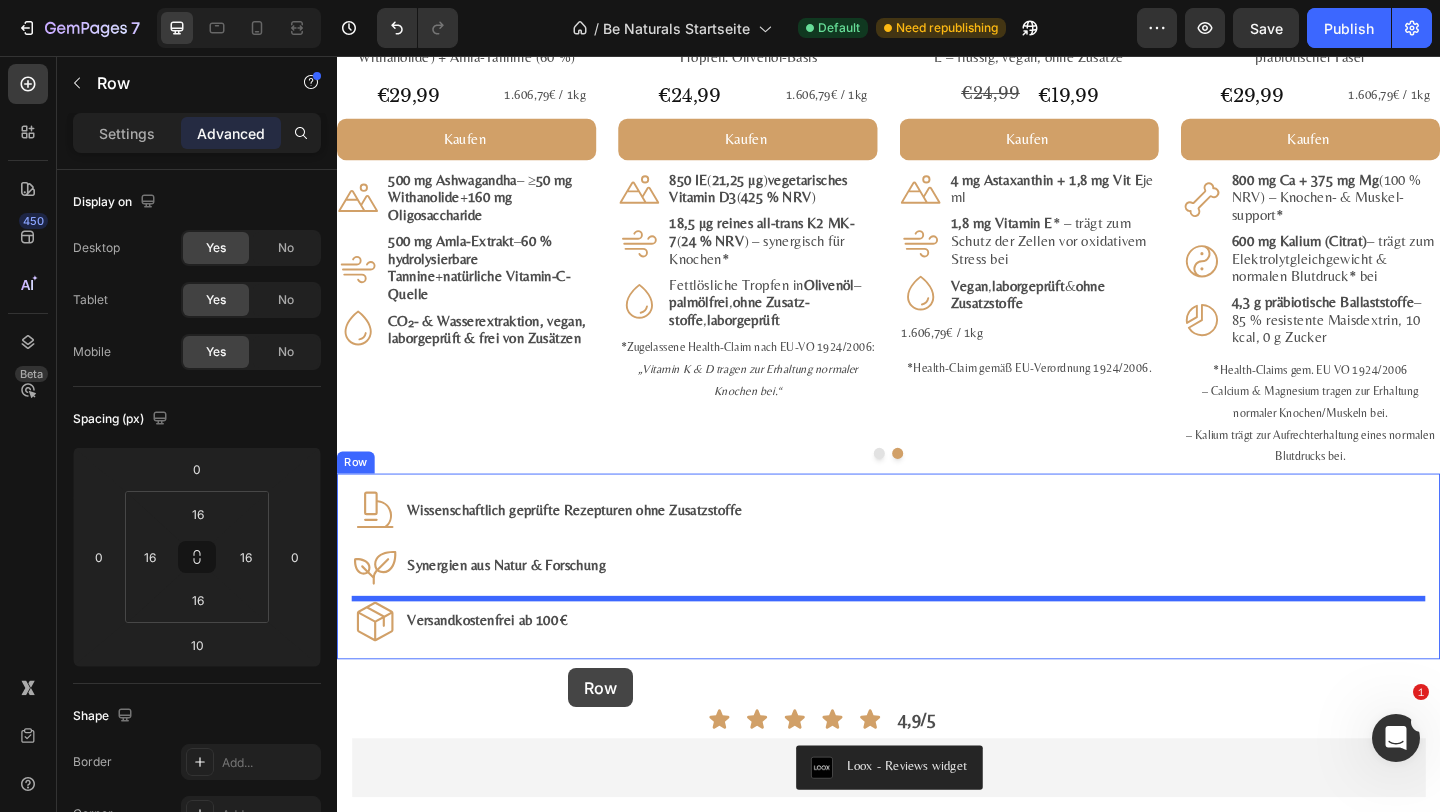 scroll, scrollTop: 2793, scrollLeft: 0, axis: vertical 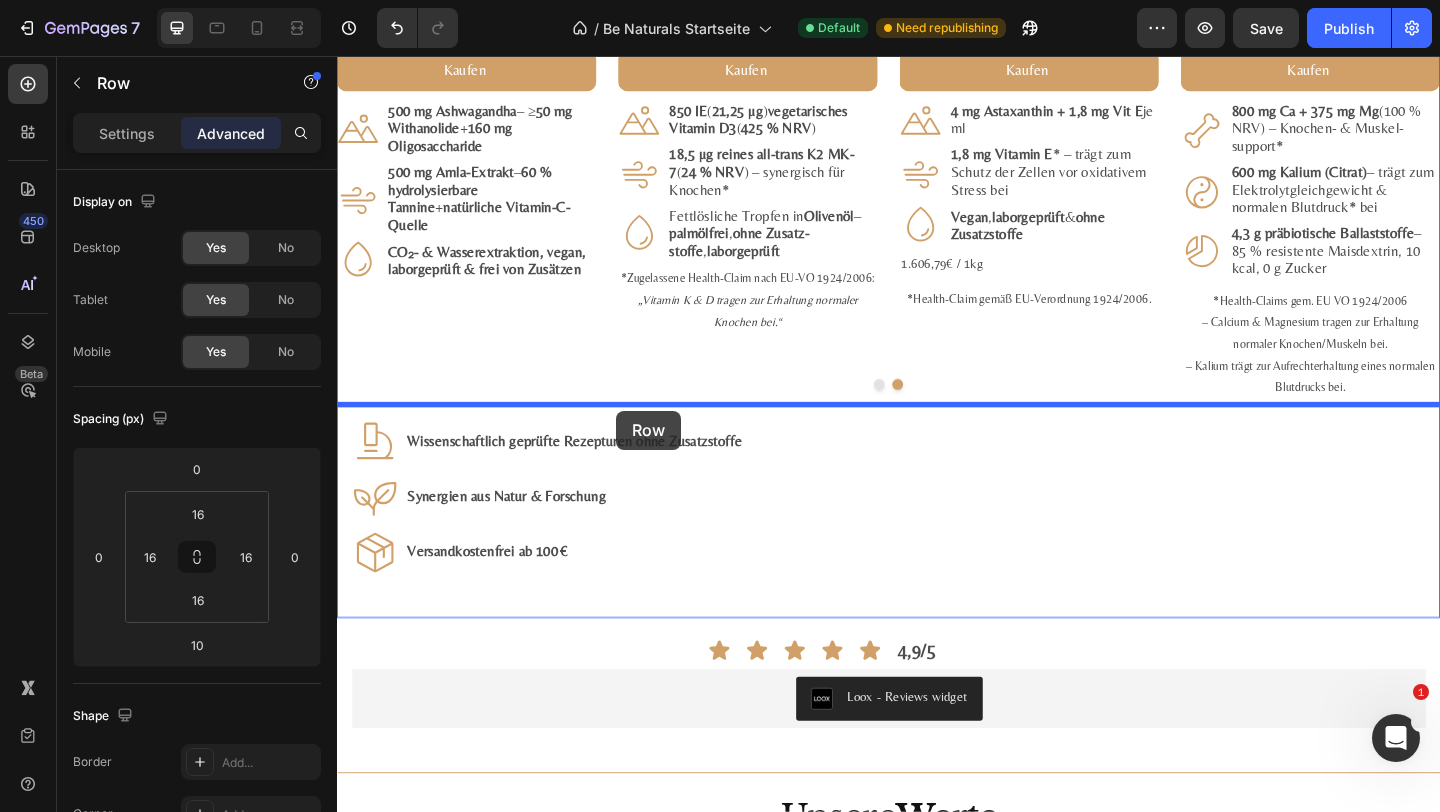 drag, startPoint x: 379, startPoint y: 287, endPoint x: 640, endPoint y: 442, distance: 303.5556 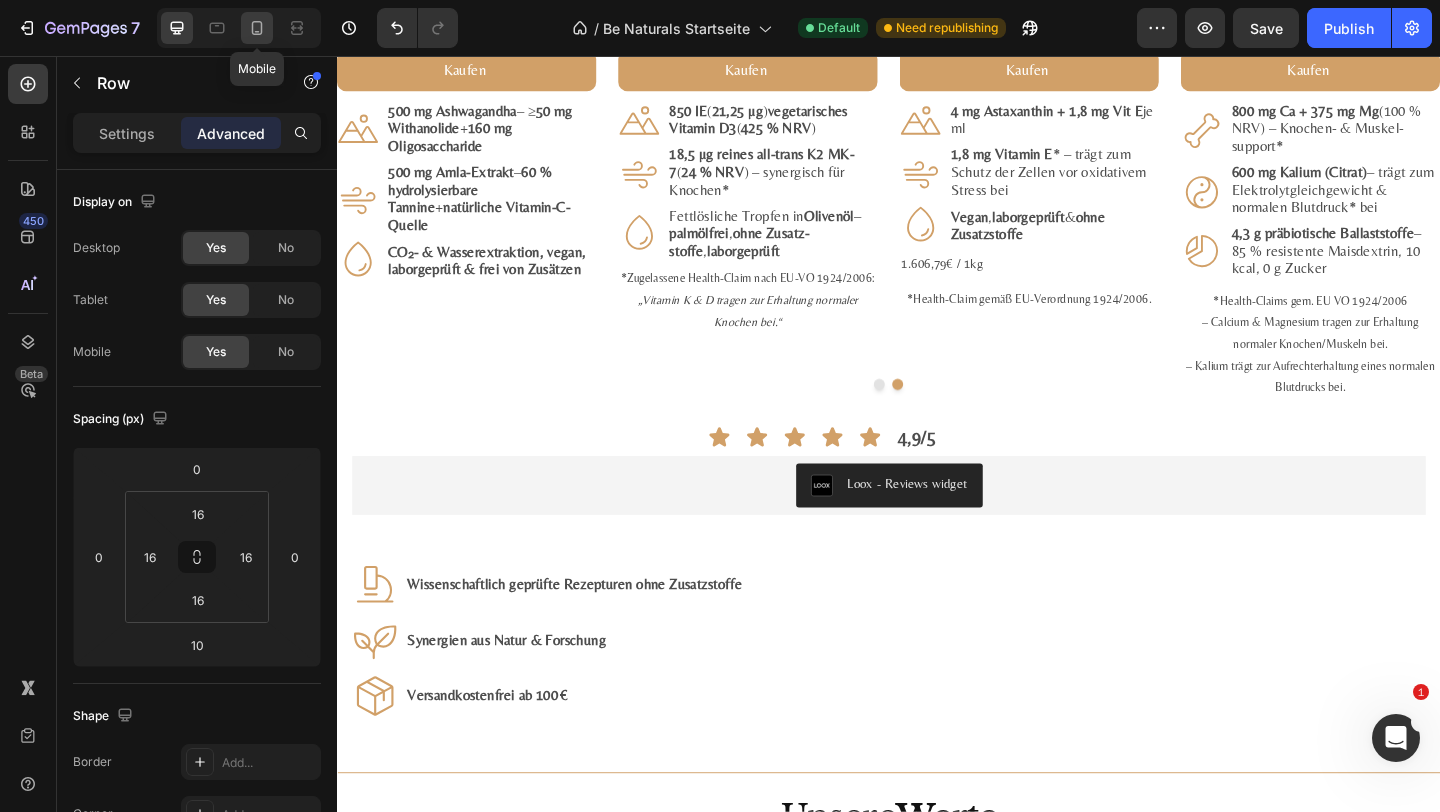 click 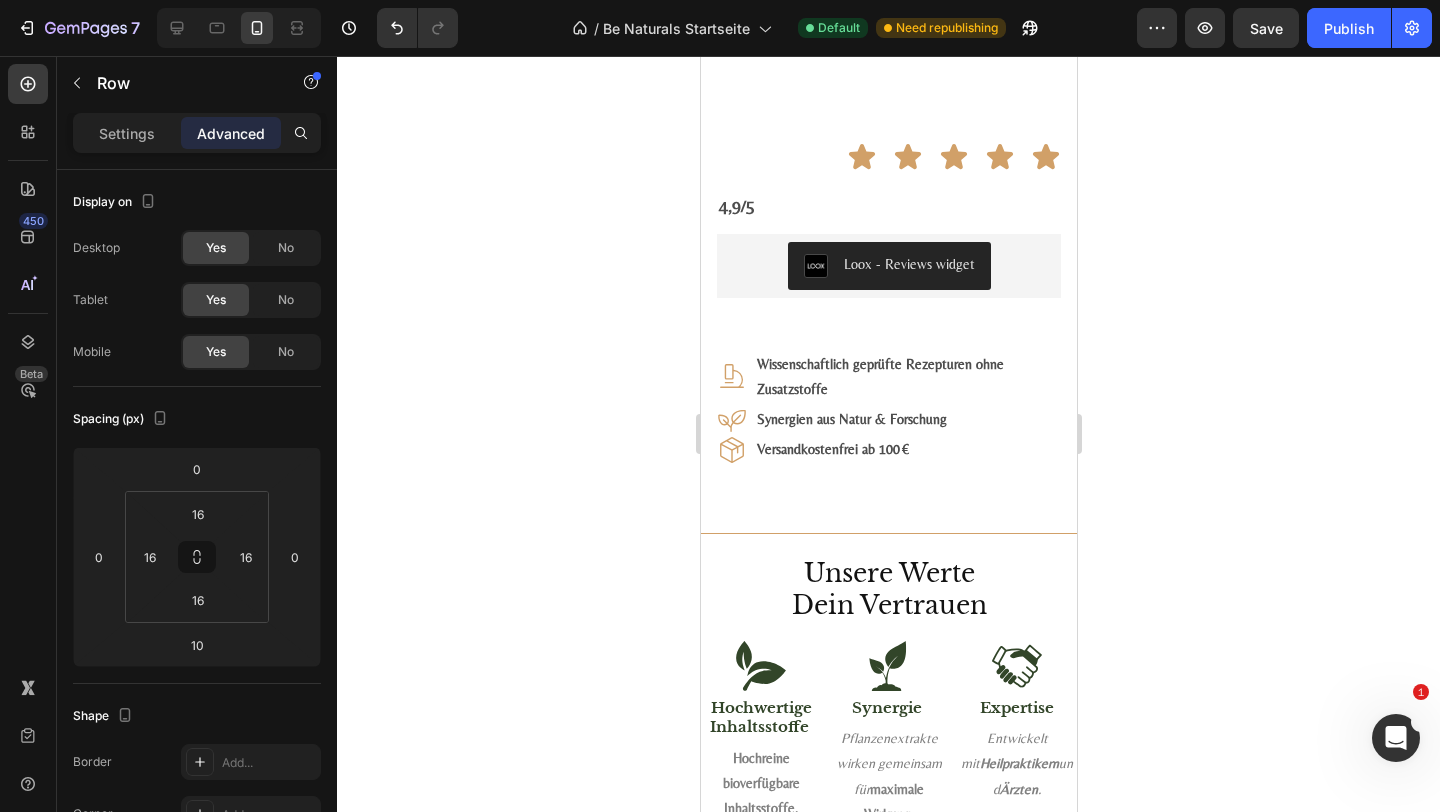 scroll, scrollTop: 3004, scrollLeft: 0, axis: vertical 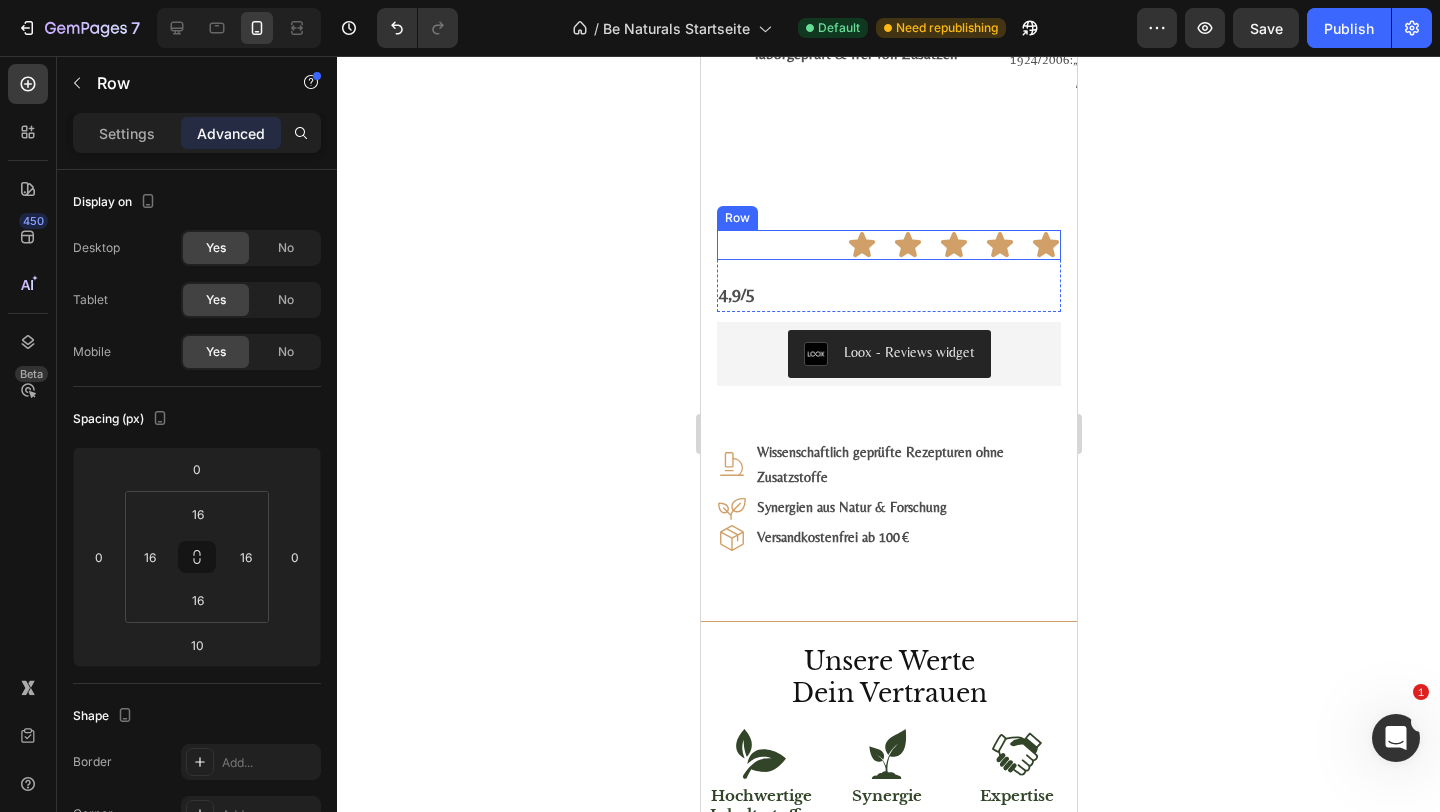 click on "Icon
Icon
Icon
Icon
Icon Row" at bounding box center (888, 245) 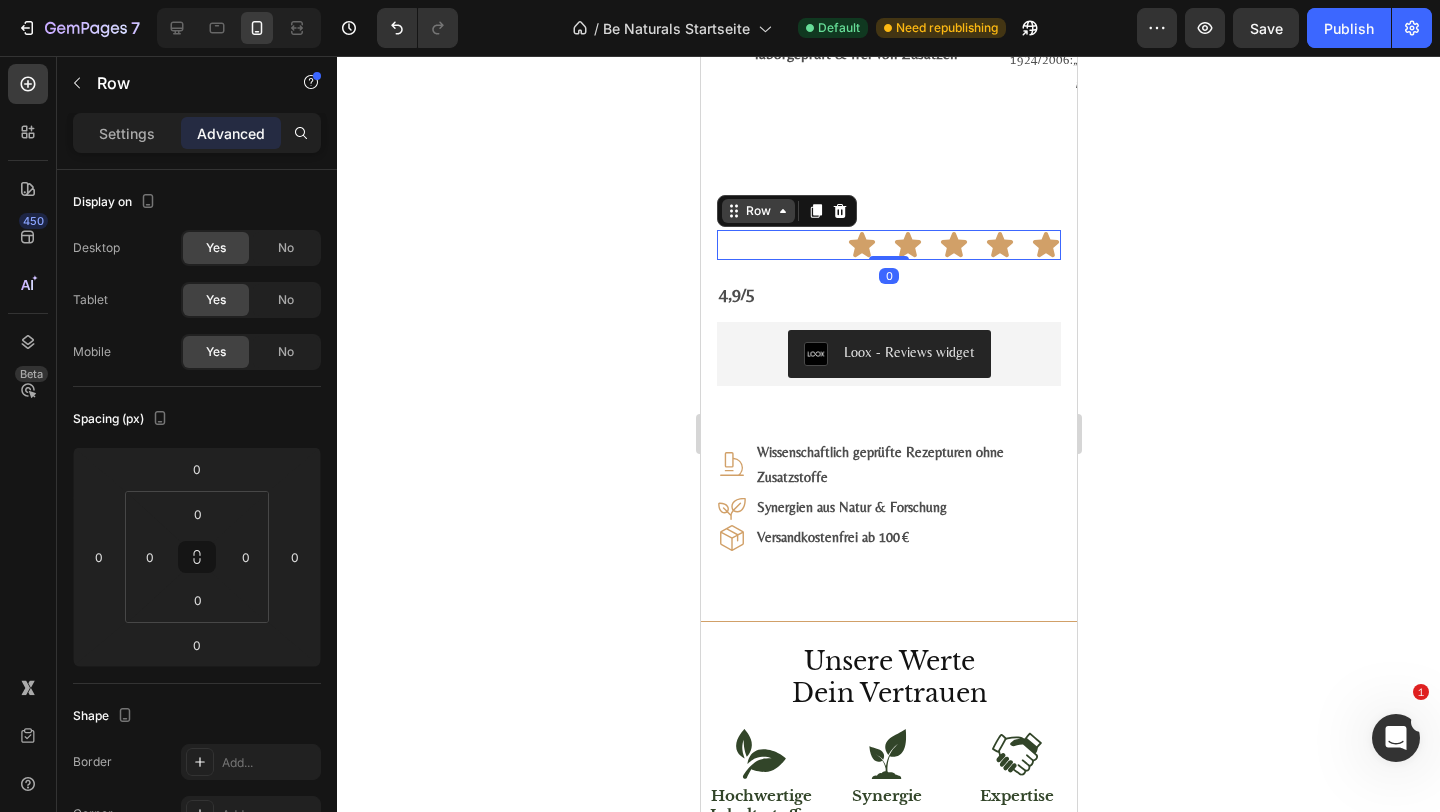 click on "Row" at bounding box center [757, 211] 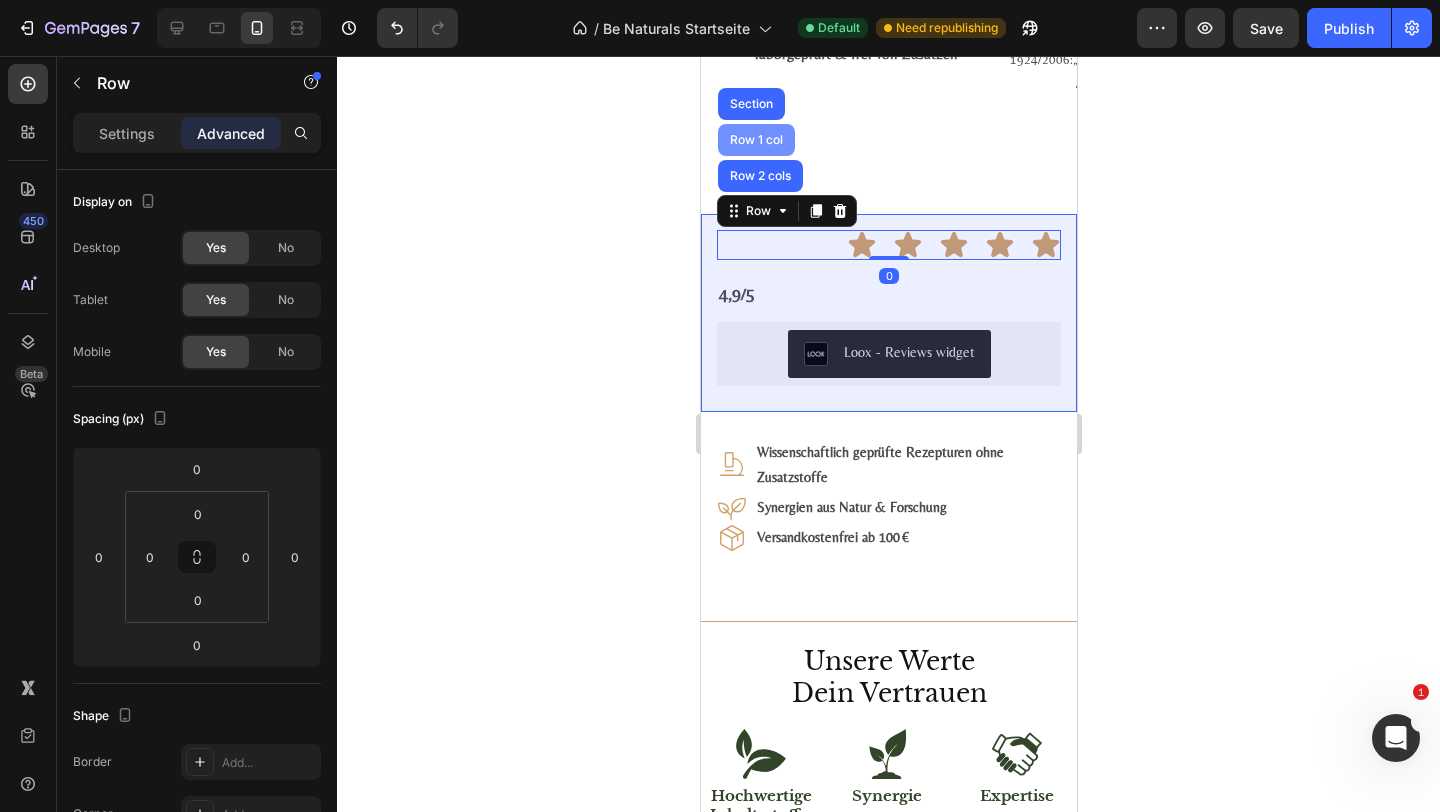 click on "Row 1 col" at bounding box center [755, 140] 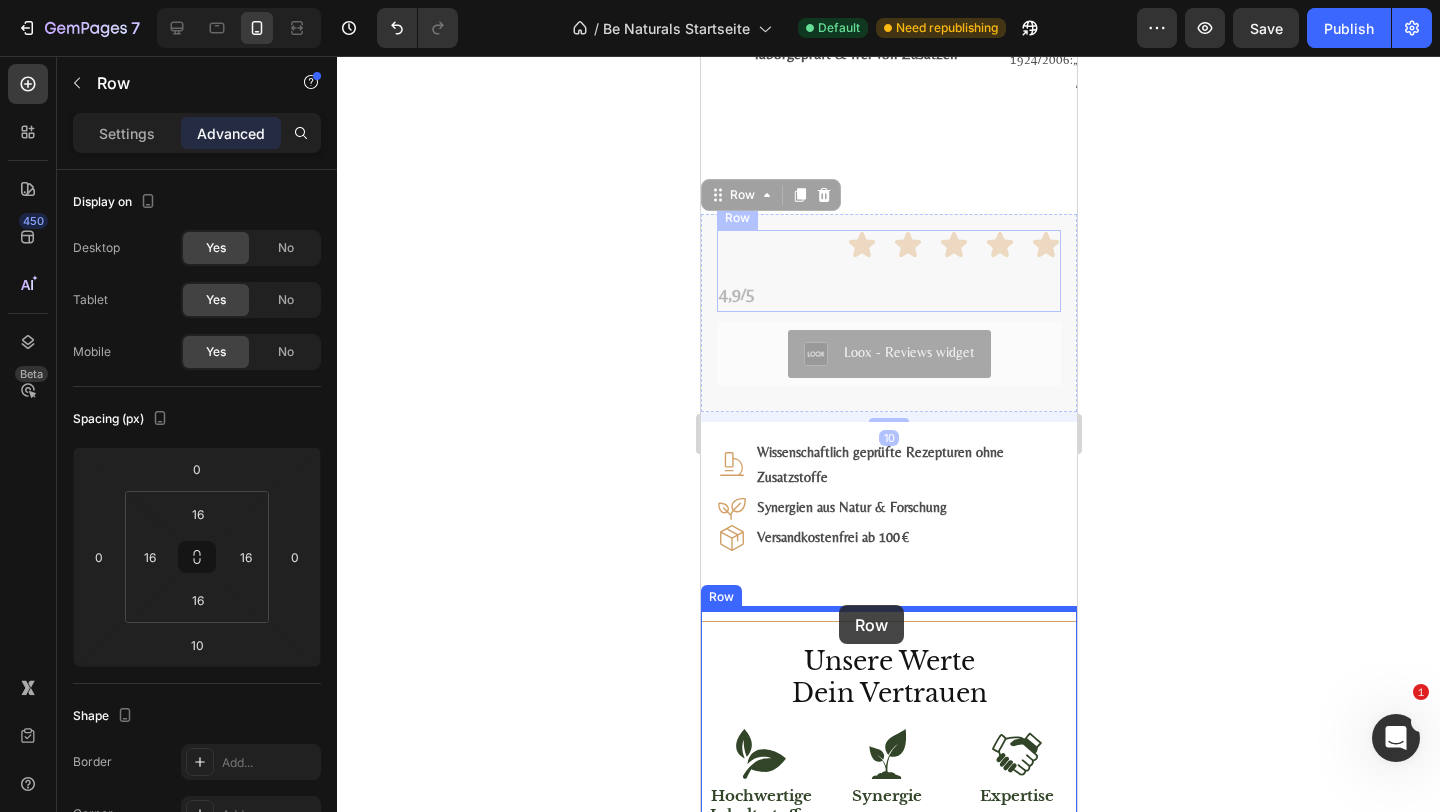 drag, startPoint x: 745, startPoint y: 201, endPoint x: 838, endPoint y: 605, distance: 414.56604 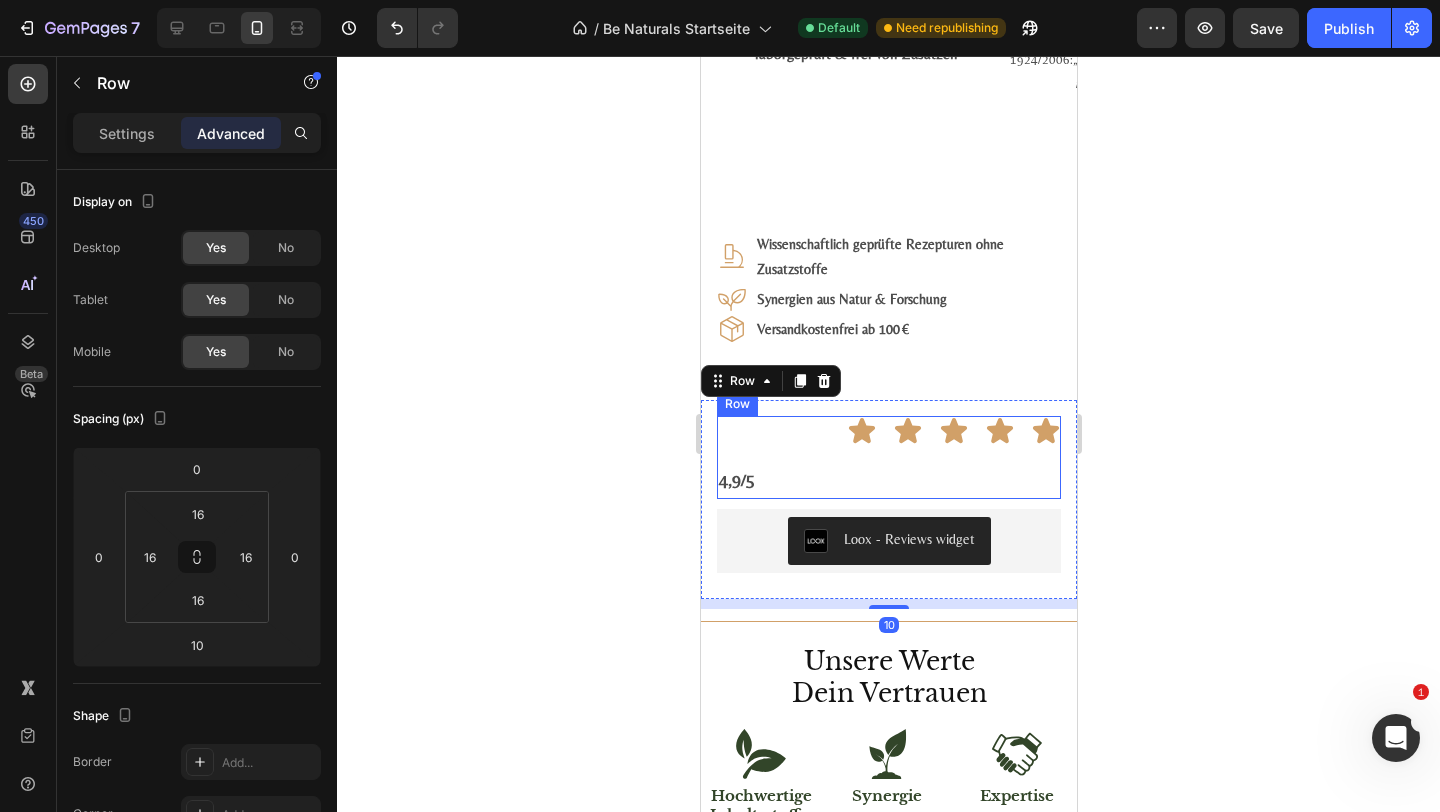 click on "Icon
Icon
Icon
Icon
Icon Row 4,9/5 Text Block Row" at bounding box center (888, 457) 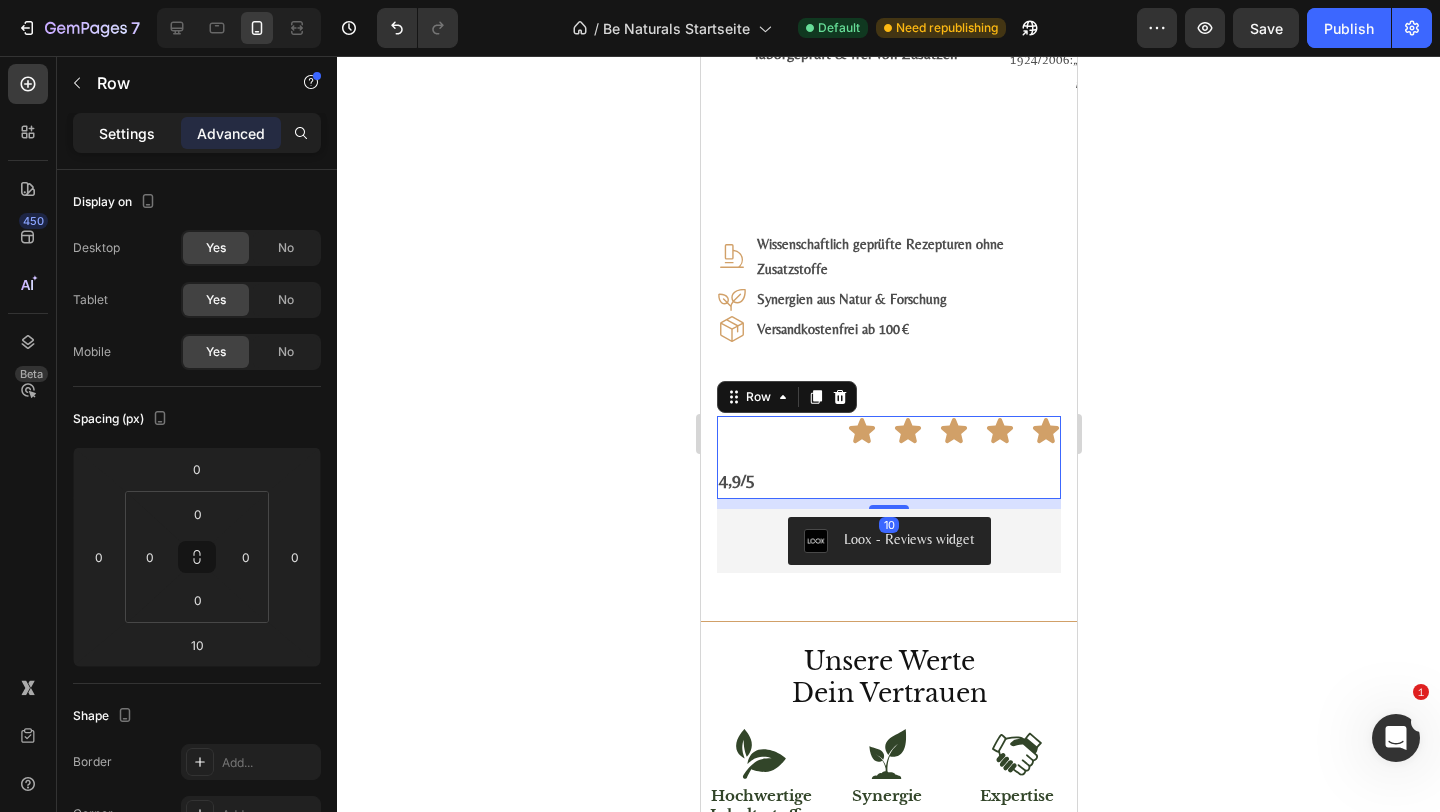 click on "Settings" 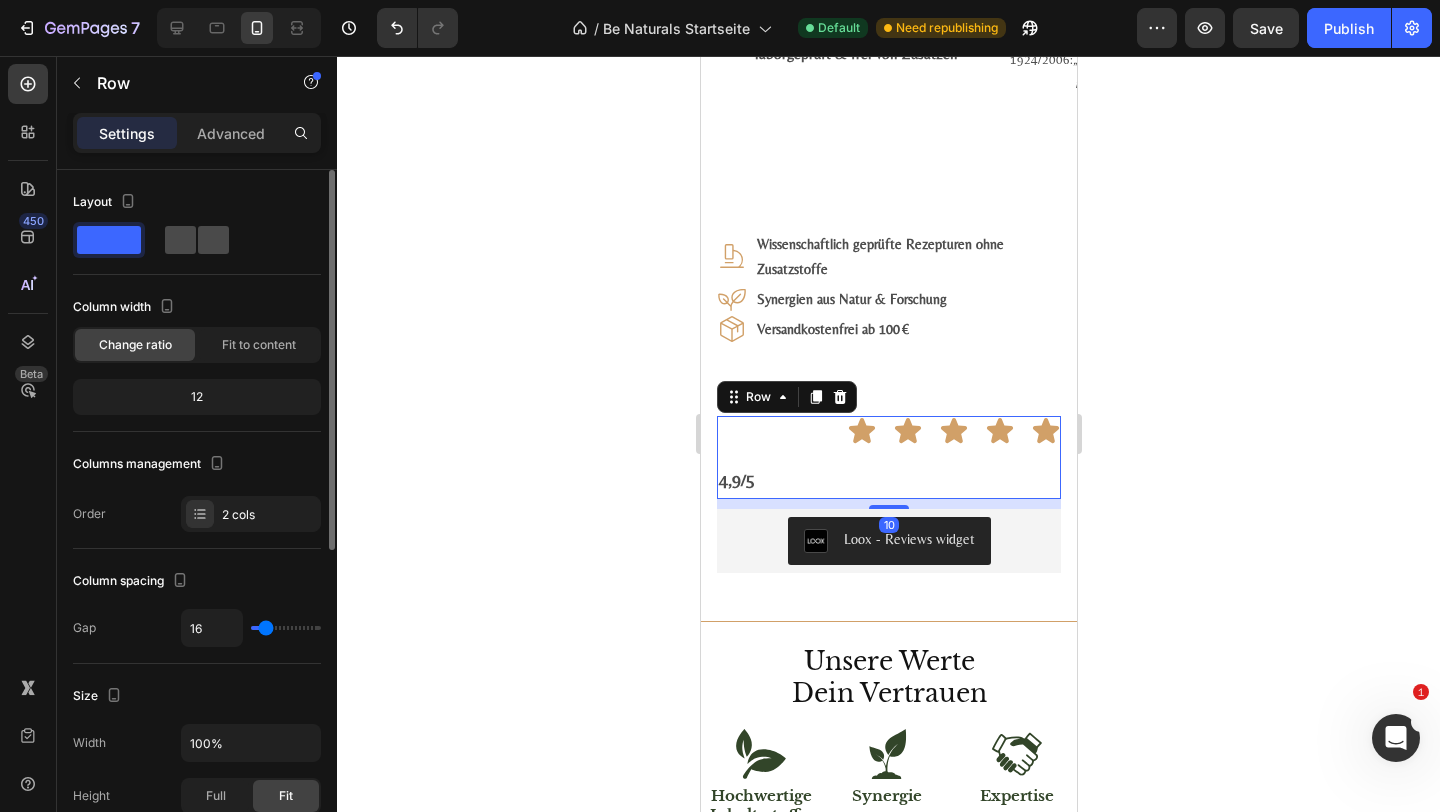 click 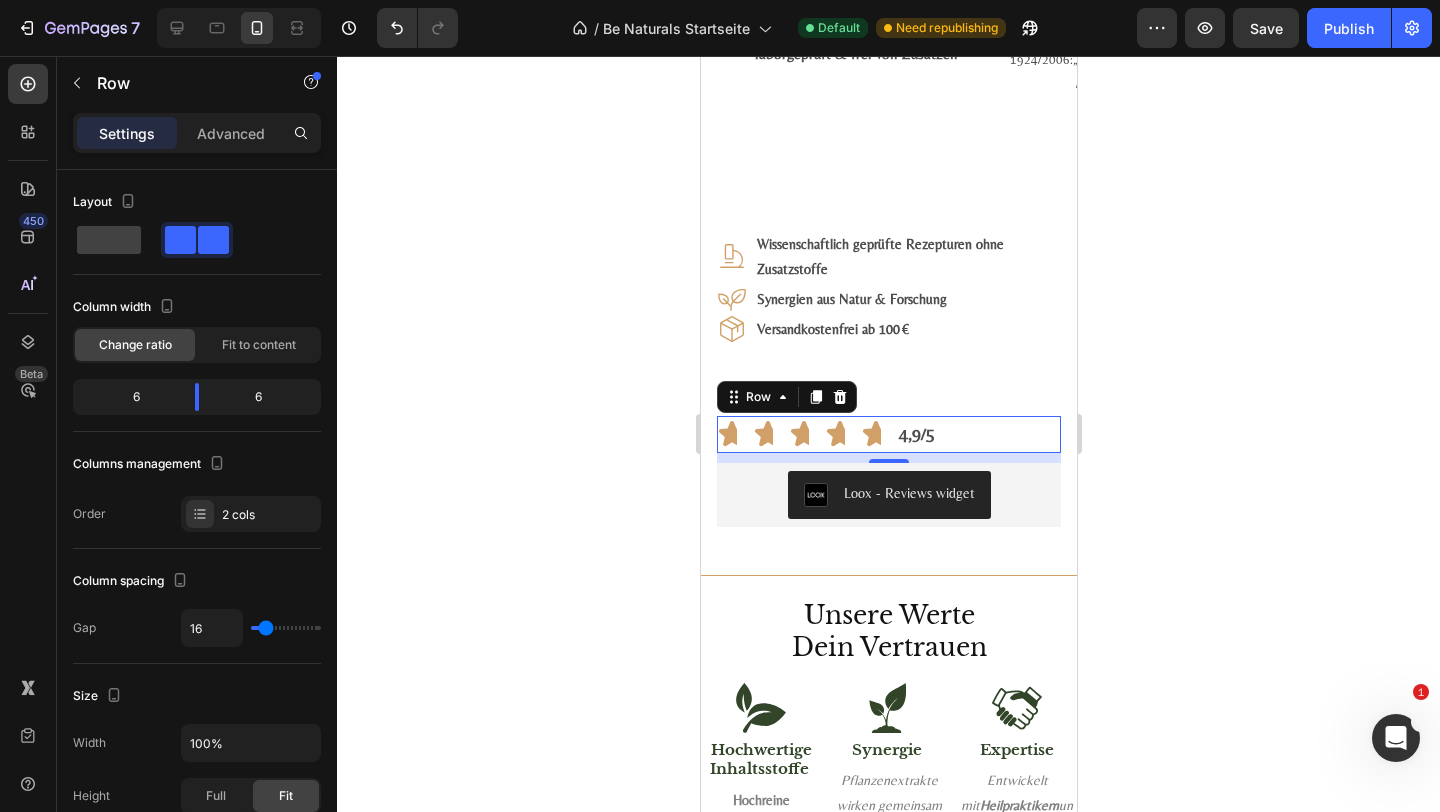 click on "Icon
Icon
Icon
Icon
Icon Row 4,9/5 Text Block Row   10" at bounding box center [888, 434] 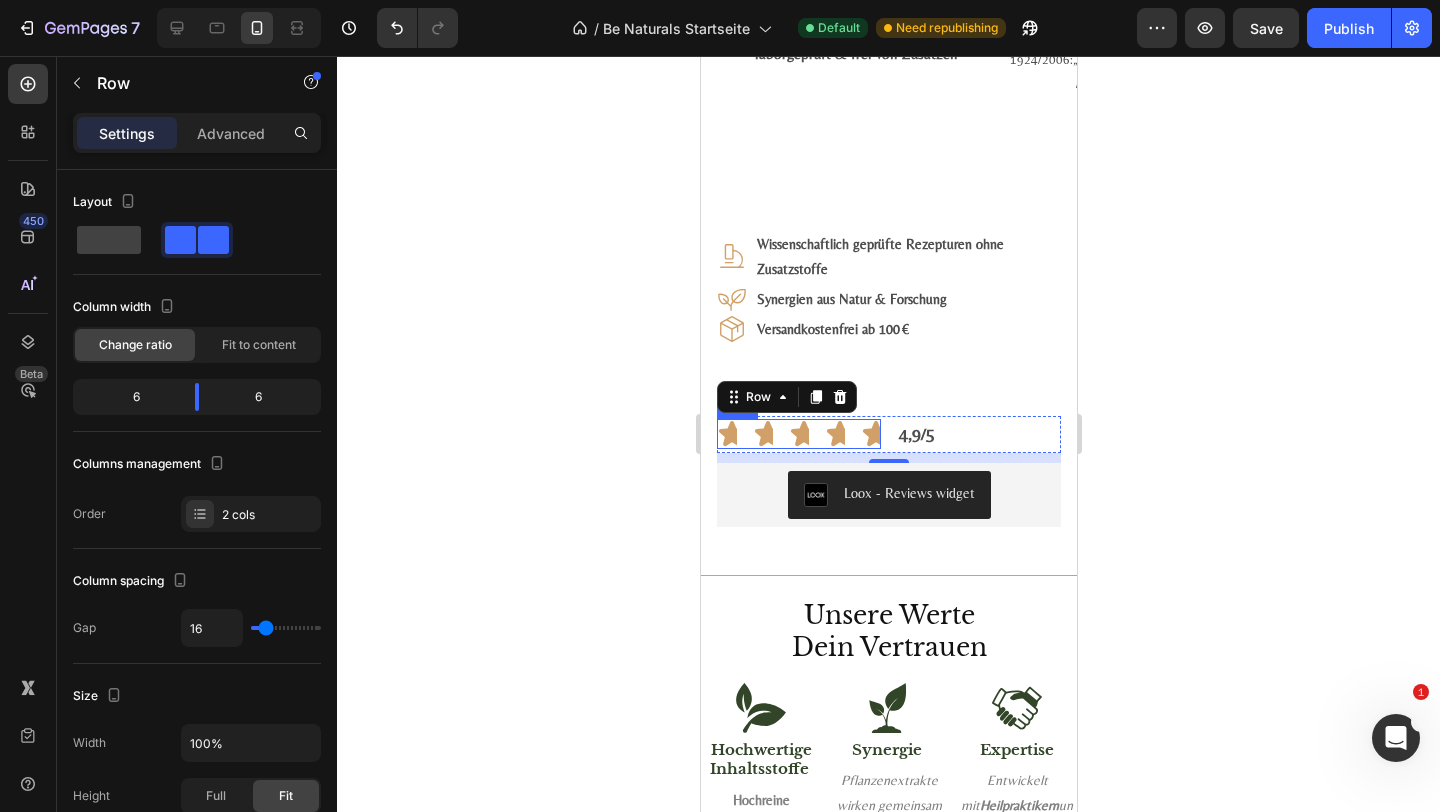 click on "Icon
Icon
Icon
Icon
Icon Row" at bounding box center (798, 434) 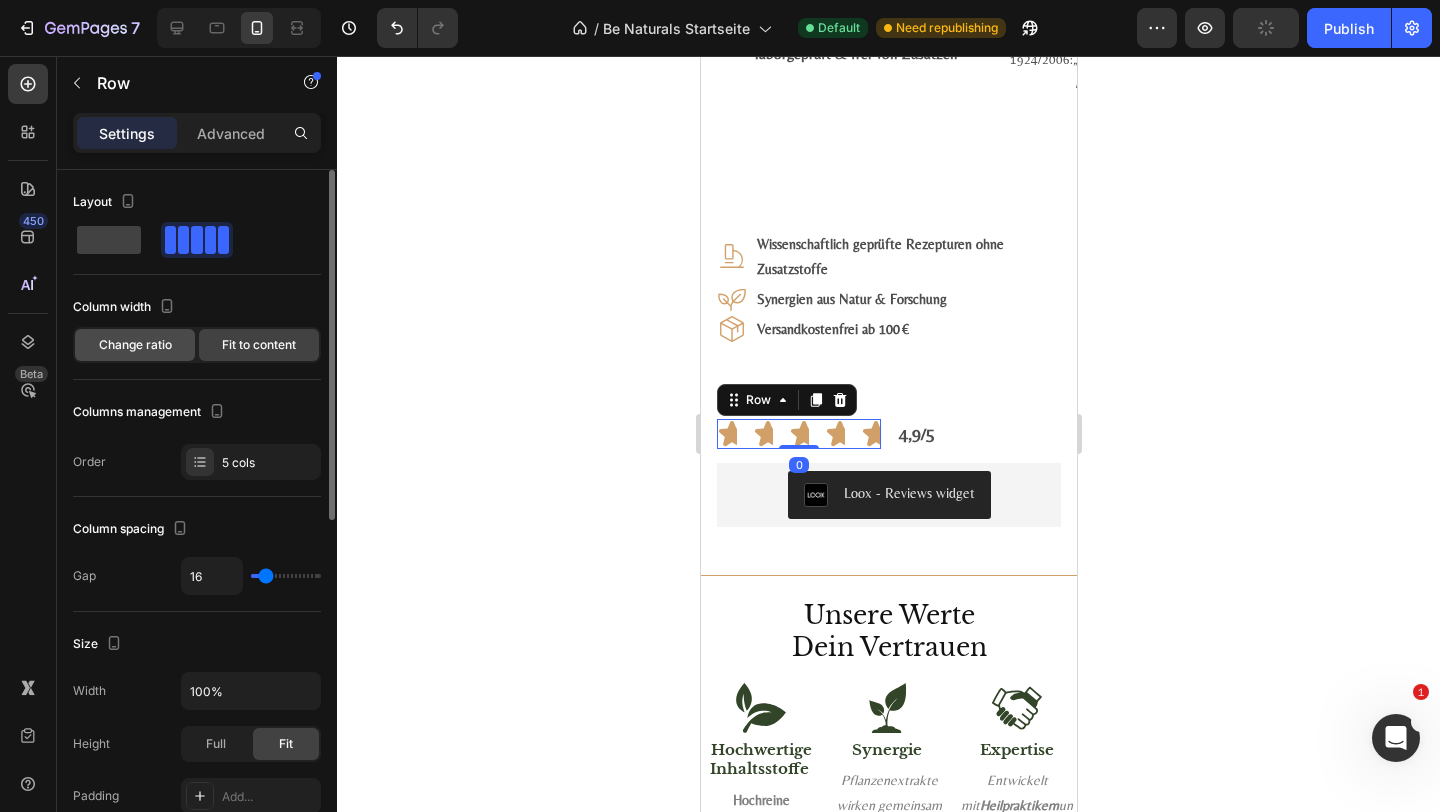 click on "Change ratio" 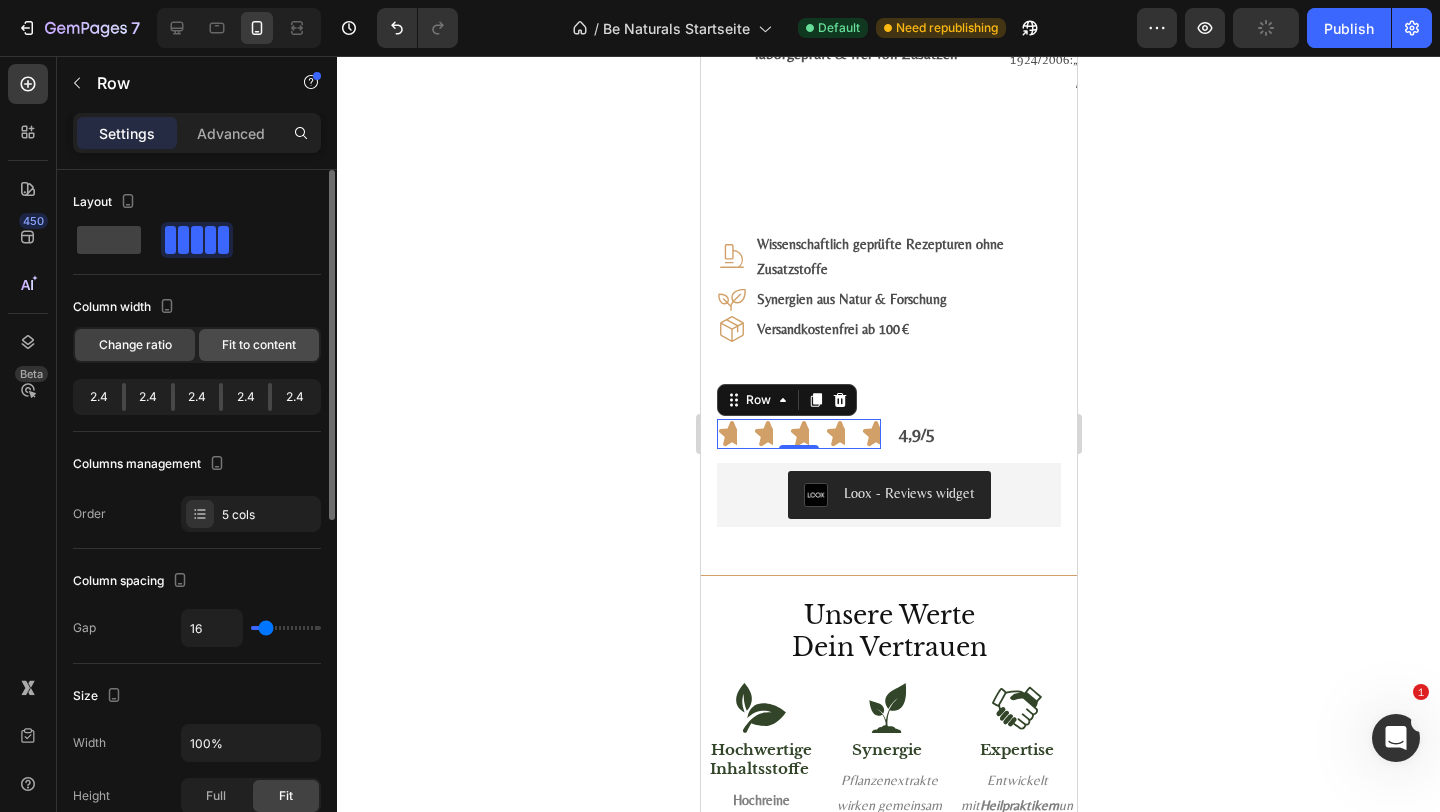 click on "Fit to content" 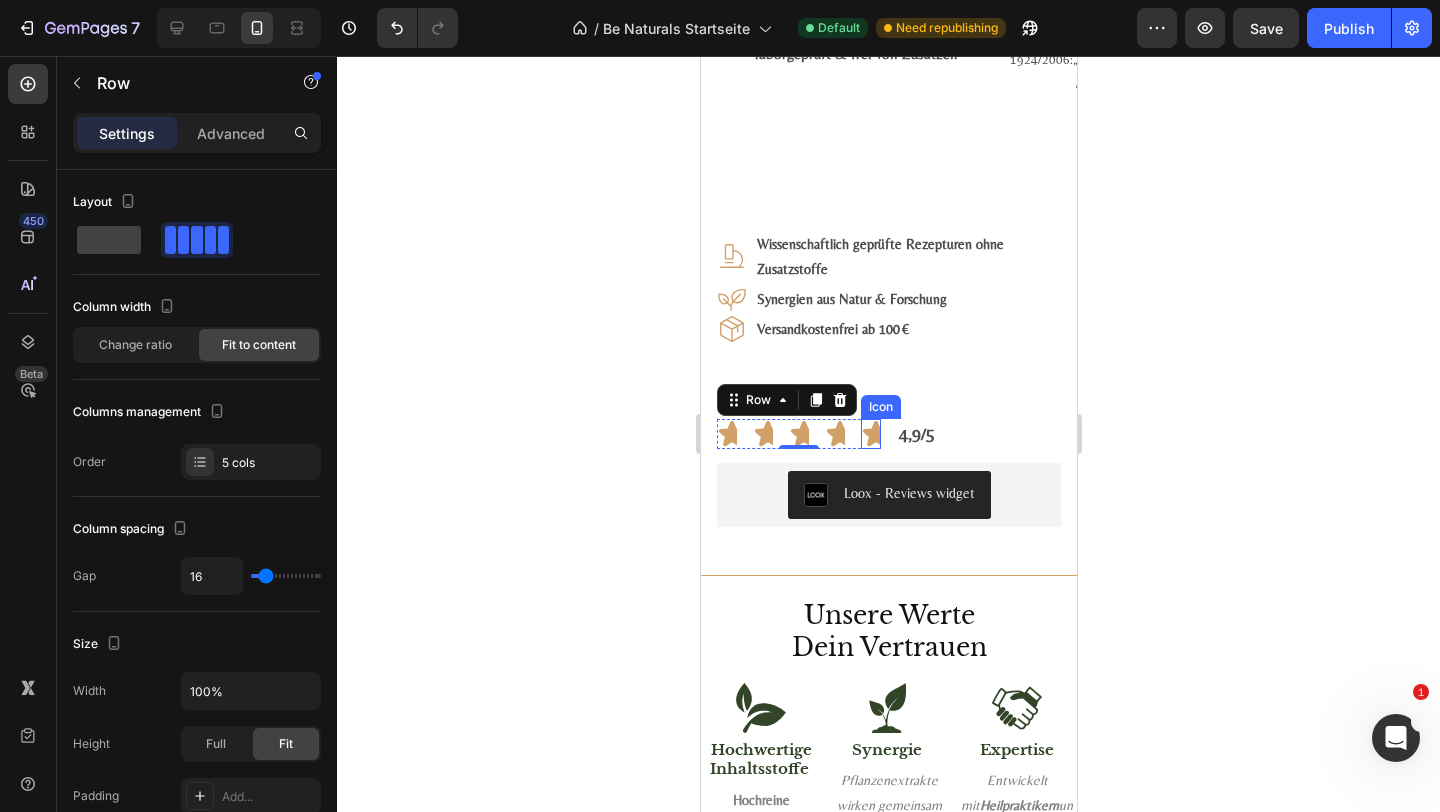 click 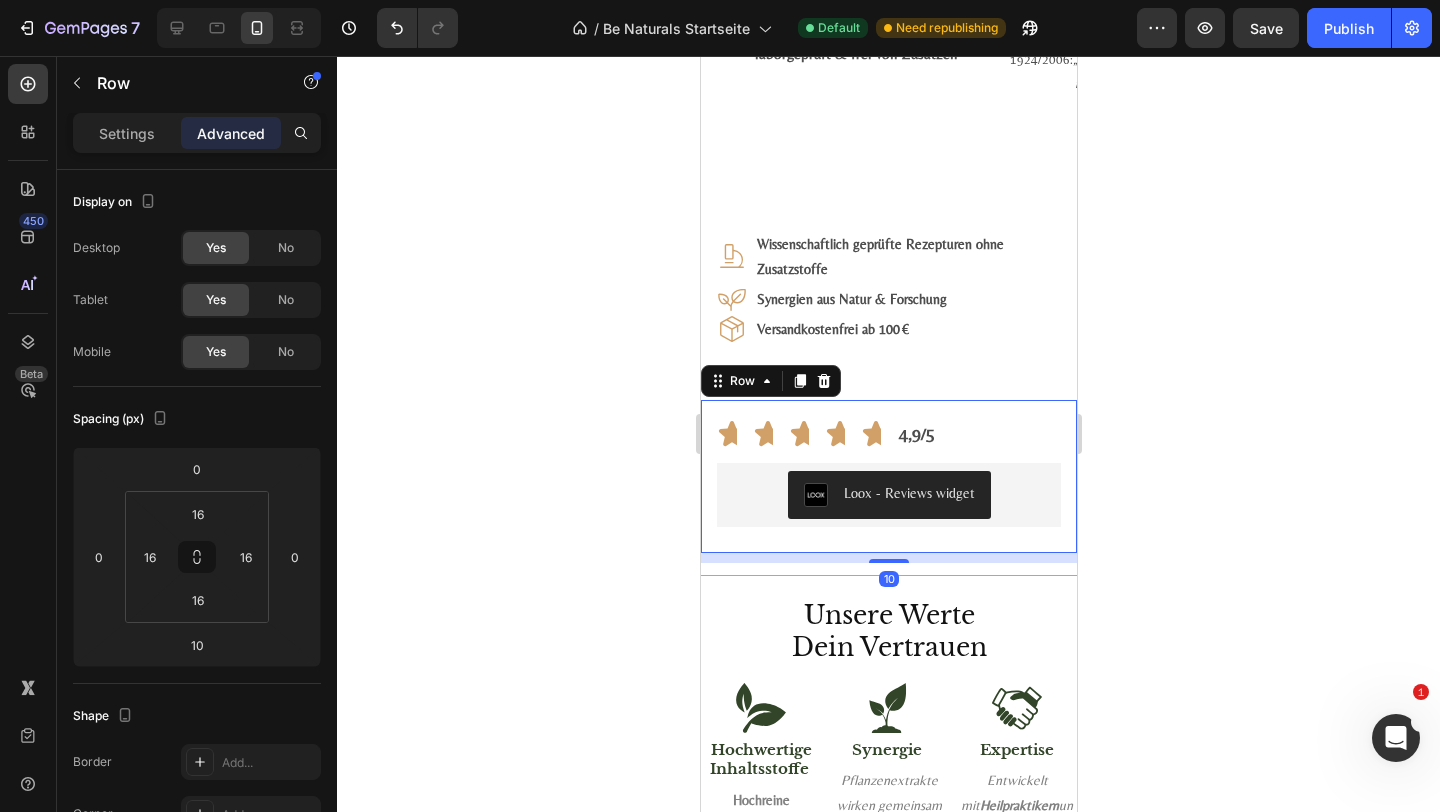 click on "Icon
Icon
Icon
Icon
Icon Row 4,9/5 Text Block Row Loox - Reviews widget Loox" at bounding box center (888, 476) 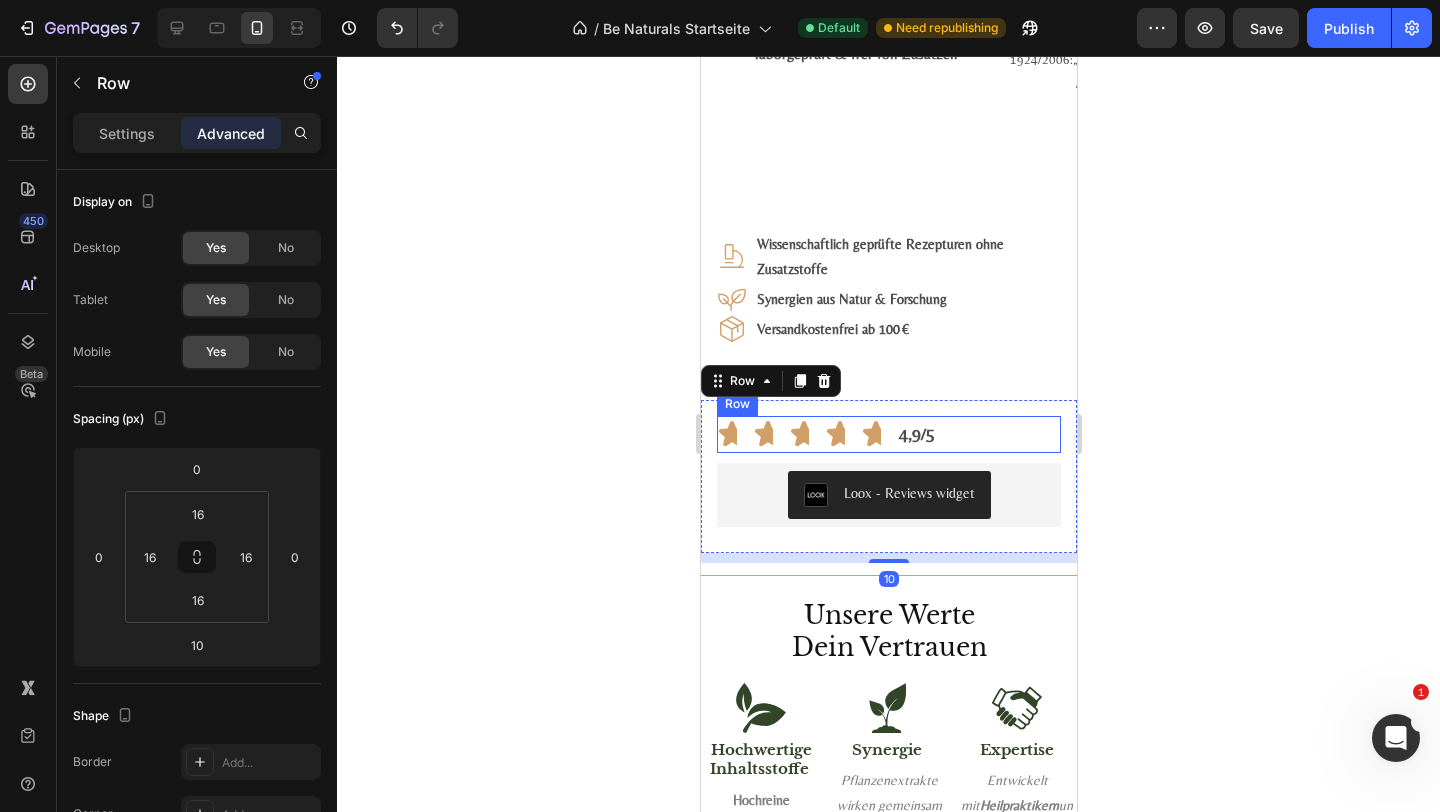 click on "Icon
Icon
Icon
Icon
Icon Row 4,9/5 Text Block Row" at bounding box center (888, 434) 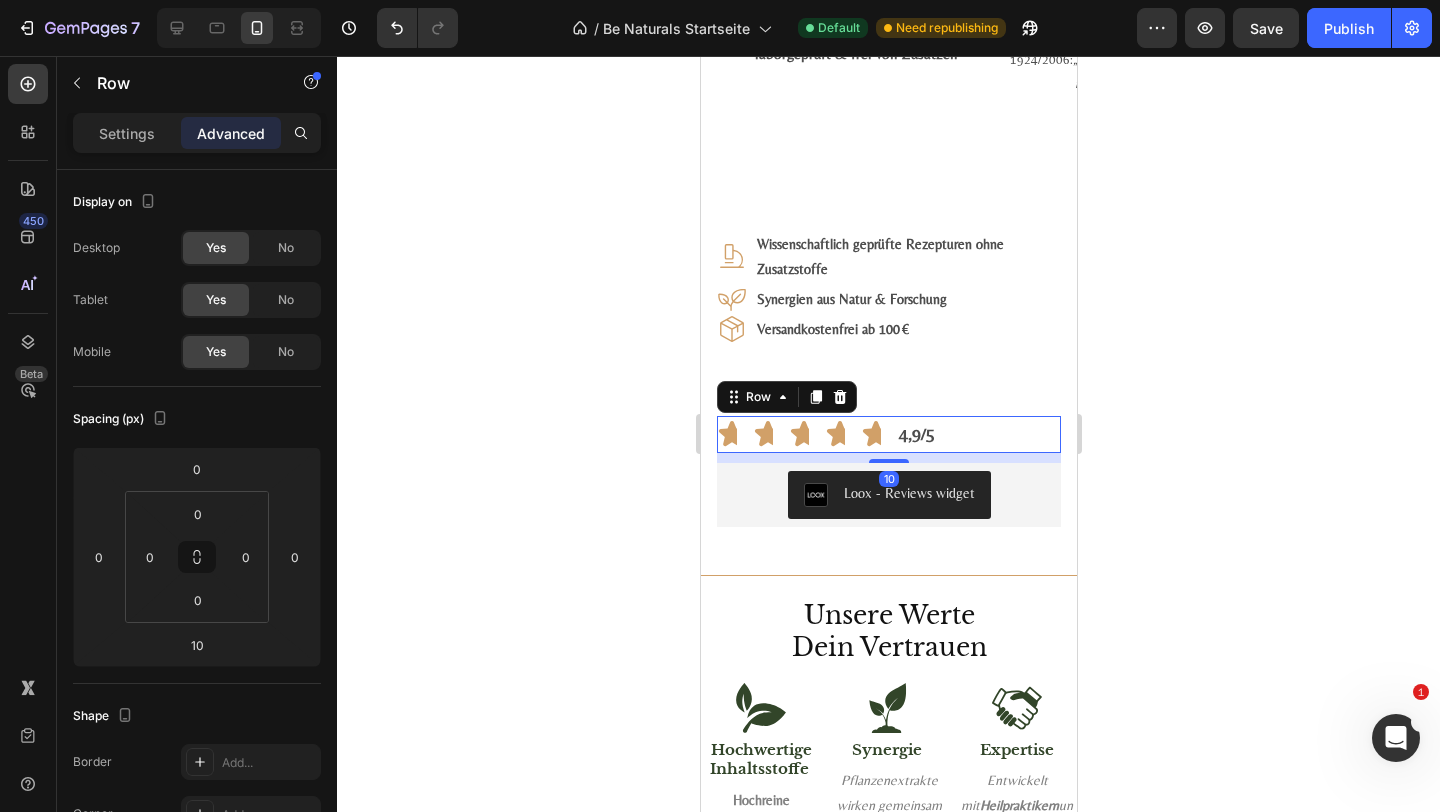 click on "Icon
Icon
Icon
Icon
Icon Row 4,9/5 Text Block Row   10" at bounding box center [888, 434] 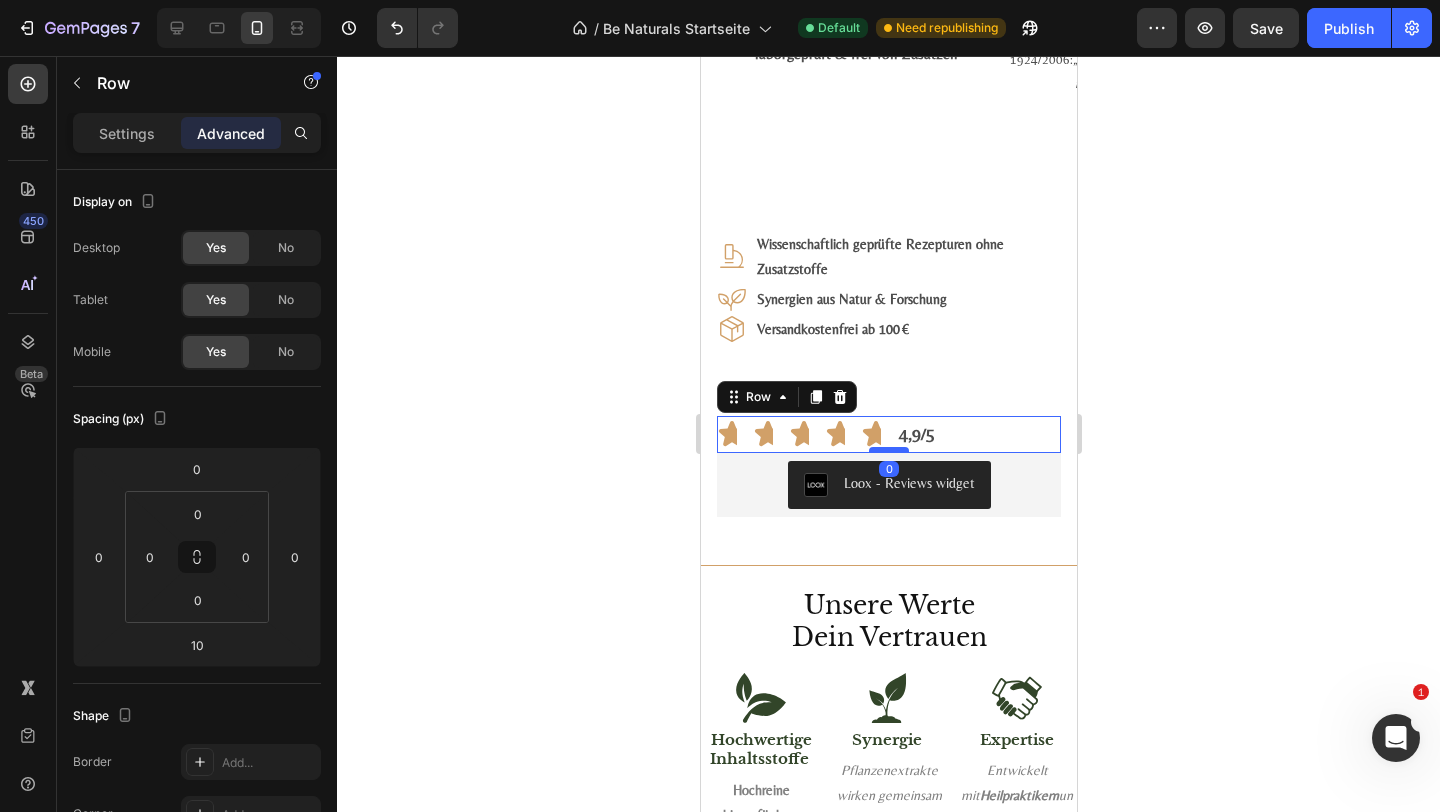 drag, startPoint x: 885, startPoint y: 462, endPoint x: 883, endPoint y: 446, distance: 16.124516 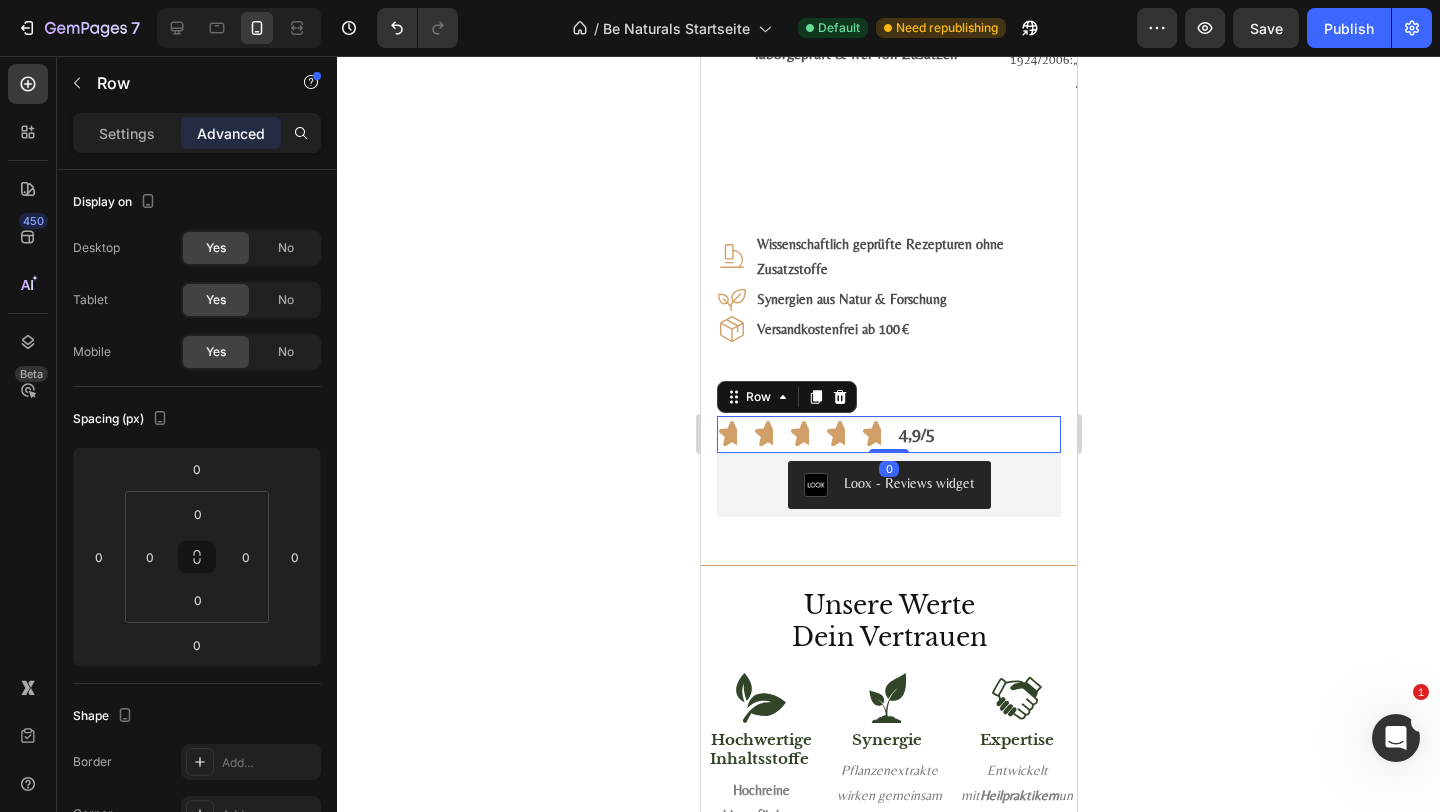 click on "Icon
Icon
Icon
Icon
Icon Row 4,9/5 Text Block Row   0" at bounding box center (888, 434) 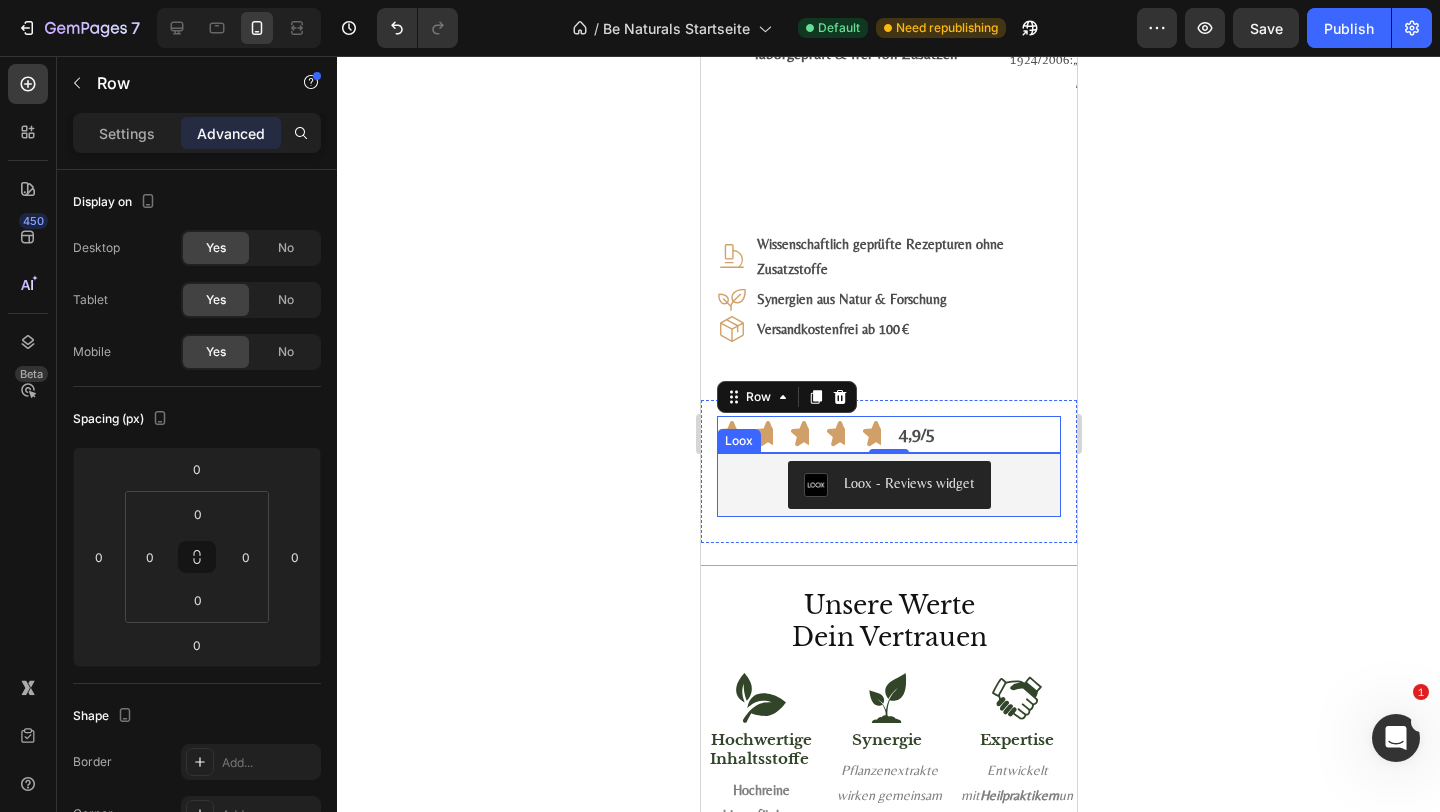 click on "Loox" at bounding box center [738, 441] 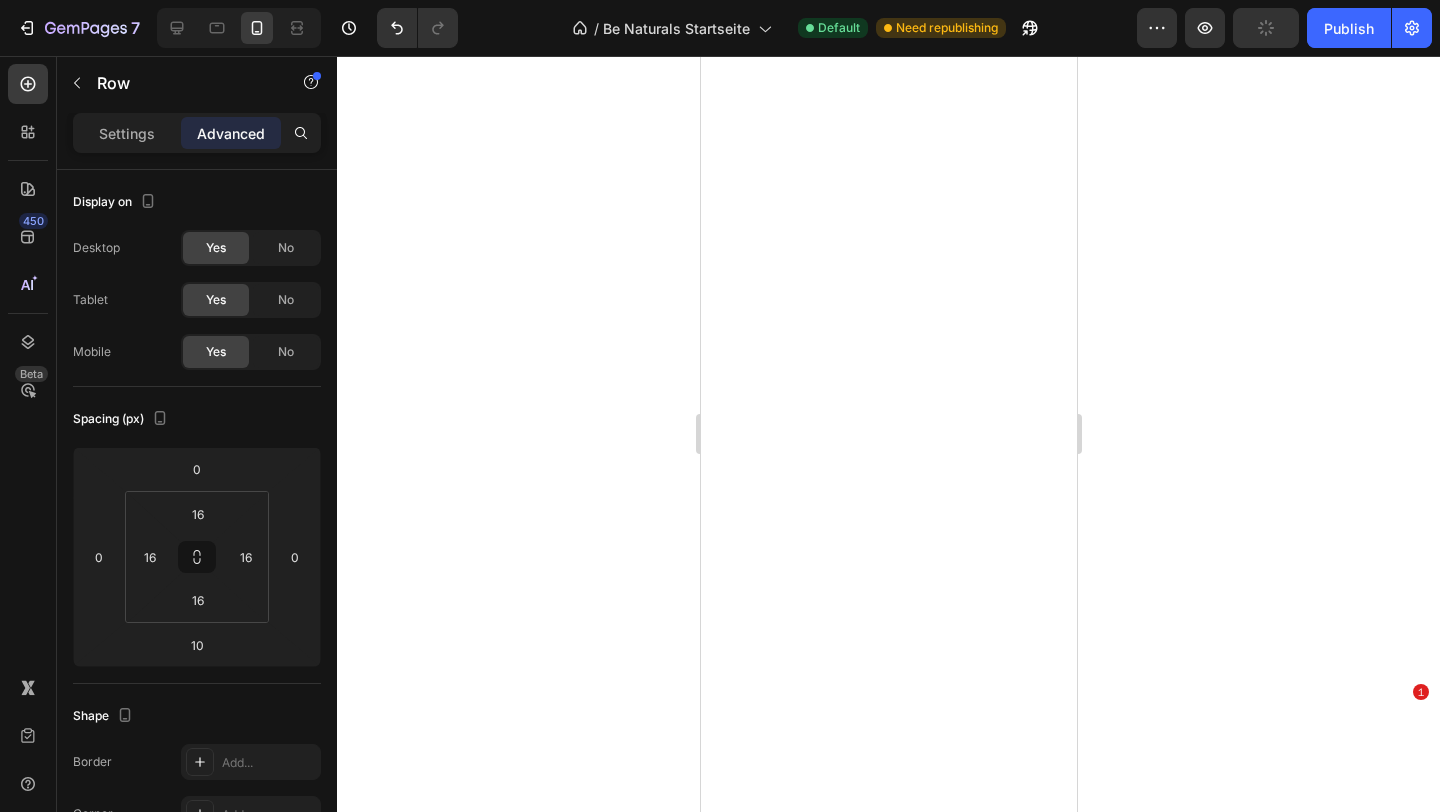 scroll, scrollTop: 0, scrollLeft: 0, axis: both 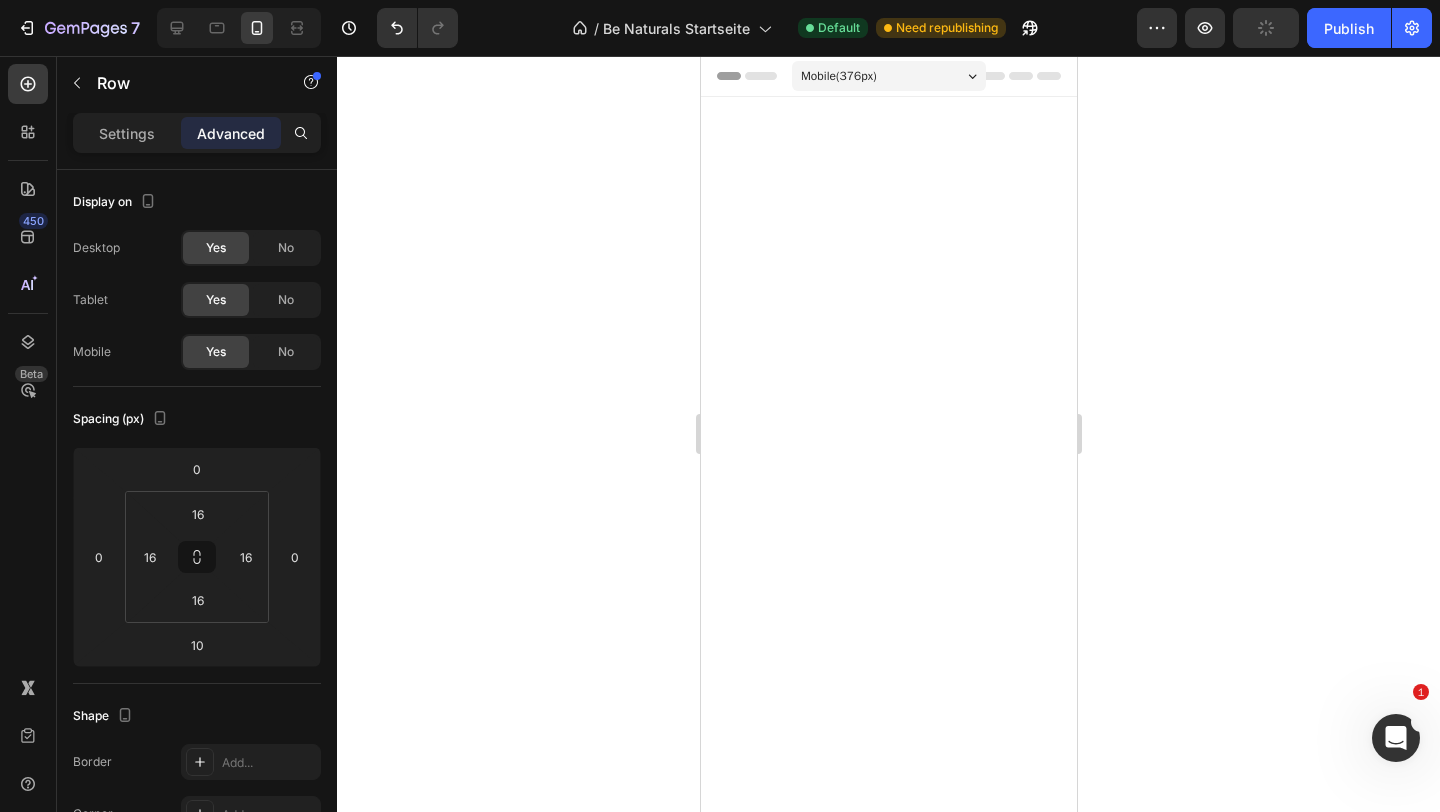 click 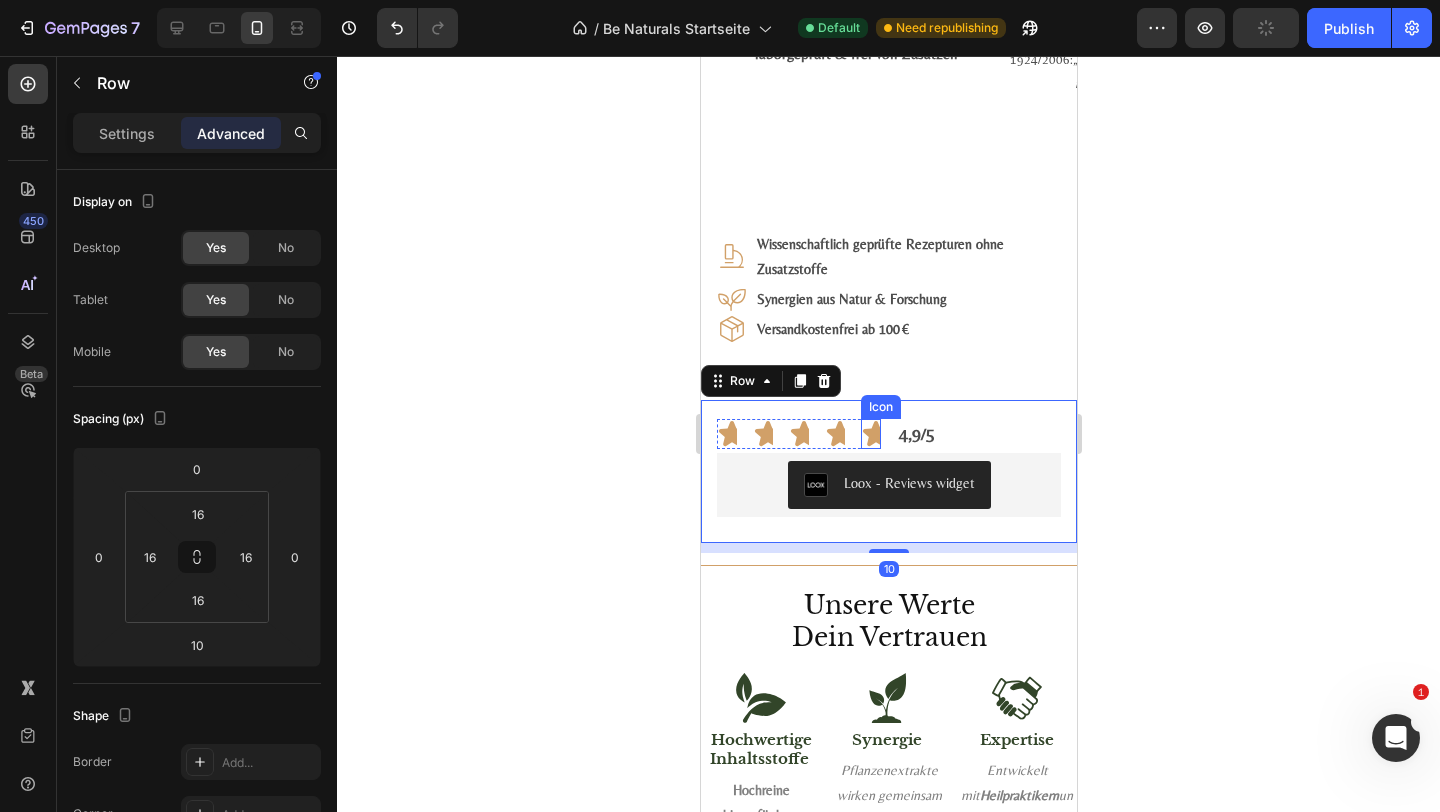 scroll, scrollTop: 0, scrollLeft: 0, axis: both 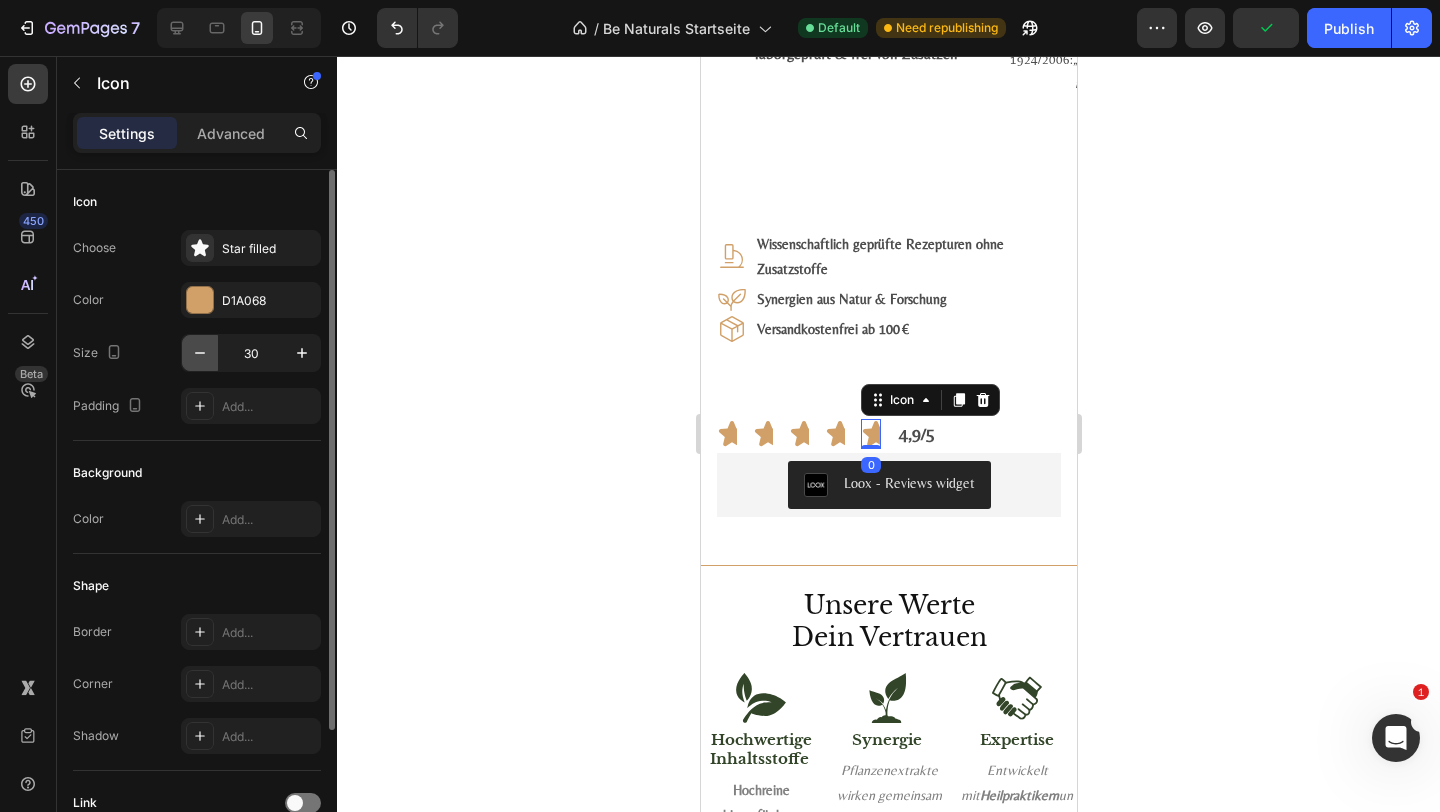 click 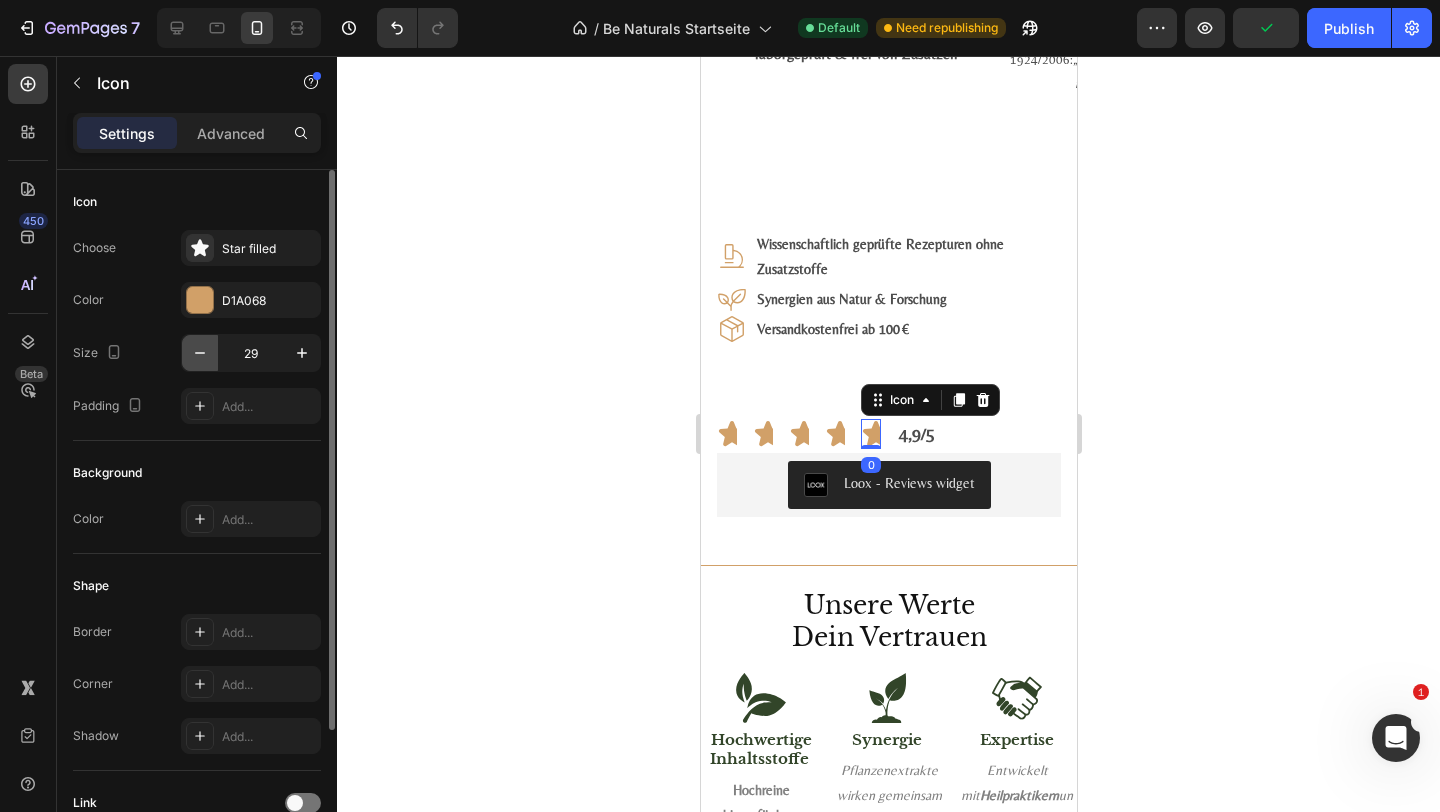 click 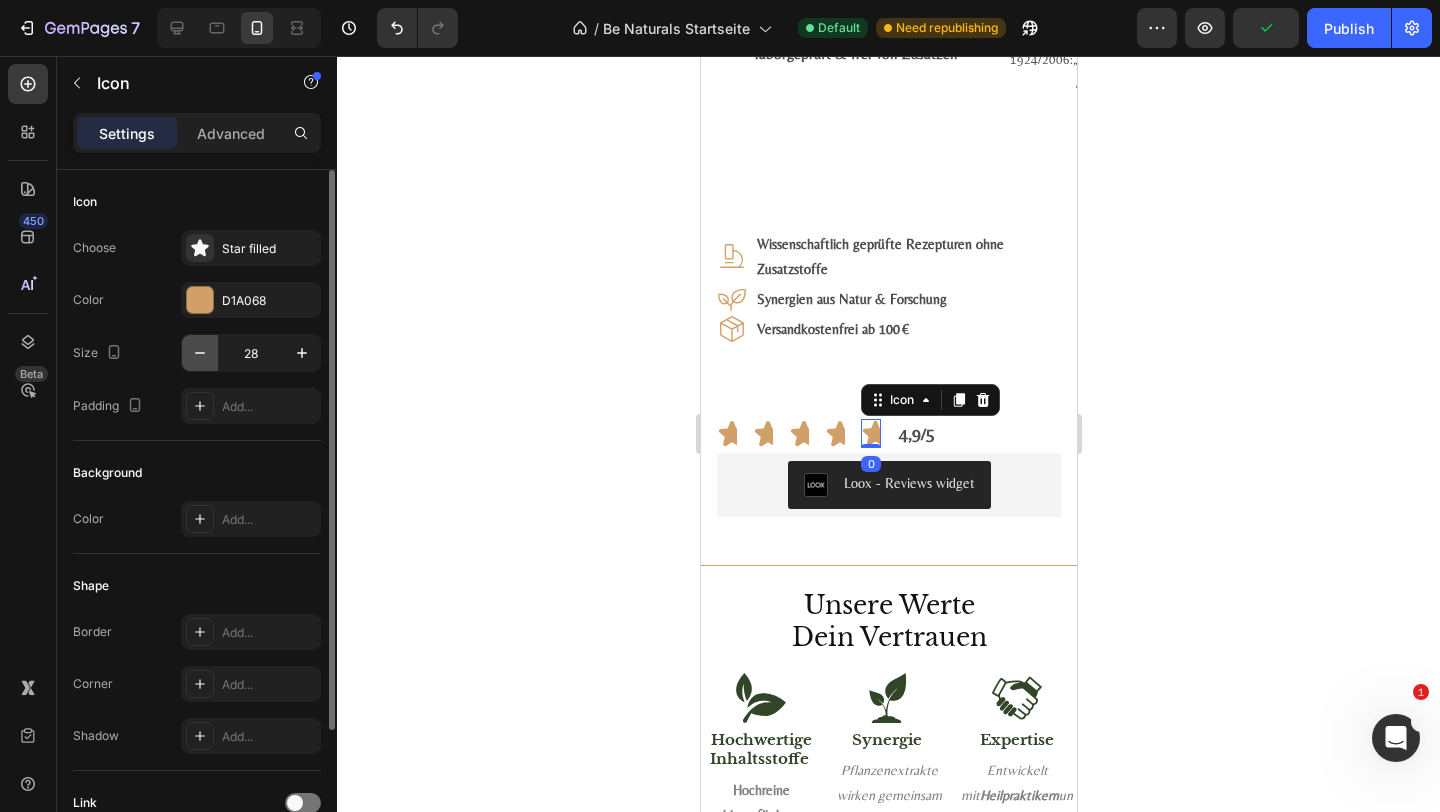 click 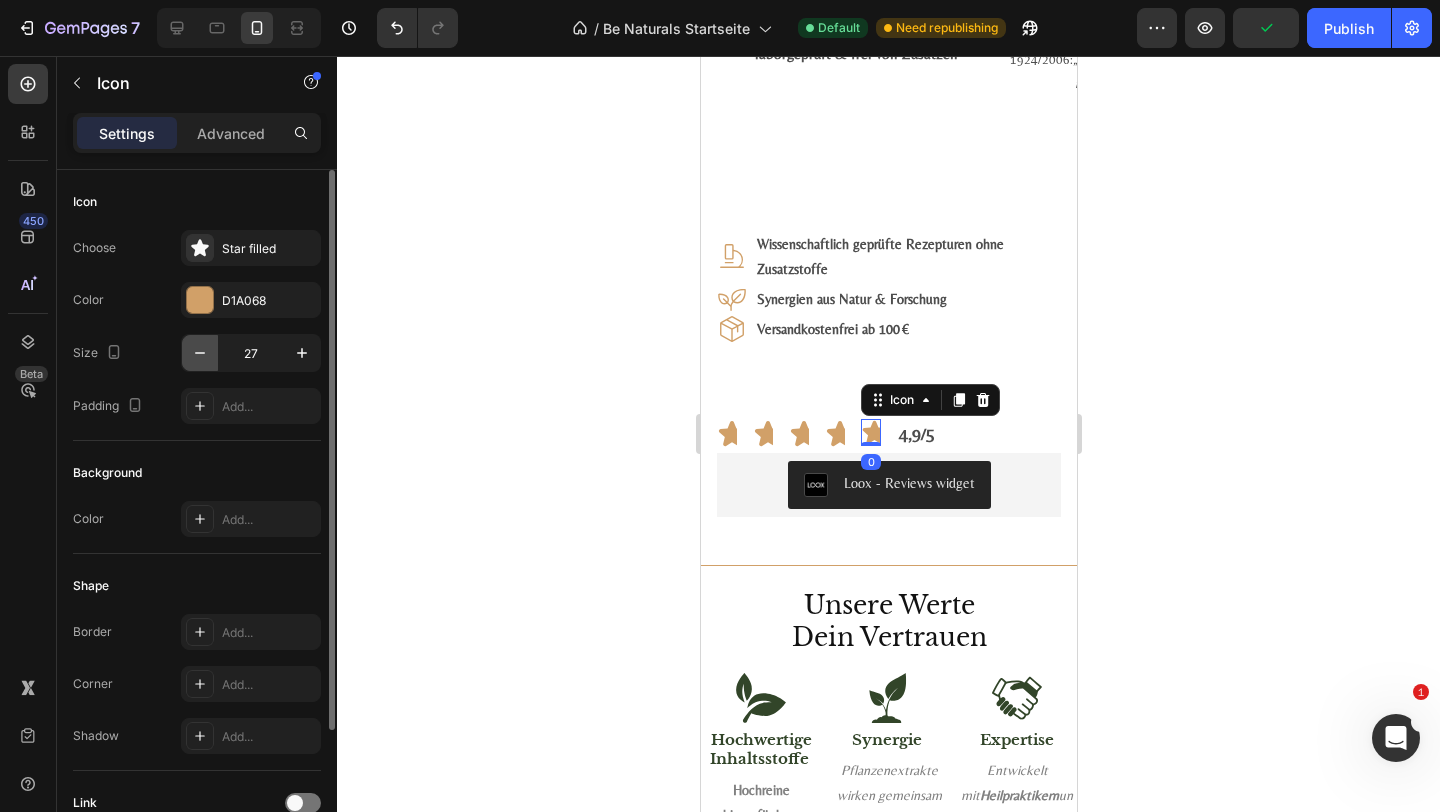 click 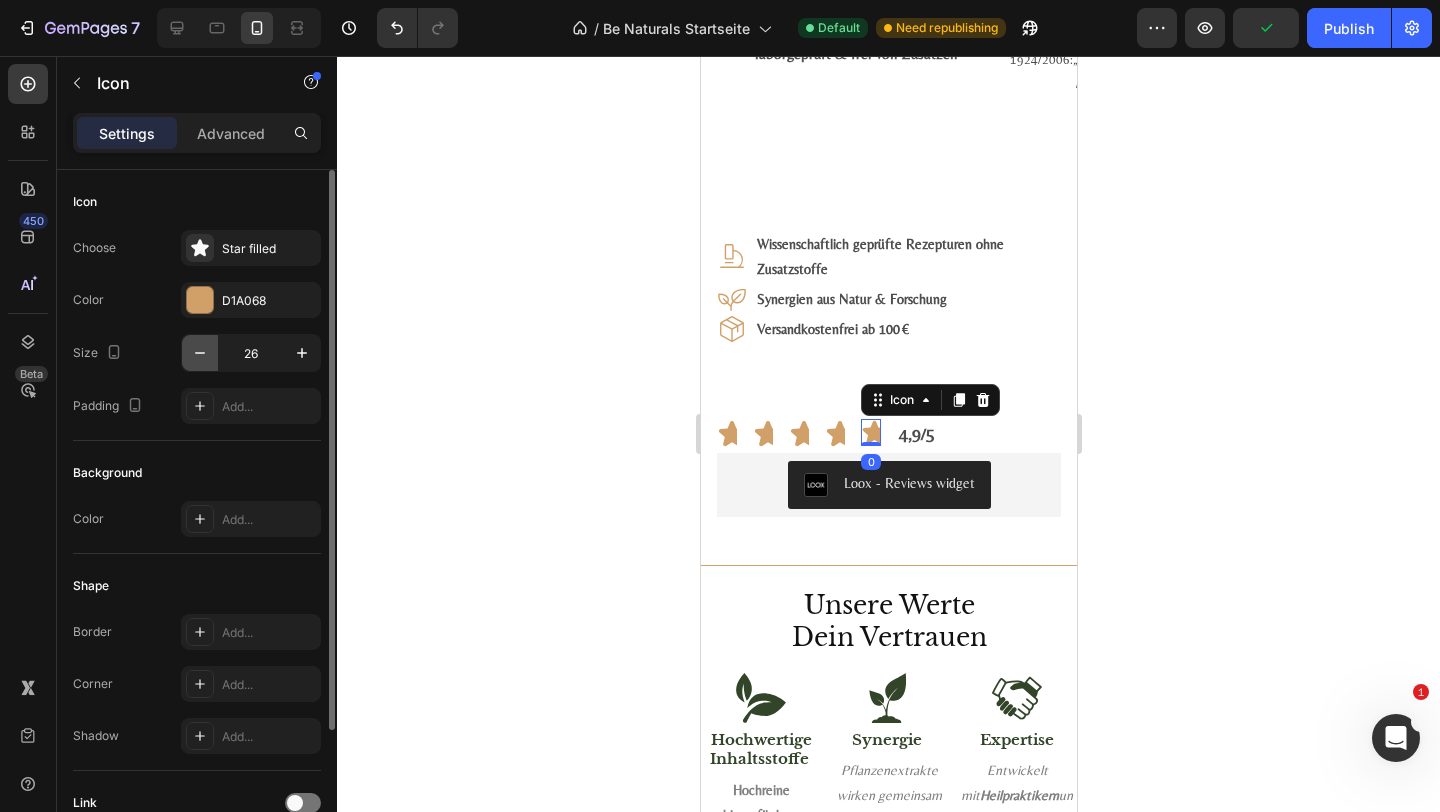 click 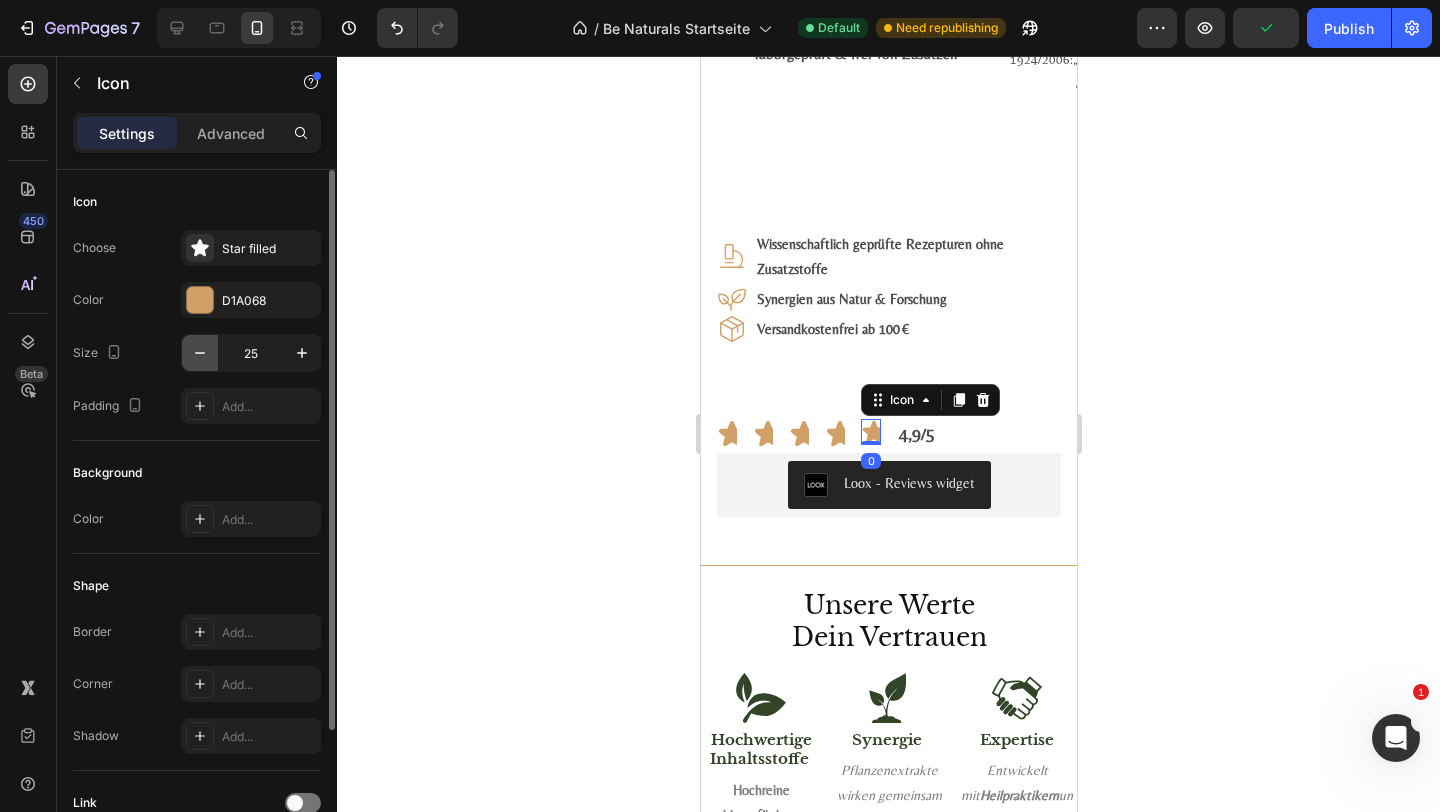 click 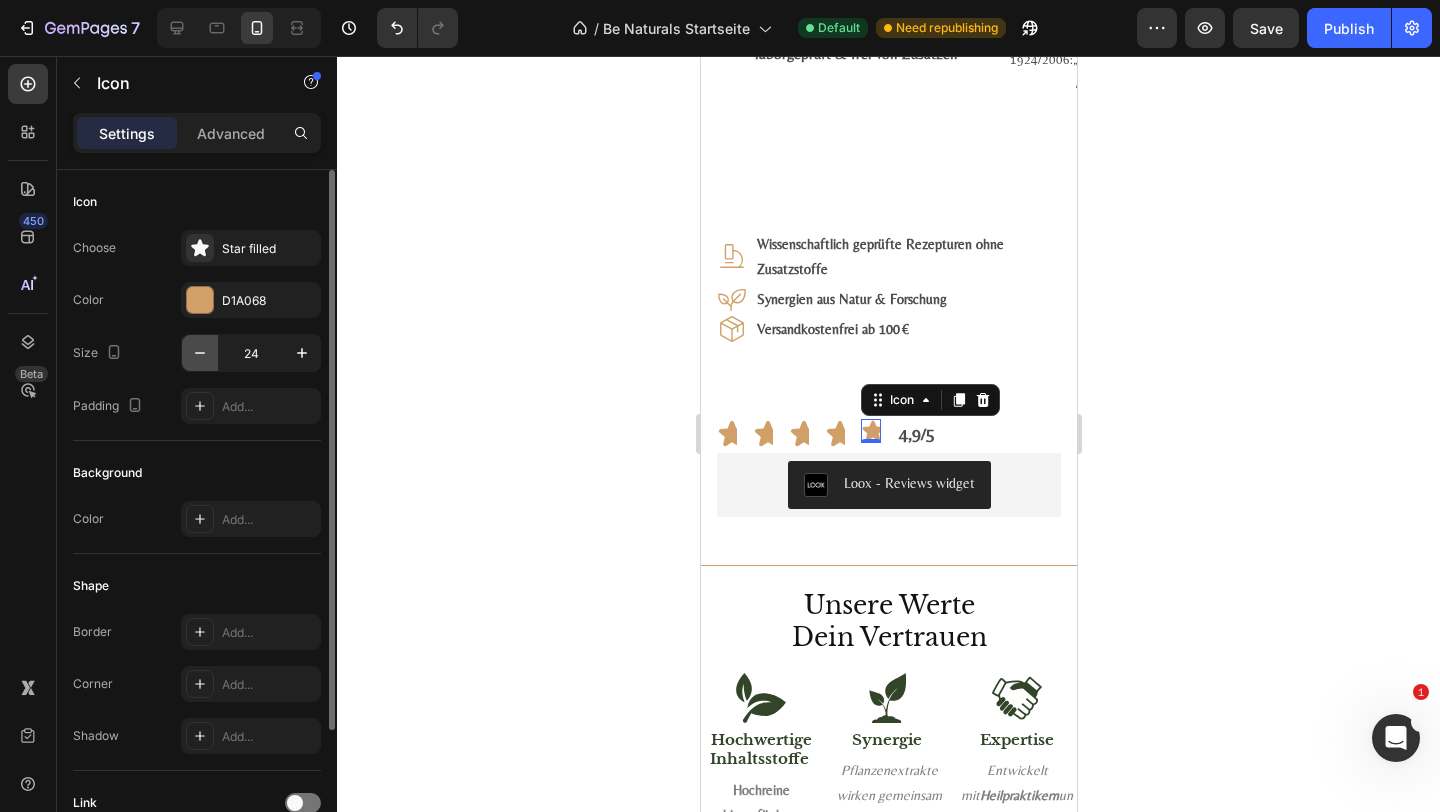 click 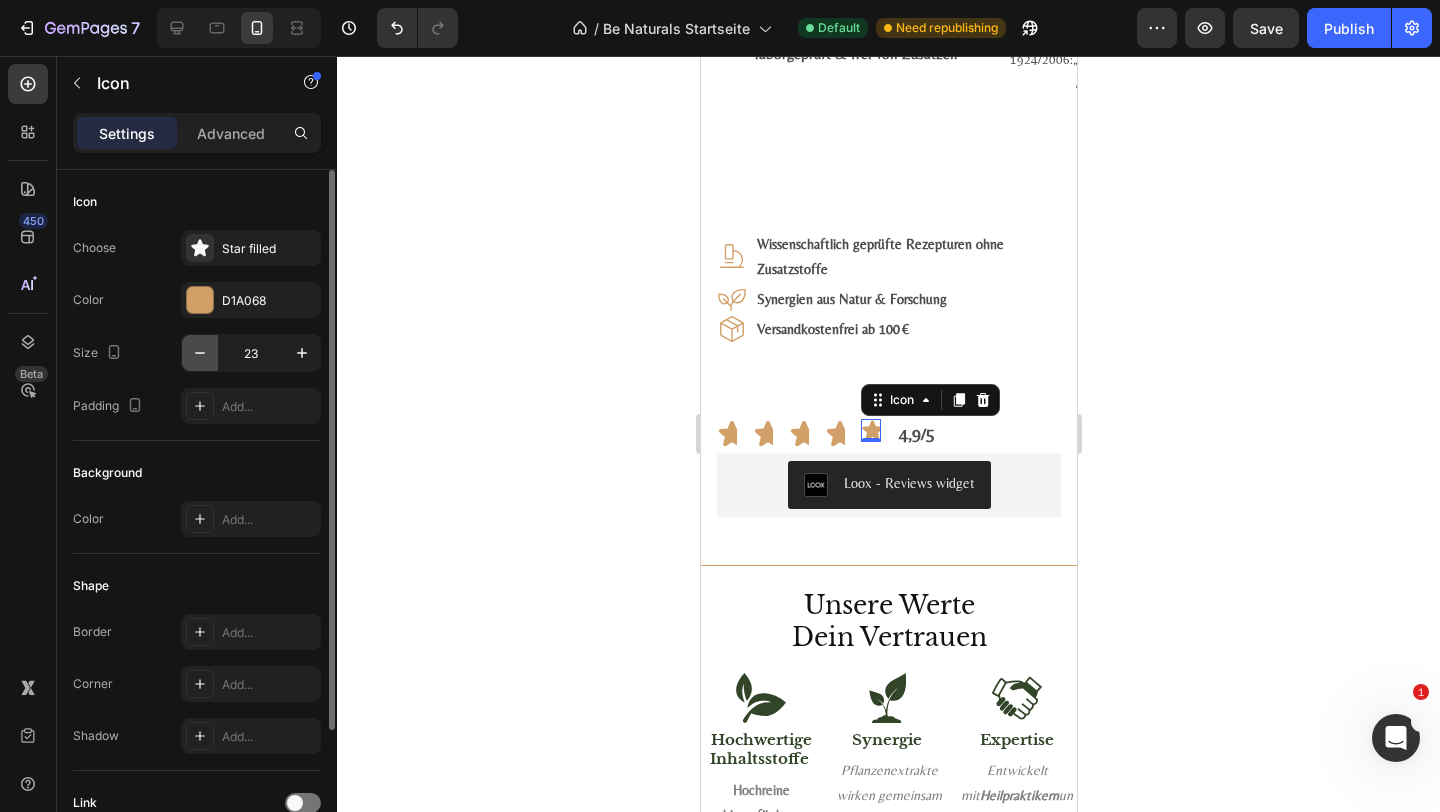 click 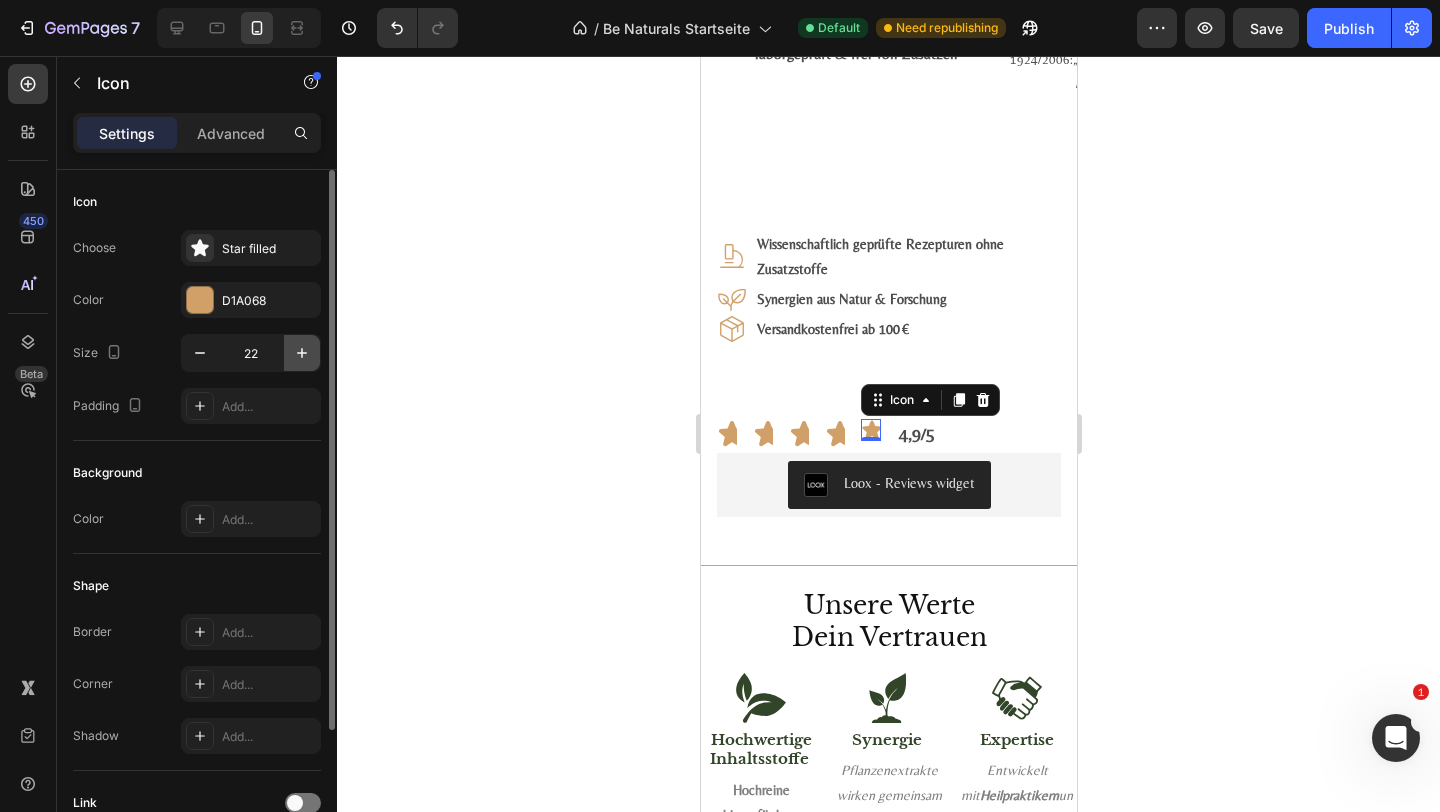 click 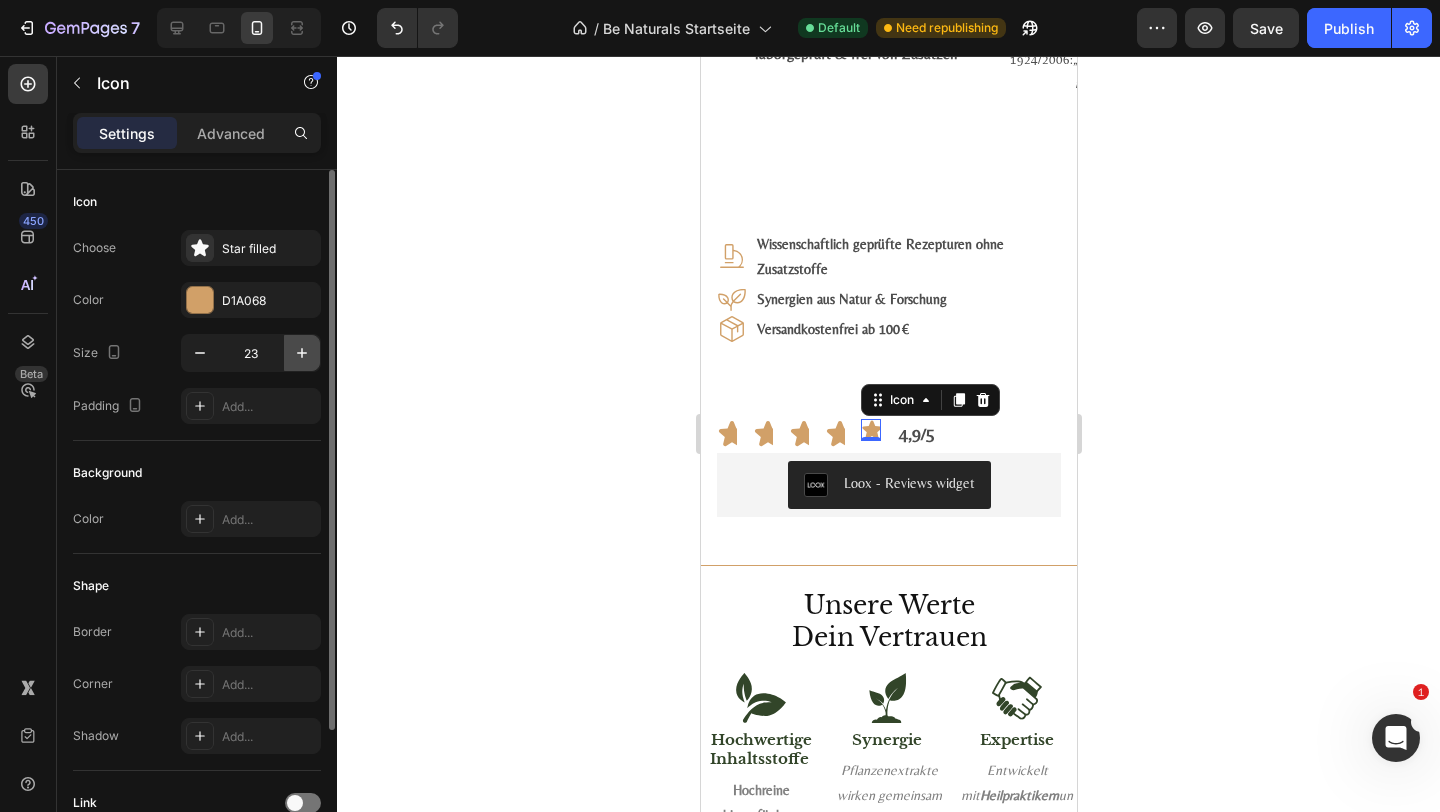 click 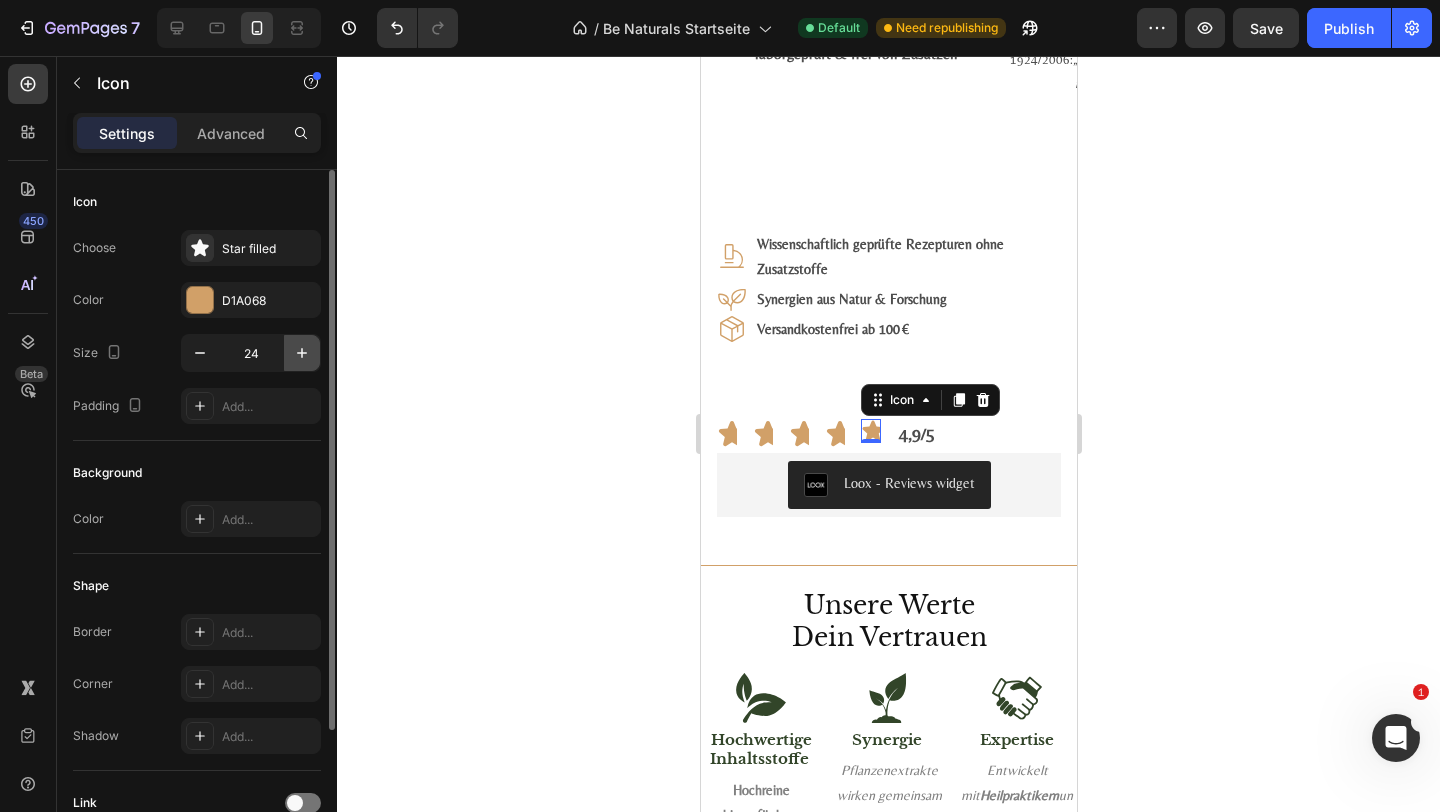 click 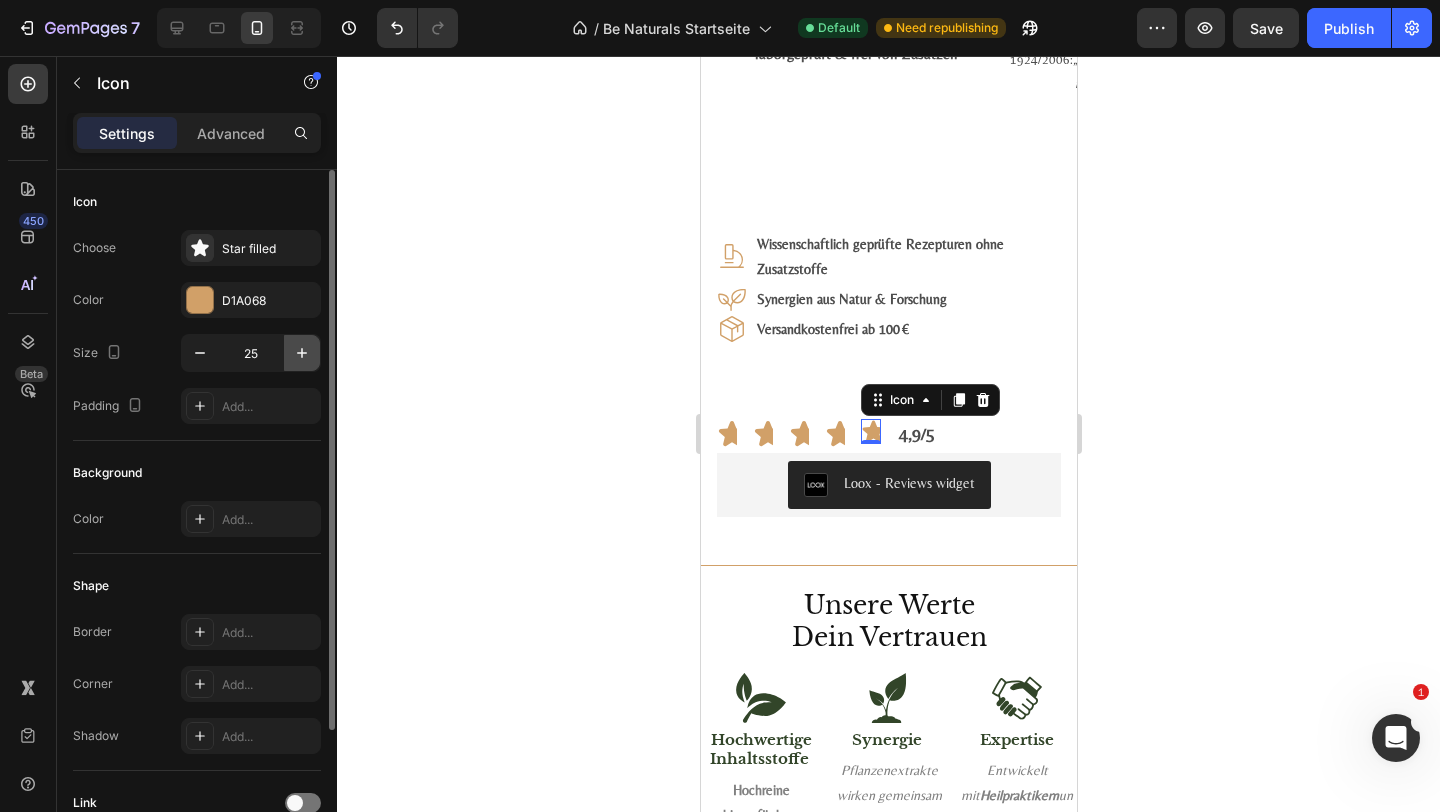 click 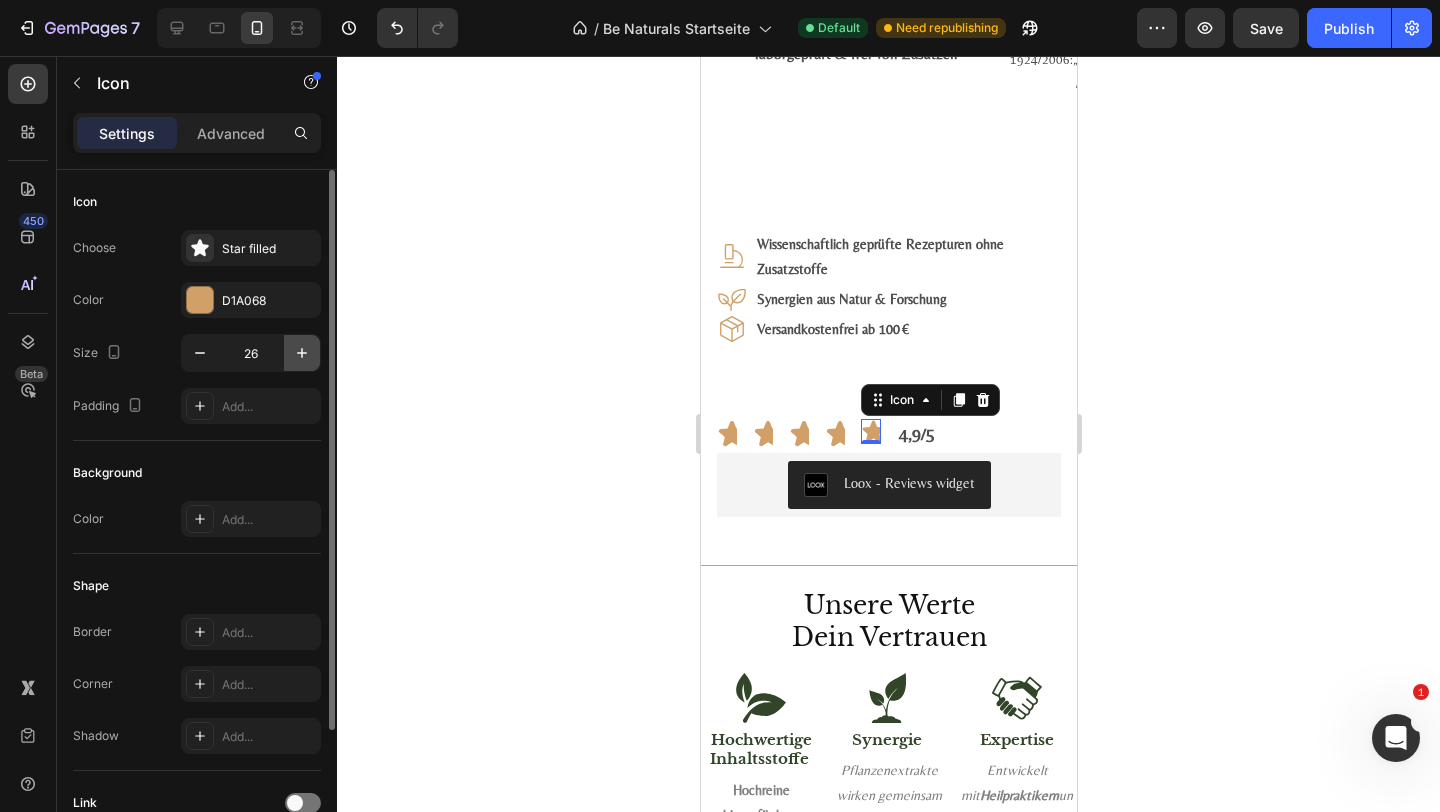 click 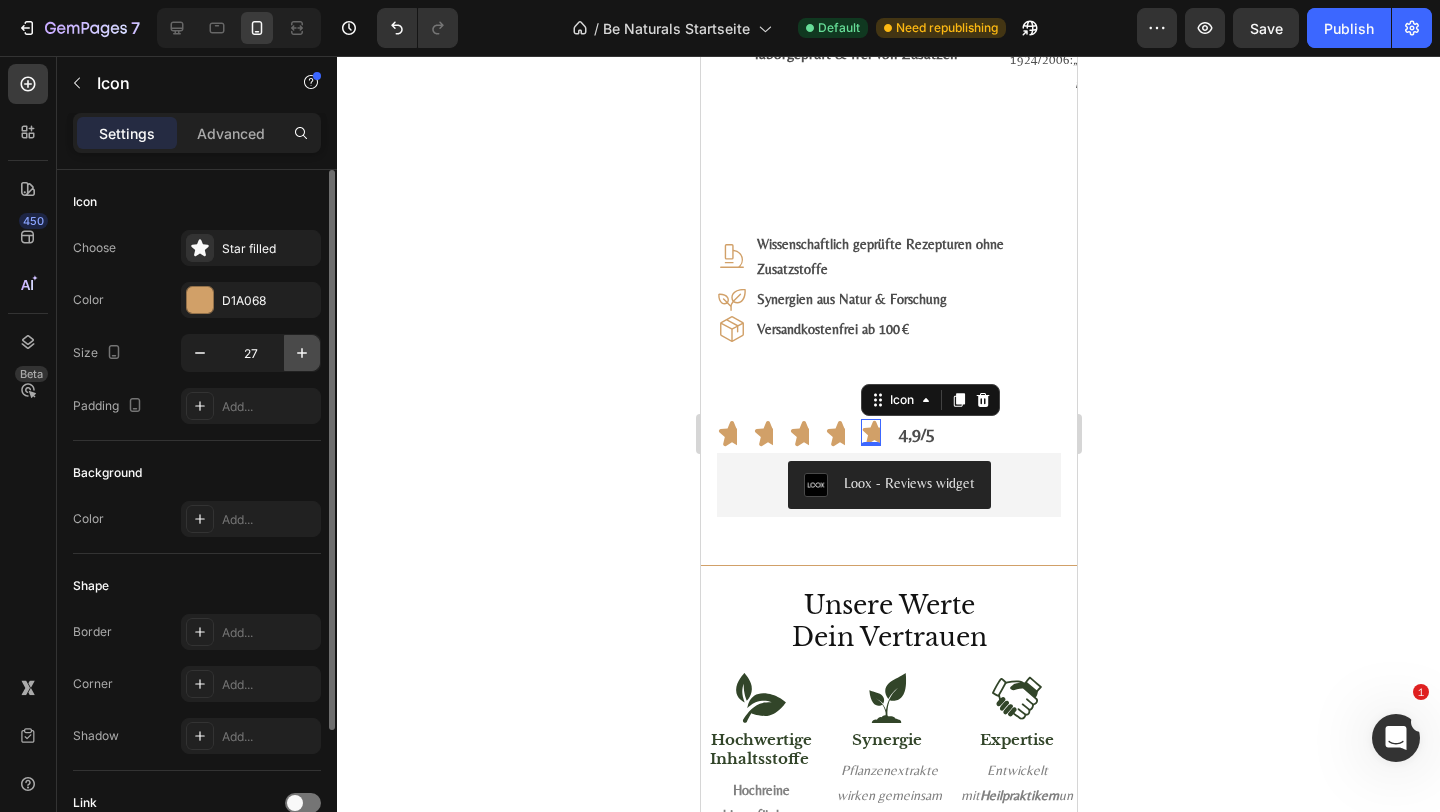 click 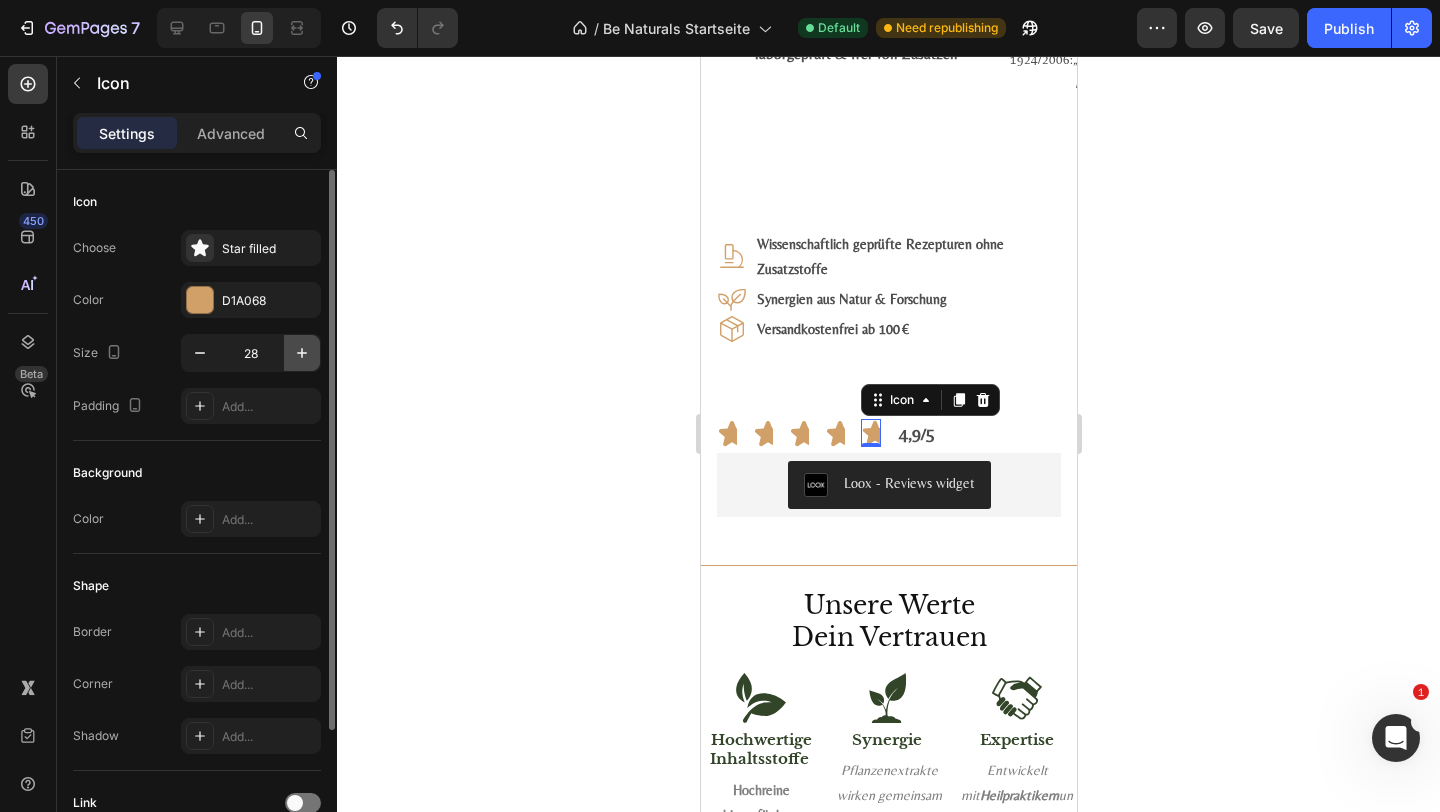 click 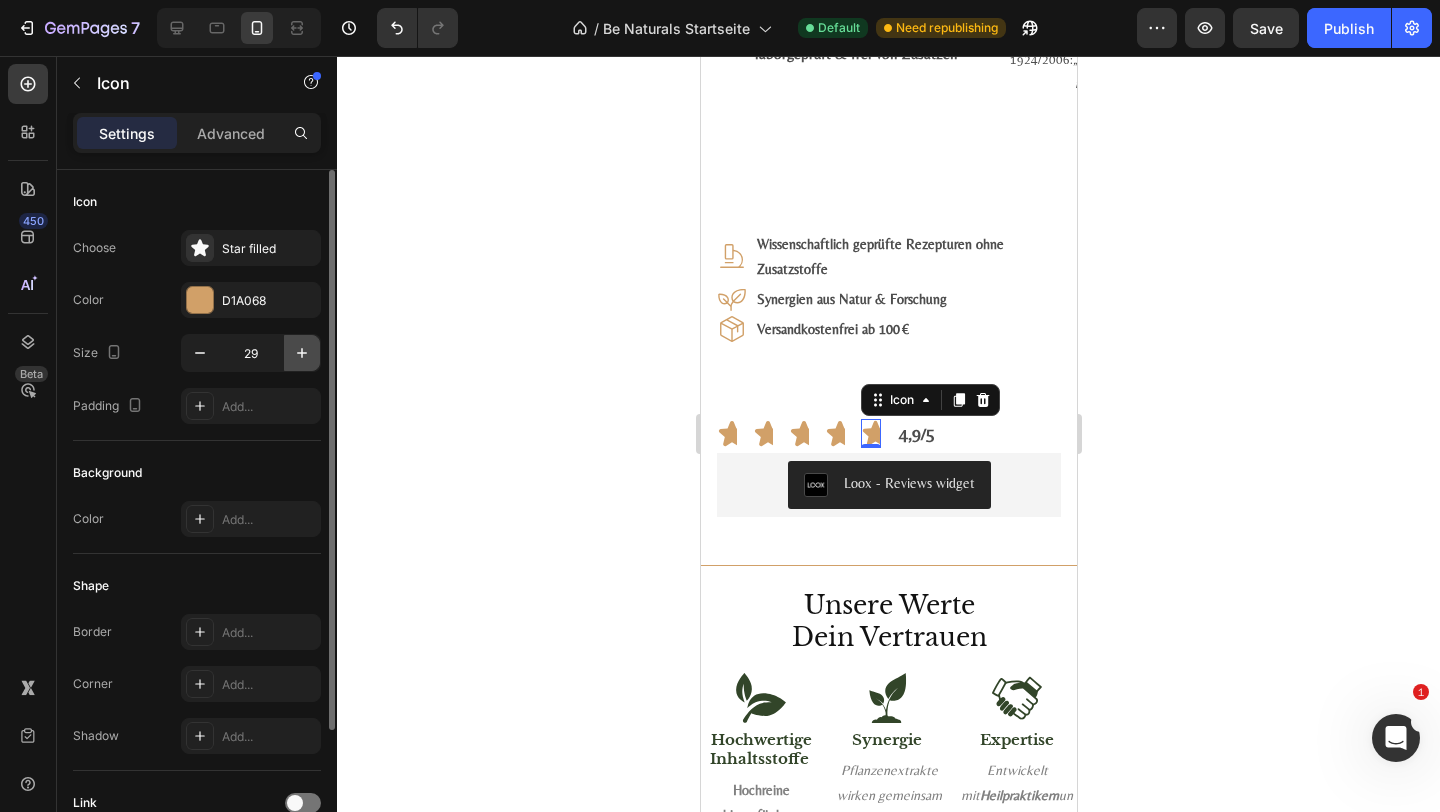 click 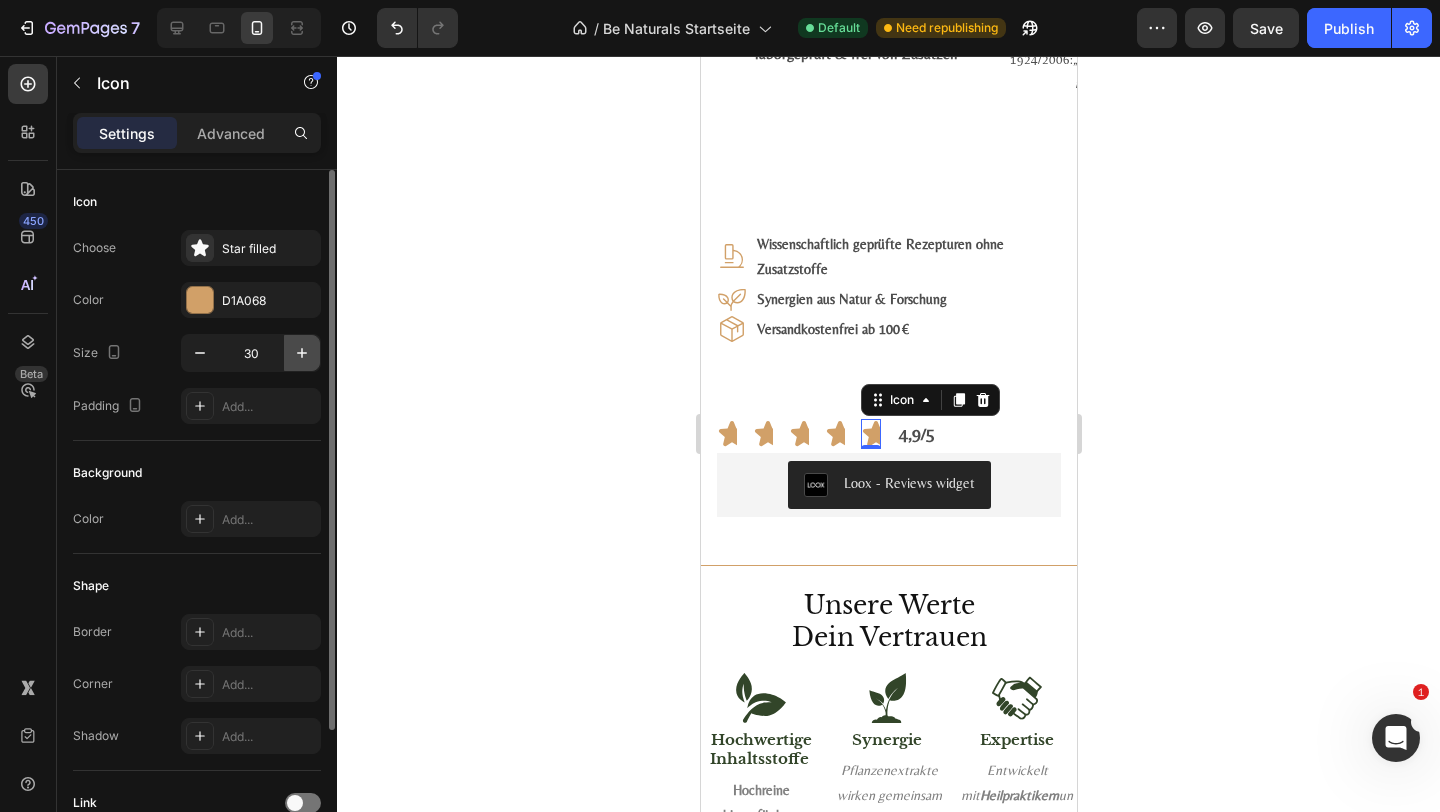 click 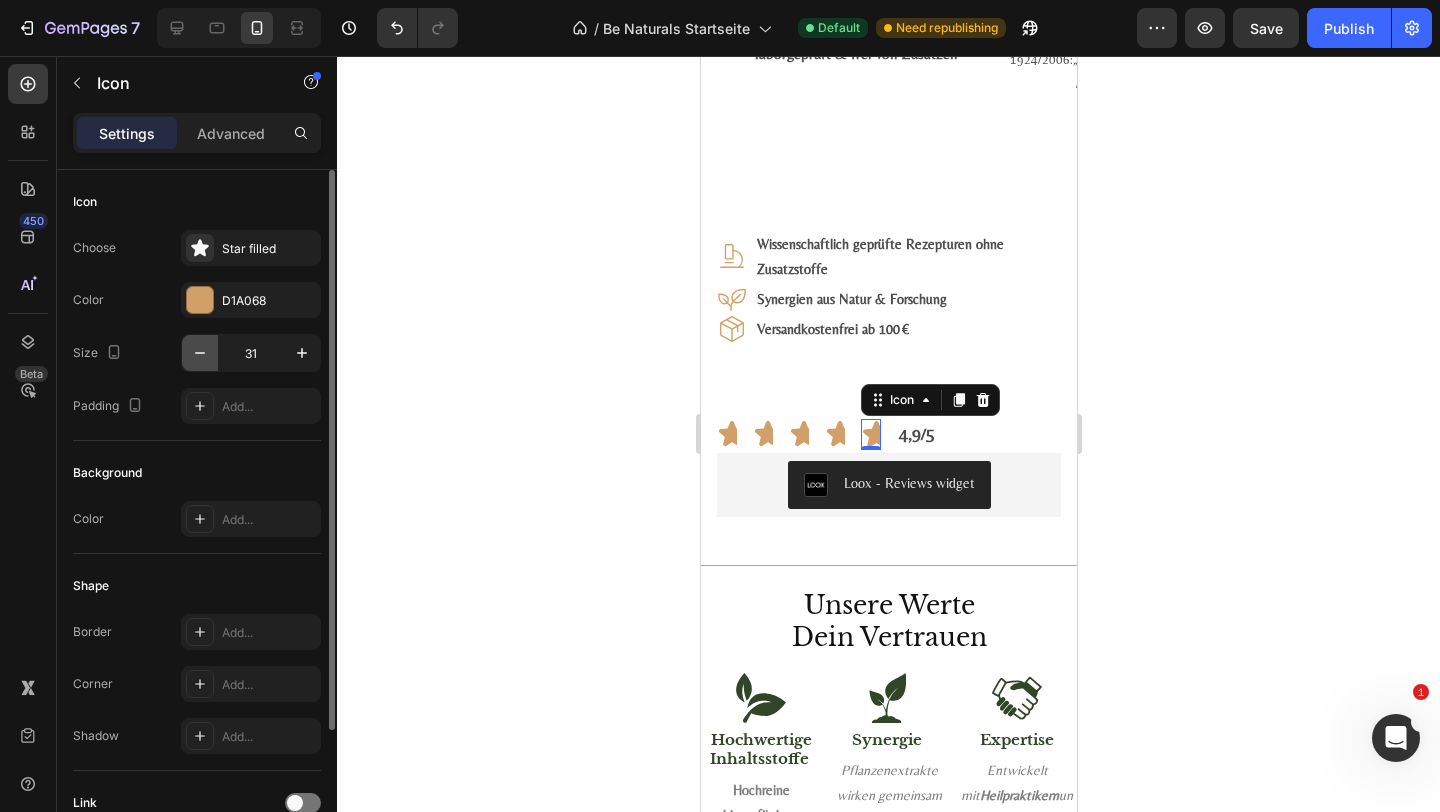 click 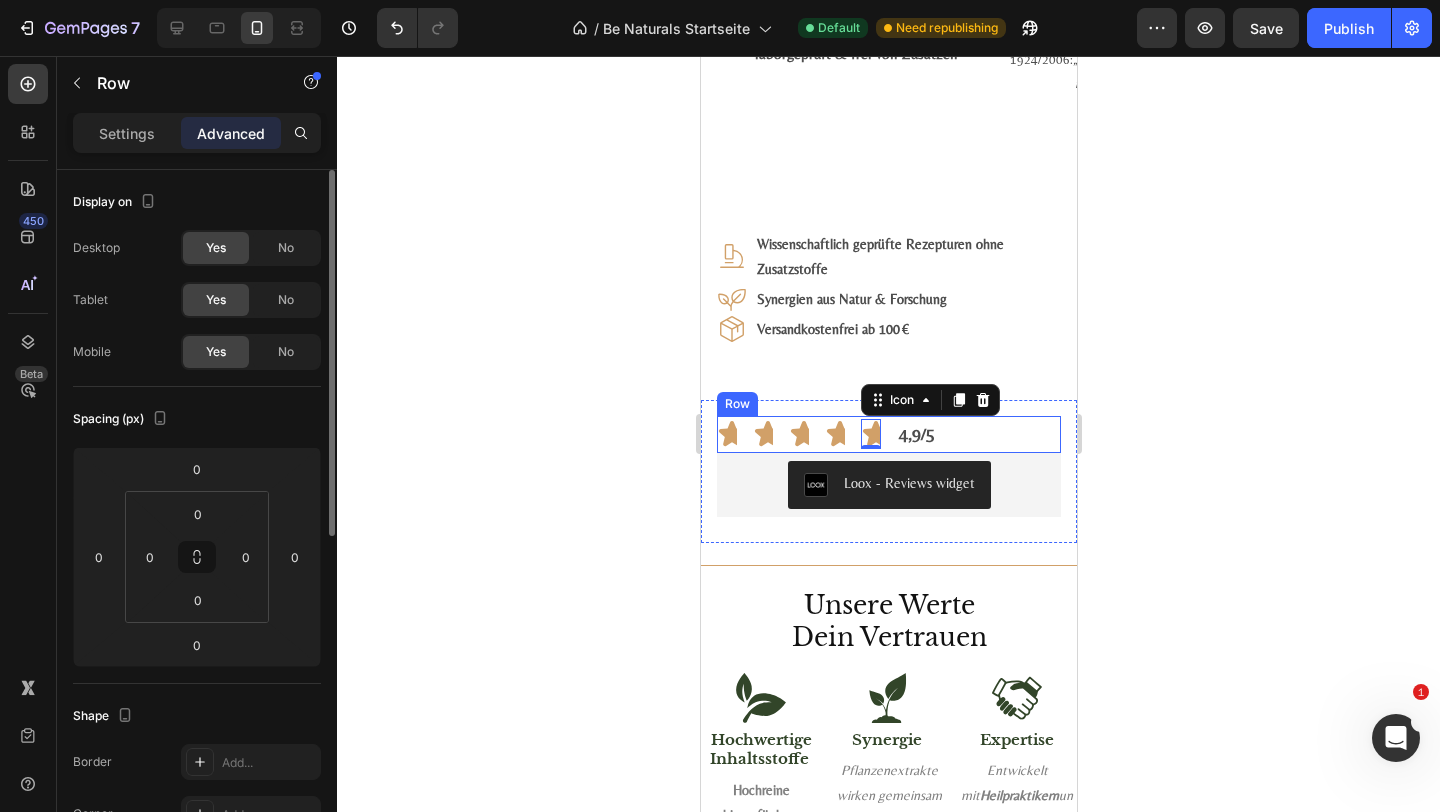 click on "Icon
Icon
Icon
Icon
Icon   0 Row 4,9/5 Text Block Row" at bounding box center (888, 434) 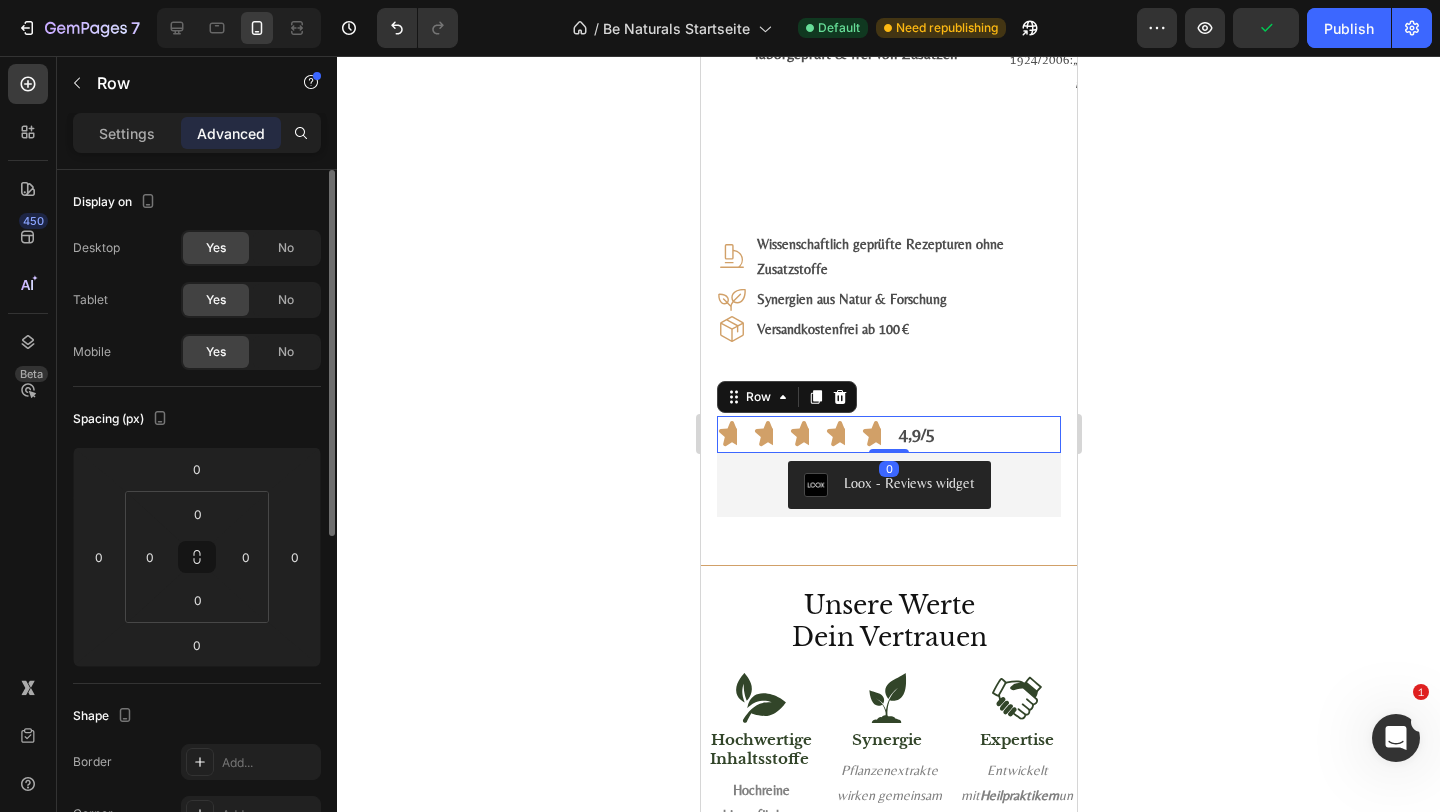 click on "Icon
Icon
Icon
Icon
Icon Row 4,9/5 Text Block Row   0" at bounding box center [888, 434] 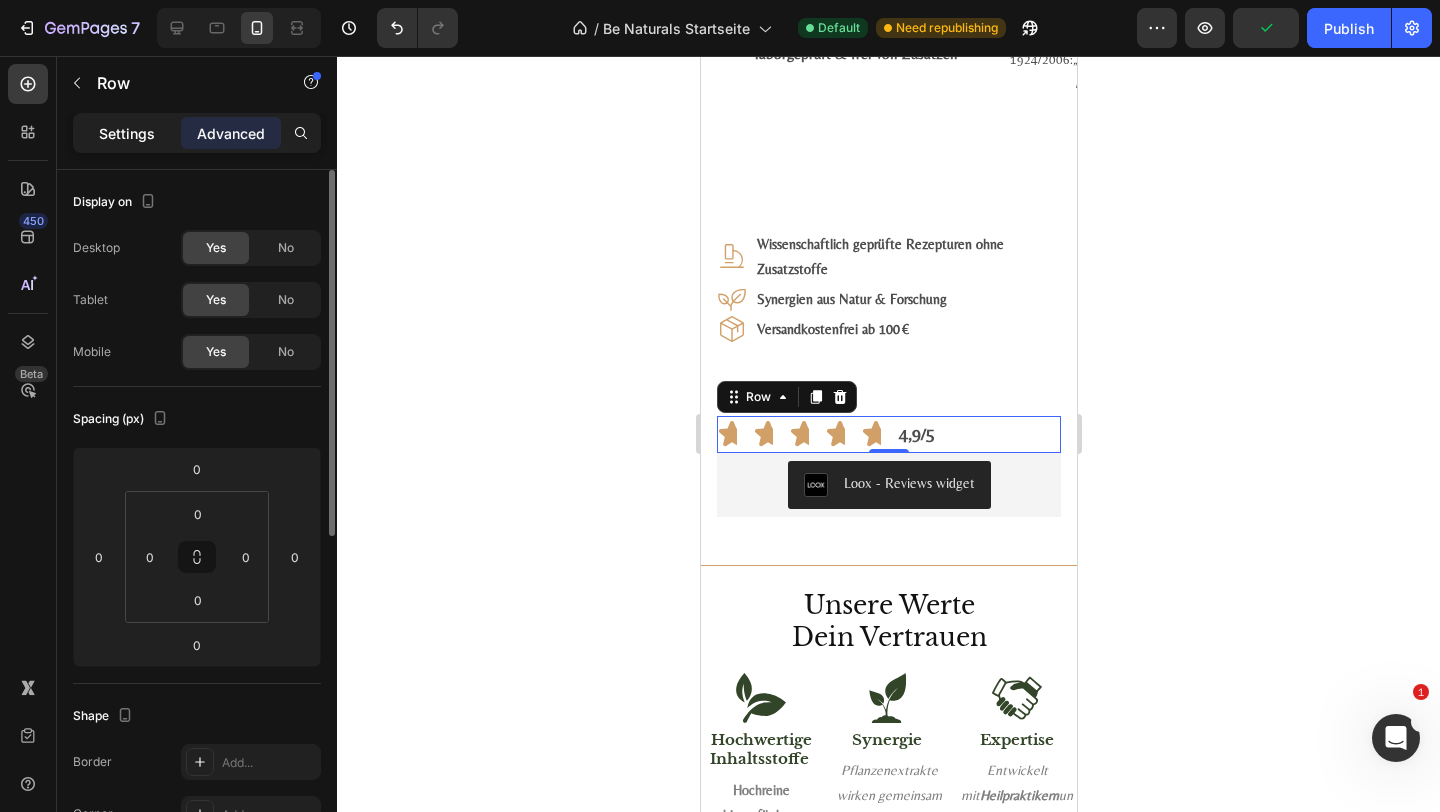 click on "Settings" 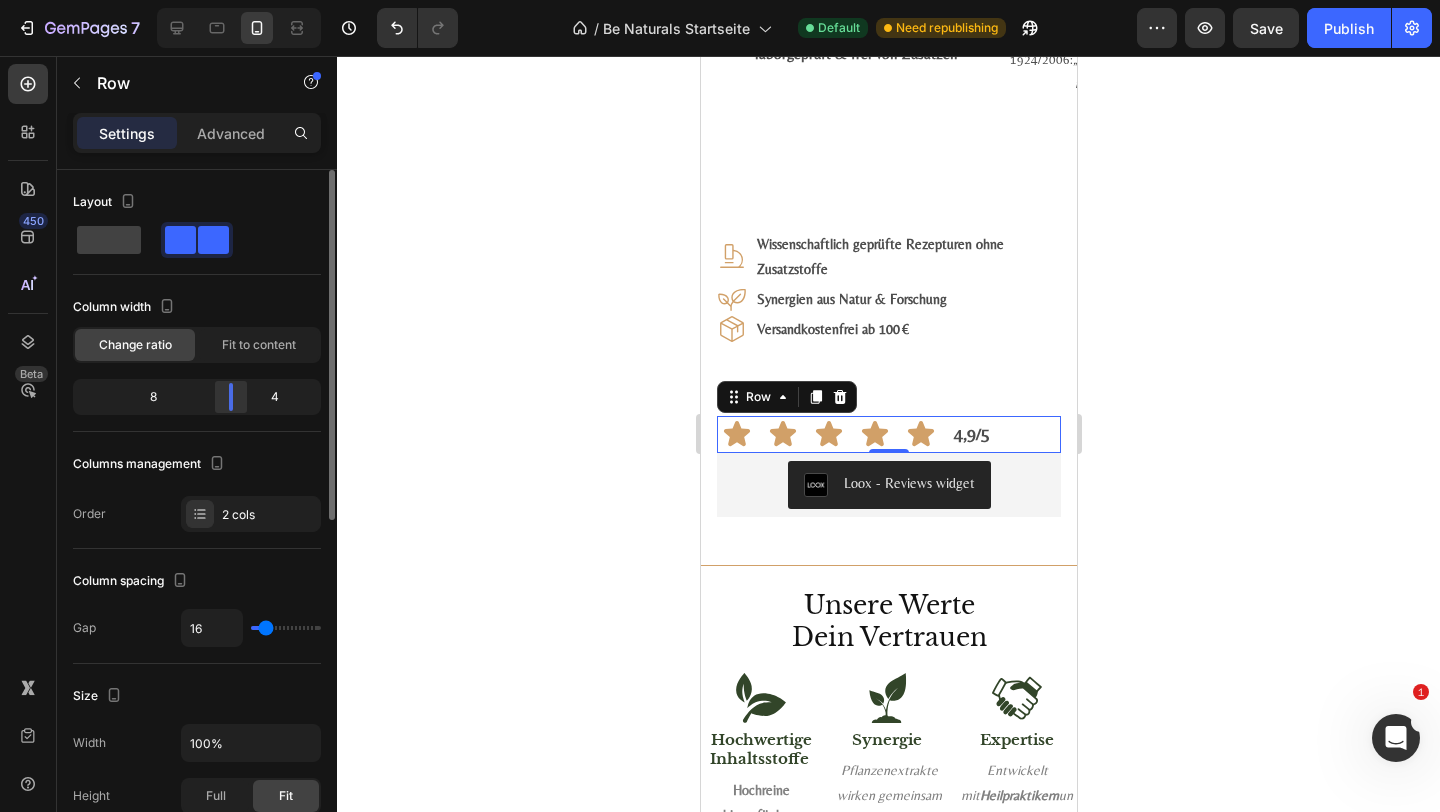 drag, startPoint x: 201, startPoint y: 397, endPoint x: 241, endPoint y: 396, distance: 40.012497 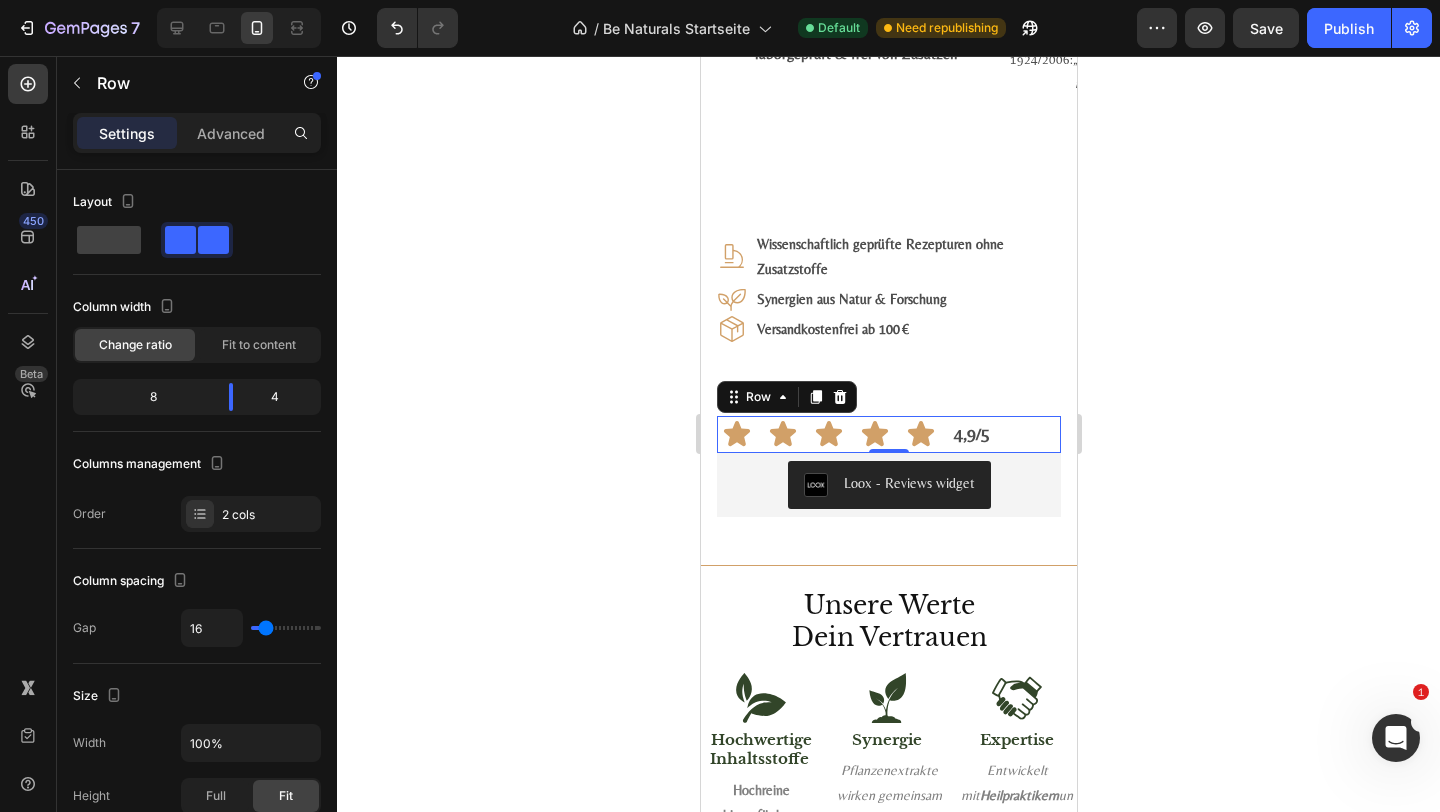 click 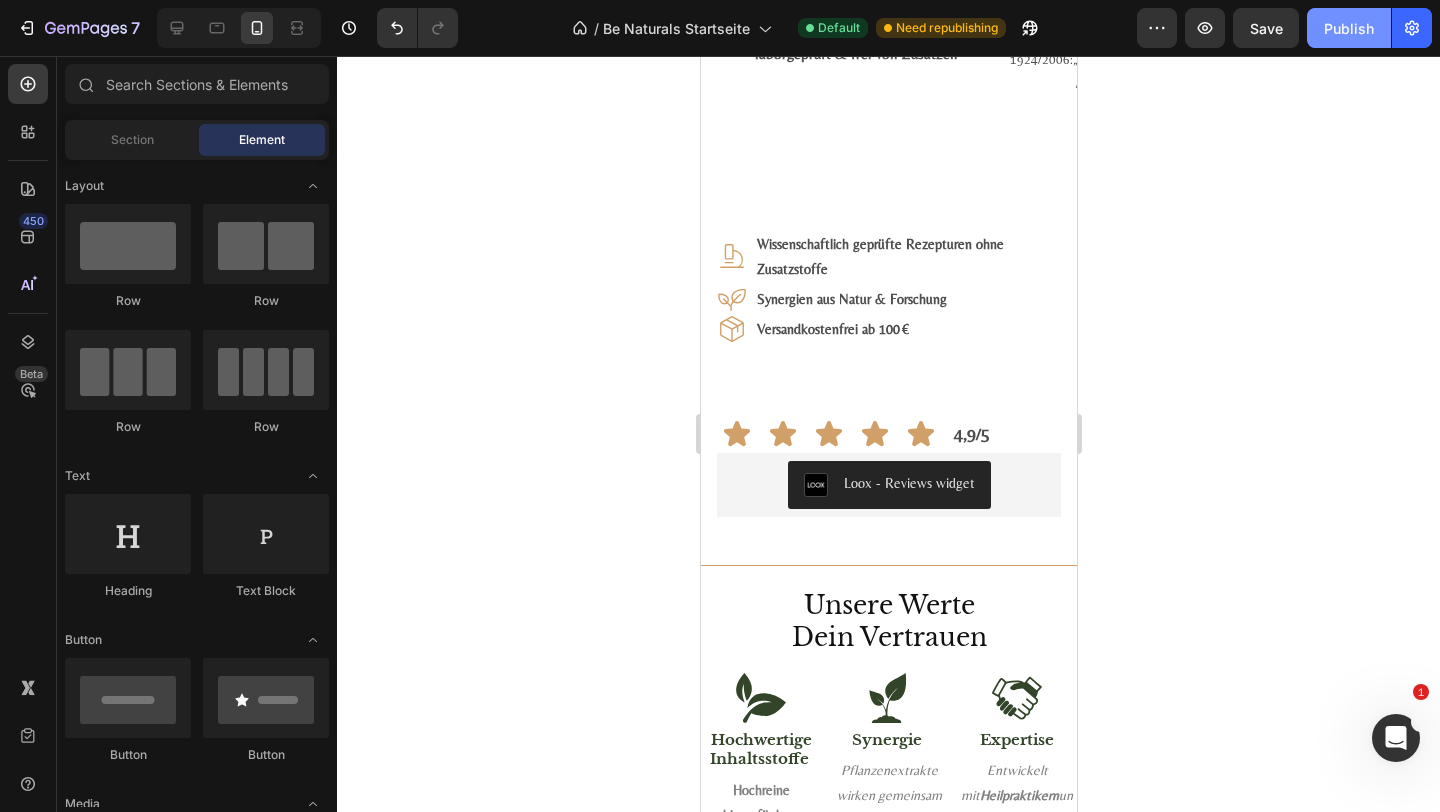 click on "Publish" at bounding box center [1349, 28] 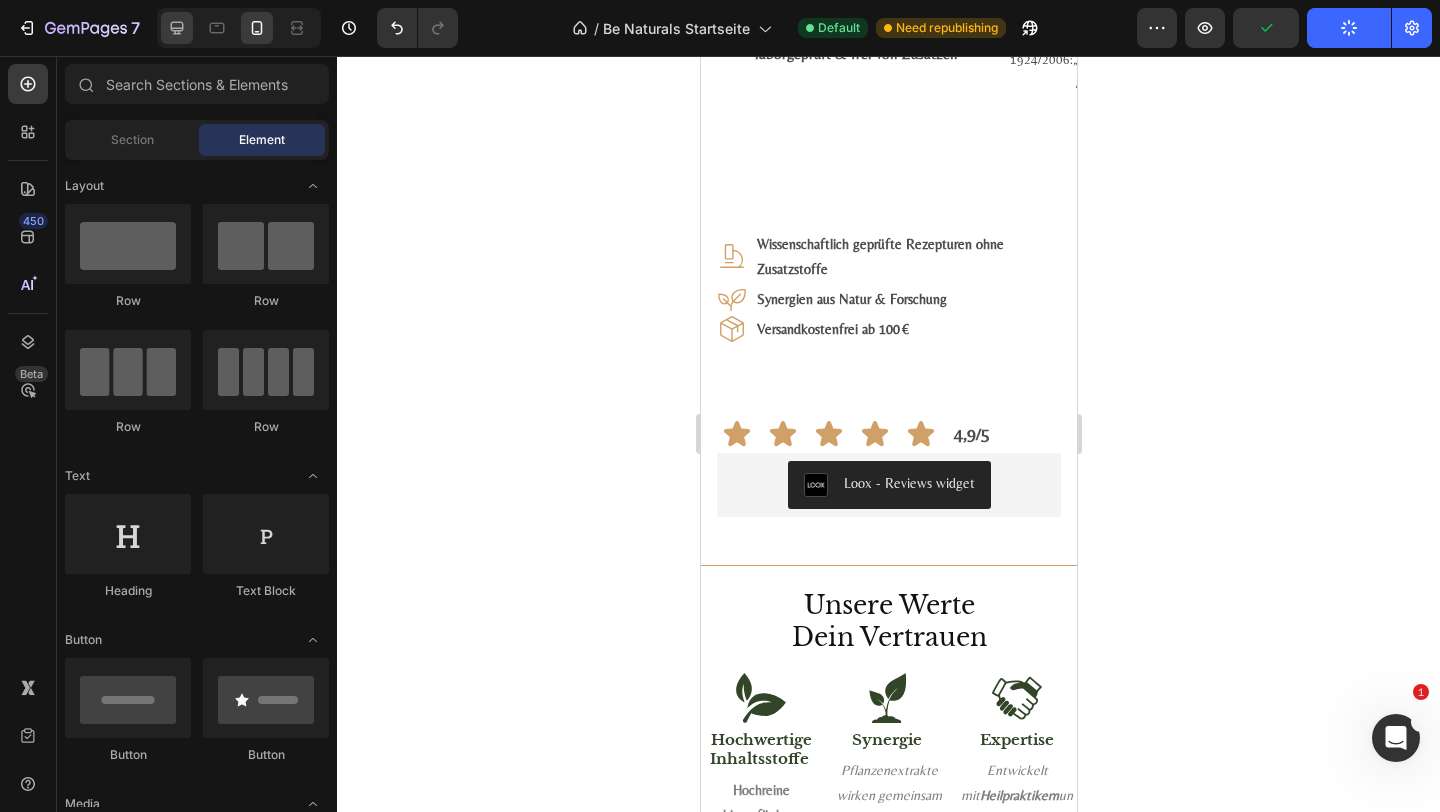 click 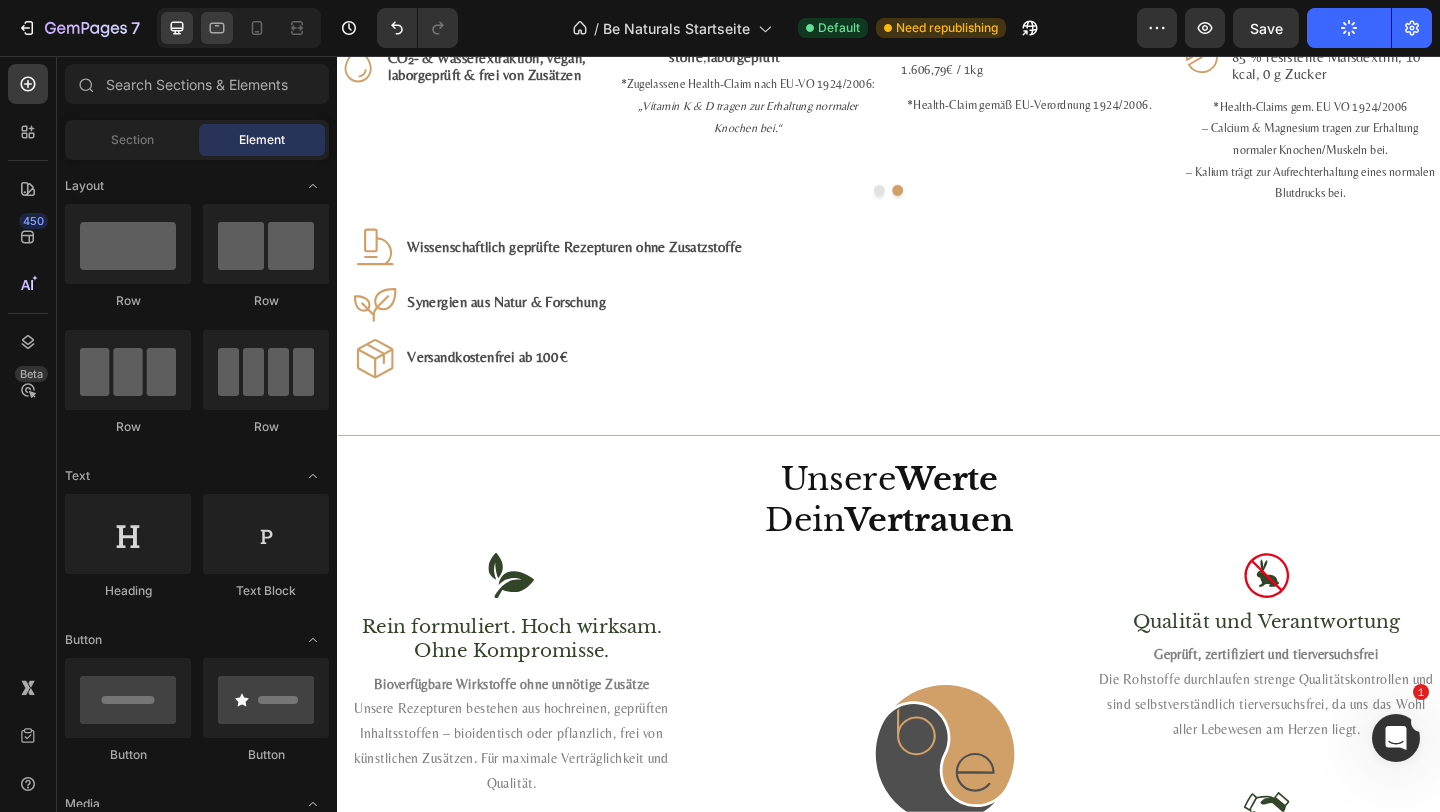 click 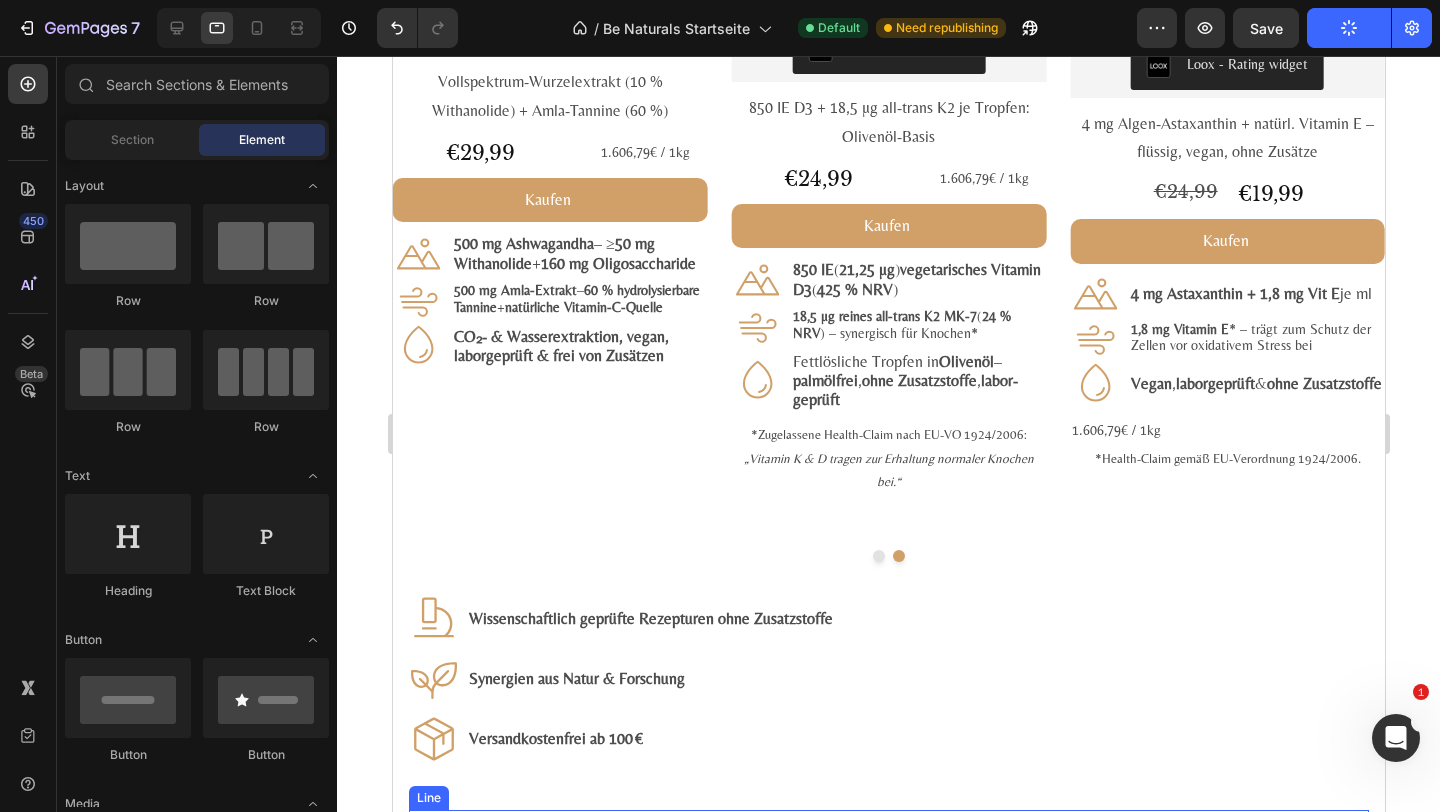 scroll, scrollTop: 3119, scrollLeft: 0, axis: vertical 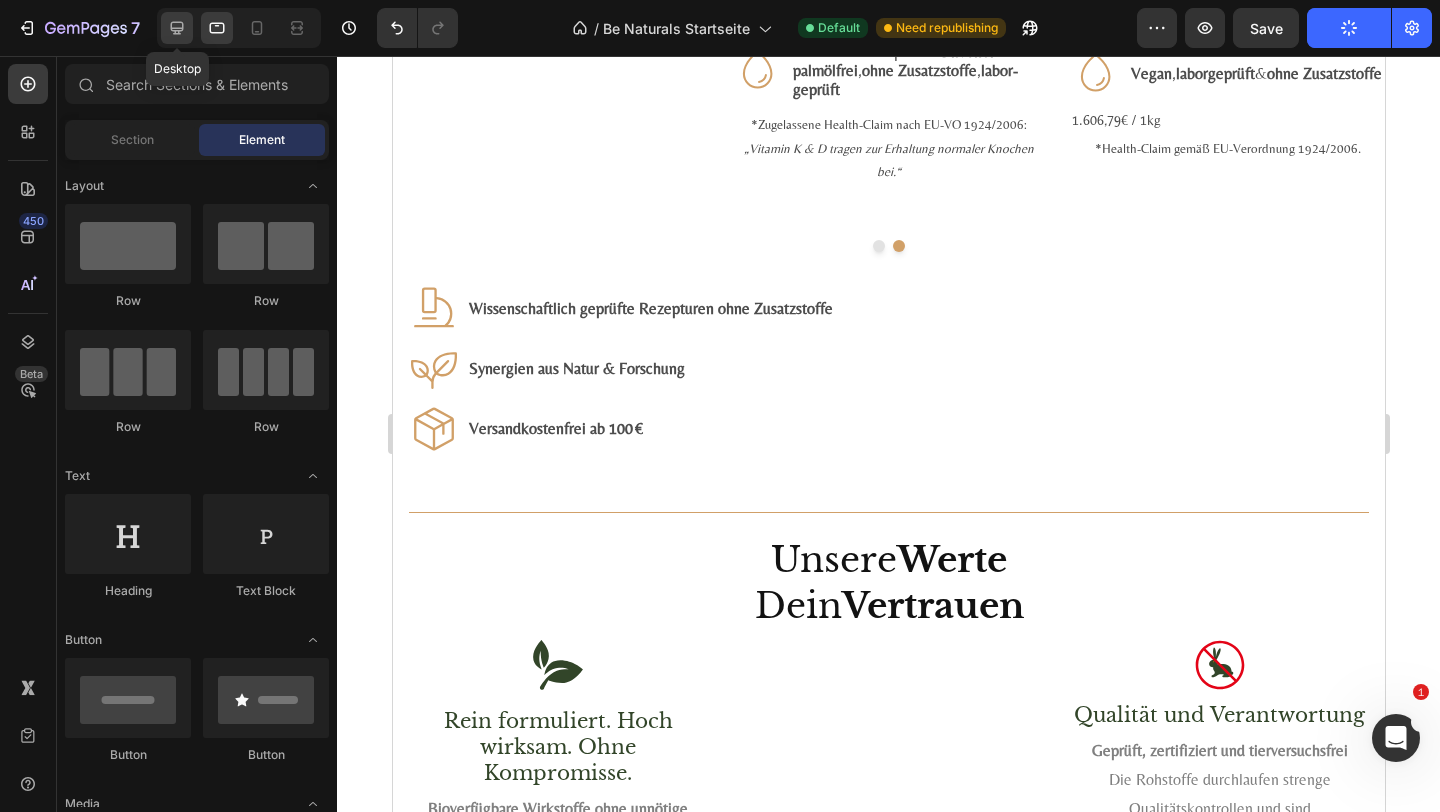 drag, startPoint x: 163, startPoint y: 23, endPoint x: 192, endPoint y: 225, distance: 204.07106 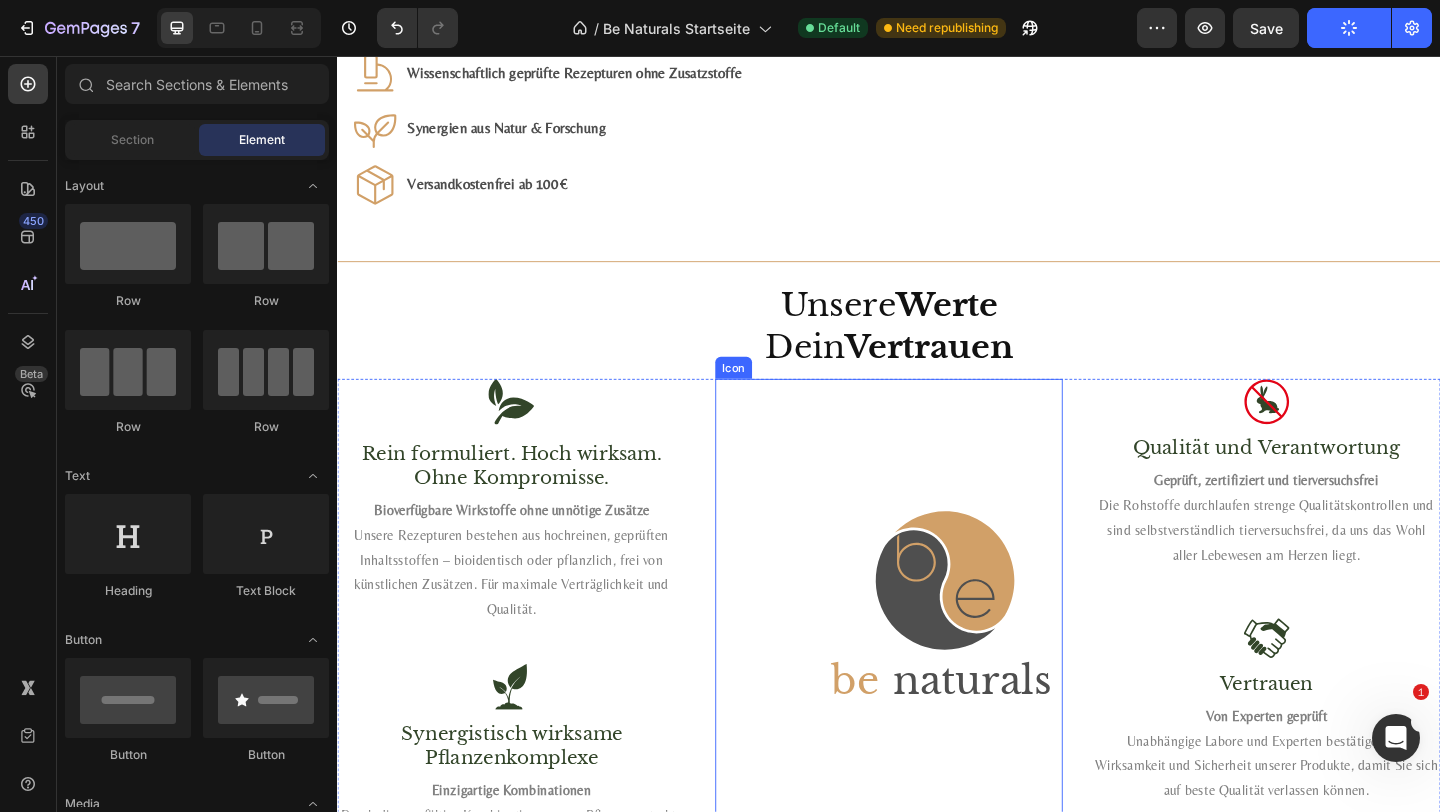 scroll, scrollTop: 2827, scrollLeft: 0, axis: vertical 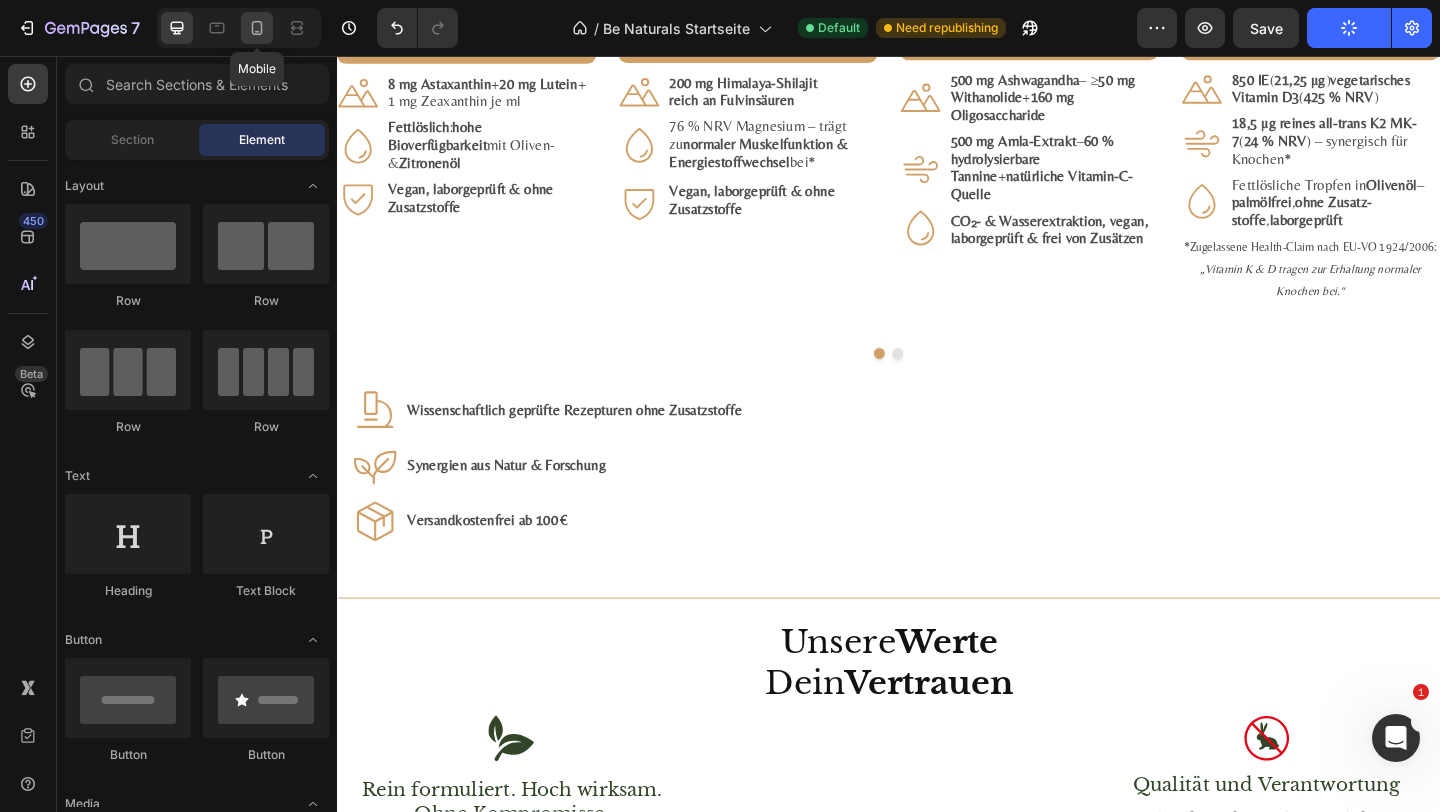 click 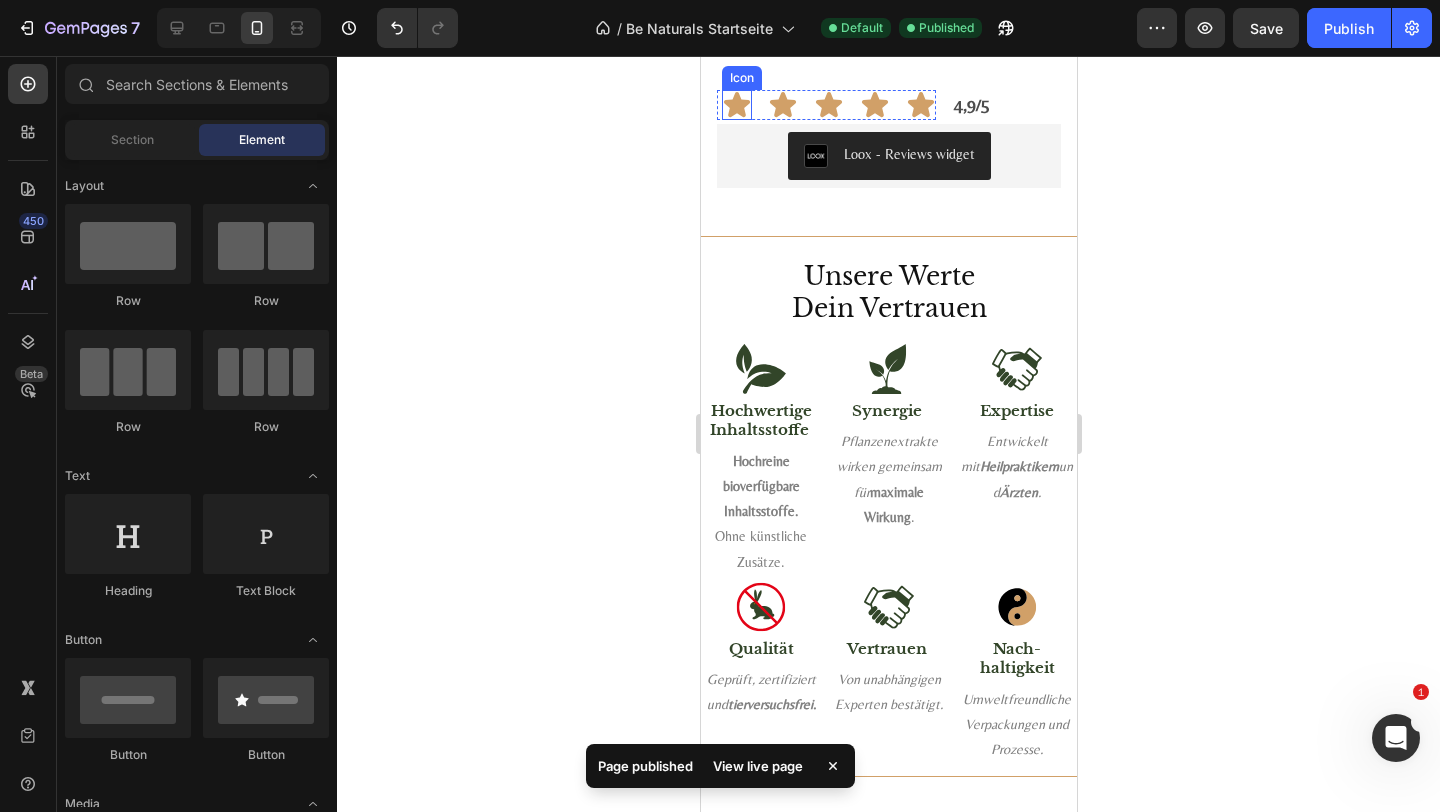 scroll, scrollTop: 3154, scrollLeft: 0, axis: vertical 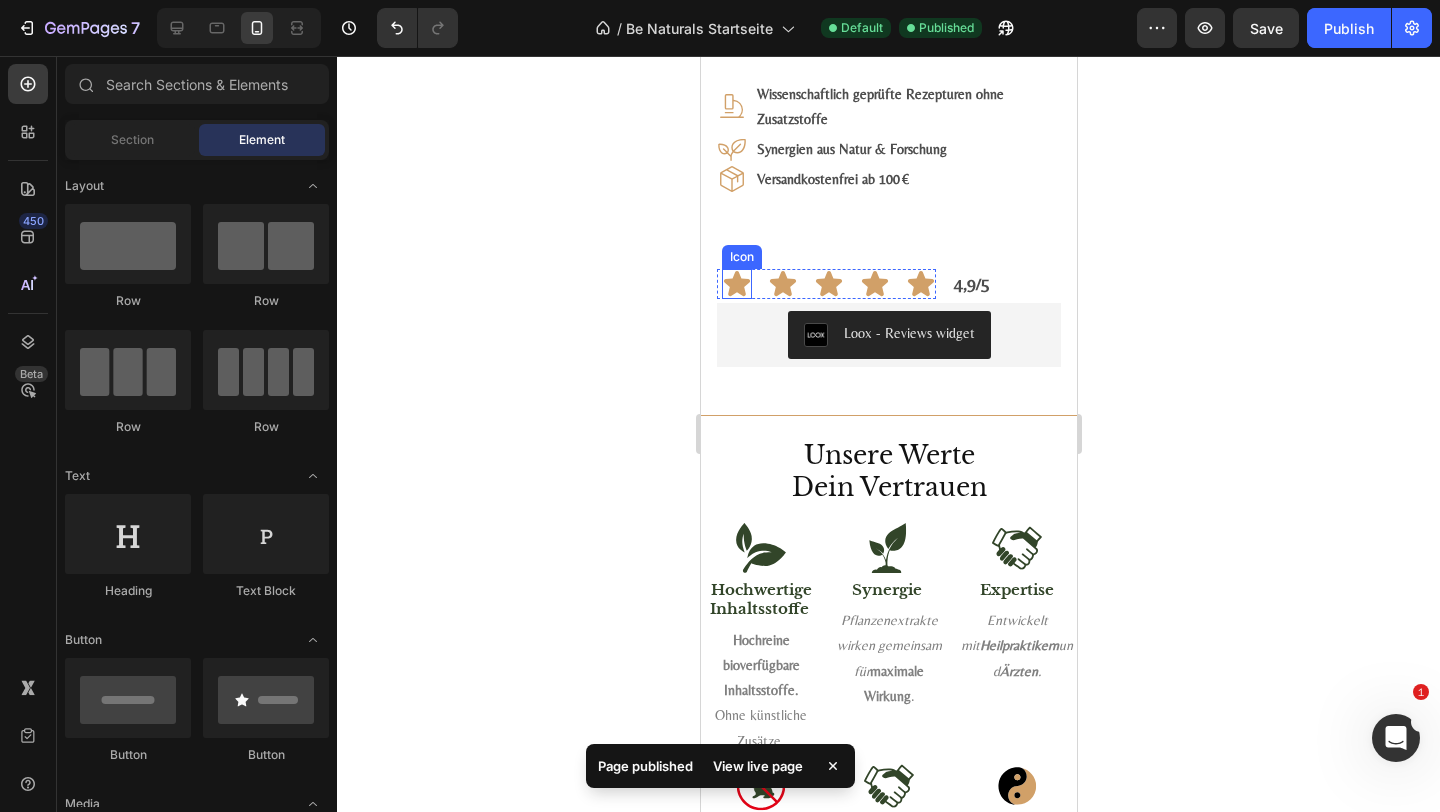 click on "Icon" at bounding box center (741, 257) 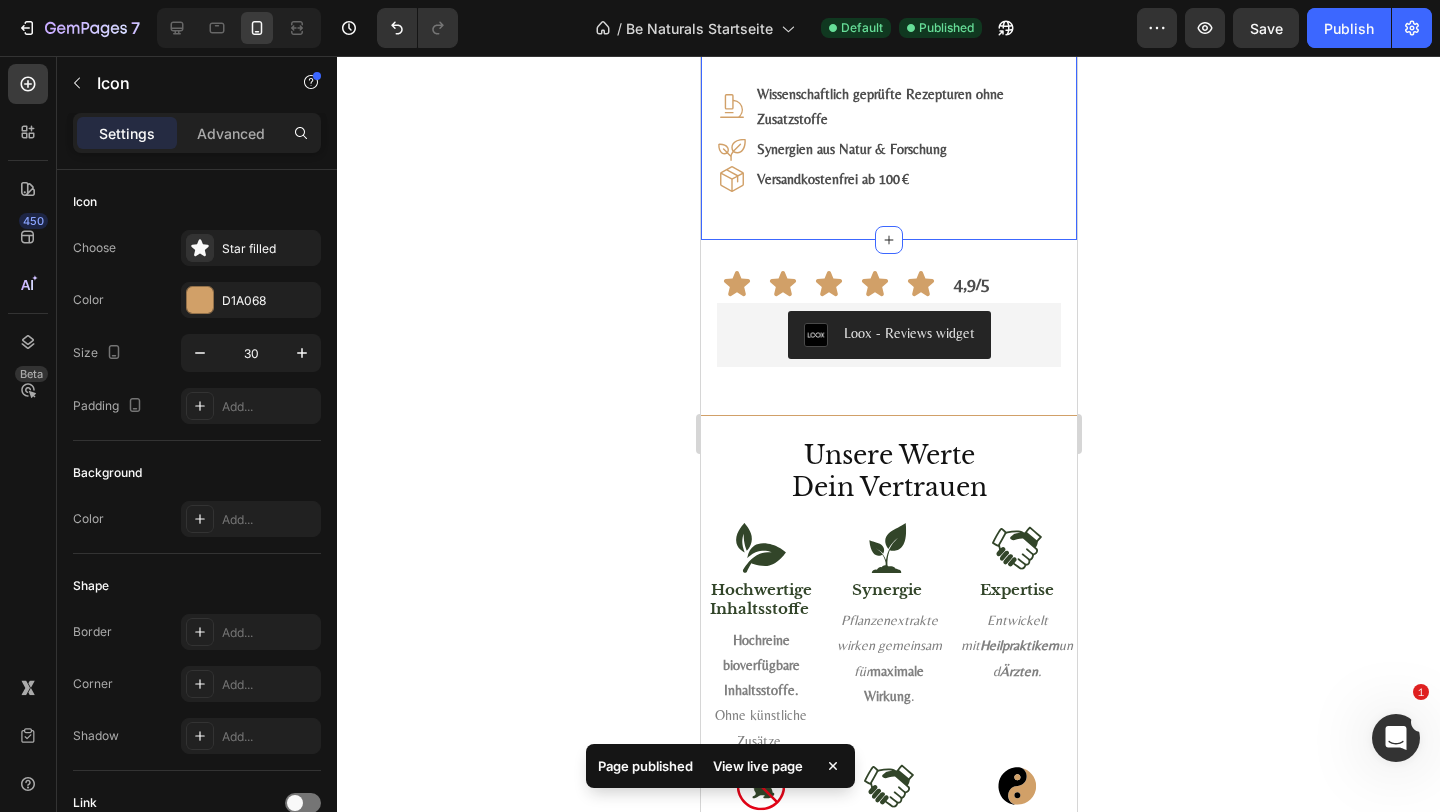 click on "Be Naturals  Favoriten Wirkung trifft Qualität Heading Für dein Wohlbefinden, deine Balance und deinen Alltag. Text Block Bestseller ansehen Button #1 Bestseller Product Badge Product Images Astaxanthin, Lutein, Zeaxanthin Komplex Product Title Loox - Rating widget Loox Natürlicher Carotinoid-Komplex in Olivenöl, ohne Zusätze Text Block €29,99 Product Price Product Price 1.975,00€ / 1L Text Block Row Kaufen Add to Cart
Icon 8 mg Astaxanthin  +  20 mg Lutein  + 1 mg Zeaxanthin je ml Text Block Row
Icon Fettlöslich :  hohe Bioverfügbarkeit  mit Oliven- &  Zitronenöl Text Block Row
Icon Vegan, labor­geprüft & ohne Zusatz­stoffe Text Block Row Row Product #2 Bestseller Product Badge Product Images Mumijo MG Komplex Product Title Loox - Rating widget Loox Himalaya-Shilajit + Meeres­magnesium + 13 Pflanzen­vitamine Text Block €39,99 Product Price Product Price 1.606,79€ / 1kg Text Block Row Kaufen Add to Cart
Icon Text Block Row  (" at bounding box center [888, -469] 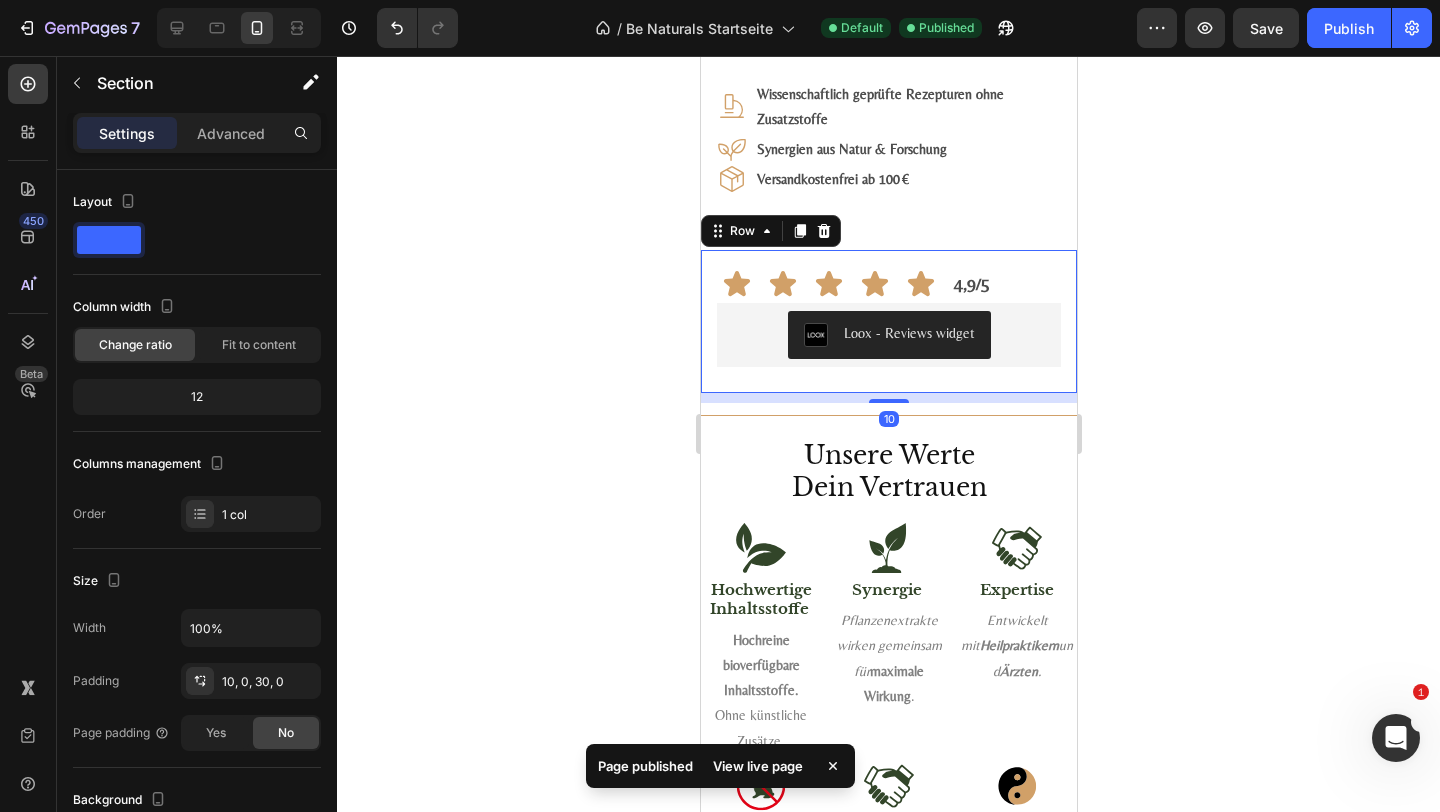 click on "Icon
Icon
Icon
Icon
Icon Row 4,9/5 Text Block Row Loox - Reviews widget Loox Row   10" at bounding box center [888, 321] 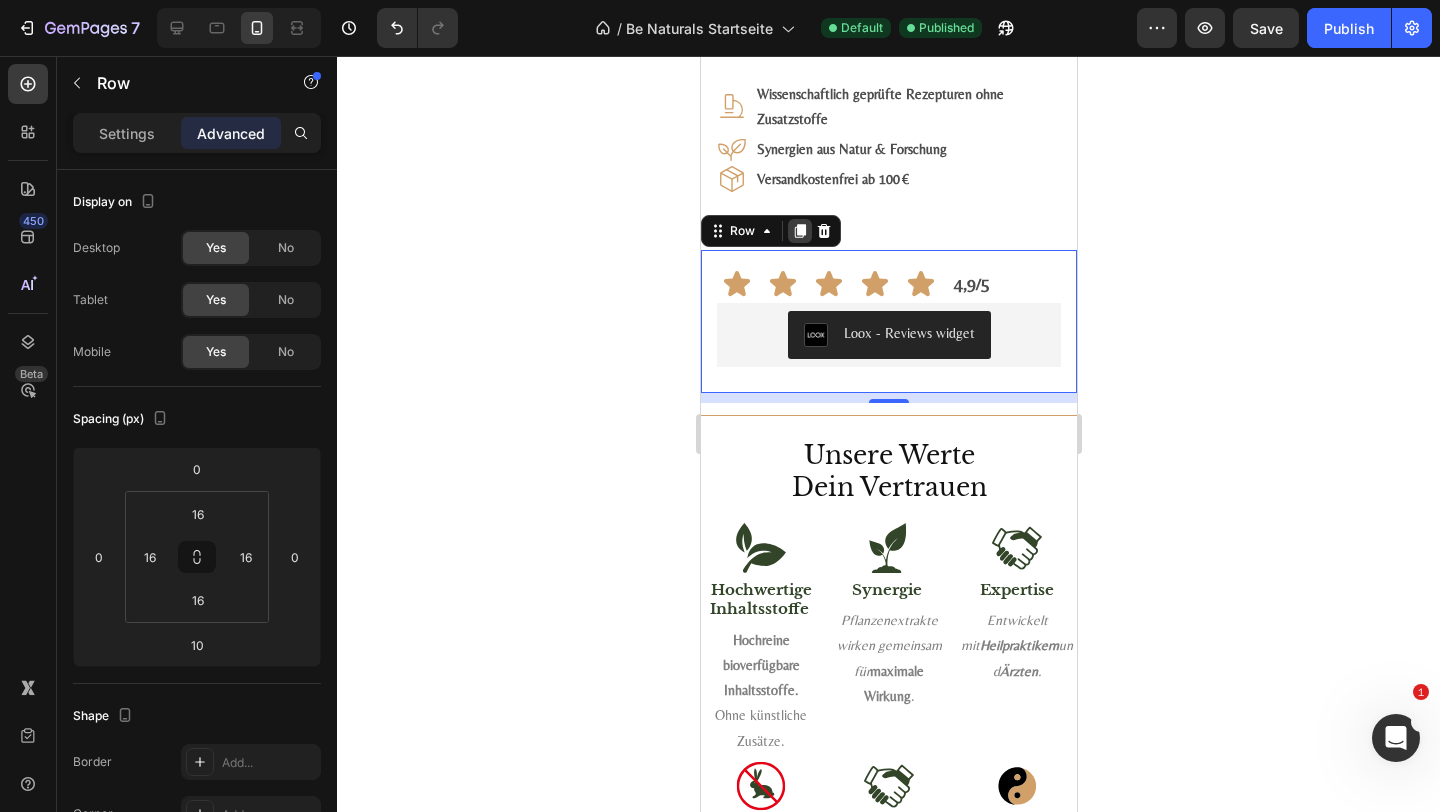 click 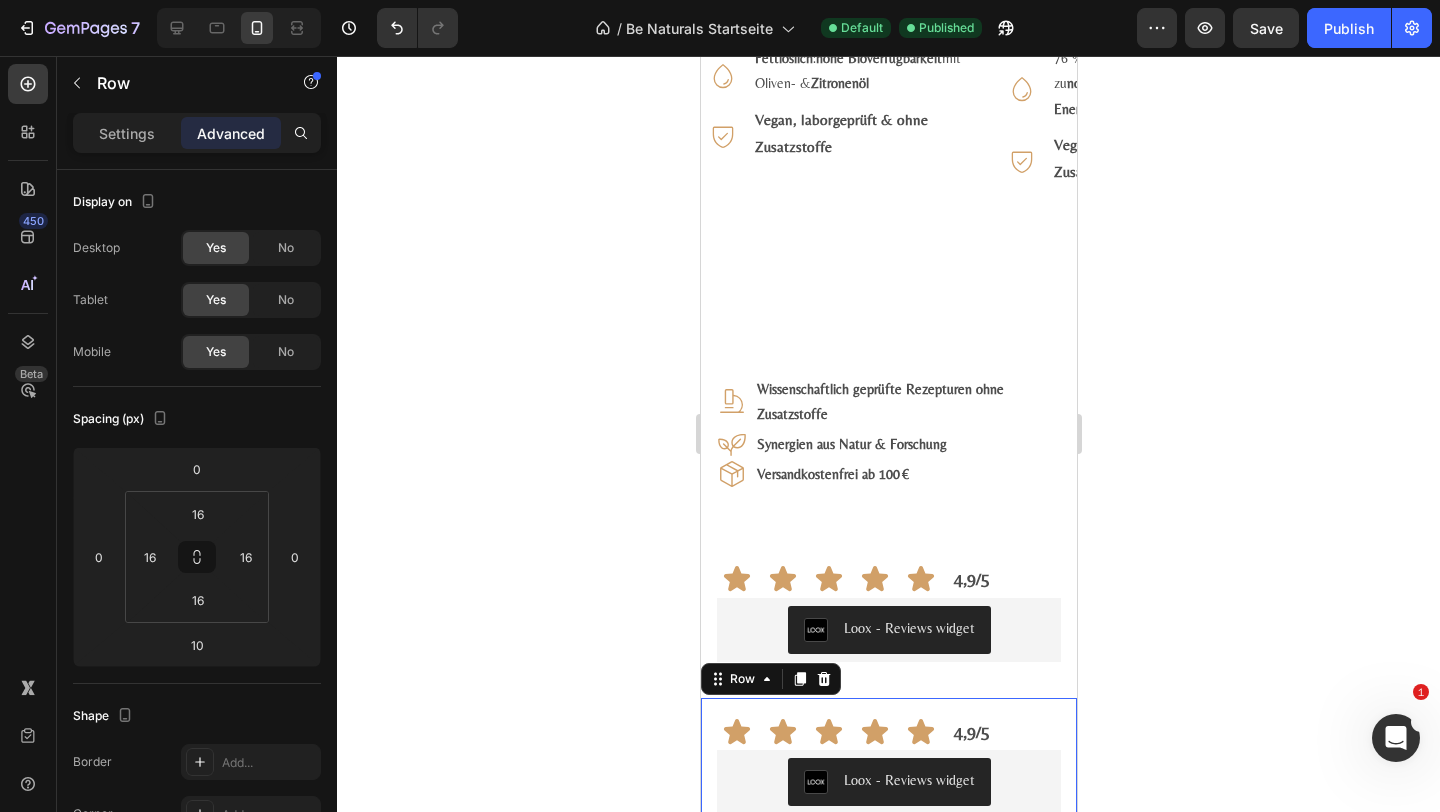 scroll, scrollTop: 2823, scrollLeft: 0, axis: vertical 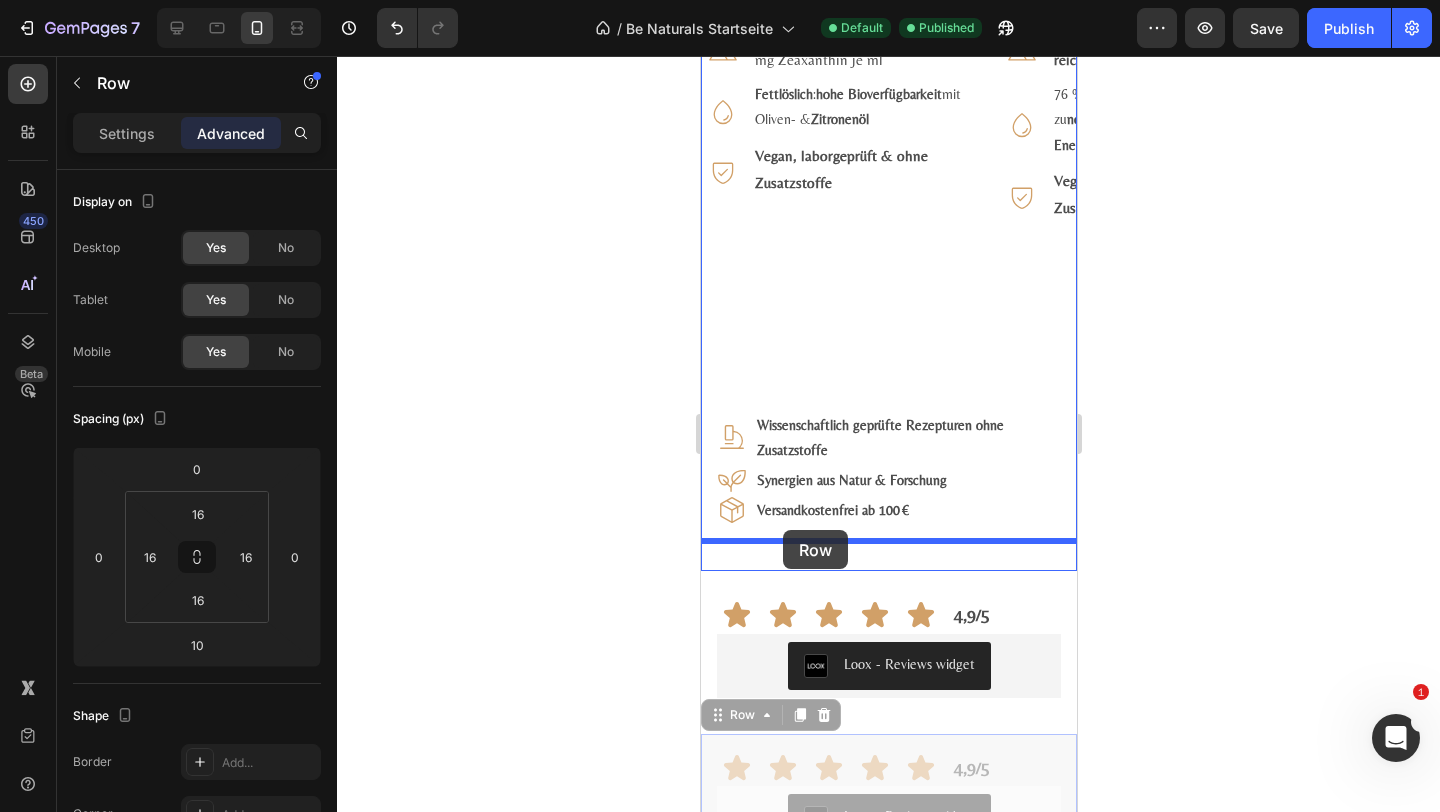 drag, startPoint x: 739, startPoint y: 720, endPoint x: 909, endPoint y: 77, distance: 665.0932 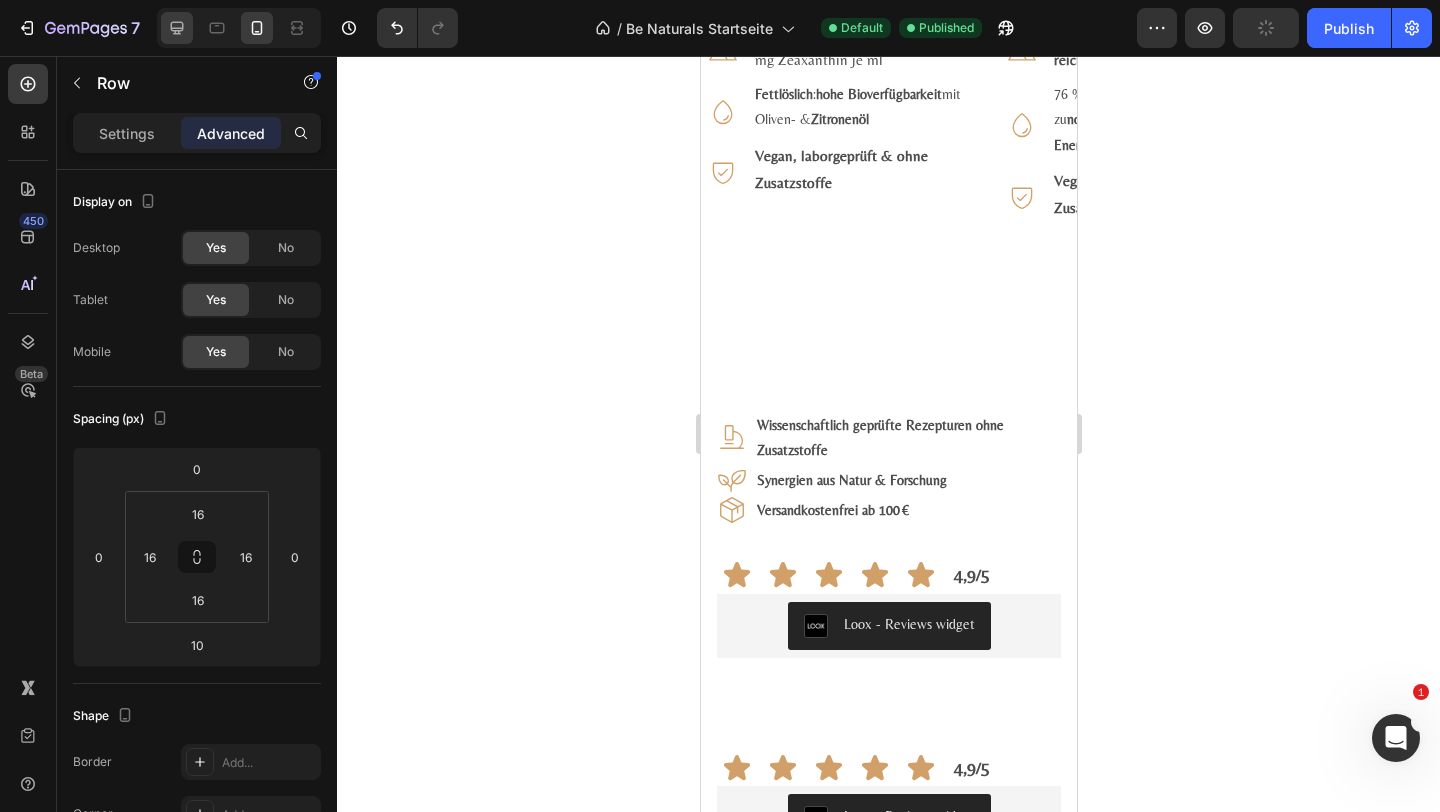 click 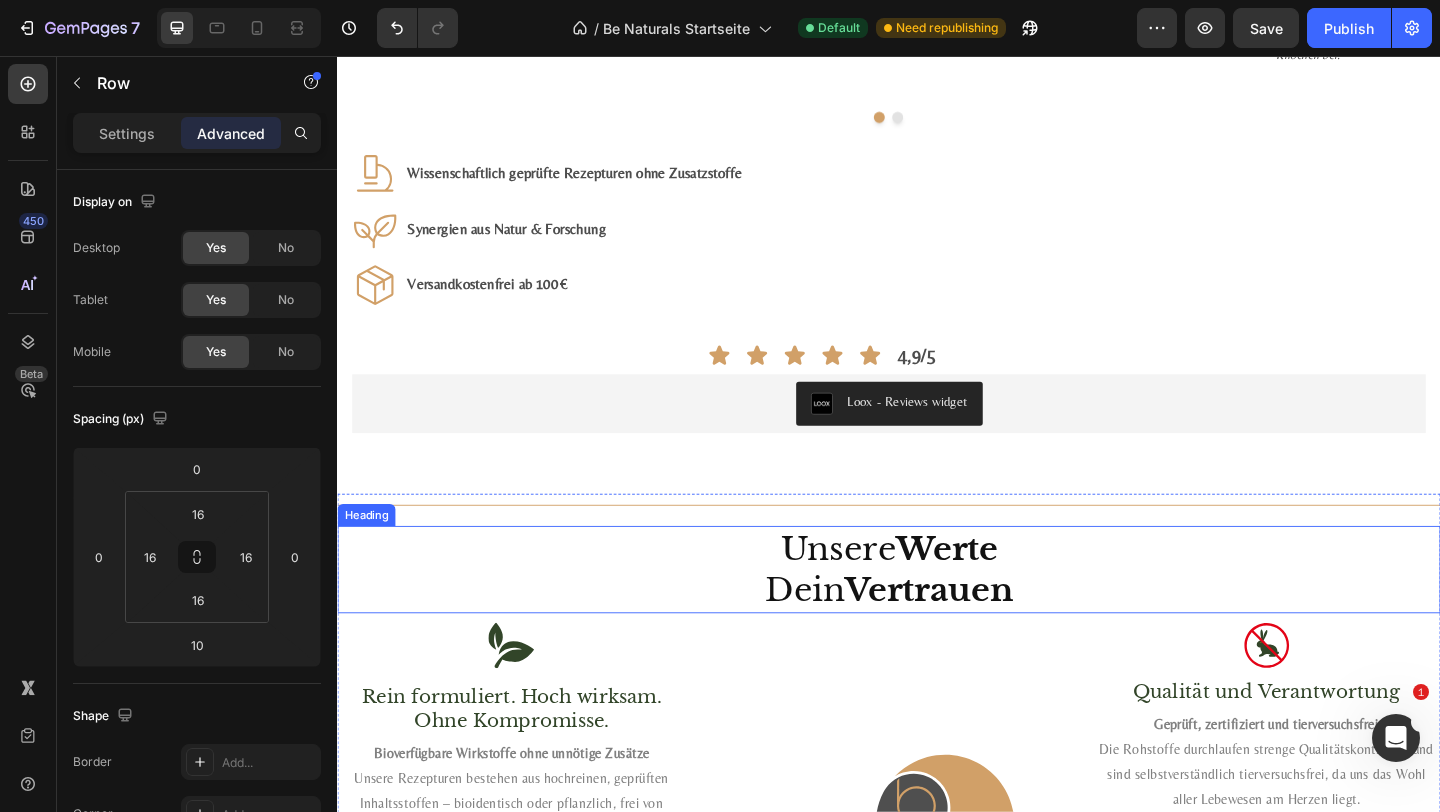 scroll, scrollTop: 3060, scrollLeft: 0, axis: vertical 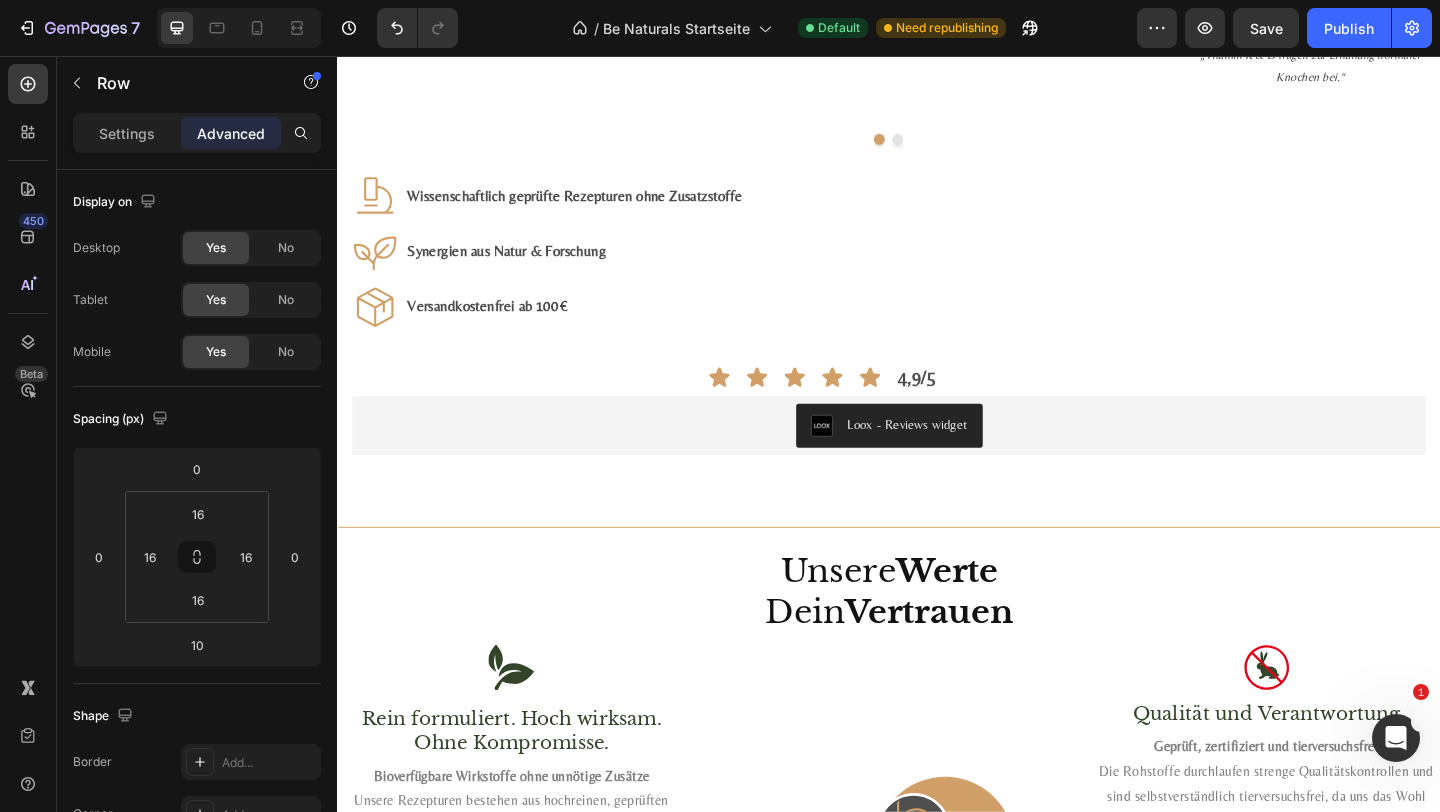 click on "Icon
Icon
Icon
Icon
Icon Row 4,9/5 Text Block Row Loox - Reviews widget Loox Row   0" at bounding box center (937, 443) 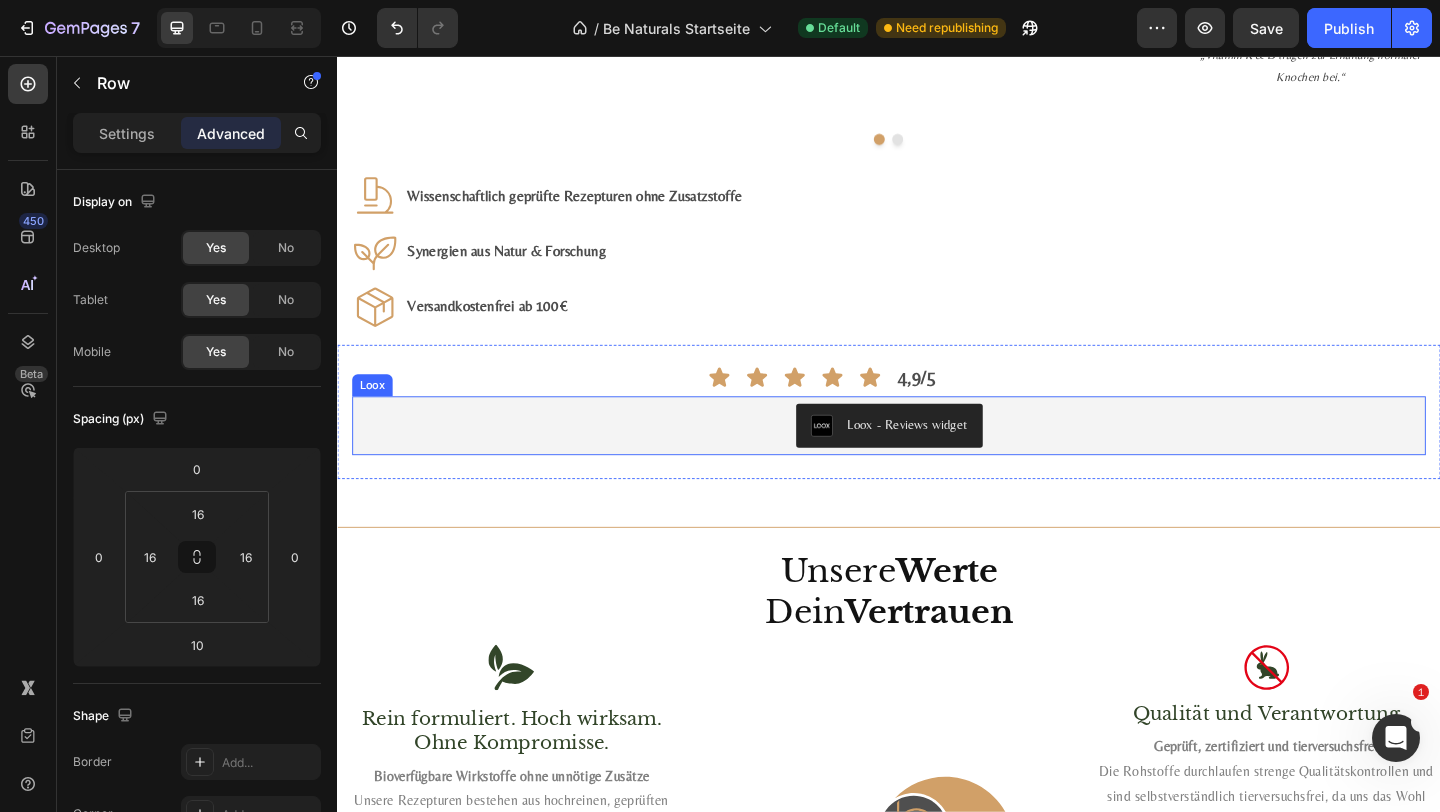 click on "Loox - Reviews widget" at bounding box center [937, 458] 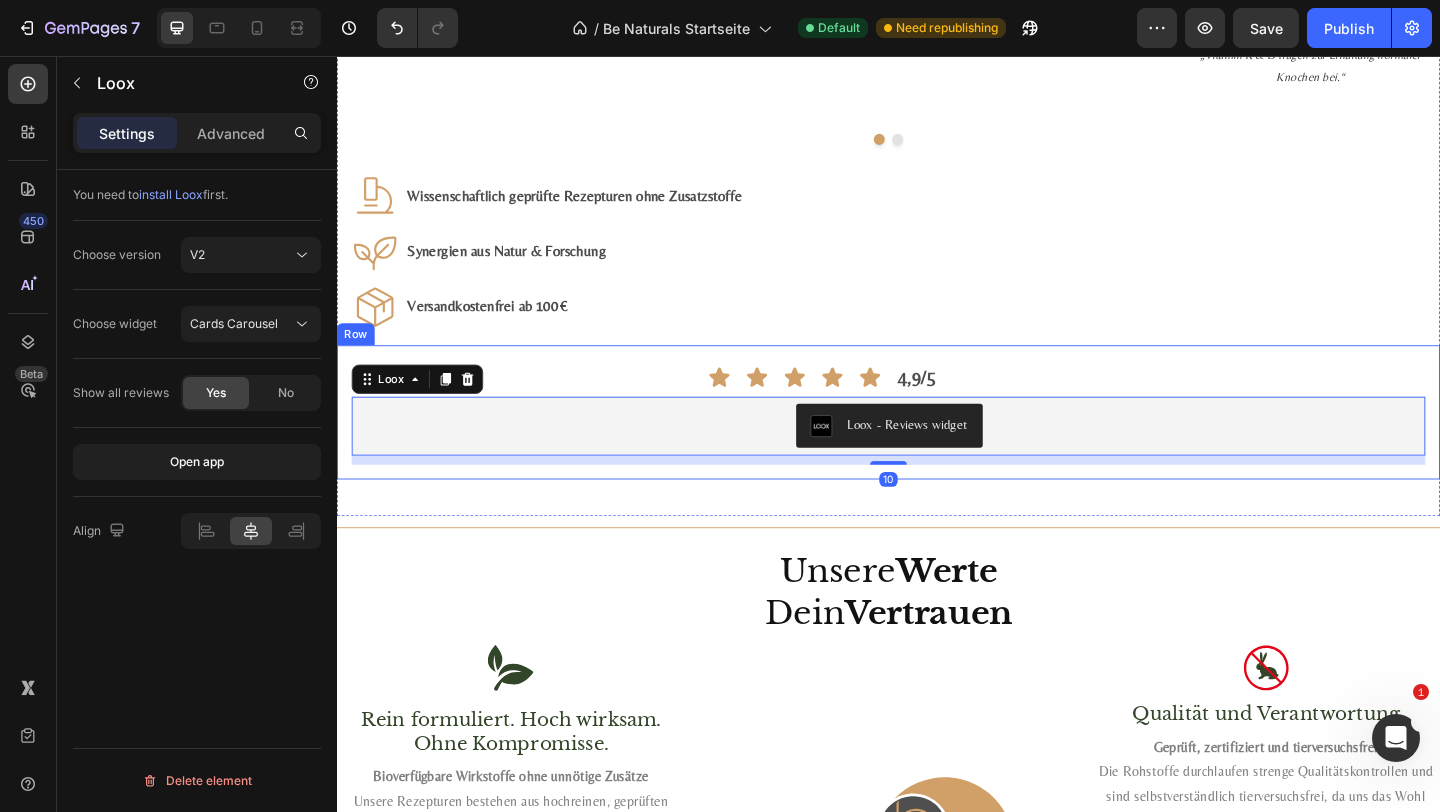 click on "Icon
Icon
Icon
Icon
Icon Row 4,9/5 Text Block Row Loox - Reviews widget Loox   10 Row" at bounding box center [937, 443] 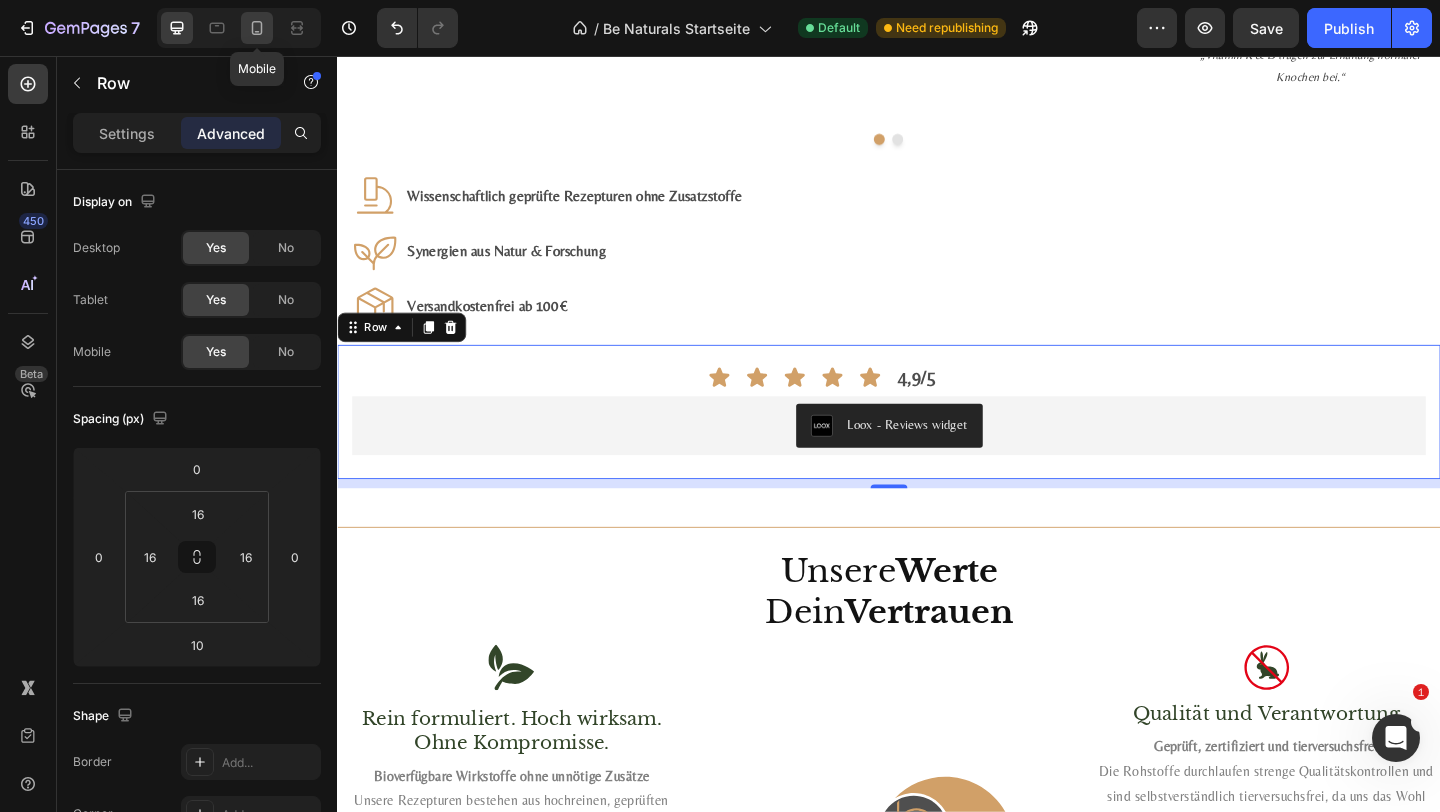 click 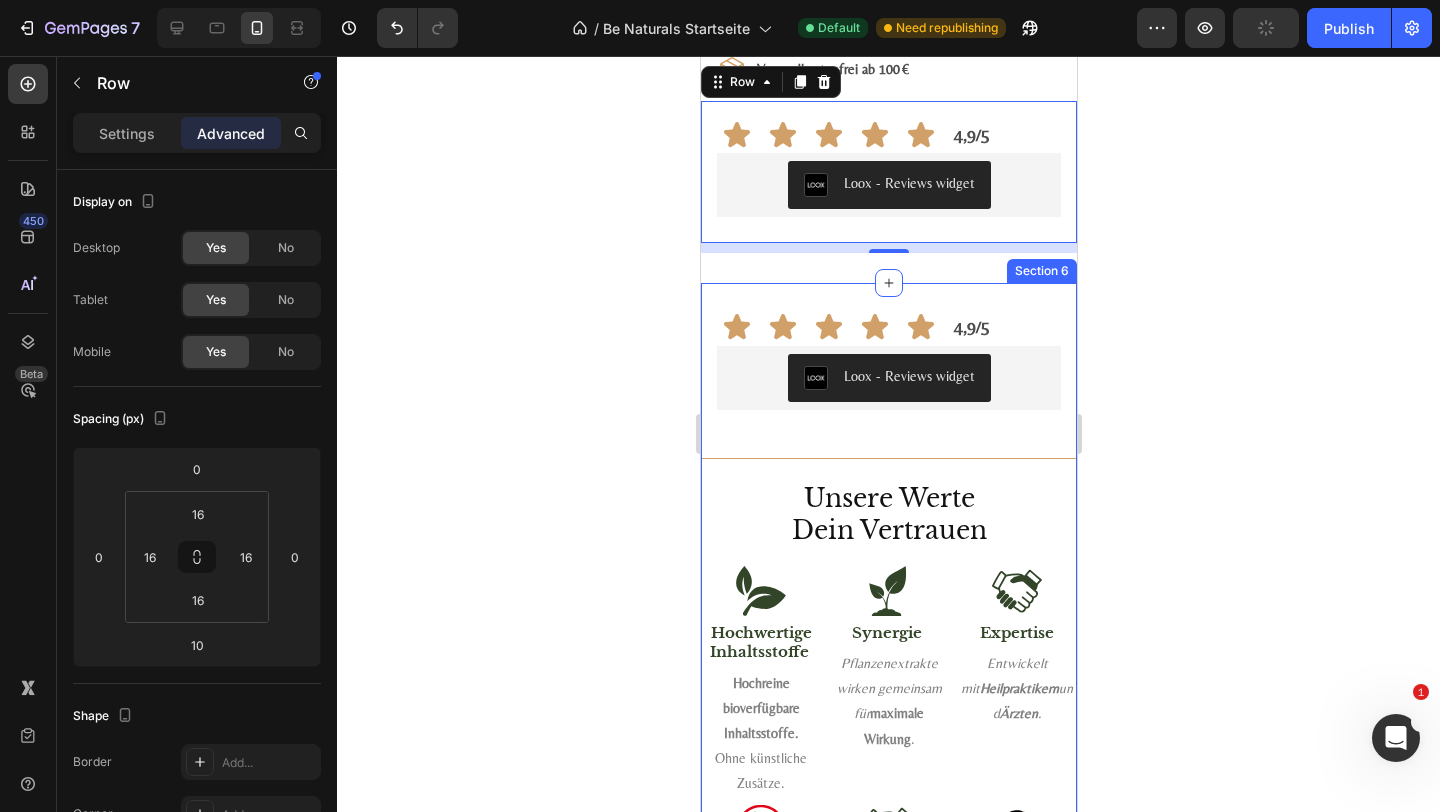 scroll, scrollTop: 3157, scrollLeft: 0, axis: vertical 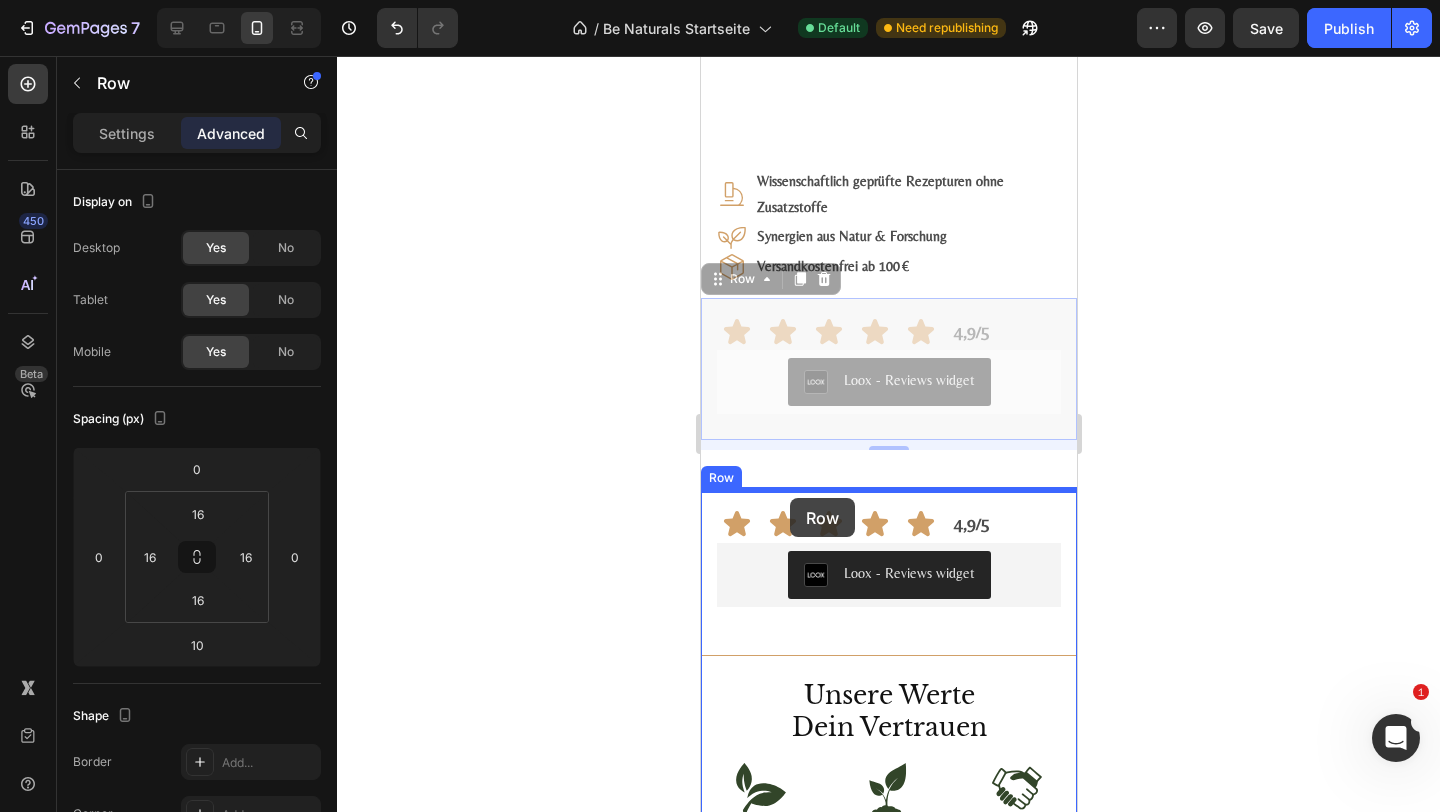 drag, startPoint x: 752, startPoint y: 276, endPoint x: 789, endPoint y: 498, distance: 225.06221 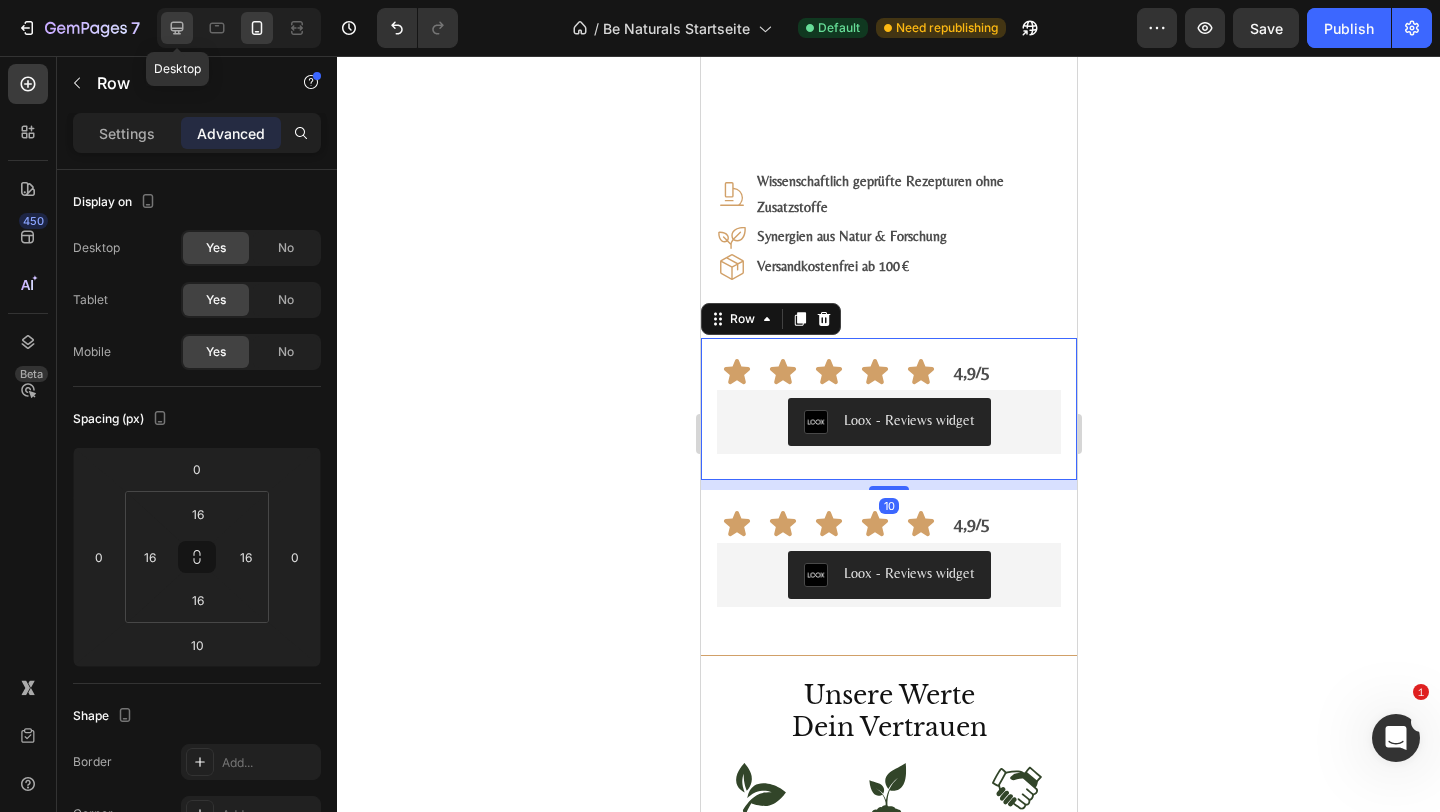 click 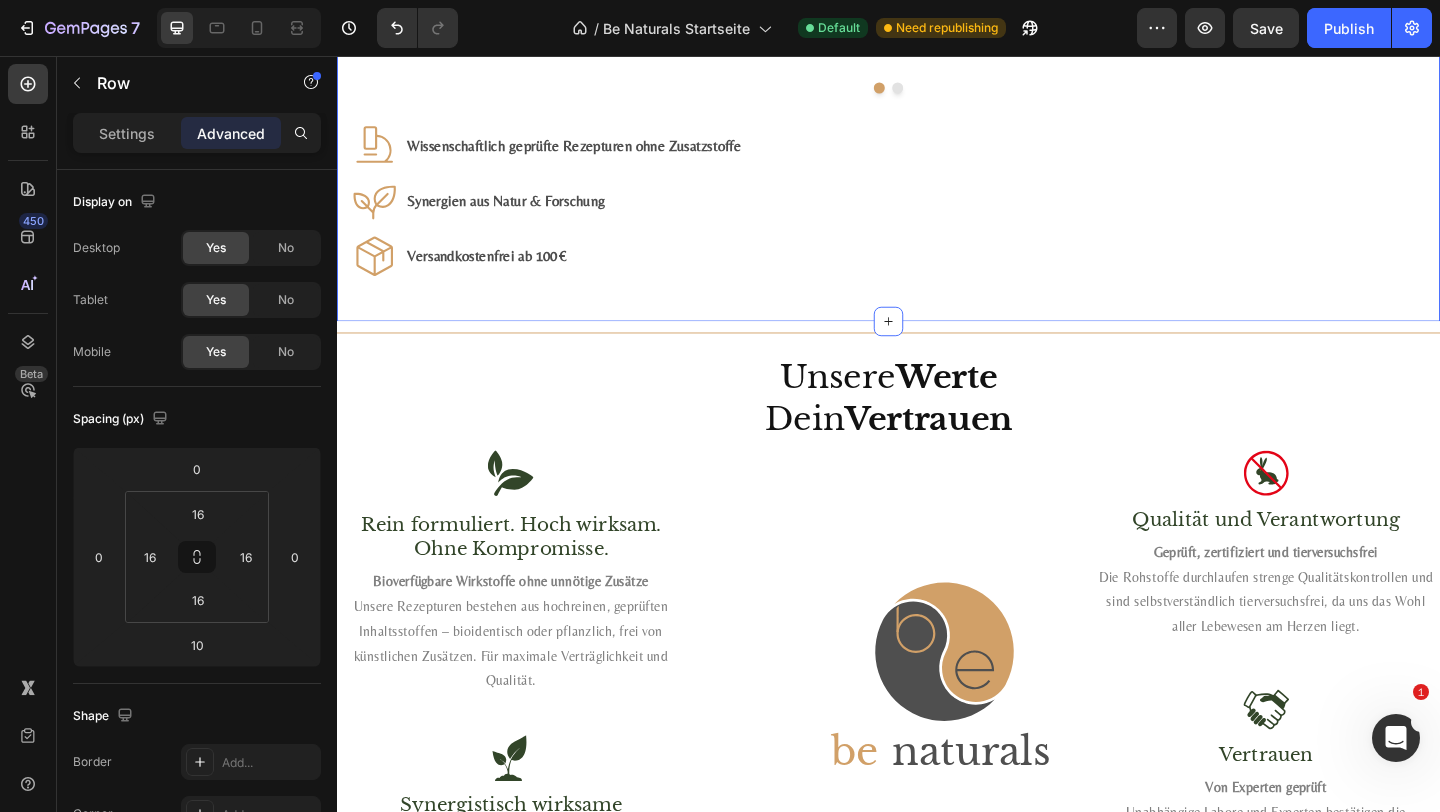 scroll, scrollTop: 2884, scrollLeft: 0, axis: vertical 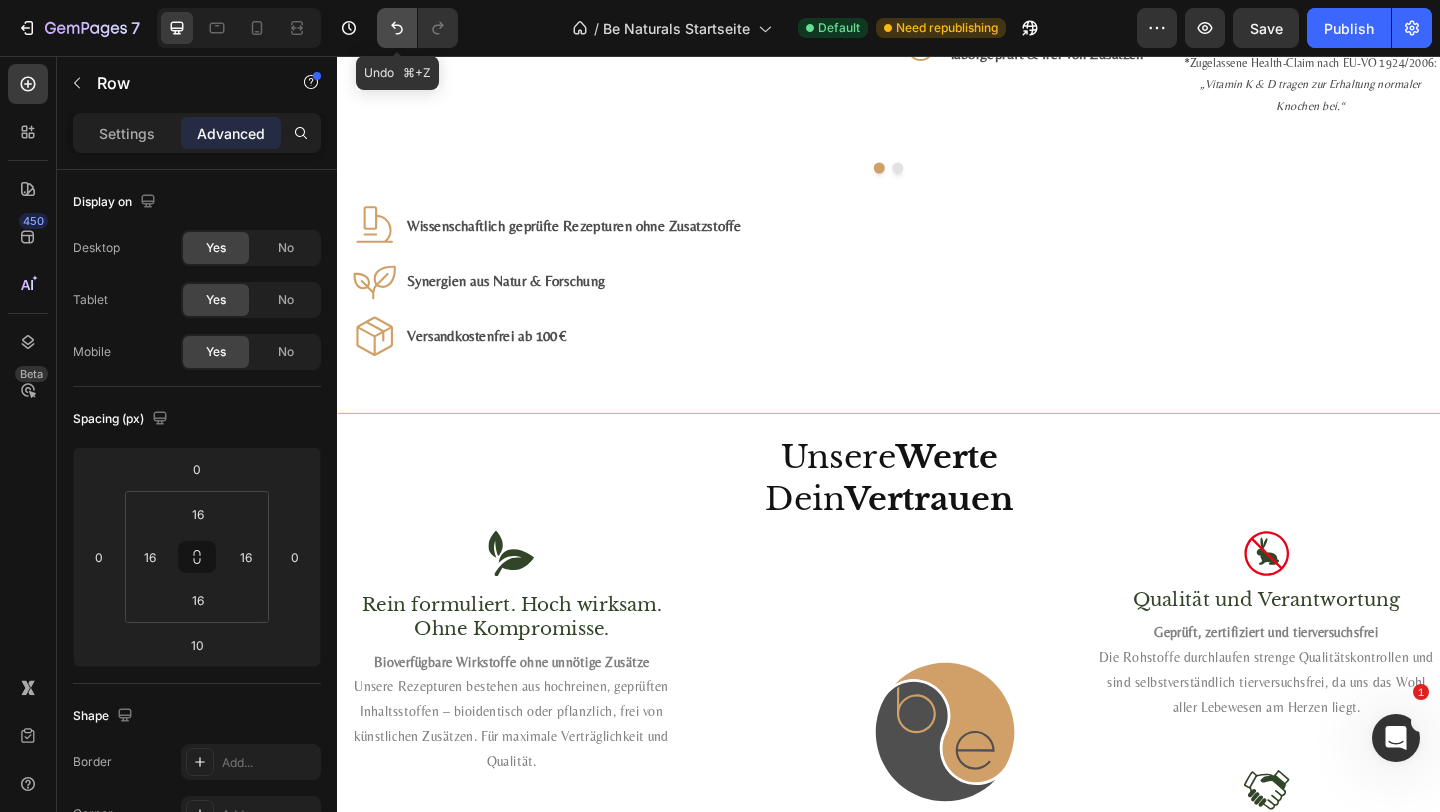 click 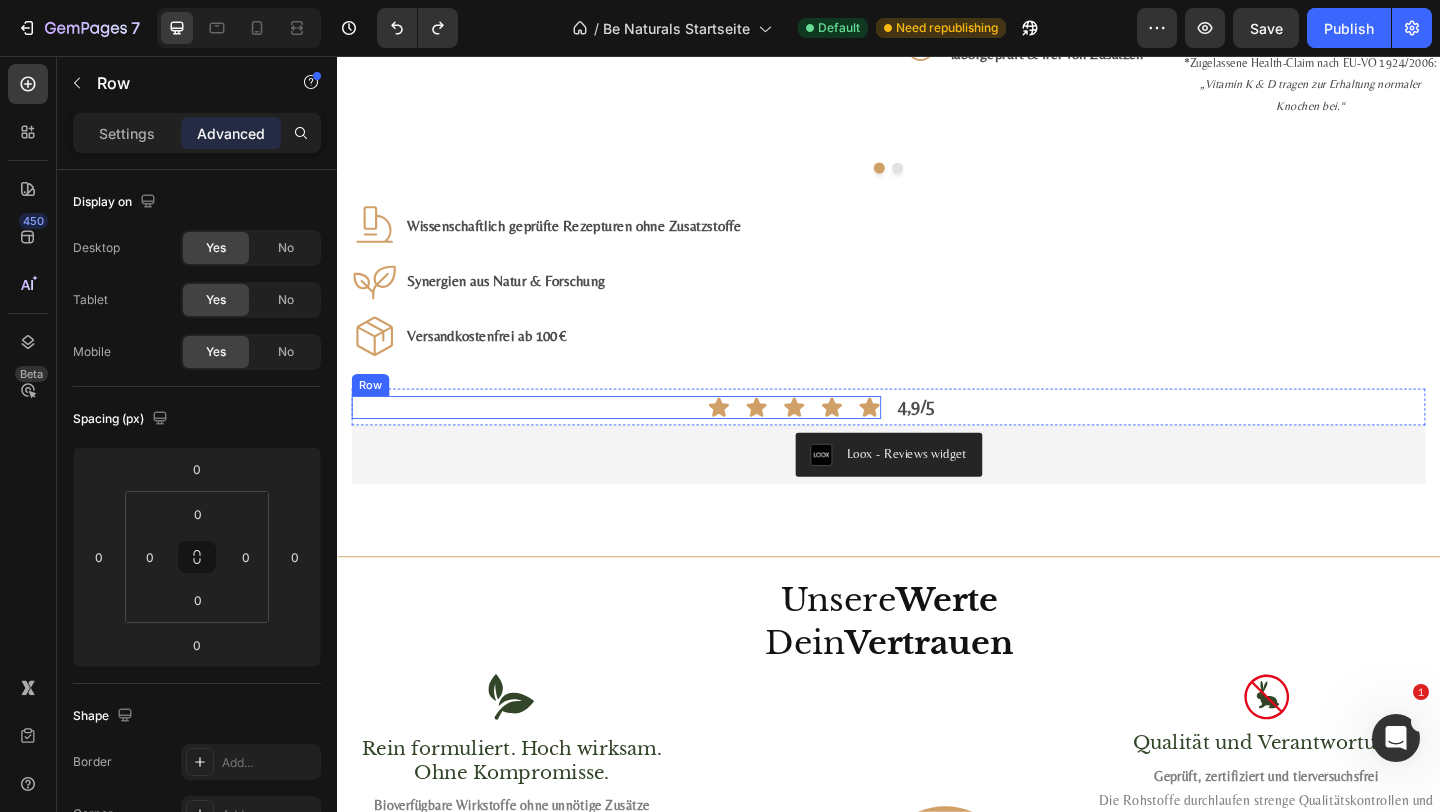 click on "Icon
Icon
Icon
Icon
Icon Row" at bounding box center (641, 438) 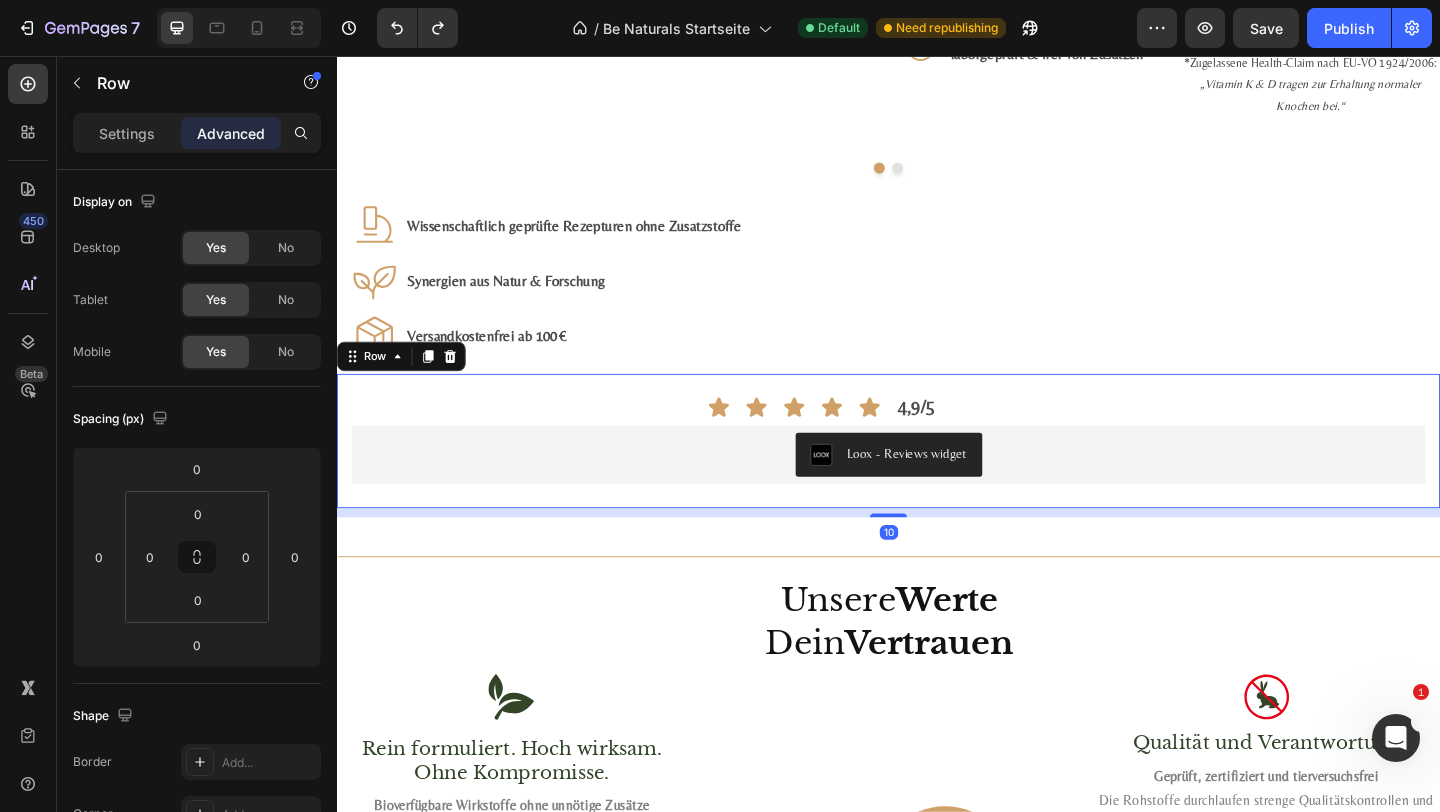 click on "Icon
Icon
Icon
Icon
Icon Row 4,9/5 Text Block Row Loox - Reviews widget Loox Row   10" at bounding box center [937, 475] 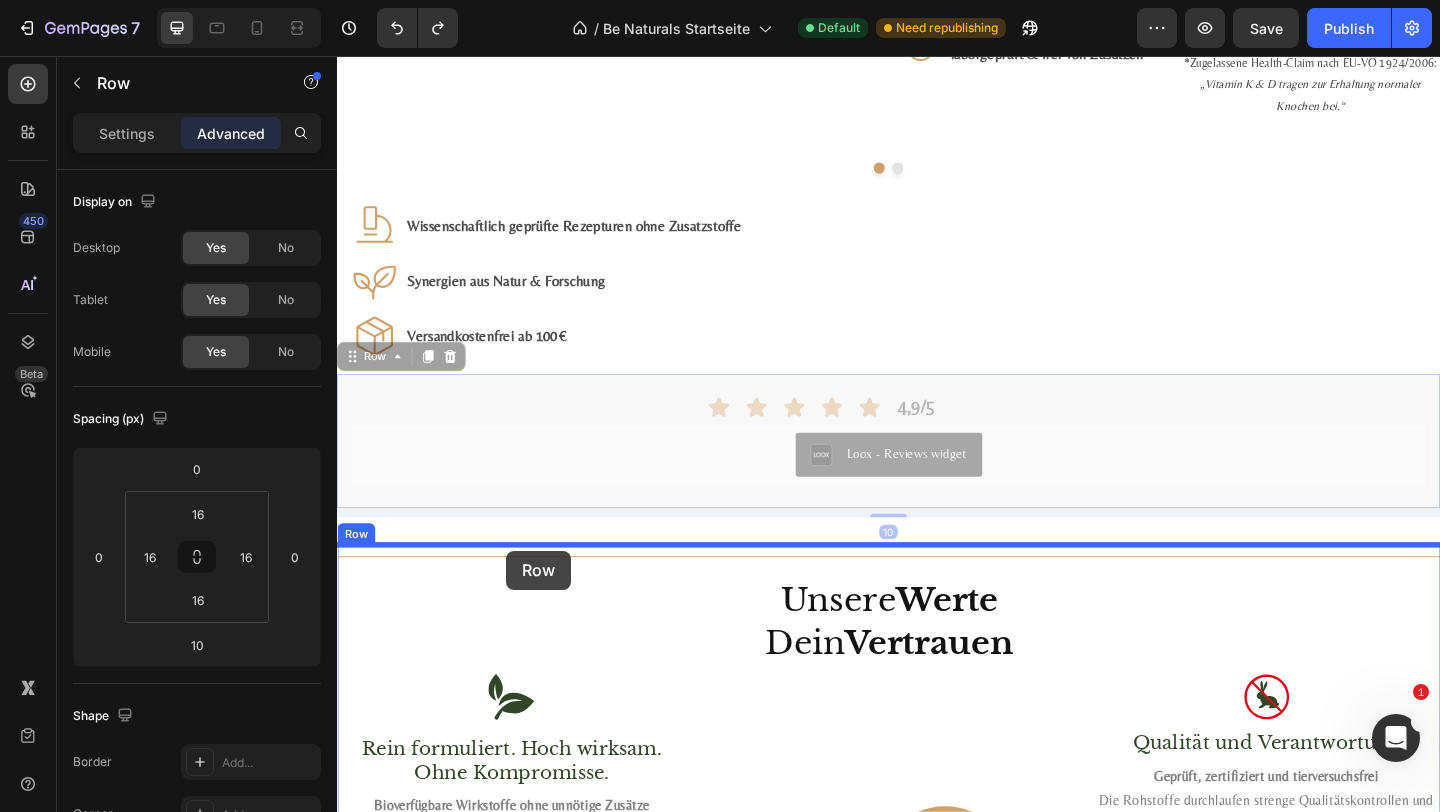 drag, startPoint x: 393, startPoint y: 379, endPoint x: 614, endPoint y: 304, distance: 233.37952 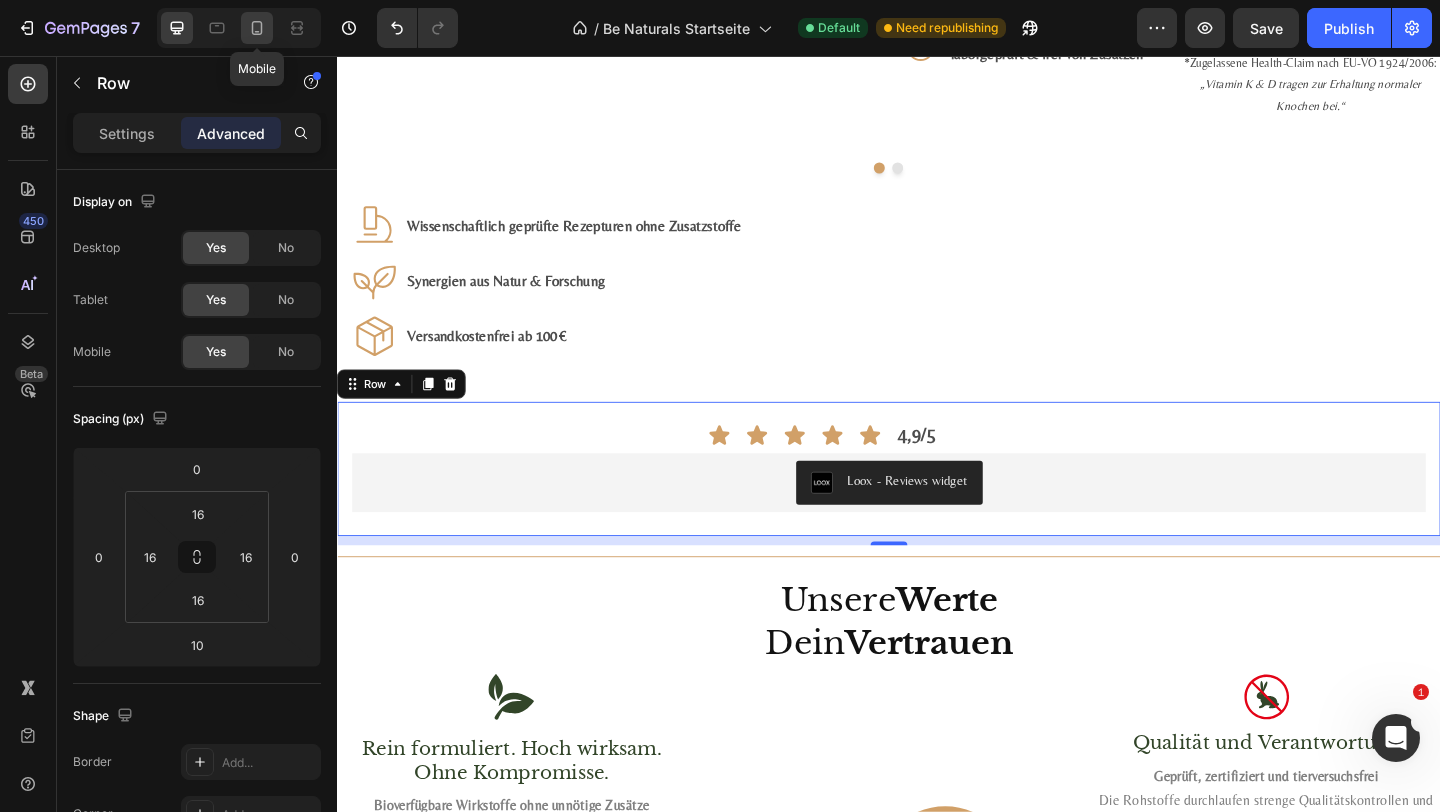 click 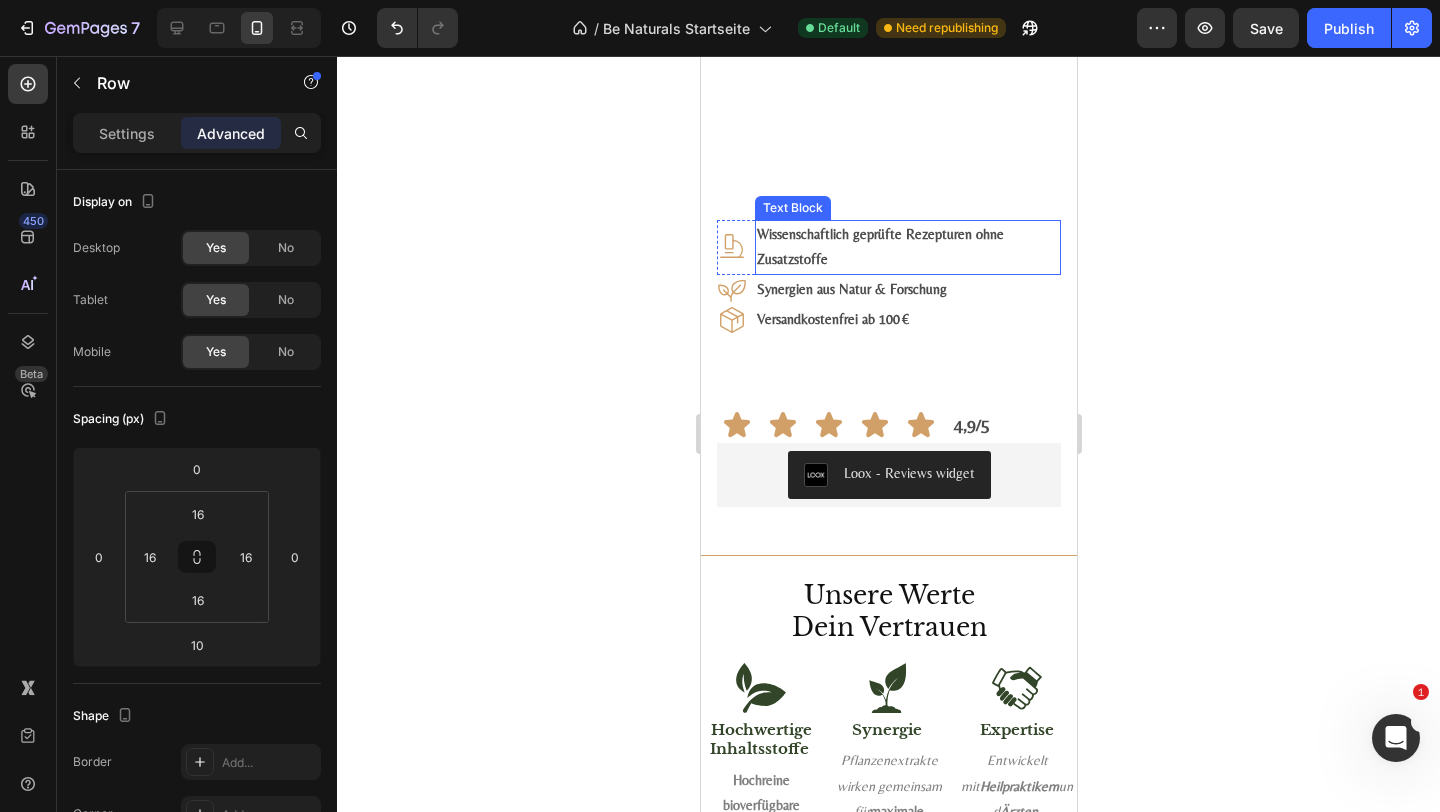 scroll, scrollTop: 3139, scrollLeft: 0, axis: vertical 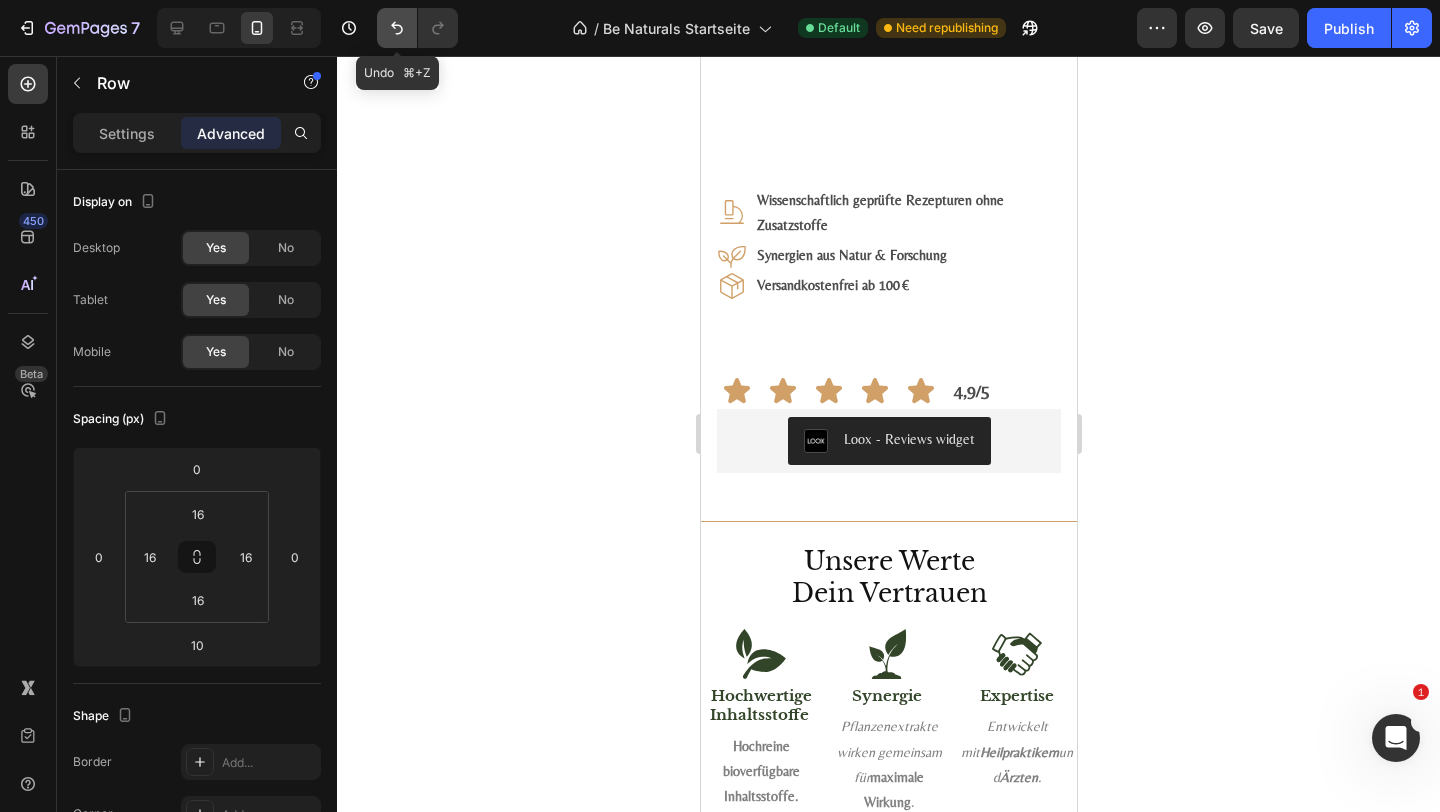 click 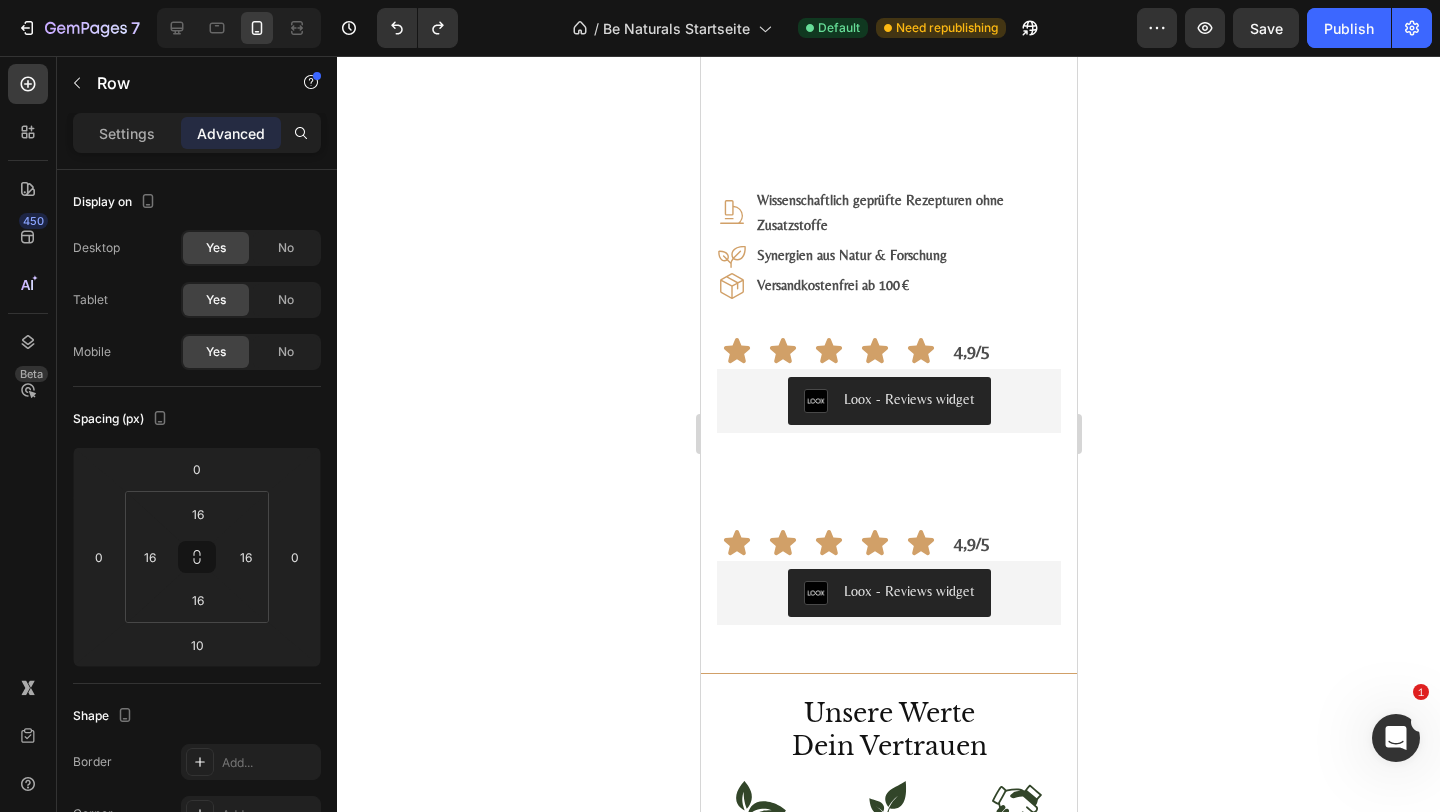 click on "Icon
Icon
Icon
Icon
Icon Row 4,9/5 Text Block Row Loox - Reviews widget Loox Row" at bounding box center (888, 388) 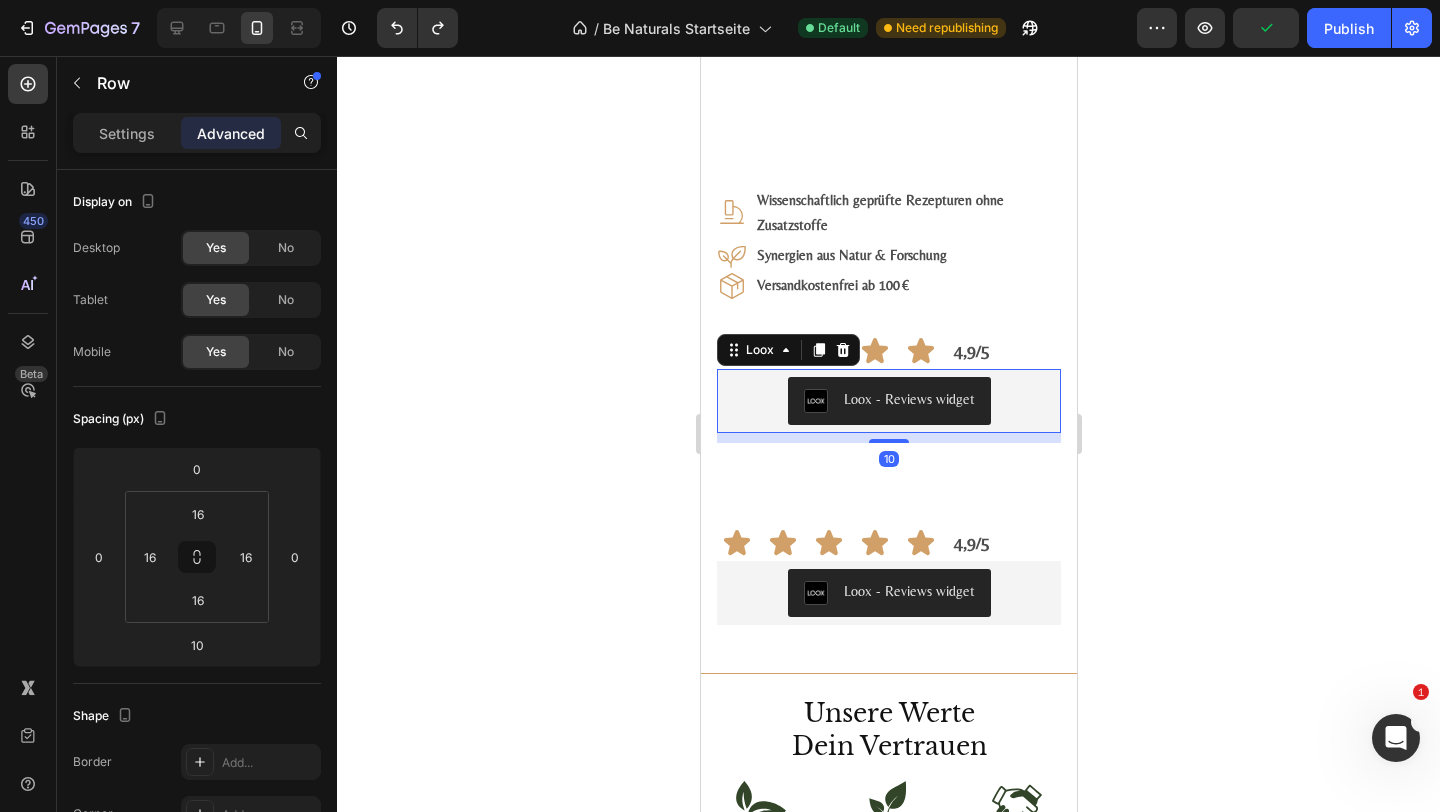 click on "Loox - Reviews widget" at bounding box center (888, 401) 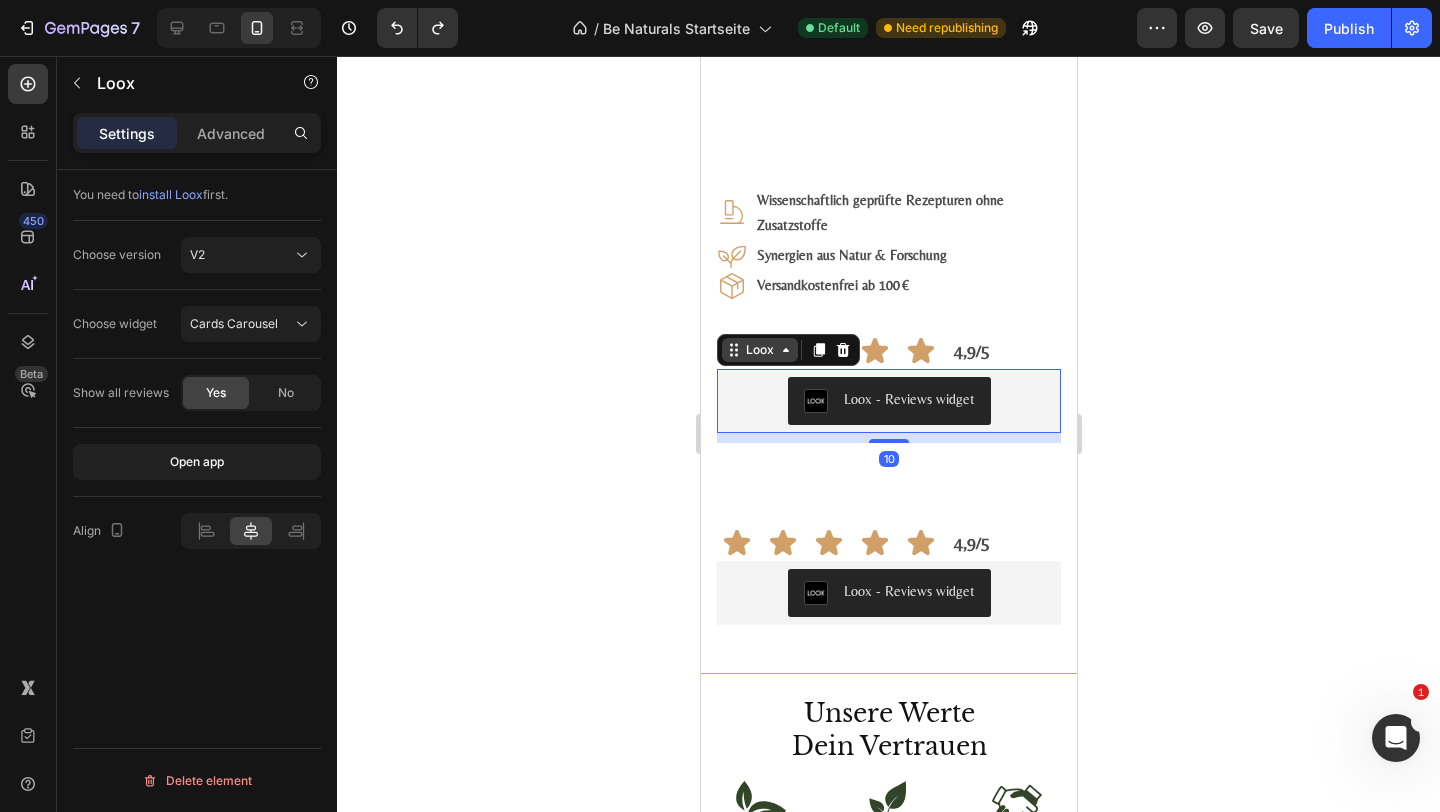 click on "Loox" at bounding box center (759, 350) 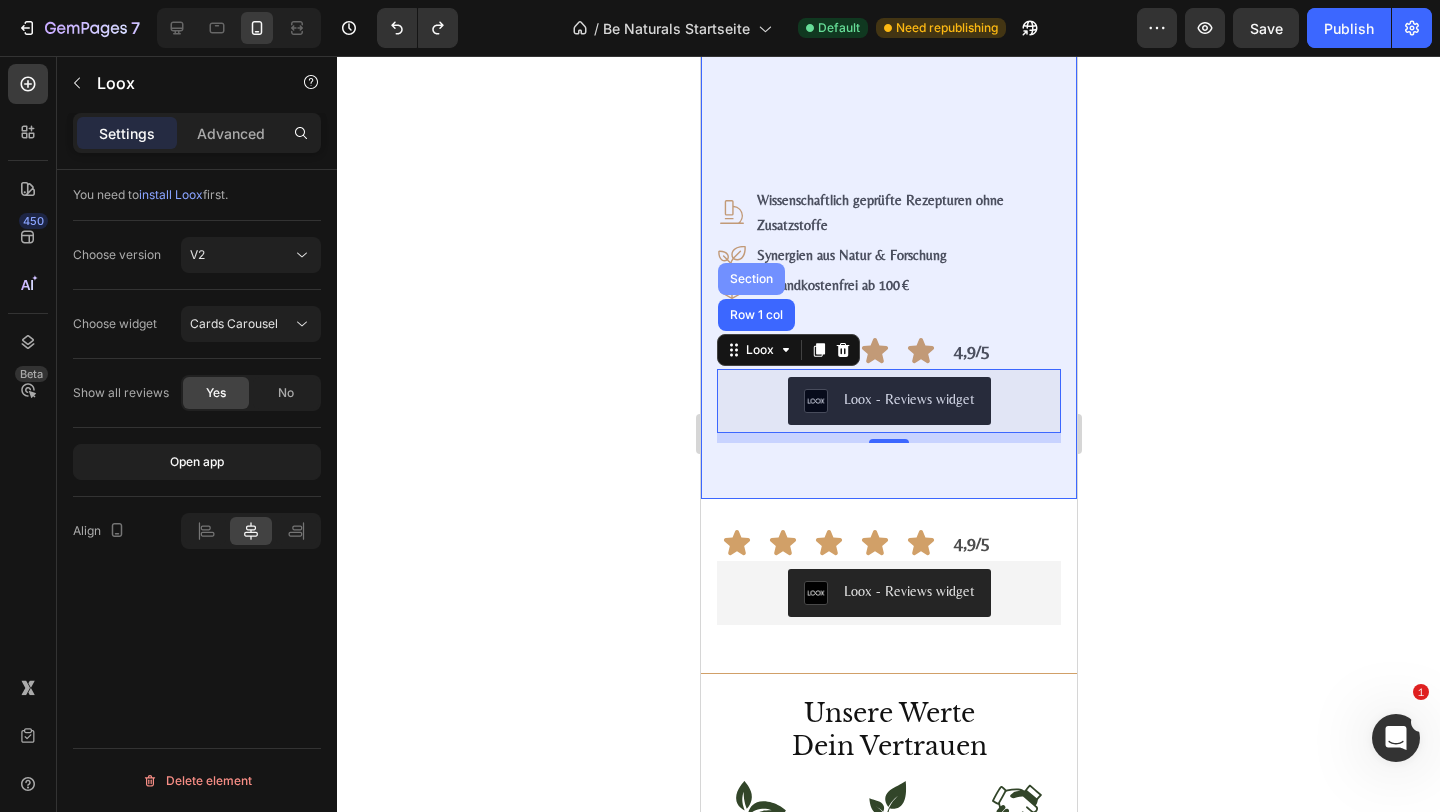 click on "Section" at bounding box center [750, 279] 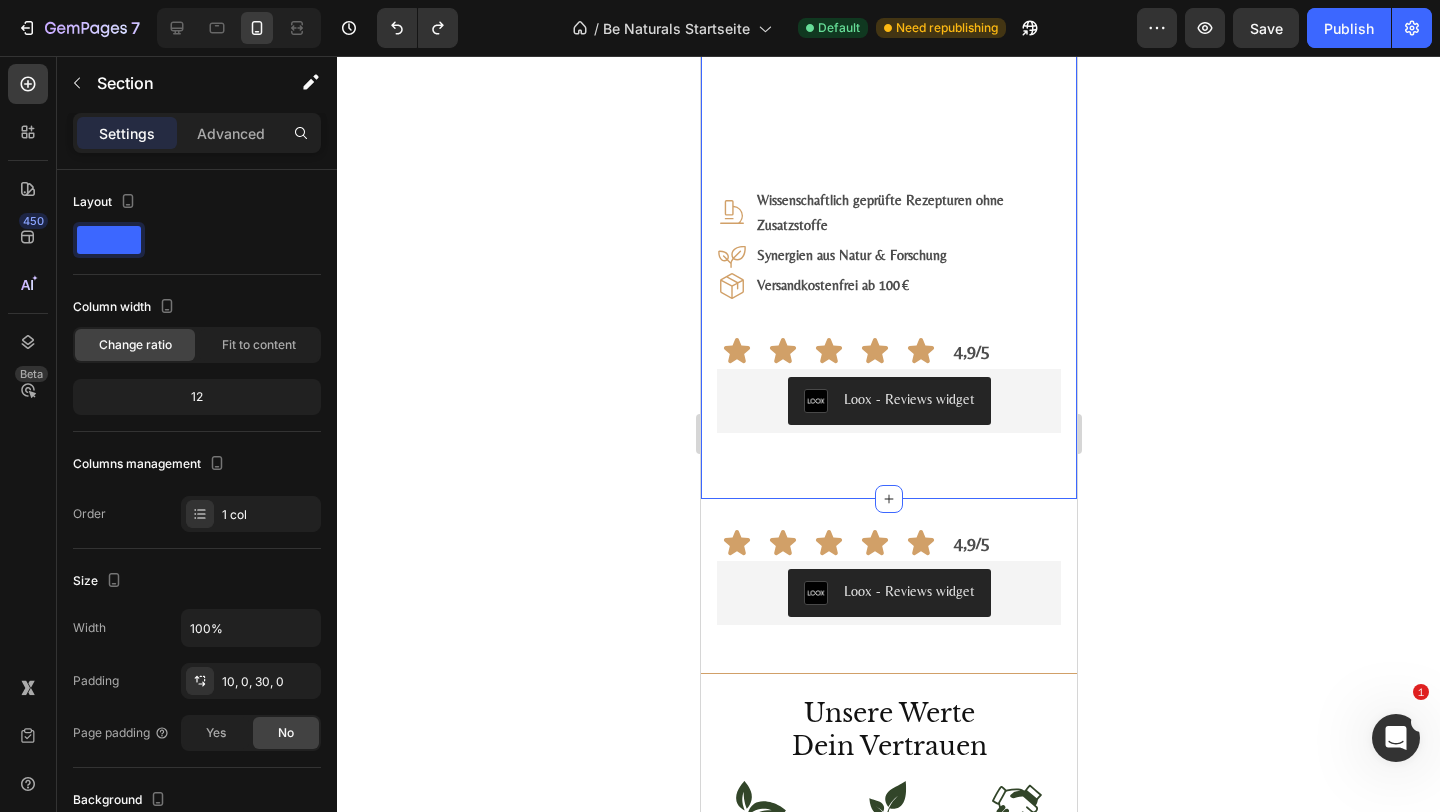 click at bounding box center (239, 28) 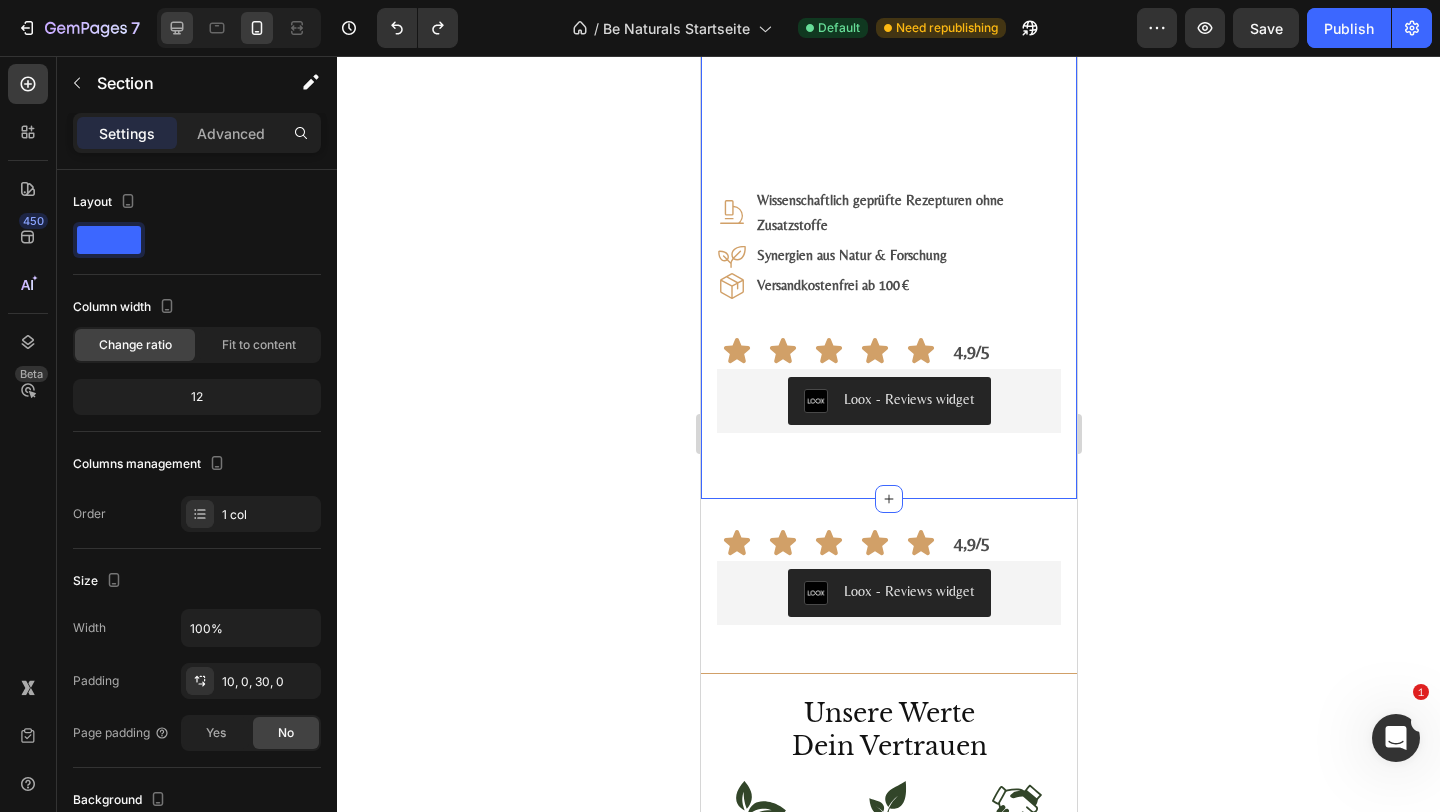 click 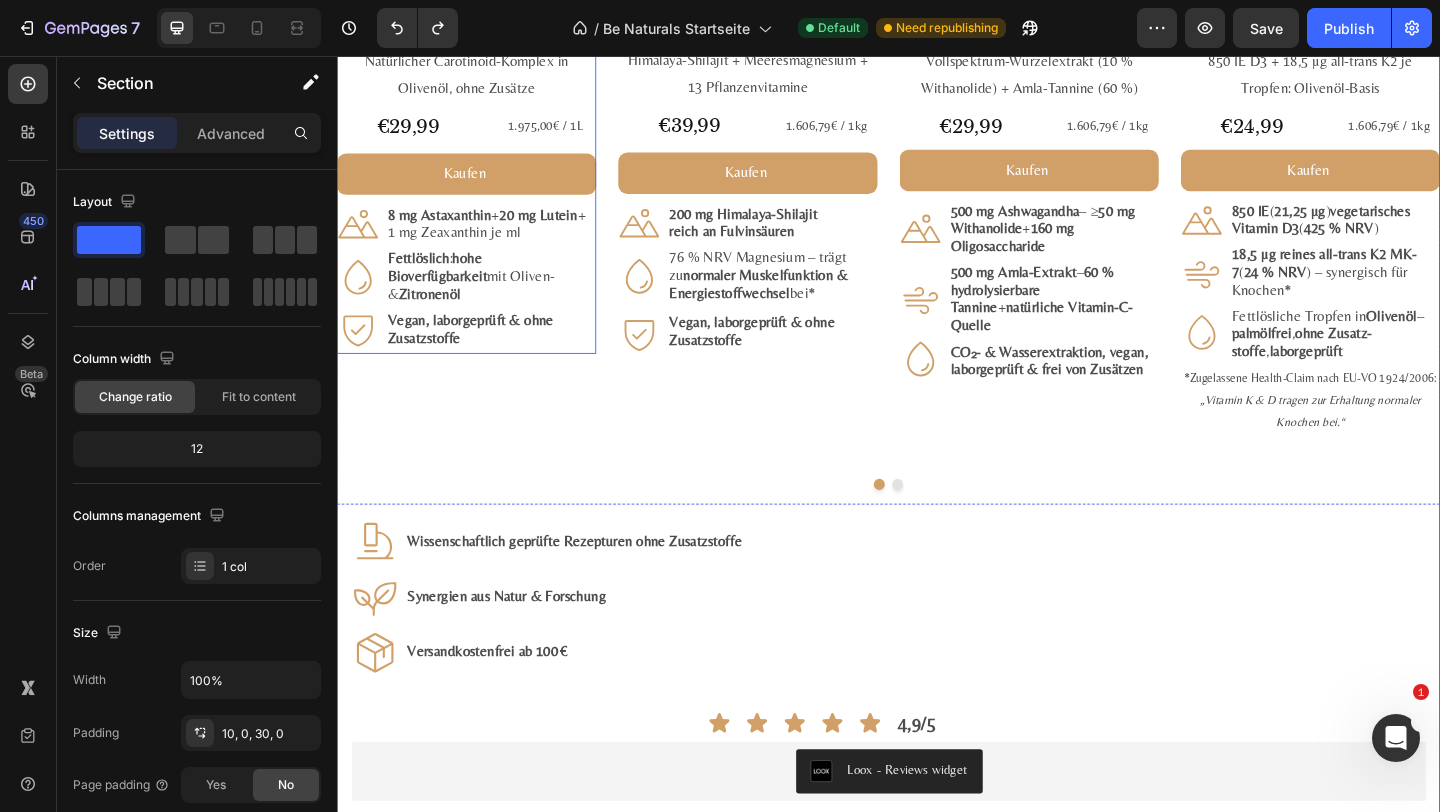 scroll, scrollTop: 3027, scrollLeft: 0, axis: vertical 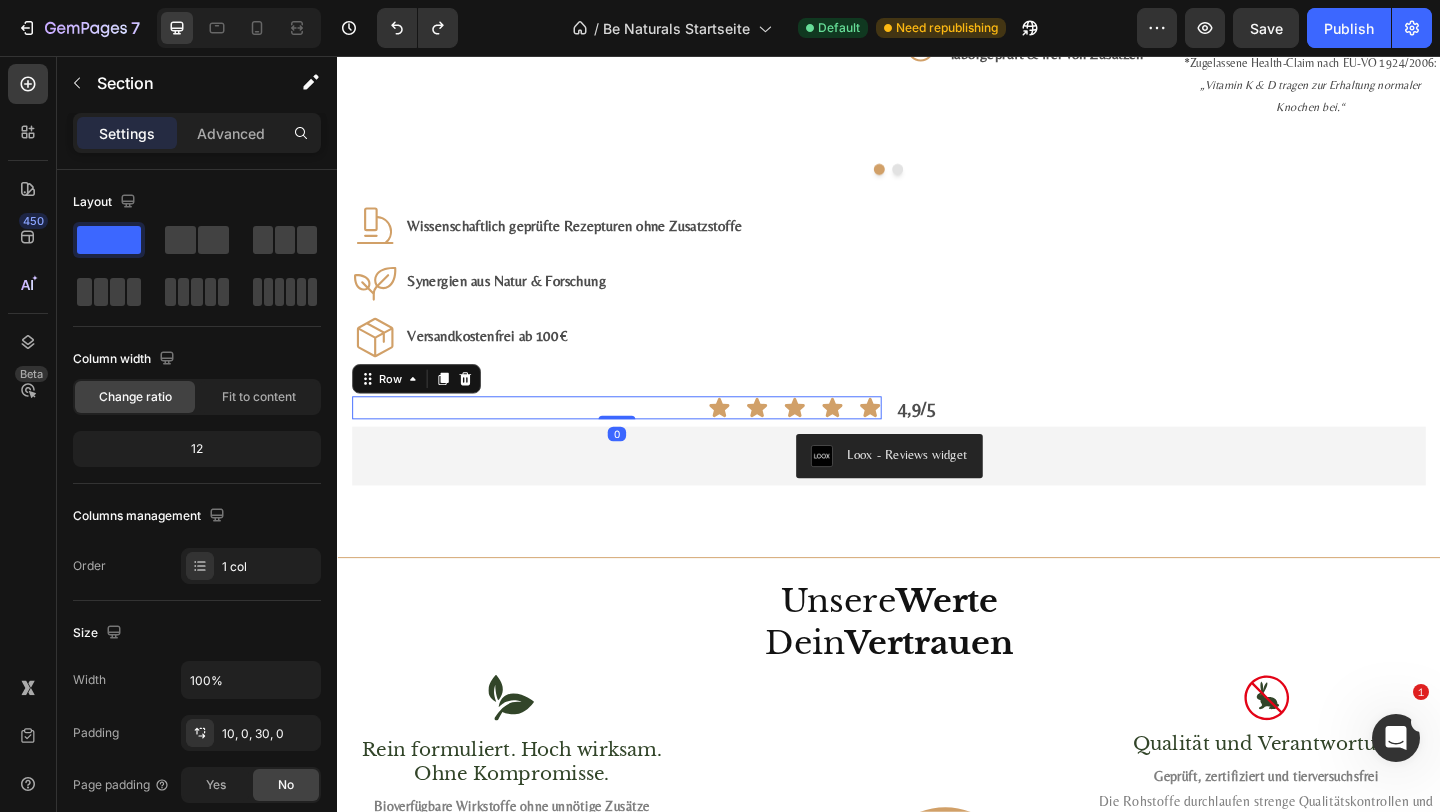 click on "Icon
Icon
Icon
Icon
Icon Row   0" at bounding box center [641, 438] 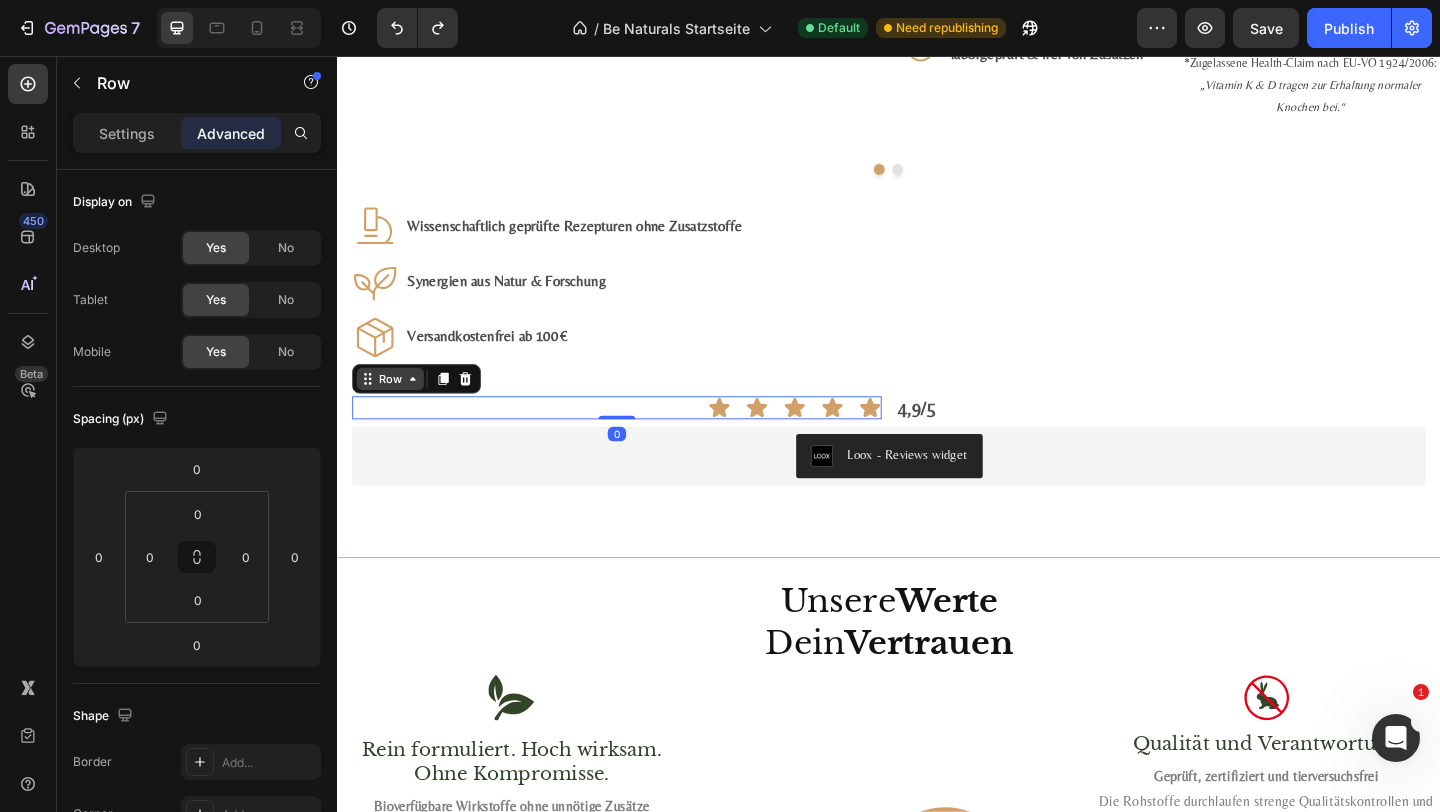 click on "Row" at bounding box center (394, 407) 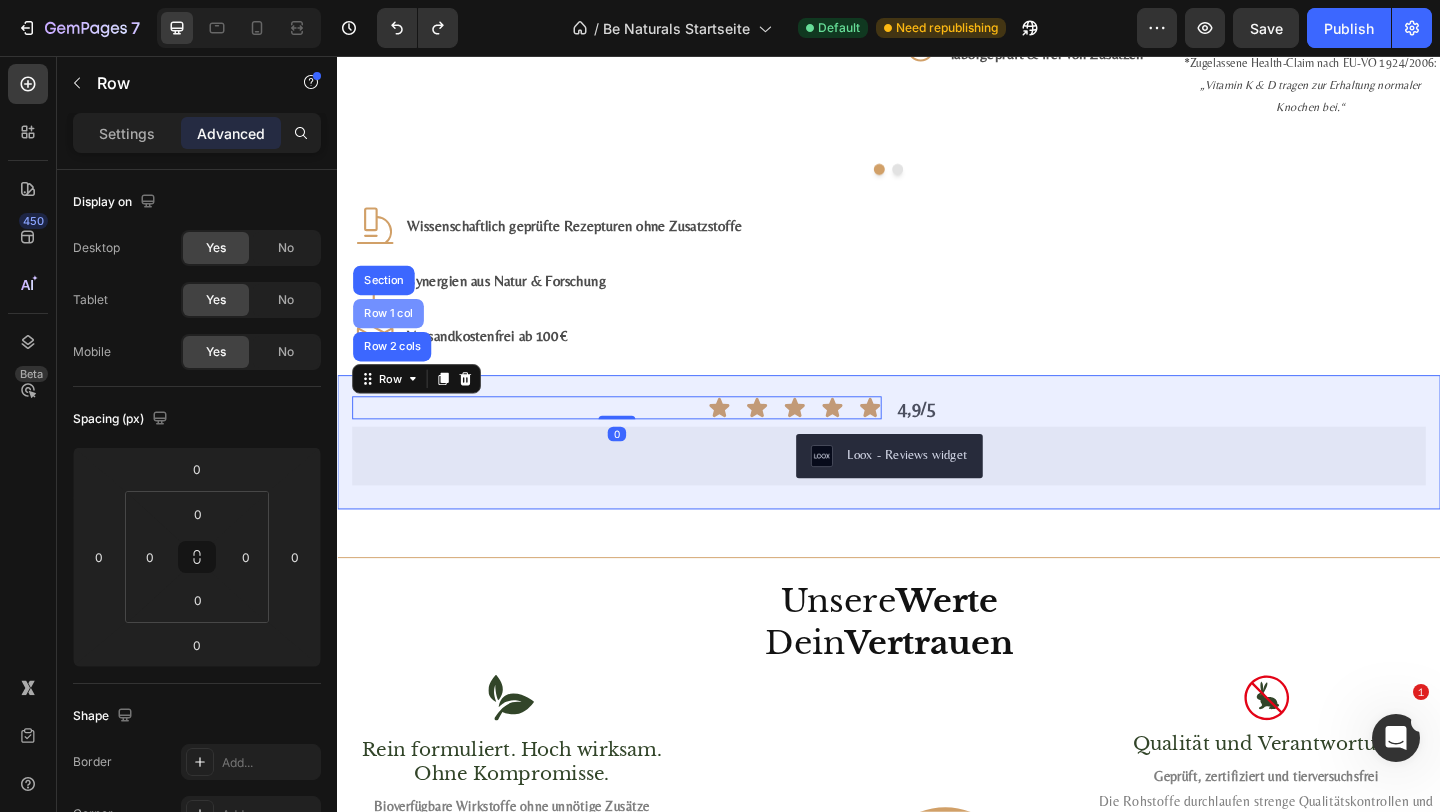 click on "Row 1 col" at bounding box center (392, 336) 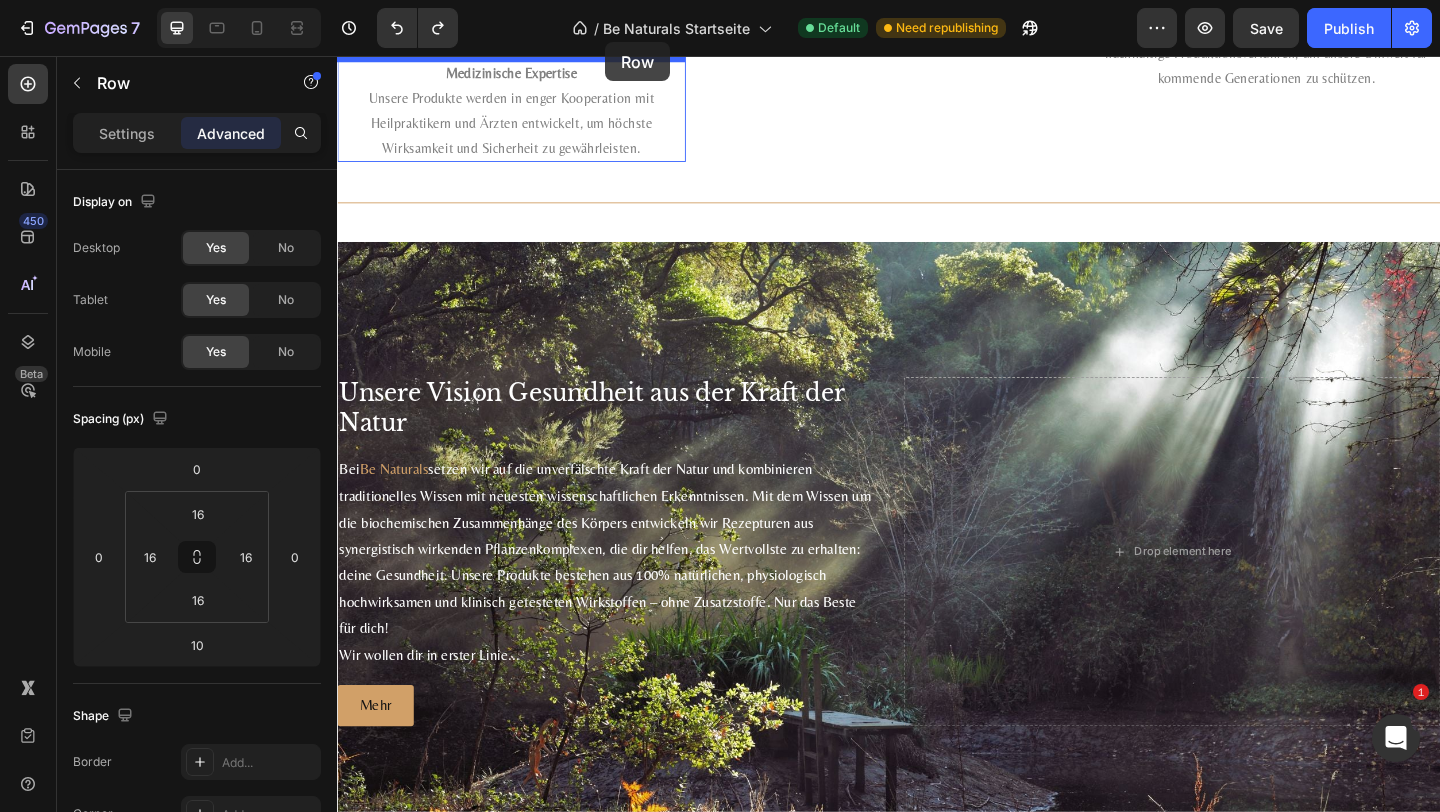 scroll, scrollTop: 4285, scrollLeft: 0, axis: vertical 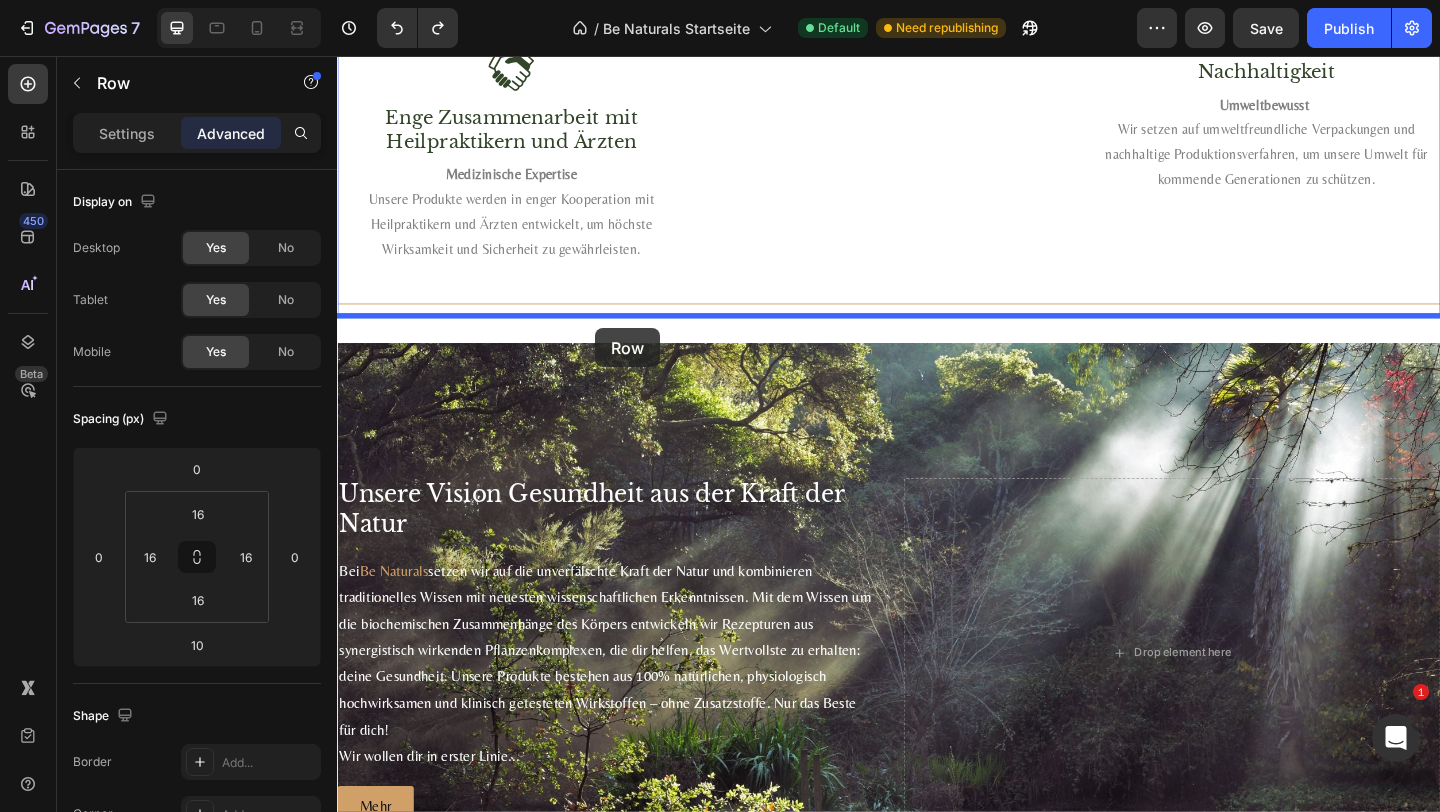 drag, startPoint x: 376, startPoint y: 391, endPoint x: 618, endPoint y: 352, distance: 245.12242 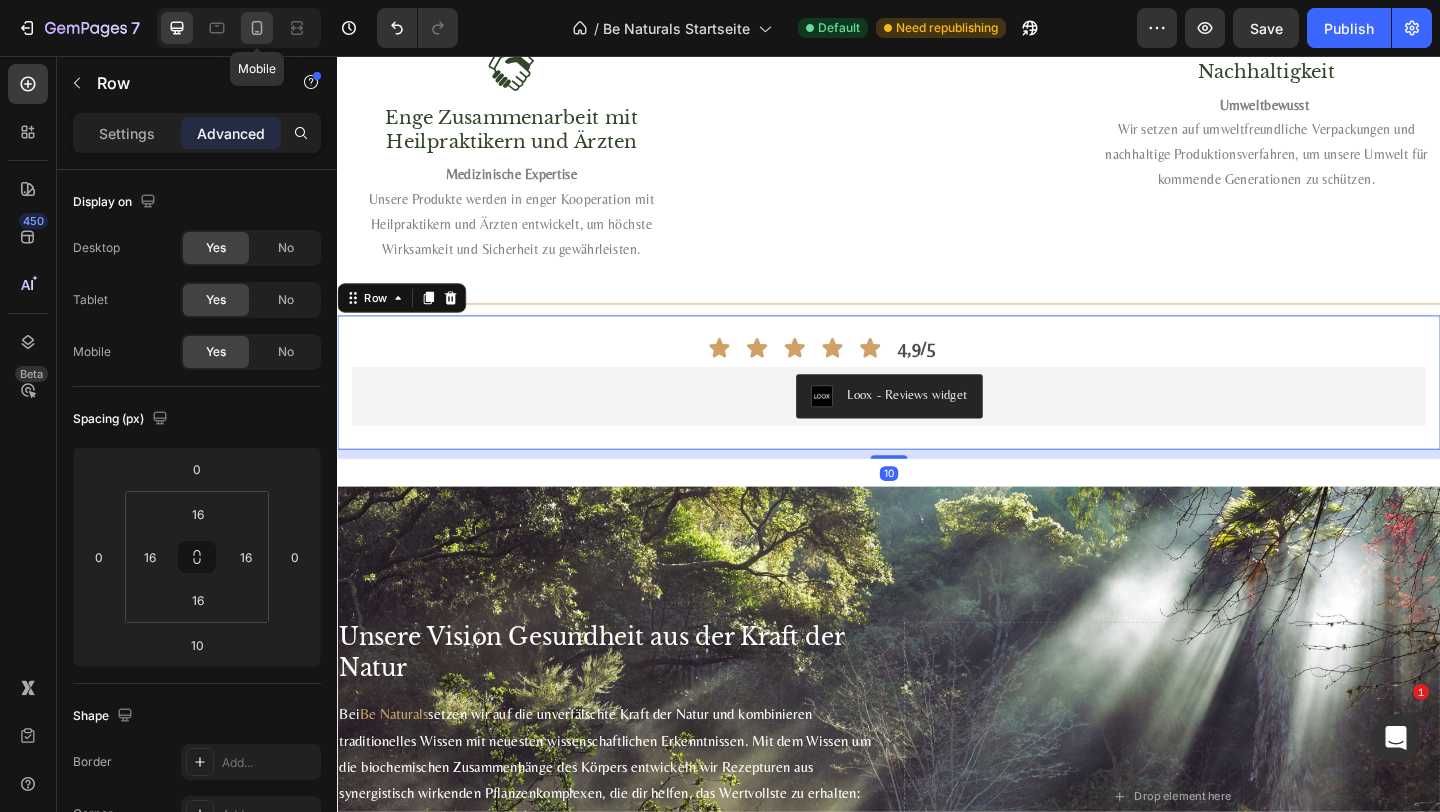 click 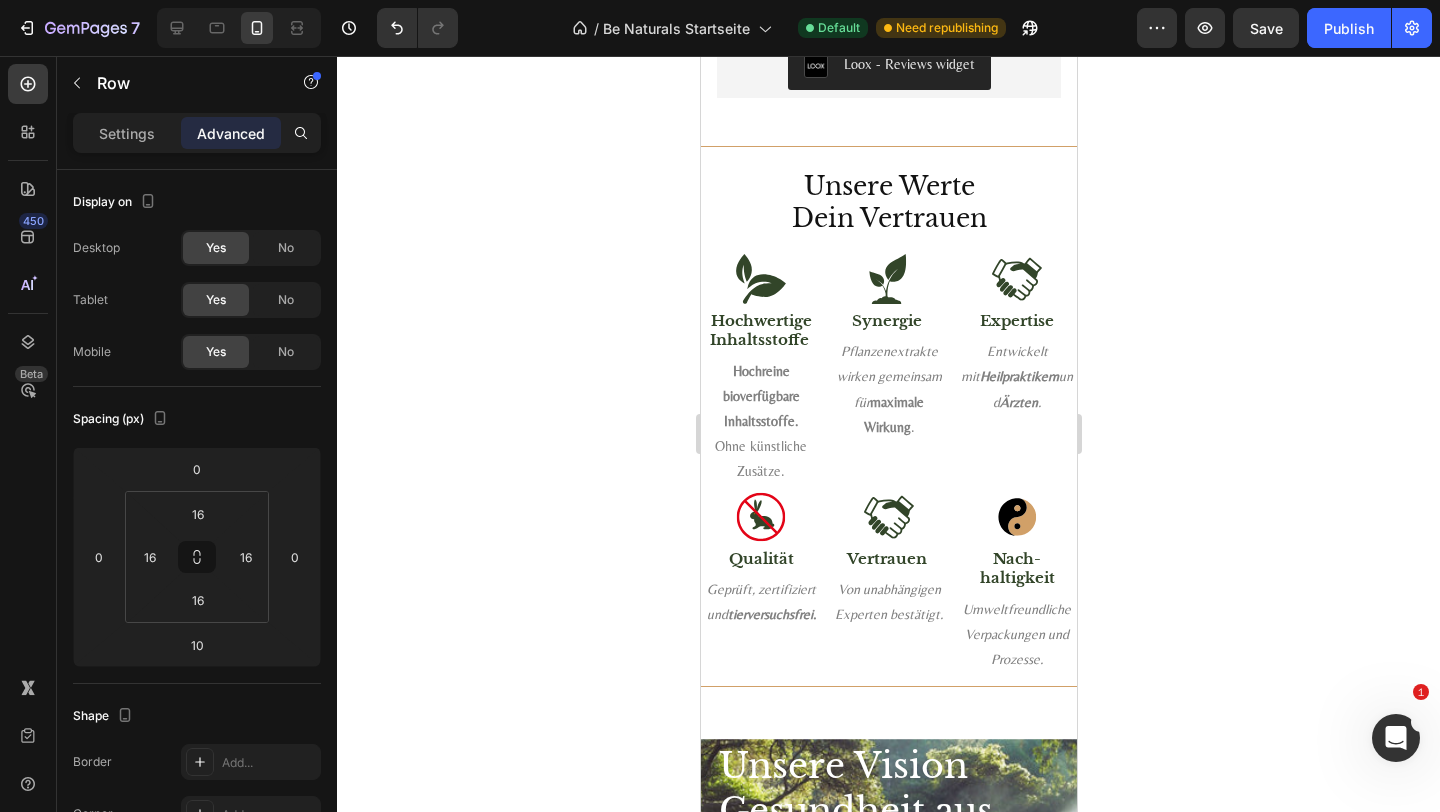 scroll, scrollTop: 3452, scrollLeft: 0, axis: vertical 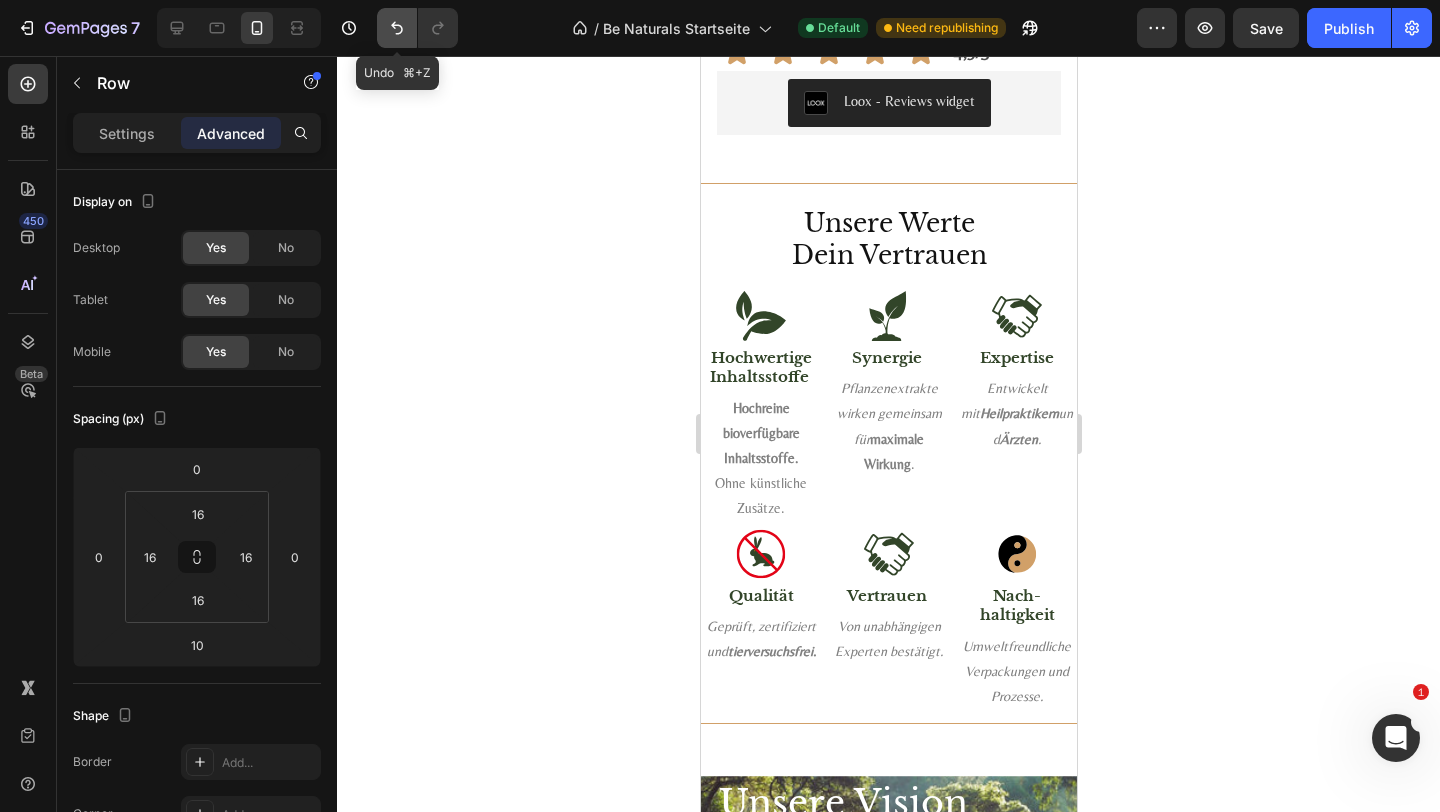 click 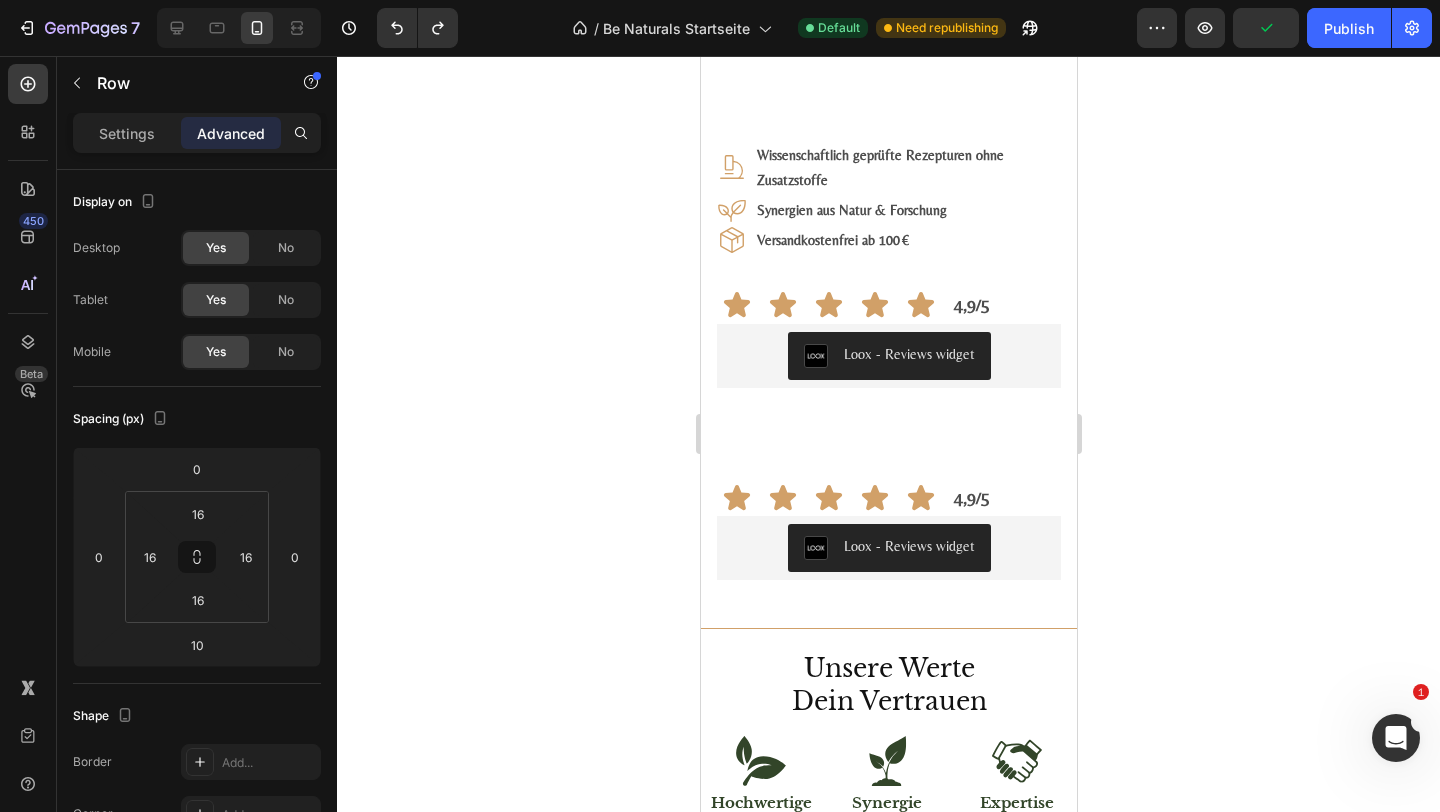 scroll, scrollTop: 3247, scrollLeft: 0, axis: vertical 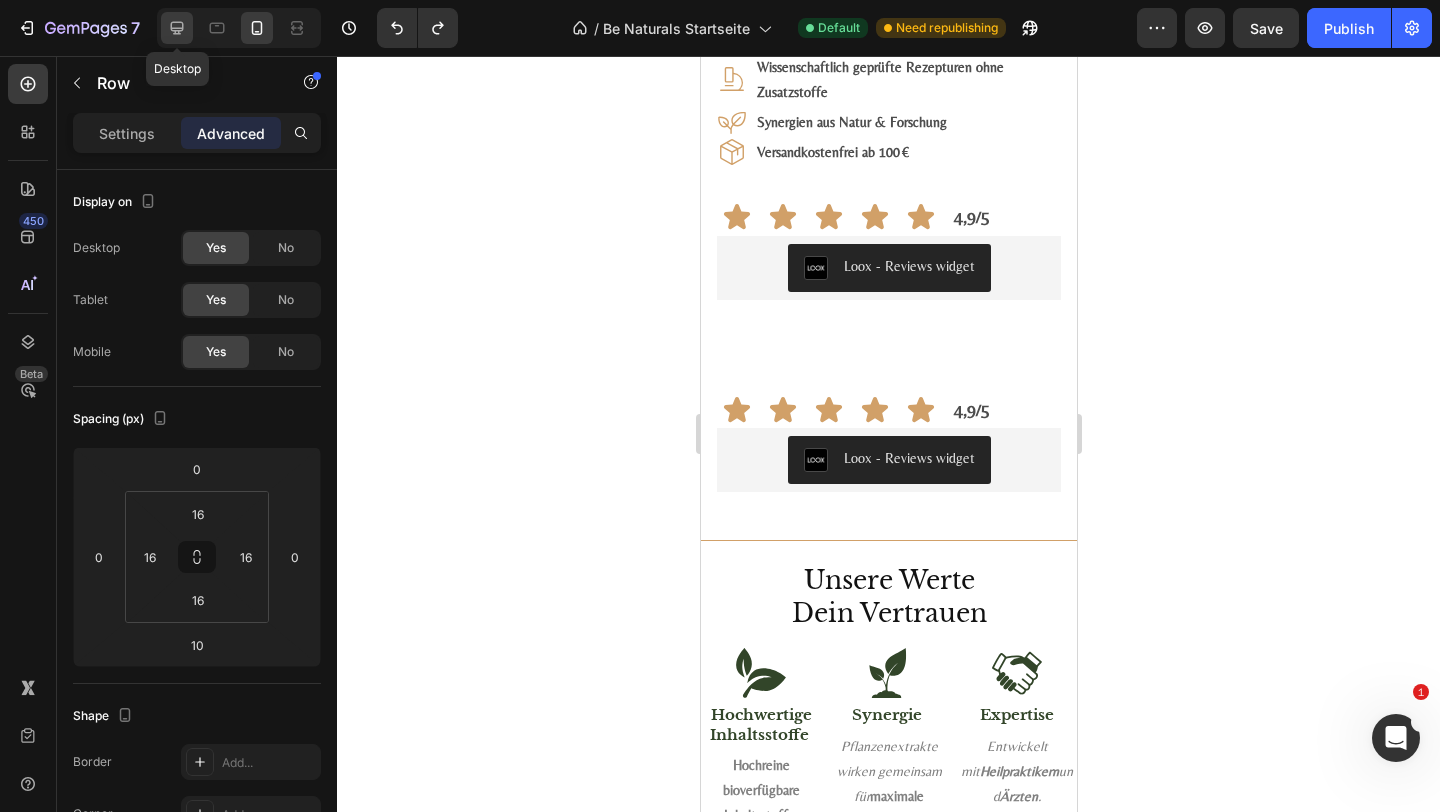 click 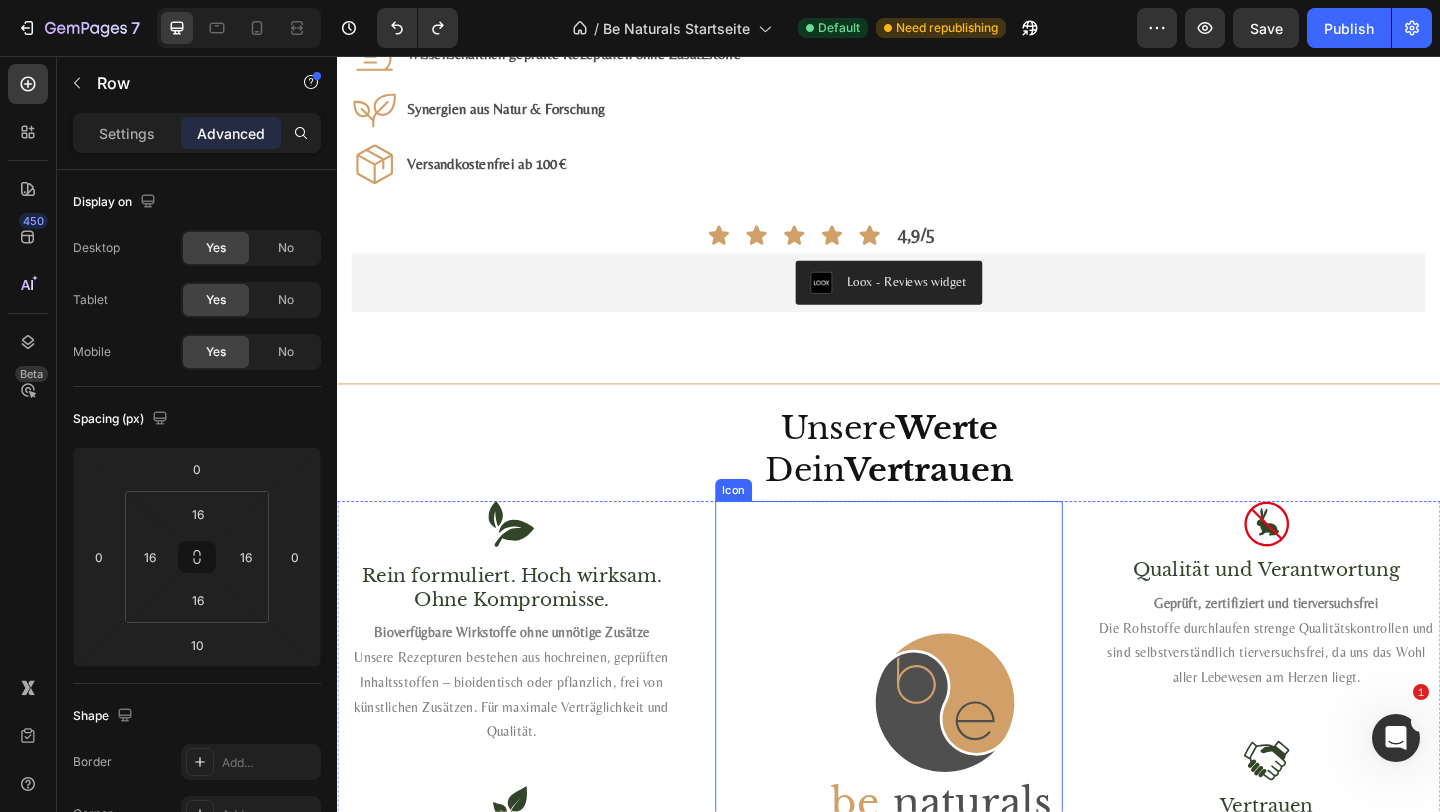 scroll, scrollTop: 2967, scrollLeft: 0, axis: vertical 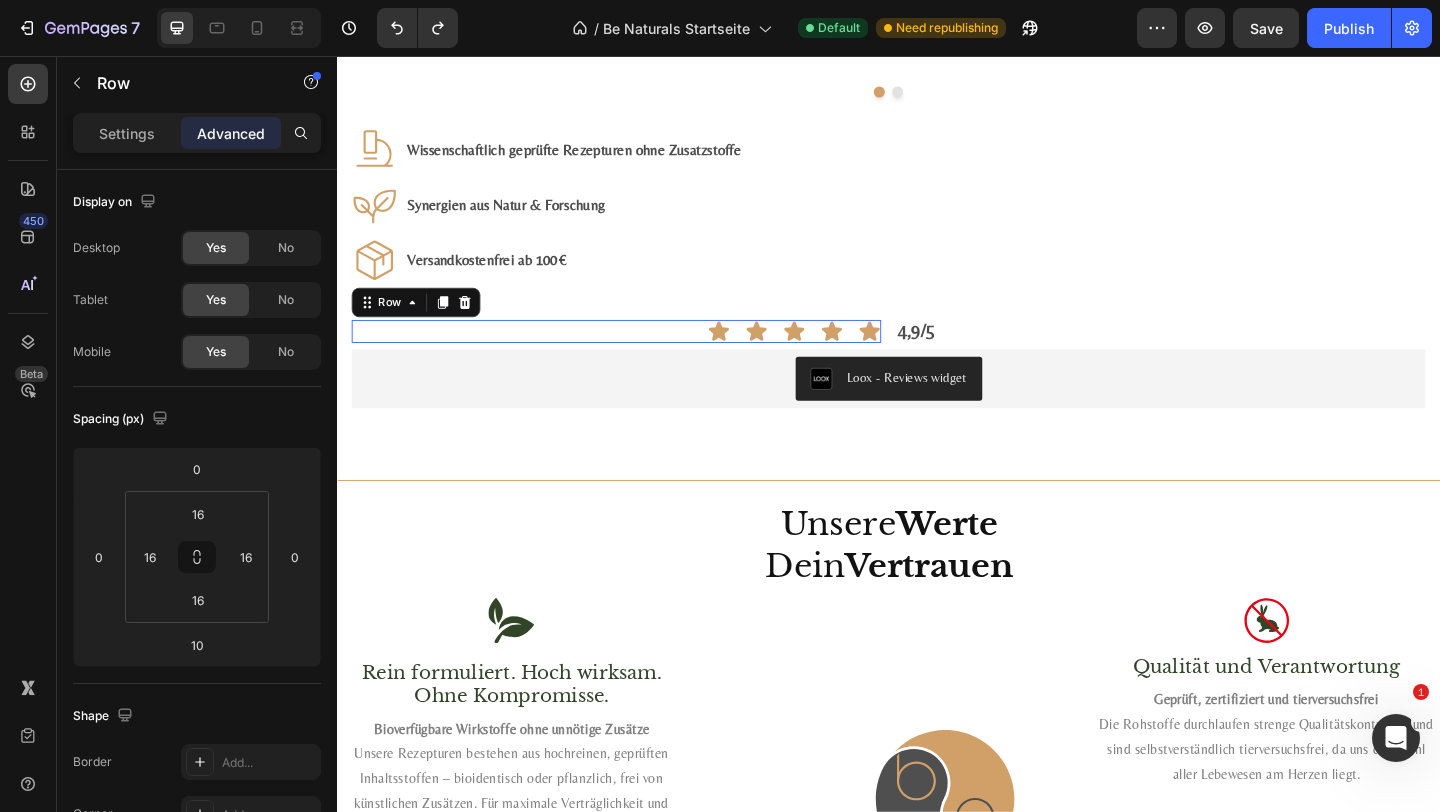 click on "Icon
Icon
Icon
Icon
Icon Row   0" at bounding box center (641, 355) 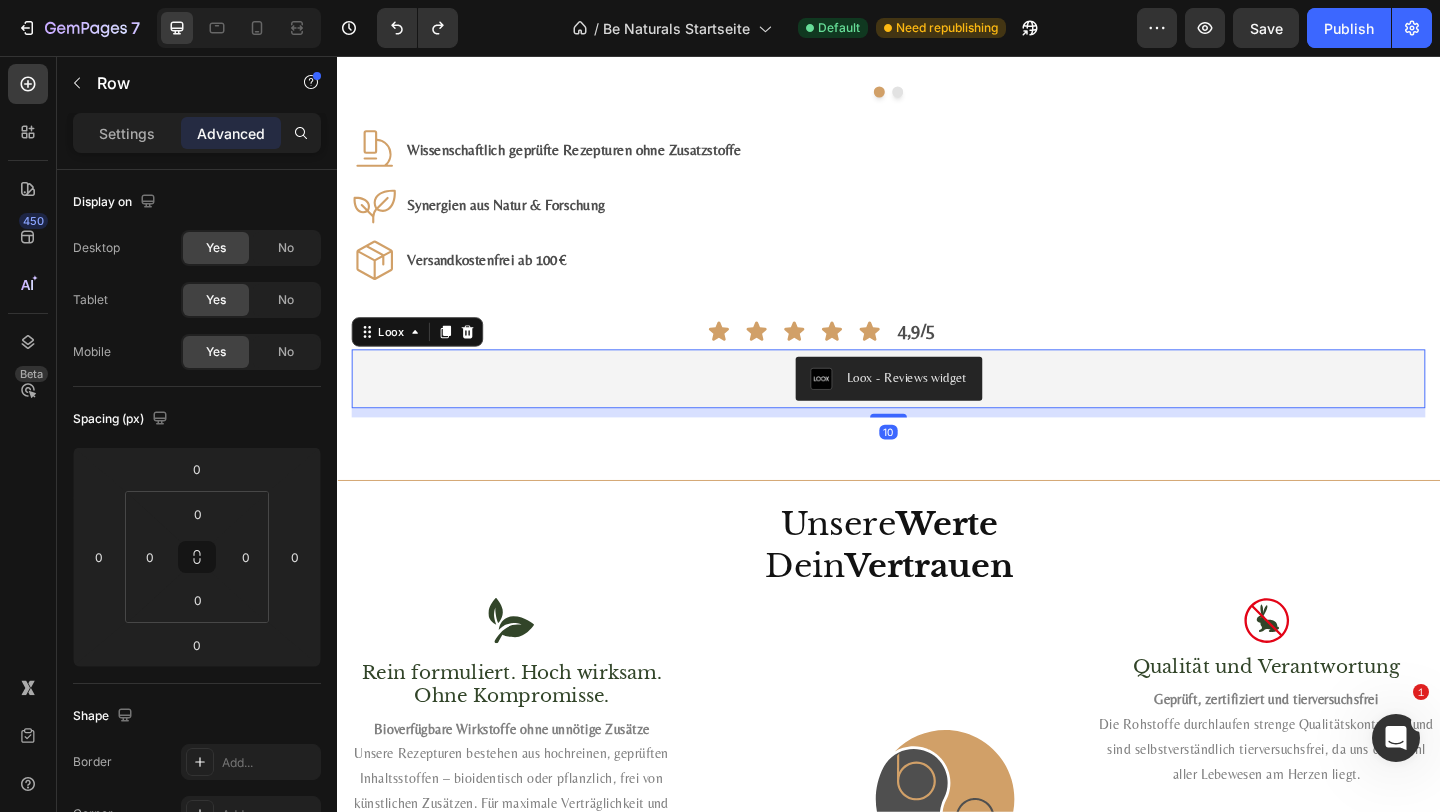 click on "Loox - Reviews widget" at bounding box center [937, 407] 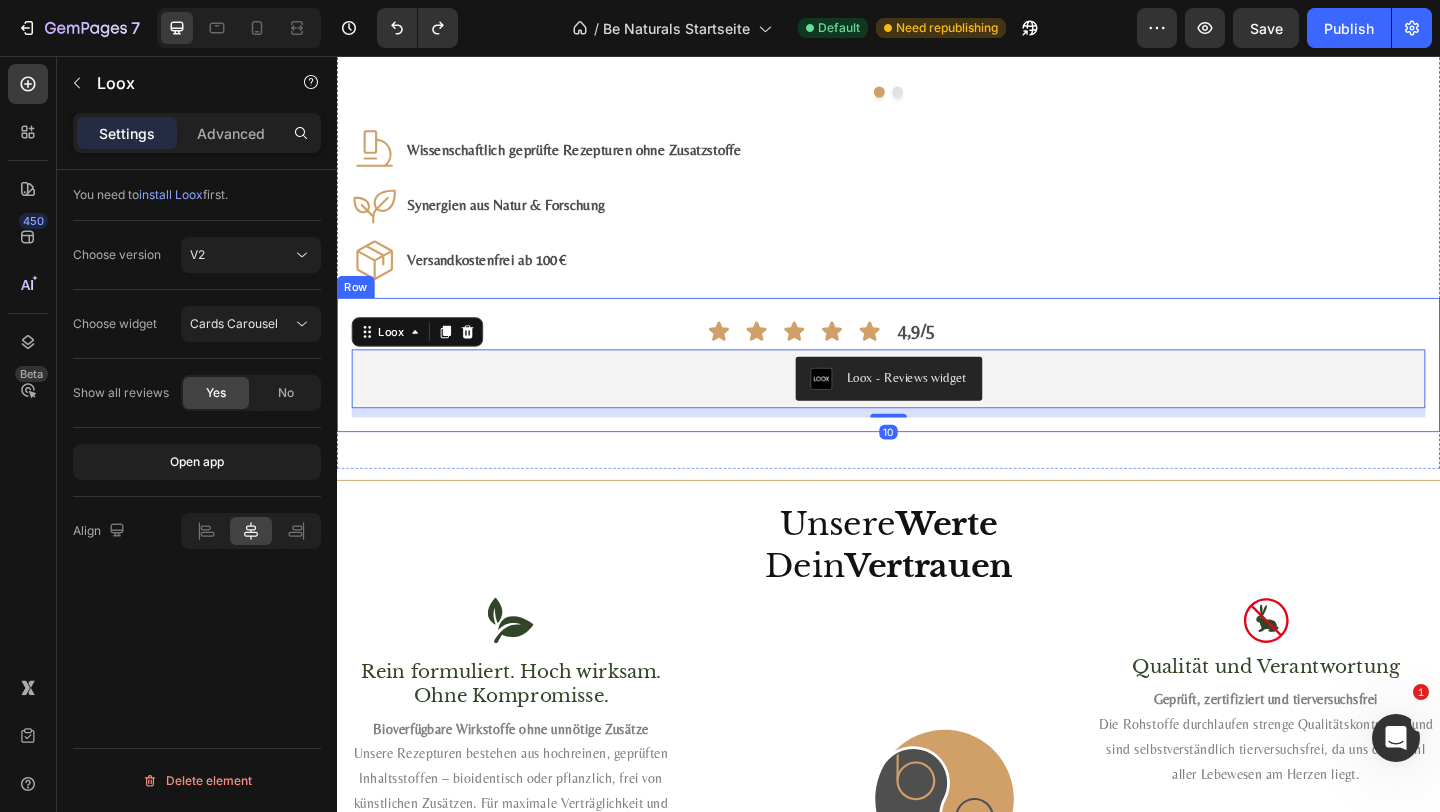 click on "Icon
Icon
Icon
Icon
Icon Row 4,9/5 Text Block Row Loox - Reviews widget Loox   10 Row" at bounding box center (937, 392) 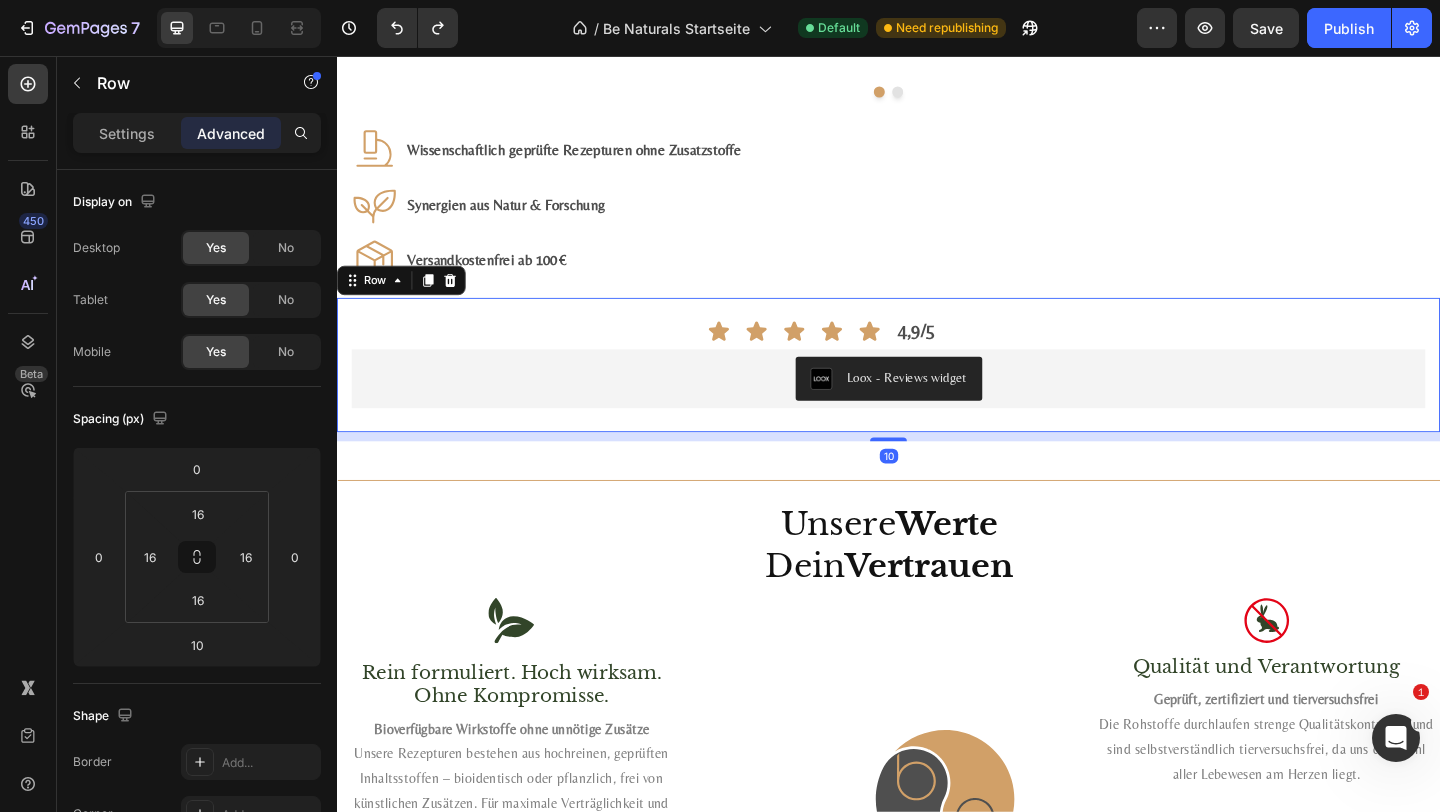 click on "Icon Wissenschaftlich geprüfte Rezepturen ohne Zusatzstoffe Text Block Row
Icon Synergien aus Natur & Forschung Text Block Row
Icon Versandkostenfrei ab 100 € Text Block Row Row" at bounding box center [937, 218] 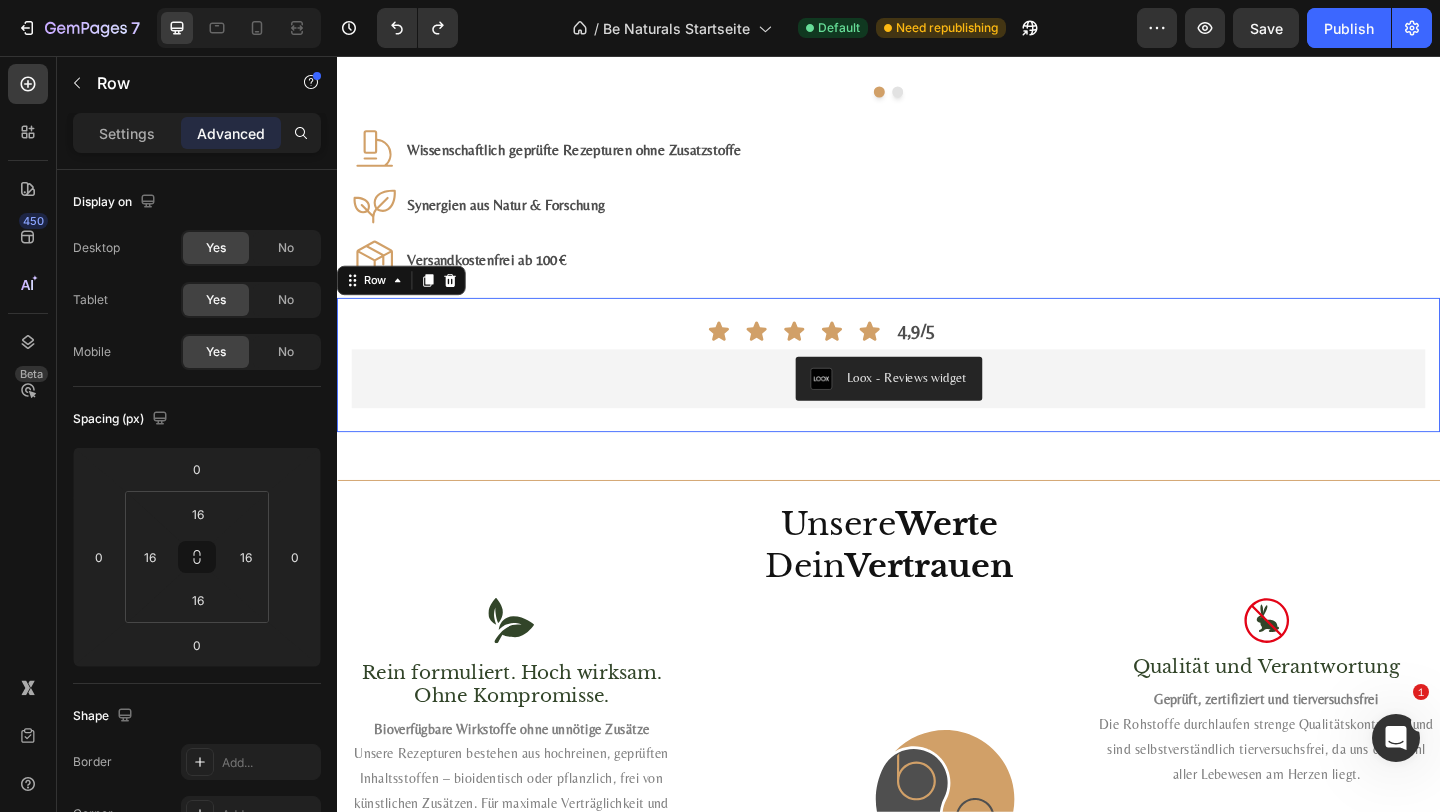 click on "Icon
Icon
Icon
Icon
Icon Row 4,9/5 Text Block Row Loox - Reviews widget Loox Row   0" at bounding box center (937, 392) 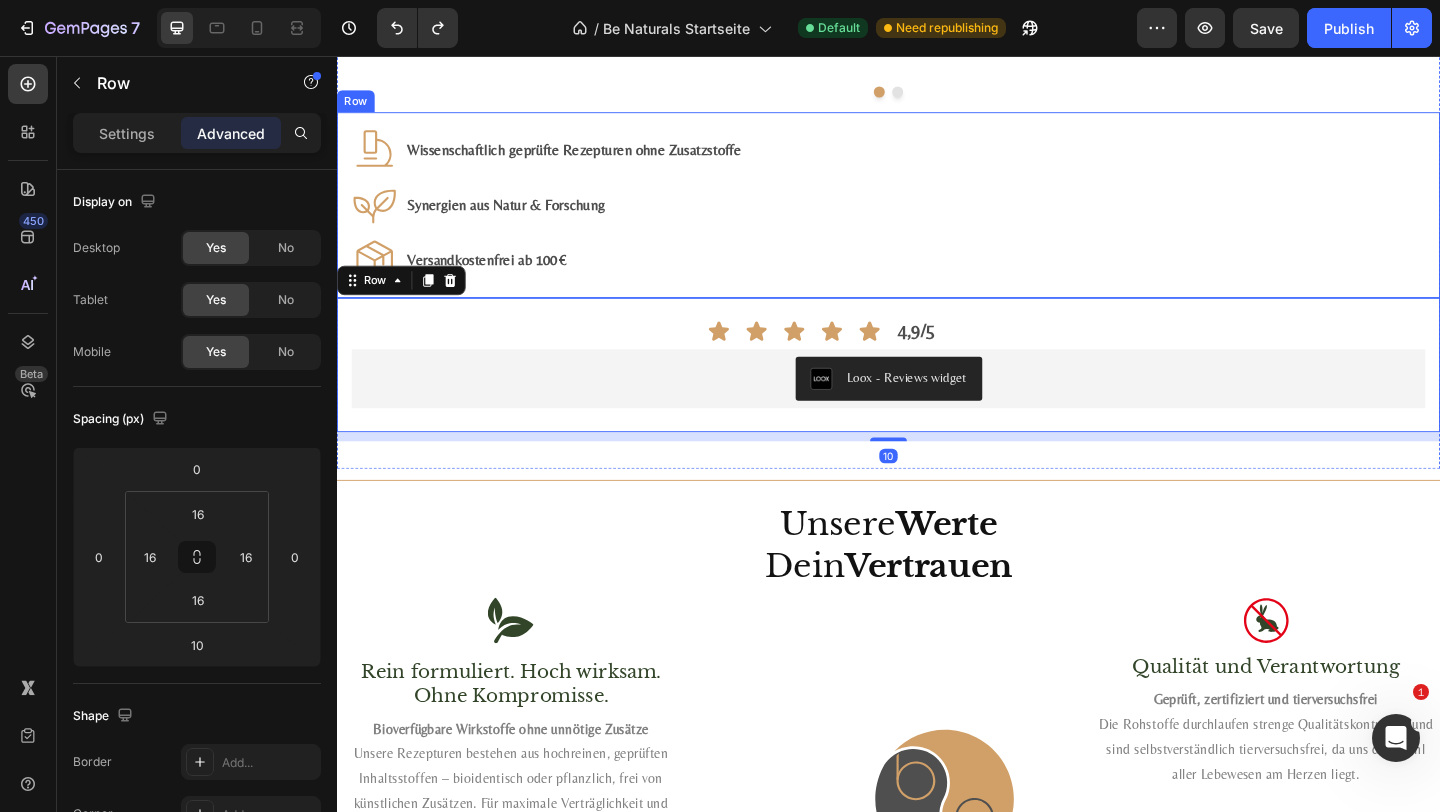 scroll, scrollTop: 2887, scrollLeft: 0, axis: vertical 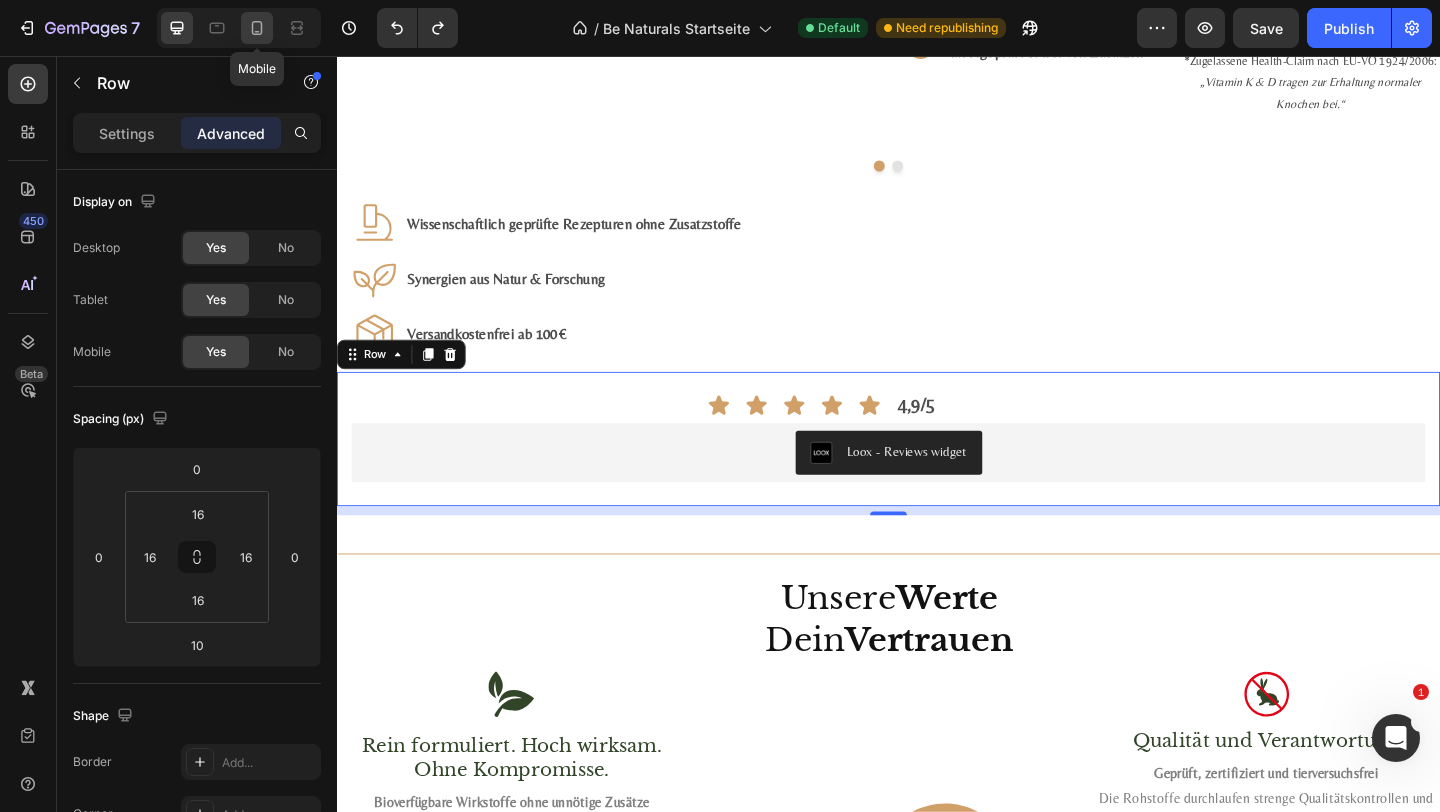drag, startPoint x: 242, startPoint y: 36, endPoint x: 7, endPoint y: 302, distance: 354.93802 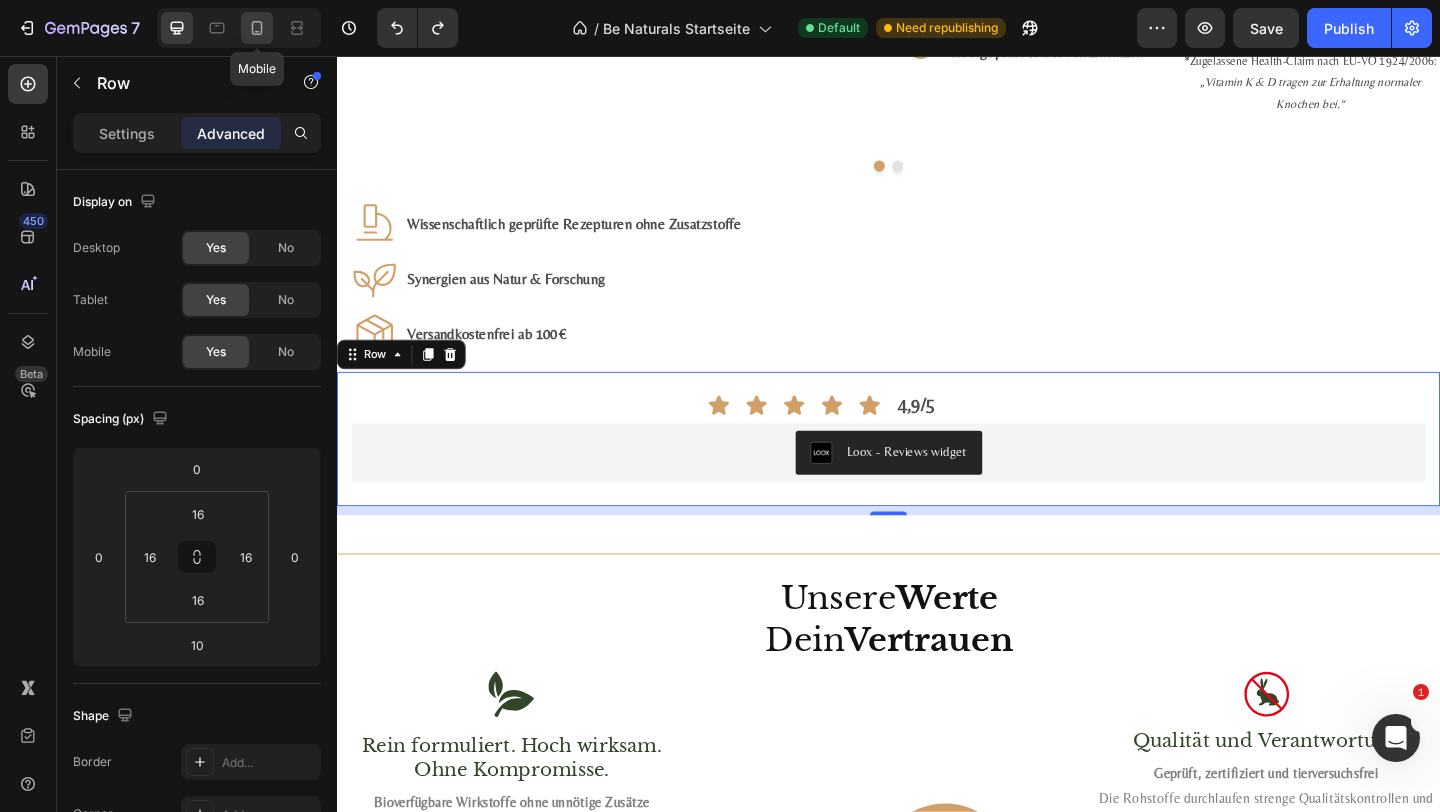 click 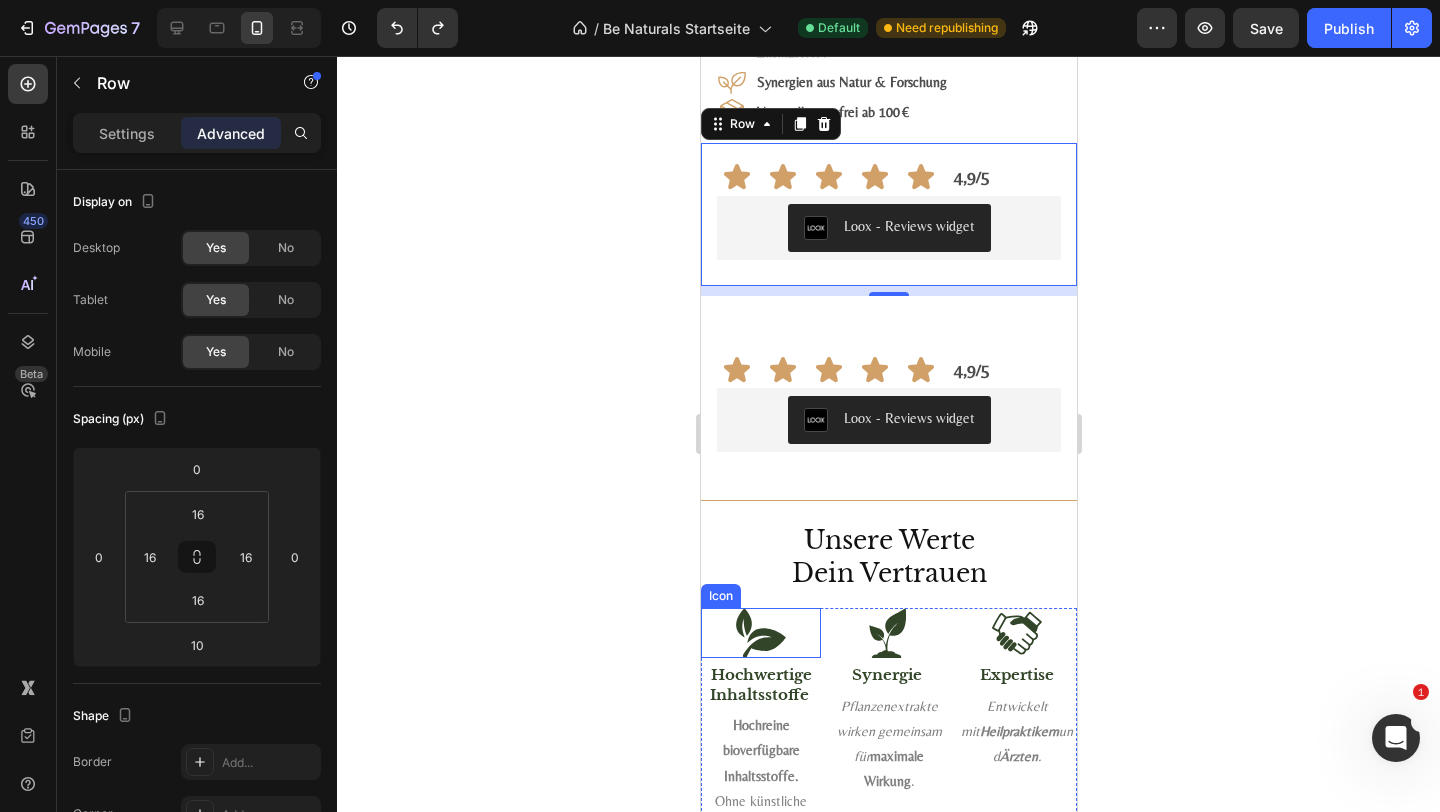 scroll, scrollTop: 3059, scrollLeft: 0, axis: vertical 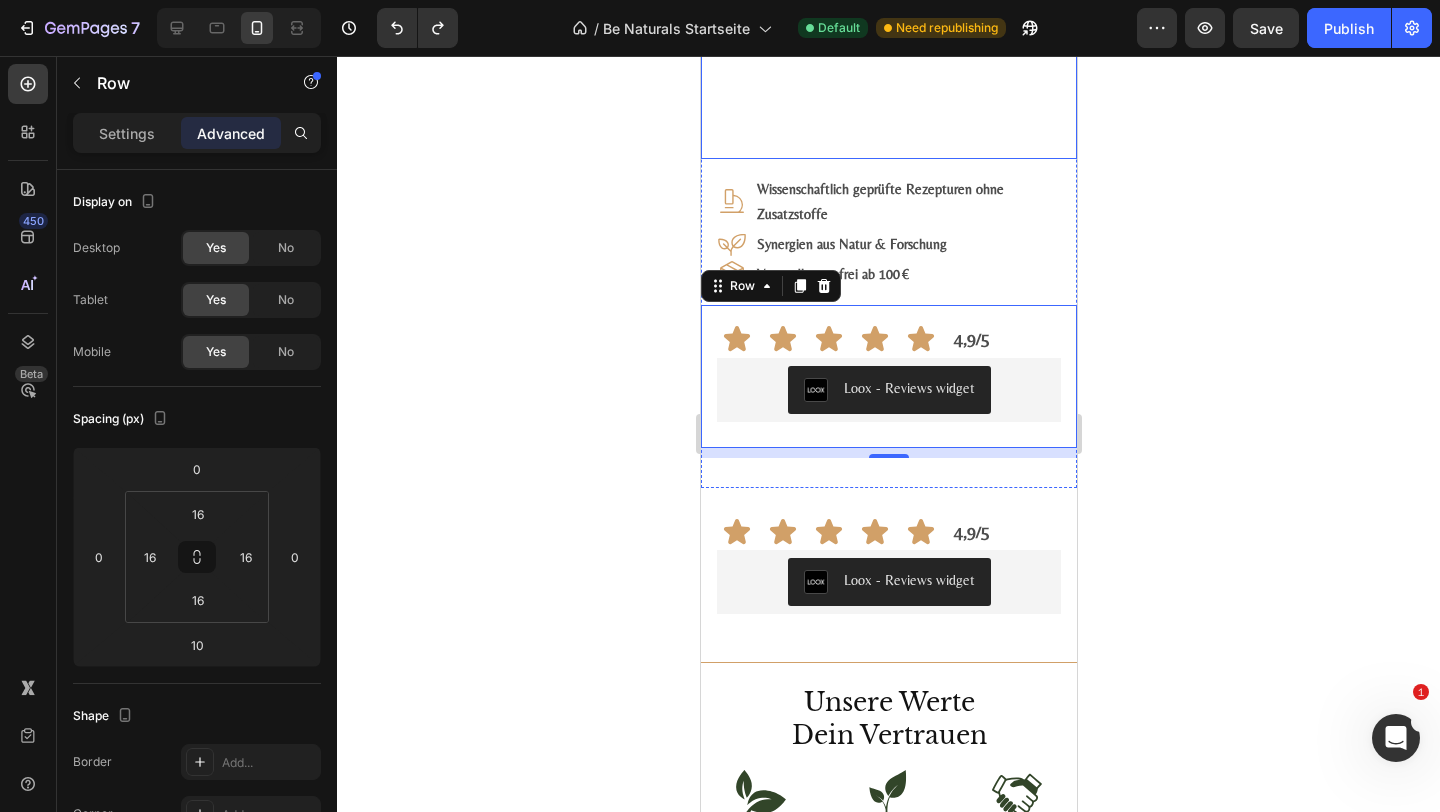 click on "#1 Bestseller Product Badge Product Images Astaxanthin, Lutein, Zeaxanthin Komplex Product Title Loox - Rating widget Loox Natürlicher Carotinoid-Komplex in Olivenöl, ohne Zusätze Text Block €29,99 Product Price Product Price 1.975,00€ / 1L Text Block Row Kaufen Add to Cart
Icon 8 mg Astaxanthin  +  20 mg Lutein  + 1 mg Zeaxanthin je ml Text Block Row
Icon Fettlöslich :  hohe Bioverfügbarkeit  mit Oliven- &  Zitronenöl Text Block Row
Icon Vegan, labor­geprüft & ohne Zusatz­stoffe Text Block Row Row Product" at bounding box center [837, -342] 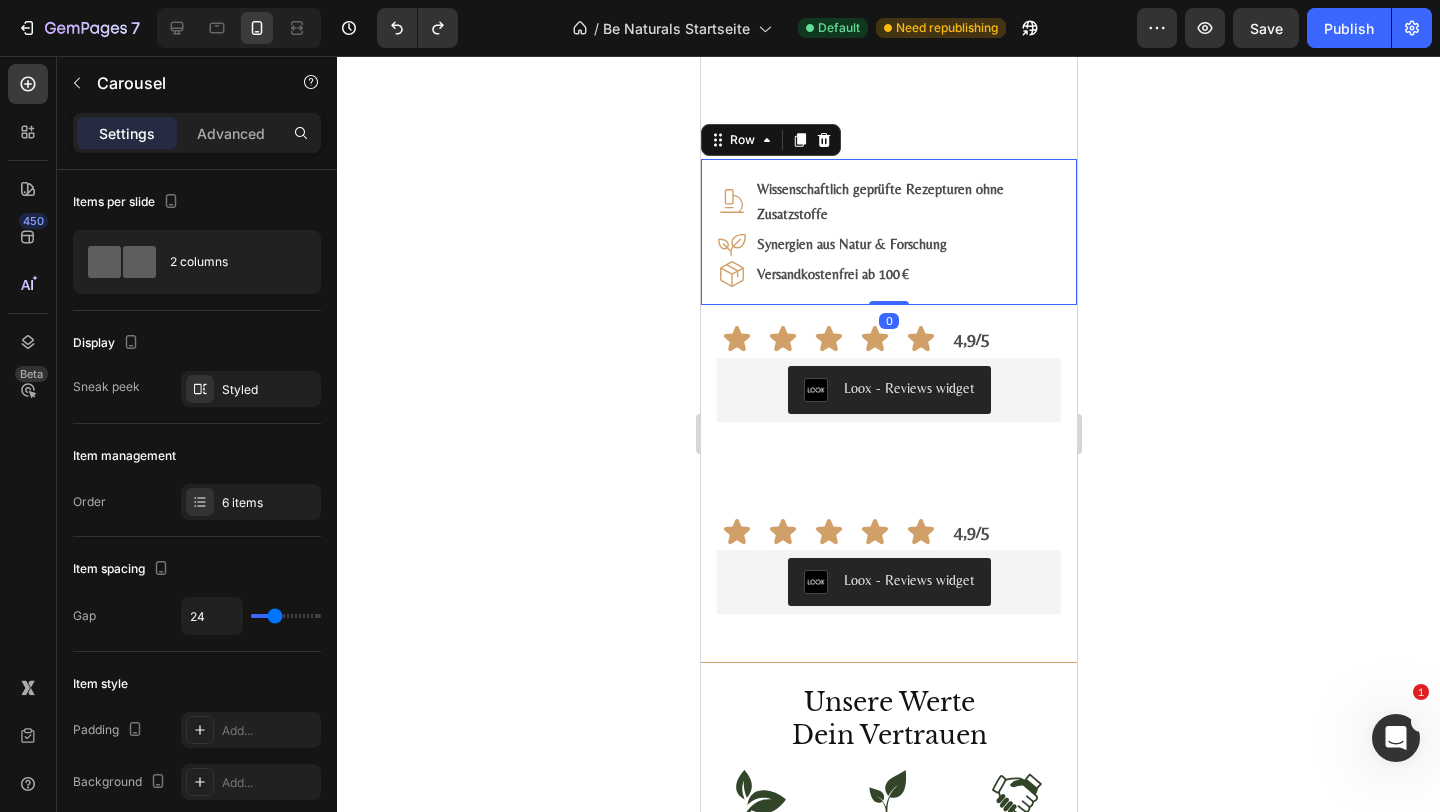 click on "Icon Wissenschaftlich geprüfte Rezepturen ohne Zusatzstoffe Text Block Row
Icon Synergien aus Natur & Forschung Text Block Row
Icon Versandkostenfrei ab 100 € Text Block Row Row   0" at bounding box center (888, 232) 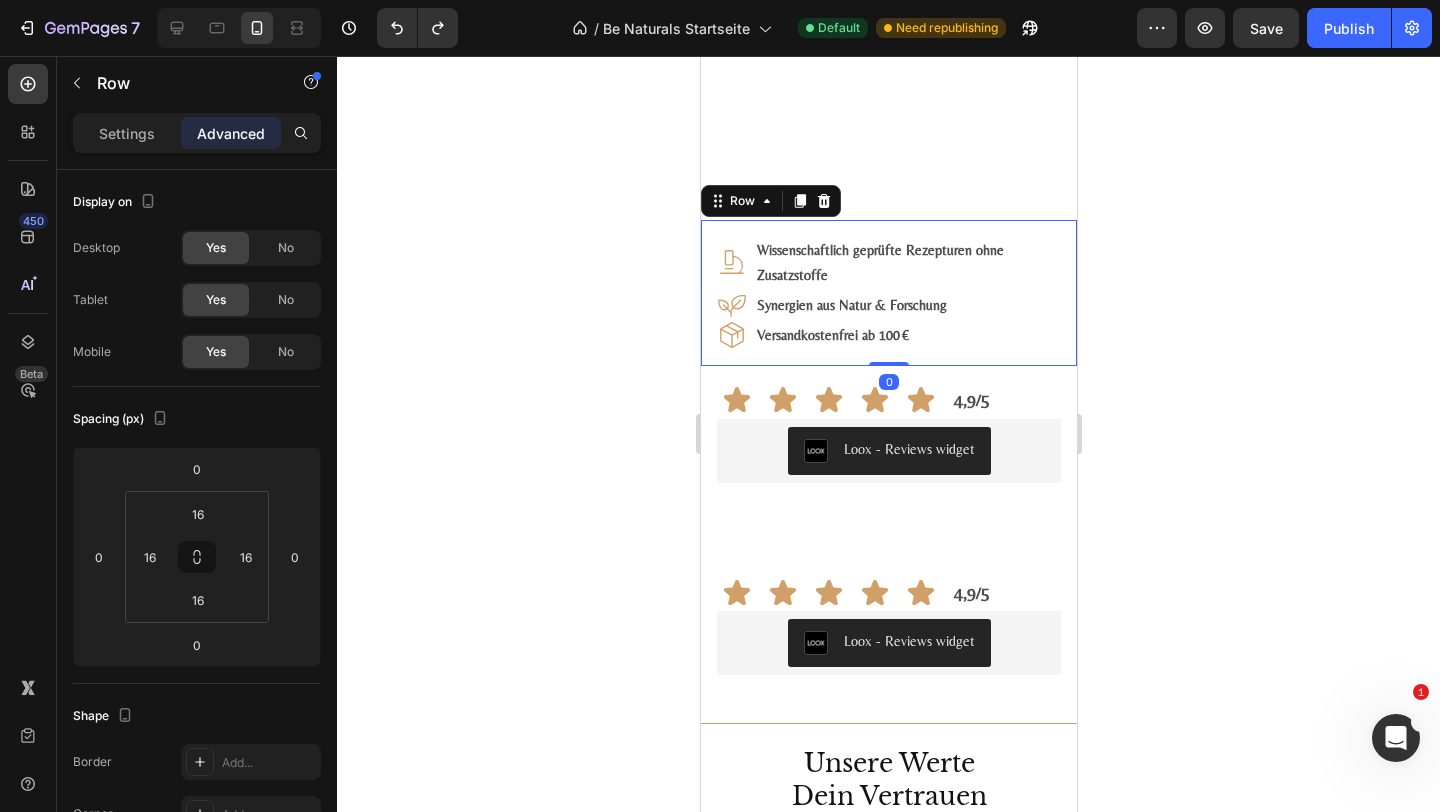 scroll, scrollTop: 2979, scrollLeft: 0, axis: vertical 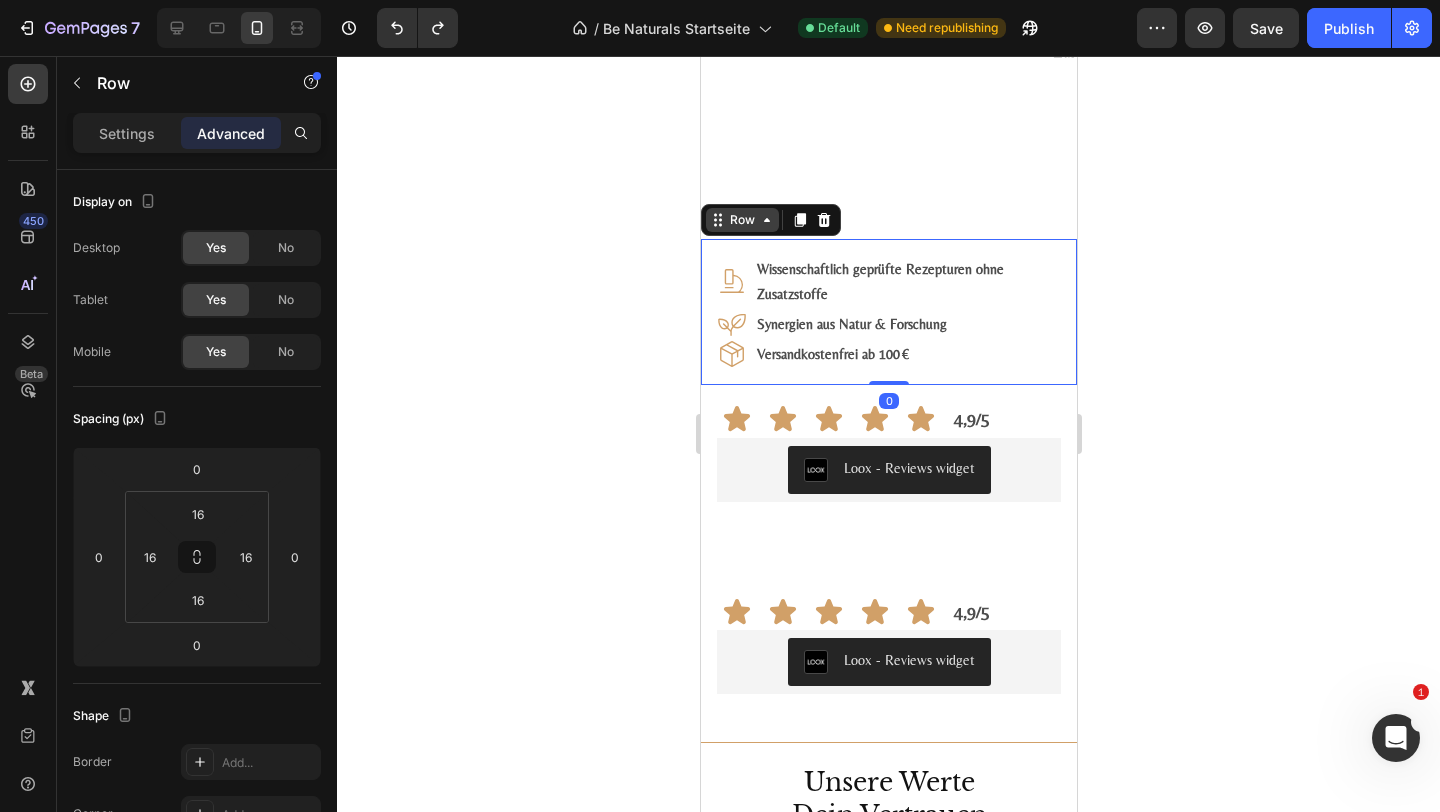 click on "Row" at bounding box center (741, 220) 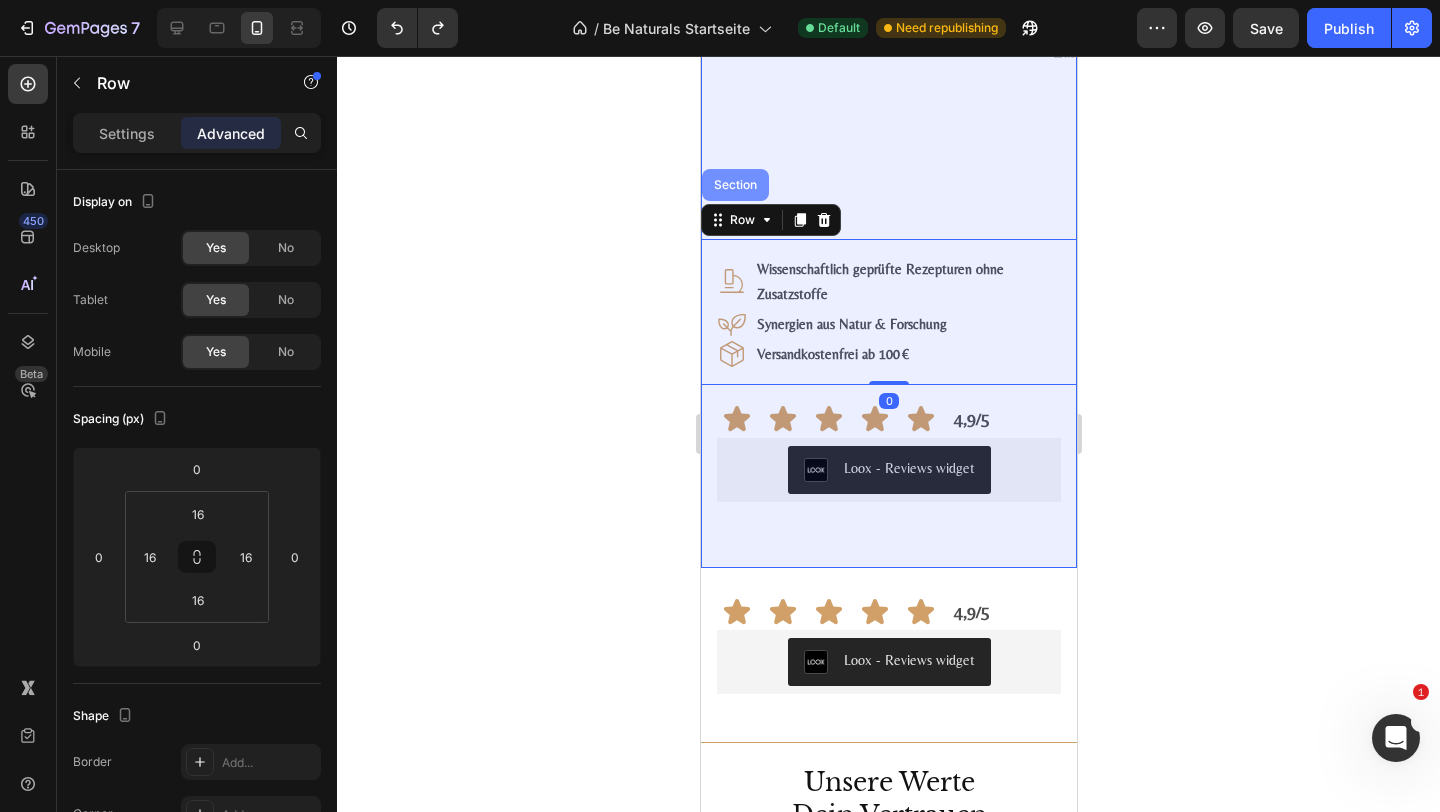 click on "Section" at bounding box center (734, 185) 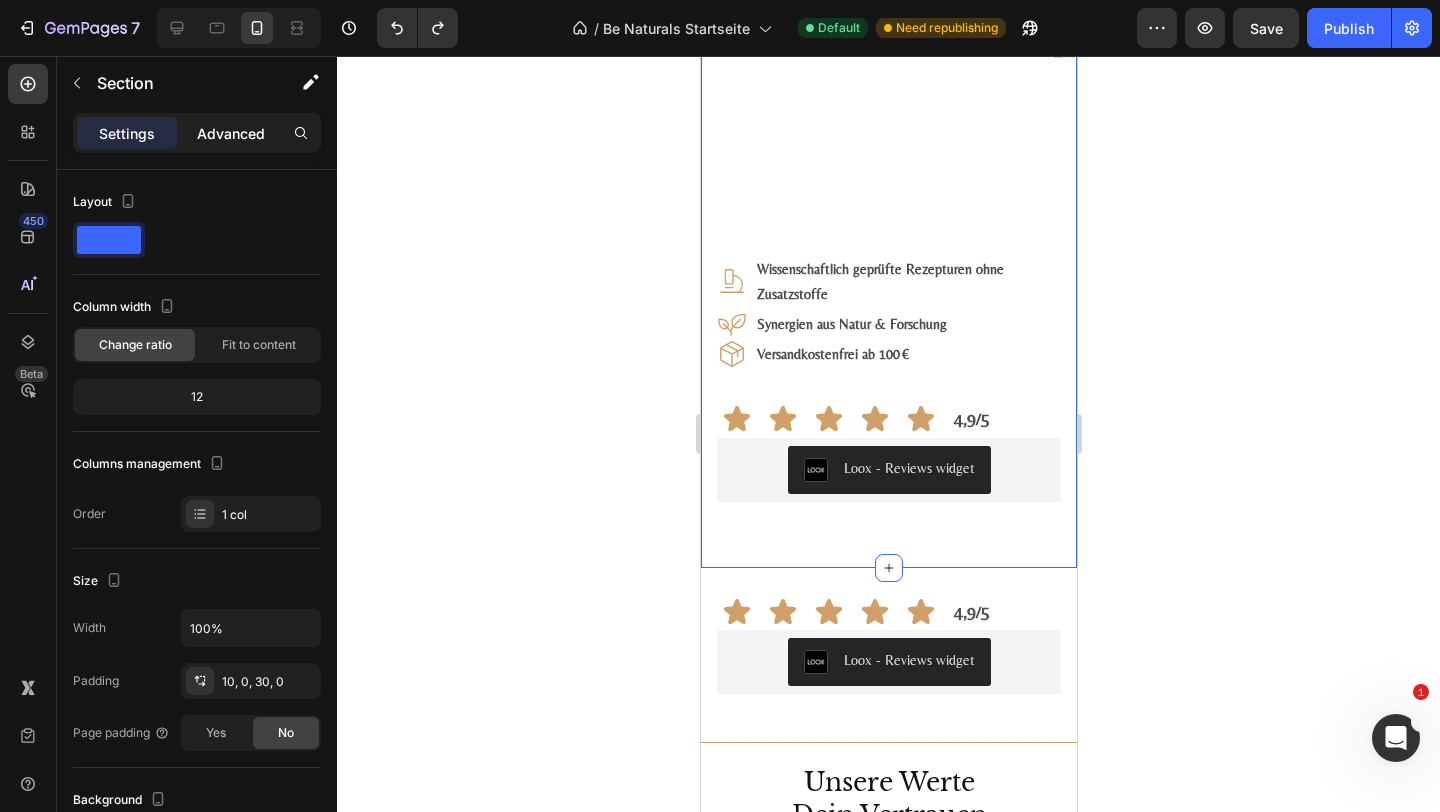 click on "Advanced" 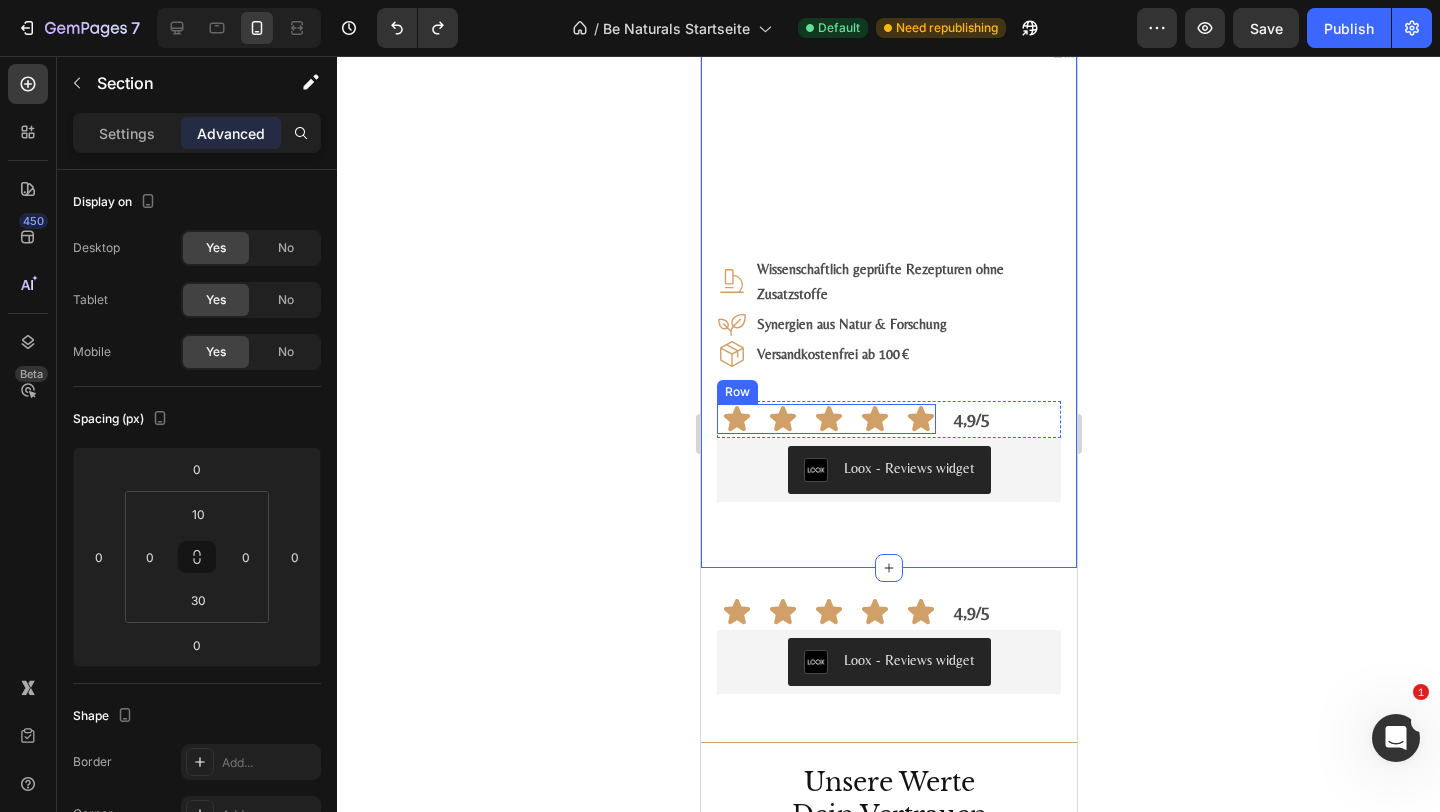 scroll, scrollTop: 2937, scrollLeft: 0, axis: vertical 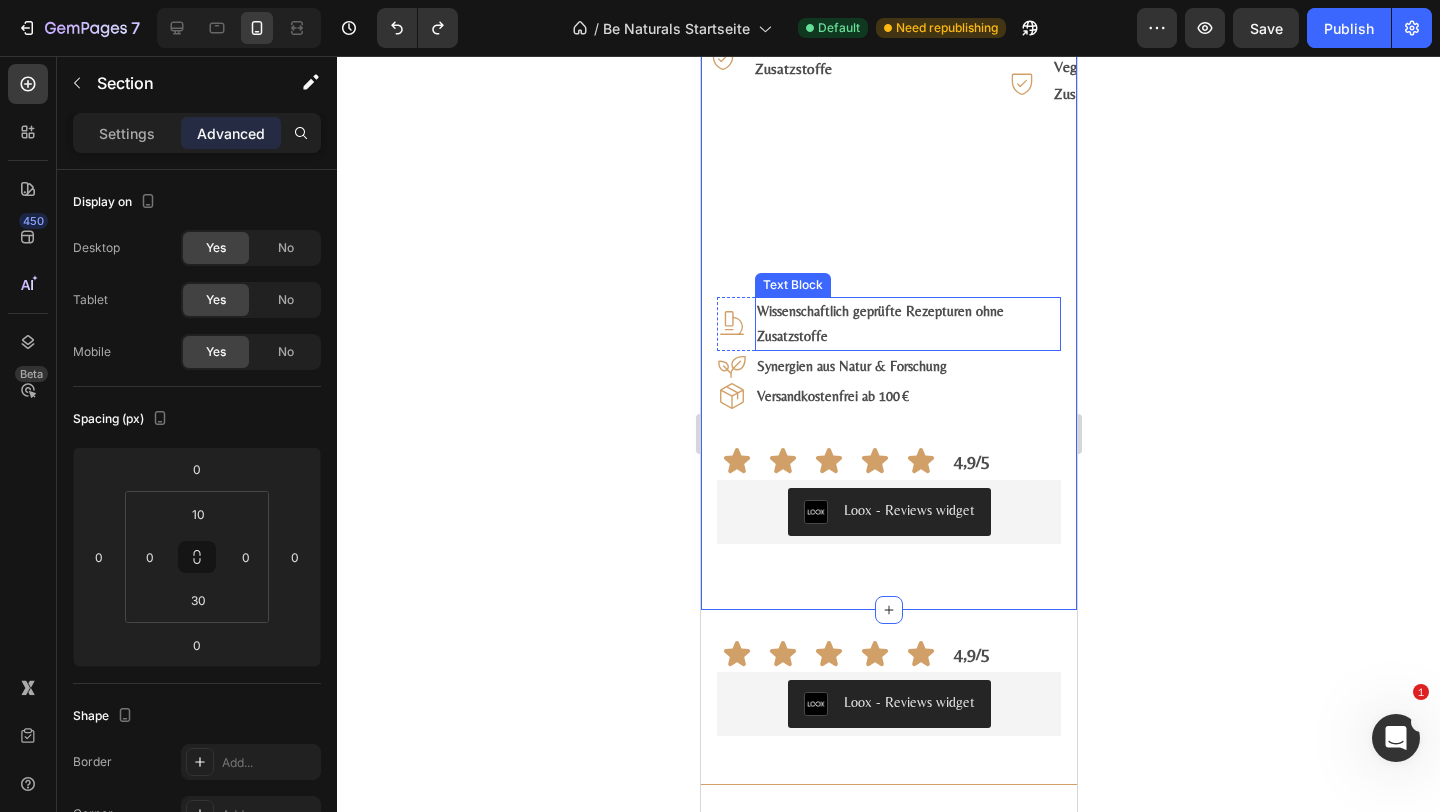 click on "#1 Bestseller Product Badge Product Images Astaxanthin, Lutein, Zeaxanthin Komplex Product Title Loox - Rating widget Loox Natürlicher Carotinoid-Komplex in Olivenöl, ohne Zusätze Text Block €29,99 Product Price Product Price 1.975,00€ / 1L Text Block Row Kaufen Add to Cart
Icon 8 mg Astaxanthin  +  20 mg Lutein  + 1 mg Zeaxanthin je ml Text Block Row
Icon Fettlöslich :  hohe Bioverfügbarkeit  mit Oliven- &  Zitronenöl Text Block Row
Icon Vegan, labor­geprüft & ohne Zusatz­stoffe Text Block Row Row Product #2 Bestseller Product Badge Product Images Mumijo MG Komplex Product Title Loox - Rating widget Loox Himalaya-Shilajit + Meeres­magnesium + 13 Pflanzen­vitamine Text Block €39,99 Product Price Product Price 1.606,79€ / 1kg Text Block Row Kaufen Add to Cart
Icon 200 mg Himalaya-Shilajit reich an Fulvin­säuren Text Block Row
Icon 76 % NRV Magnesium – trägt zu   bei* Text Block Row
Icon Row )" at bounding box center (888, -220) 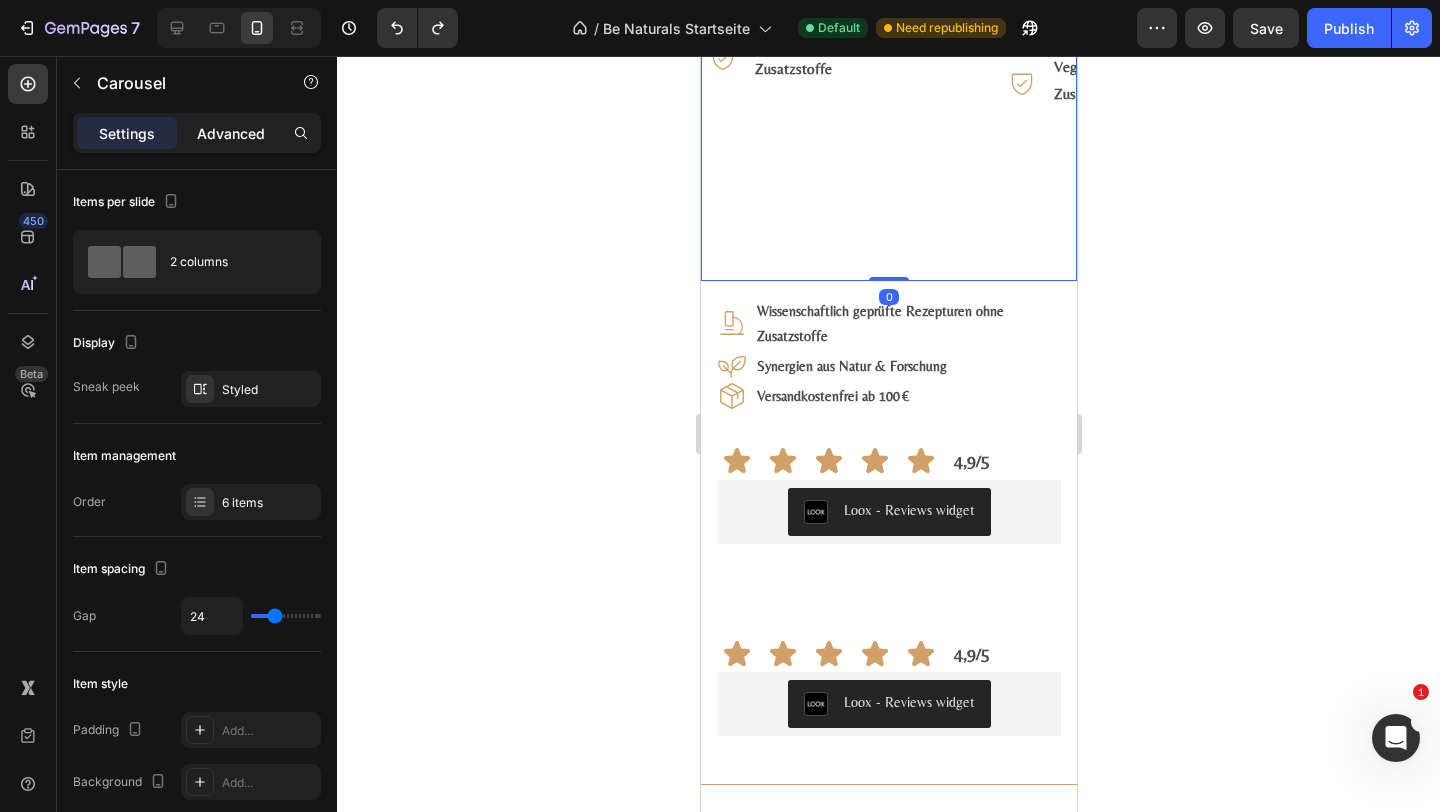 click on "Advanced" at bounding box center (231, 133) 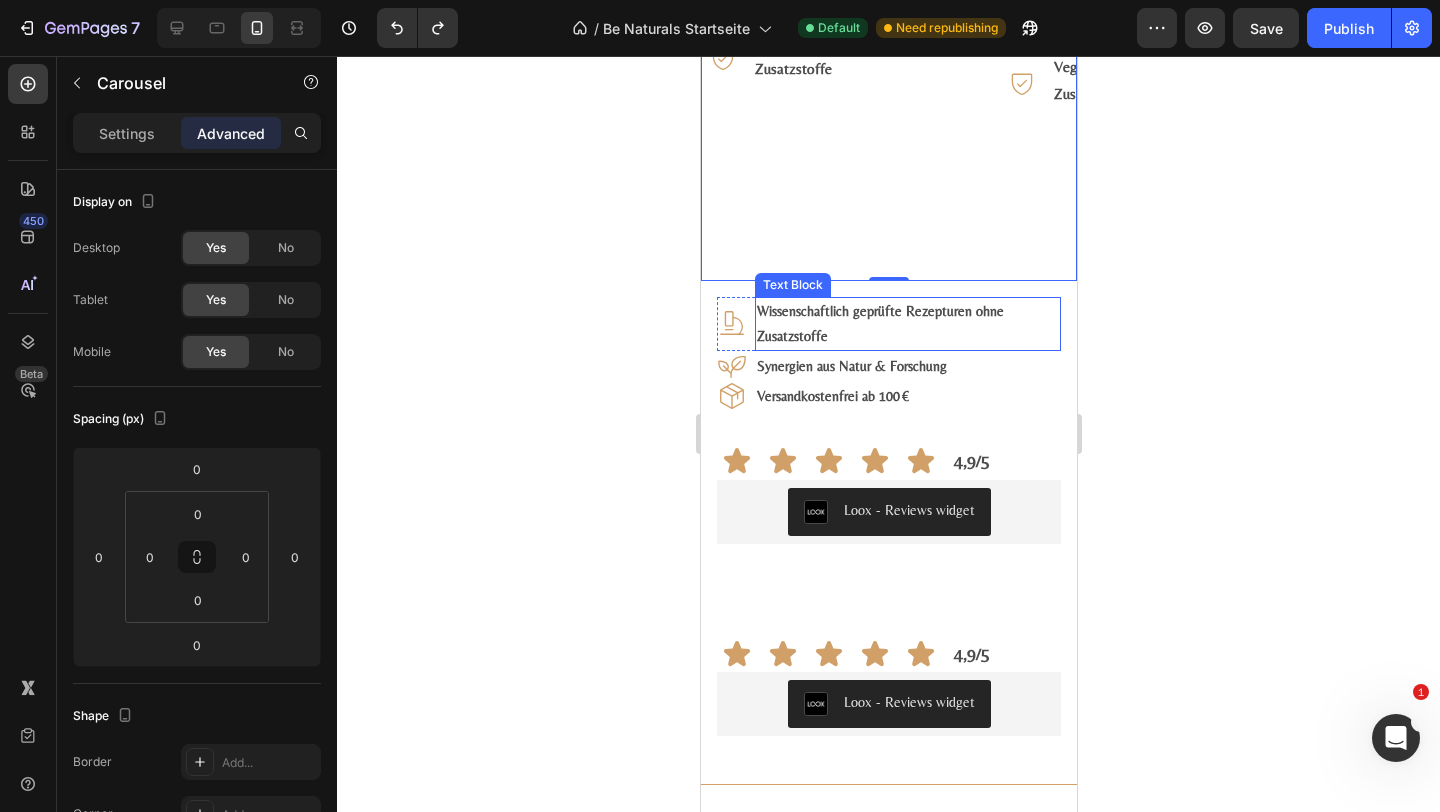 click on "Wissenschaftlich geprüfte Rezepturen ohne Zusatzstoffe" at bounding box center (907, 324) 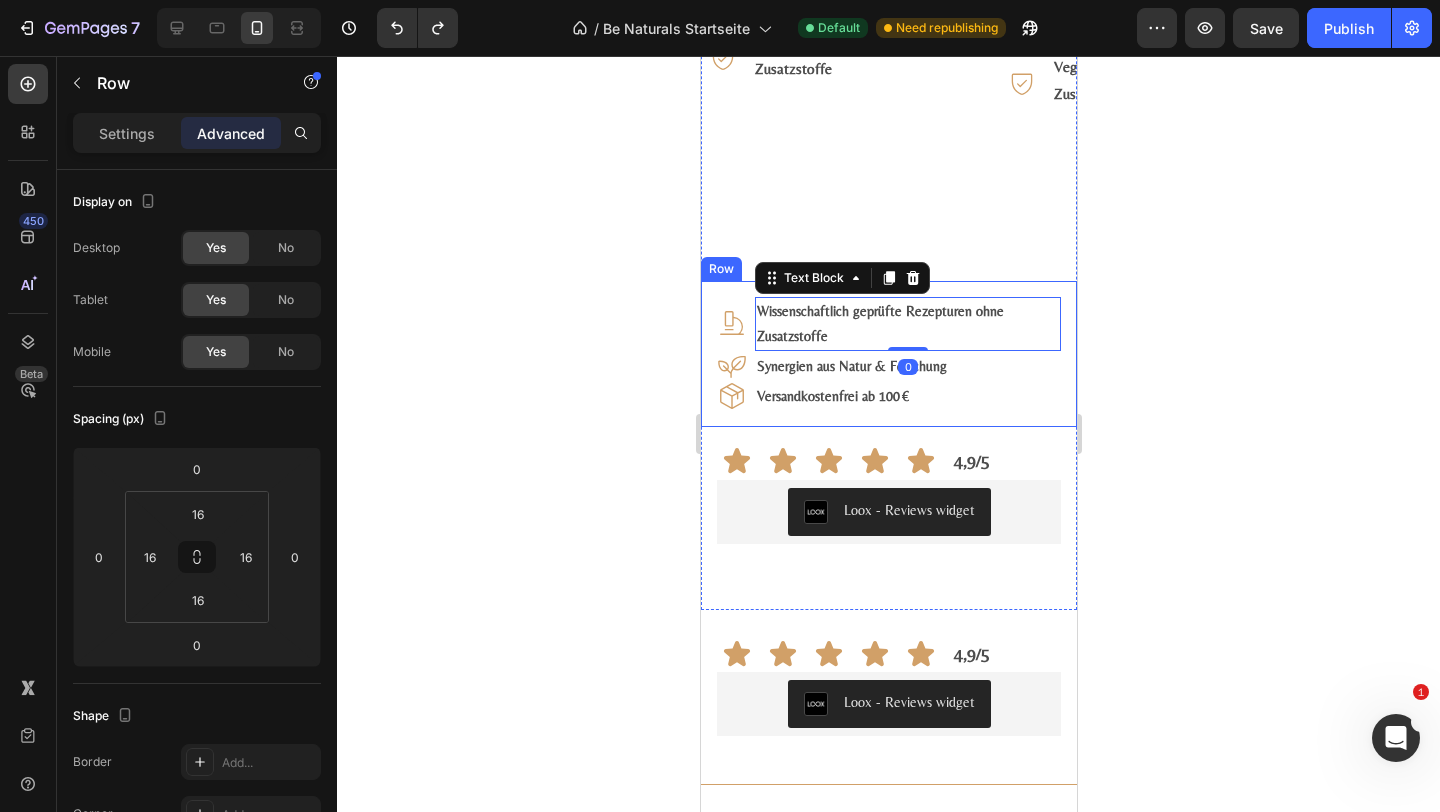click on "Icon Wissenschaftlich geprüfte Rezepturen ohne Zusatzstoffe Text Block   0 Row
Icon Synergien aus Natur & Forschung Text Block Row
Icon Versandkostenfrei ab 100 € Text Block Row Row" at bounding box center (888, 354) 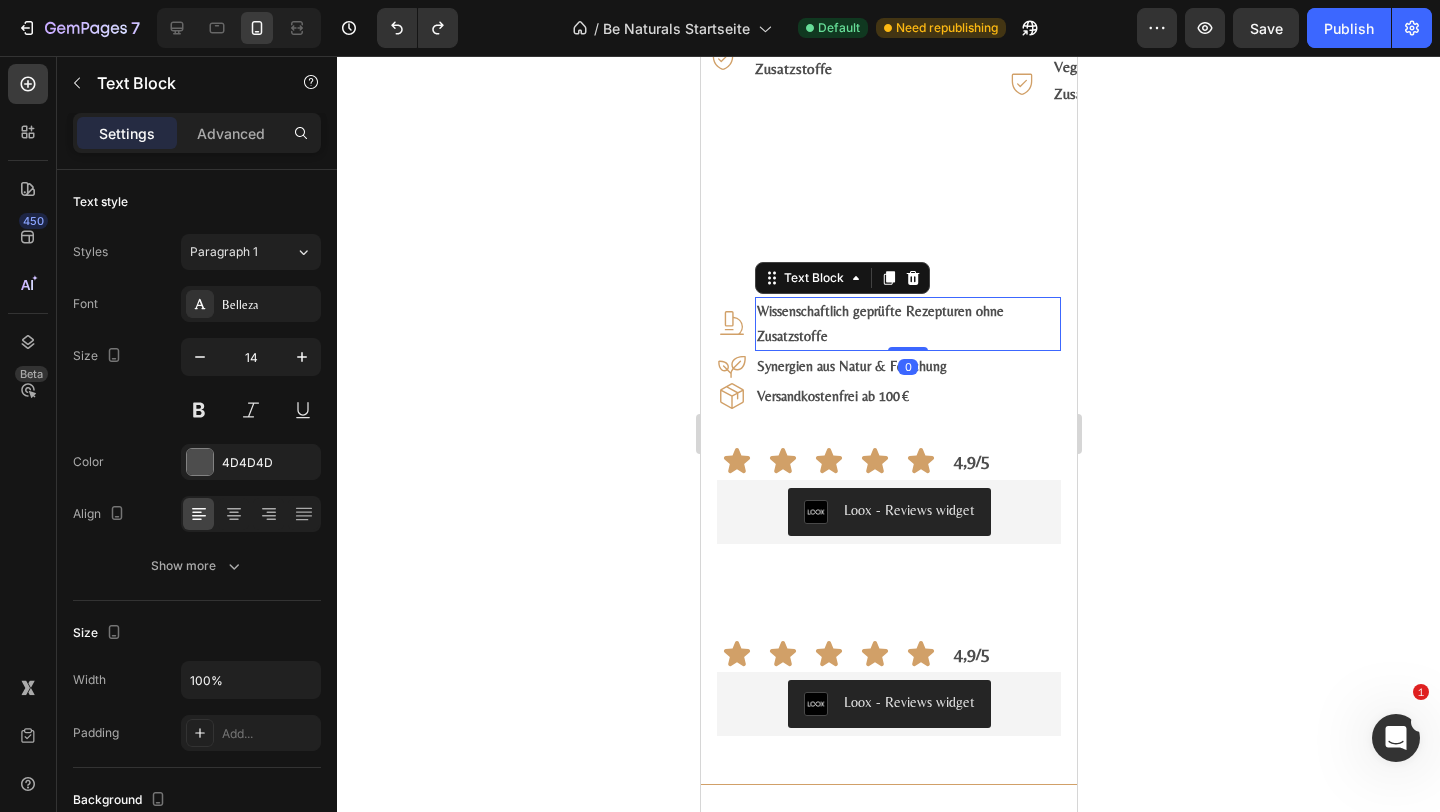 click on "Wissenschaftlich geprüfte Rezepturen ohne Zusatzstoffe" at bounding box center [879, 323] 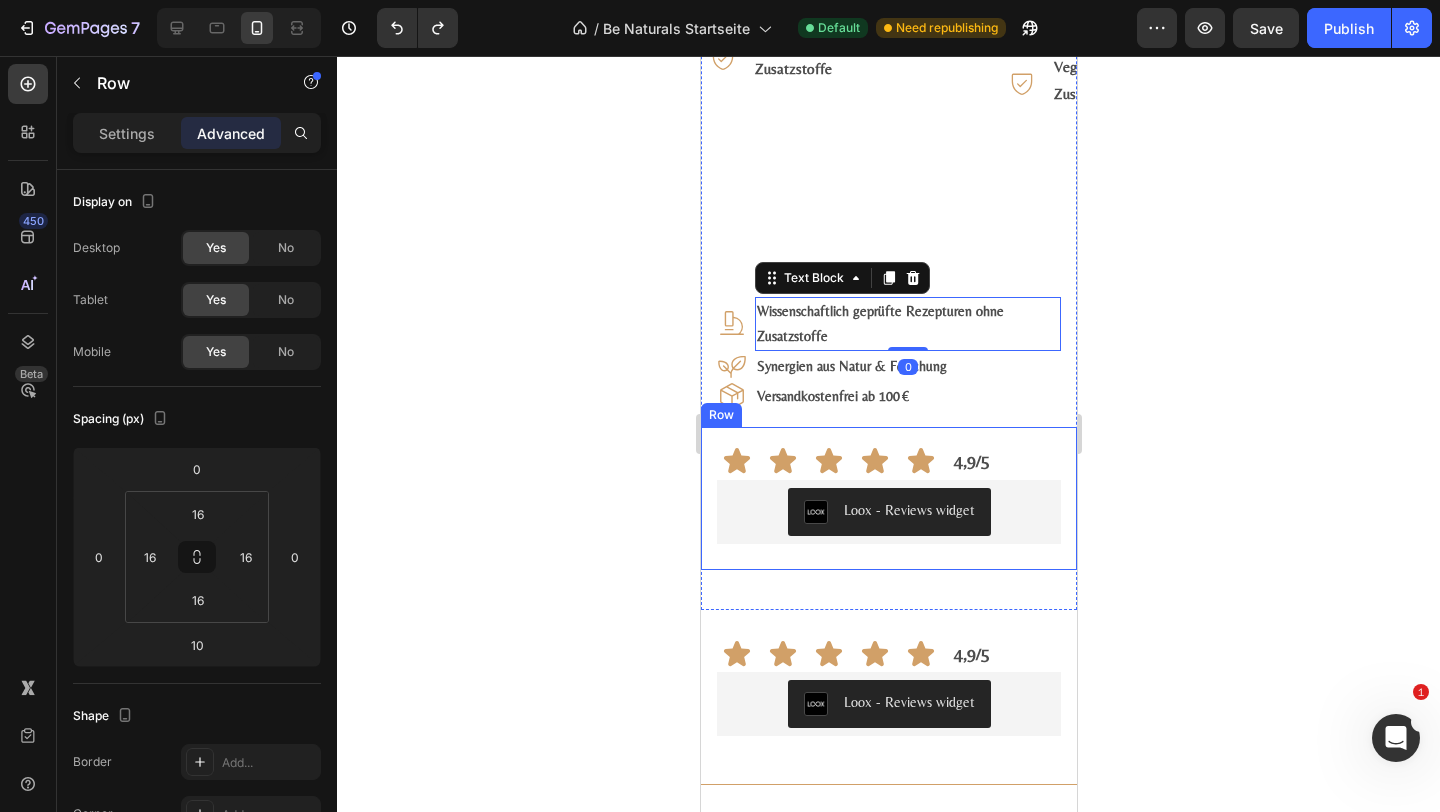 click on "Icon
Icon
Icon
Icon
Icon Row 4,9/5 Text Block Row Loox - Reviews widget Loox Row" at bounding box center [888, 498] 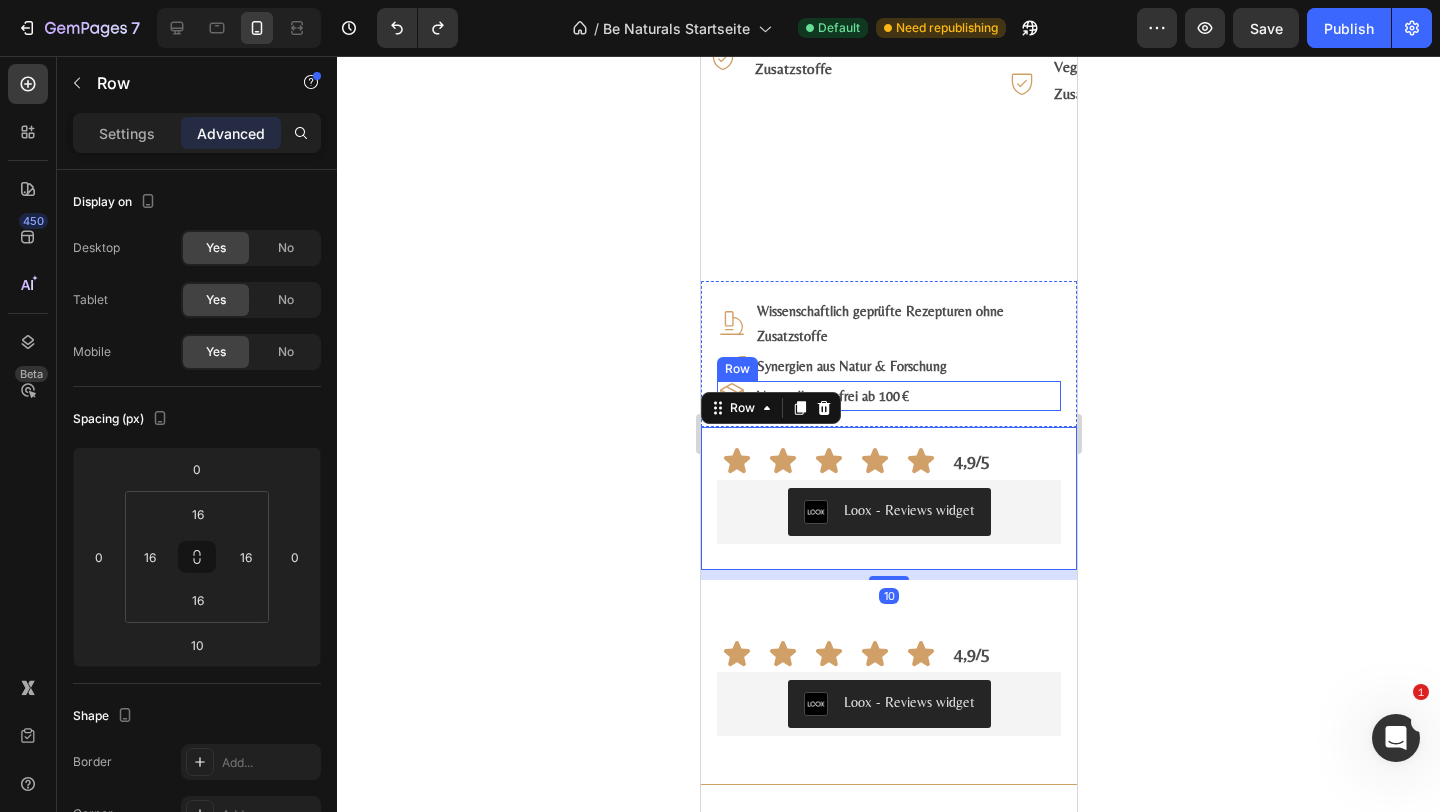 click on "Icon Versandkostenfrei ab 100 € Text Block Row" at bounding box center [888, 396] 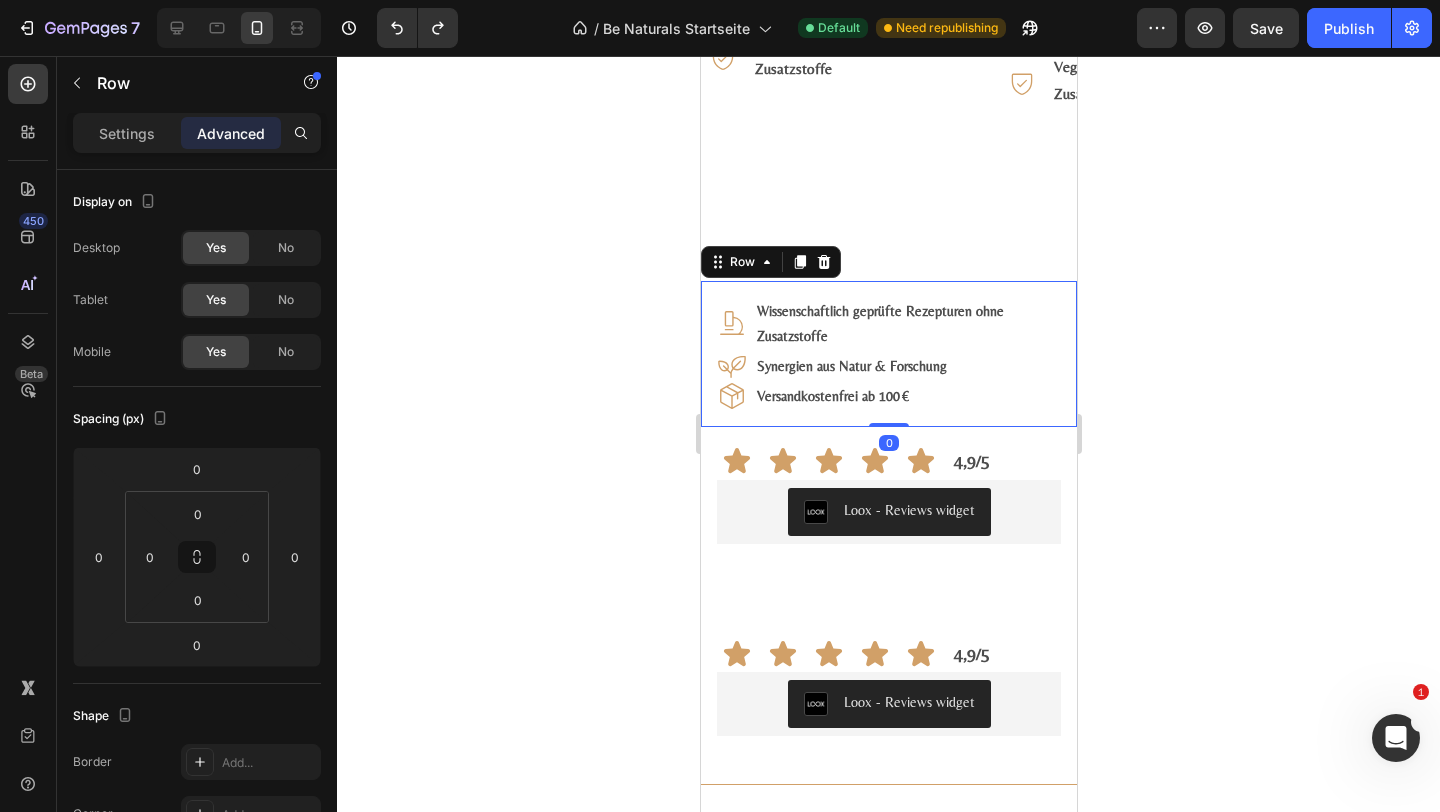click on "Icon Wissenschaftlich geprüfte Rezepturen ohne Zusatzstoffe Text Block Row
Icon Synergien aus Natur & Forschung Text Block Row
Icon Versandkostenfrei ab 100 € Text Block Row Row   0" at bounding box center [888, 354] 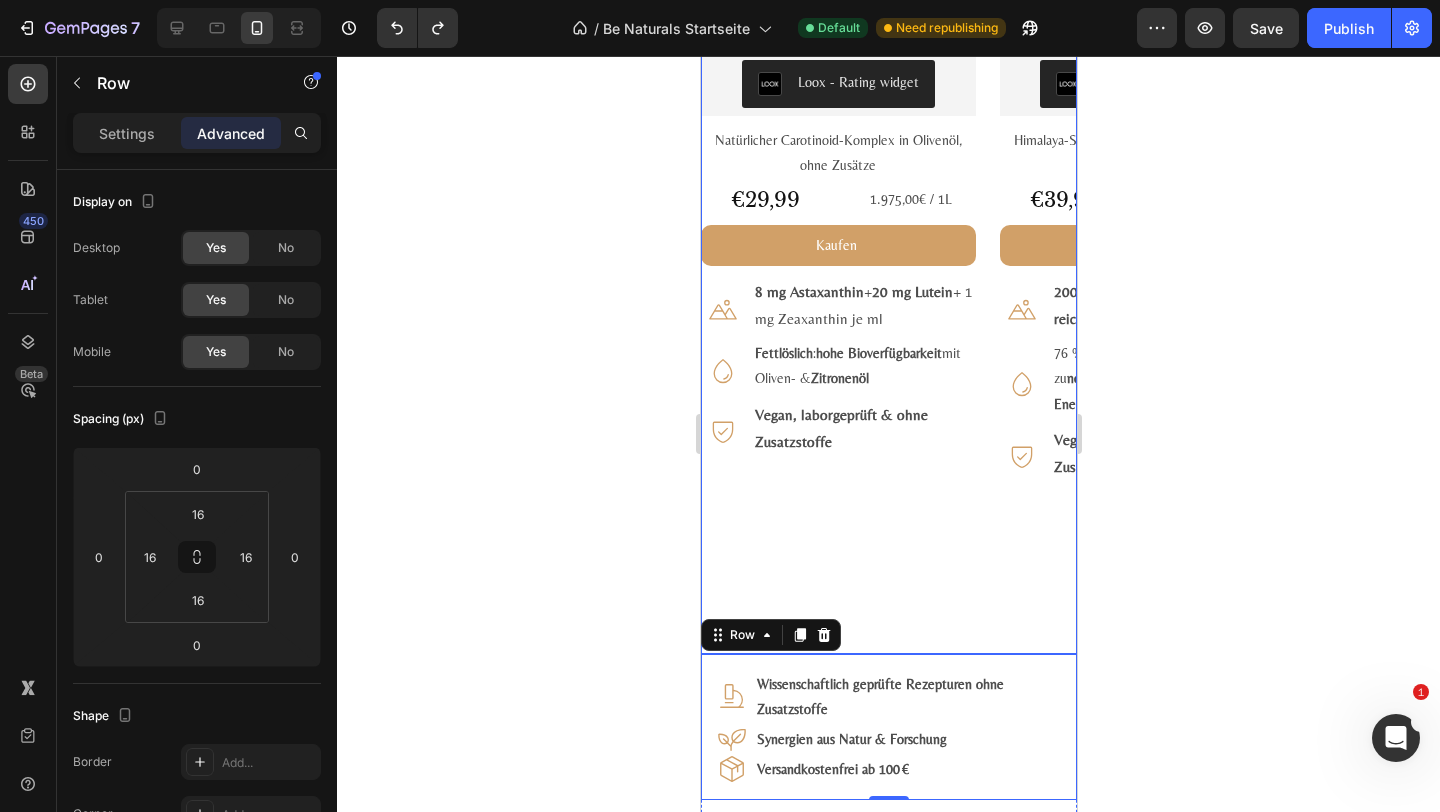 scroll, scrollTop: 3171, scrollLeft: 0, axis: vertical 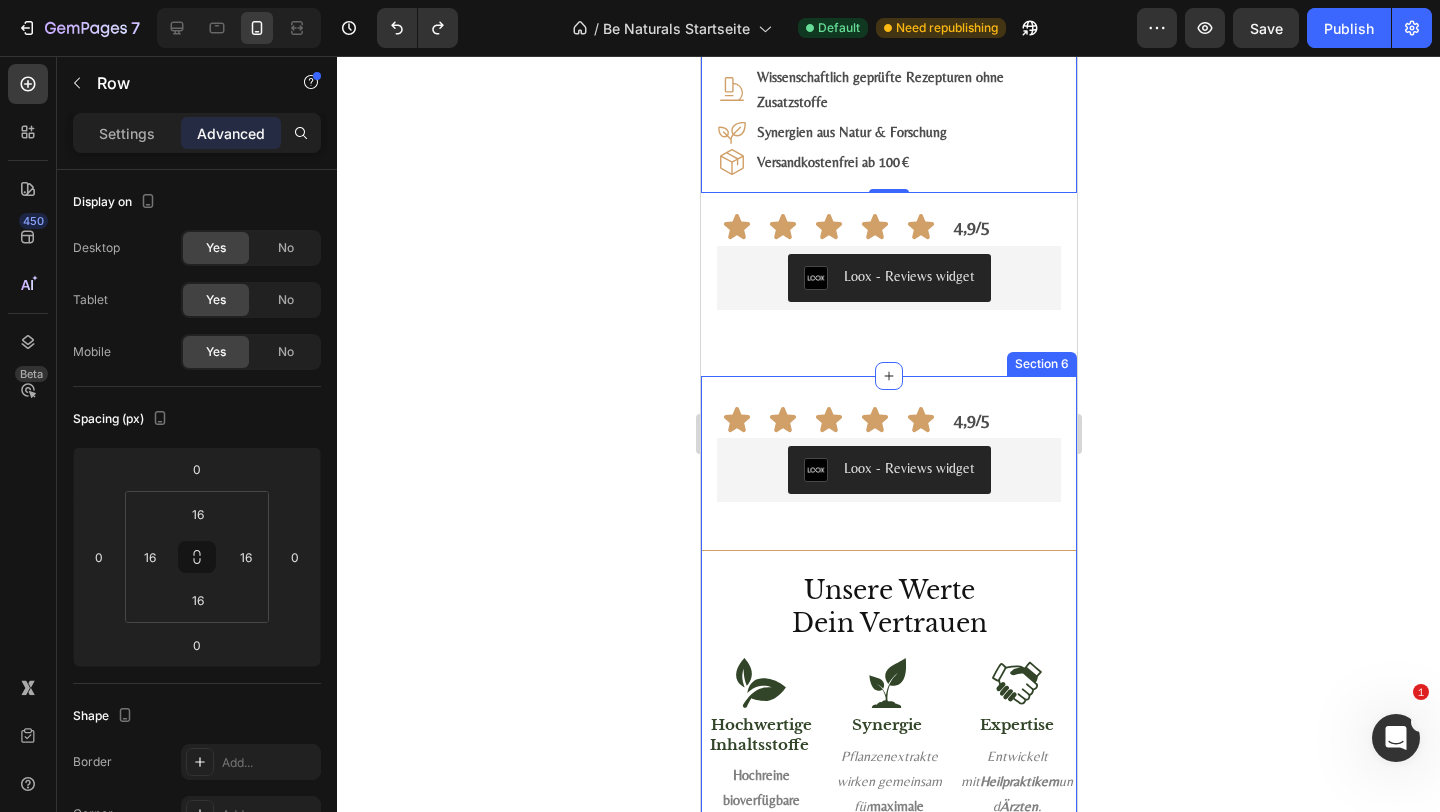 click on "Be Naturals  Favoriten Wirkung trifft Qualität Heading Für dein Wohlbefinden, deine Balance und deinen Alltag. Text Block Bestseller ansehen Button #1 Bestseller Product Badge Product Images Astaxanthin, Lutein, Zeaxanthin Komplex Product Title Loox - Rating widget Loox Natürlicher Carotinoid-Komplex in Olivenöl, ohne Zusätze Text Block €29,99 Product Price Product Price 1.975,00€ / 1L Text Block Row Kaufen Add to Cart
Icon 8 mg Astaxanthin  +  20 mg Lutein  + 1 mg Zeaxanthin je ml Text Block Row
Icon Fettlöslich :  hohe Bioverfügbarkeit  mit Oliven- &  Zitronenöl Text Block Row
Icon Vegan, labor­geprüft & ohne Zusatz­stoffe Text Block Row Row Product #2 Bestseller Product Badge Product Images Mumijo MG Komplex Product Title Loox - Rating widget Loox Himalaya-Shilajit + Meeres­magnesium + 13 Pflanzen­vitamine Text Block €39,99 Product Price Product Price 1.606,79€ / 1kg Text Block Row Kaufen Add to Cart
Icon Text Block Row  (" at bounding box center (888, -410) 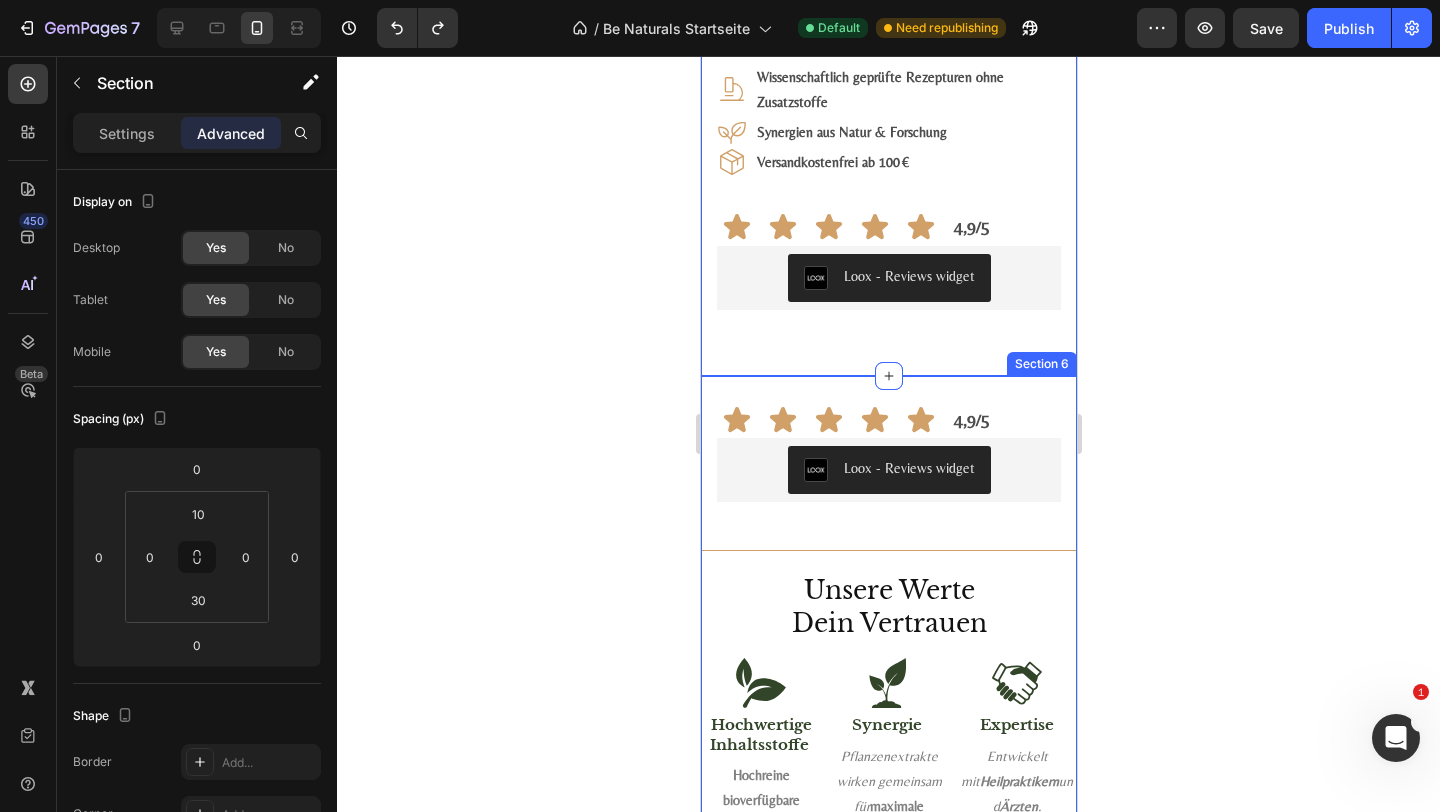 click on "Icon
Icon
Icon
Icon
Icon Row 4,9/5 Text Block Row Loox - Reviews widget Loox Row                Title Line Unsere Werte Dein Vertrauen Heading Icon Hochwertige Inhaltsstoffe   Heading Hochreine bioverfügbare Inhaltsstoffe. Ohne künstliche Zusätze. Text block Icon Synergie   Heading Pflanzenextrakte wirken gemeinsam für  maximale Wirkung . Text block Icon Expertise Heading Entwickelt mit  Heilpraktikern  und  Ärzten . Text block Row Icon Qualität Heading Geprüft, zertifiziert und  tierversuchsfrei. Text block Icon Vertrauen   Heading Von unabhängigen Experten bestätigt. Text block Icon Nach- haltigkeit Heading Umweltfreundliche Verpackungen und Prozesse. Text block Row Row                Title Line Section 6" at bounding box center [888, 755] 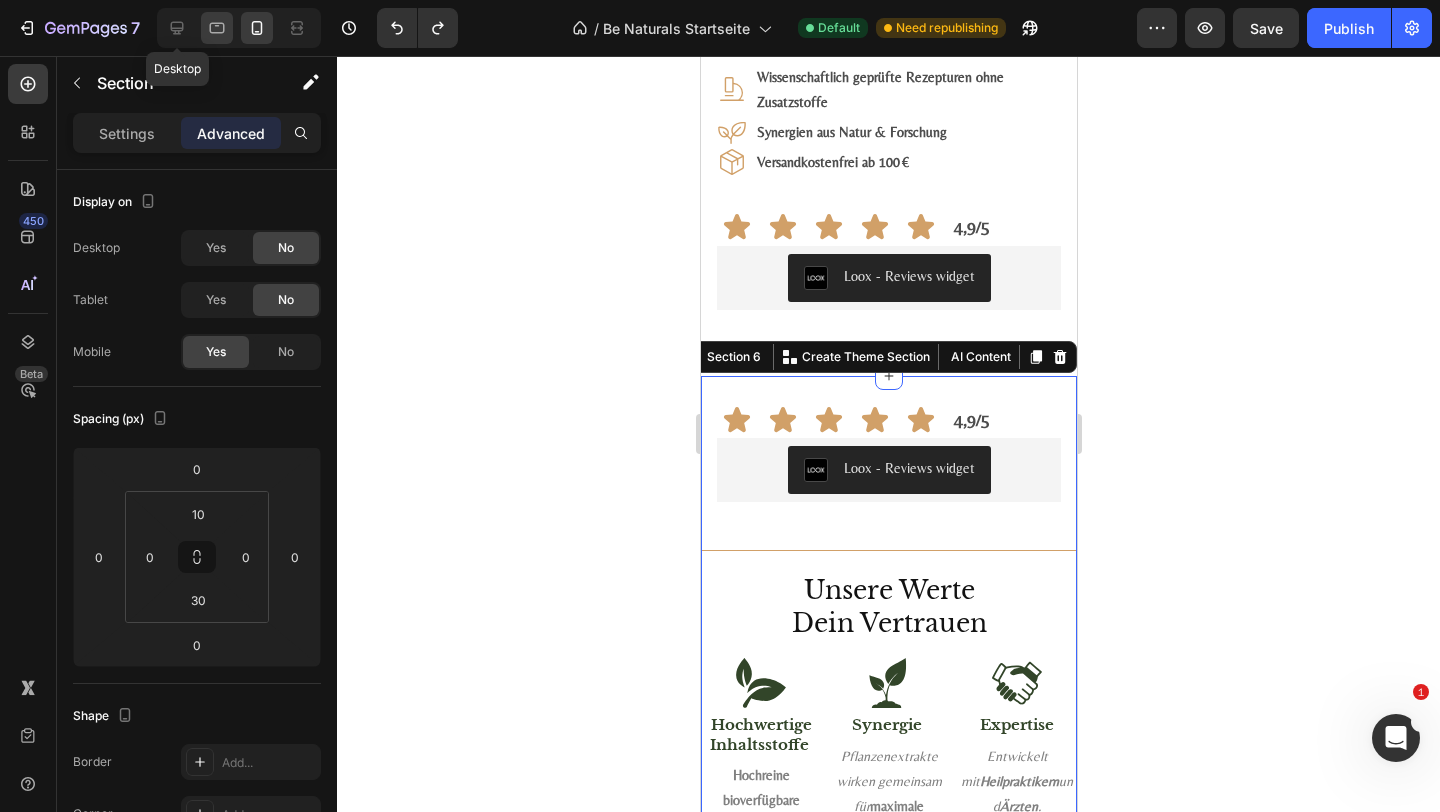 click 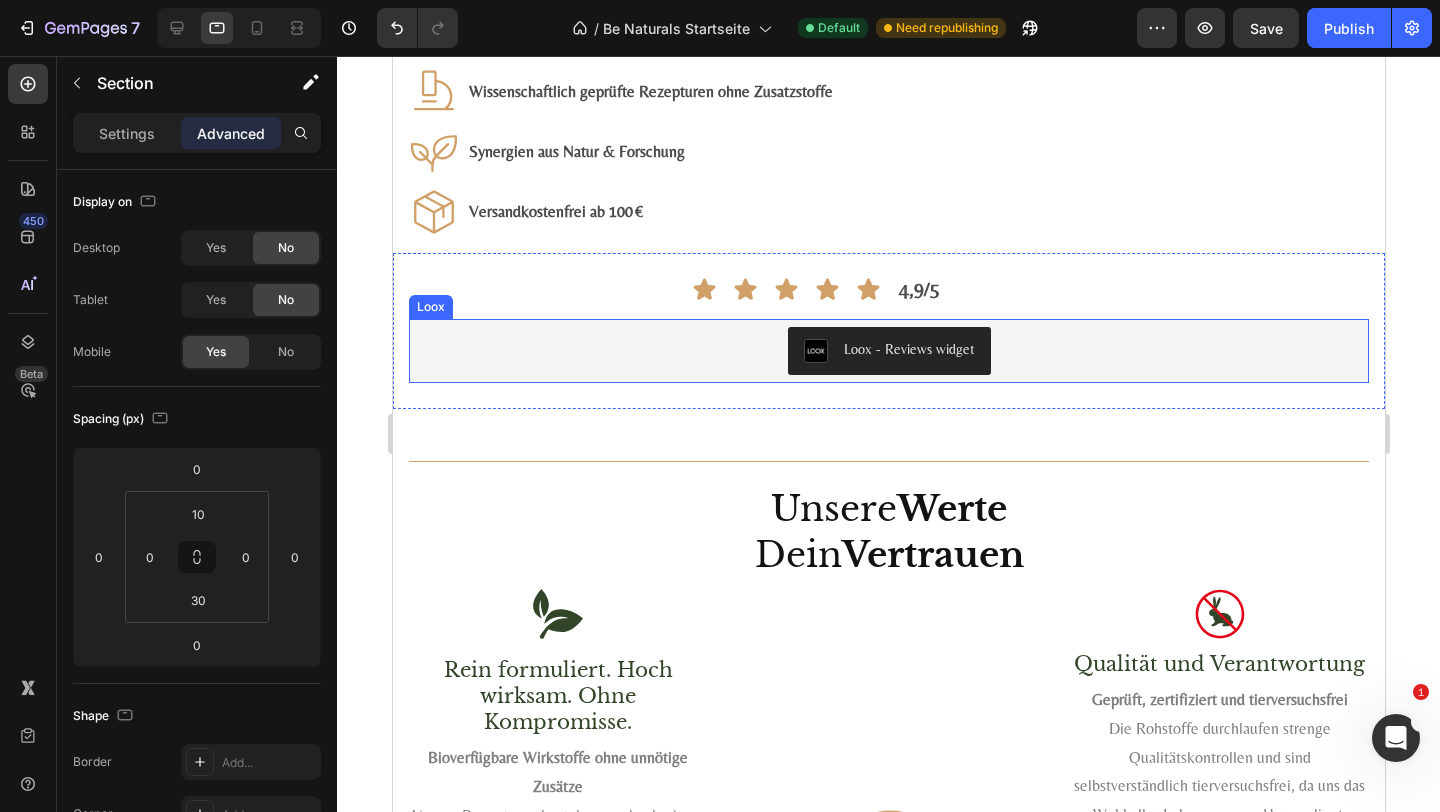 scroll, scrollTop: 3204, scrollLeft: 0, axis: vertical 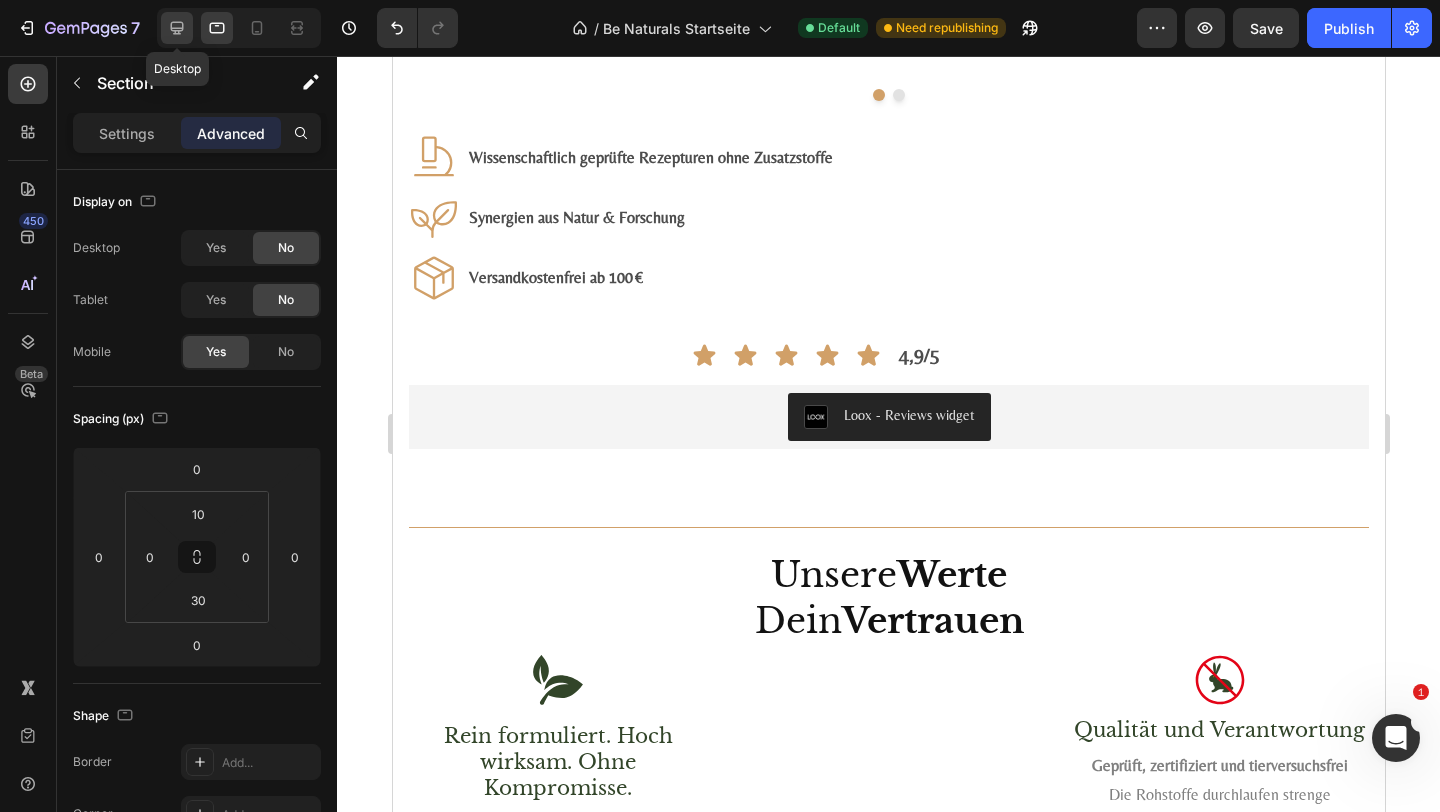 drag, startPoint x: 168, startPoint y: 21, endPoint x: 24, endPoint y: 46, distance: 146.15402 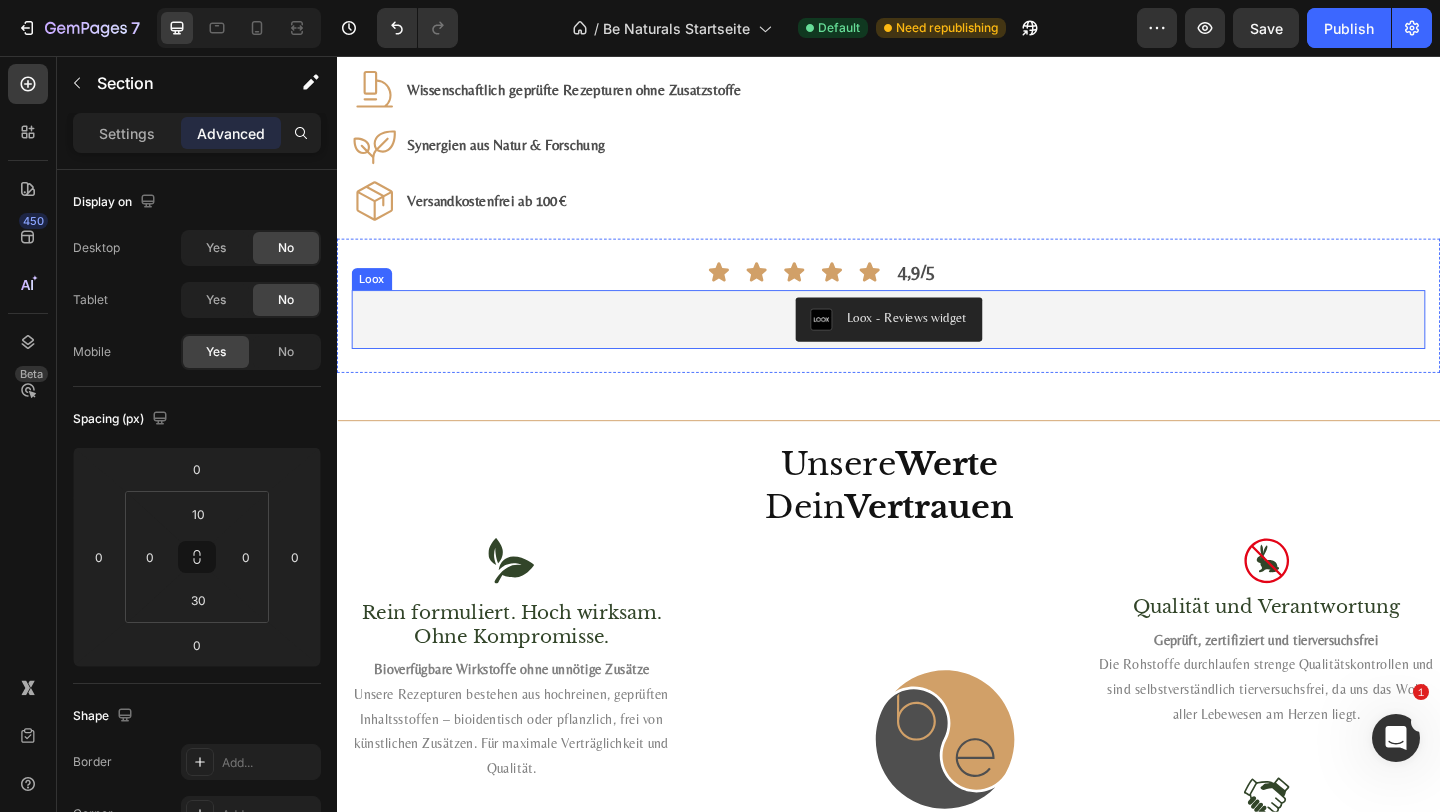 scroll, scrollTop: 3099, scrollLeft: 0, axis: vertical 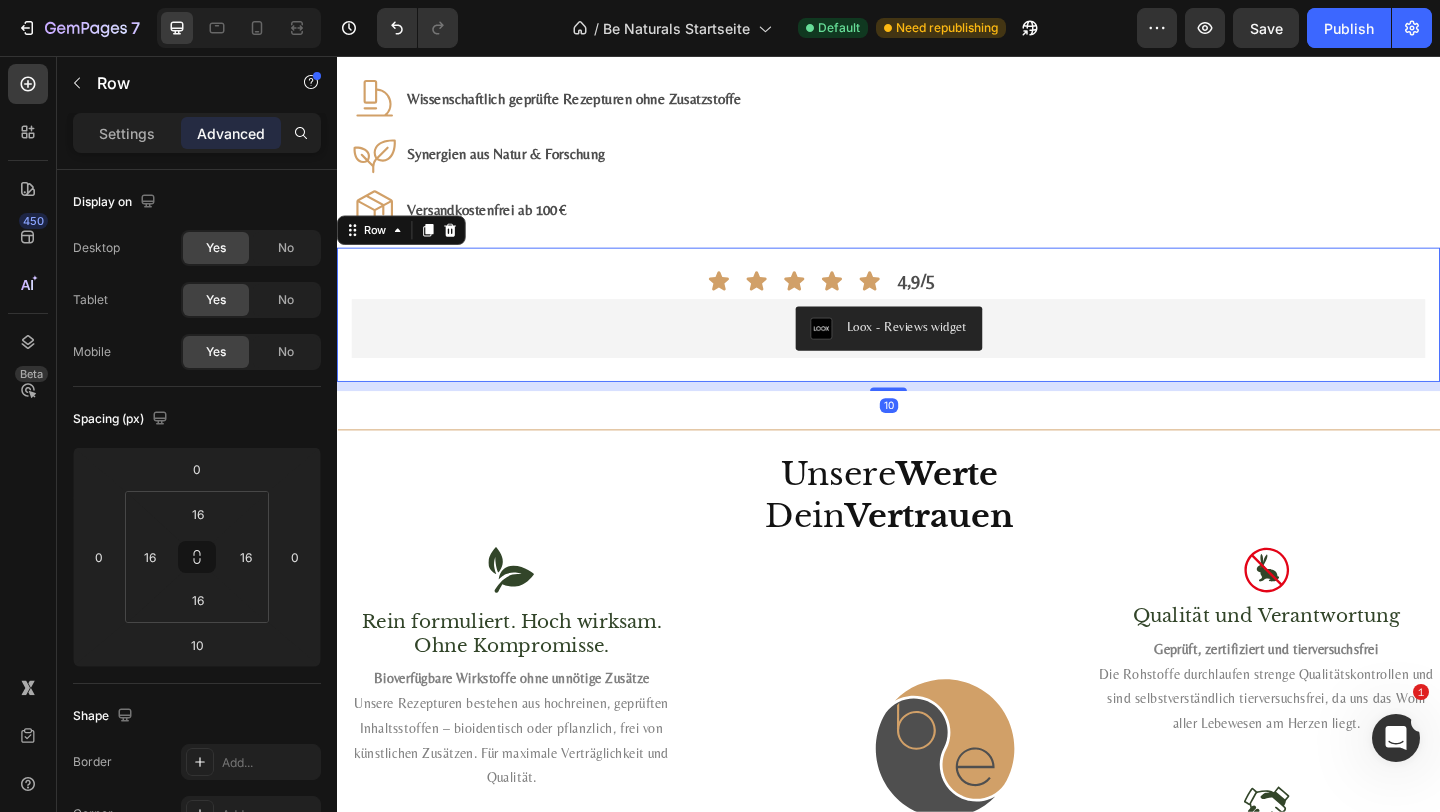 click on "Icon
Icon
Icon
Icon
Icon Row 4,9/5 Text Block Row Loox - Reviews widget Loox Row   10" at bounding box center (937, 337) 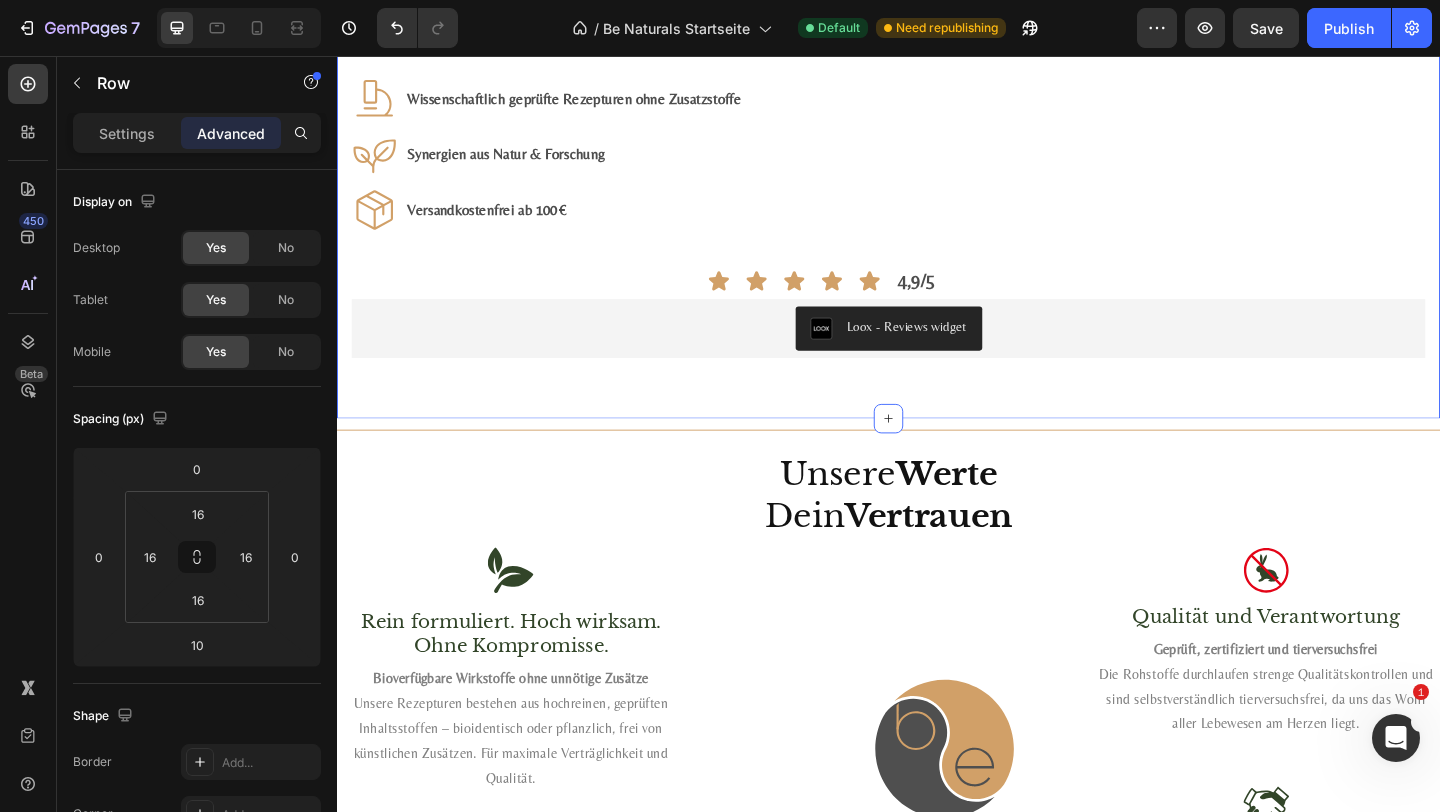 click on "Be Naturals  Favoriten Wirkung trifft Qualität Heading Für dein Wohlbefinden, deine Balance und deinen Alltag. Text Block Bestseller ansehen Button #1 Bestseller Product Badge Product Images Astaxanthin, Lutein, Zeaxanthin Komplex Product Title Loox - Rating widget Loox Natürlicher Carotinoid-Komplex in Olivenöl, ohne Zusätze Text Block €29,99 Product Price Product Price 1.975,00€ / 1L Text Block Row Kaufen Add to Cart
Icon 8 mg Astaxanthin  +  20 mg Lutein  + 1 mg Zeaxanthin je ml Text Block Row
Icon Fettlöslich :  hohe Bioverfügbarkeit  mit Oliven- &  Zitronenöl Text Block Row
Icon Vegan, labor­geprüft & ohne Zusatz­stoffe Text Block Row Row Product #2 Bestseller Product Badge Product Images Mumijo MG Komplex Product Title Loox - Rating widget Loox Himalaya-Shilajit + Meeres­magnesium + 13 Pflanzen­vitamine Text Block €39,99 Product Price Product Price 1.606,79€ / 1kg Text Block Row Kaufen Add to Cart
Icon Text Block Row  (" at bounding box center (937, -331) 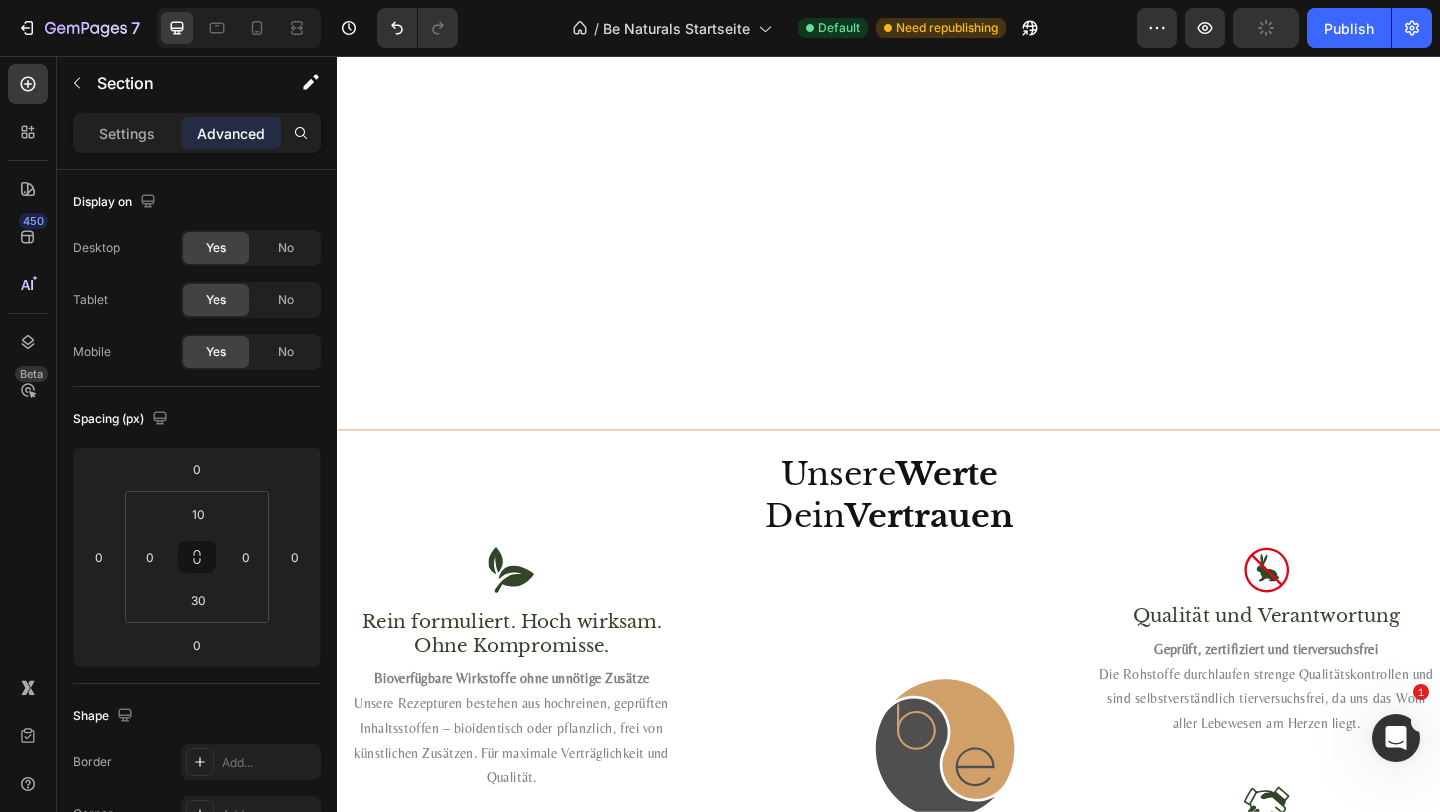 scroll, scrollTop: 4918, scrollLeft: 0, axis: vertical 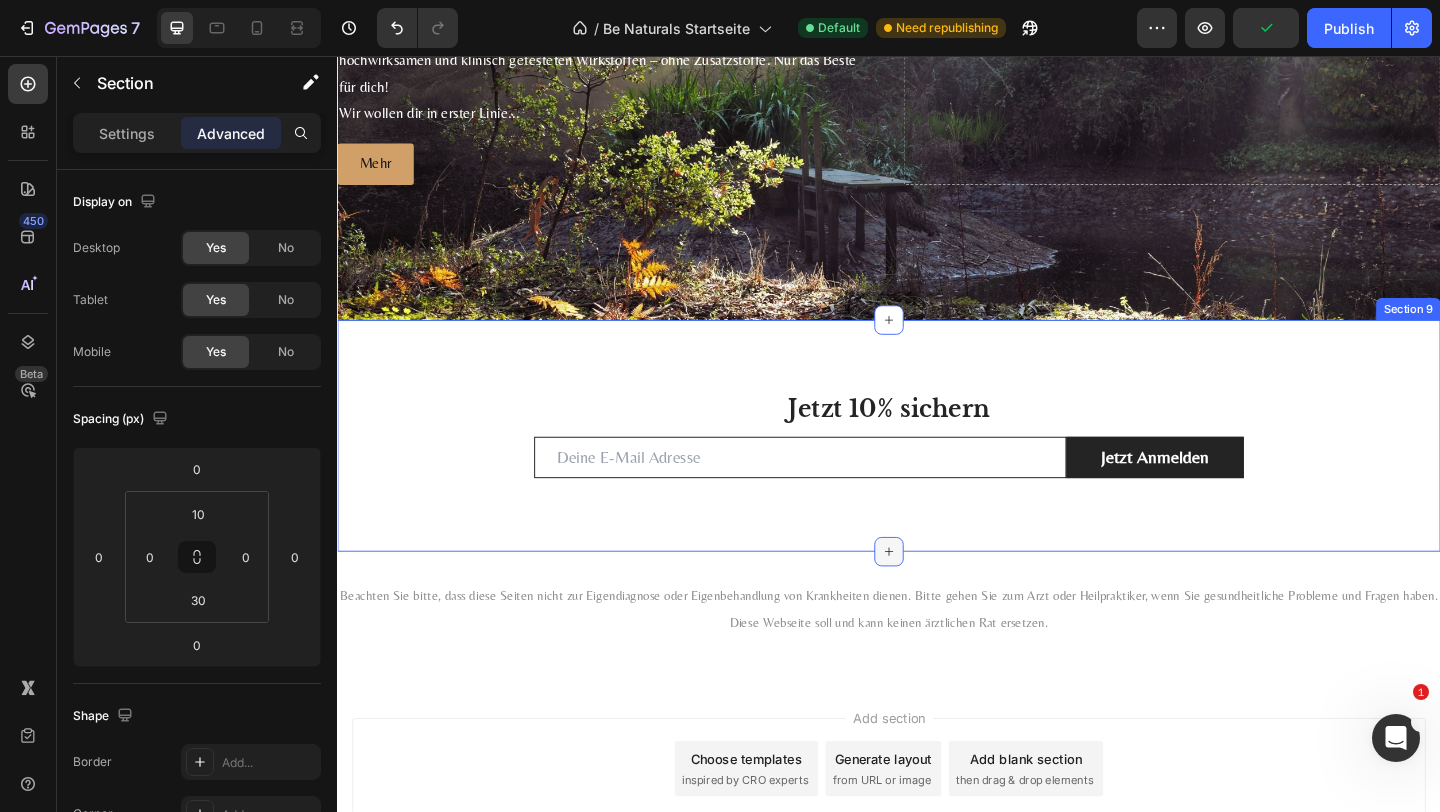 click at bounding box center (937, 595) 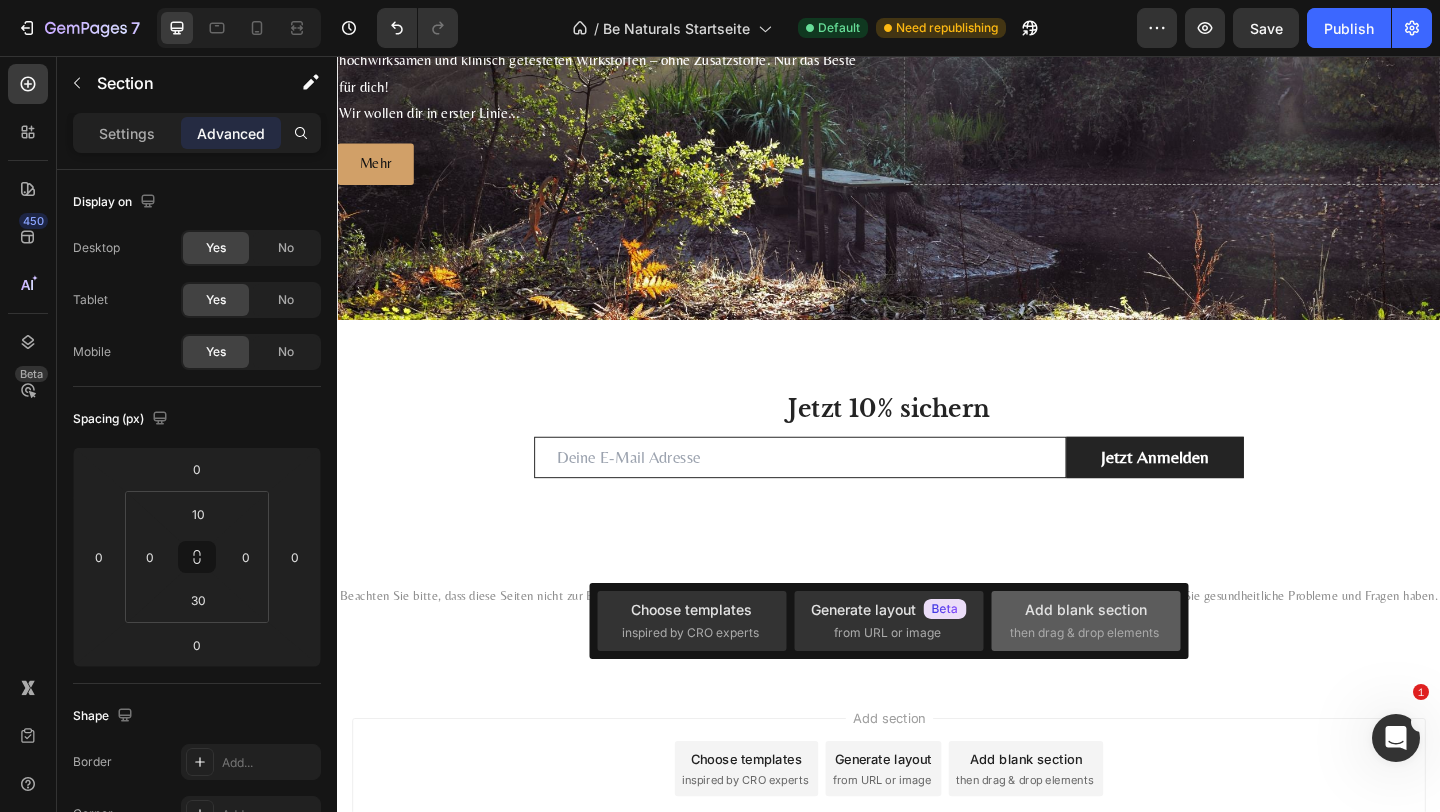 click on "then drag & drop elements" at bounding box center [1084, 633] 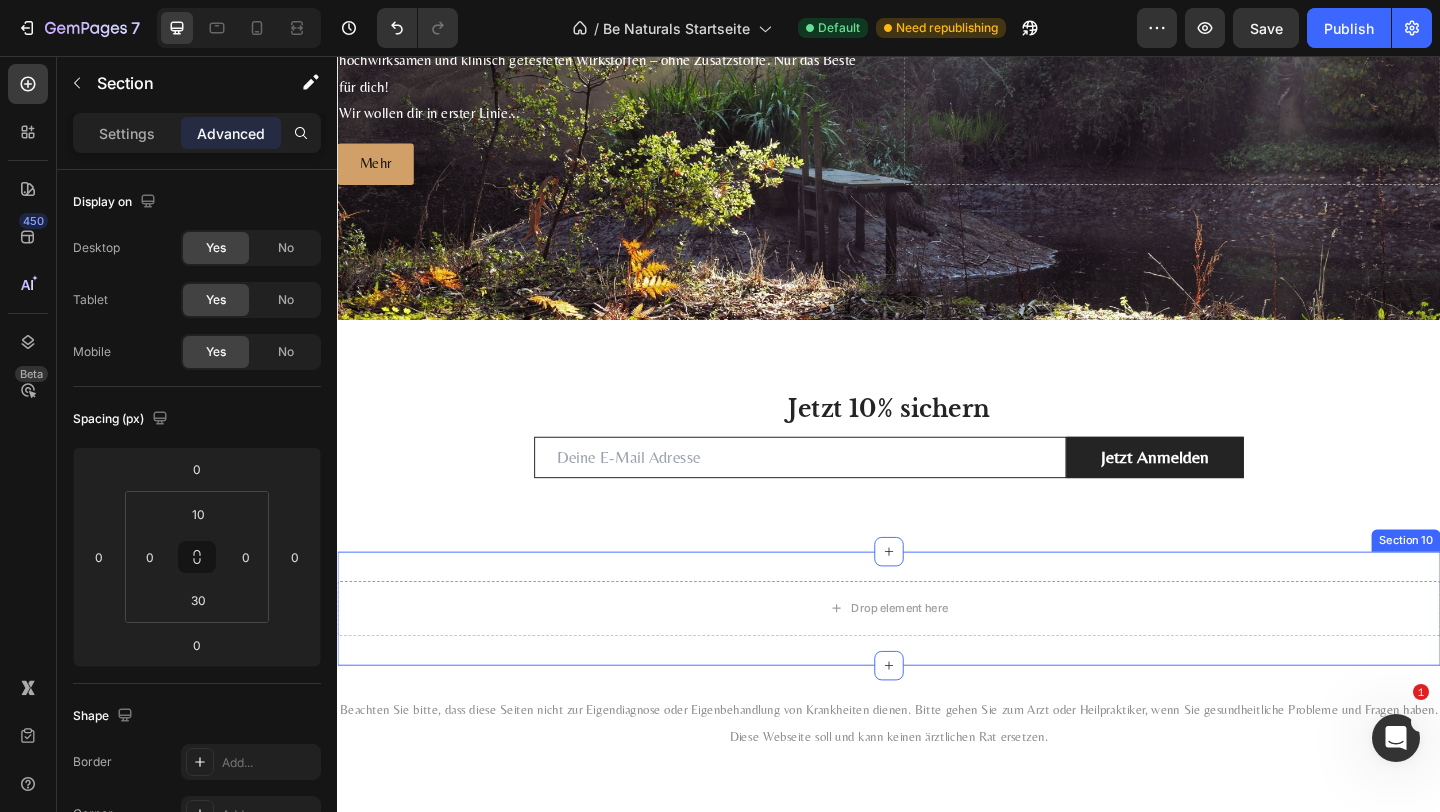 click on "Drop element here Section 10" at bounding box center (937, 657) 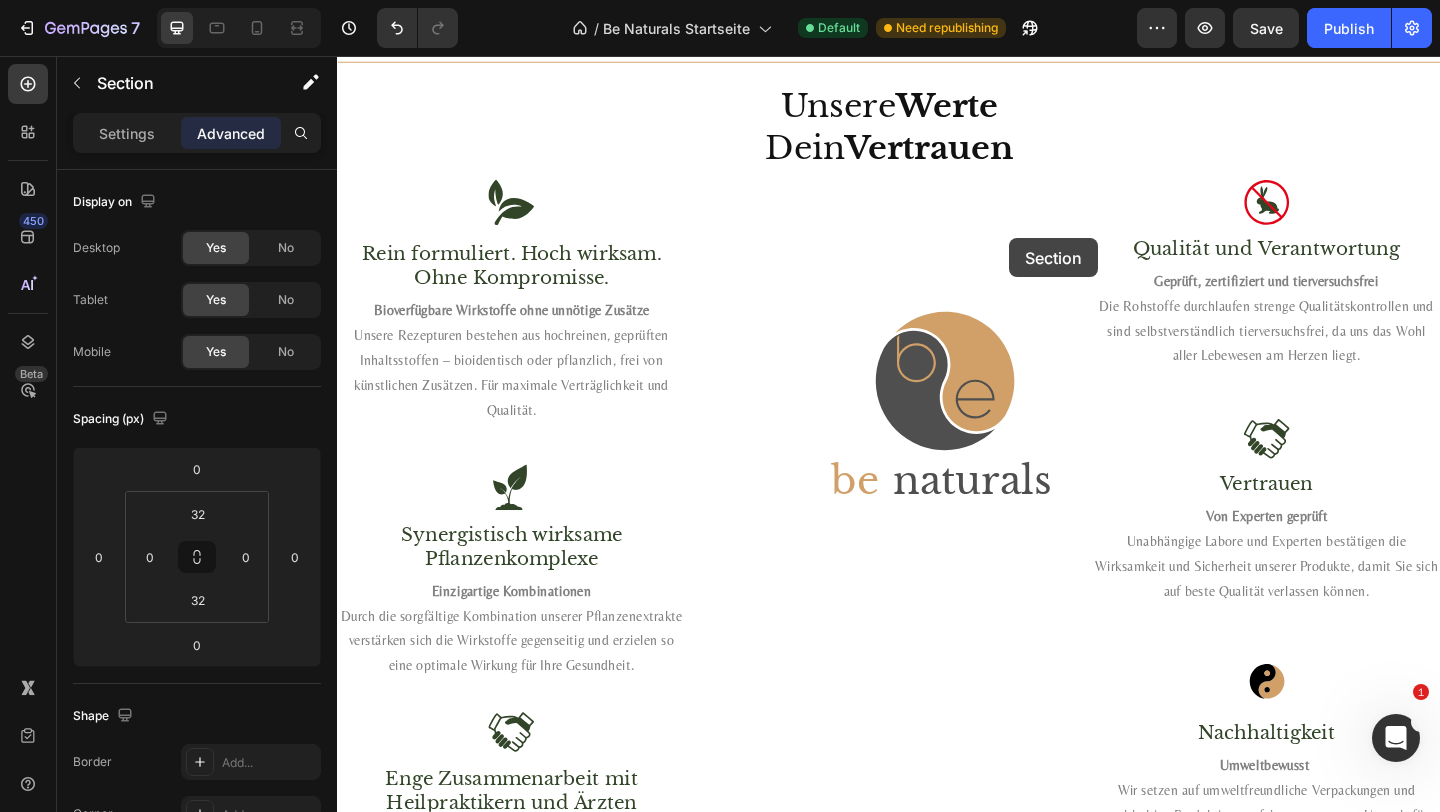 scroll, scrollTop: 2896, scrollLeft: 0, axis: vertical 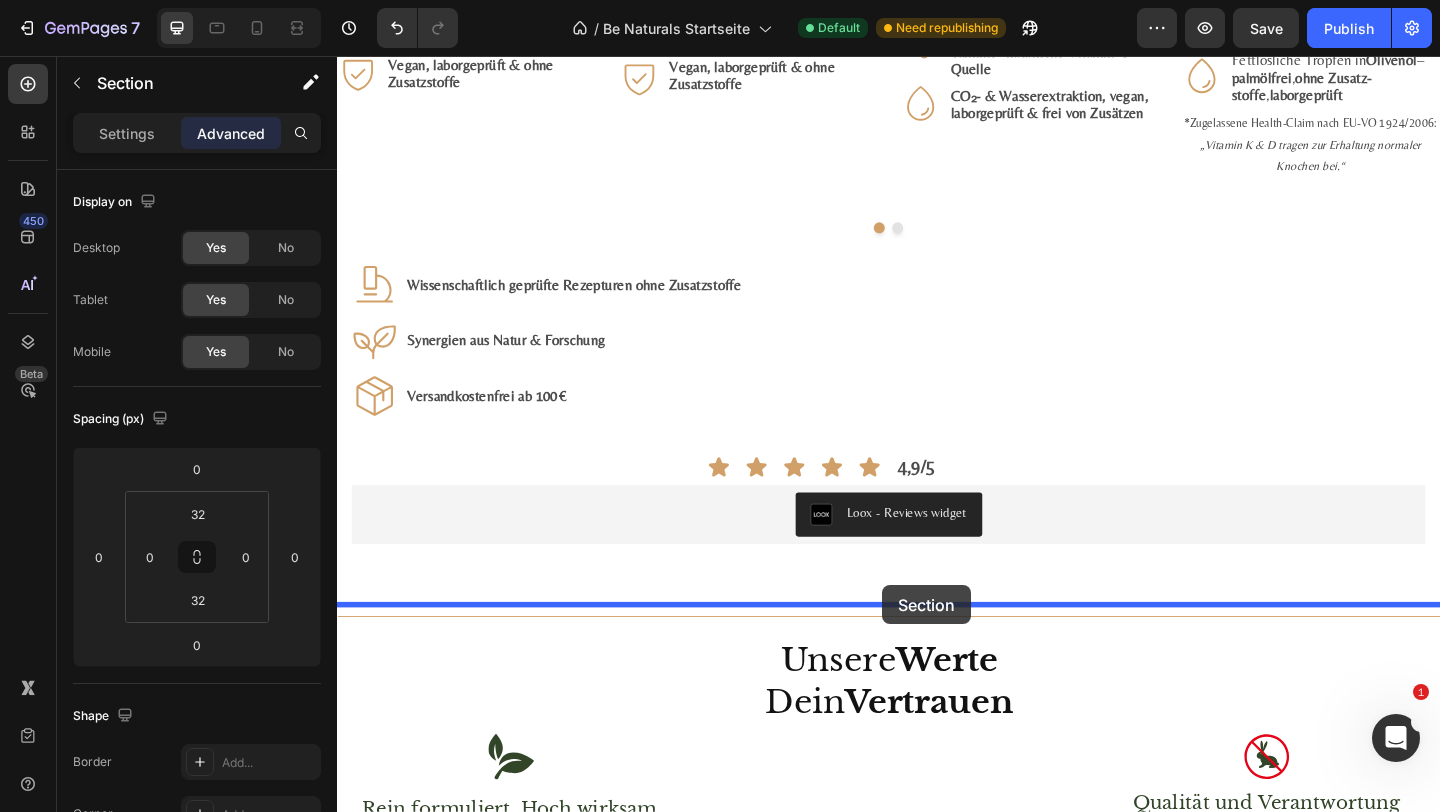 drag, startPoint x: 1170, startPoint y: 582, endPoint x: 930, endPoint y: 632, distance: 245.15302 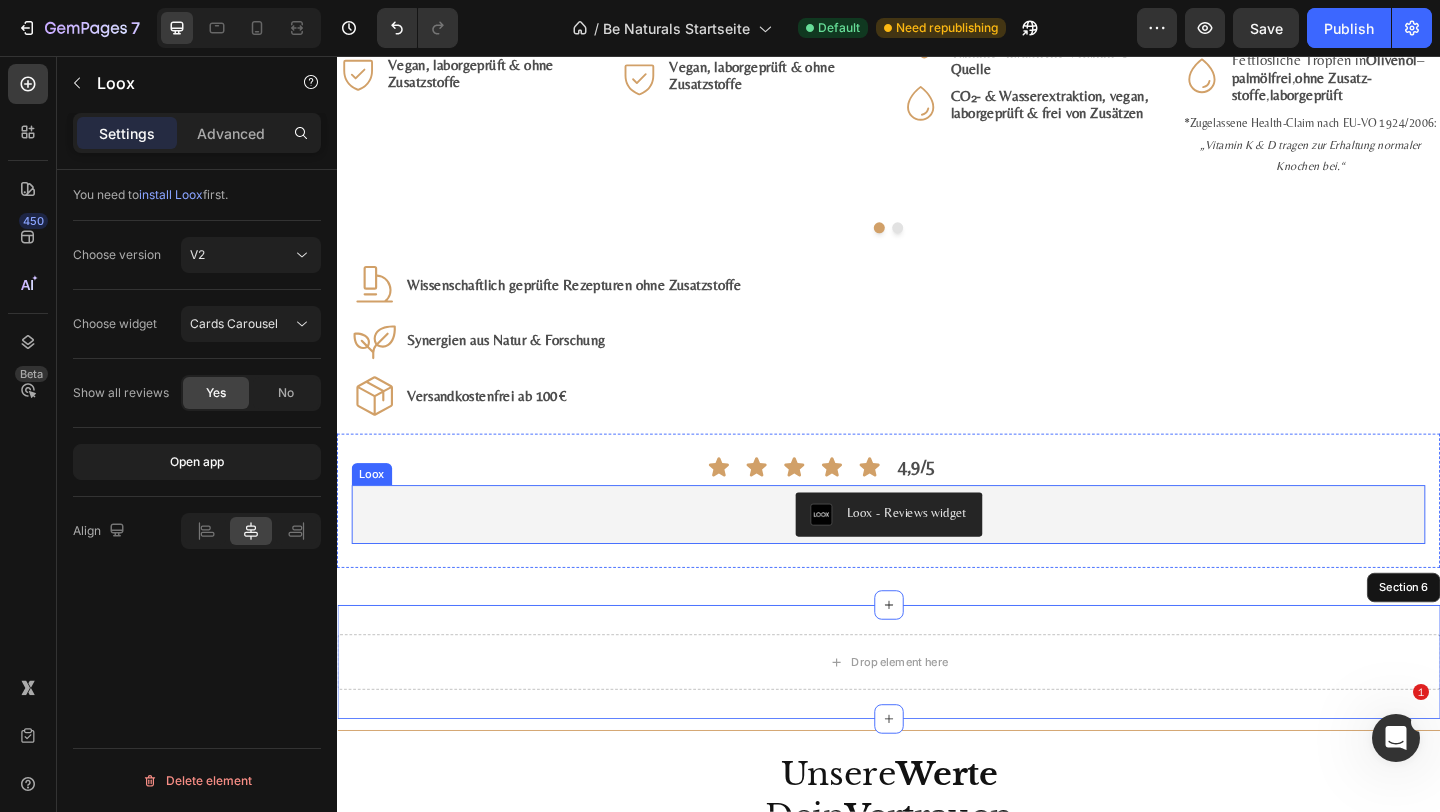 click on "Loox - Reviews widget" at bounding box center [937, 555] 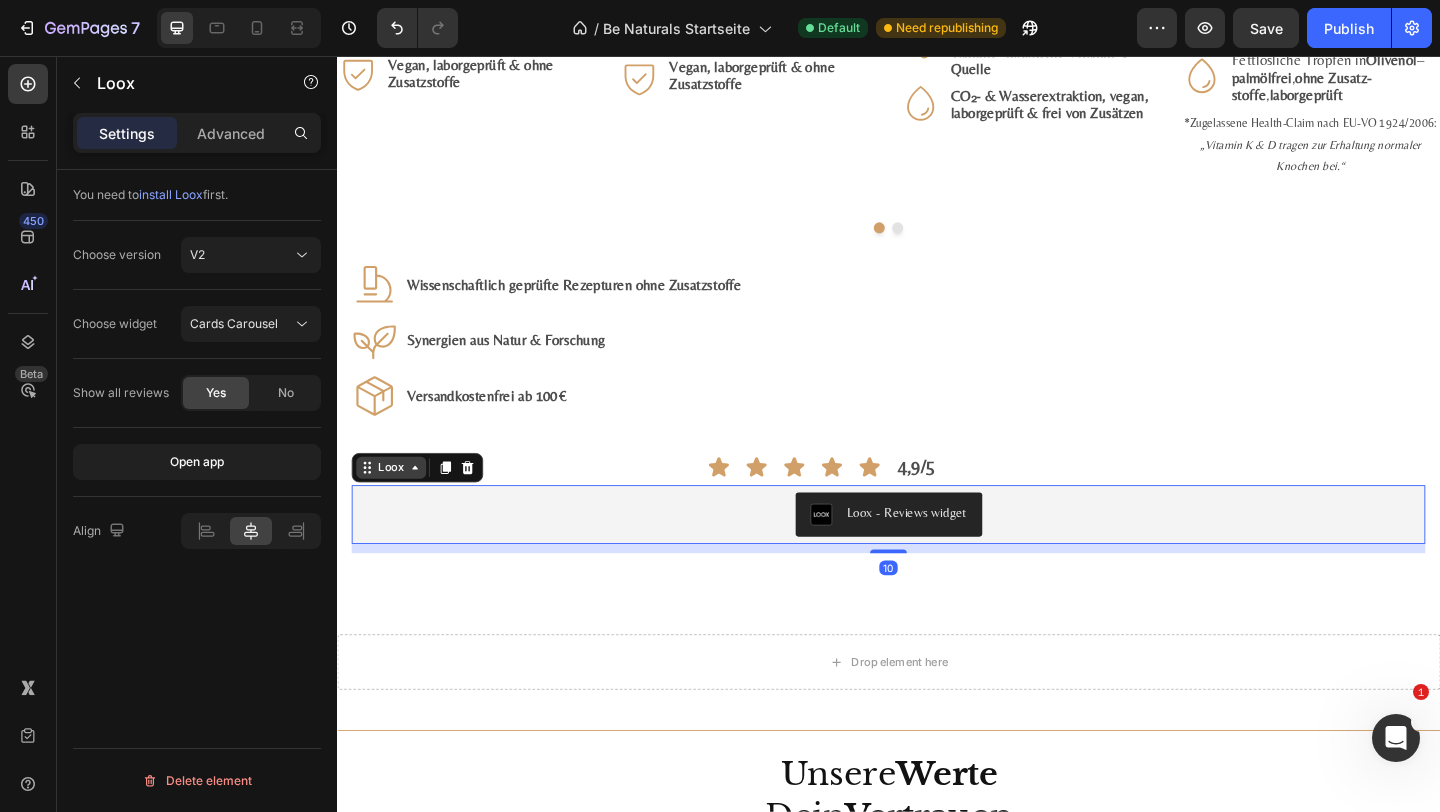 click on "Loox" at bounding box center (396, 504) 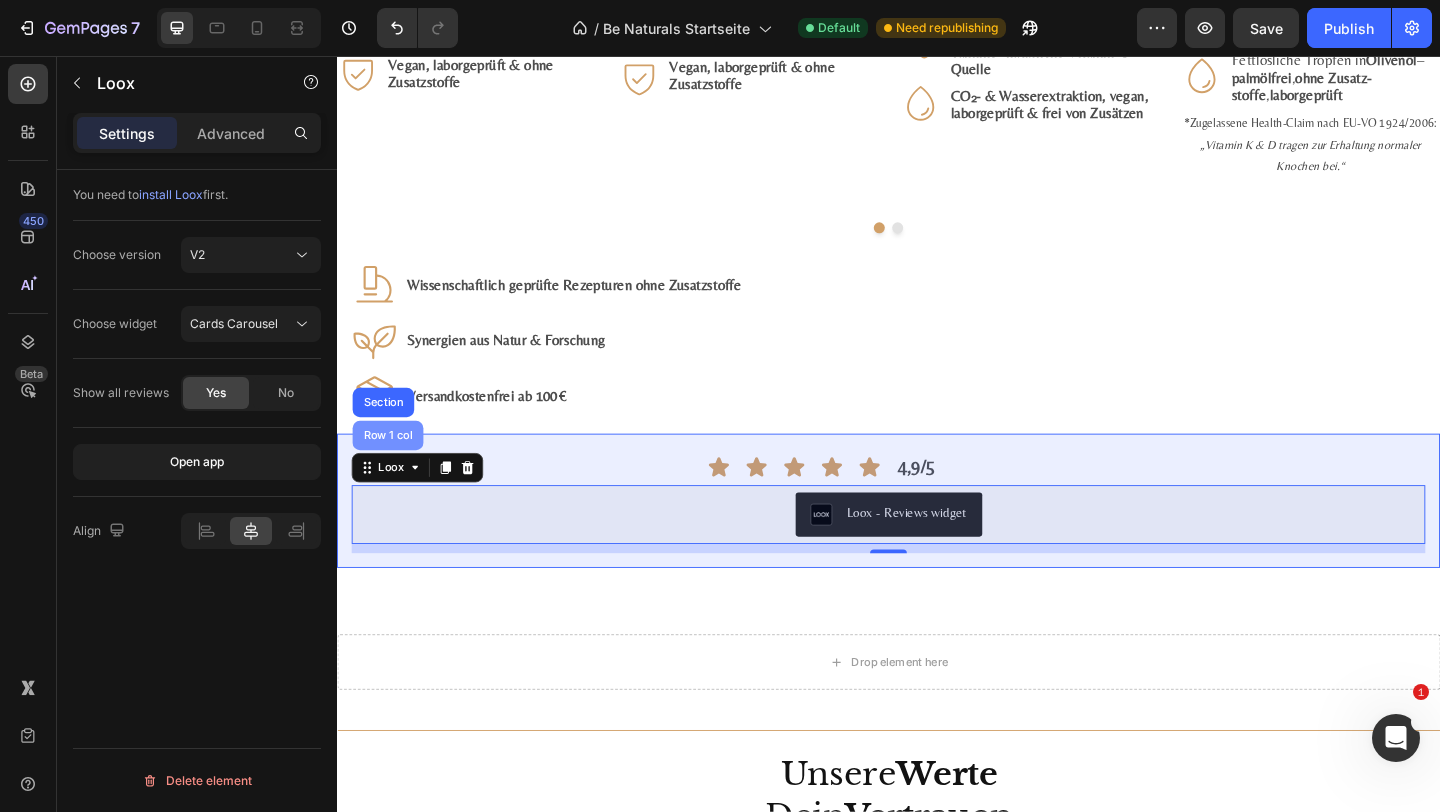 click on "Row 1 col" at bounding box center (392, 469) 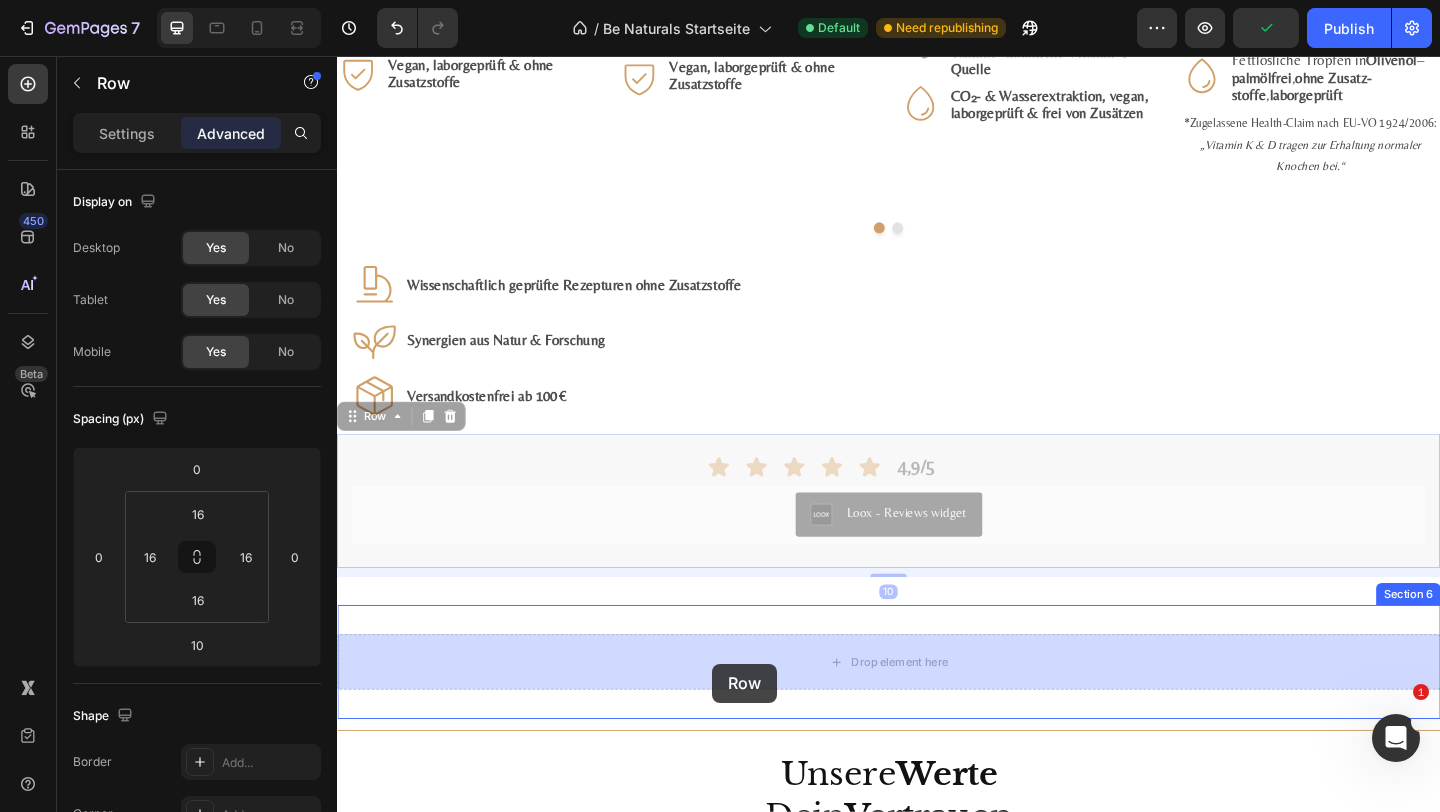 drag, startPoint x: 382, startPoint y: 448, endPoint x: 745, endPoint y: 717, distance: 451.8075 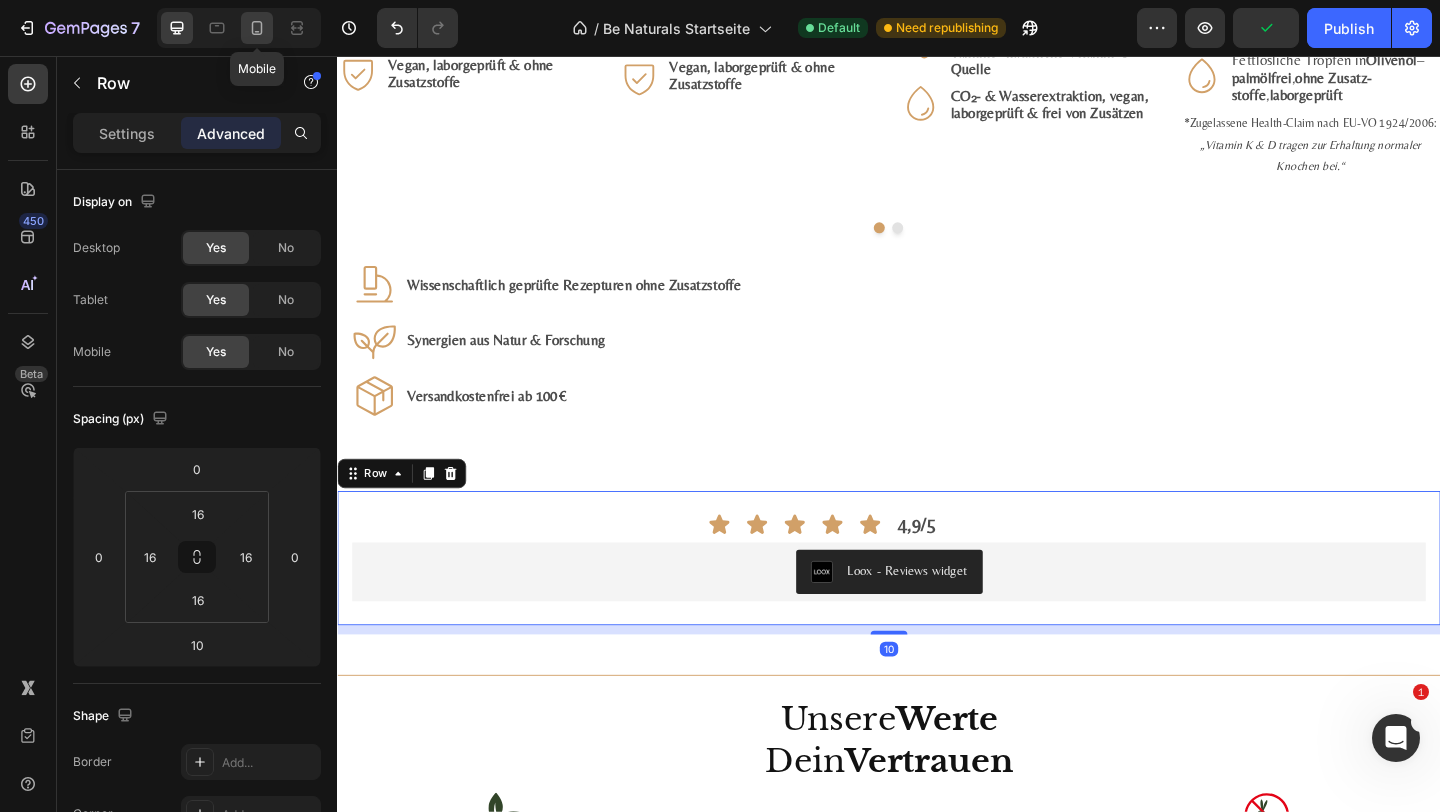 click 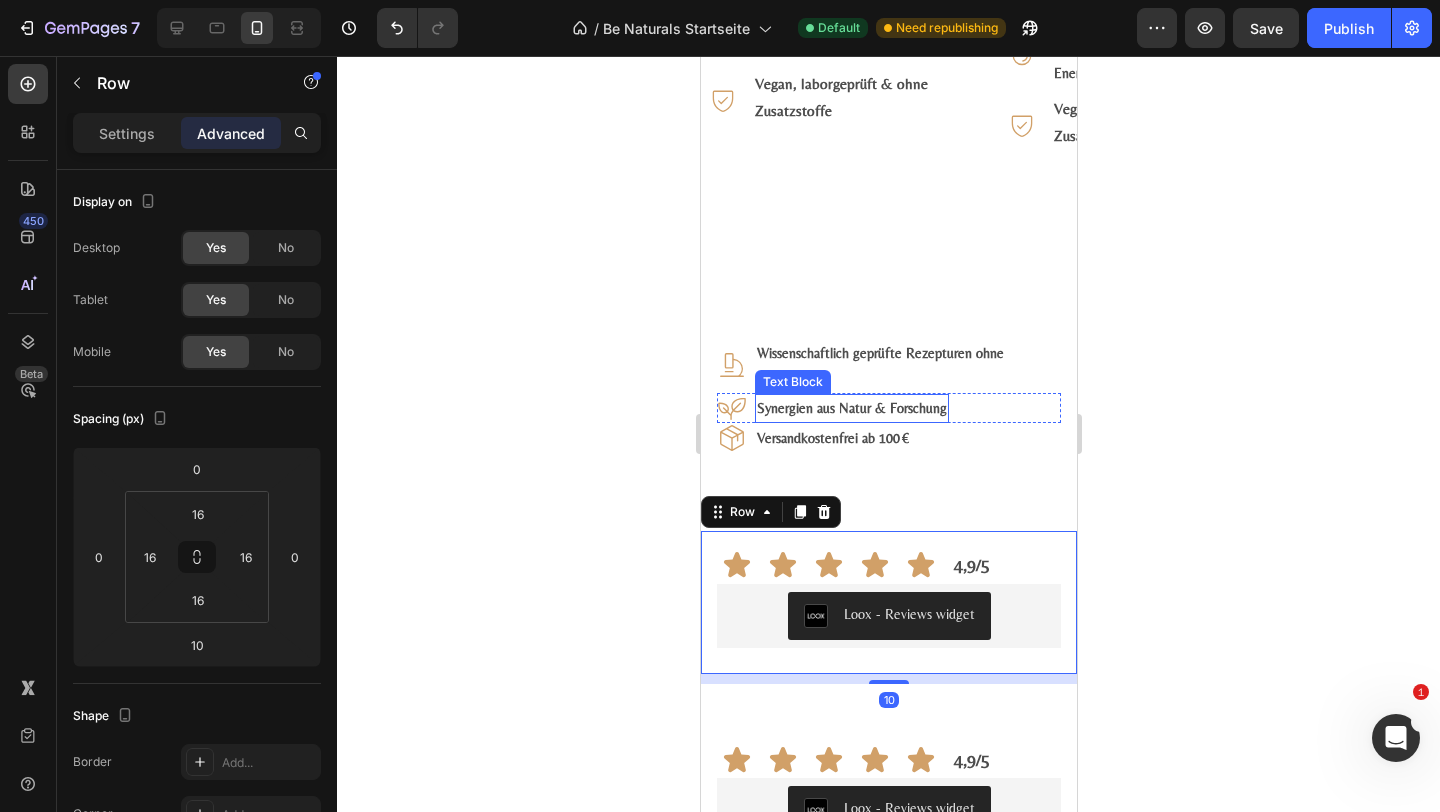 scroll, scrollTop: 3300, scrollLeft: 0, axis: vertical 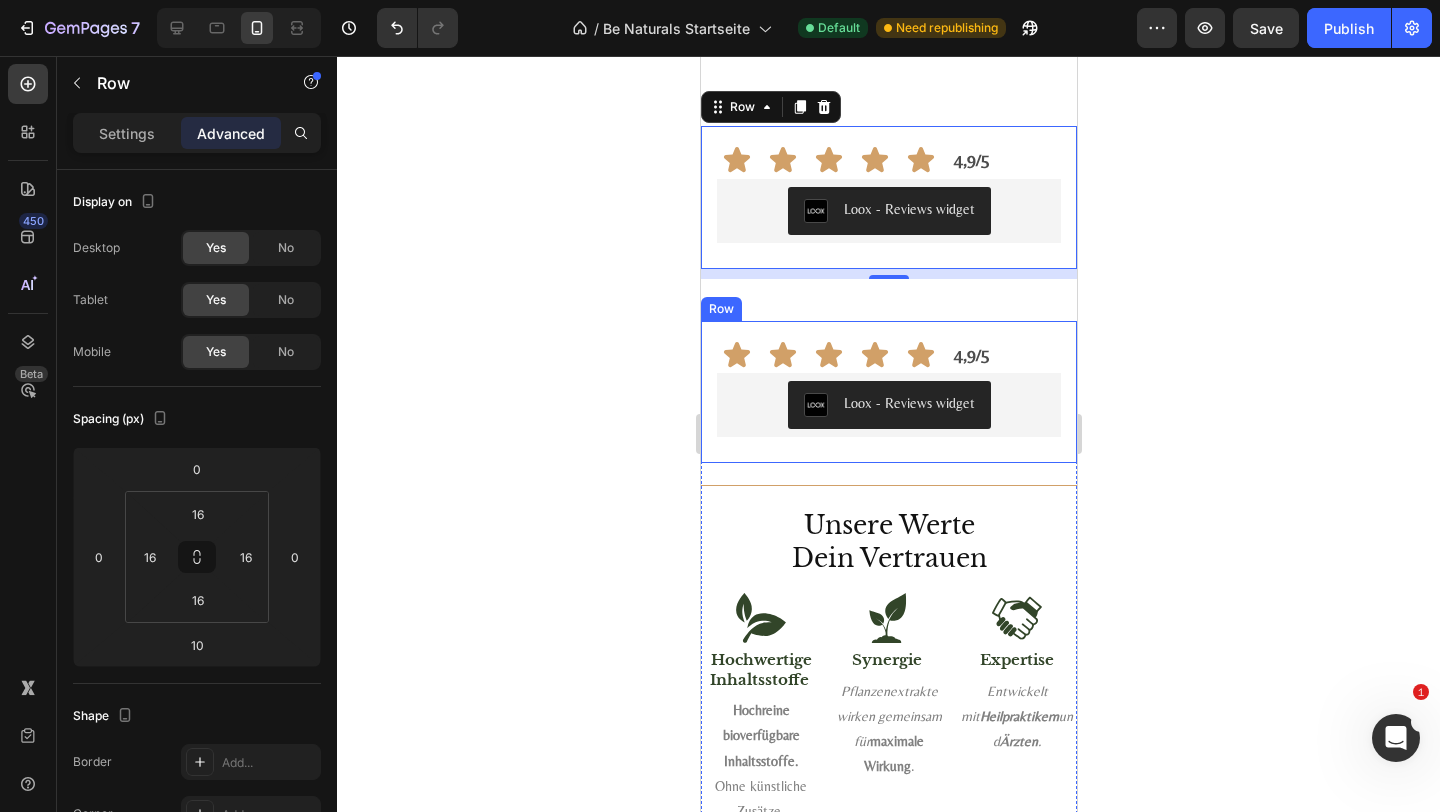 click on "Icon
Icon
Icon
Icon
Icon Row 4,9/5 Text Block Row Loox - Reviews widget Loox Row" at bounding box center [888, 392] 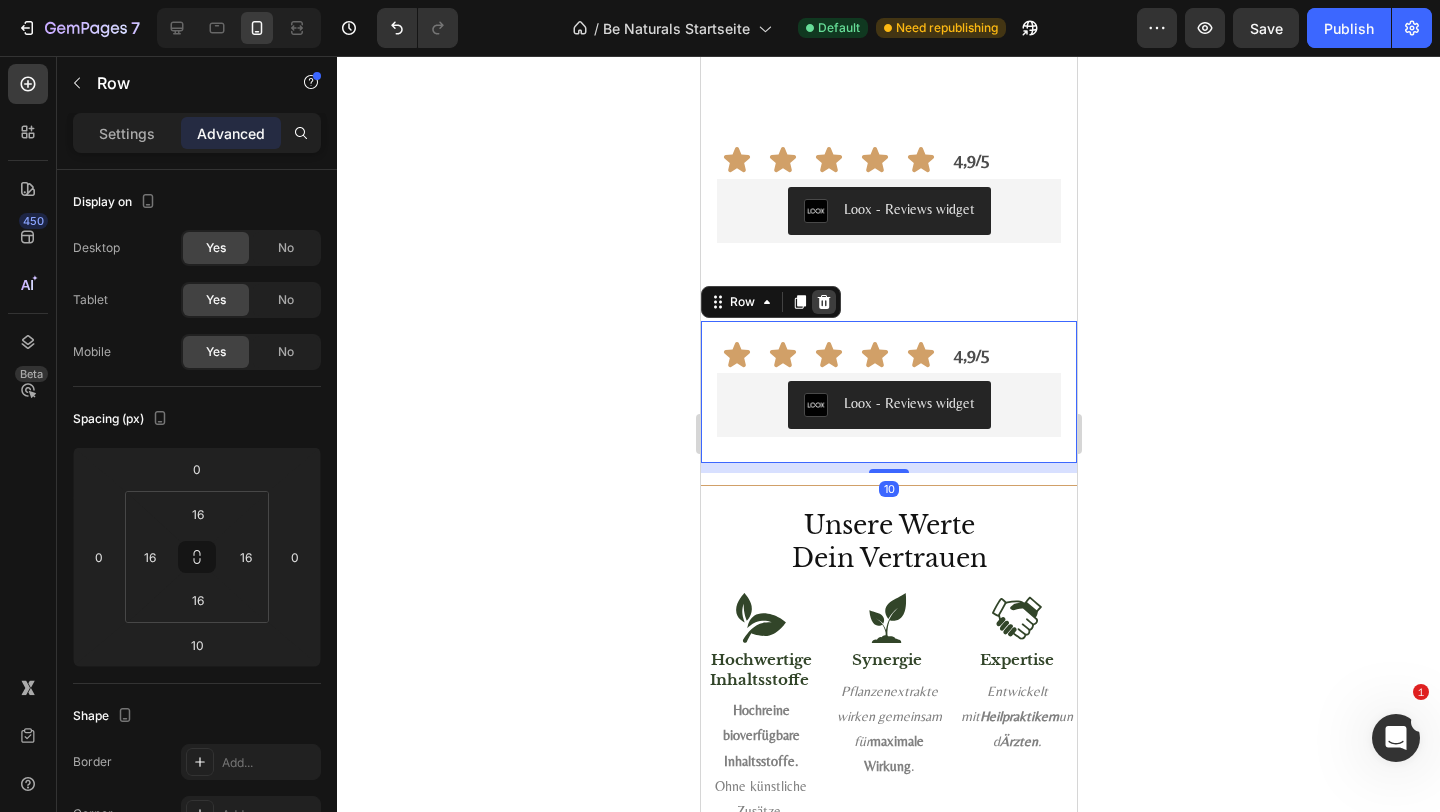 click 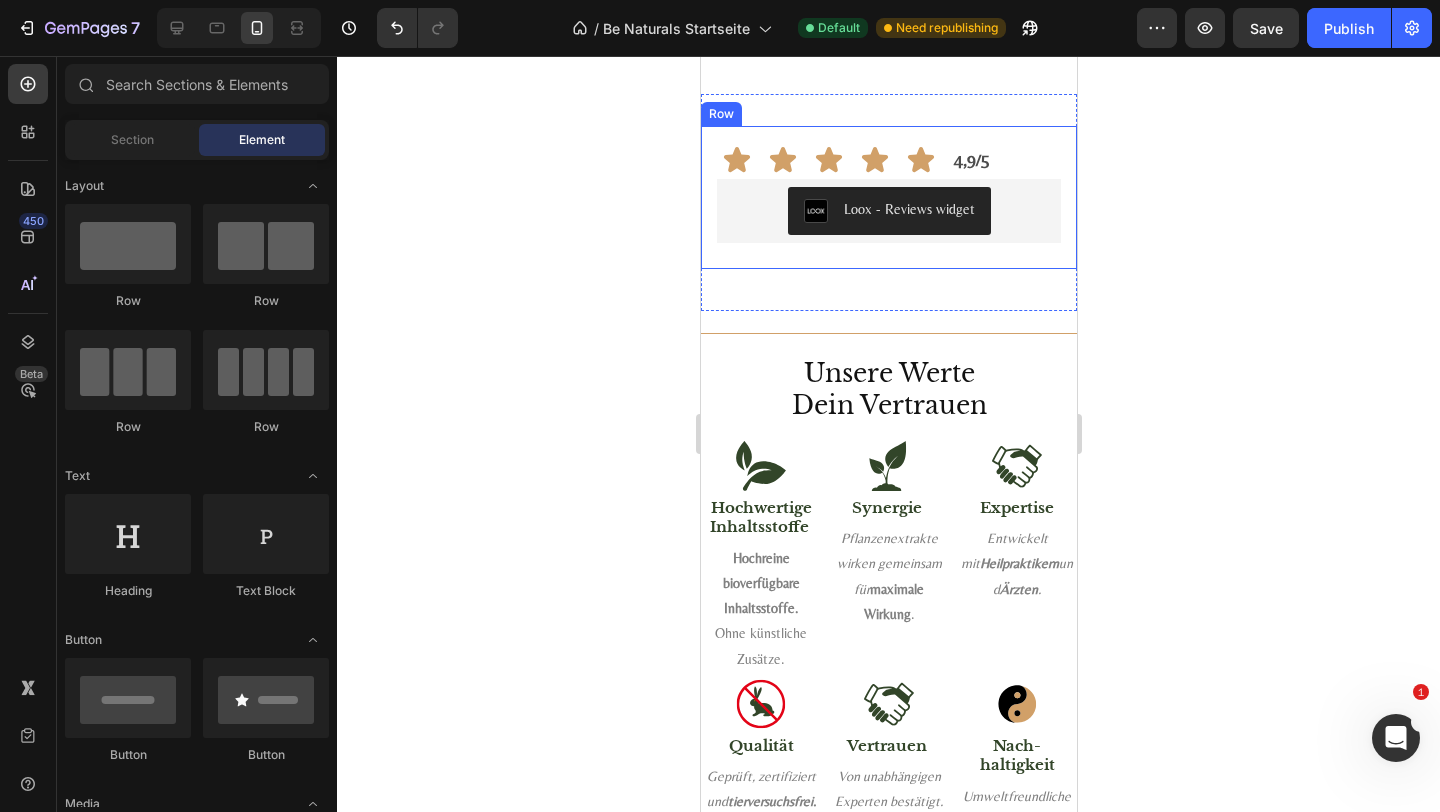 scroll, scrollTop: 3075, scrollLeft: 0, axis: vertical 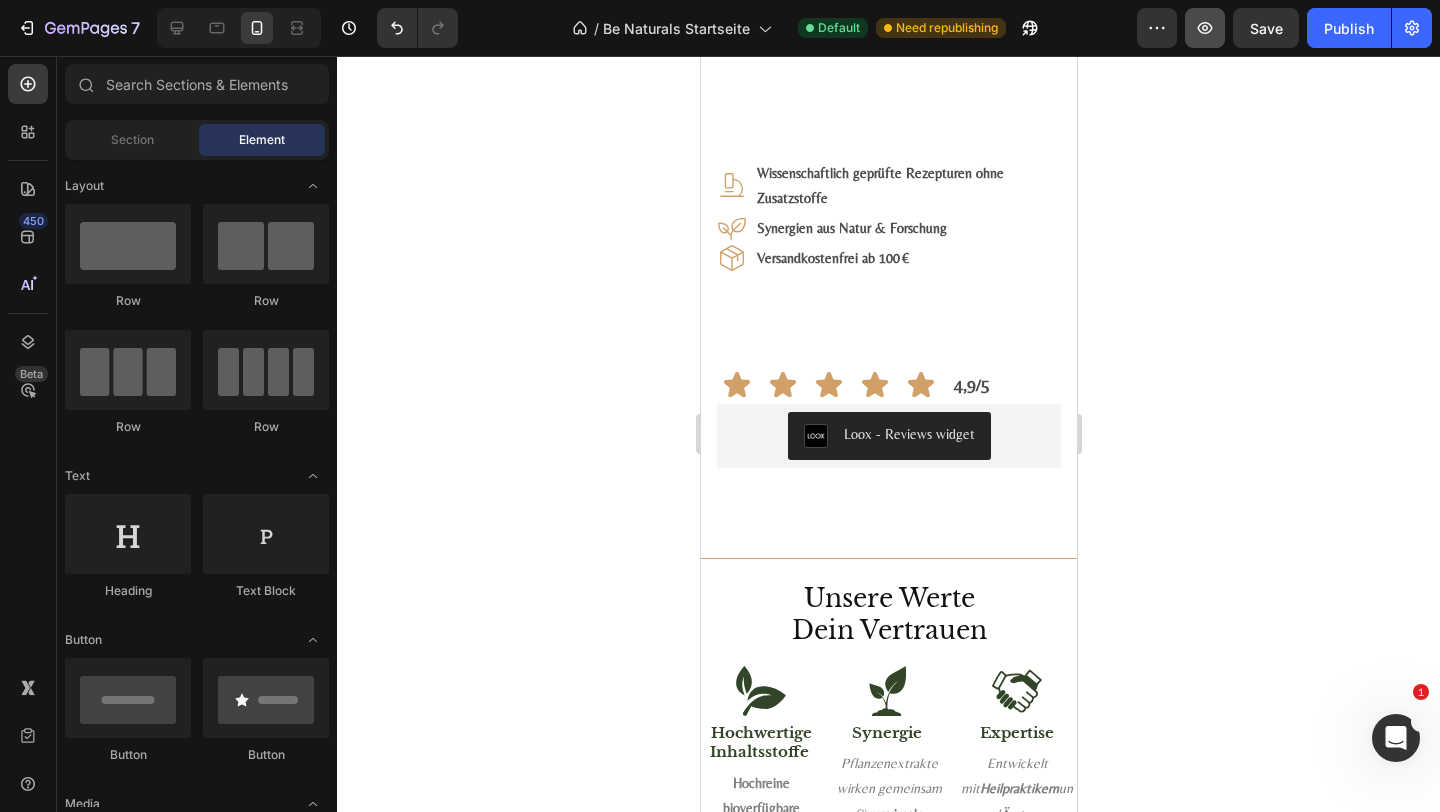click on "Publish" at bounding box center (1349, 28) 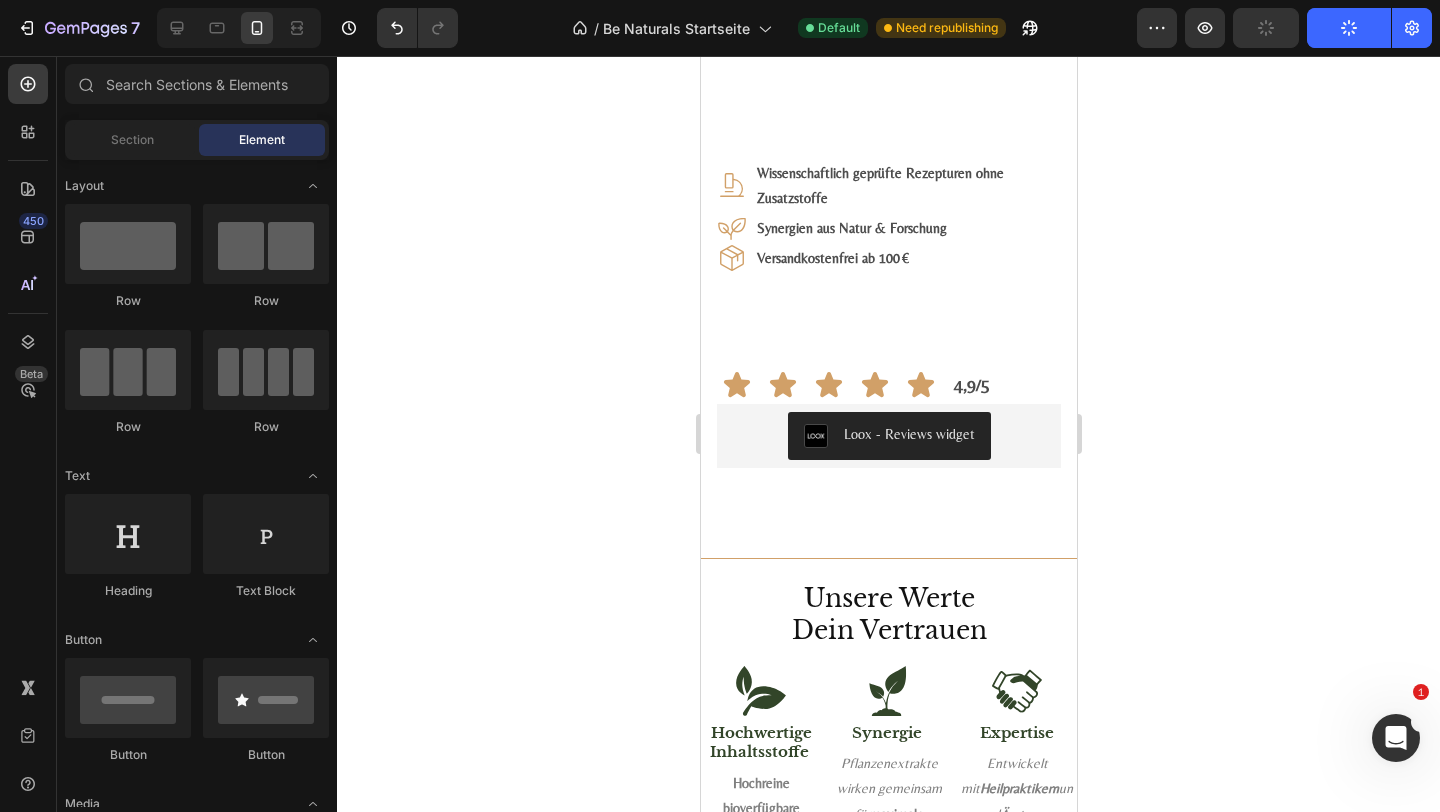 click at bounding box center (239, 28) 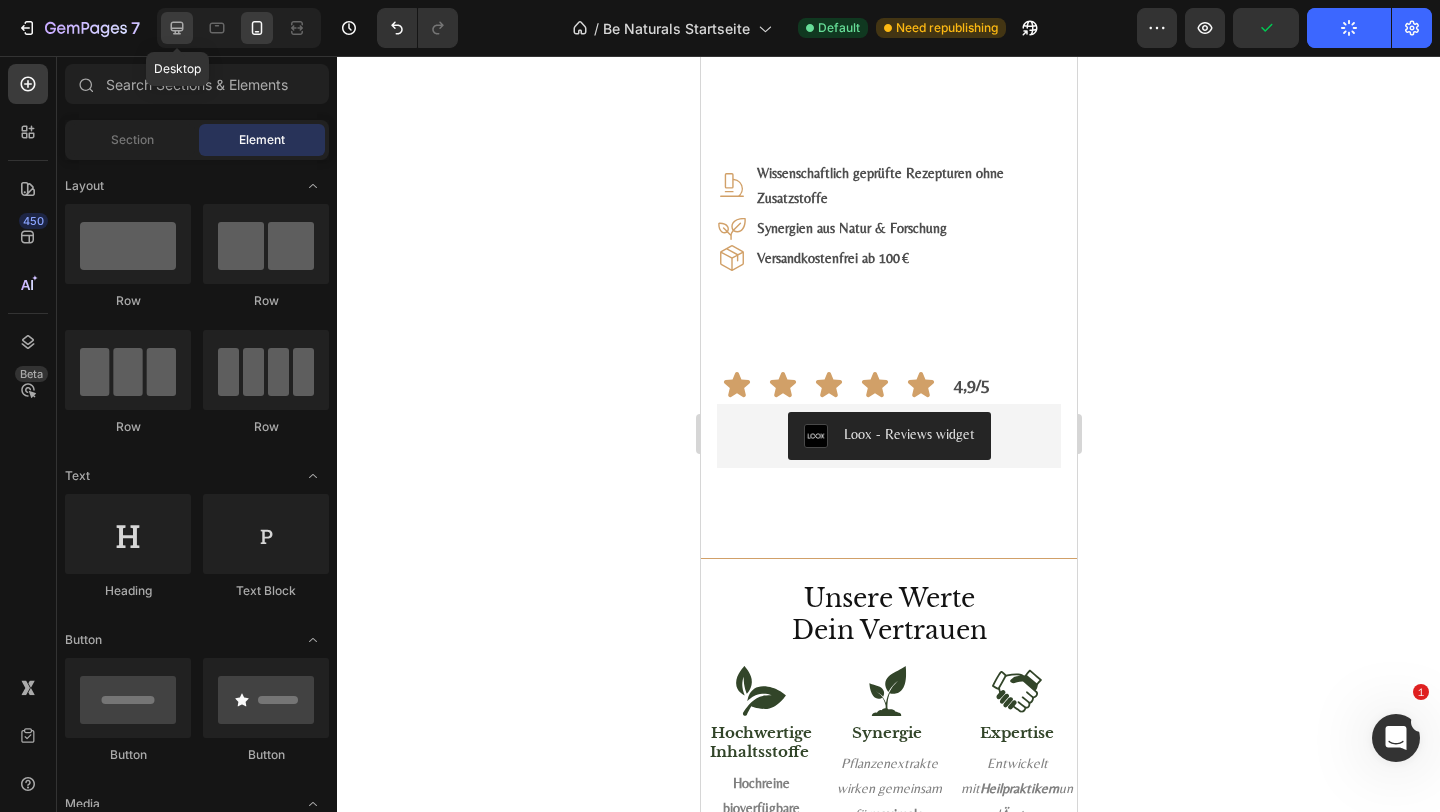 click 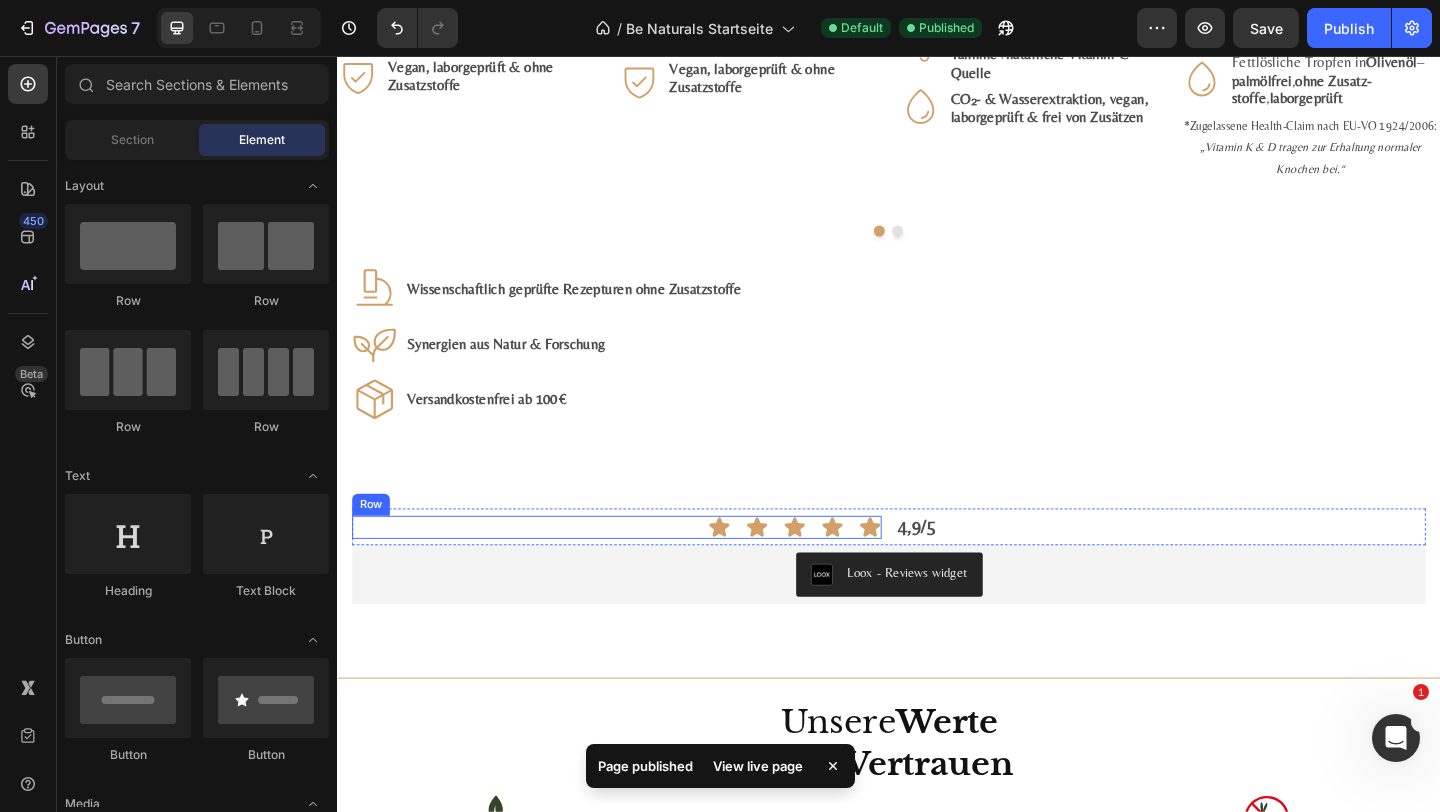scroll, scrollTop: 2784, scrollLeft: 0, axis: vertical 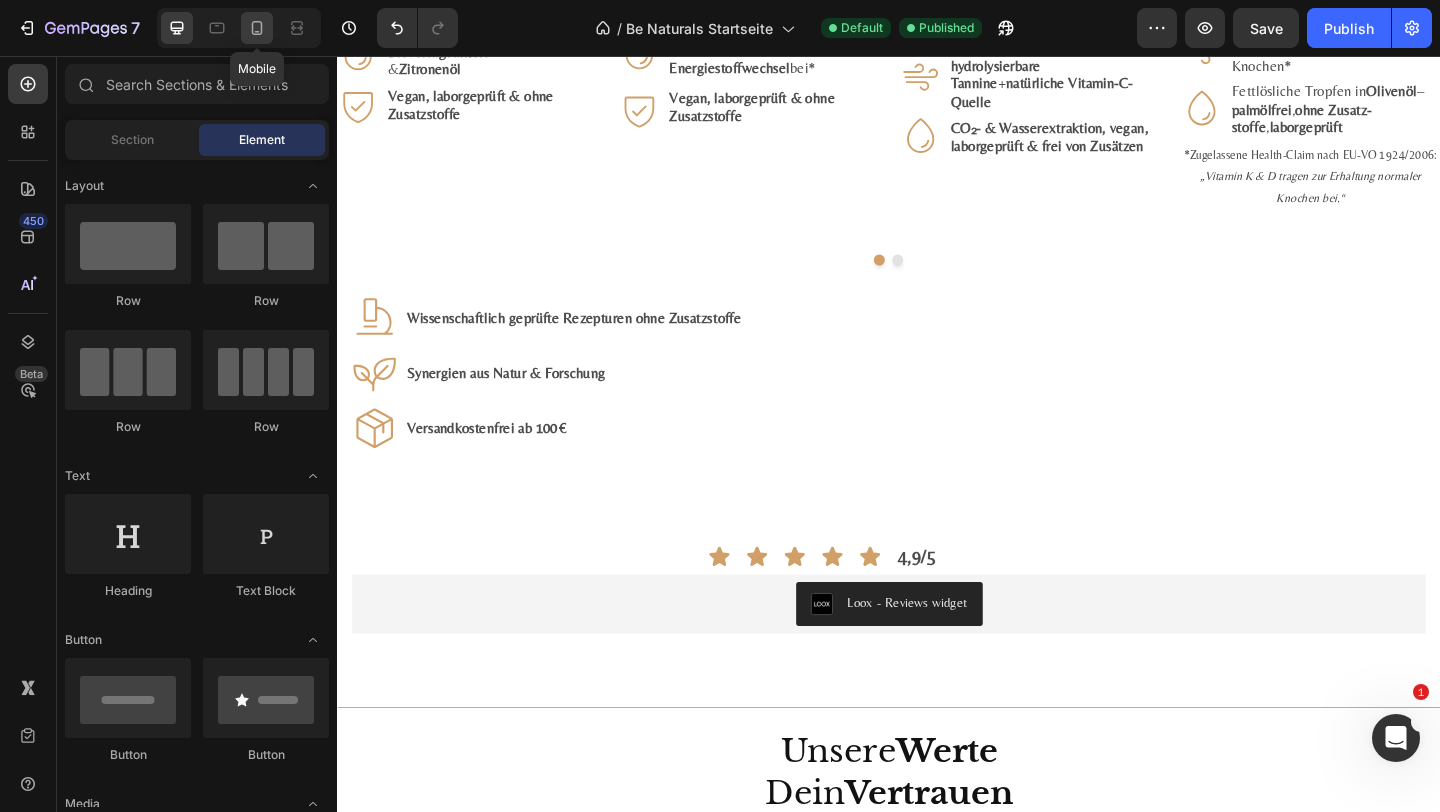 click 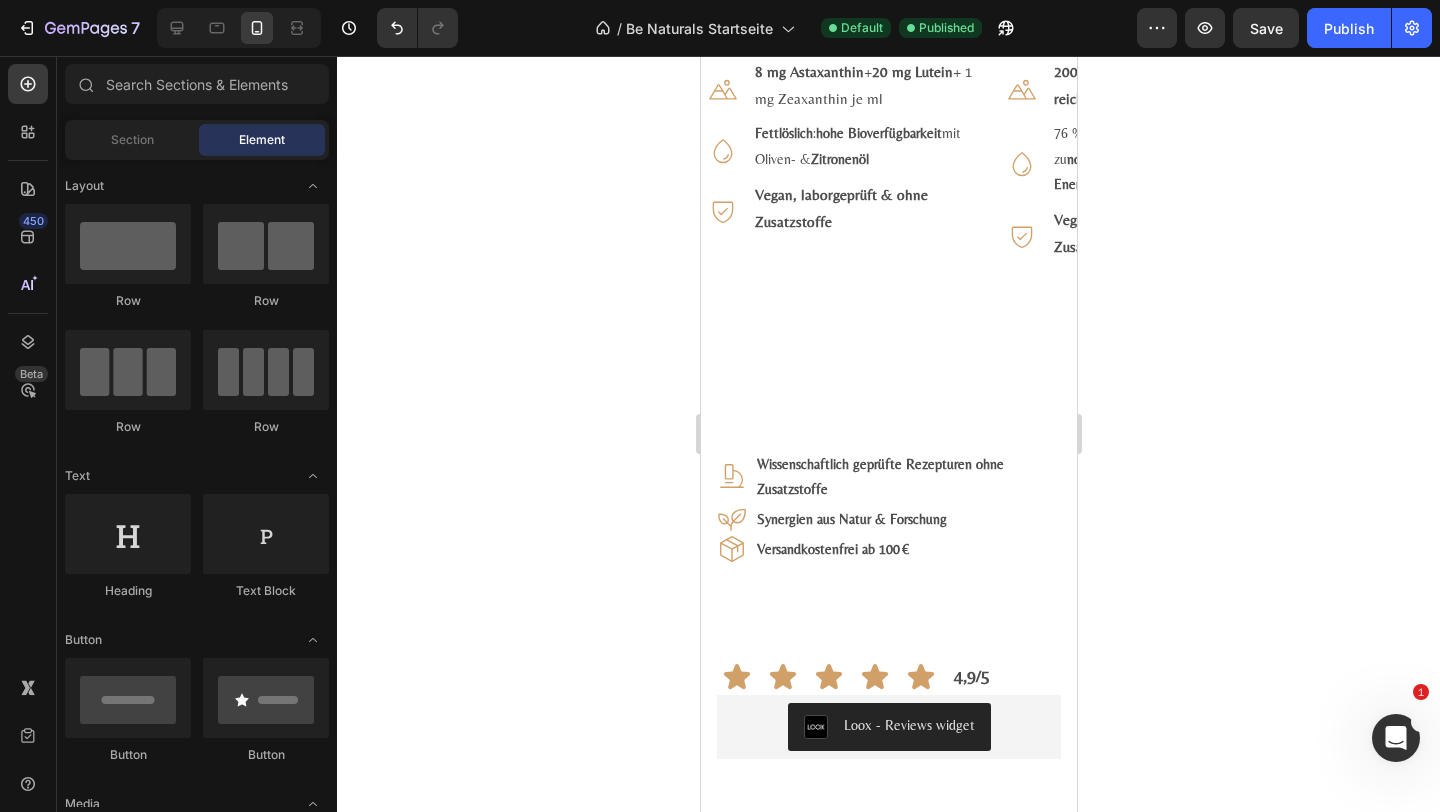 scroll, scrollTop: 2694, scrollLeft: 0, axis: vertical 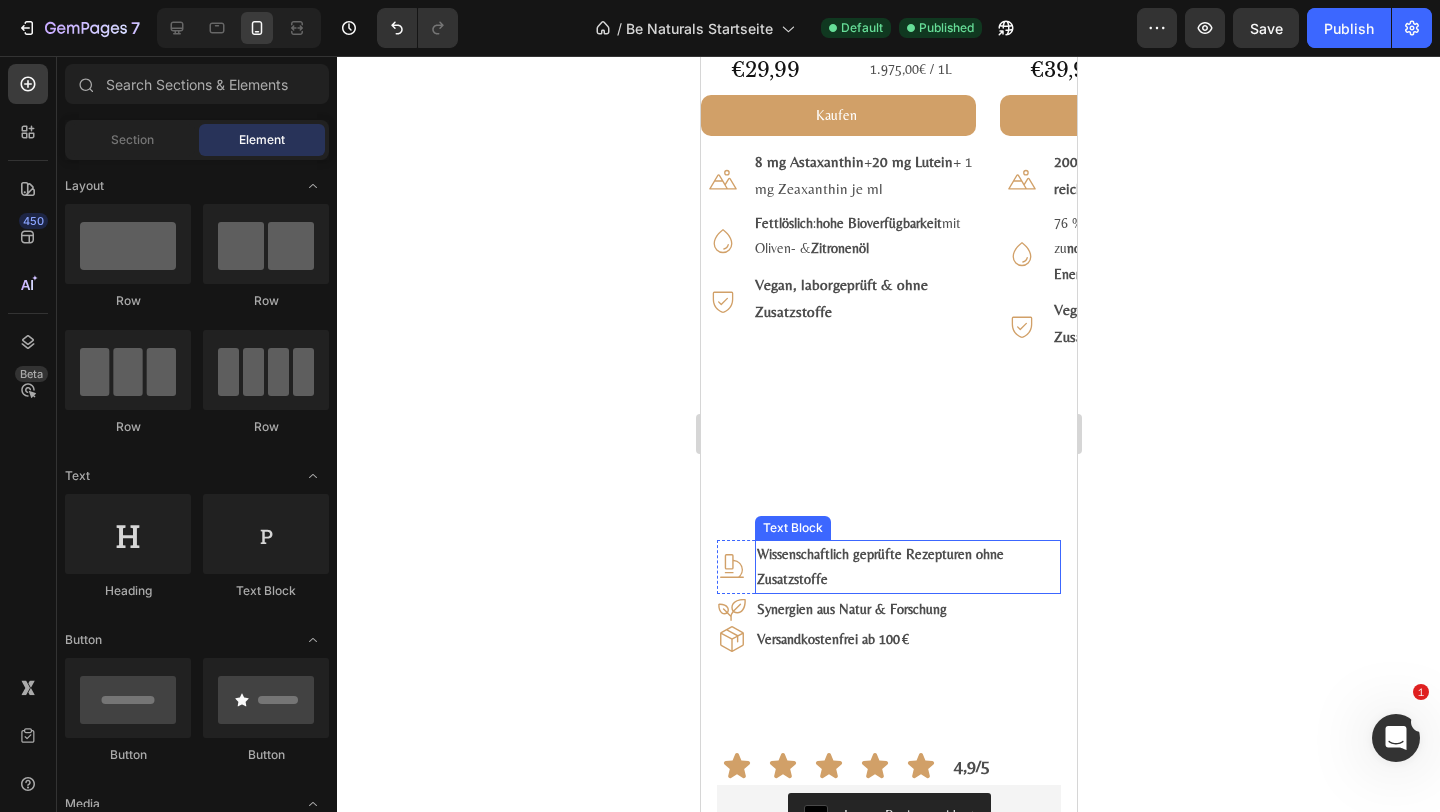 click on "Wissenschaftlich geprüfte Rezepturen ohne Zusatzstoffe" at bounding box center [907, 567] 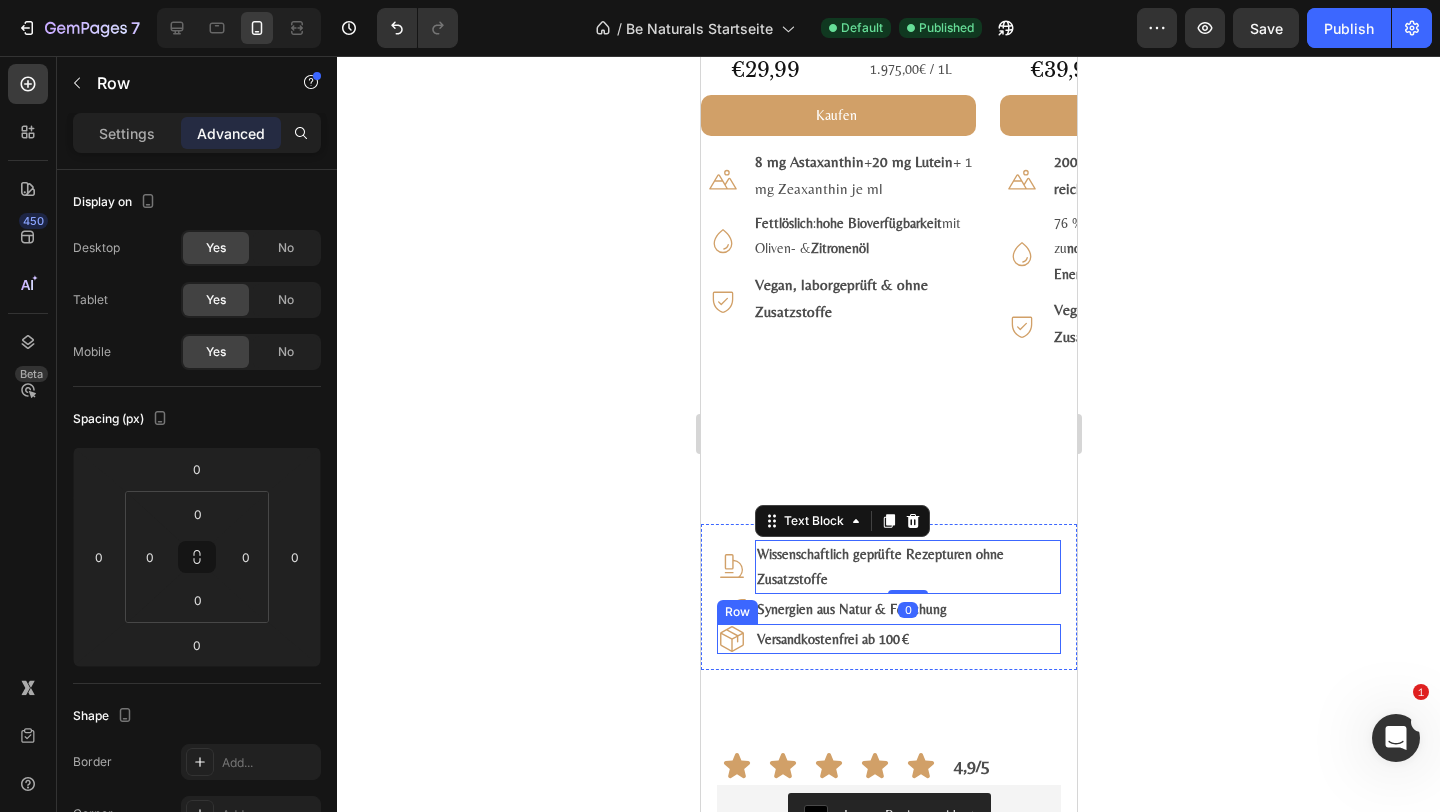 click on "Icon Versandkostenfrei ab 100 € Text Block Row" at bounding box center [888, 639] 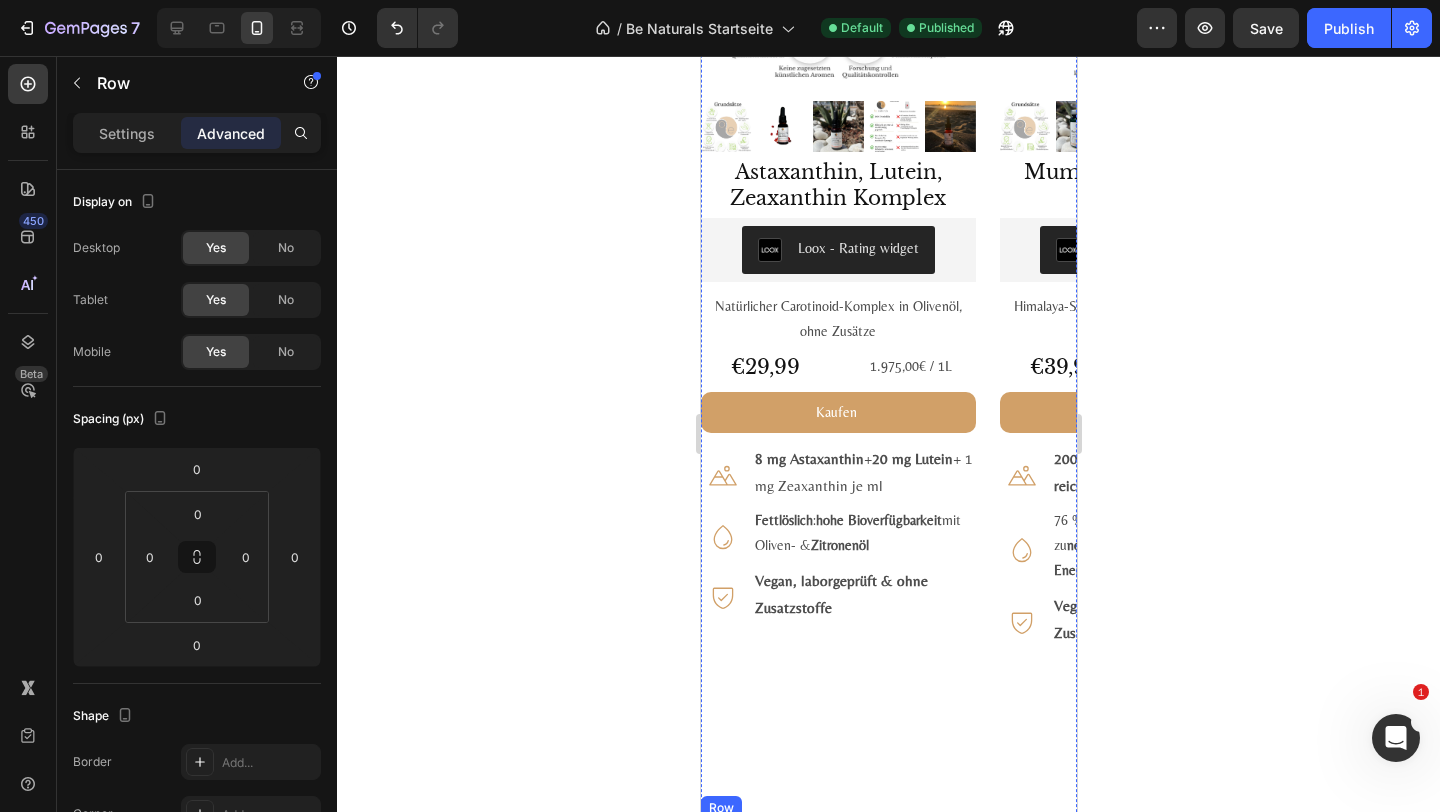 scroll, scrollTop: 3001, scrollLeft: 0, axis: vertical 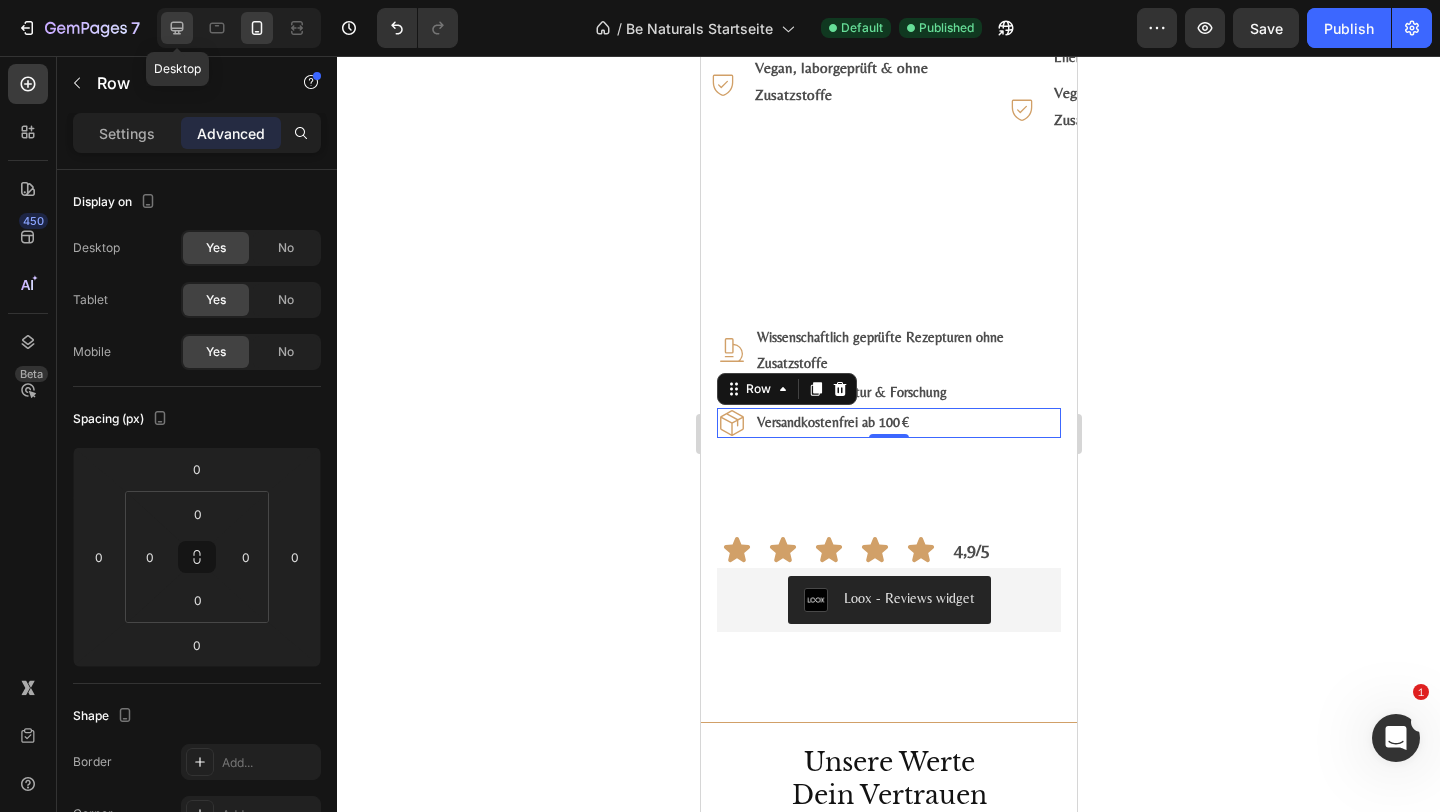 click 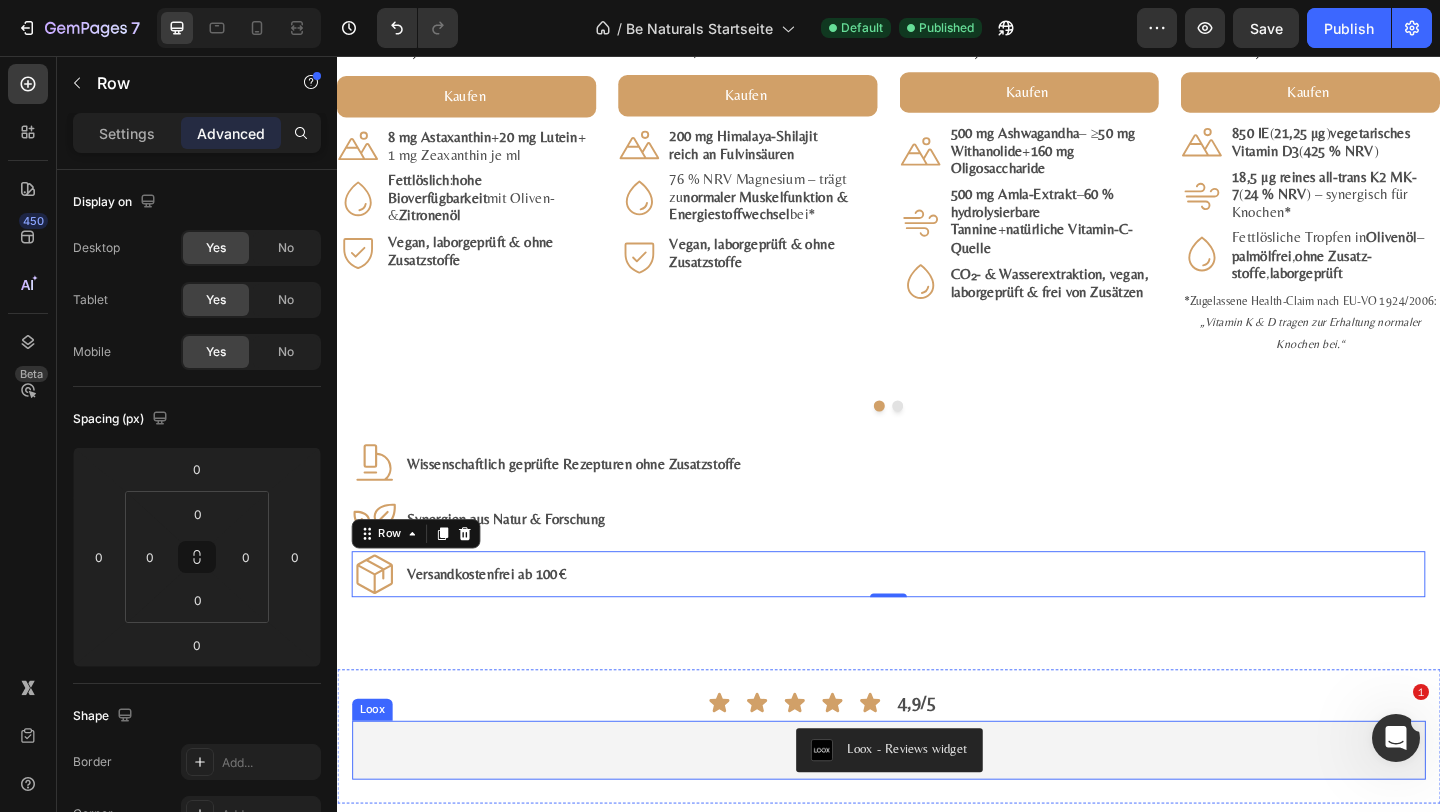 scroll, scrollTop: 2627, scrollLeft: 0, axis: vertical 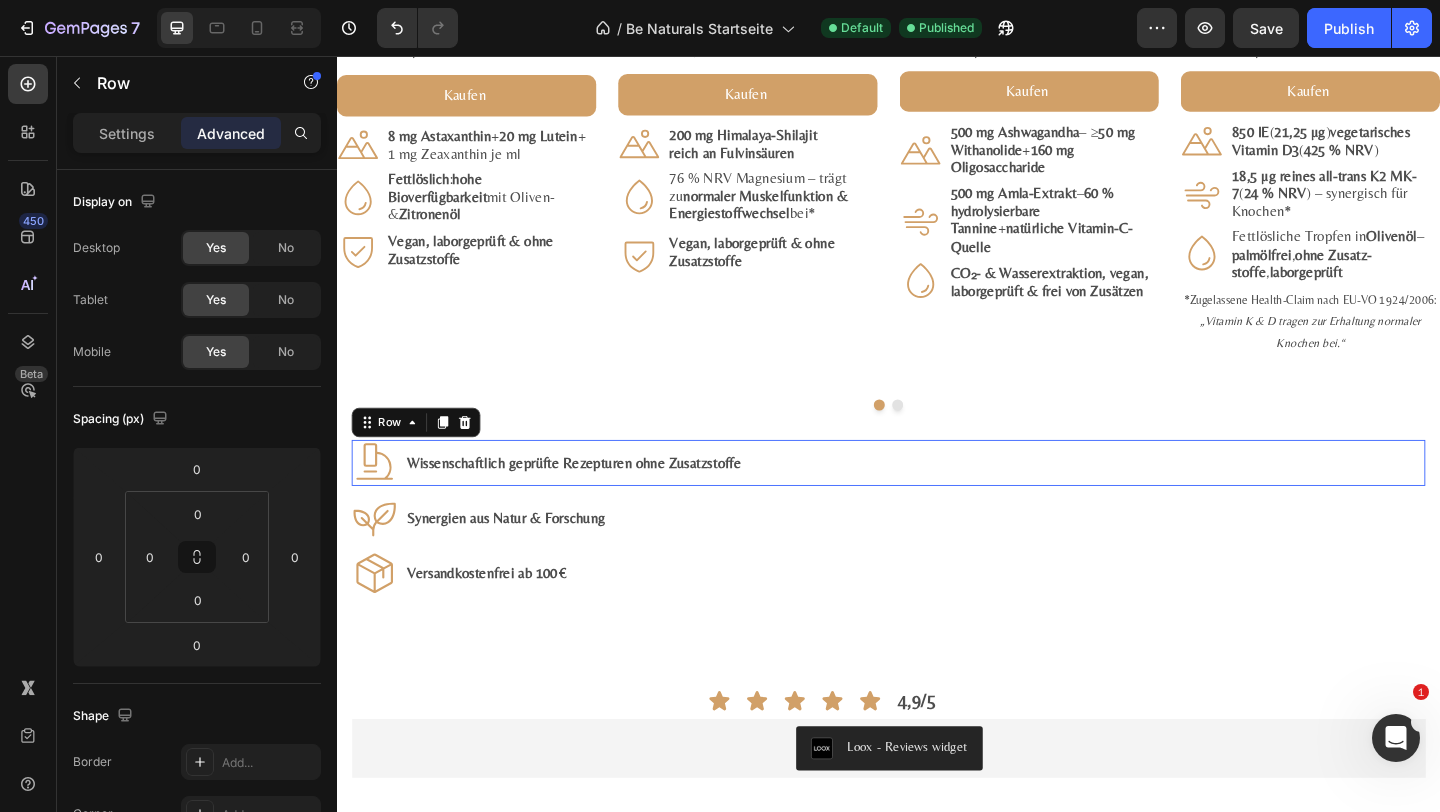 click on "Icon Wissenschaftlich geprüfte Rezepturen ohne Zusatzstoffe Text Block Row   0" at bounding box center (937, 498) 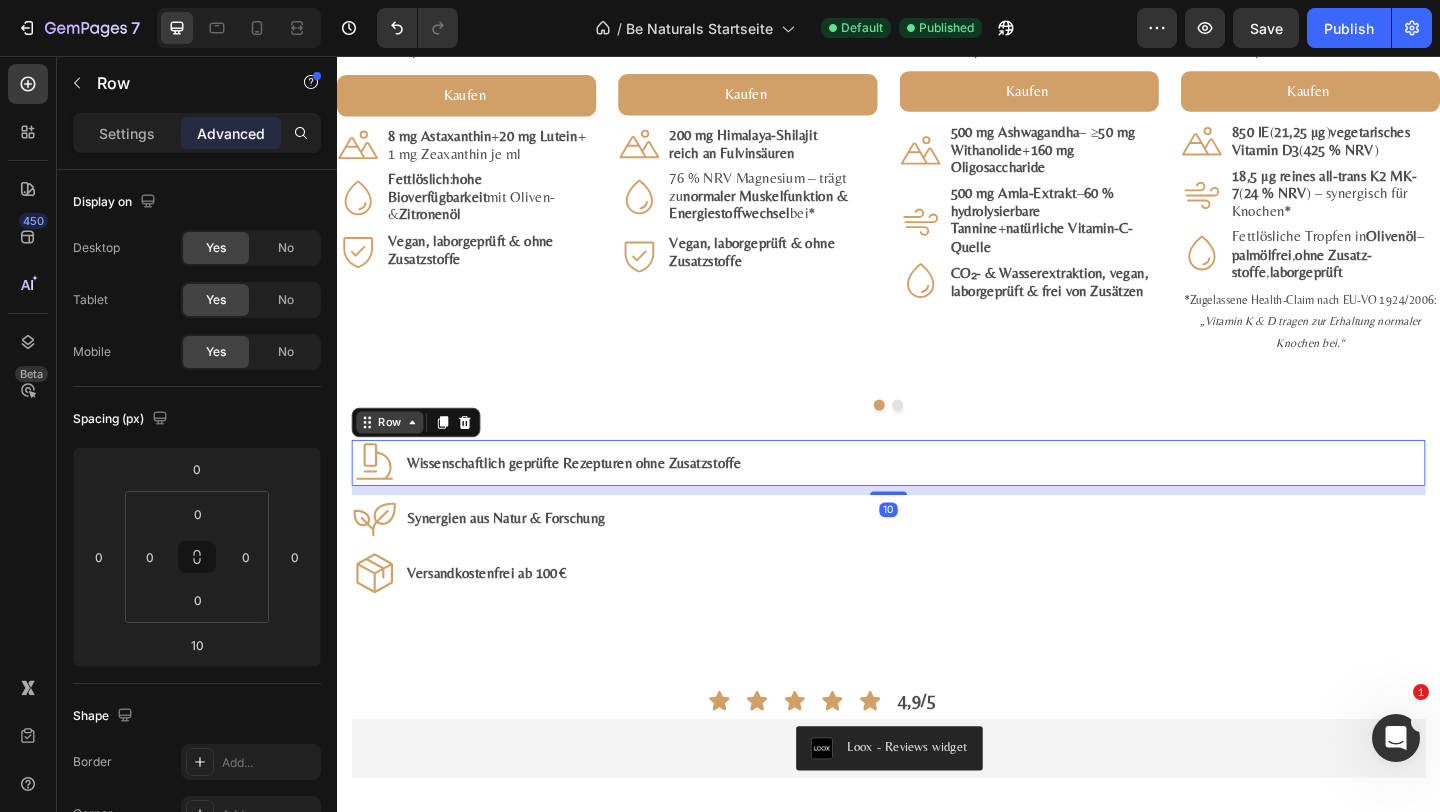 click on "Row" at bounding box center [394, 454] 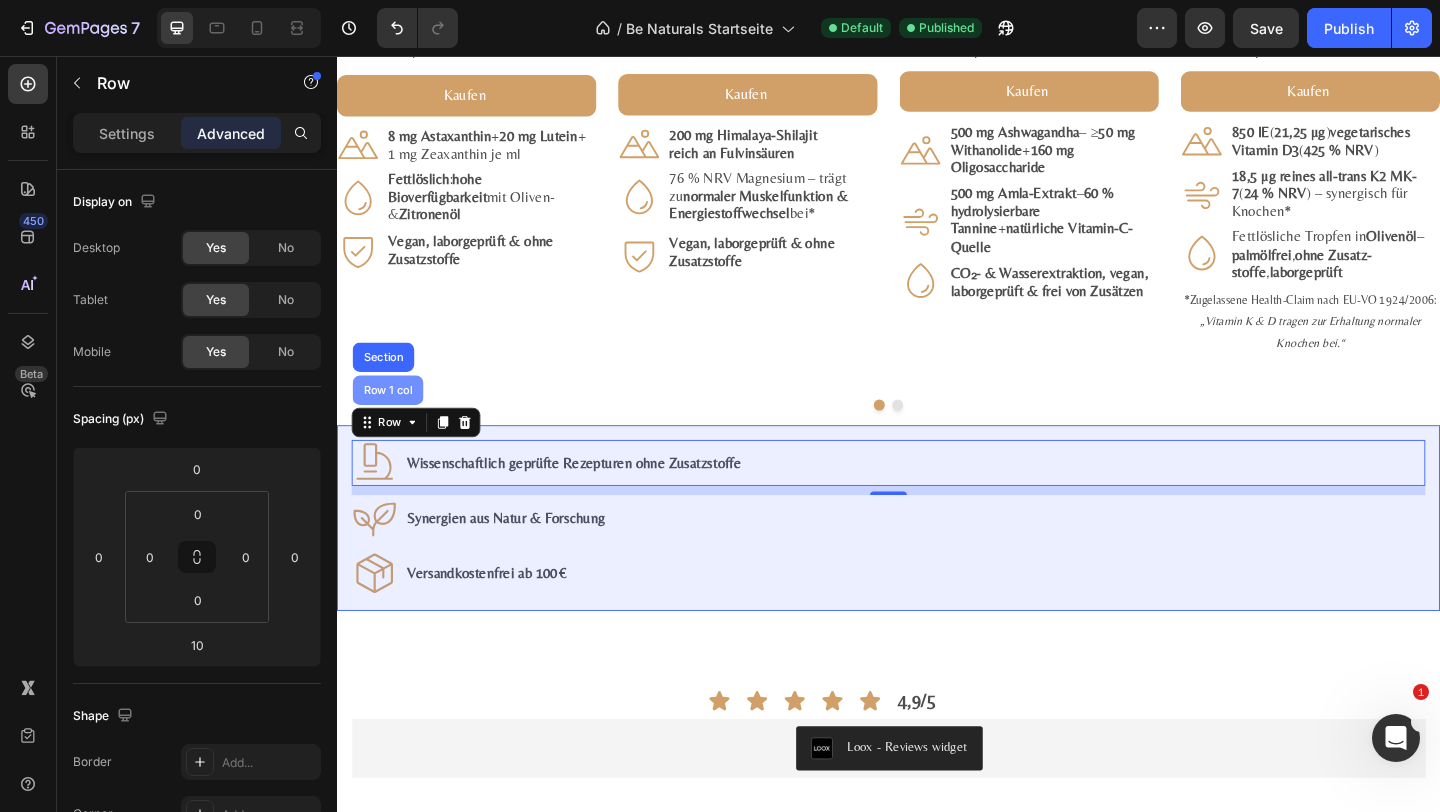 click on "Row 1 col" at bounding box center [392, 419] 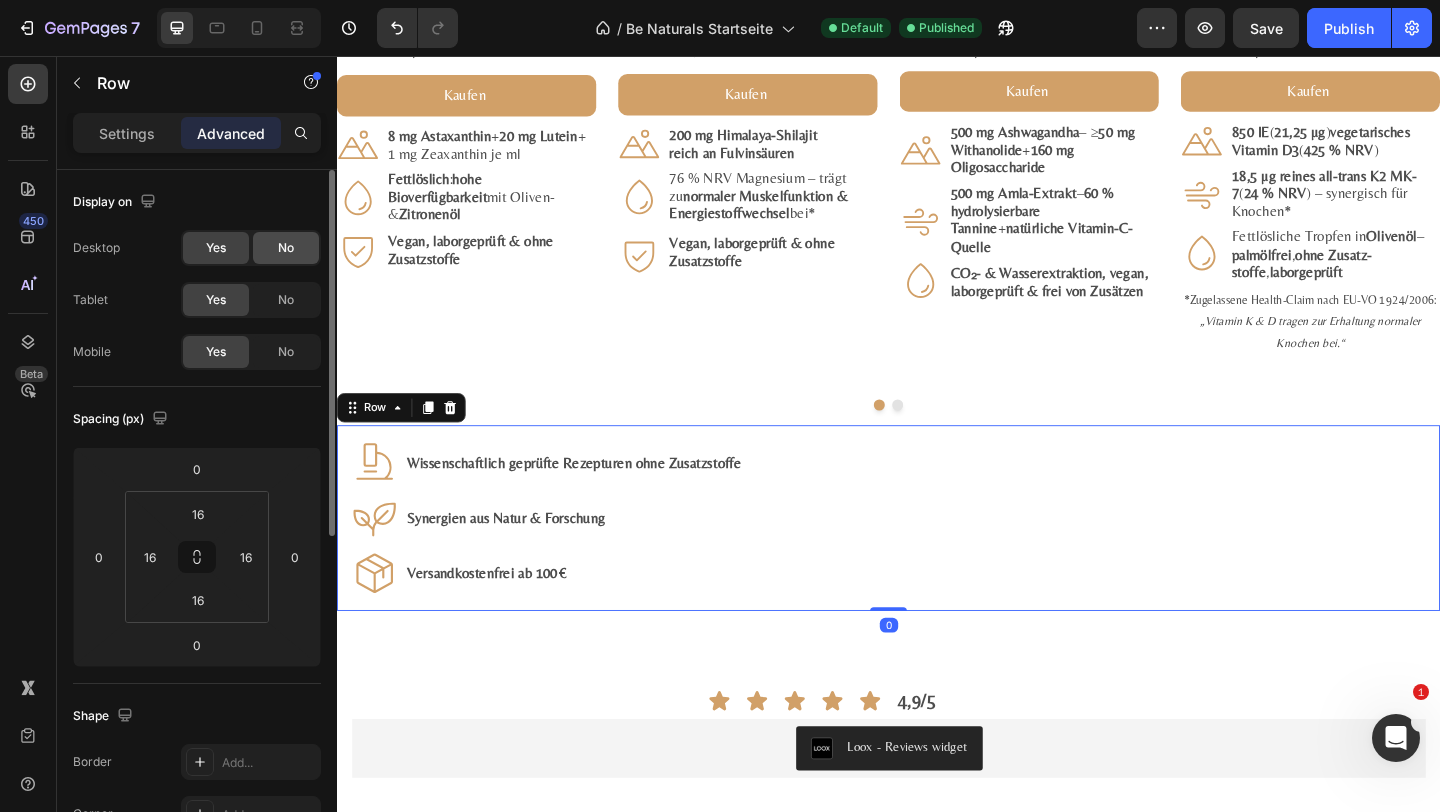 click on "No" 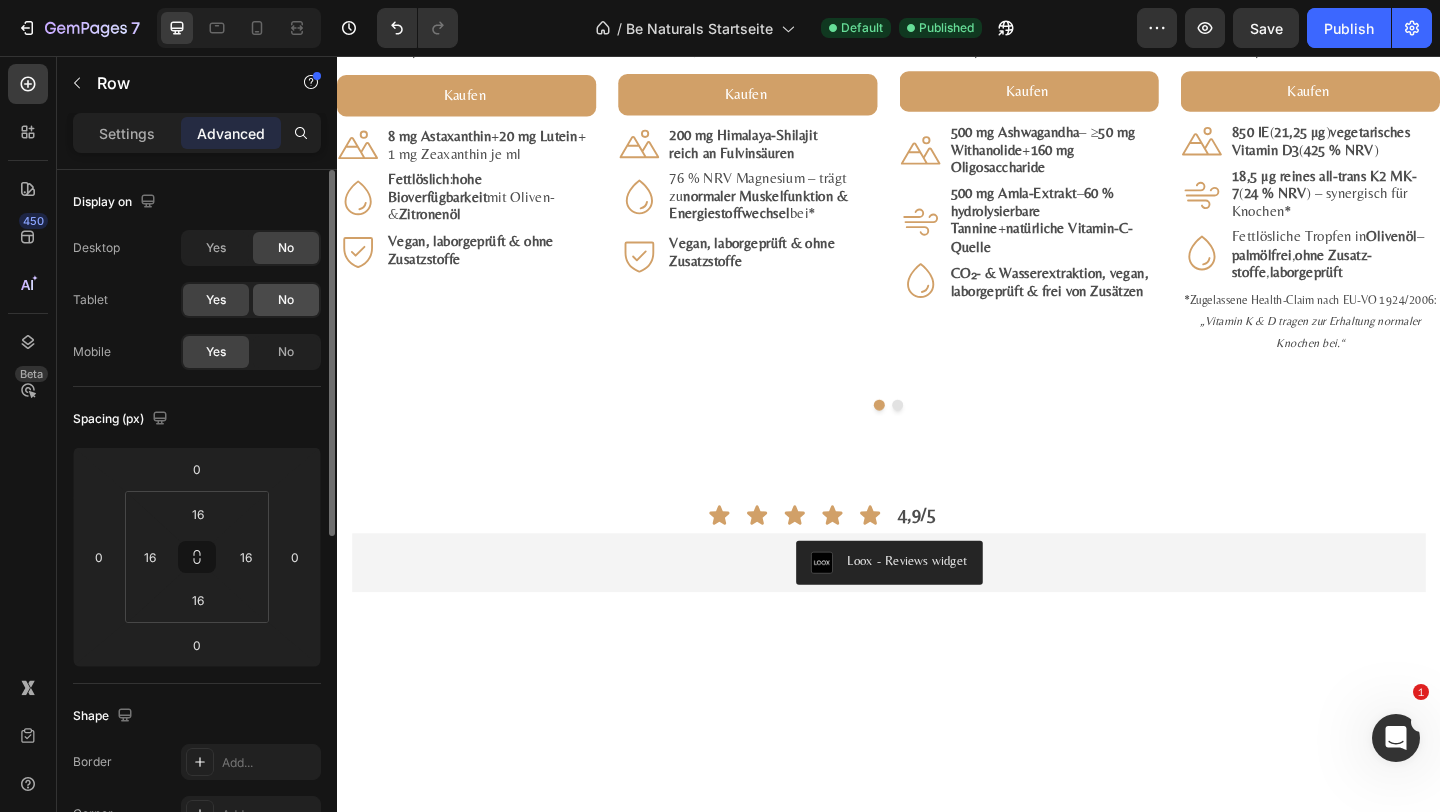 click on "No" 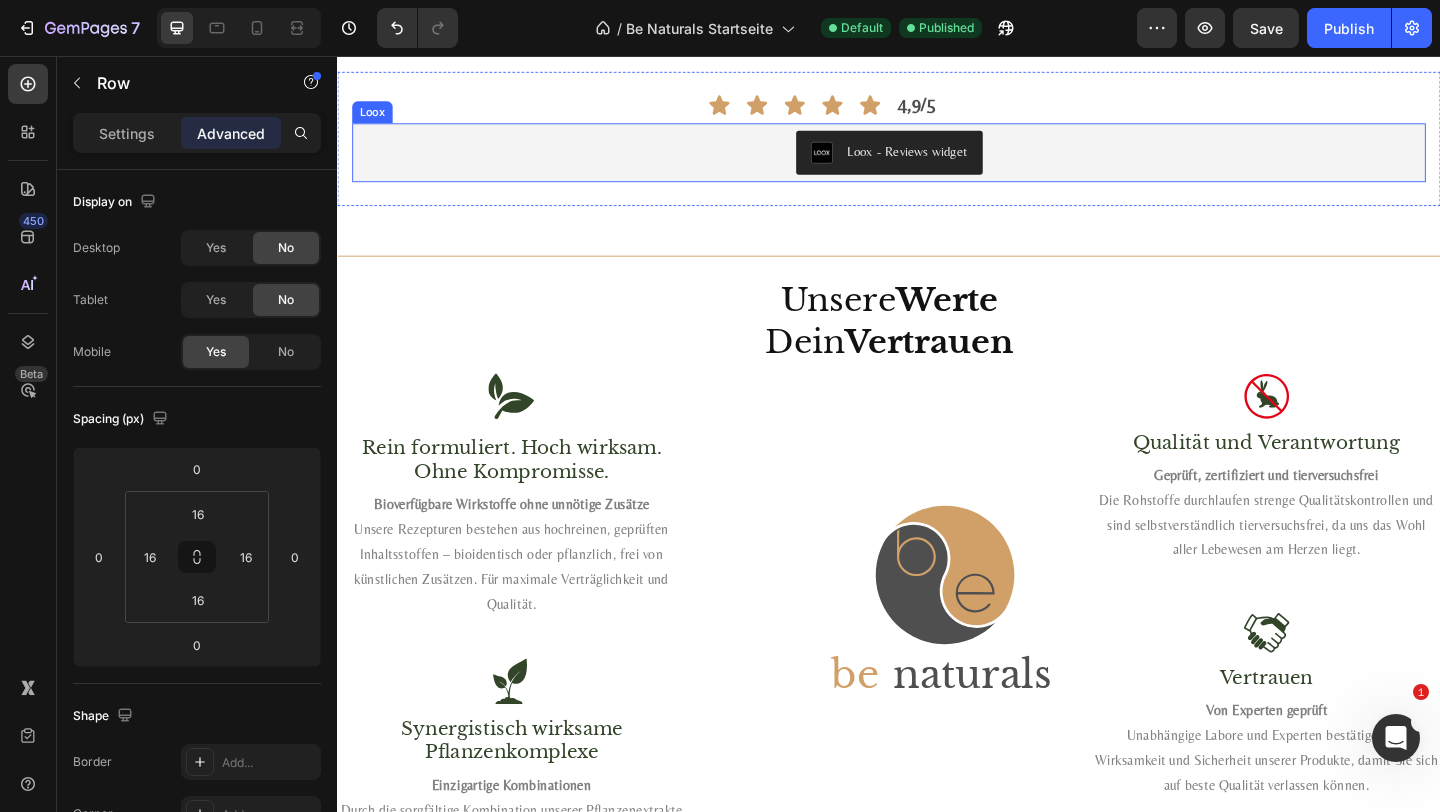 scroll, scrollTop: 2996, scrollLeft: 0, axis: vertical 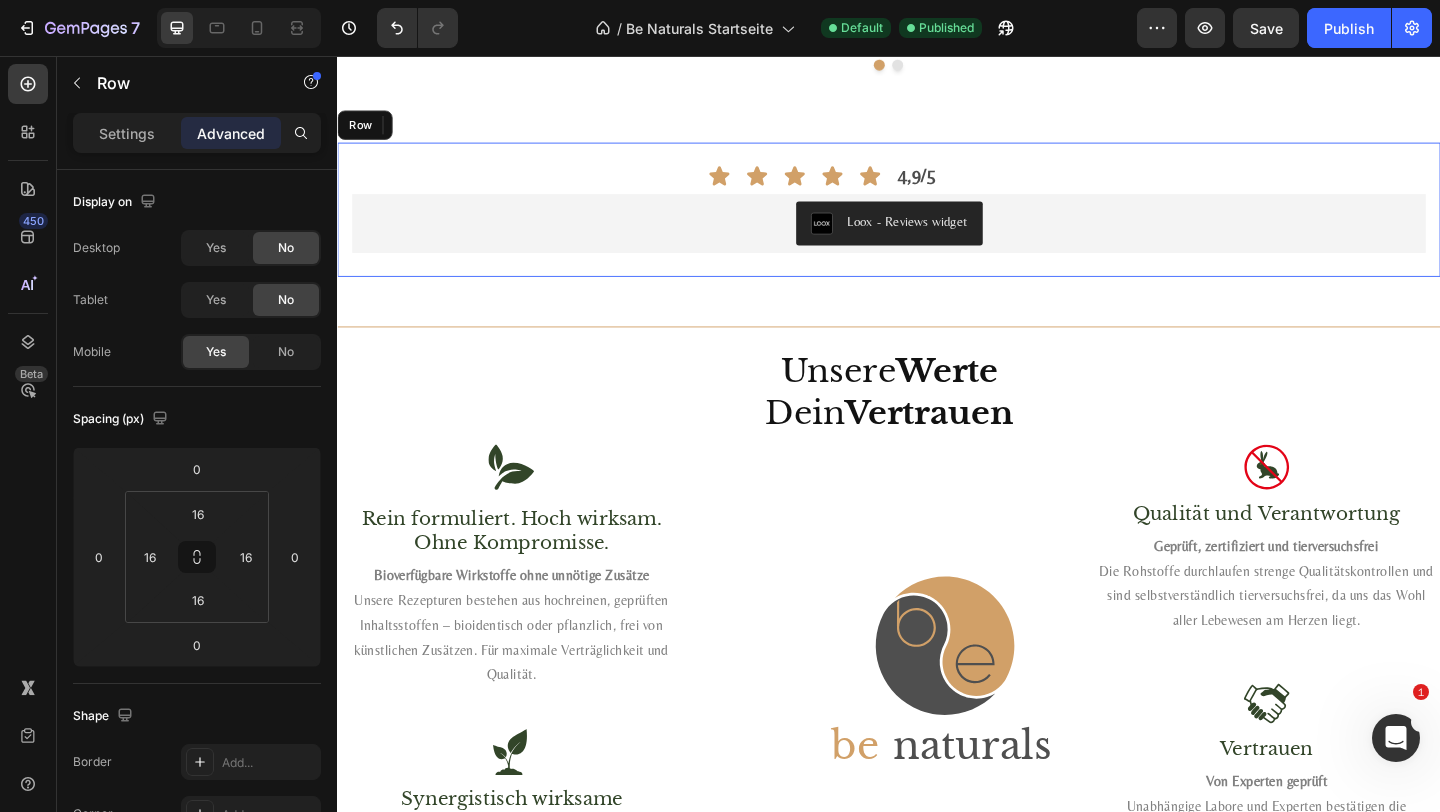 click on "Icon
Icon
Icon
Icon
Icon Row 4,9/5 Text Block Row Loox - Reviews widget Loox Row" at bounding box center (937, 223) 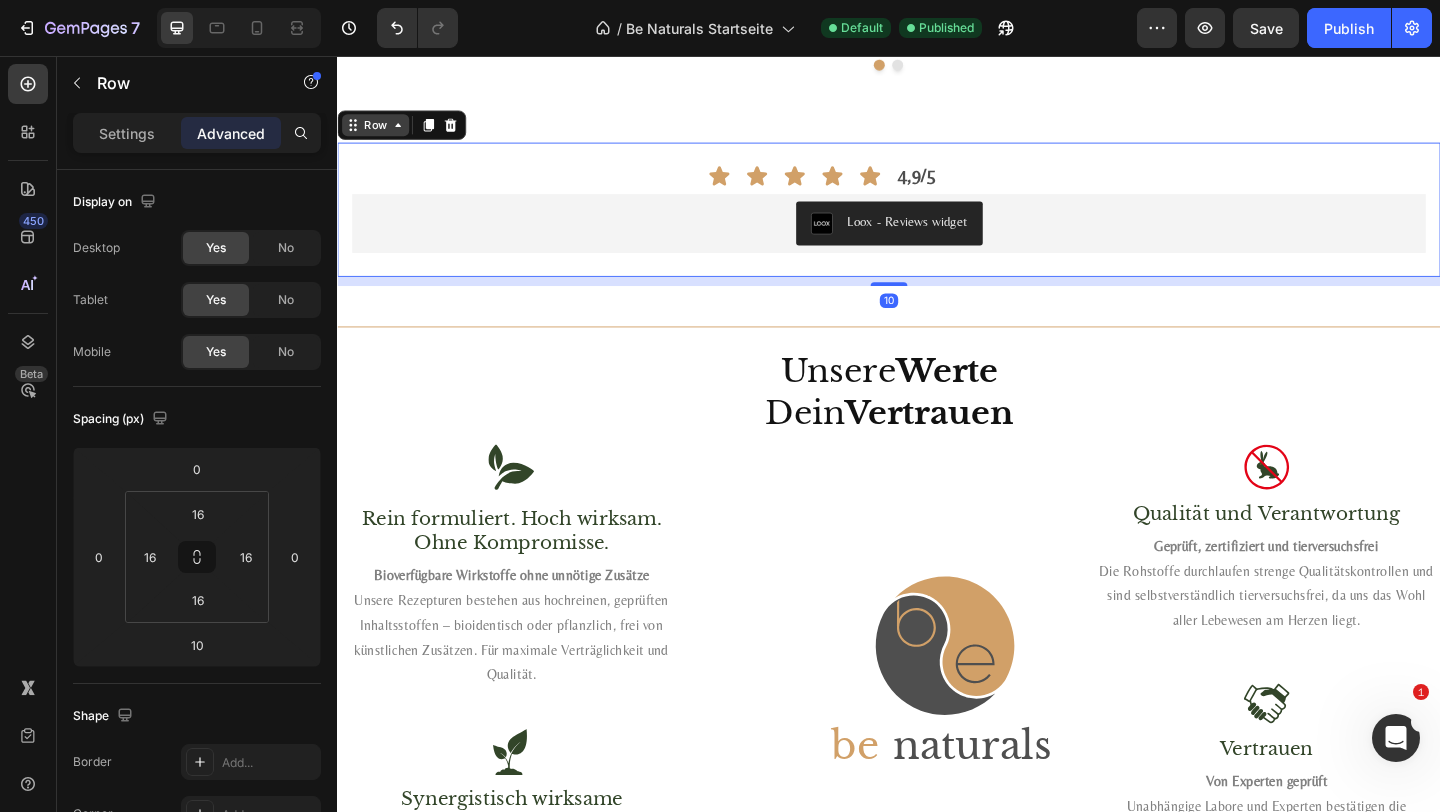 click on "Row" at bounding box center (378, 131) 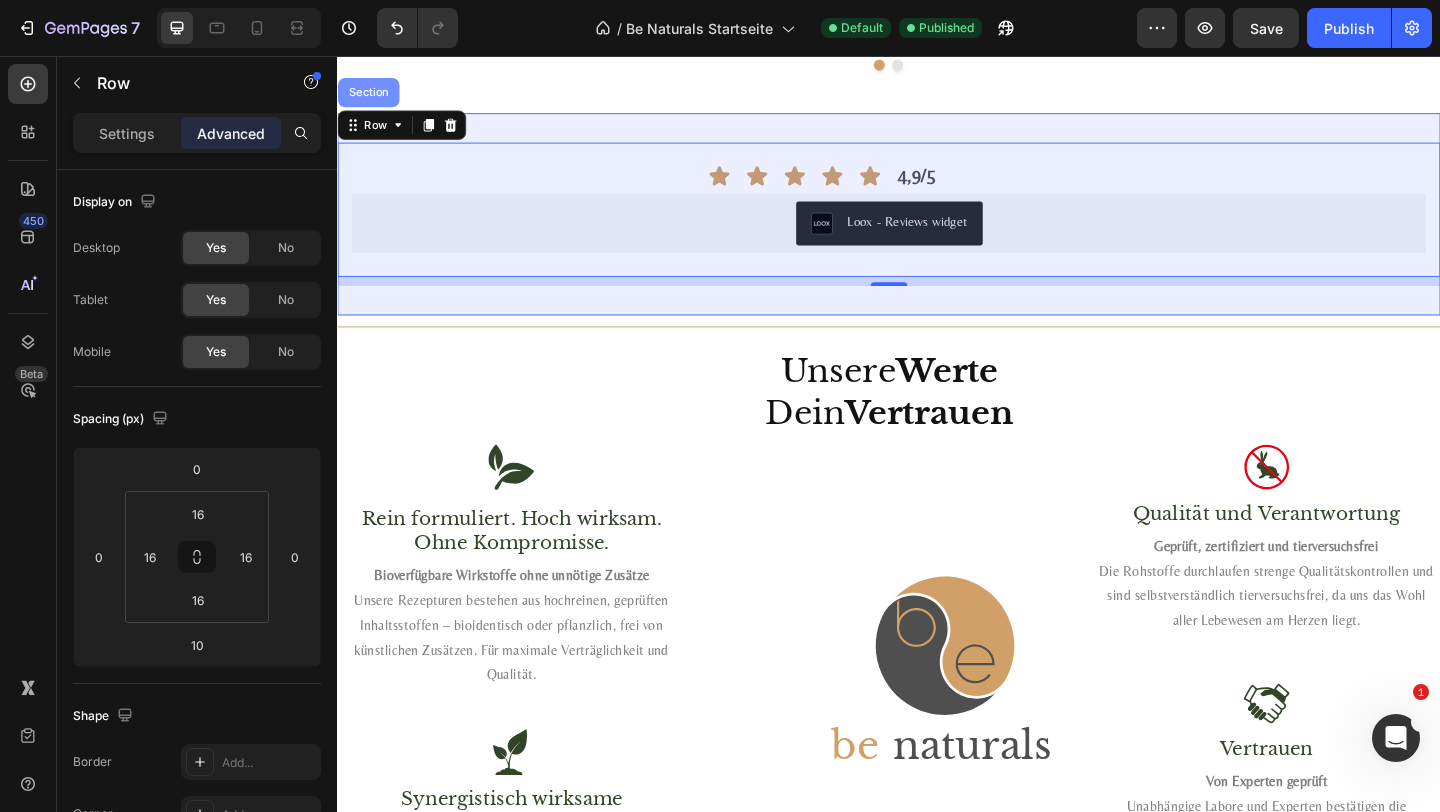 click on "Section" at bounding box center [371, 96] 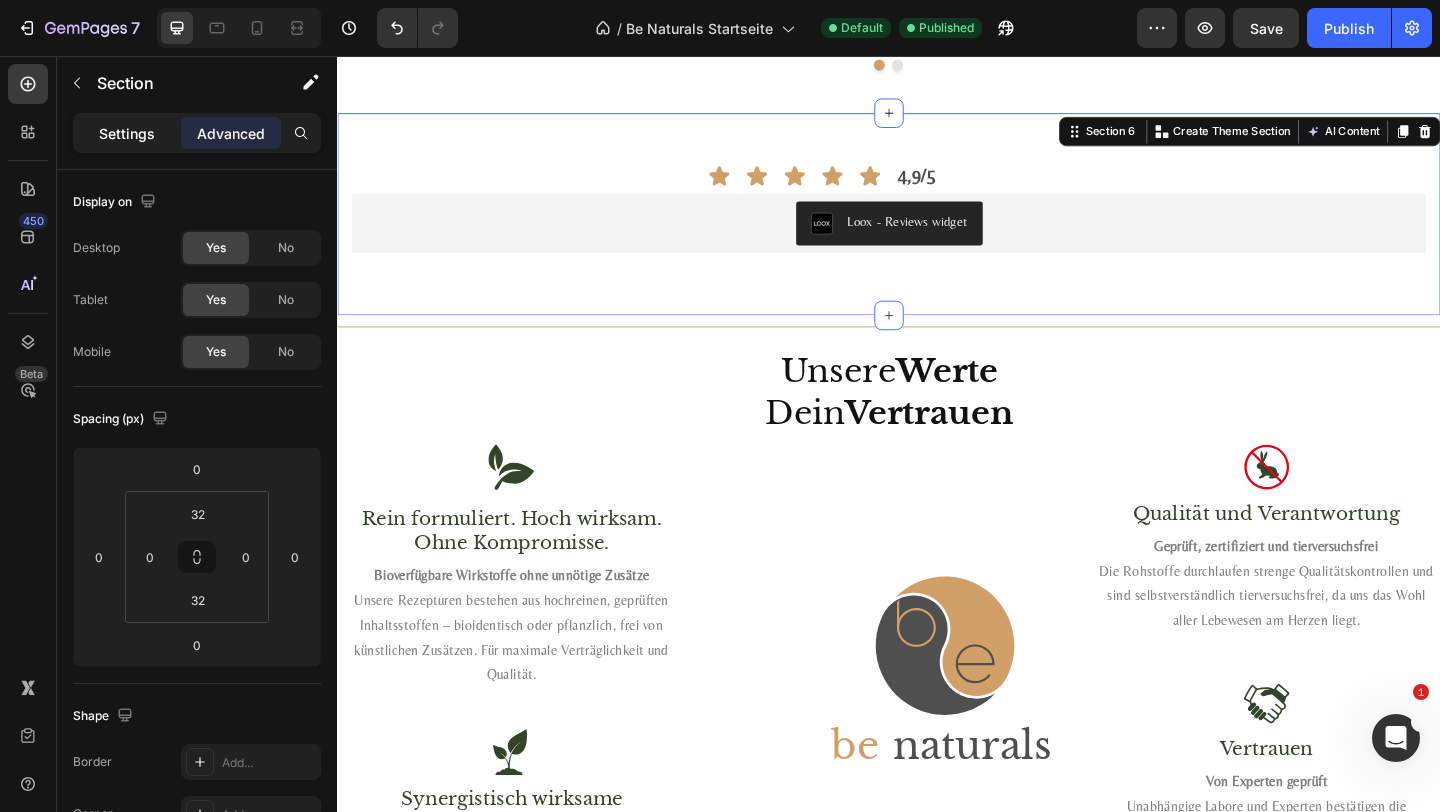 click on "Settings" at bounding box center (127, 133) 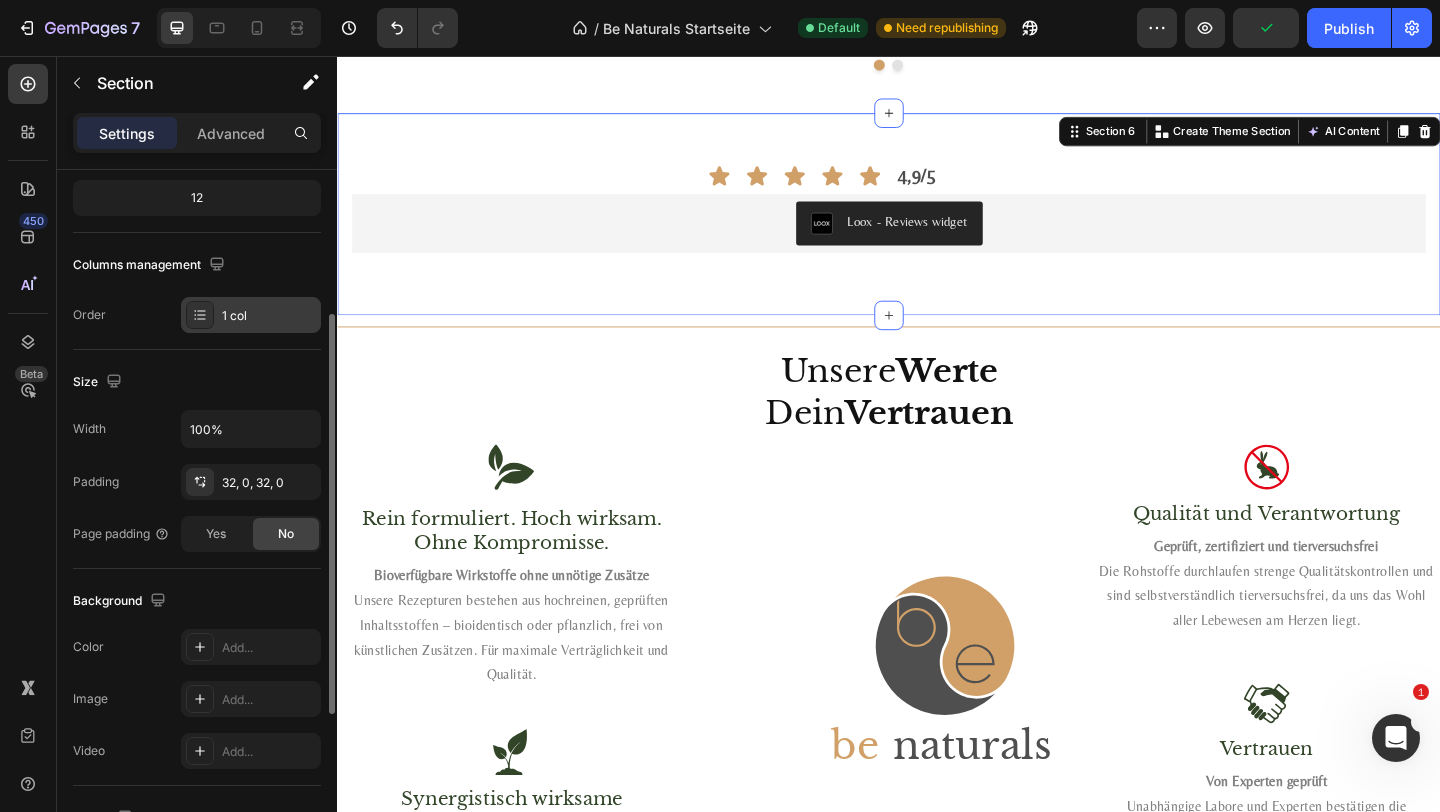 scroll, scrollTop: 521, scrollLeft: 0, axis: vertical 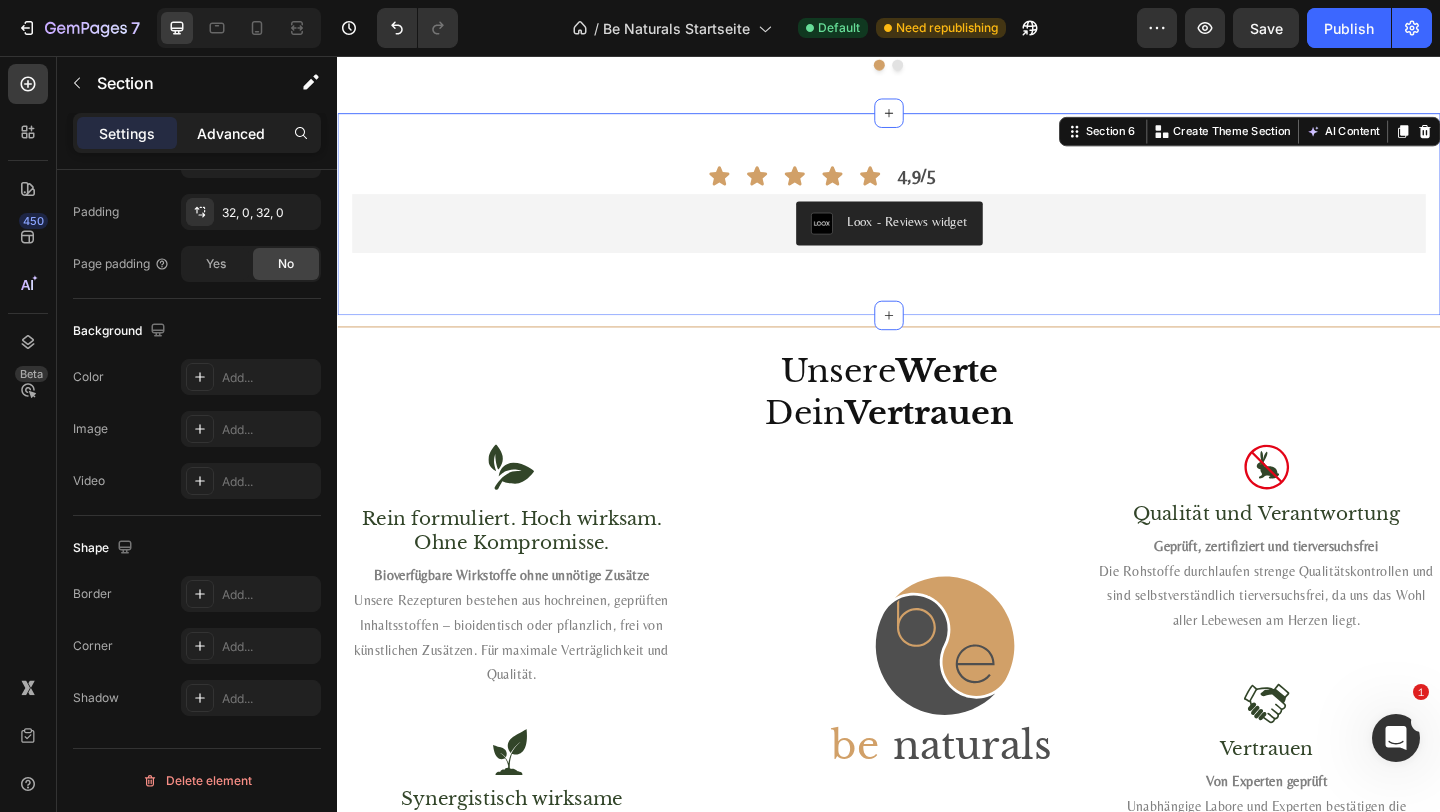 click on "Advanced" at bounding box center [231, 133] 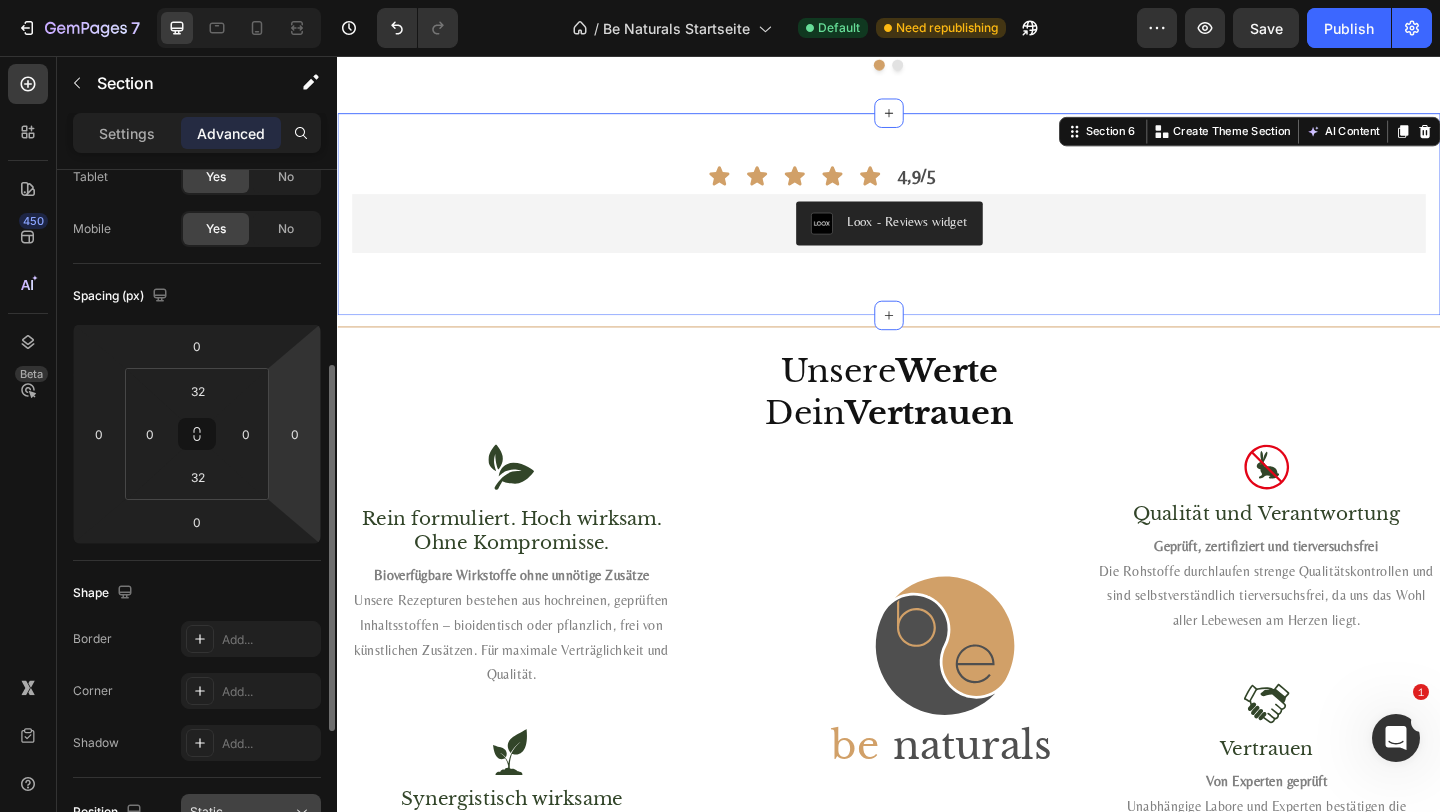 scroll, scrollTop: 635, scrollLeft: 0, axis: vertical 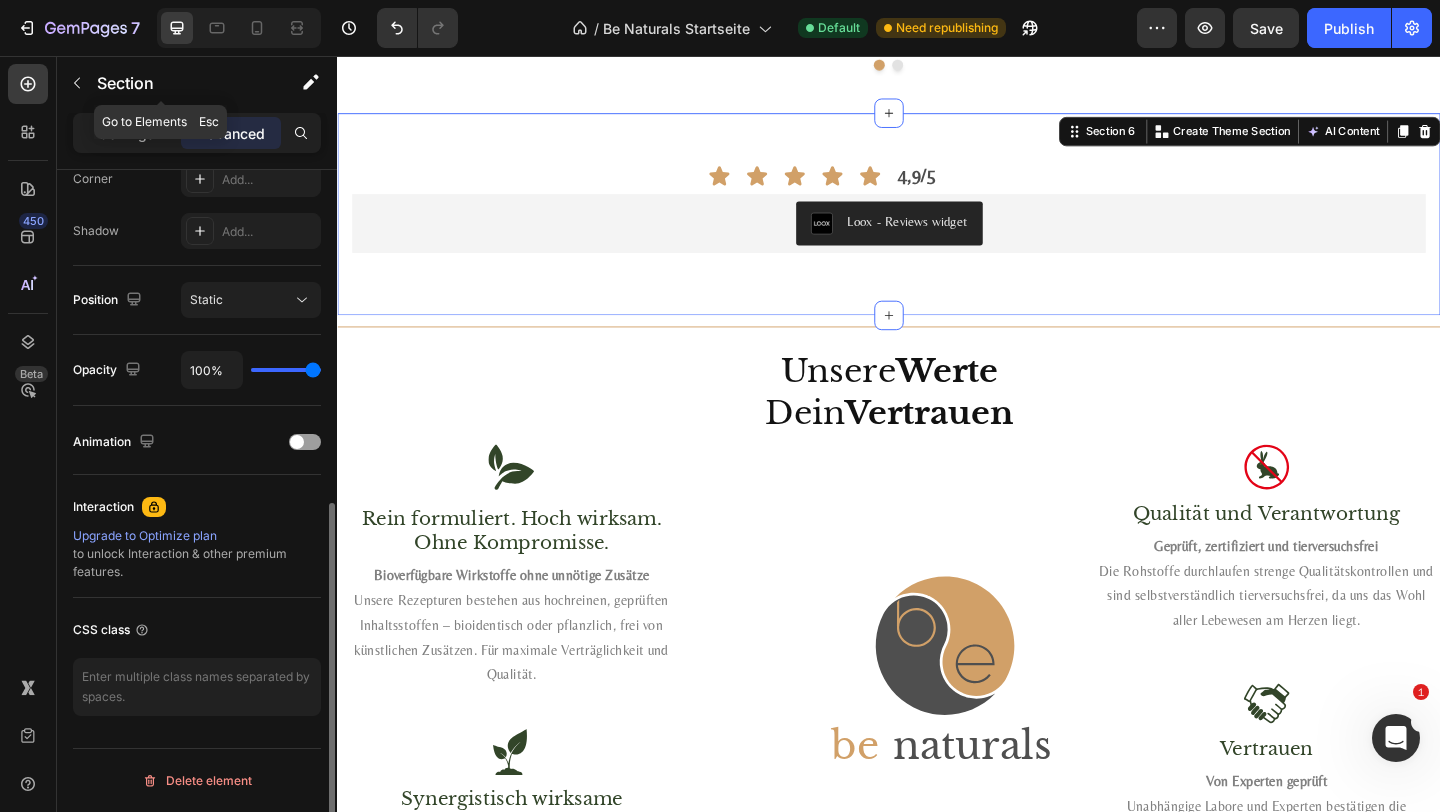 click on "Section" 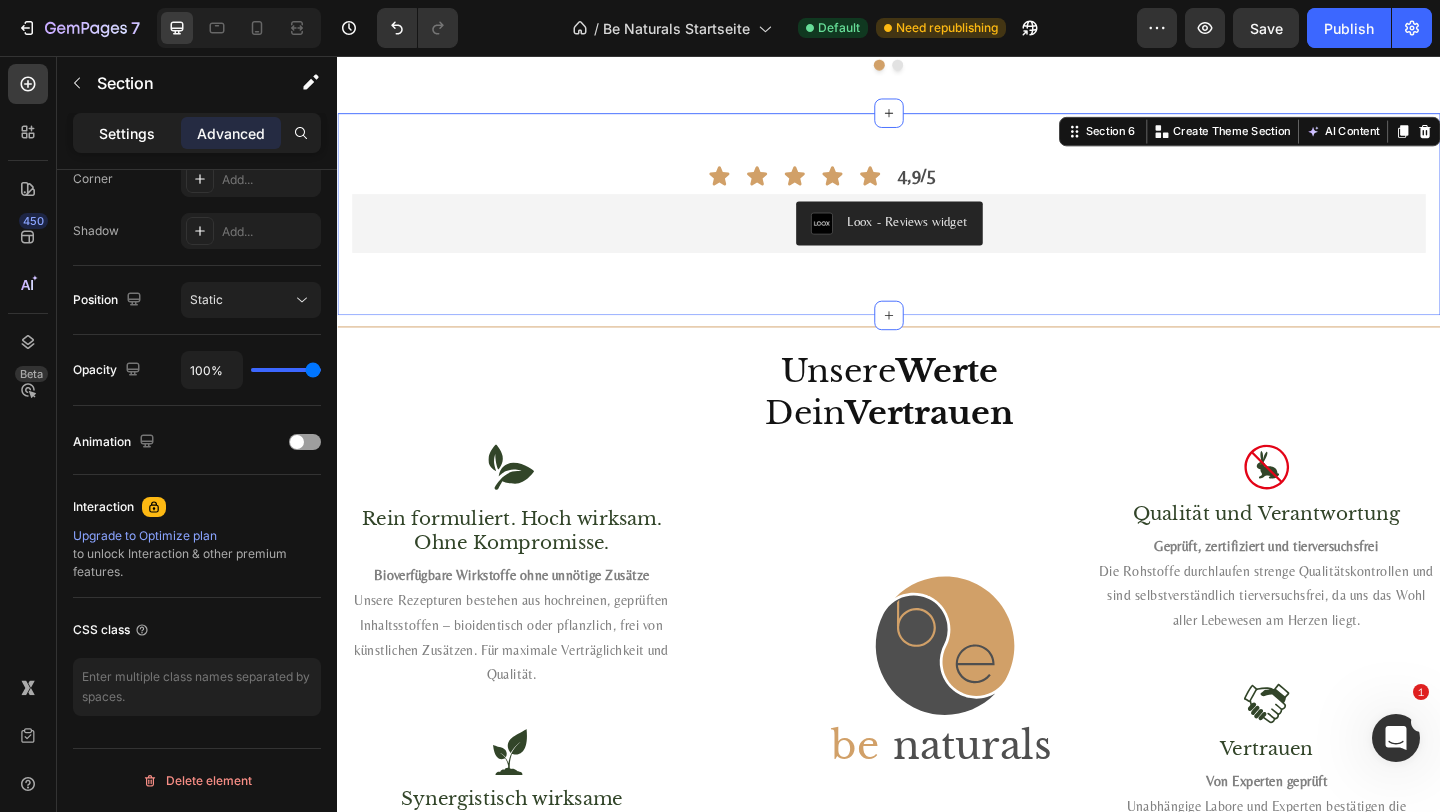 click on "Settings" at bounding box center [127, 133] 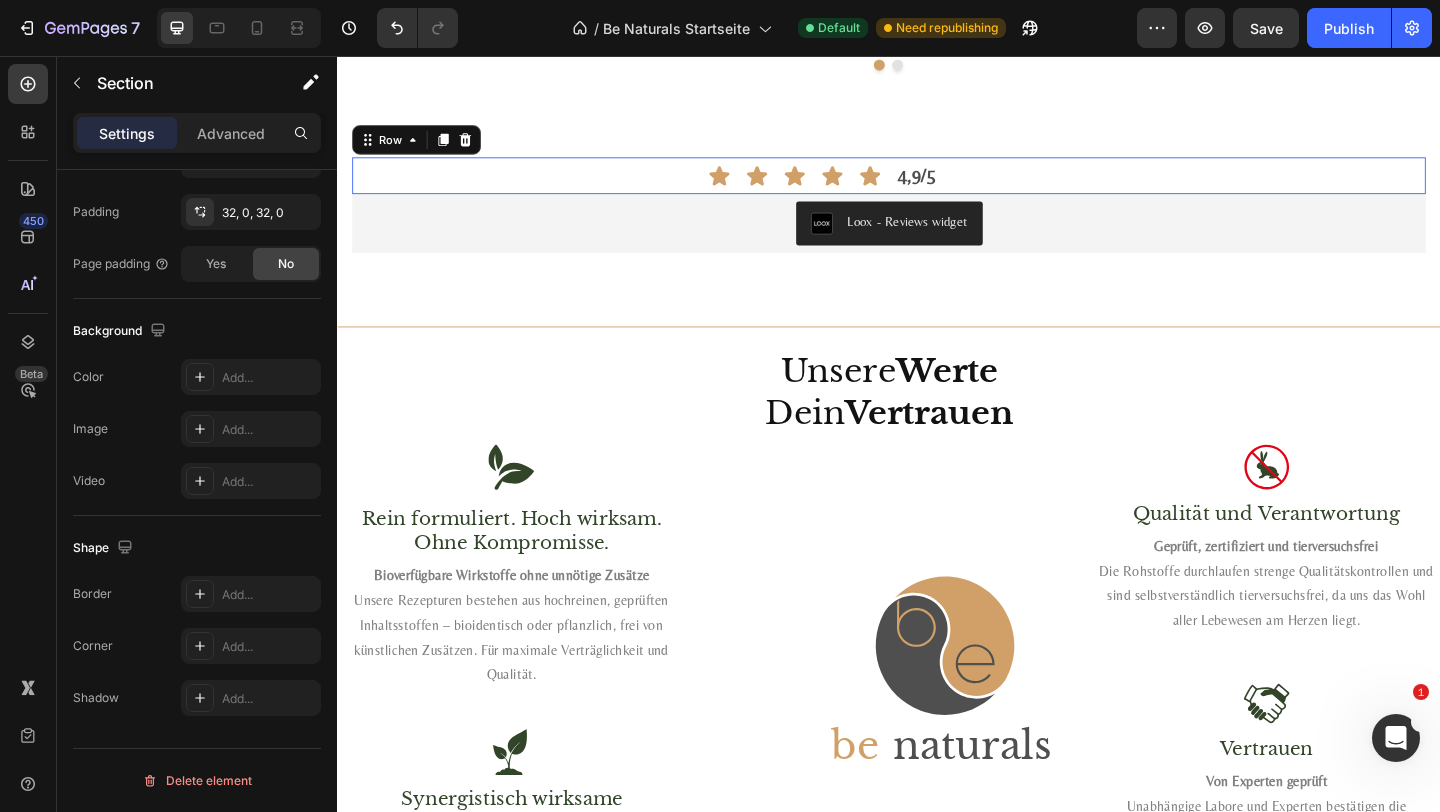 click on "Icon
Icon
Icon
Icon
Icon Row" at bounding box center [641, 186] 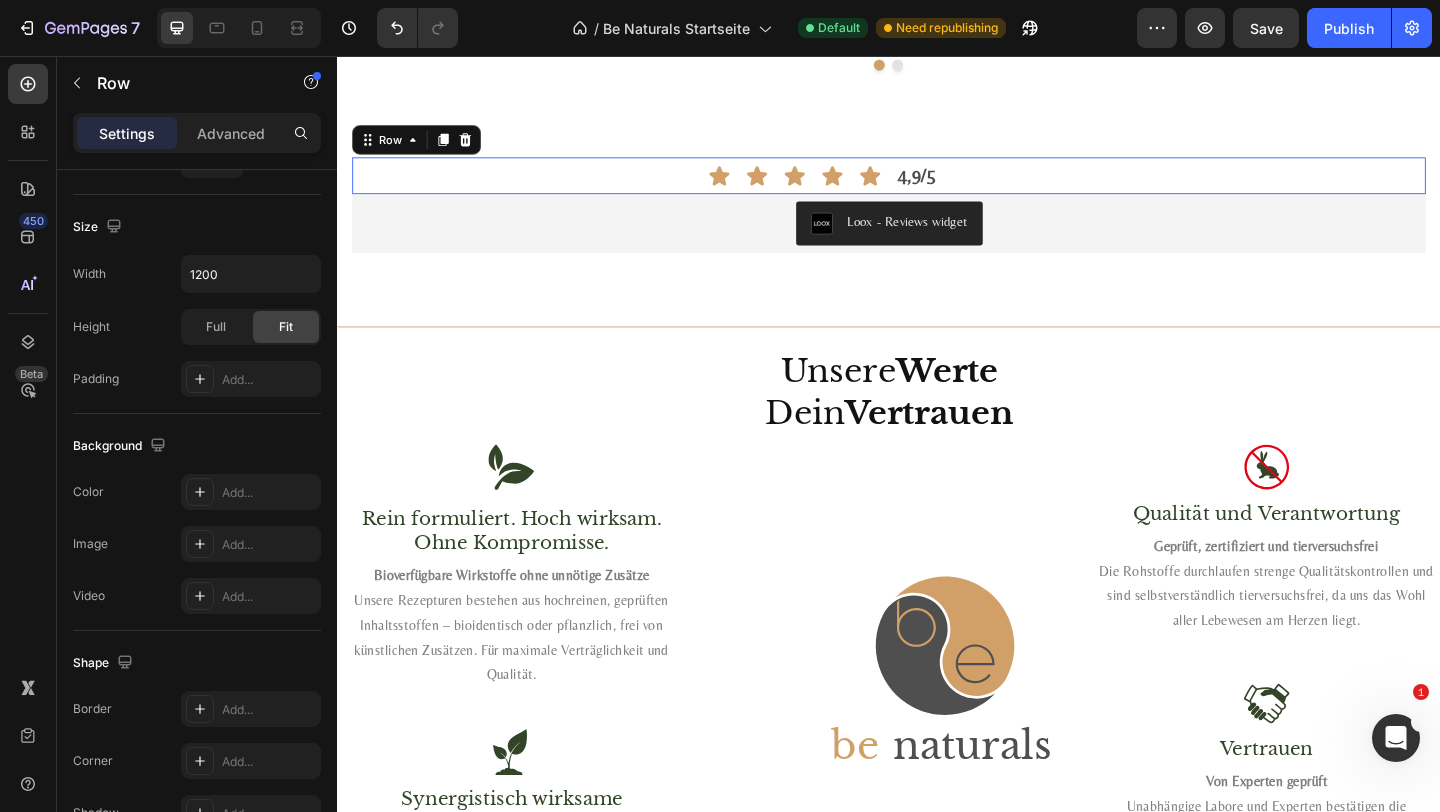 scroll, scrollTop: 0, scrollLeft: 0, axis: both 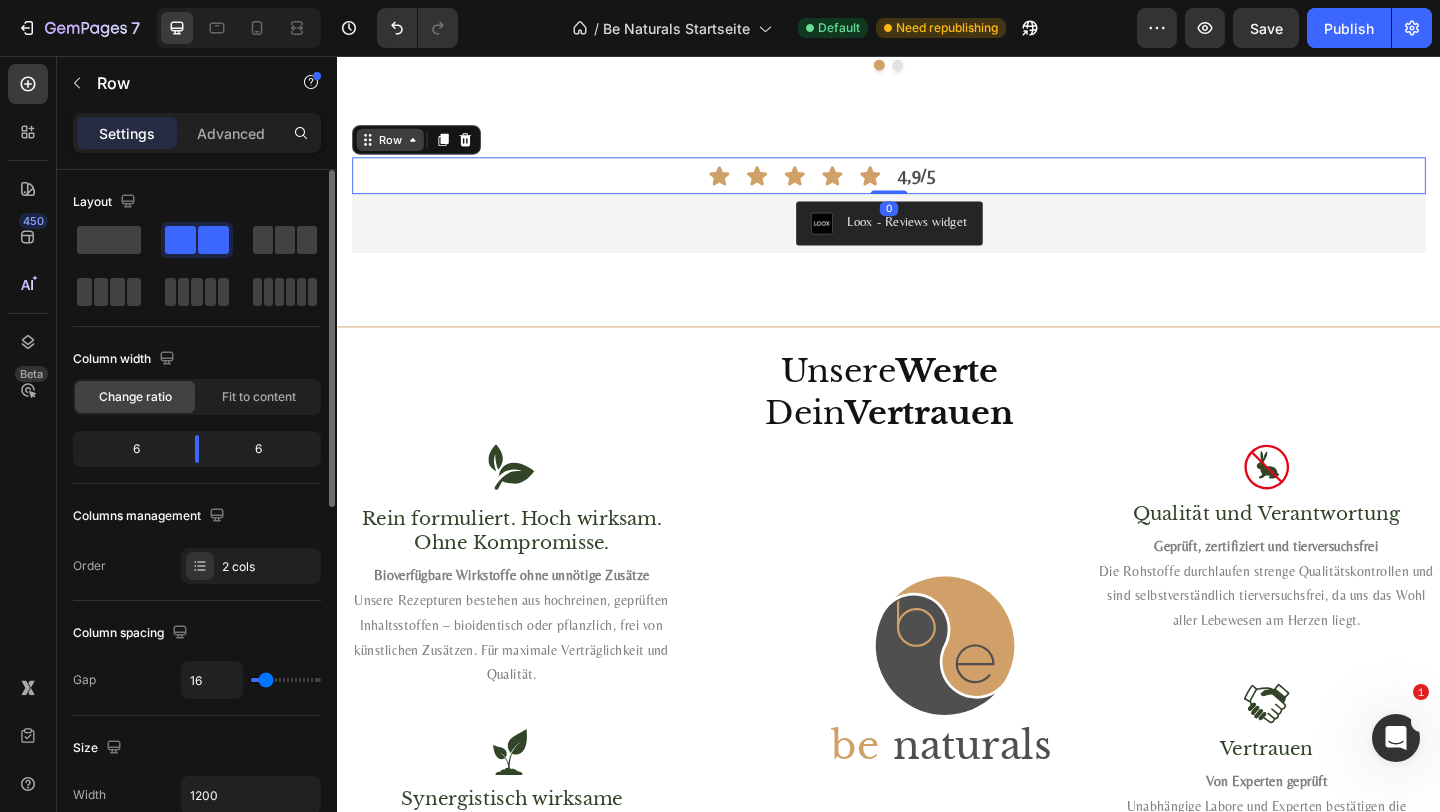 click on "Row" at bounding box center [394, 147] 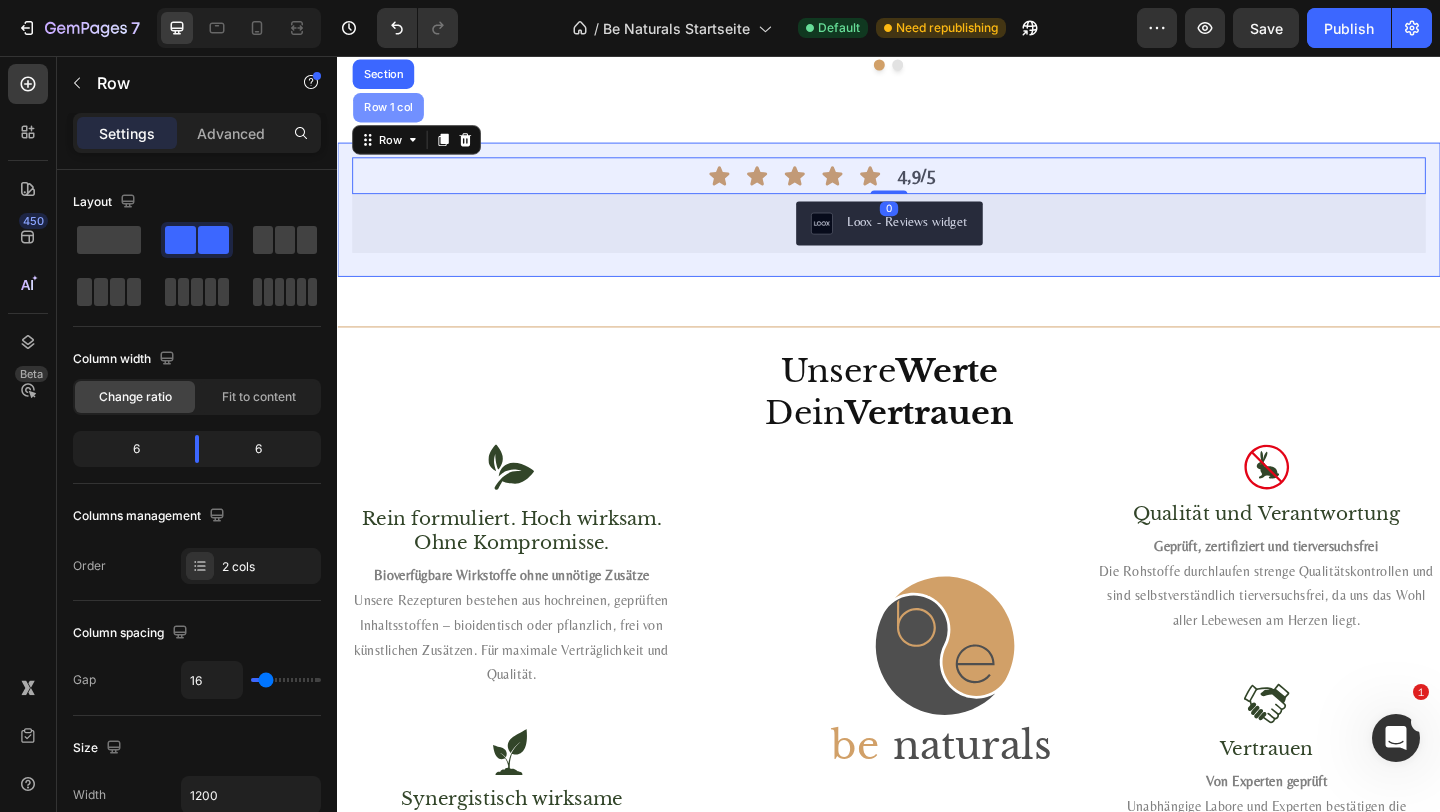 click on "Row 1 col" at bounding box center [392, 112] 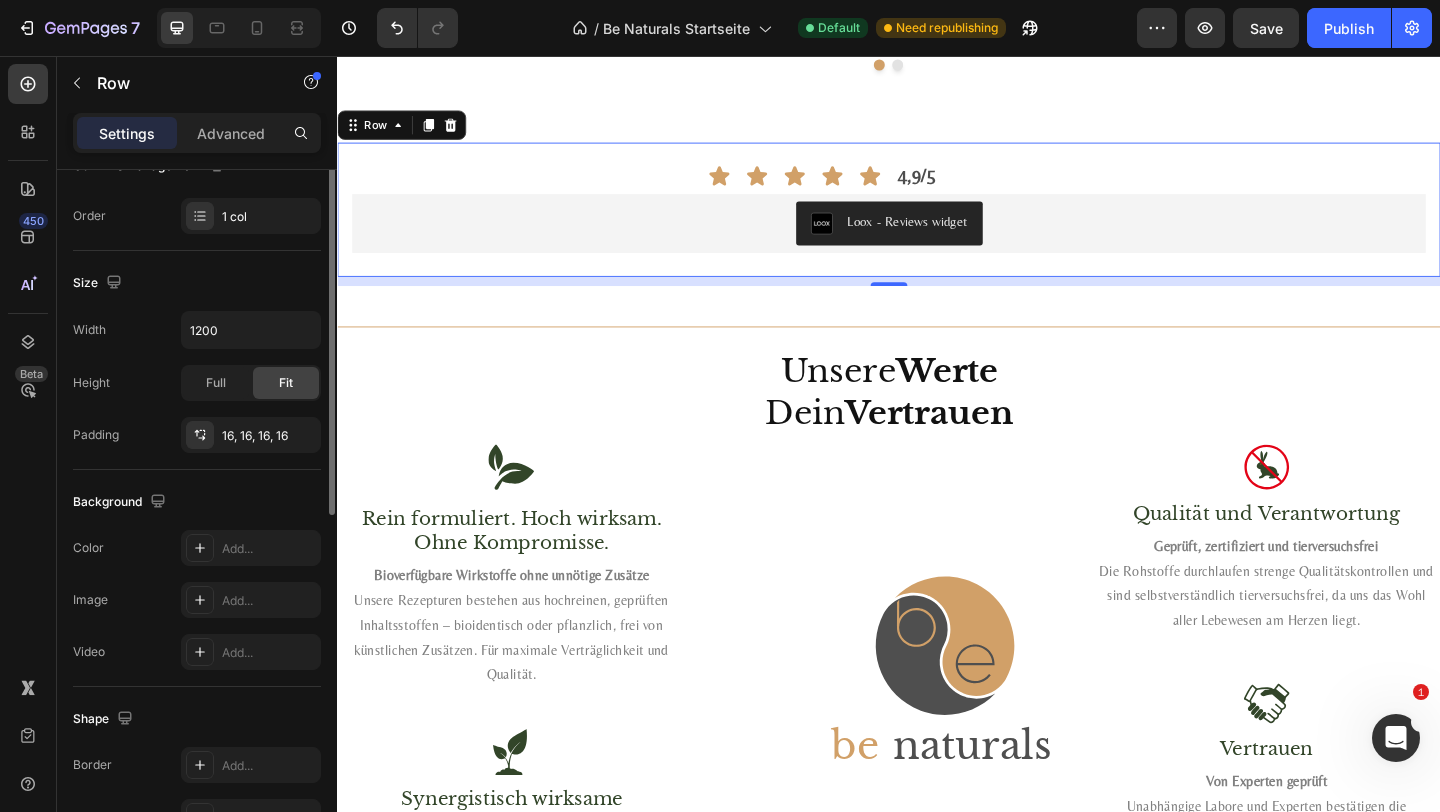 scroll, scrollTop: 0, scrollLeft: 0, axis: both 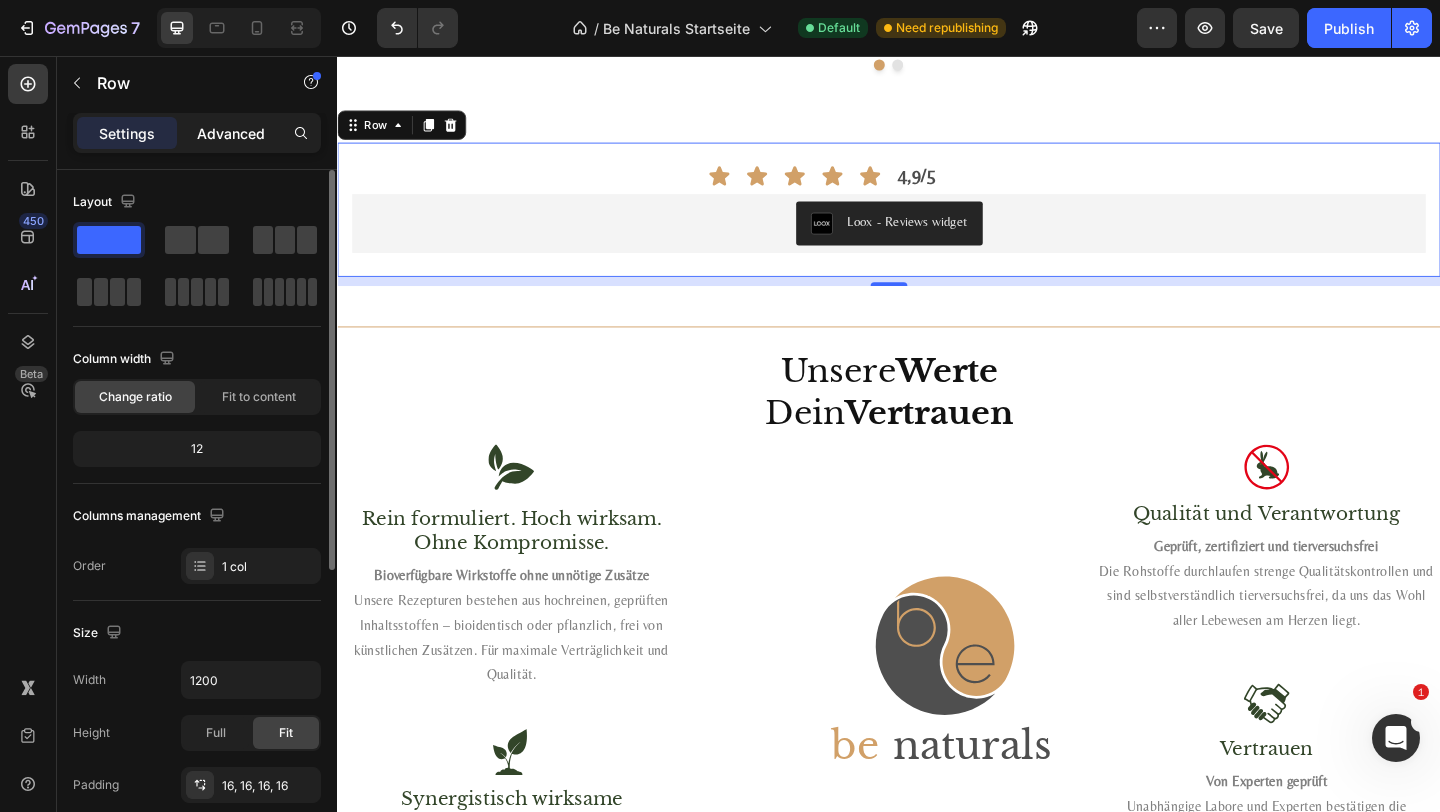 click on "Advanced" at bounding box center (231, 133) 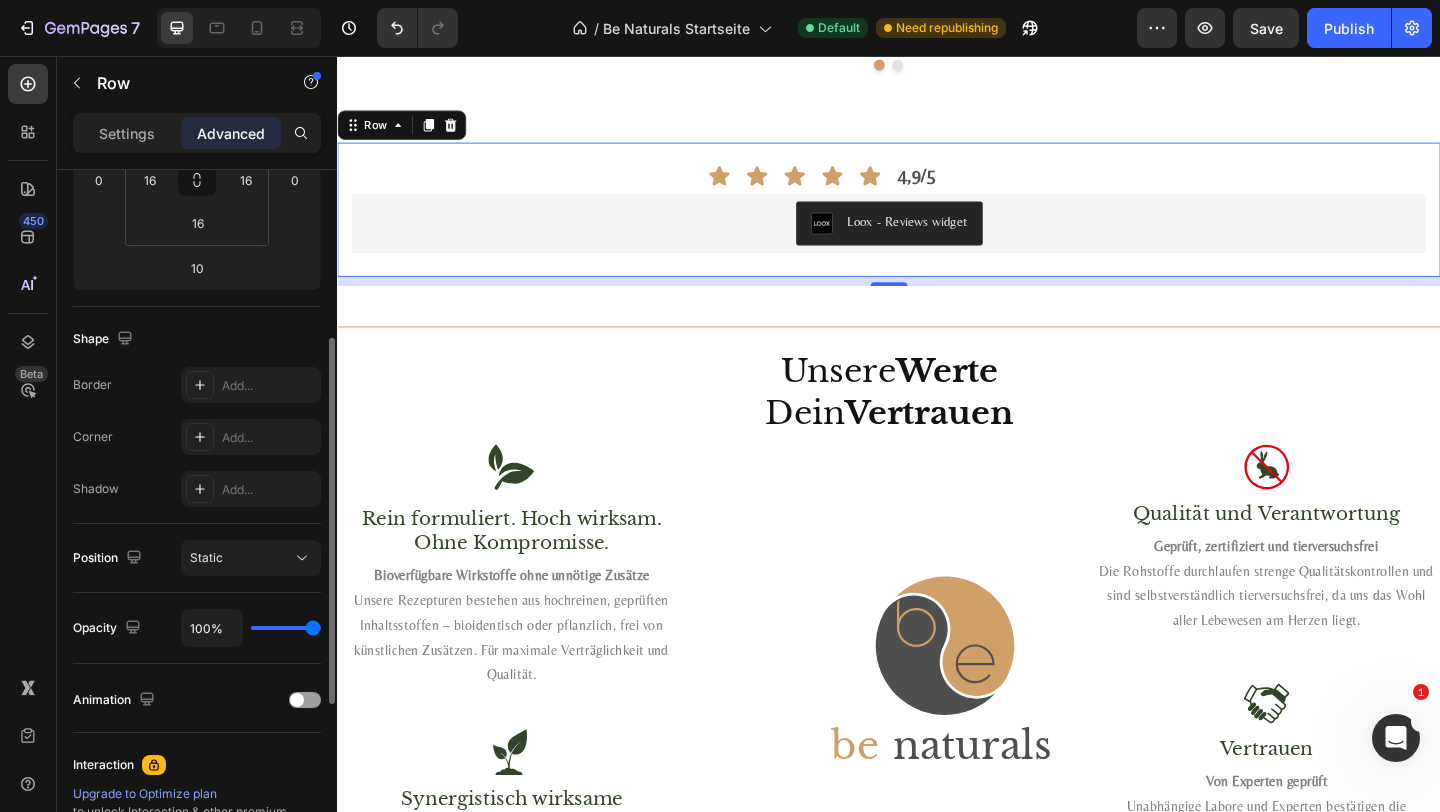 scroll, scrollTop: 336, scrollLeft: 0, axis: vertical 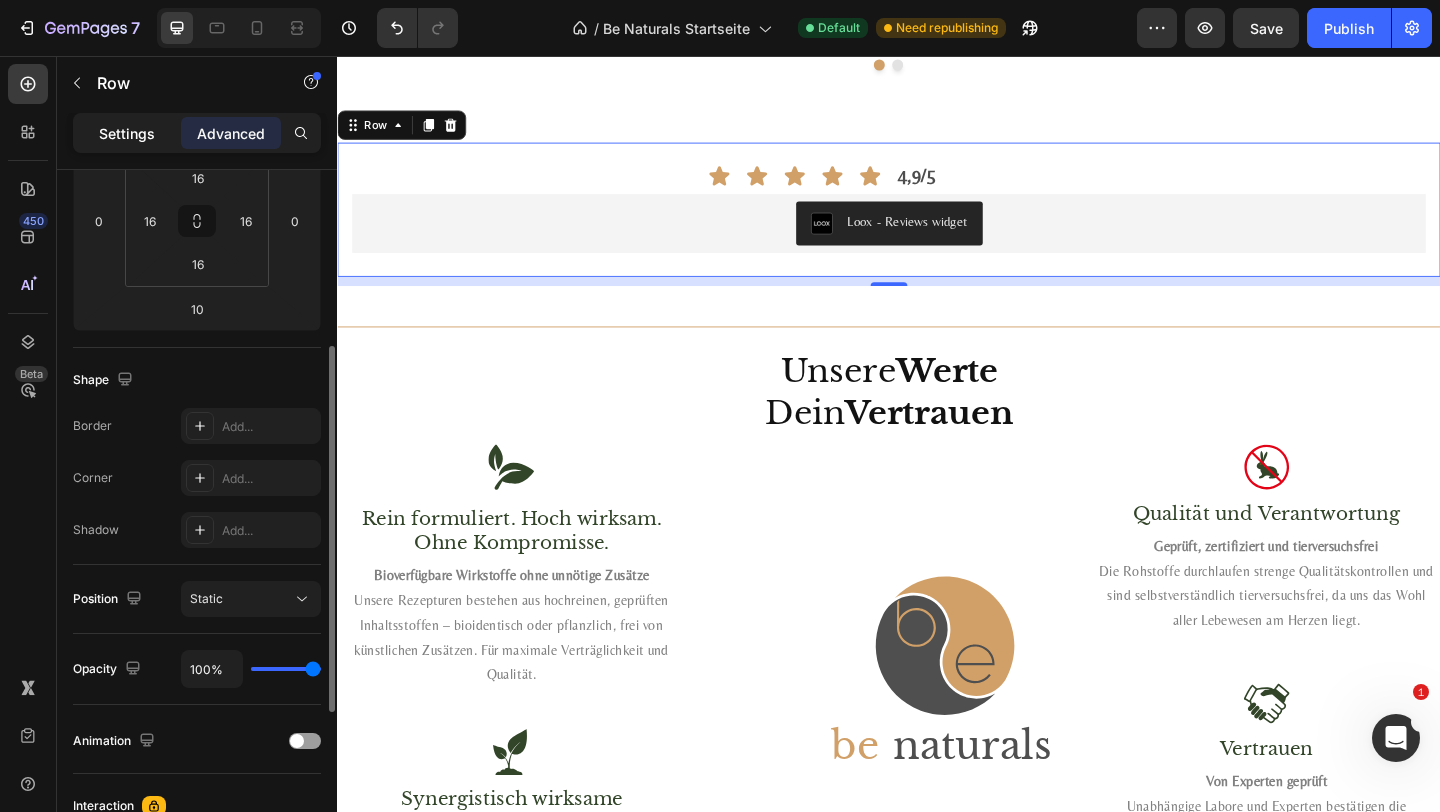 click on "Settings" at bounding box center [127, 133] 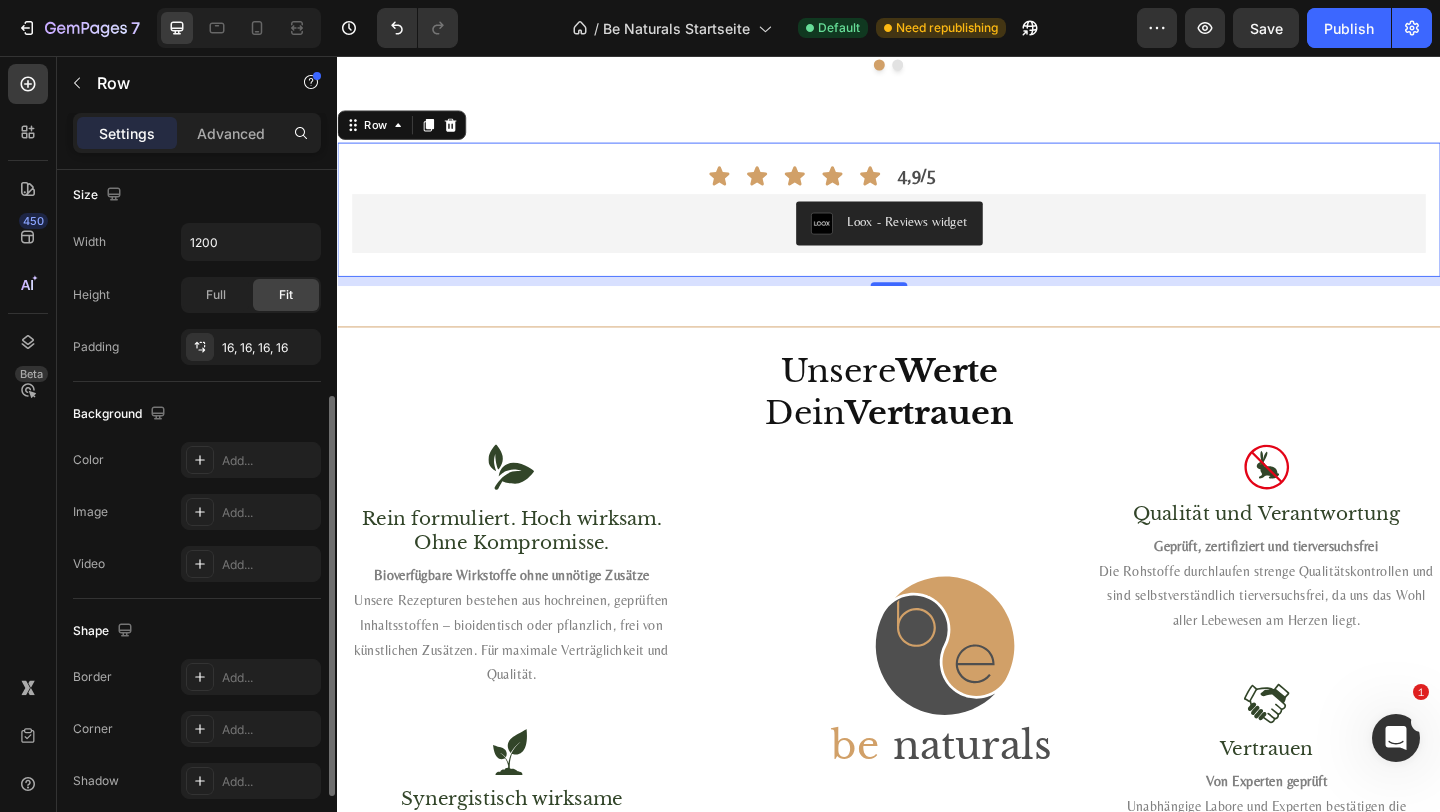 scroll, scrollTop: 451, scrollLeft: 0, axis: vertical 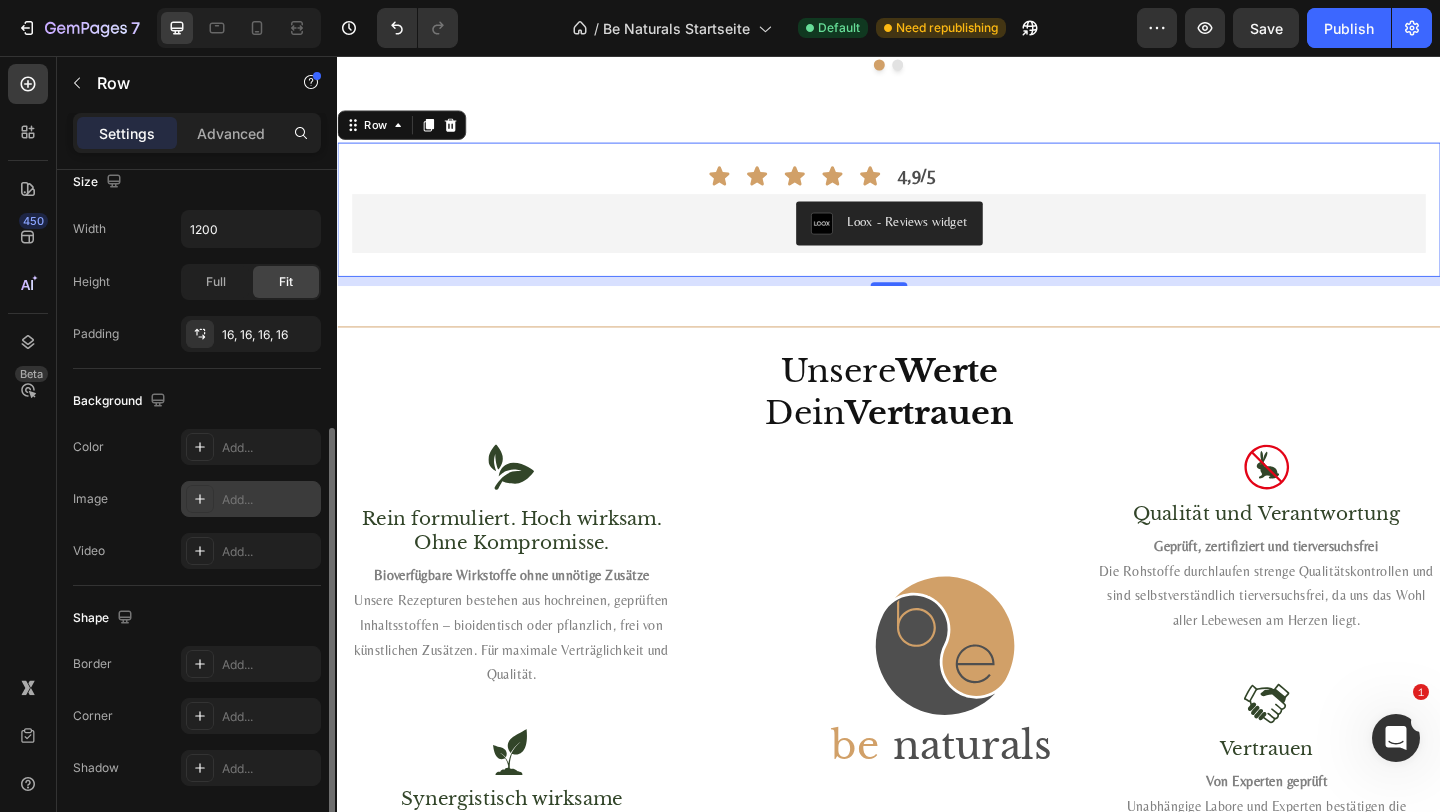 click on "Add..." at bounding box center [251, 499] 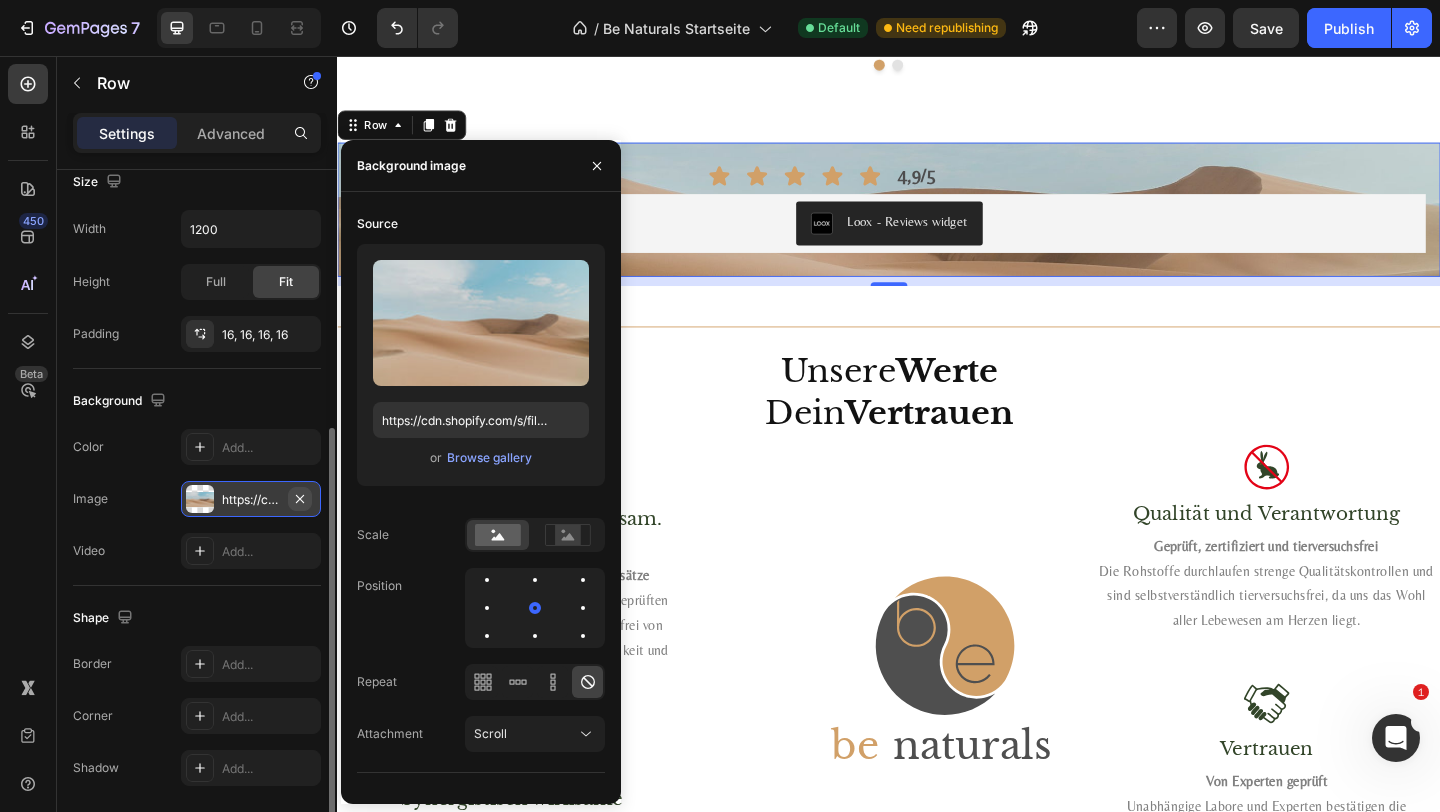 click 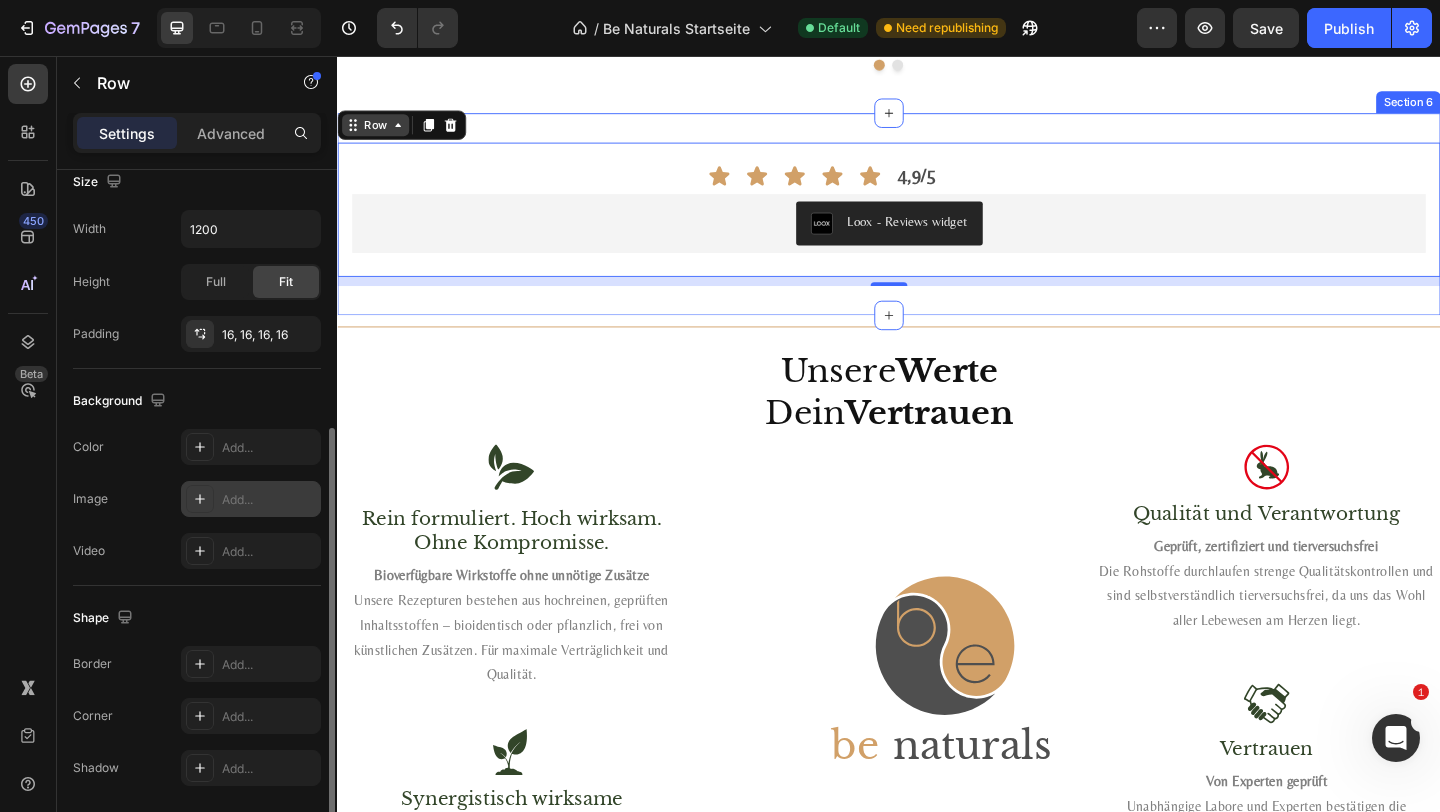 click on "Row" at bounding box center (378, 131) 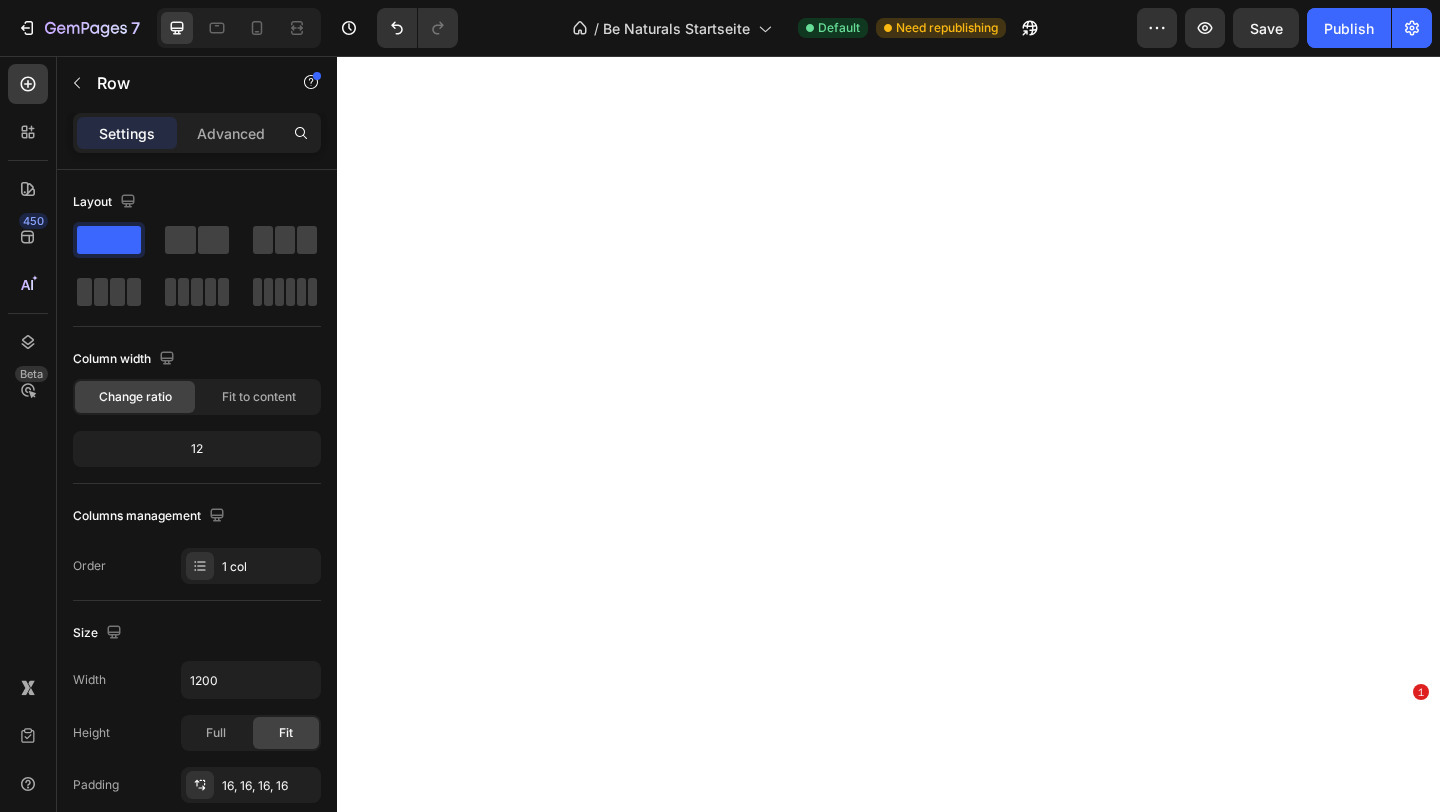 scroll, scrollTop: 0, scrollLeft: 0, axis: both 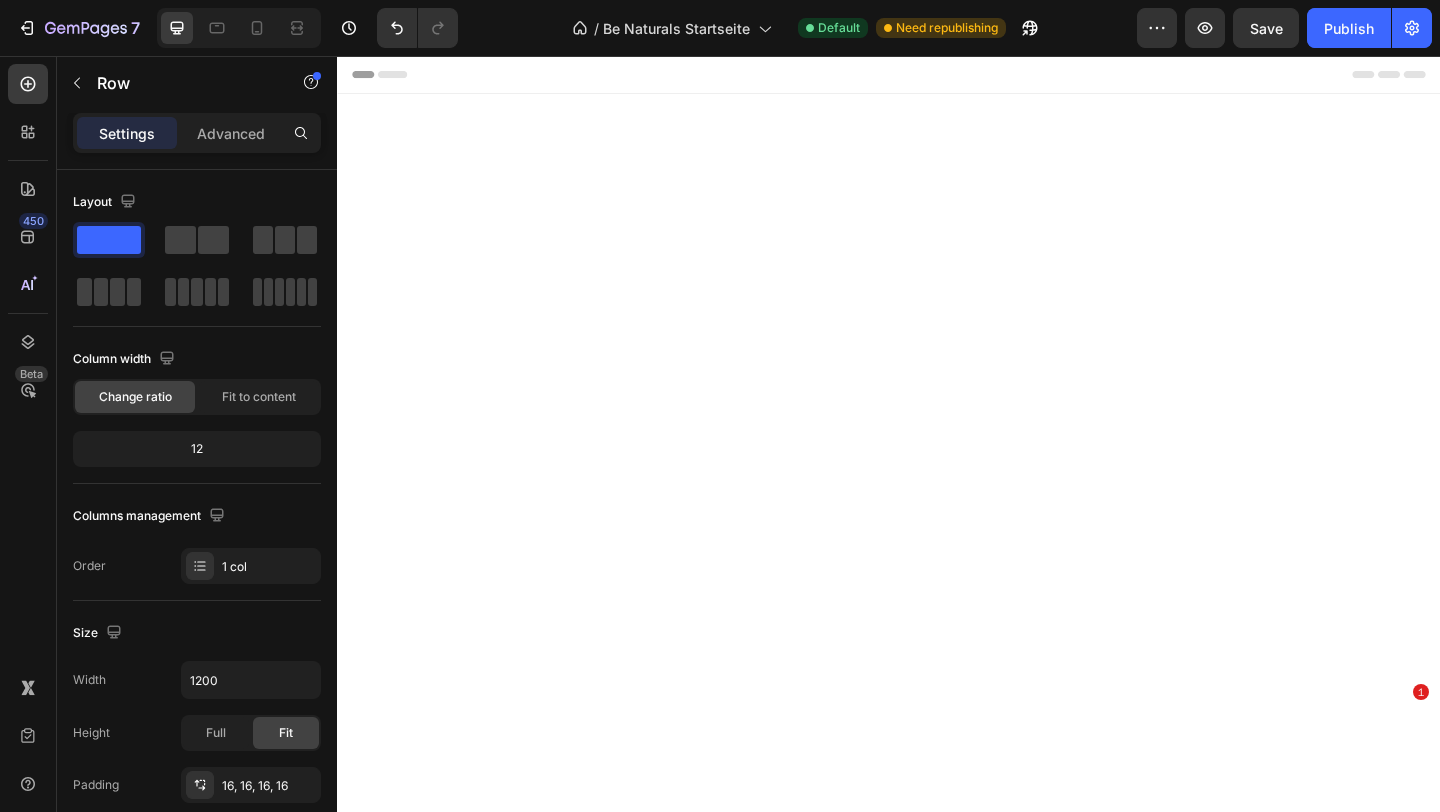 click on "Section" at bounding box center (371, 3092) 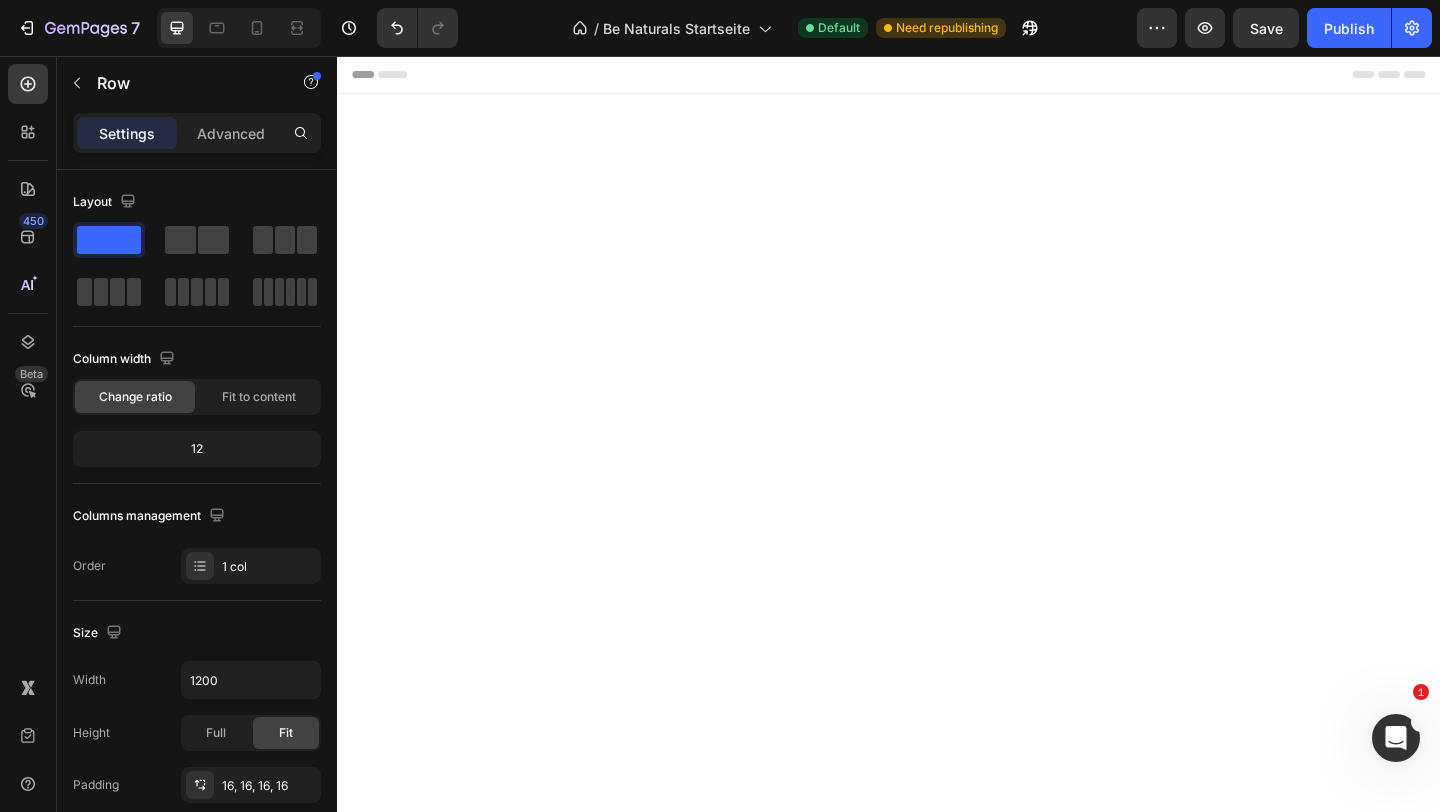 scroll, scrollTop: 0, scrollLeft: 0, axis: both 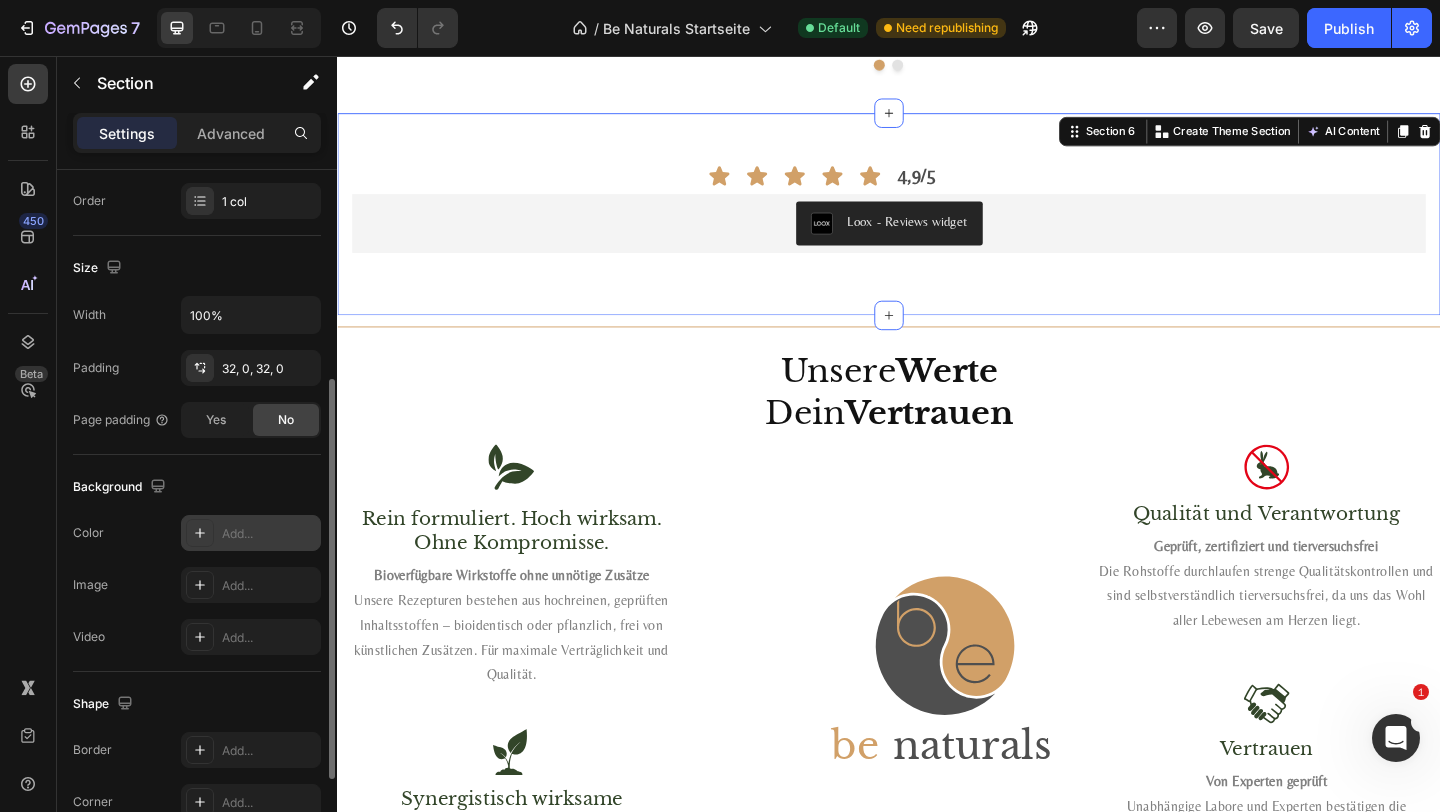 click on "Add..." at bounding box center [251, 533] 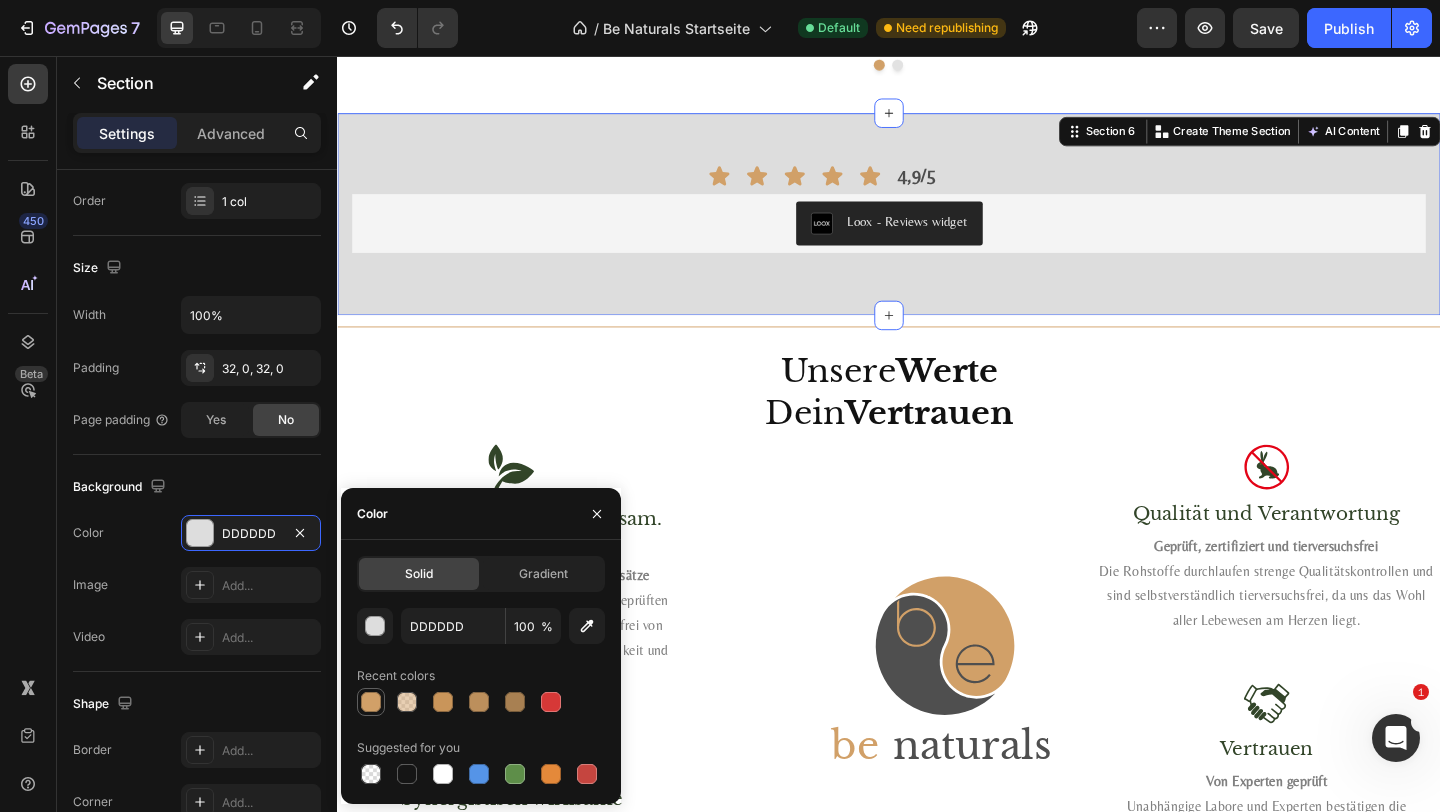 click at bounding box center [371, 702] 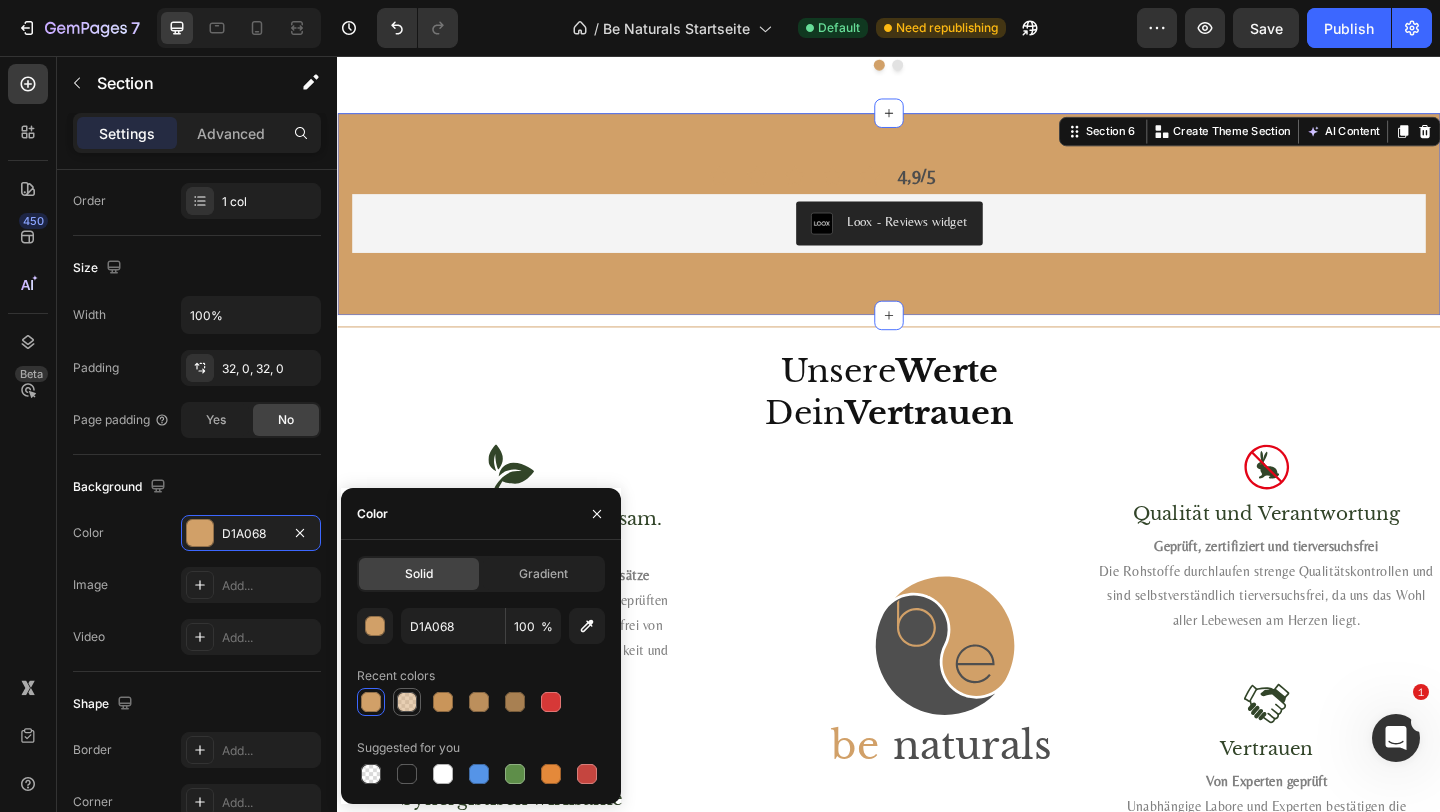 click at bounding box center (407, 702) 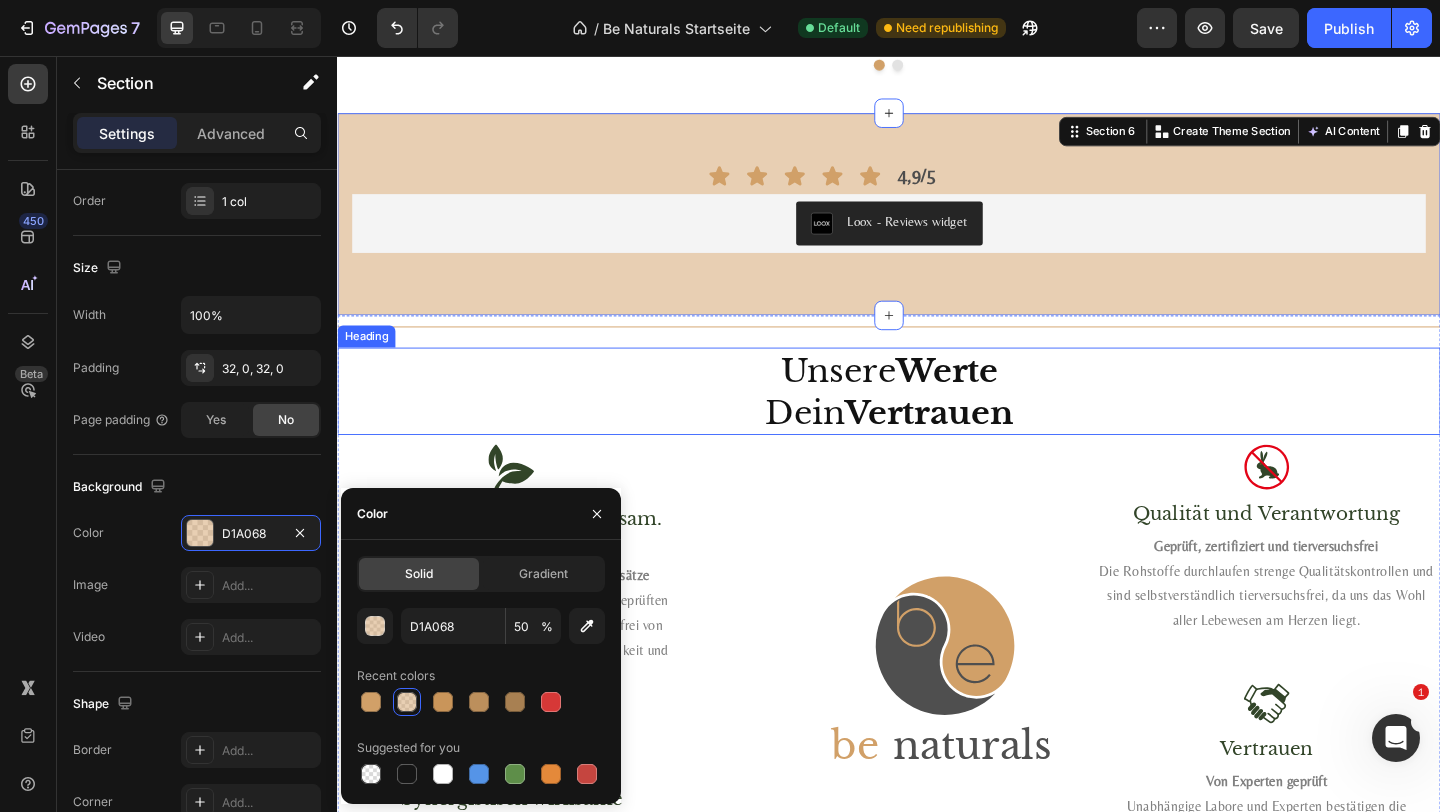 click on "Unsere  Werte Dein  Vertrauen" at bounding box center [937, 420] 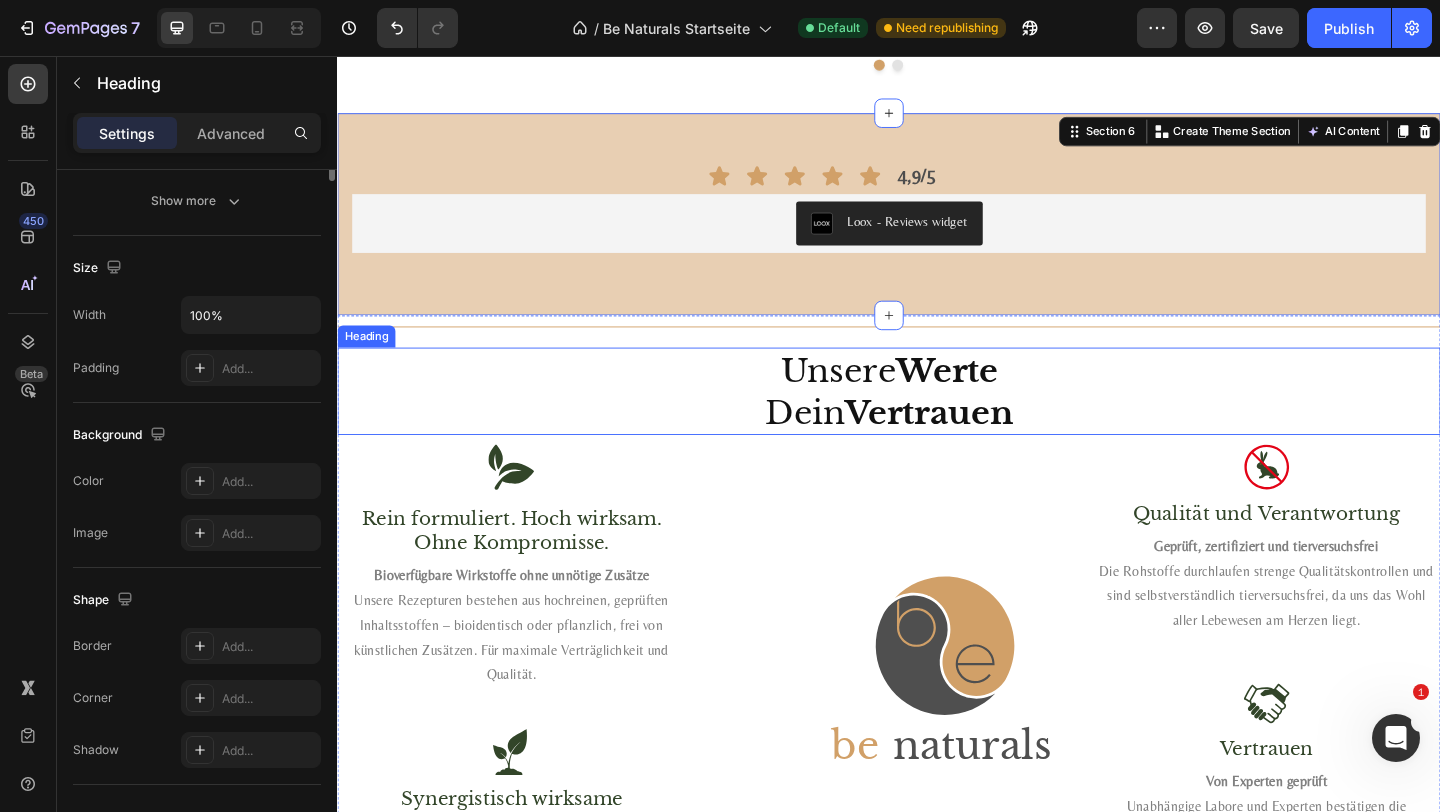 scroll, scrollTop: 0, scrollLeft: 0, axis: both 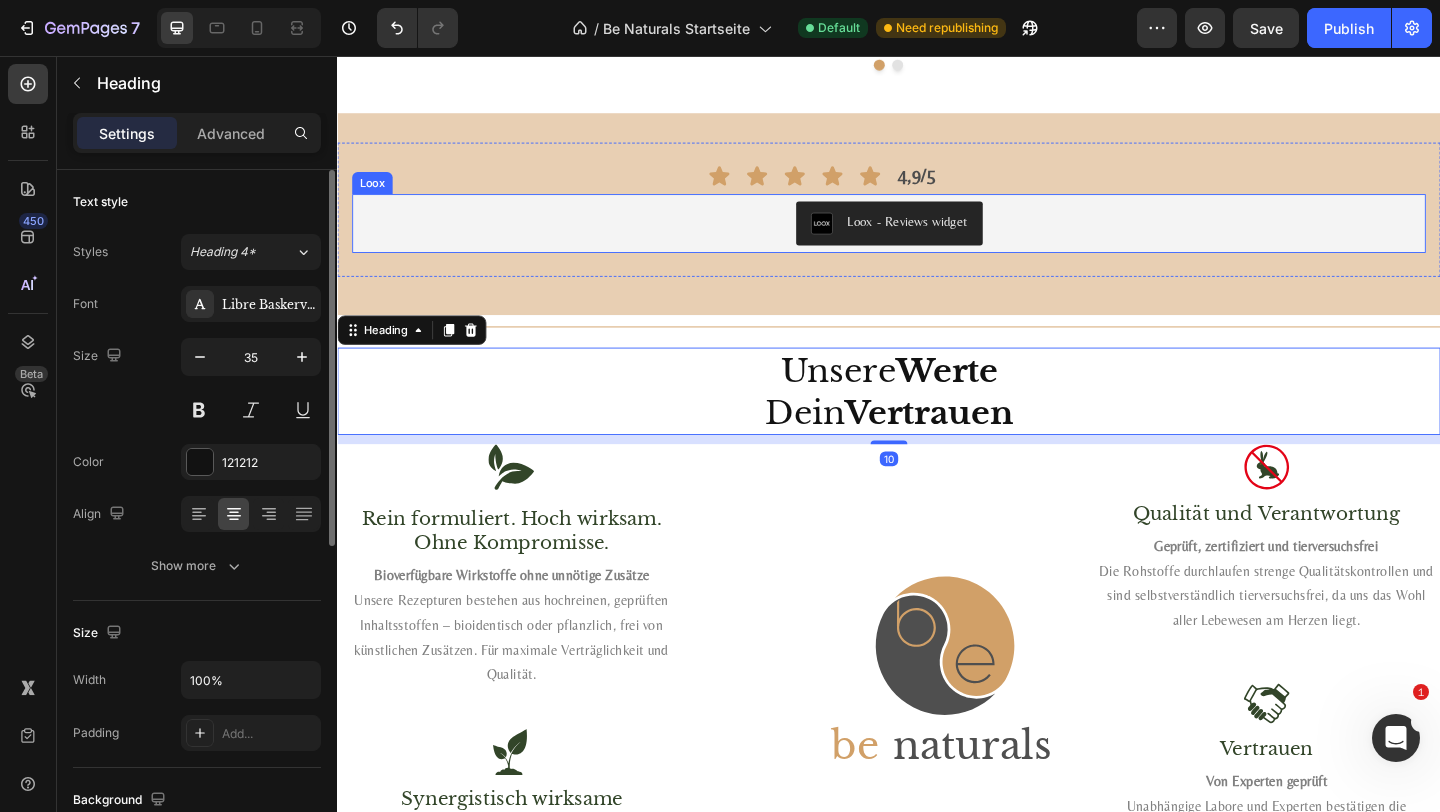 click on "Loox - Reviews widget" at bounding box center [937, 238] 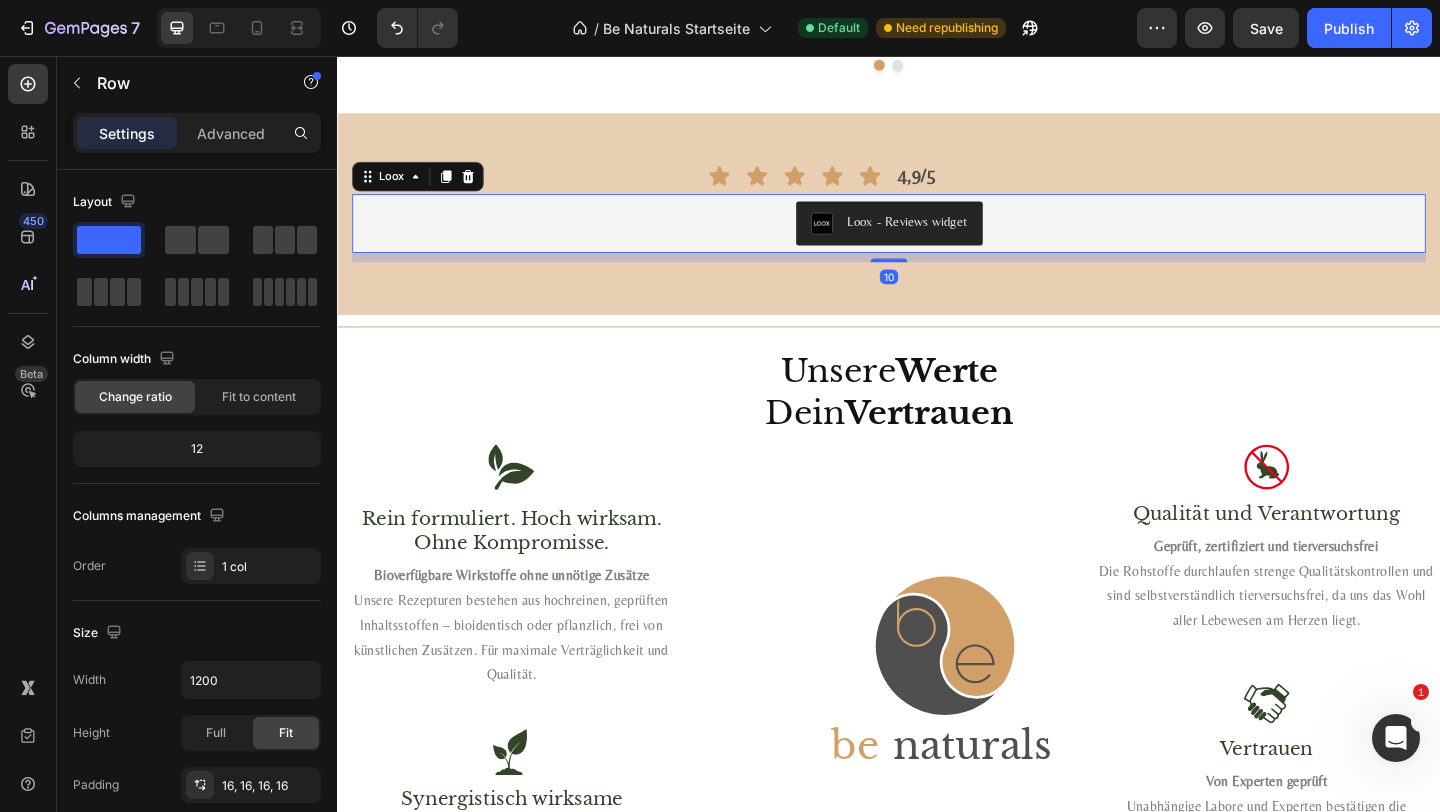 click on "Icon
Icon
Icon
Icon
Icon Row 4,9/5 Text Block Row Loox - Reviews widget Loox   10 Row" at bounding box center [937, 223] 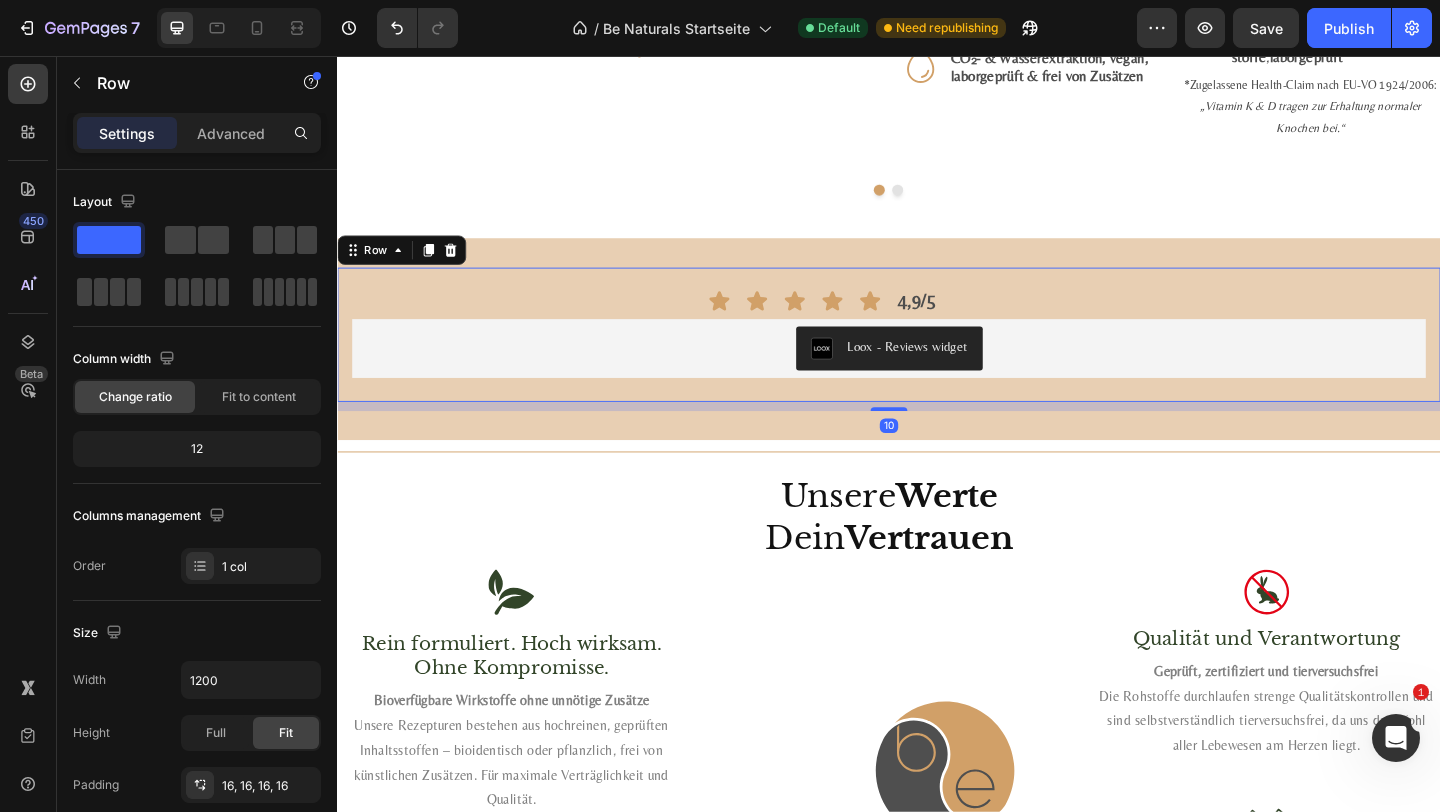 scroll, scrollTop: 2786, scrollLeft: 0, axis: vertical 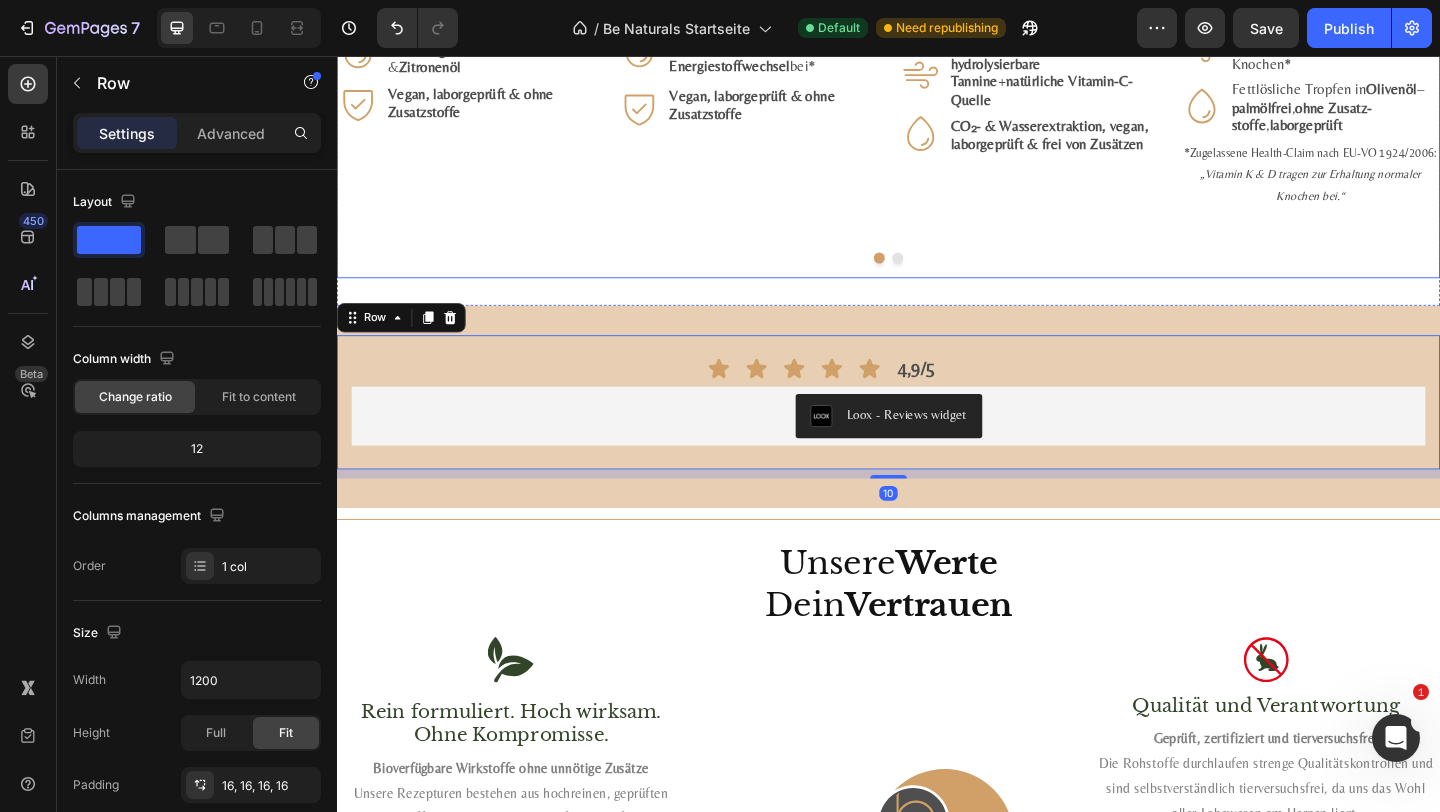 click on "#2 Bestseller Product Badge Product Images Mumijo MG Komplex Product Title Loox - Rating widget Loox Himalaya-Shilajit + Meeres­magnesium + 13 Pflanzen­vitamine Text Block €39,99 Product Price Product Price 1.606,79€ / 1kg Text Block Row Kaufen Add to Cart
Icon 200 mg Himalaya-Shilajit reich an Fulvin­säuren Text Block Row
Icon 76 % NRV Magnesium – trägt zu  normaler Muskel­funktion & Energie­stoff­wechsel  bei* Text Block Row
Icon Vegan, labor­geprüft & ohne Zusatz­stoffe Text Block Row Row Product" at bounding box center [784, -196] 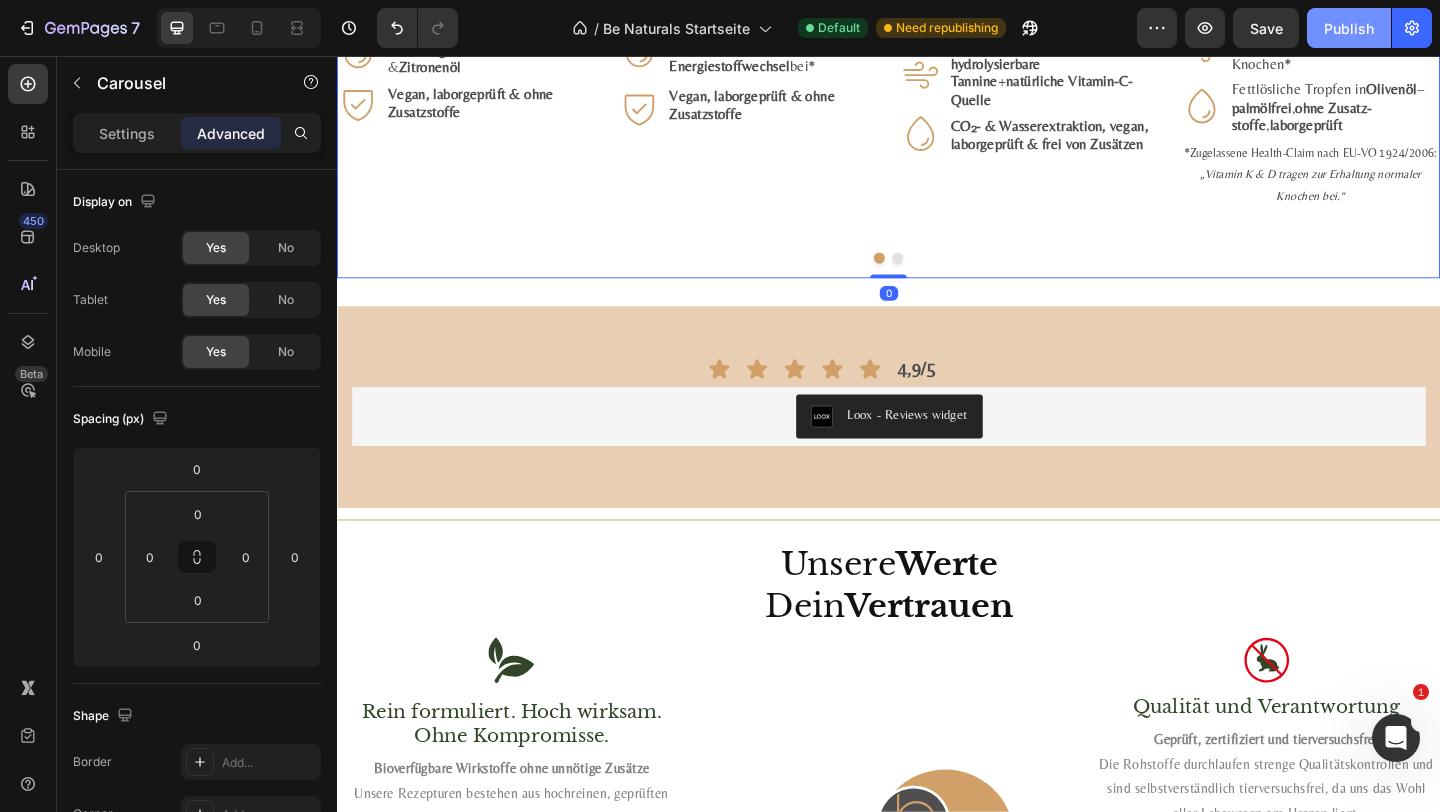 click on "Publish" at bounding box center [1349, 28] 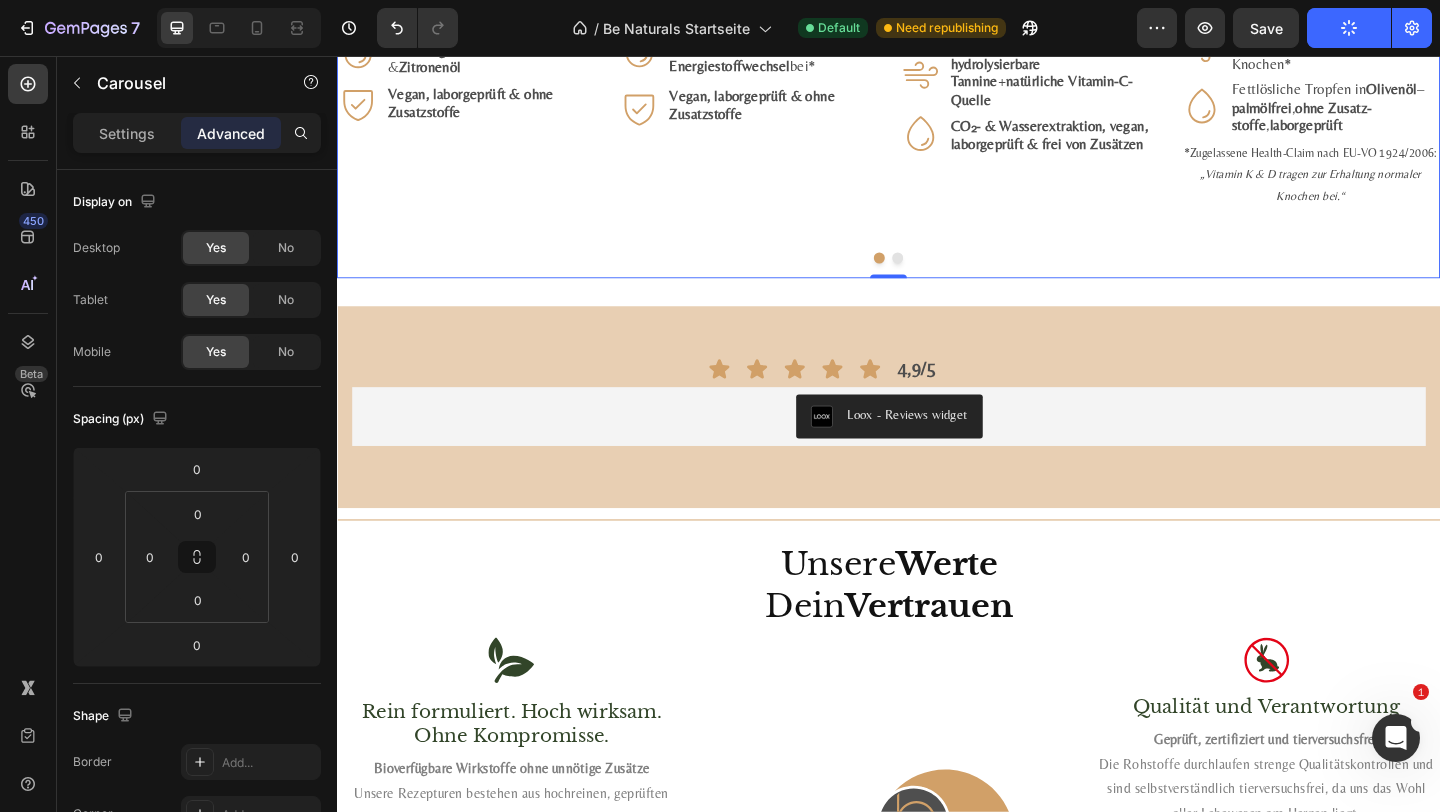 click at bounding box center [239, 28] 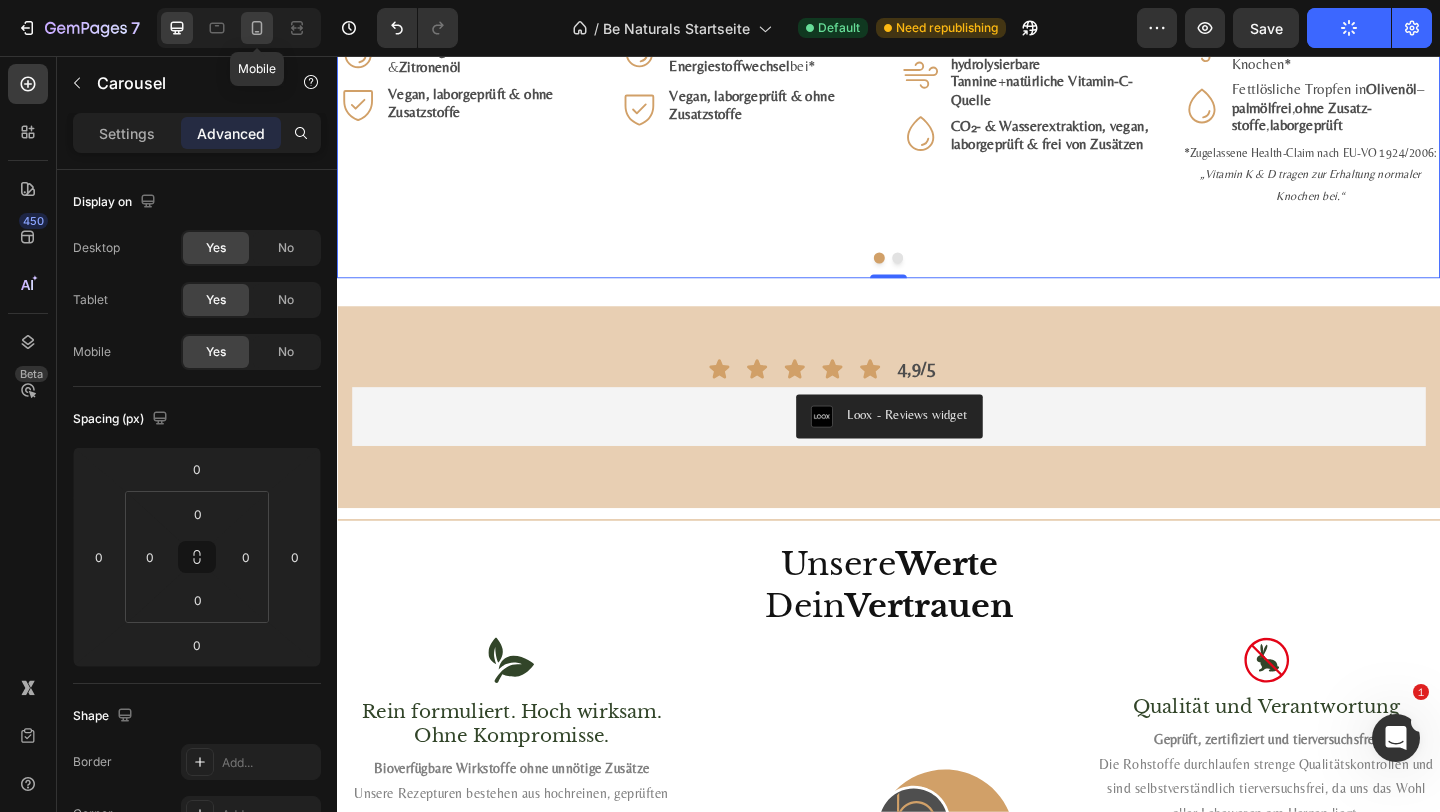 click 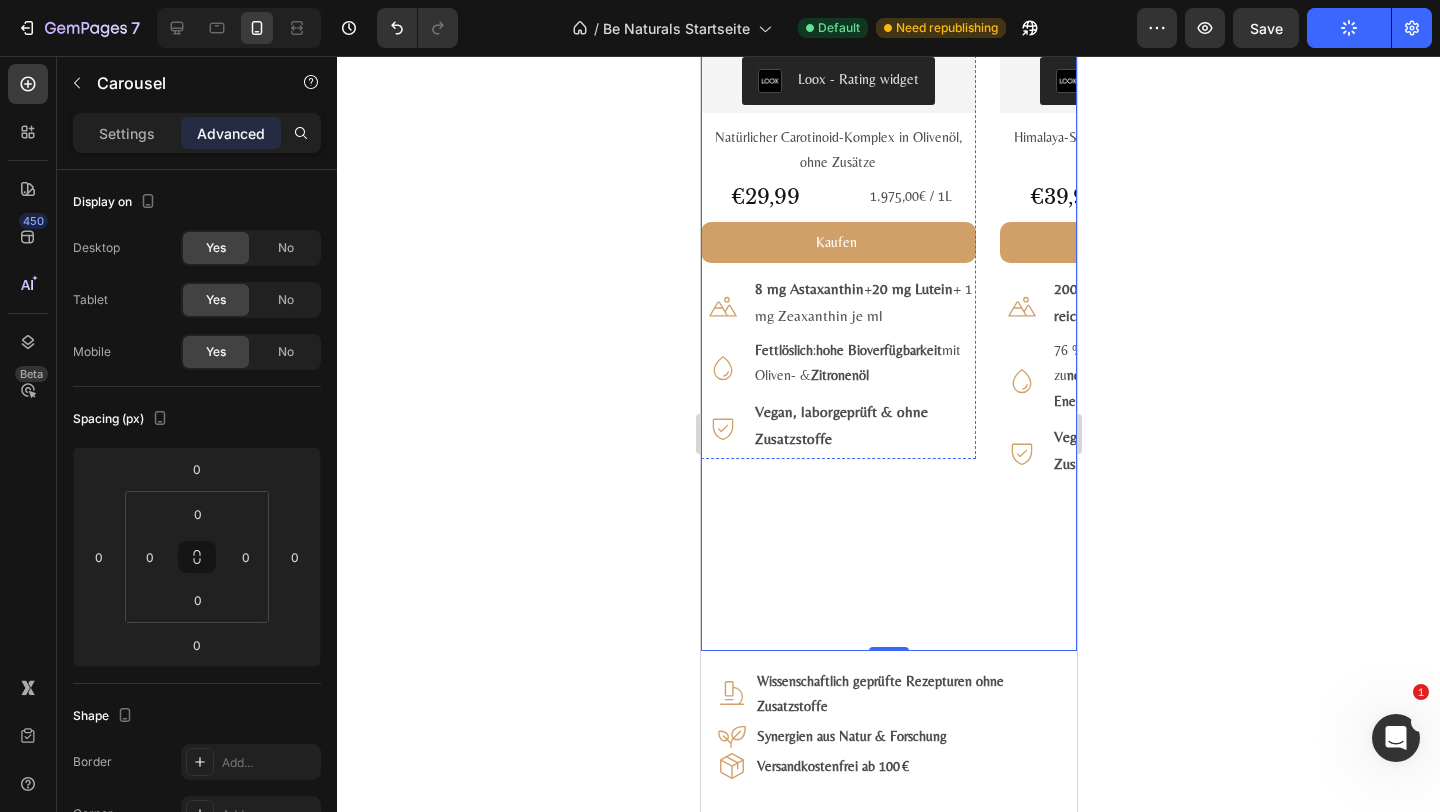 scroll, scrollTop: 3146, scrollLeft: 0, axis: vertical 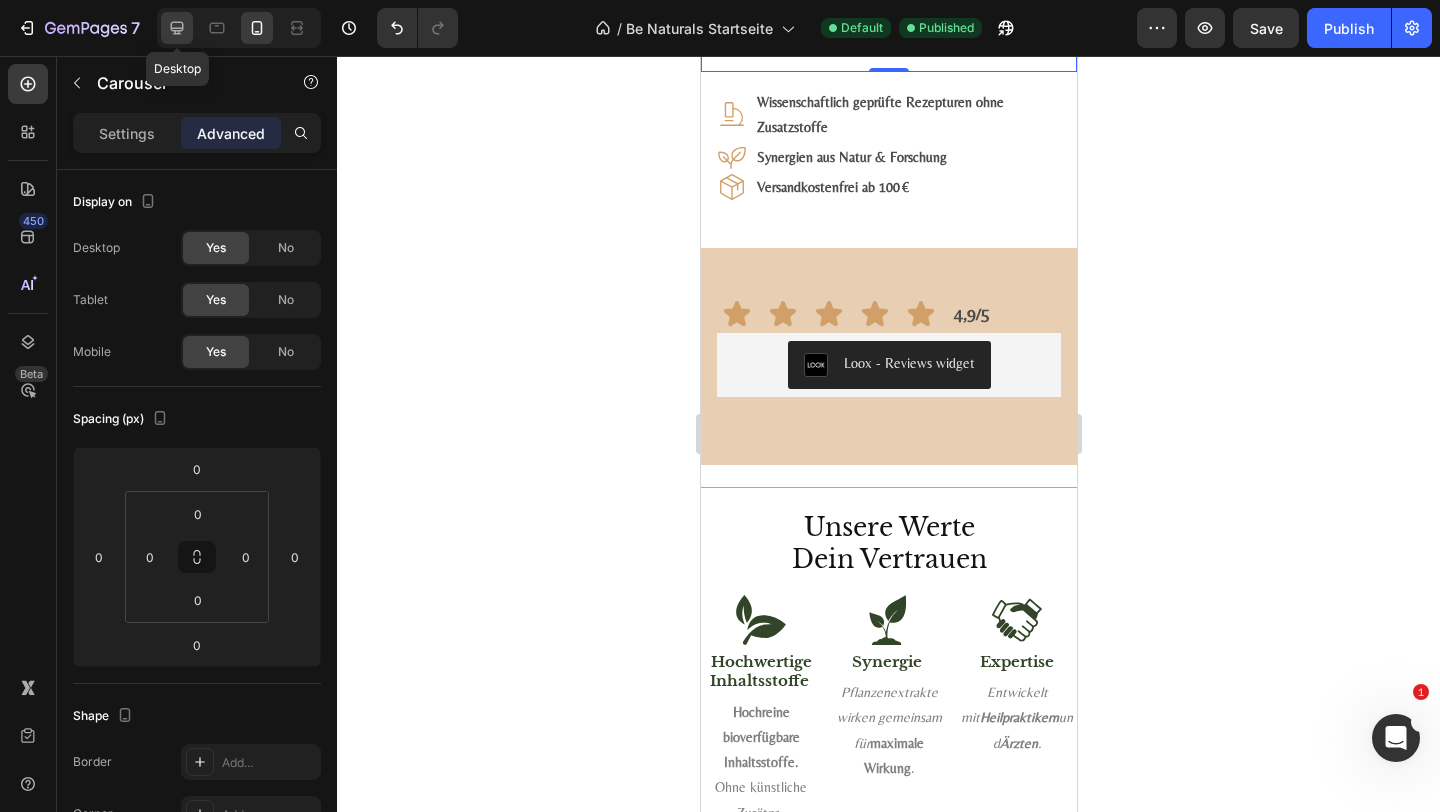 click 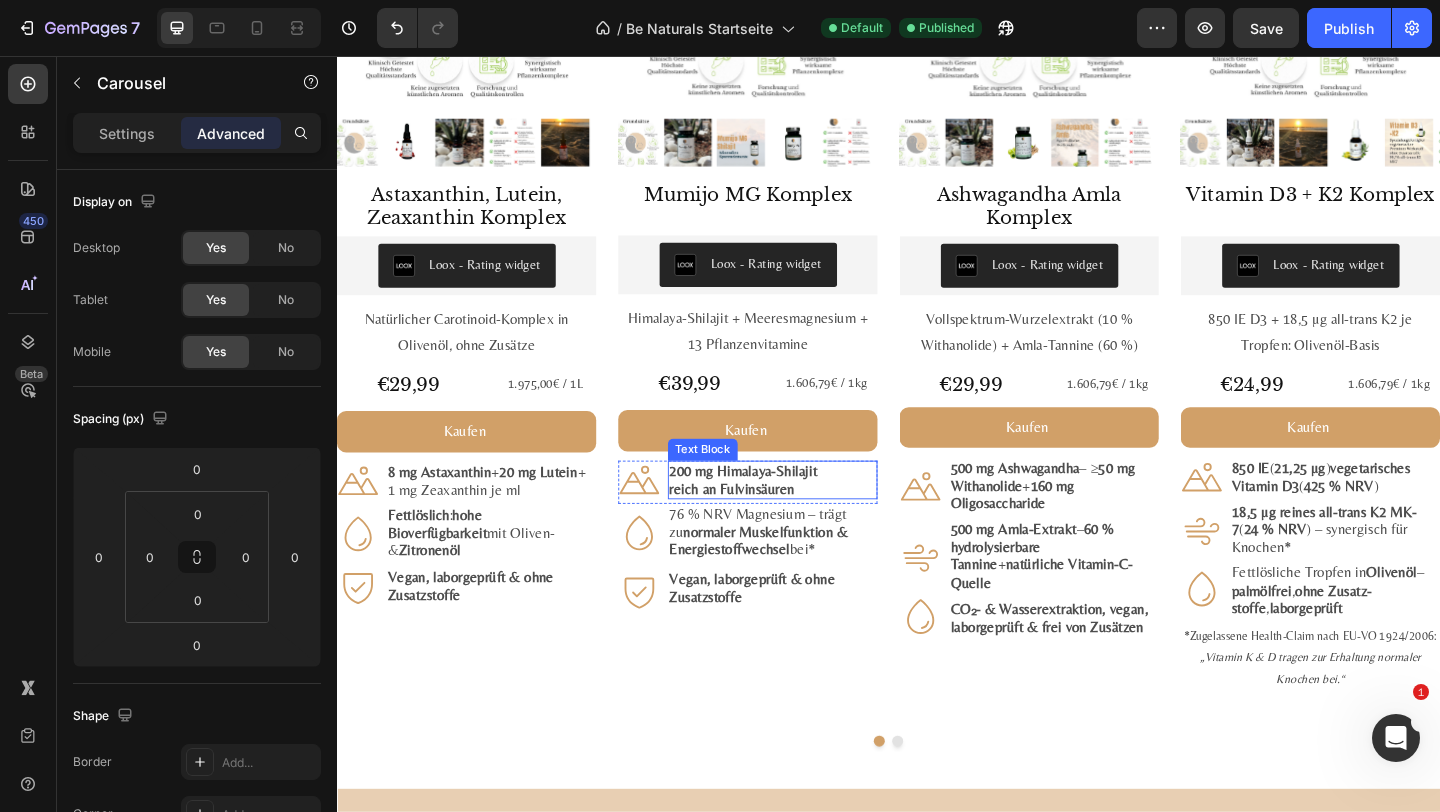 scroll, scrollTop: 2798, scrollLeft: 0, axis: vertical 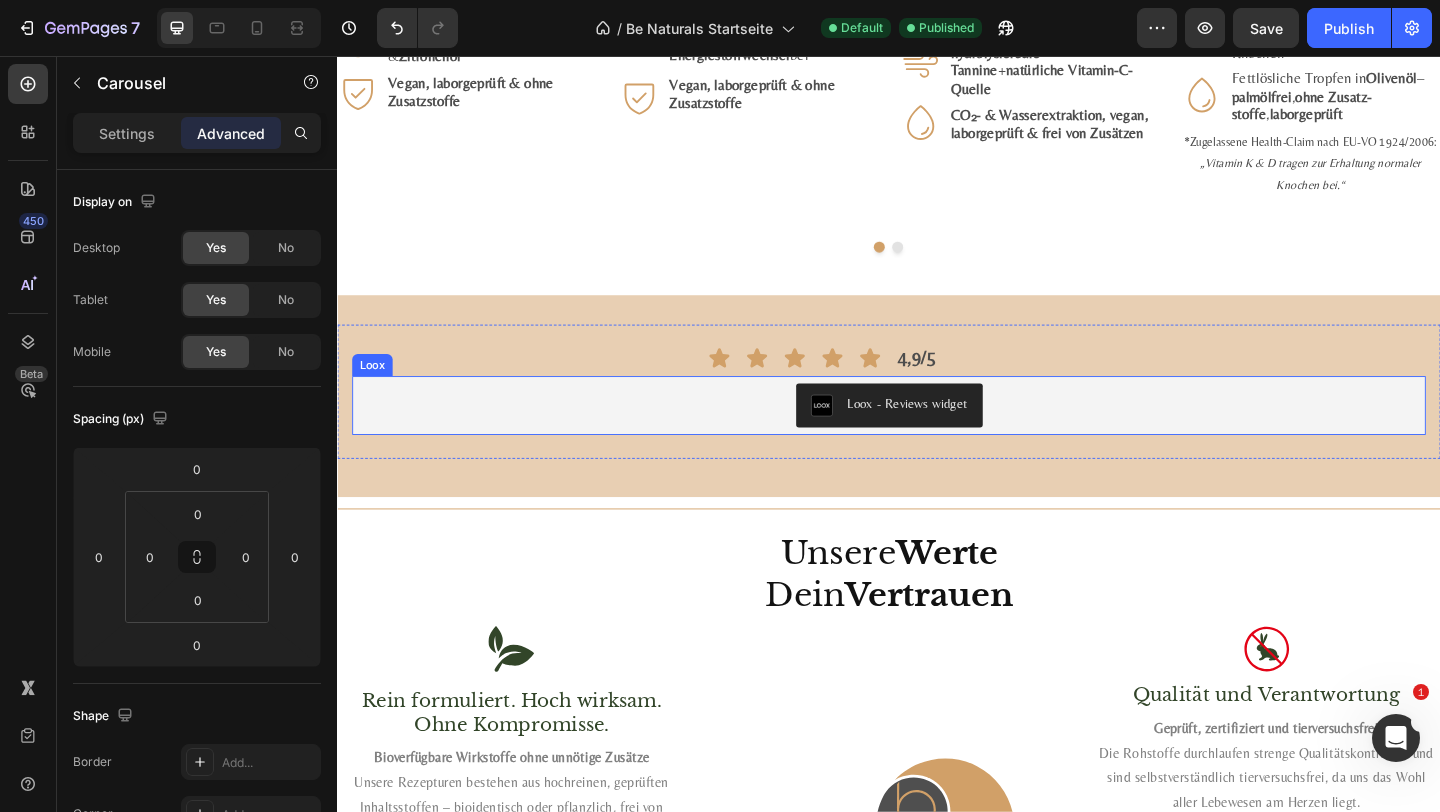 click on "Icon
Icon
Icon
Icon
Icon Row 4,9/5 Text Block Row Loox - Reviews widget Loox Row" at bounding box center [937, 421] 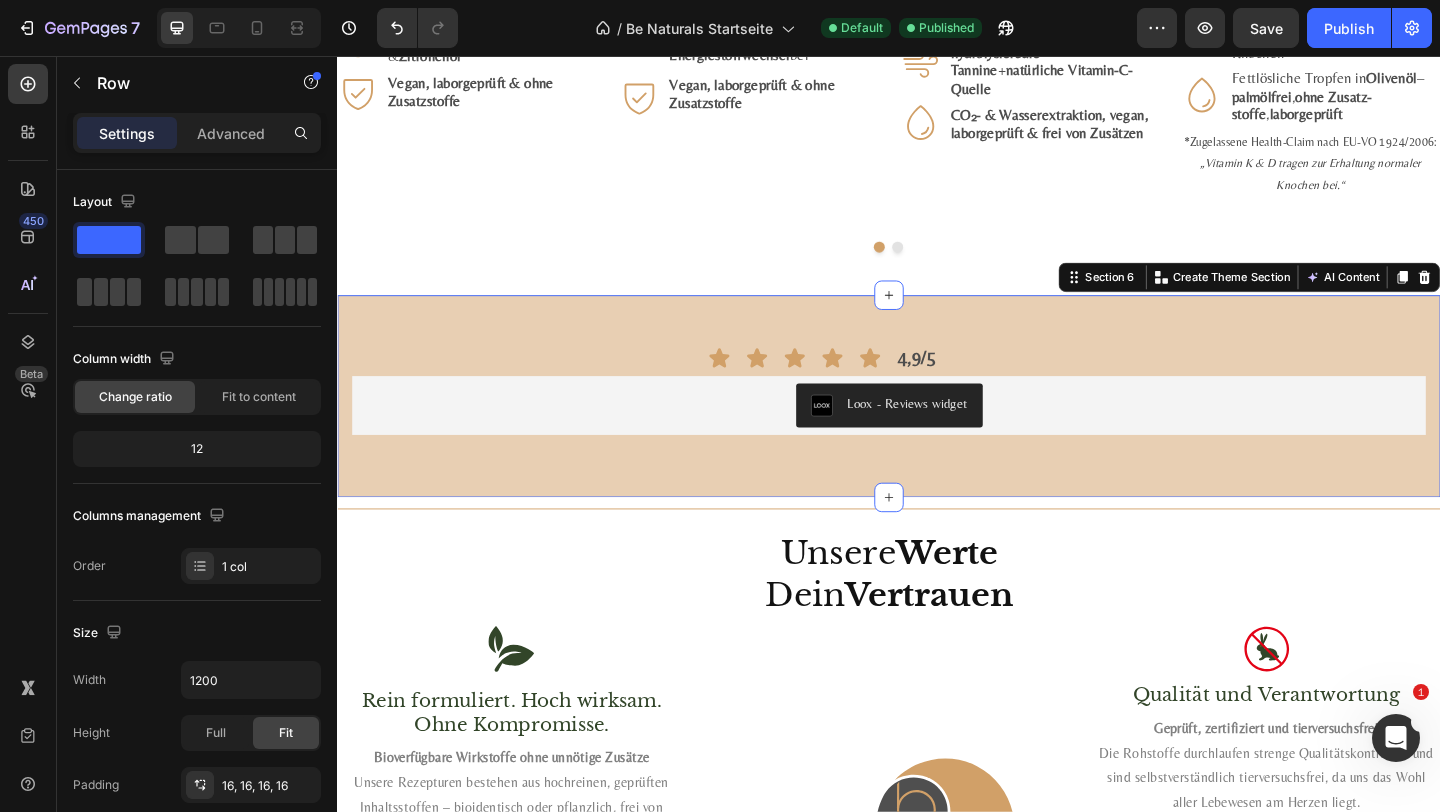 click on "Icon
Icon
Icon
Icon
Icon Row 4,9/5 Text Block Row Loox - Reviews widget Loox Row Section 6   Create Theme Section AI Content Write with GemAI What would you like to describe here? Tone and Voice Persuasive Product Astaxanthin + Vitamin E Komplex Show more Generate" at bounding box center [937, 426] 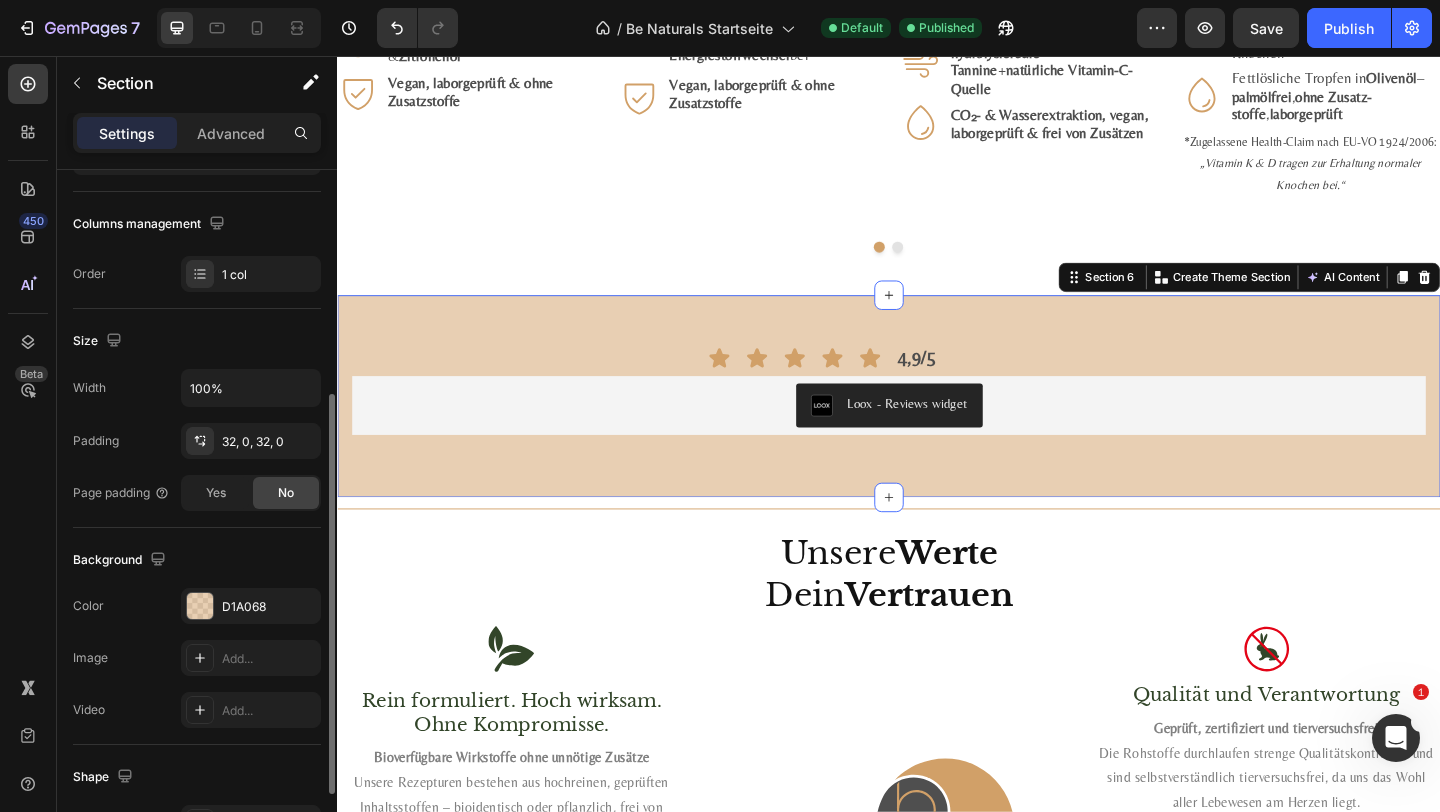 scroll, scrollTop: 521, scrollLeft: 0, axis: vertical 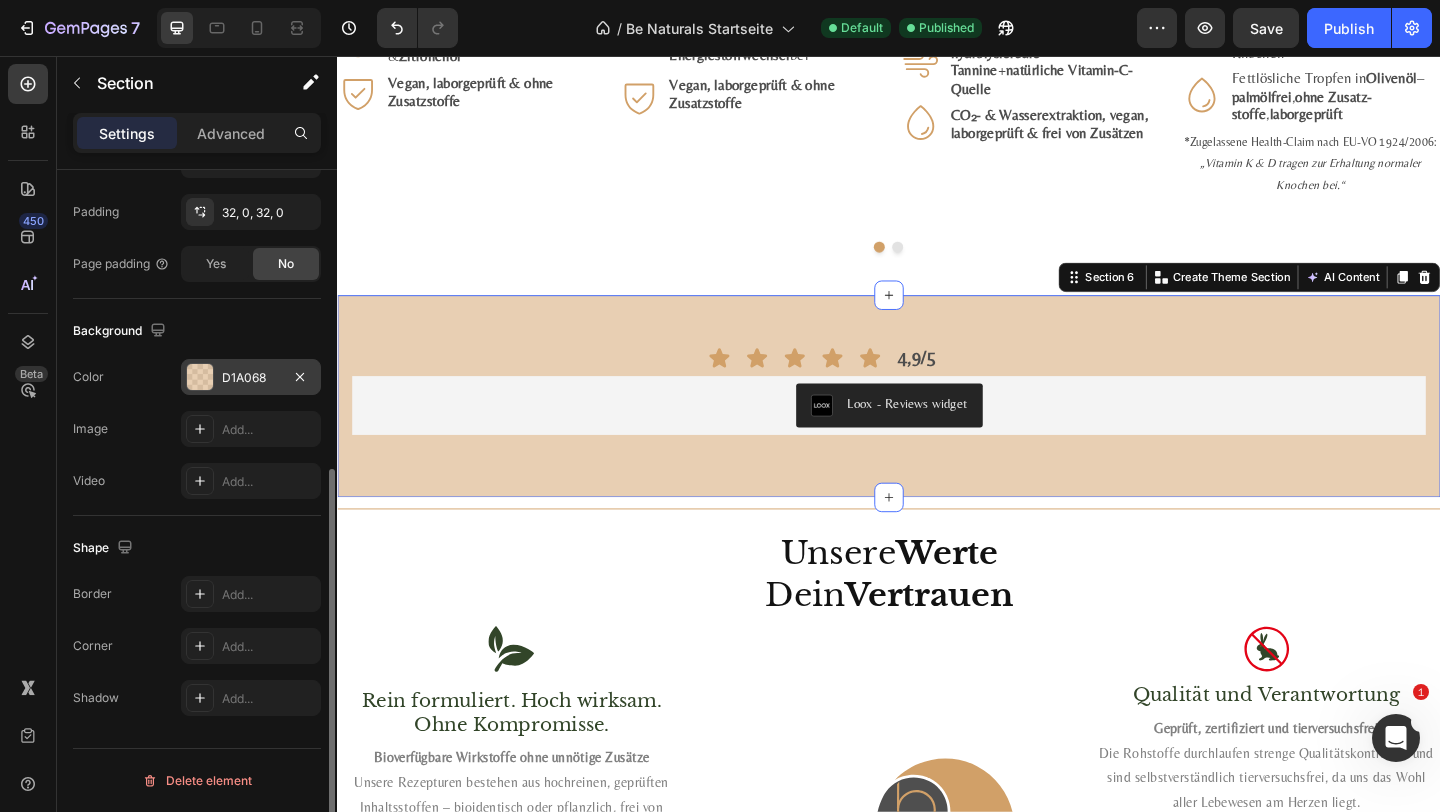 click on "D1A068" at bounding box center (251, 378) 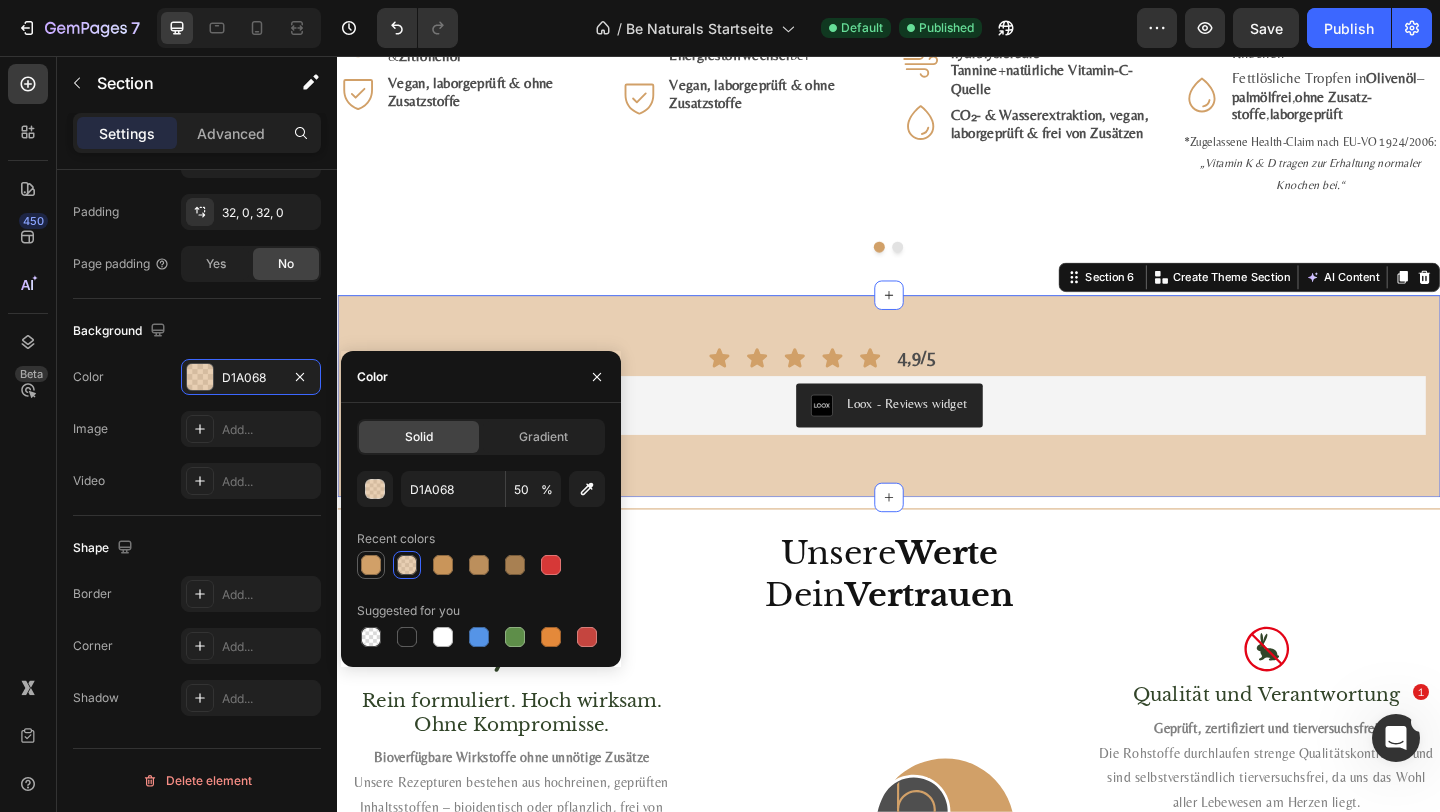 click at bounding box center (371, 565) 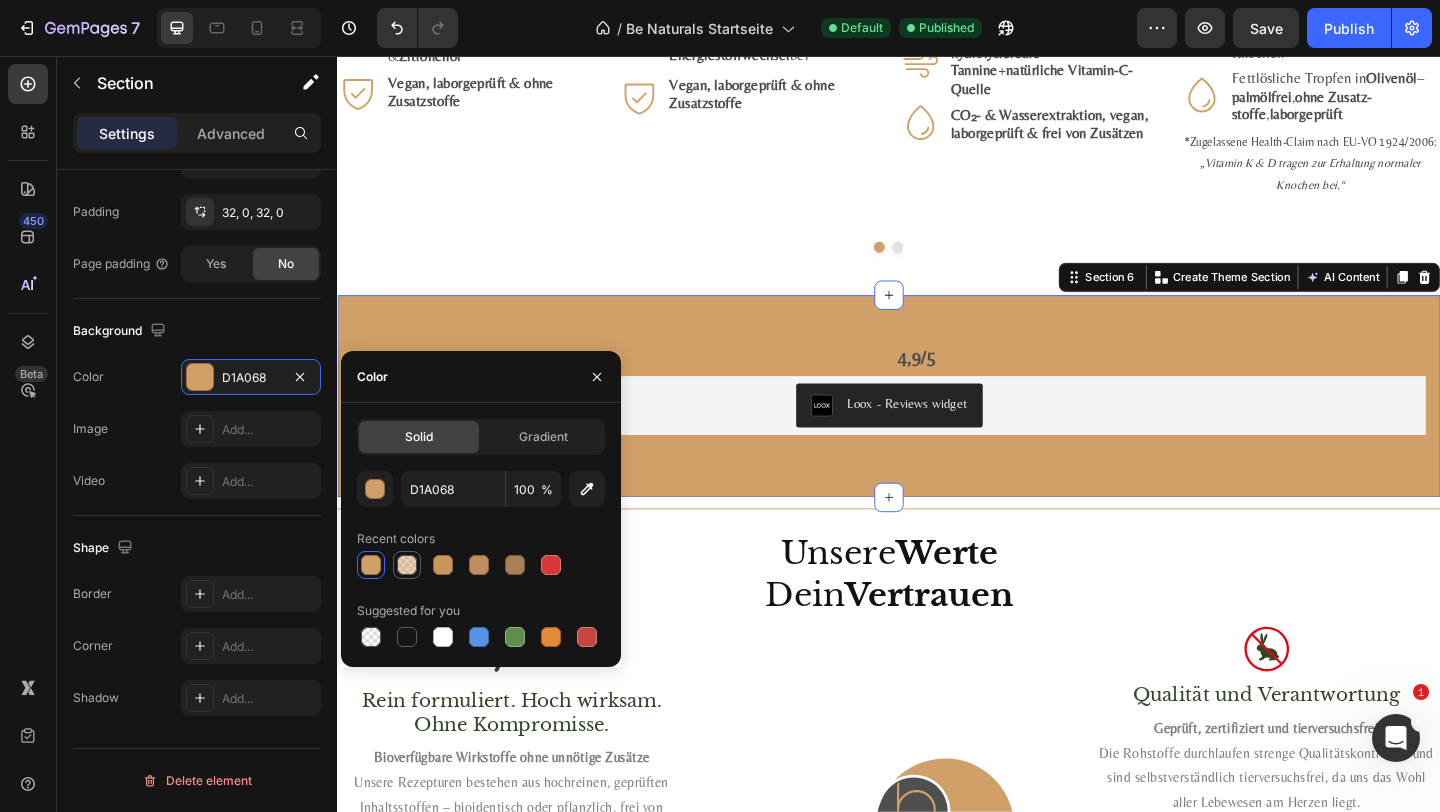 click at bounding box center [407, 565] 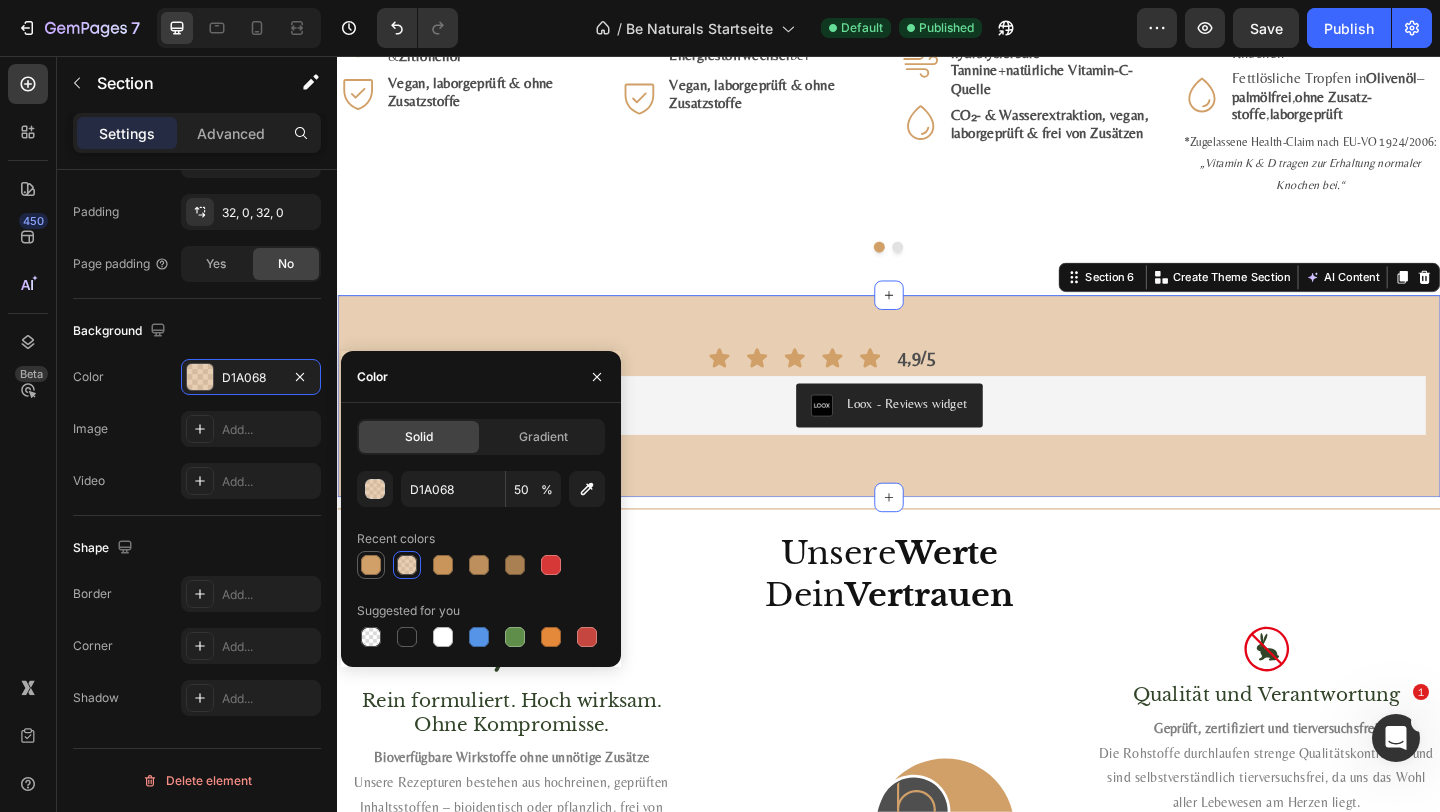 click at bounding box center [371, 565] 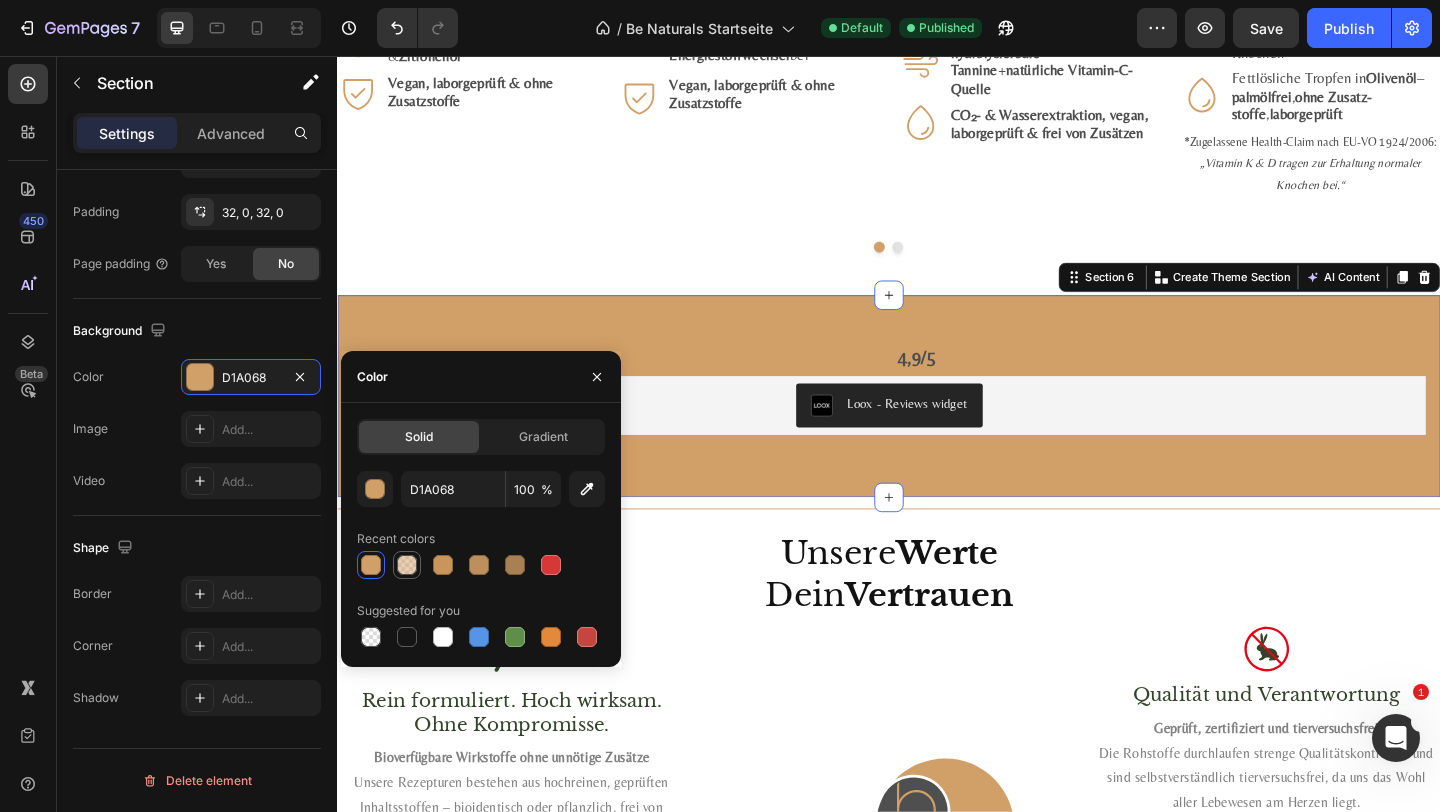 click at bounding box center [407, 565] 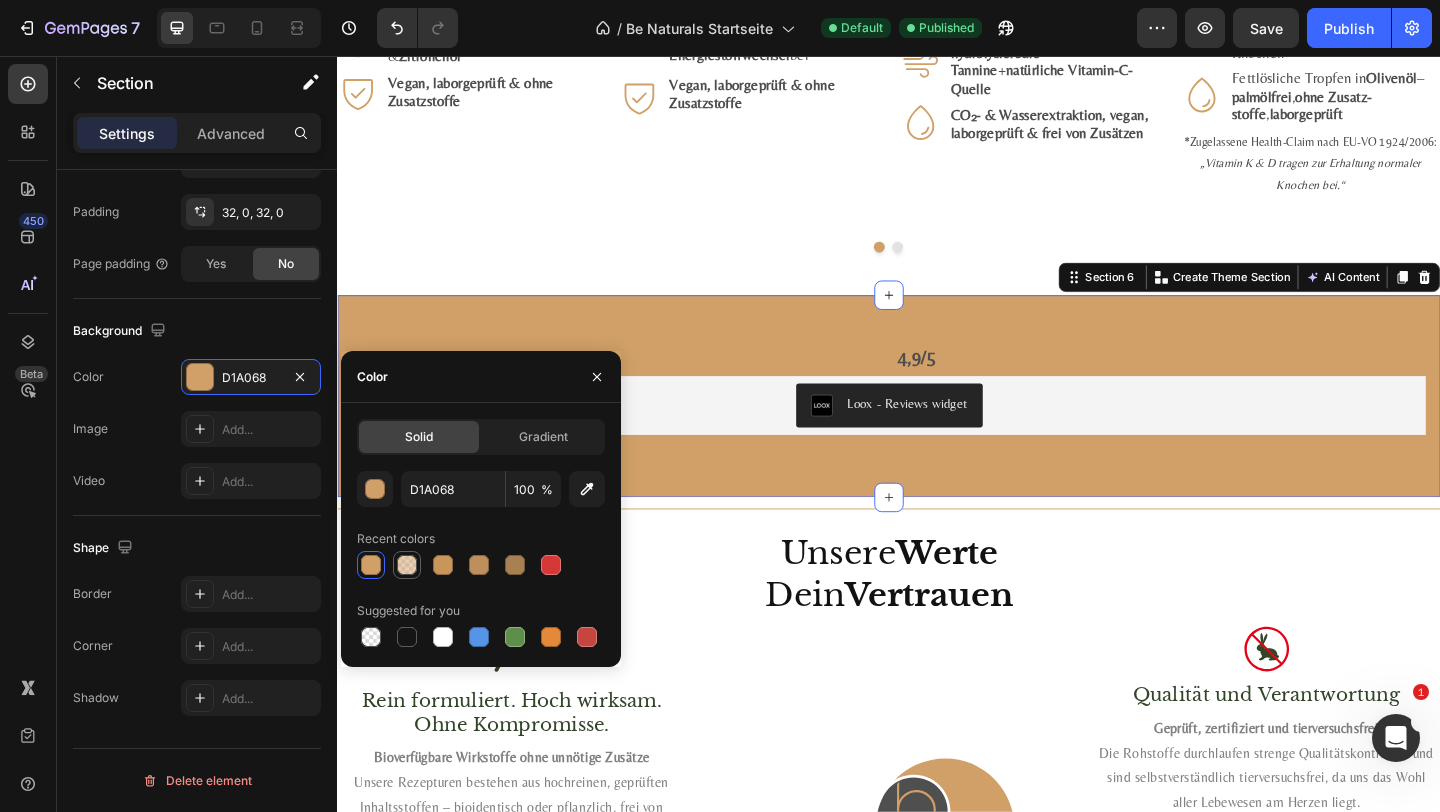 type on "50" 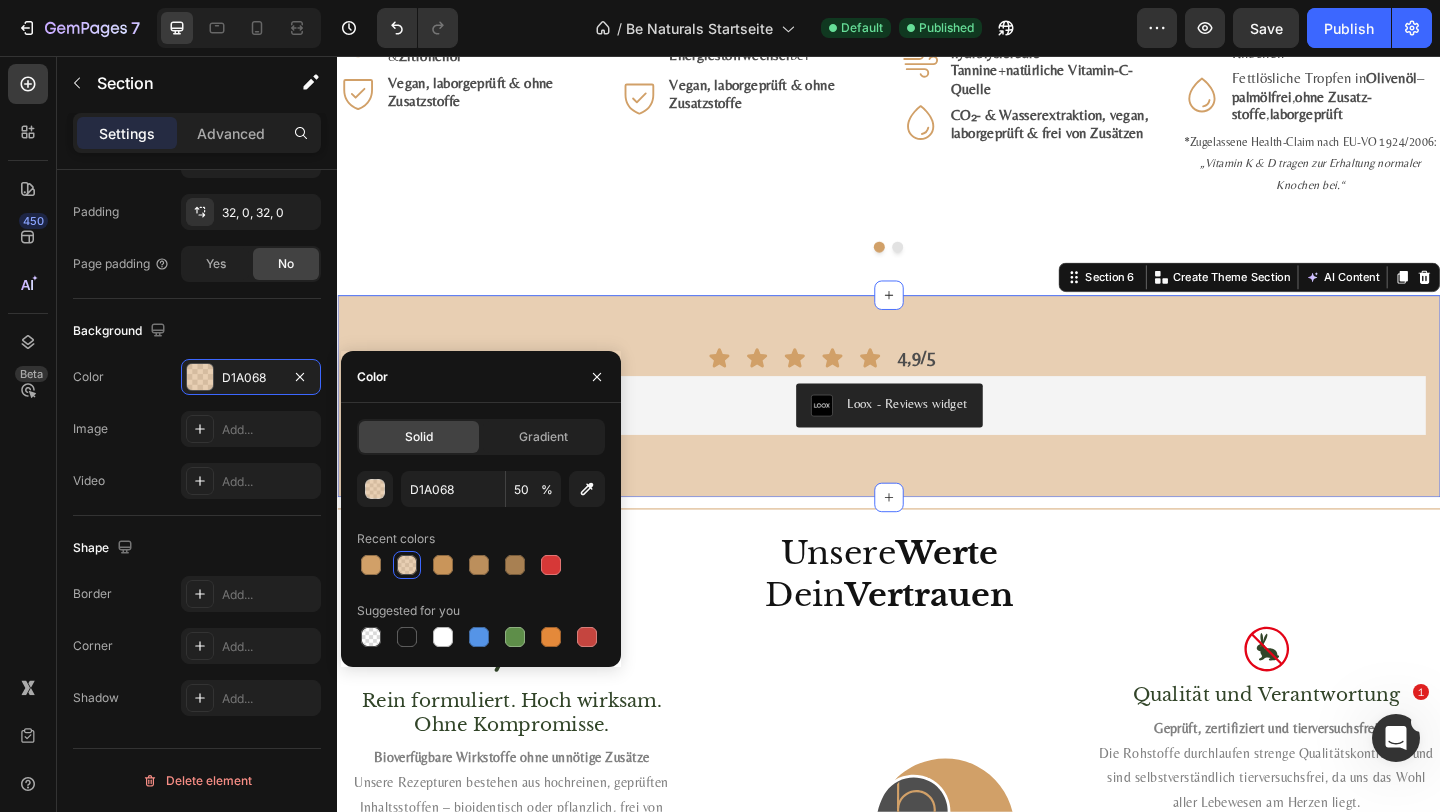 click on "D1A068 50 % Recent colors Suggested for you" at bounding box center [481, 561] 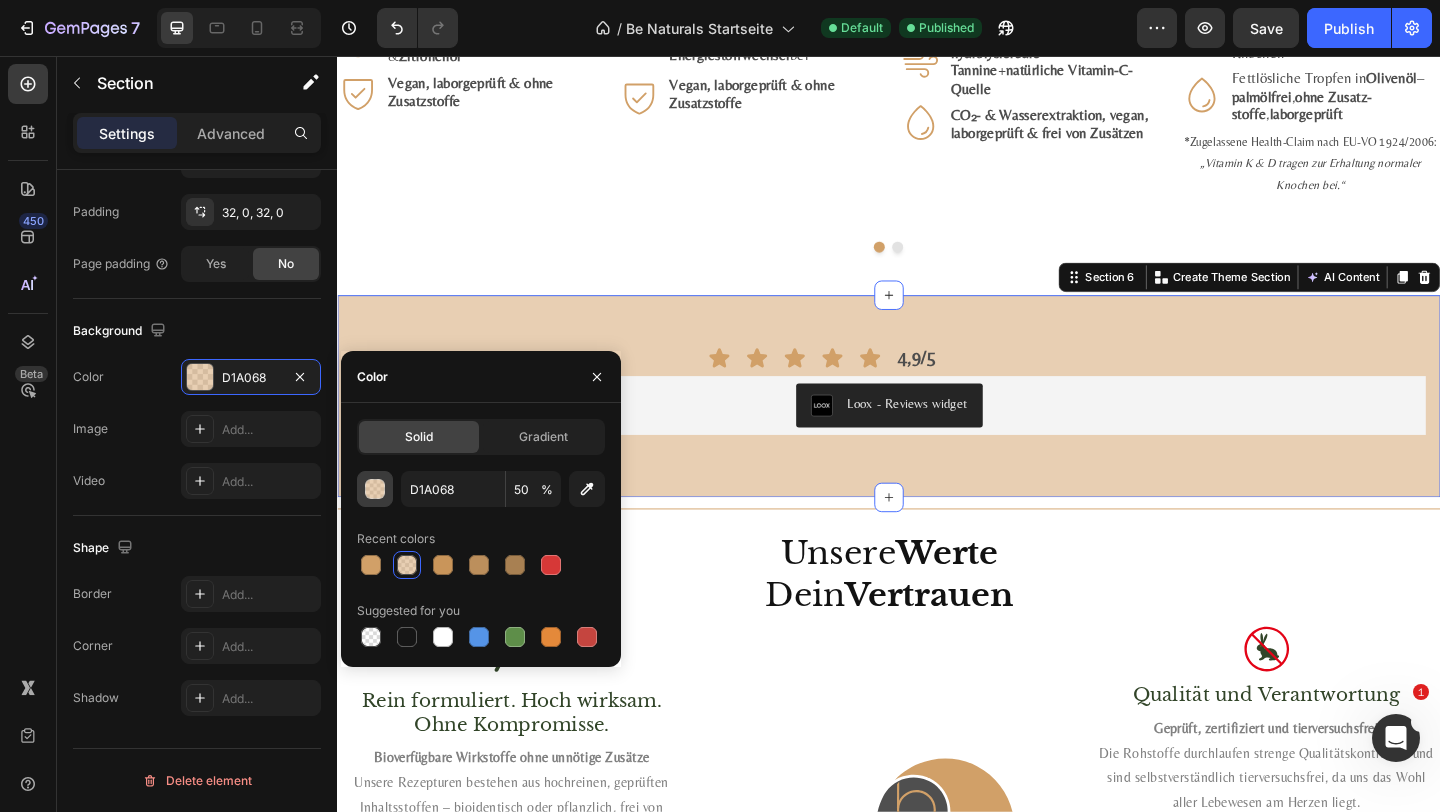 click at bounding box center [375, 489] 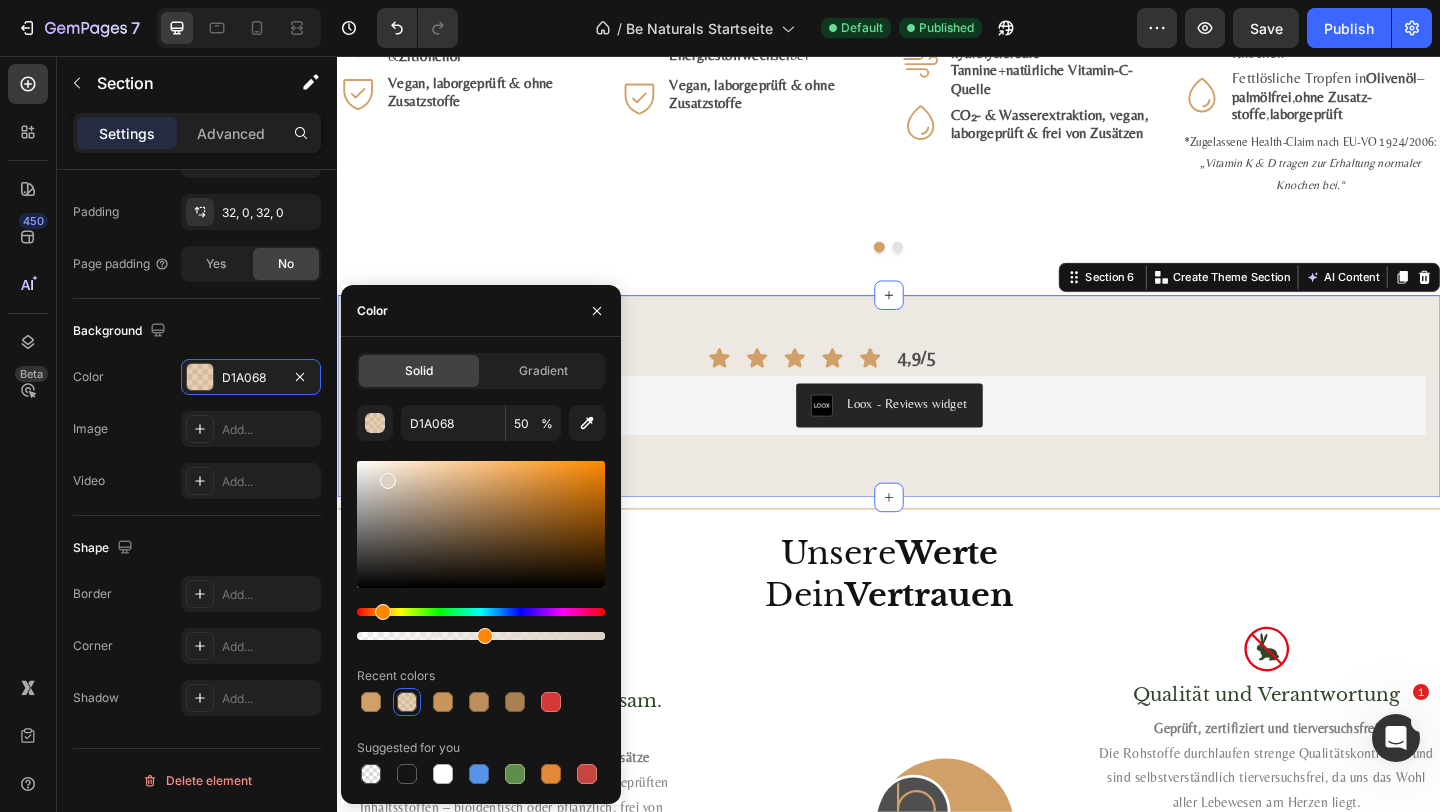 drag, startPoint x: 397, startPoint y: 500, endPoint x: 452, endPoint y: 451, distance: 73.661385 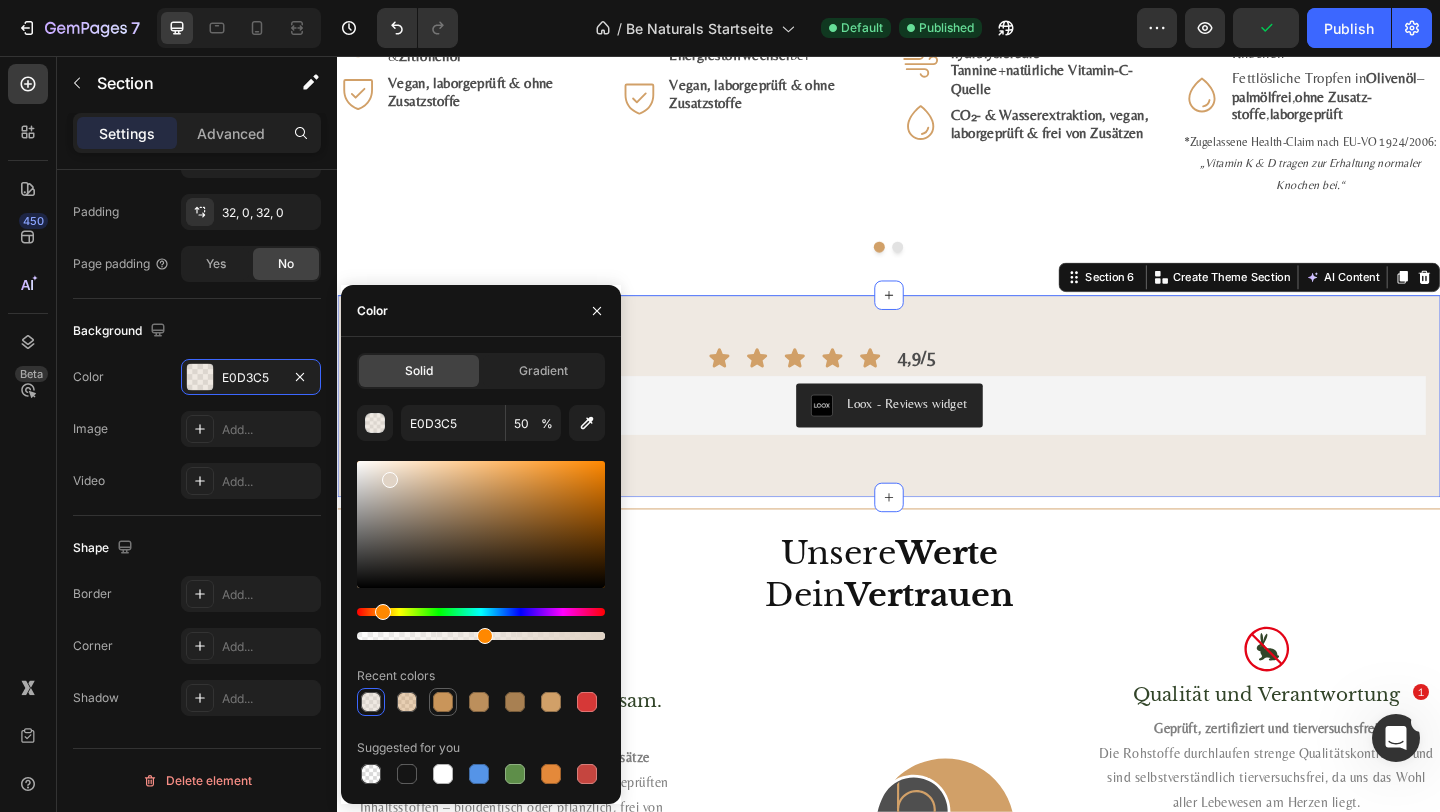 click at bounding box center [443, 702] 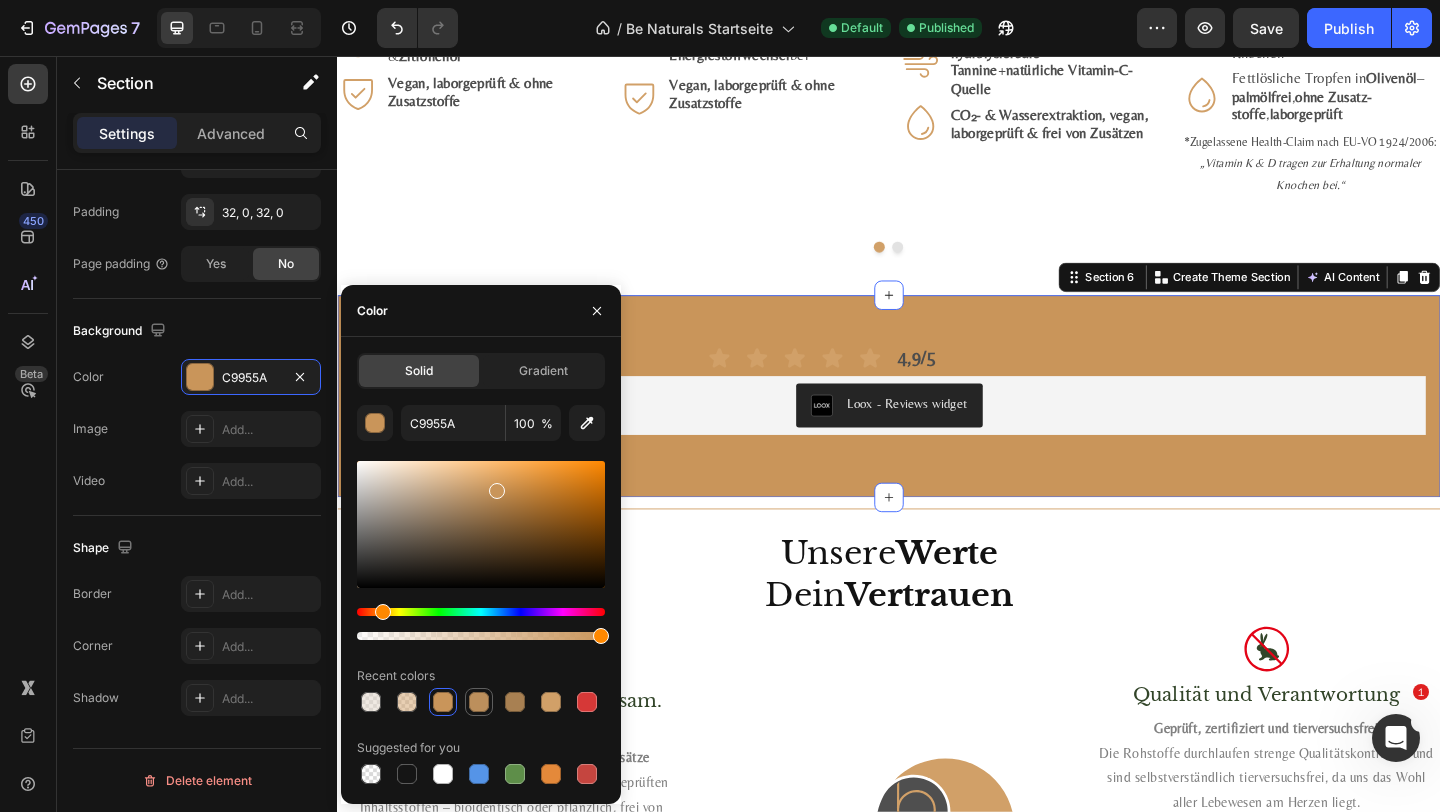 click at bounding box center (479, 702) 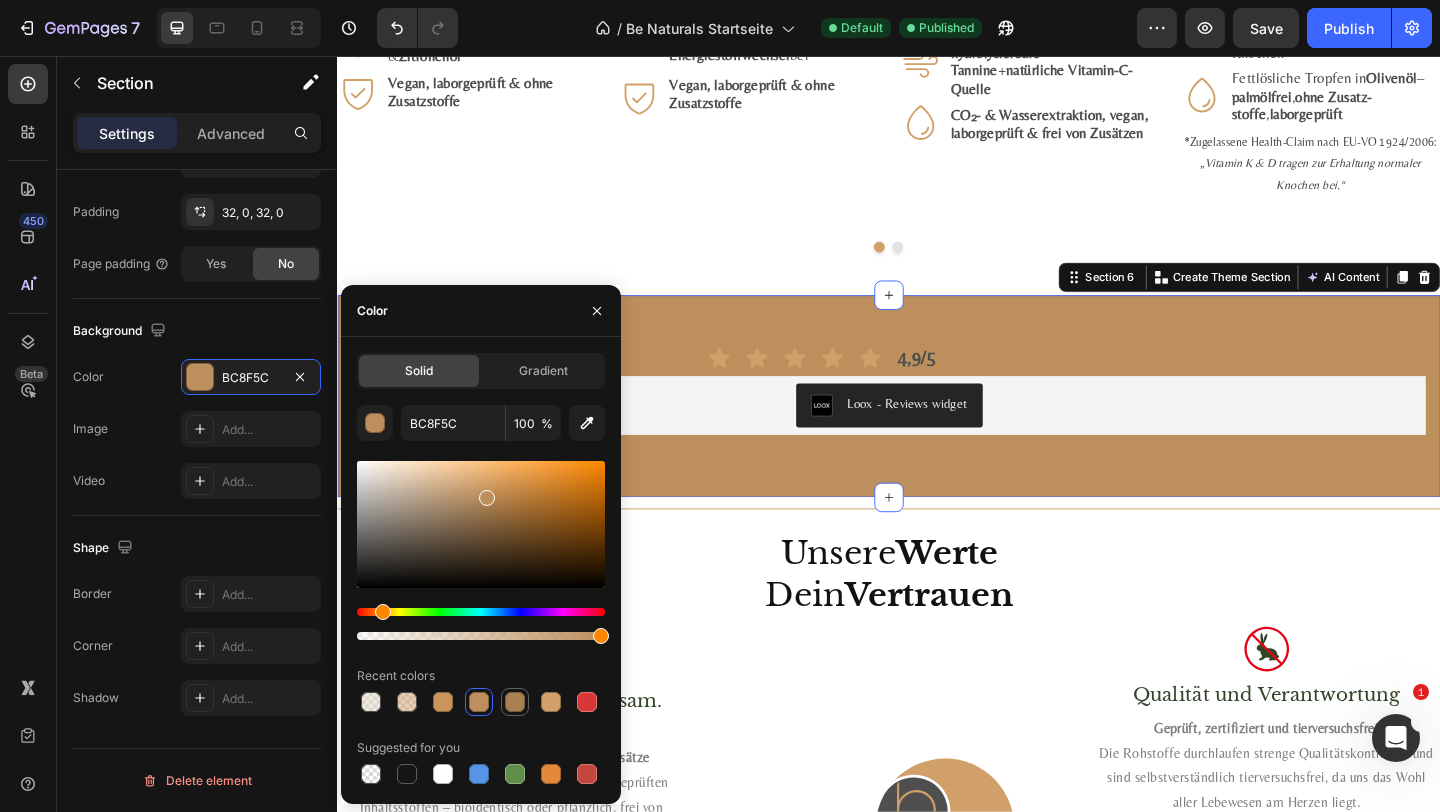 click at bounding box center (515, 702) 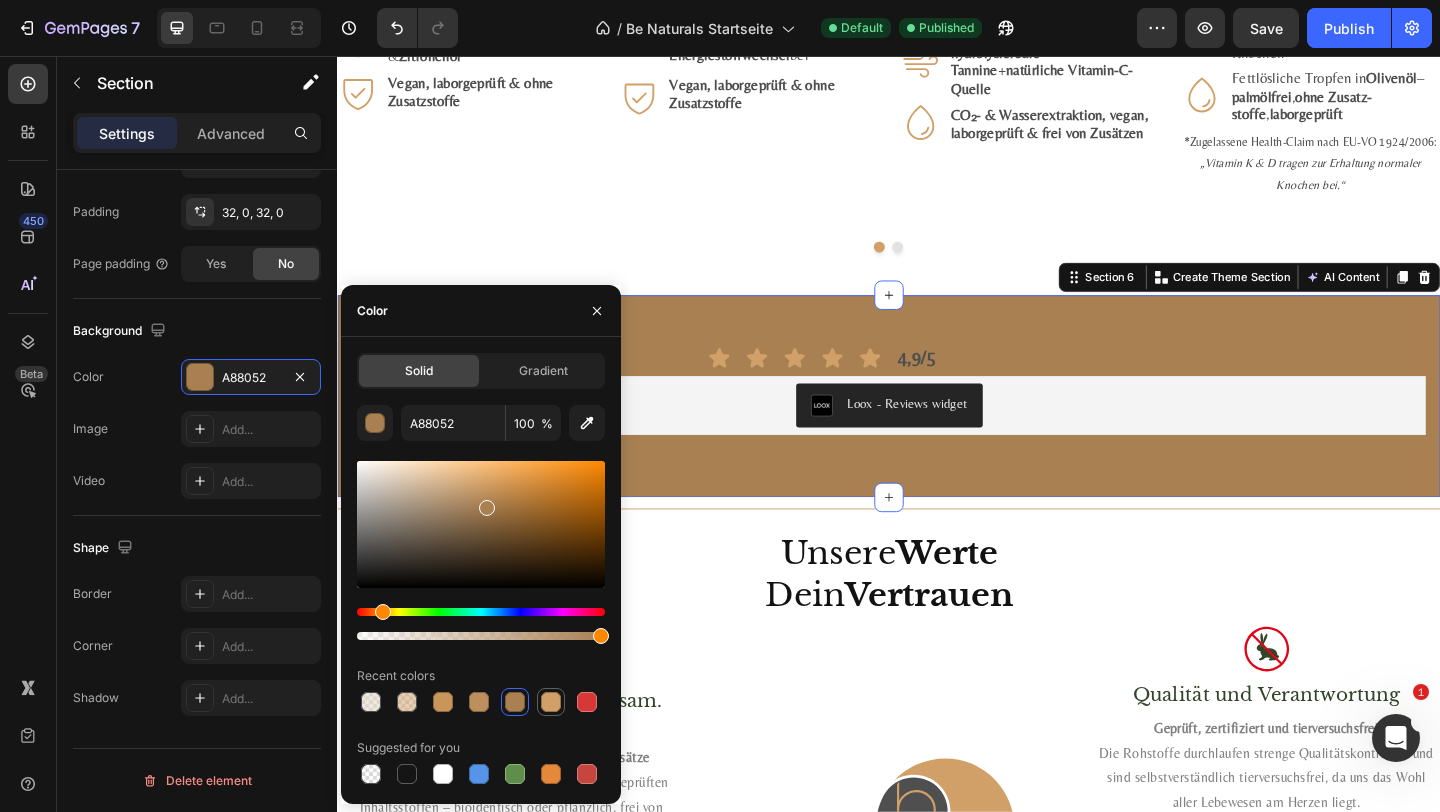 click at bounding box center (551, 702) 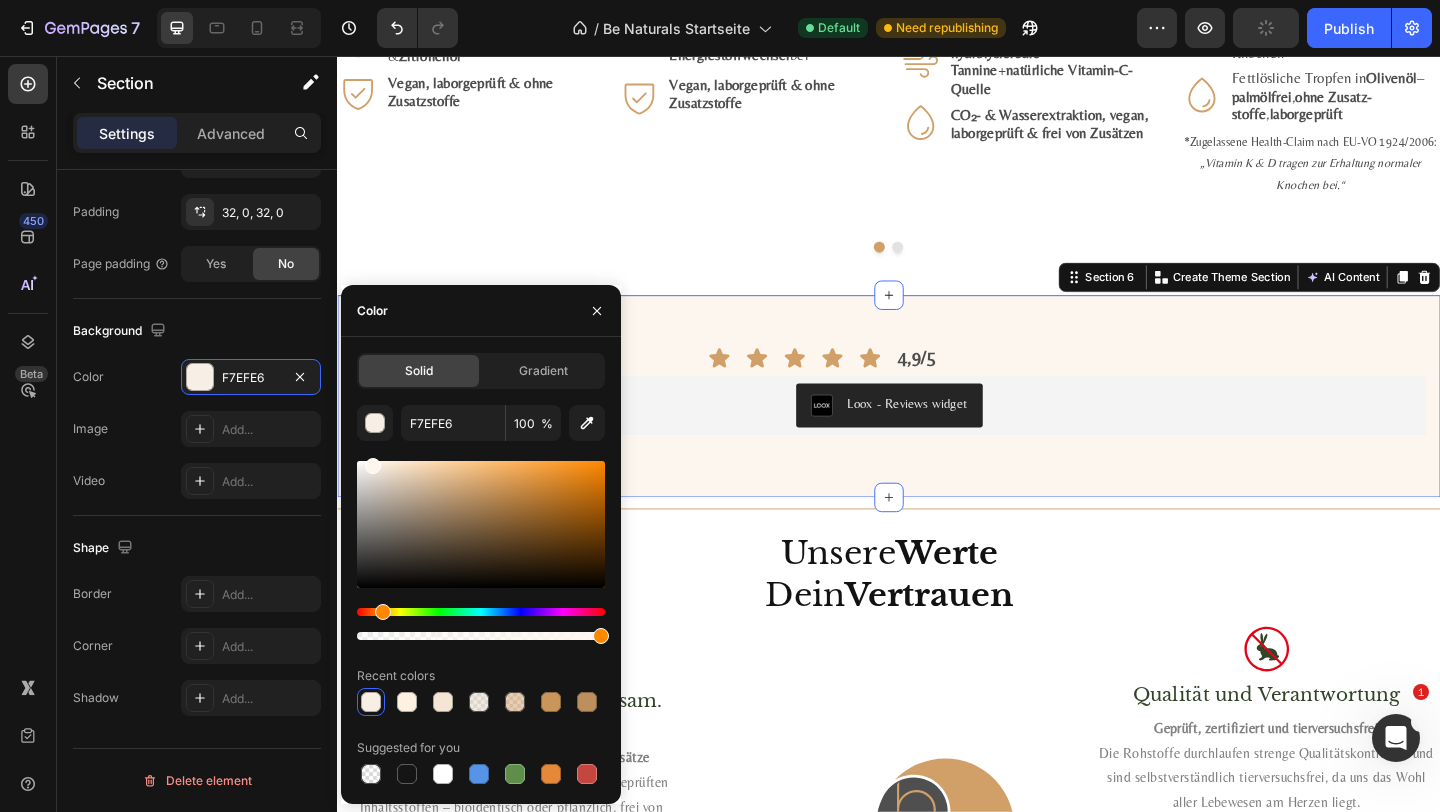 type on "FCF6EF" 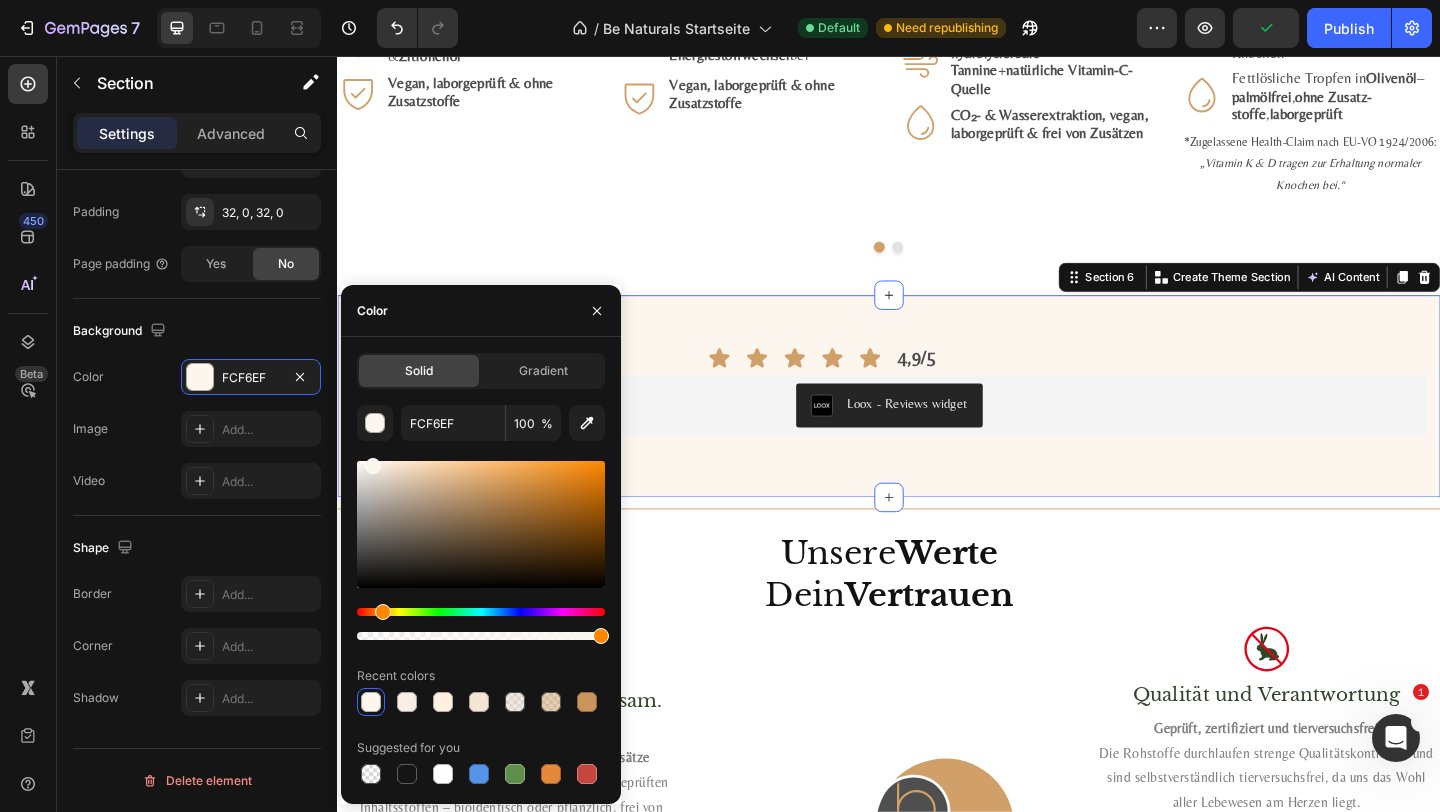 drag, startPoint x: 483, startPoint y: 497, endPoint x: 371, endPoint y: 462, distance: 117.341385 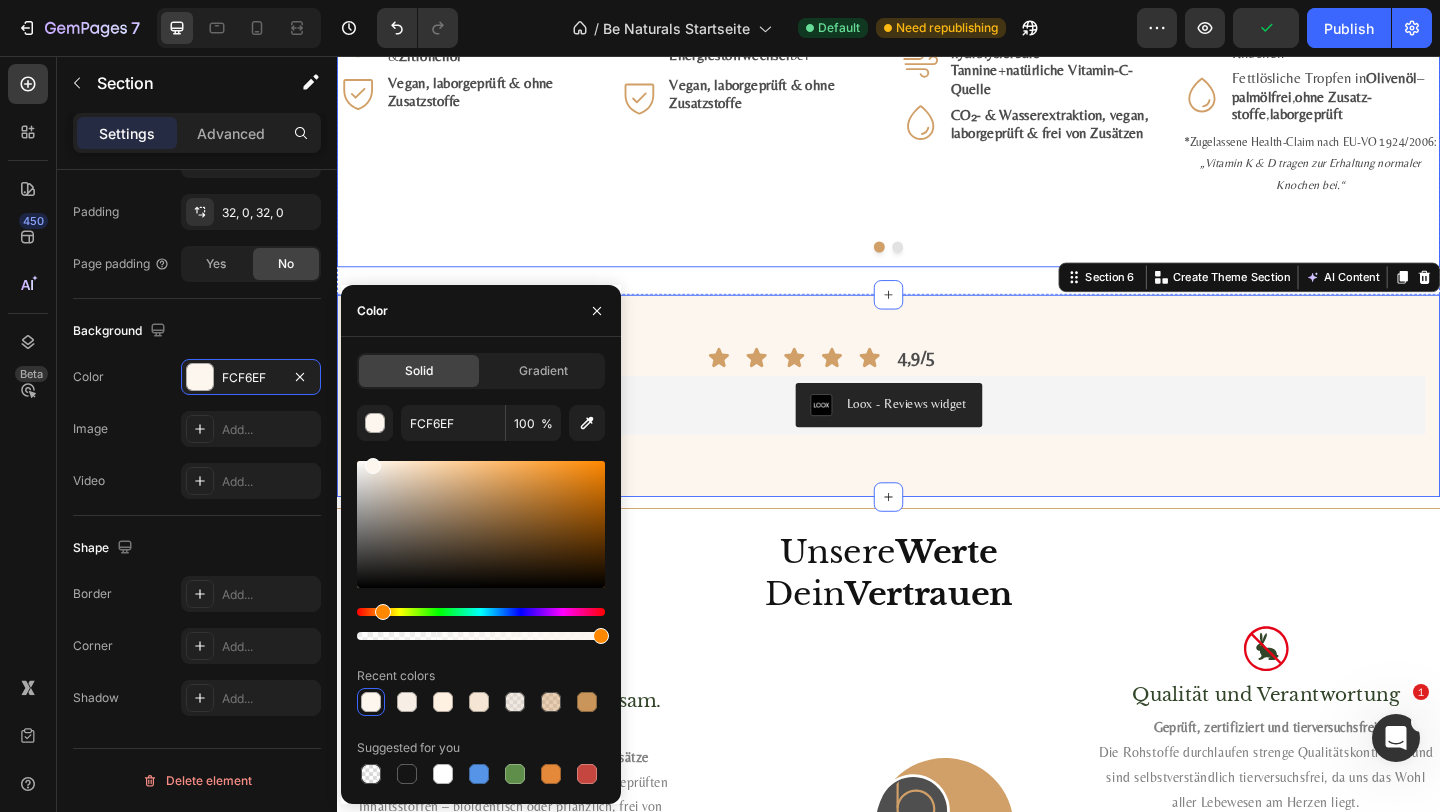 click on "#2 Bestseller Product Badge Product Images Mumijo MG Komplex Product Title Loox - Rating widget Loox Himalaya-Shilajit + Meeres­magnesium + 13 Pflanzen­vitamine Text Block €39,99 Product Price Product Price 1.606,79€ / 1kg Text Block Row Kaufen Add to Cart
Icon 200 mg Himalaya-Shilajit reich an Fulvin­säuren Text Block Row
Icon 76 % NRV Magnesium – trägt zu  normaler Muskel­funktion & Energie­stoff­wechsel  bei* Text Block Row
Icon Vegan, labor­geprüft & ohne Zusatz­stoffe Text Block Row Row Product" at bounding box center [784, -208] 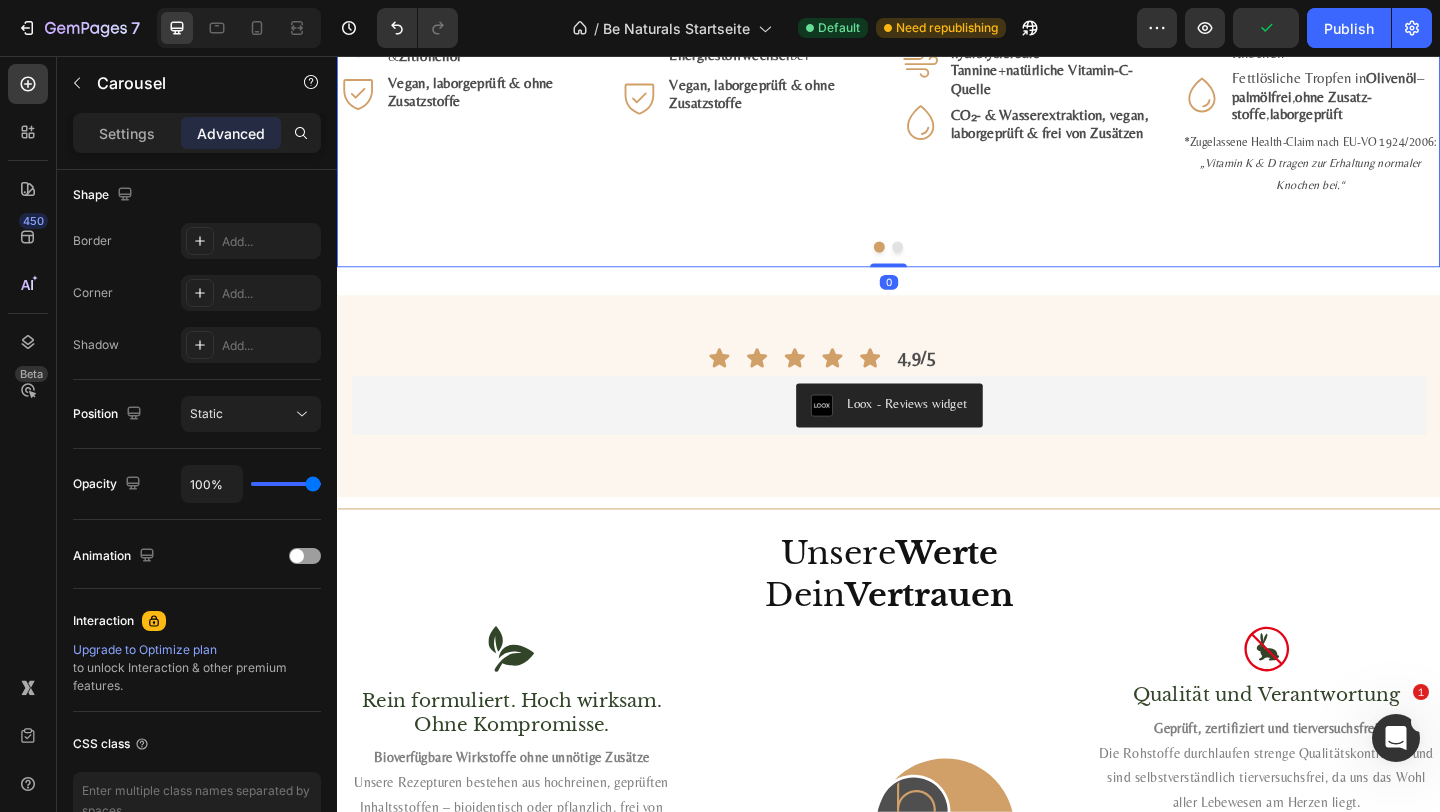 scroll, scrollTop: 0, scrollLeft: 0, axis: both 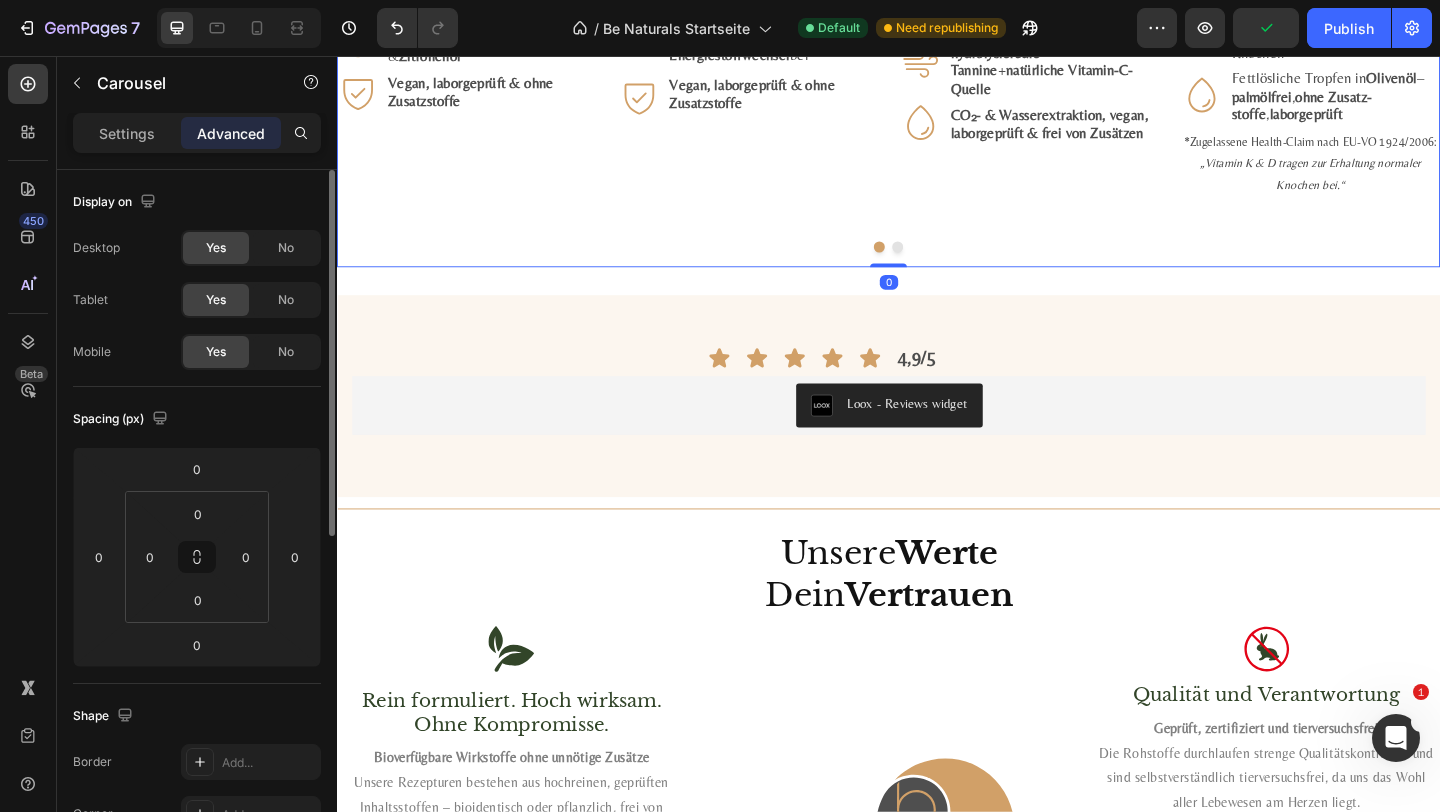 click on "#1 Bestseller Product Badge Product Images Astaxanthin, Lutein, Zeaxanthin Komplex Product Title Loox - Rating widget Loox Natürlicher Carotinoid-Komplex in Olivenöl, ohne Zusätze Text Block €29,99 Product Price Product Price 1.975,00€ / 1L Text Block Row Kaufen Add to Cart
Icon 8 mg Astaxanthin  +  20 mg Lutein  + 1 mg Zeaxanthin je ml Text Block Row
Icon Fettlöslich :  hohe Bioverfügbarkeit  mit Oliven- &  Zitronenöl Text Block Row
Icon Vegan, labor­geprüft & ohne Zusatz­stoffe Text Block Row Row Product #2 Bestseller Product Badge Product Images Mumijo MG Komplex Product Title Loox - Rating widget Loox Himalaya-Shilajit + Meeres­magnesium + 13 Pflanzen­vitamine Text Block €39,99 Product Price Product Price 1.606,79€ / 1kg Text Block Row Kaufen Add to Cart
Icon 200 mg Himalaya-Shilajit reich an Fulvin­säuren Text Block Row
Icon 76 % NRV Magnesium – trägt zu   bei* Text Block Row
Icon Row )" at bounding box center [937, -208] 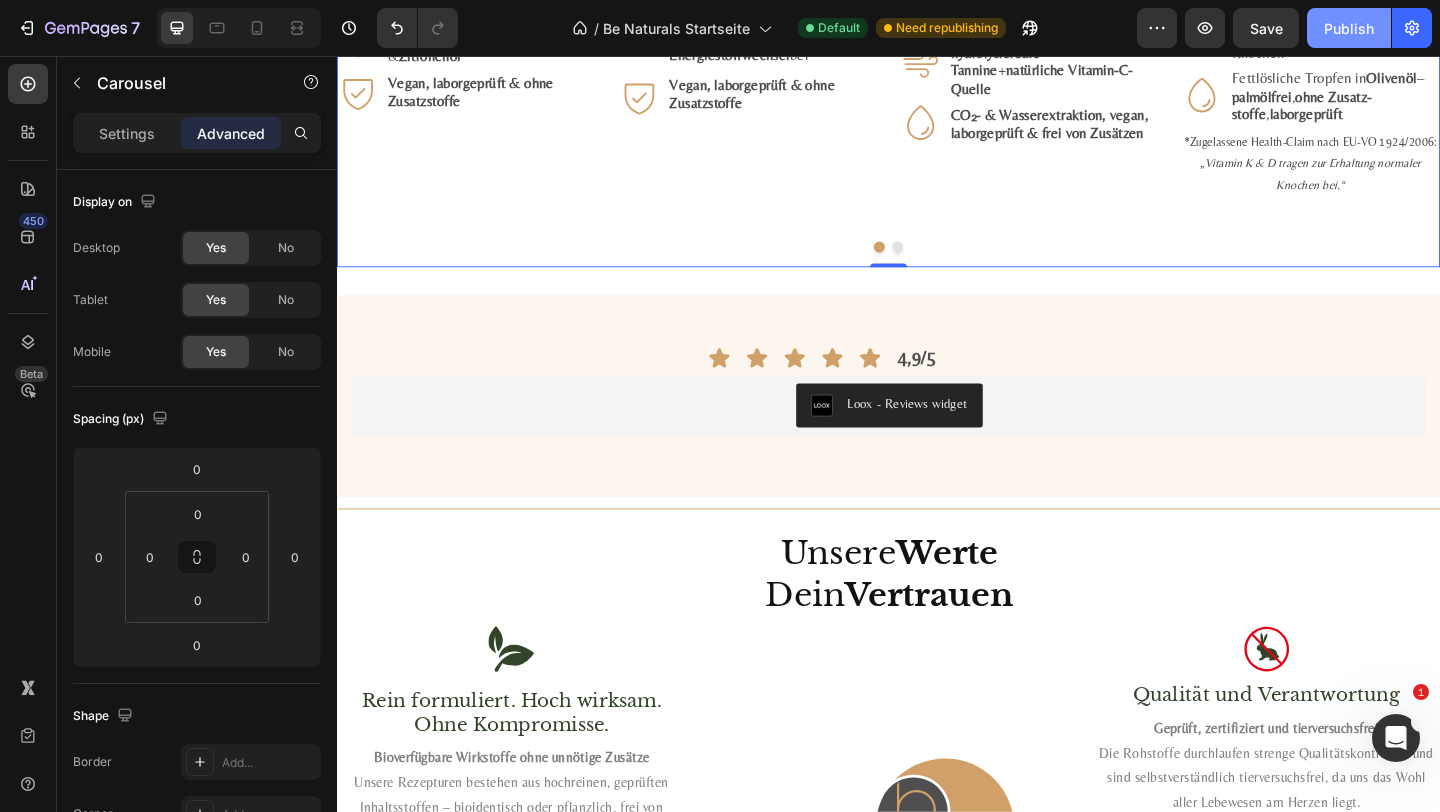 click on "Publish" at bounding box center (1349, 28) 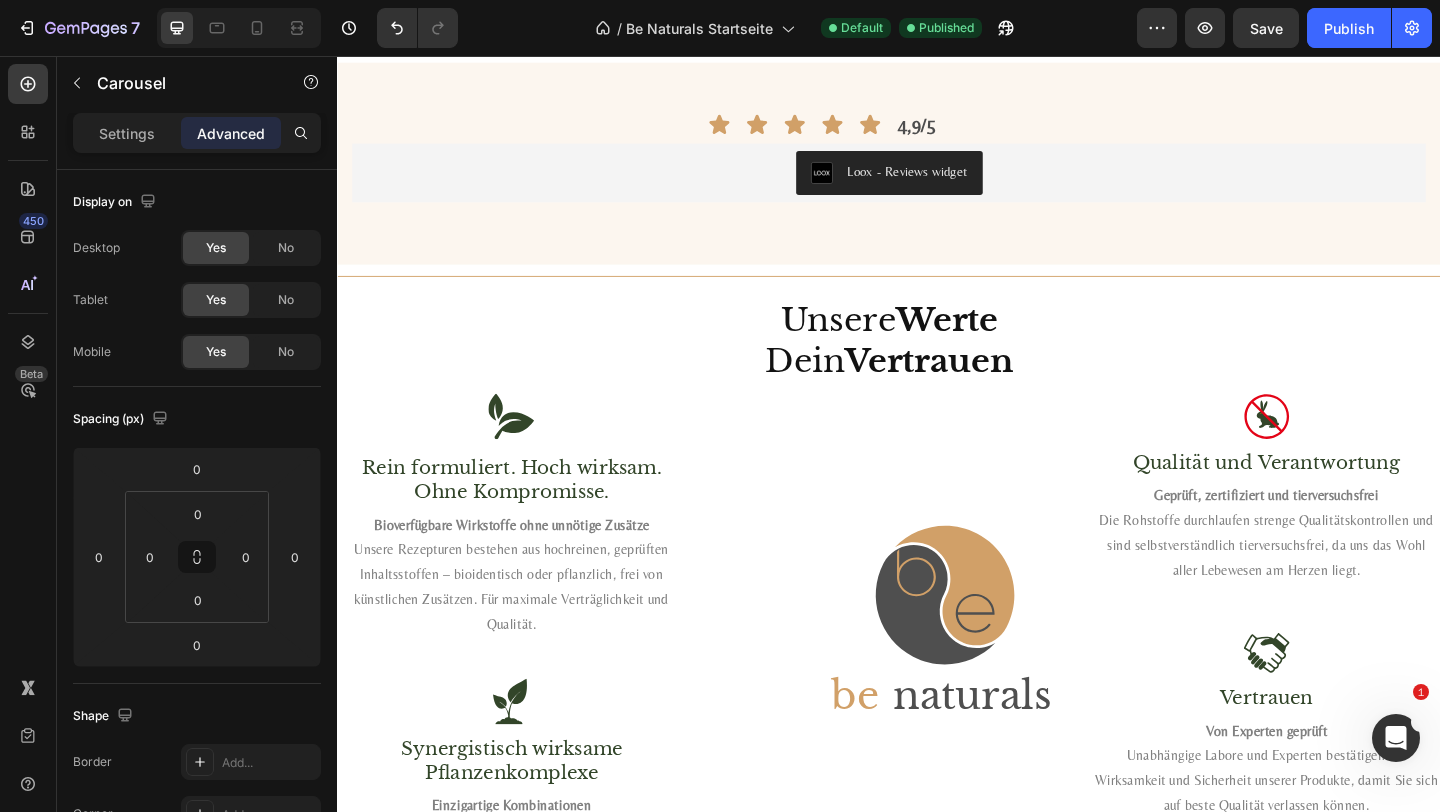 scroll, scrollTop: 3196, scrollLeft: 0, axis: vertical 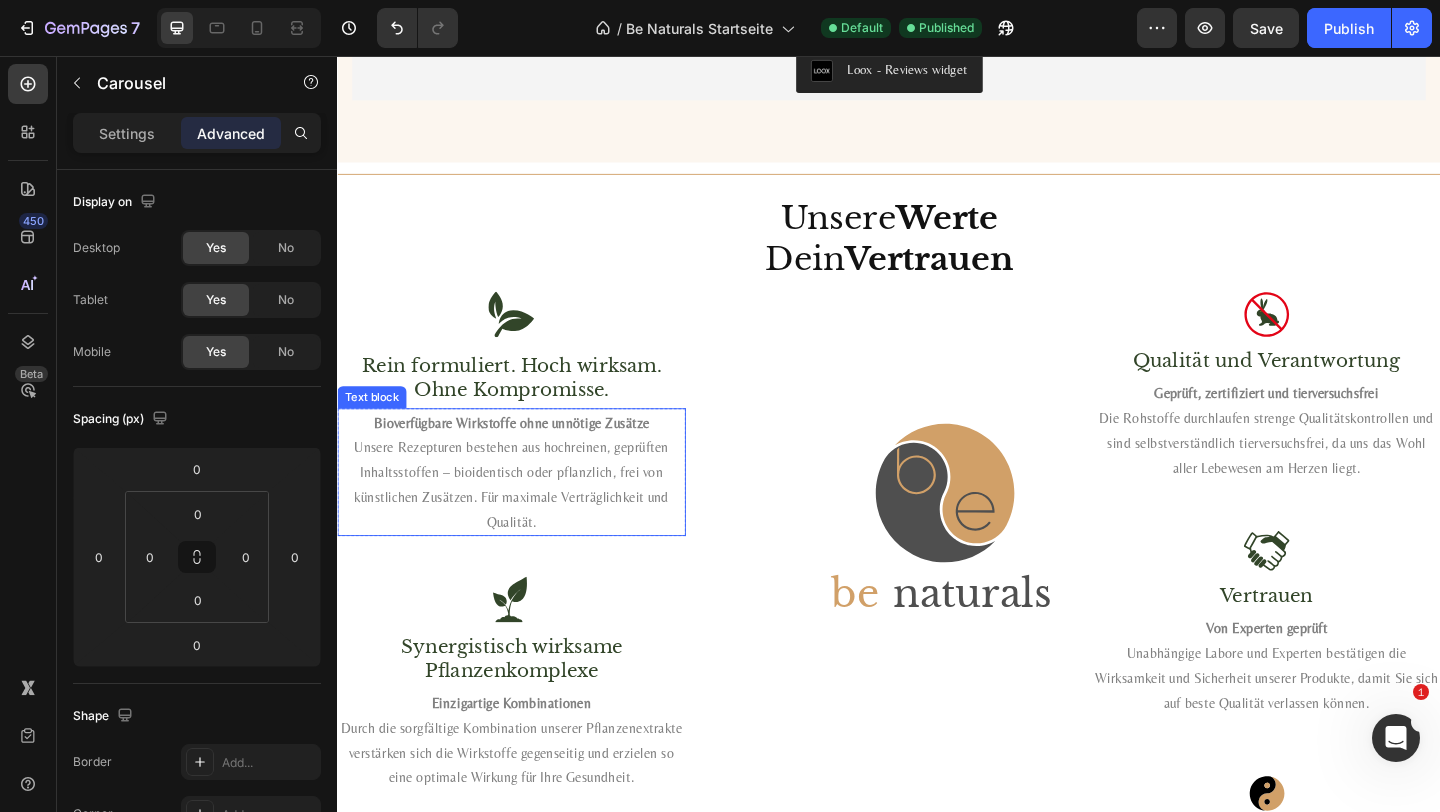 click on "Rein formuliert. Hoch wirksam. Ohne Kompromisse." at bounding box center (526, 406) 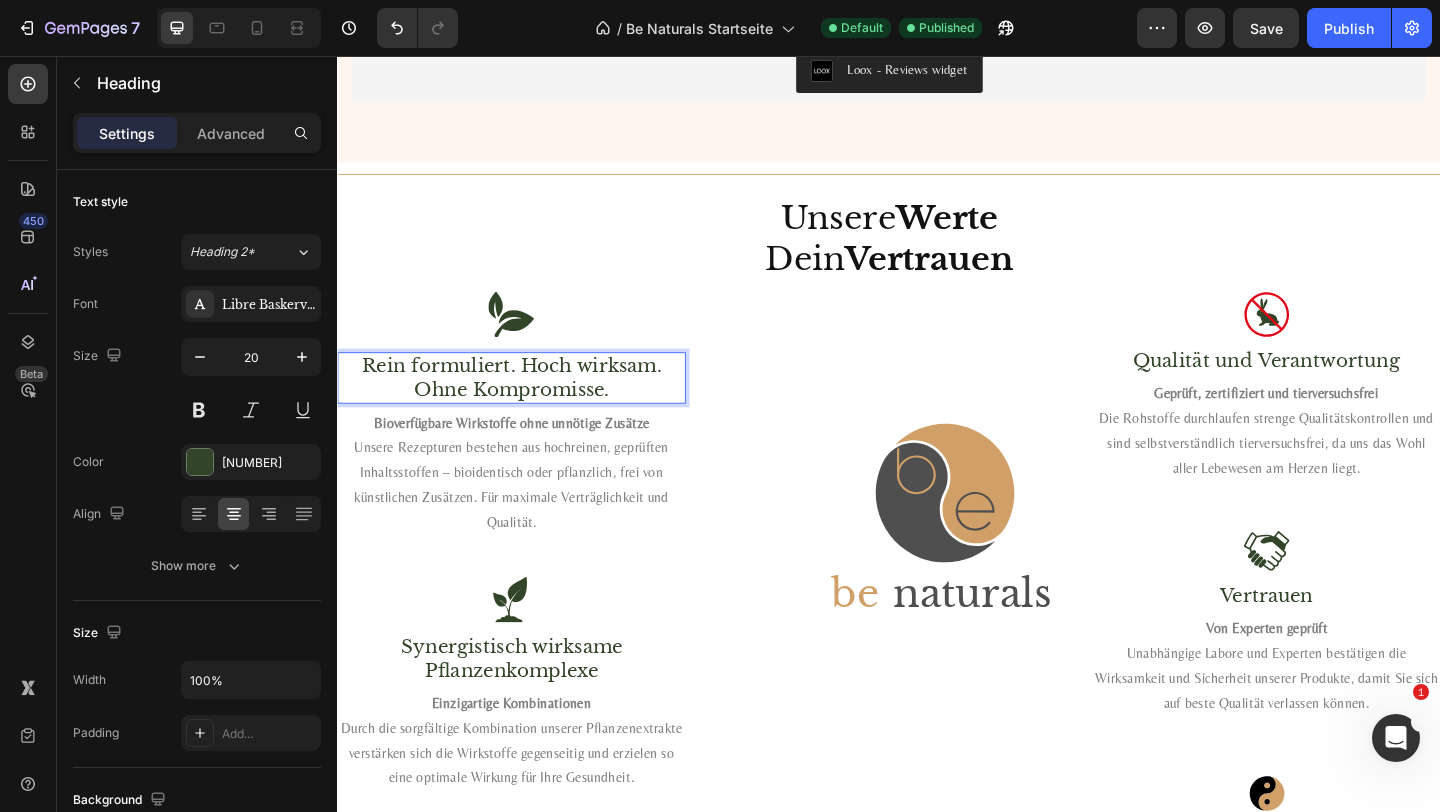 click on "Rein formuliert. Hoch wirksam. Ohne Kompromisse." at bounding box center [526, 406] 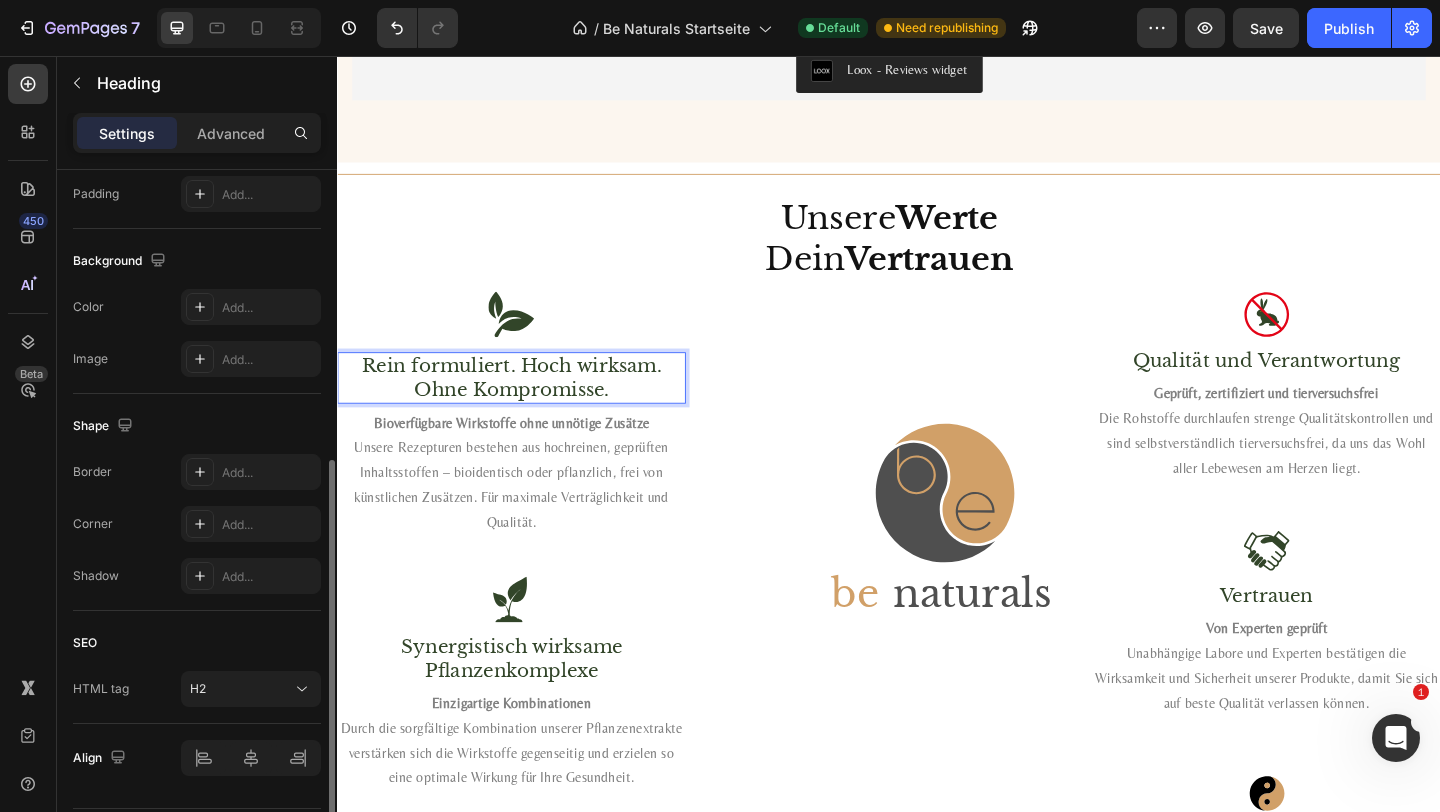 scroll, scrollTop: 599, scrollLeft: 0, axis: vertical 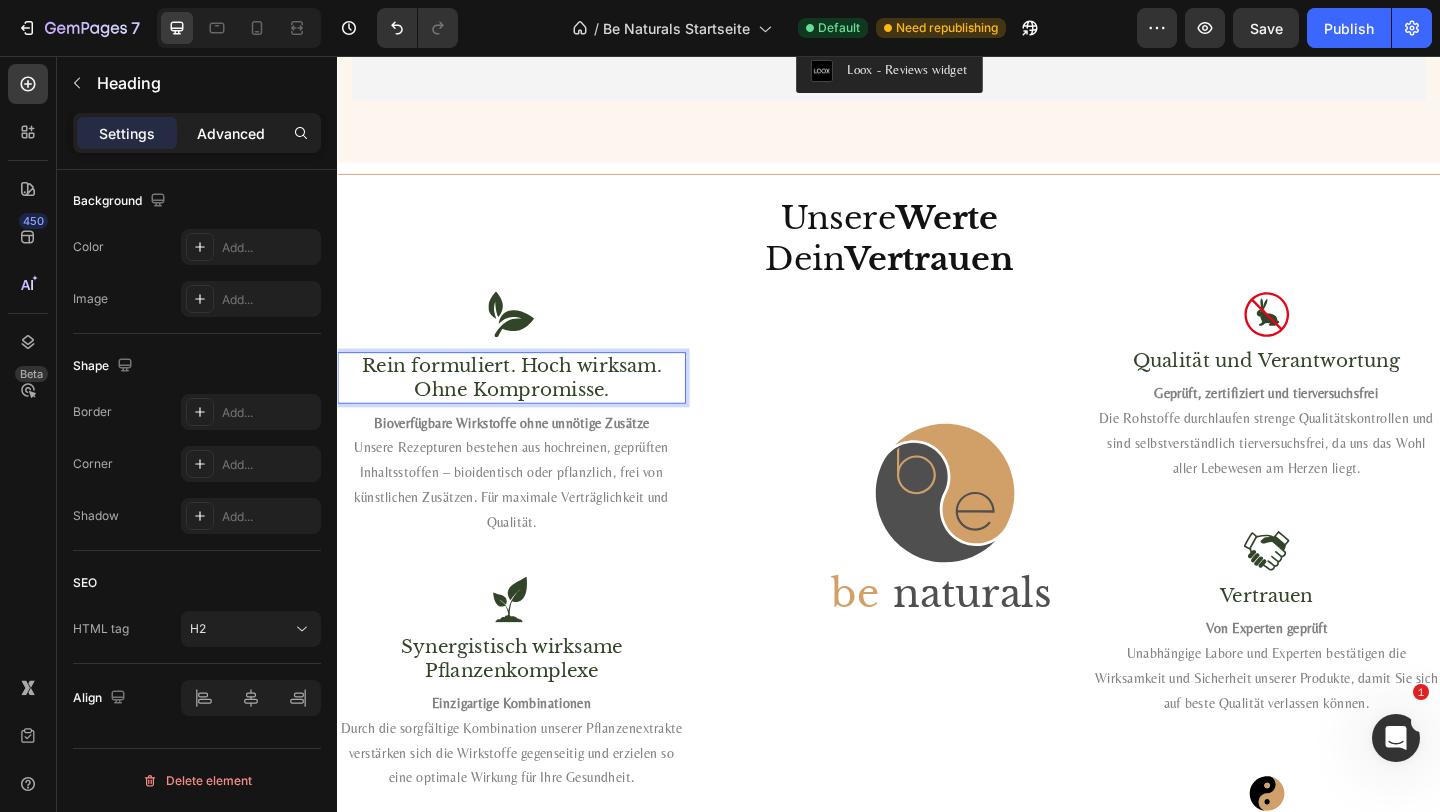 click on "Advanced" at bounding box center [231, 133] 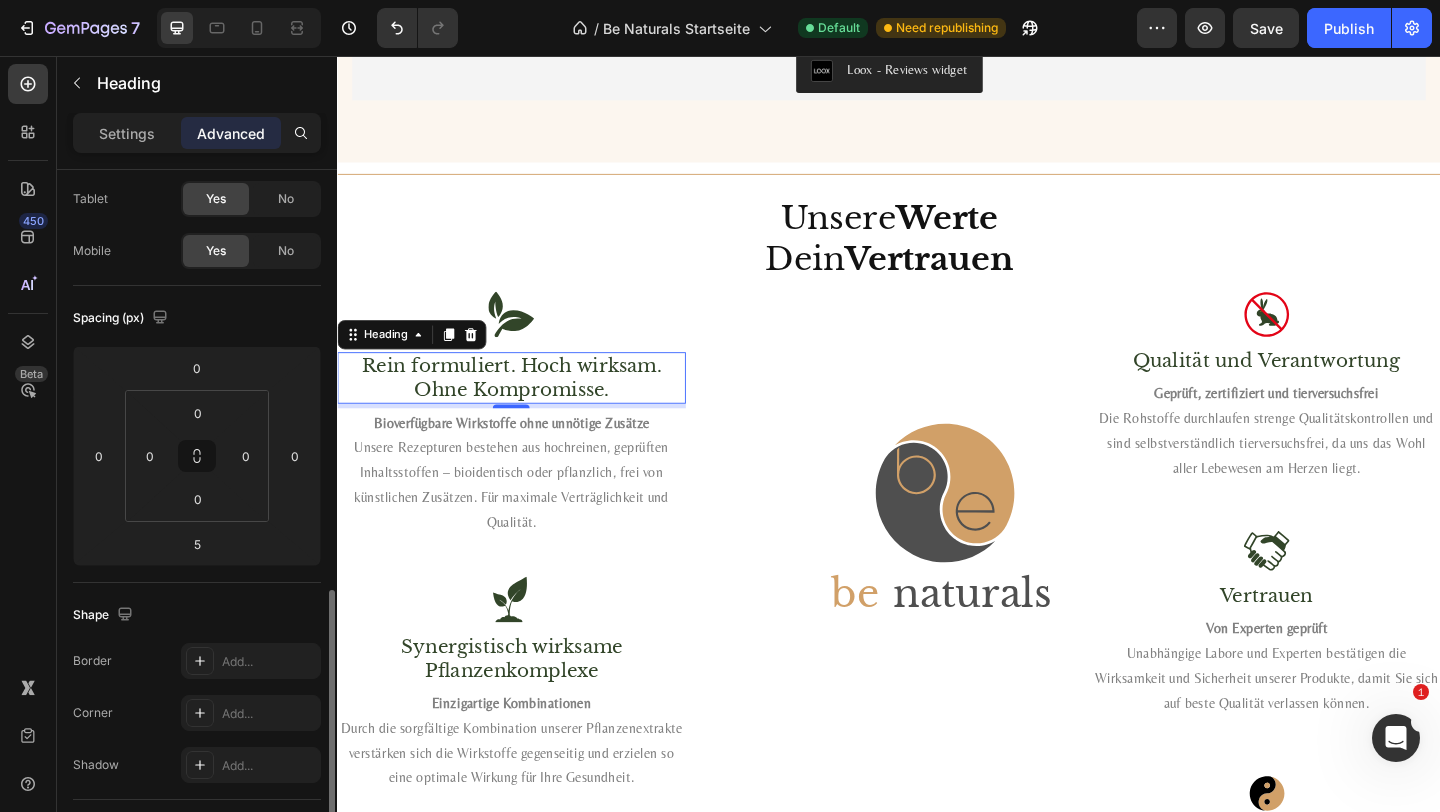 scroll, scrollTop: 0, scrollLeft: 0, axis: both 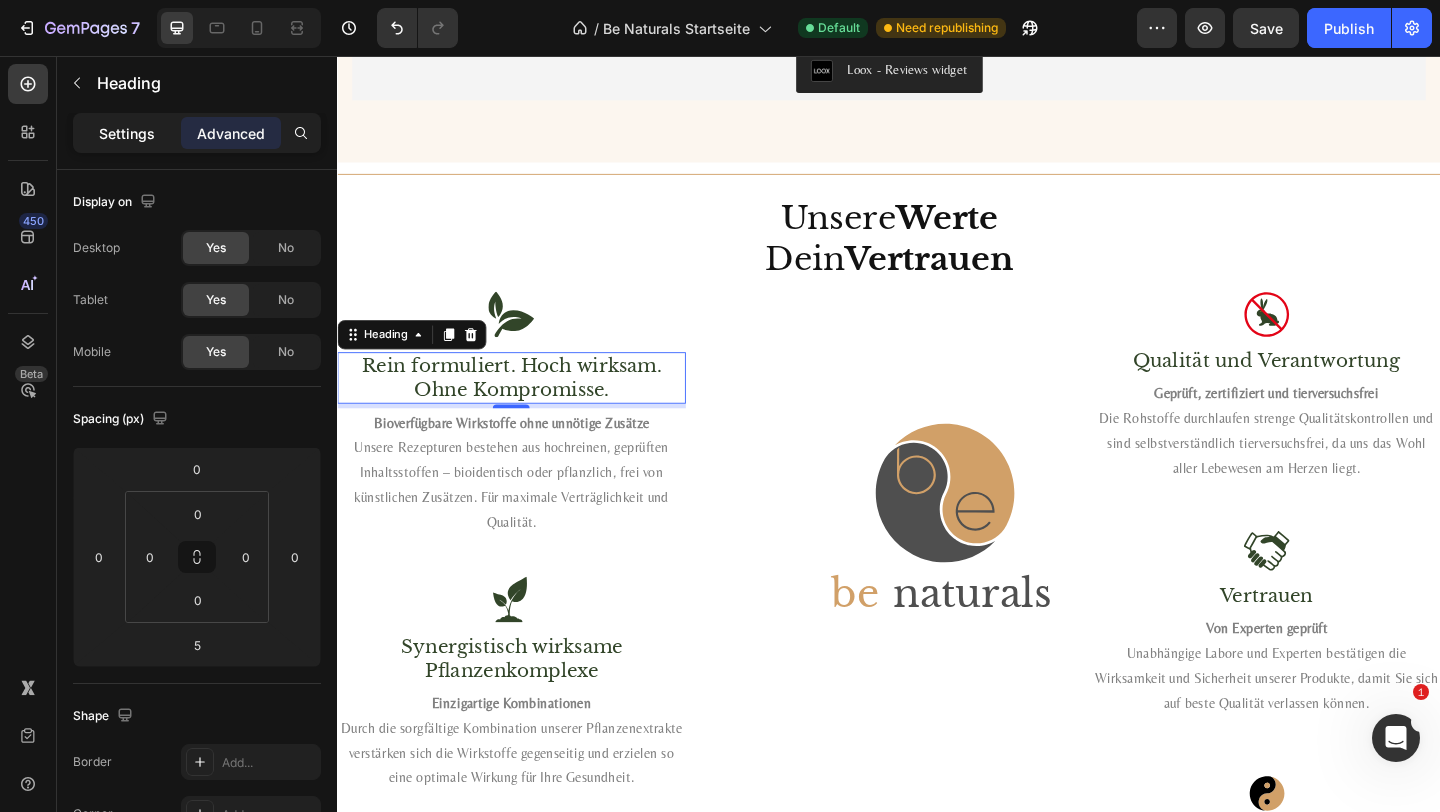 click on "Settings" at bounding box center (127, 133) 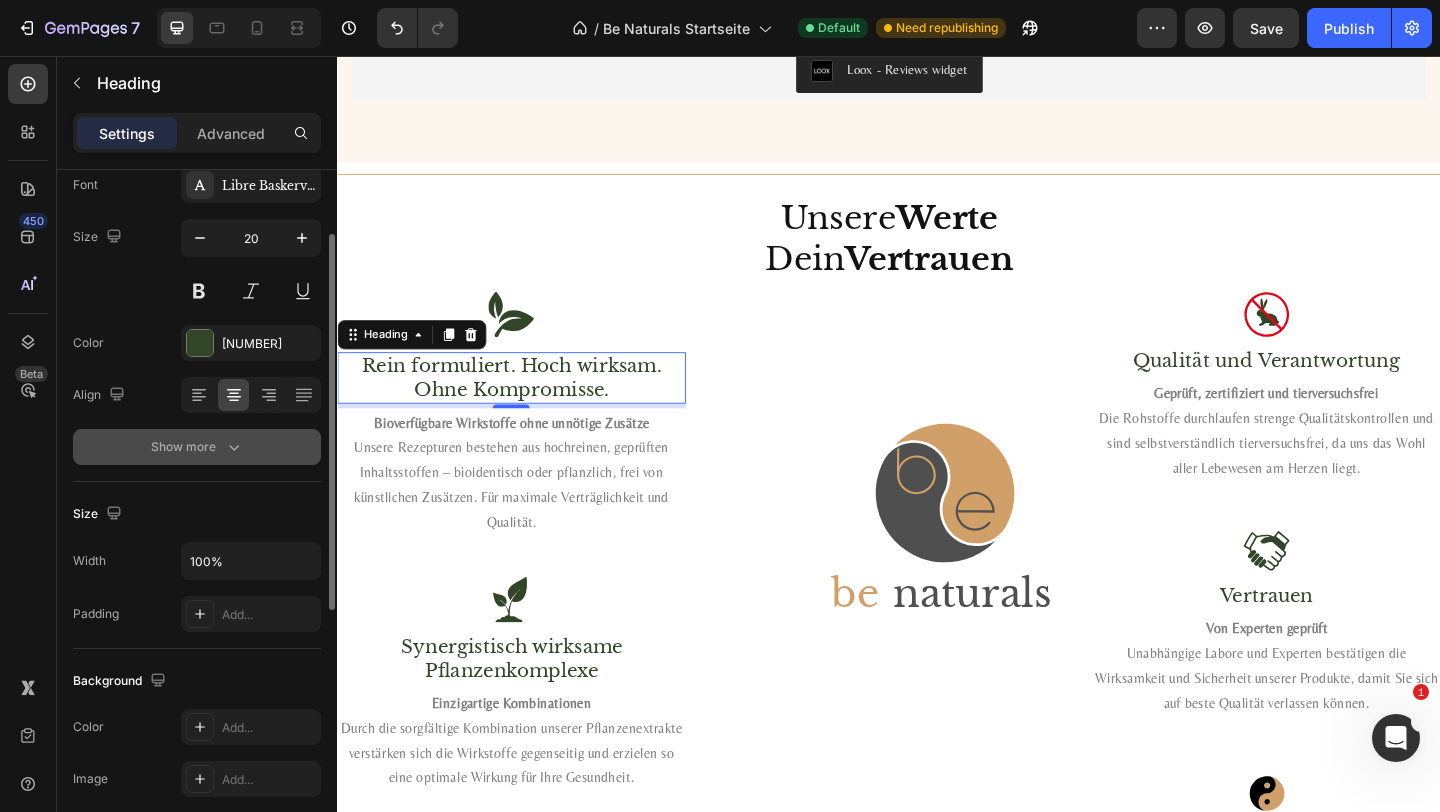 click 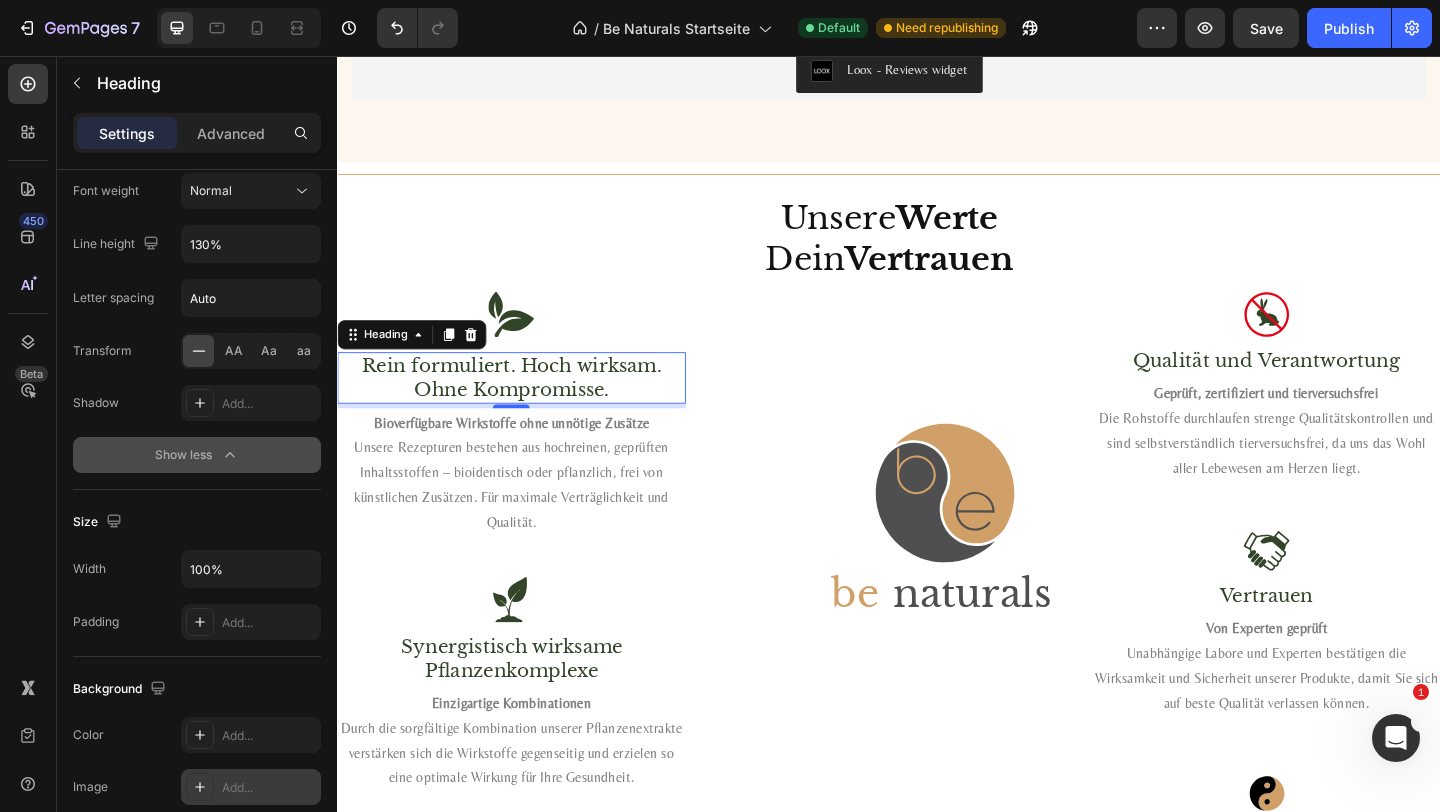 scroll, scrollTop: 10, scrollLeft: 0, axis: vertical 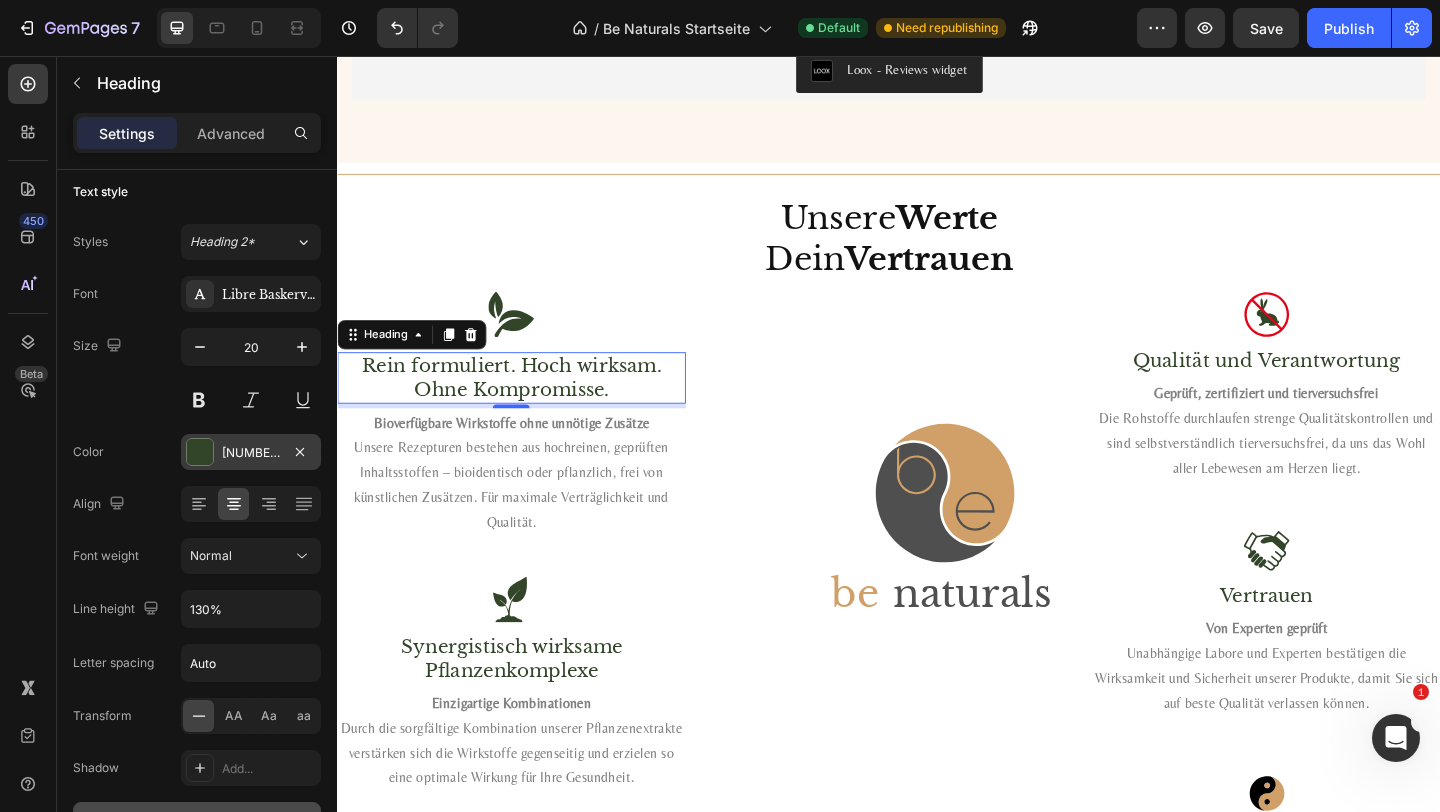 click on "324529" at bounding box center [251, 453] 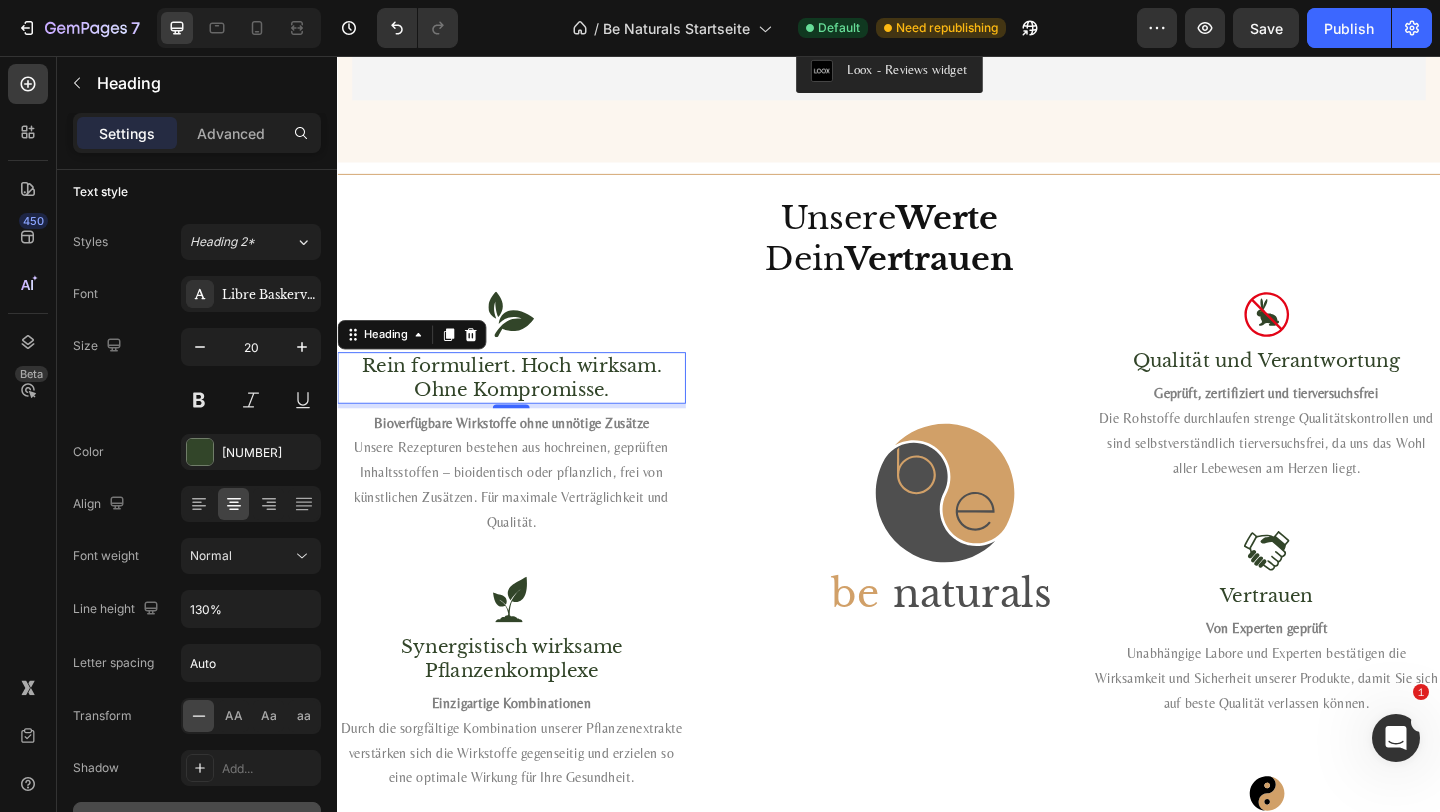 click on "Color 324529" at bounding box center (197, 452) 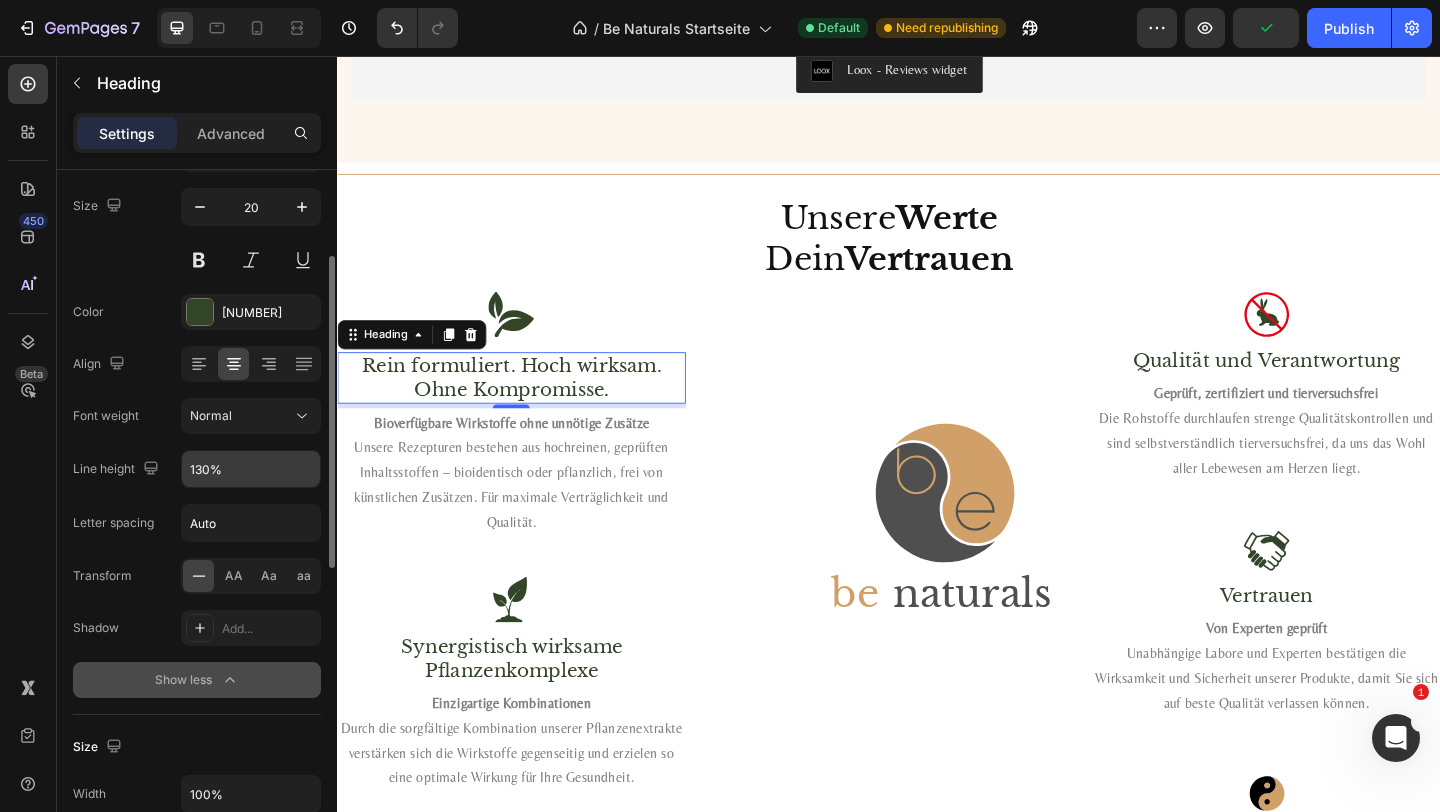 scroll, scrollTop: 164, scrollLeft: 0, axis: vertical 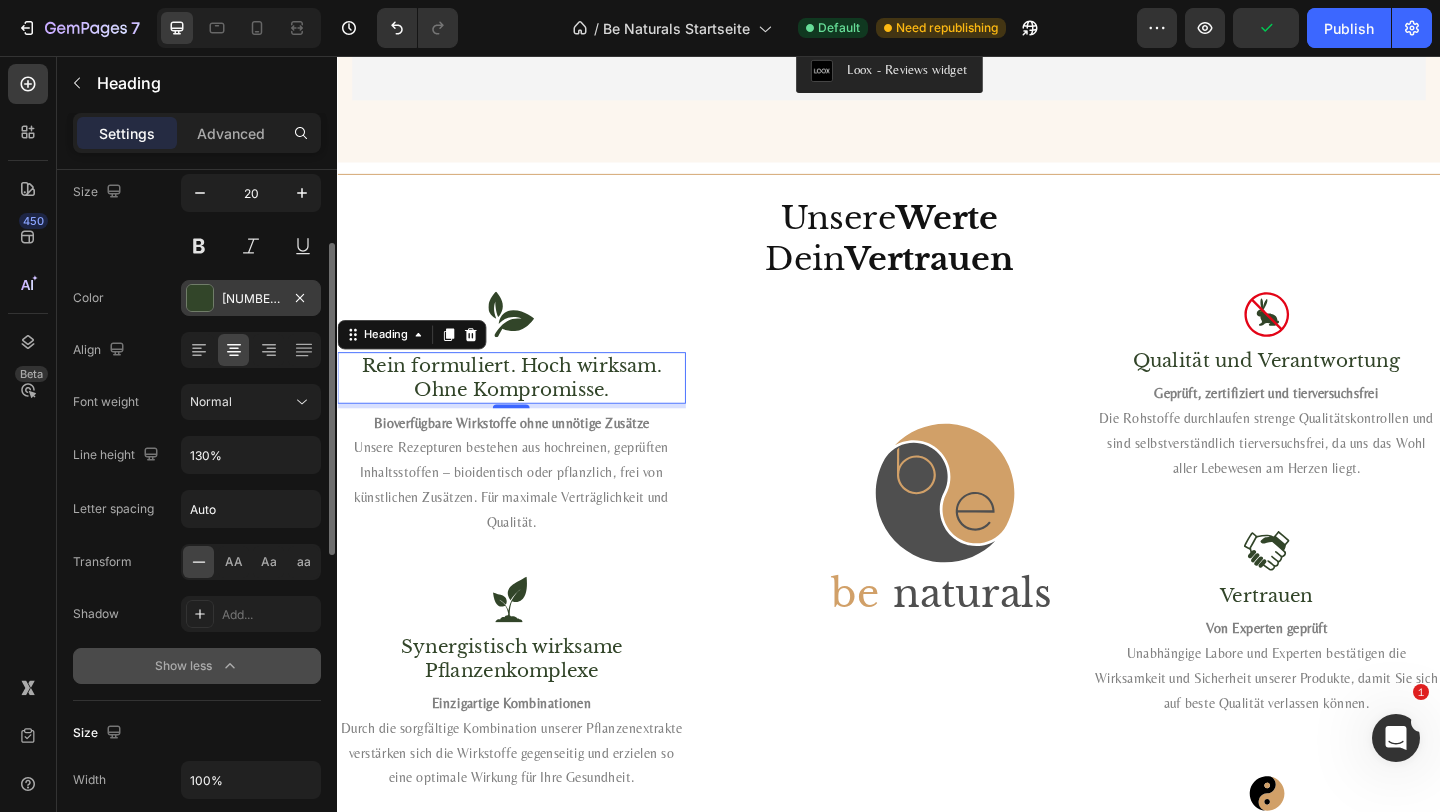 click on "324529" at bounding box center [251, 298] 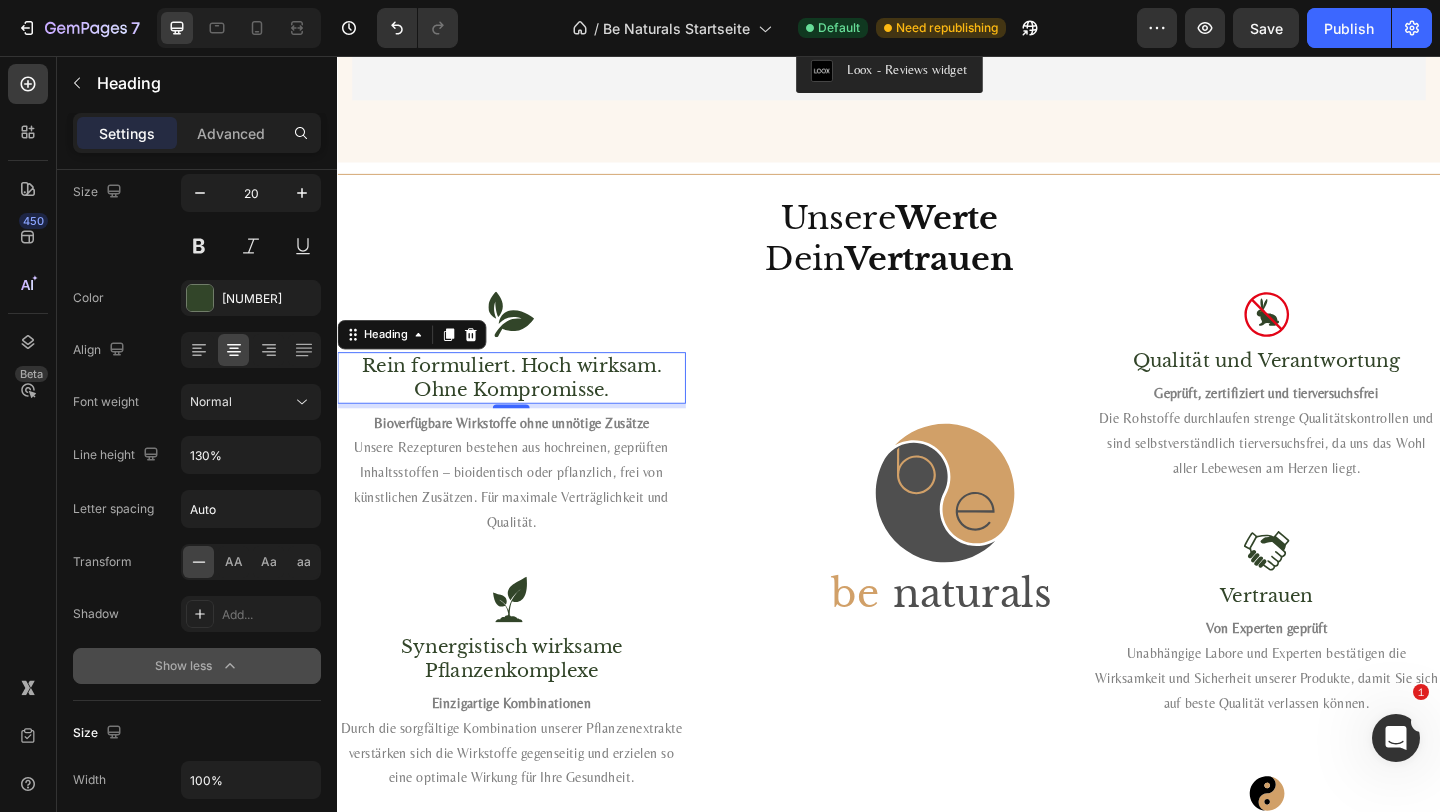 click on "Size 20" at bounding box center (197, 219) 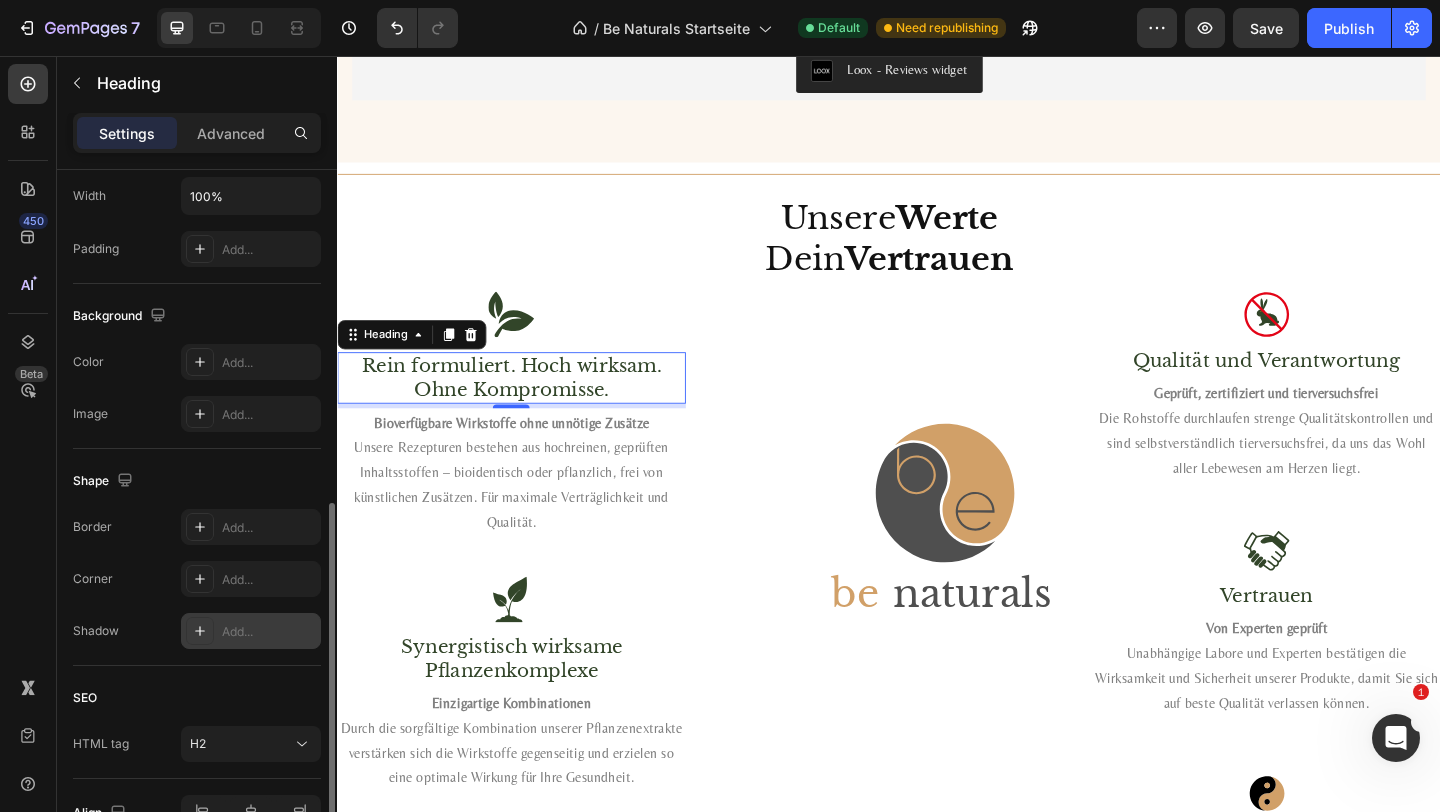 scroll, scrollTop: 743, scrollLeft: 0, axis: vertical 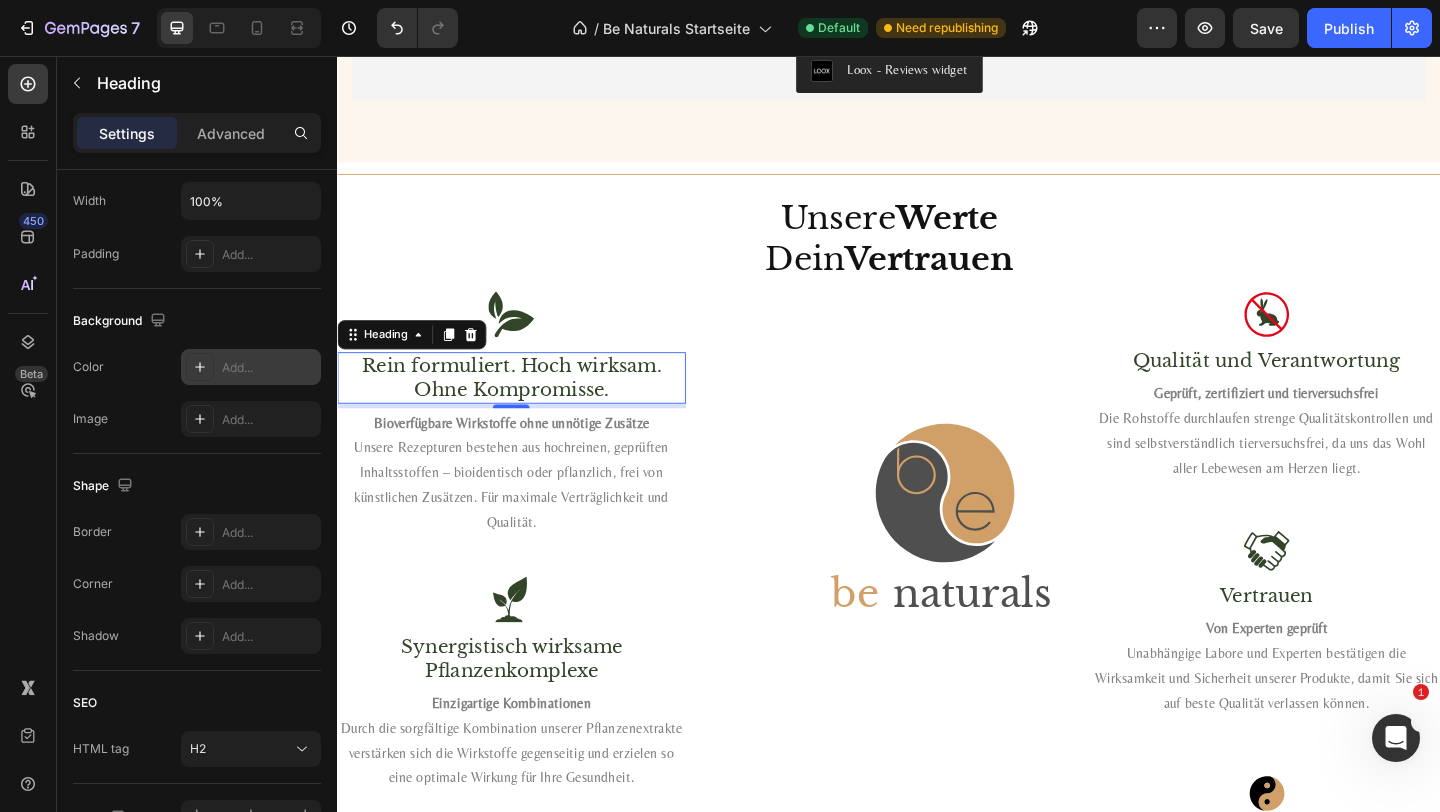 click on "Add..." at bounding box center [251, 367] 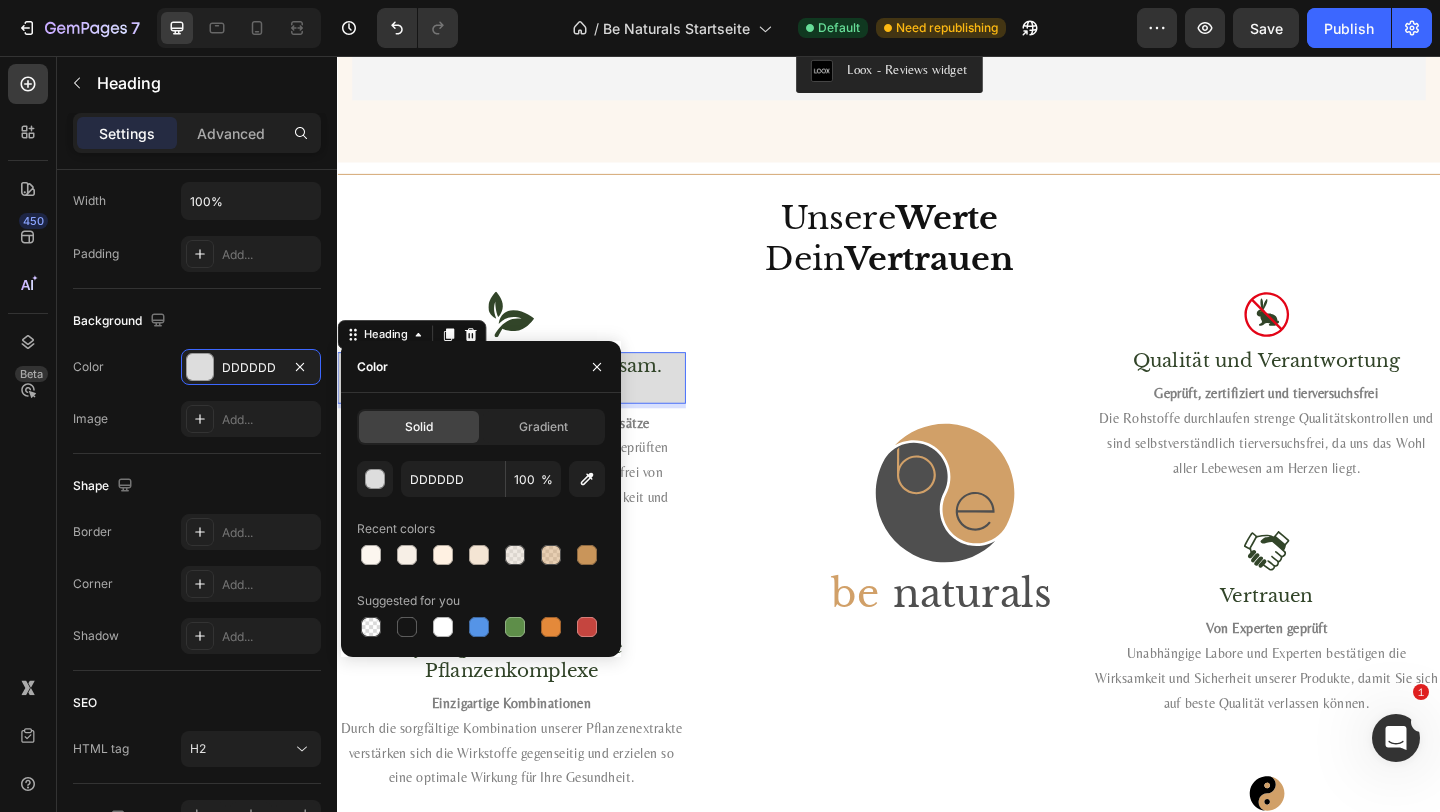 click on "Background" at bounding box center (197, 321) 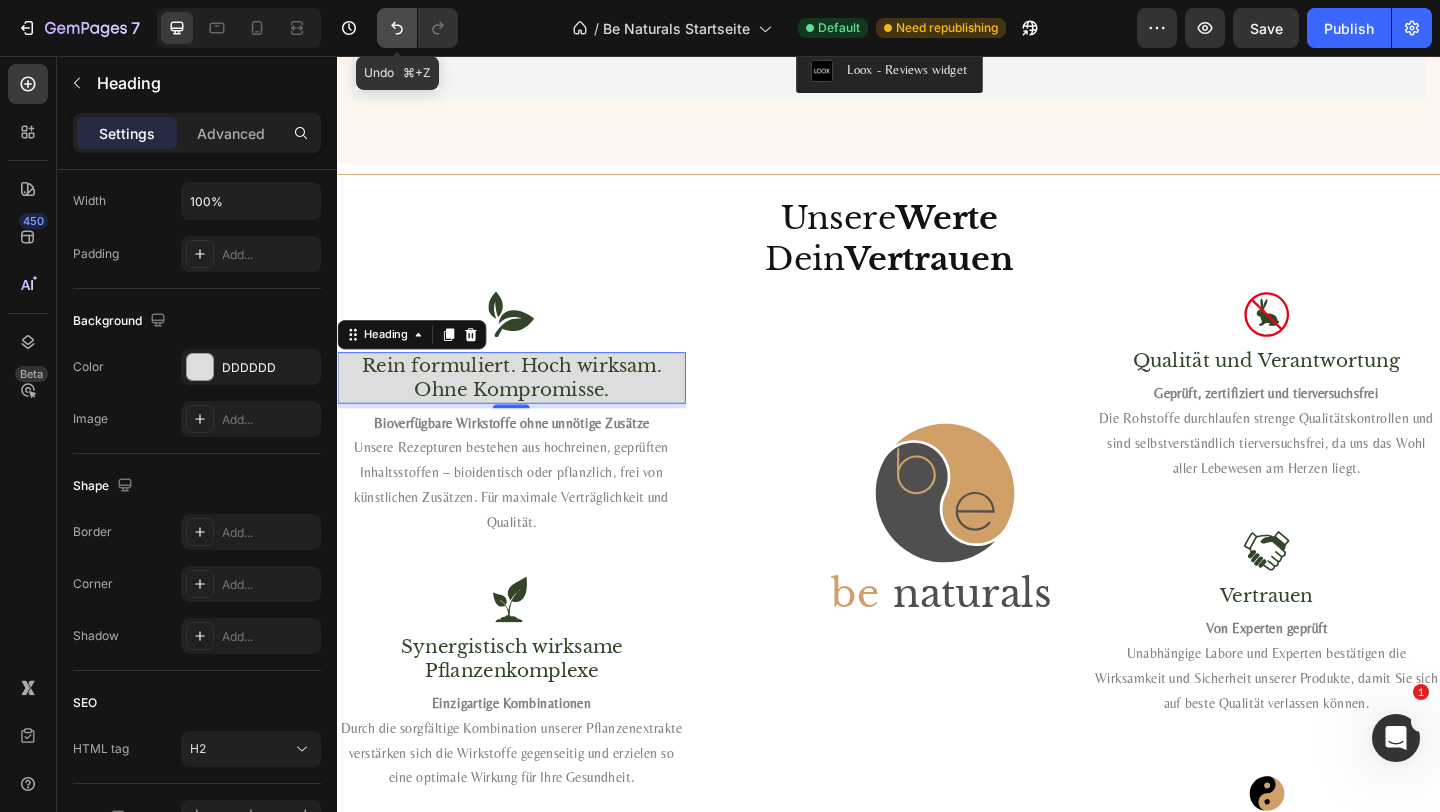 click 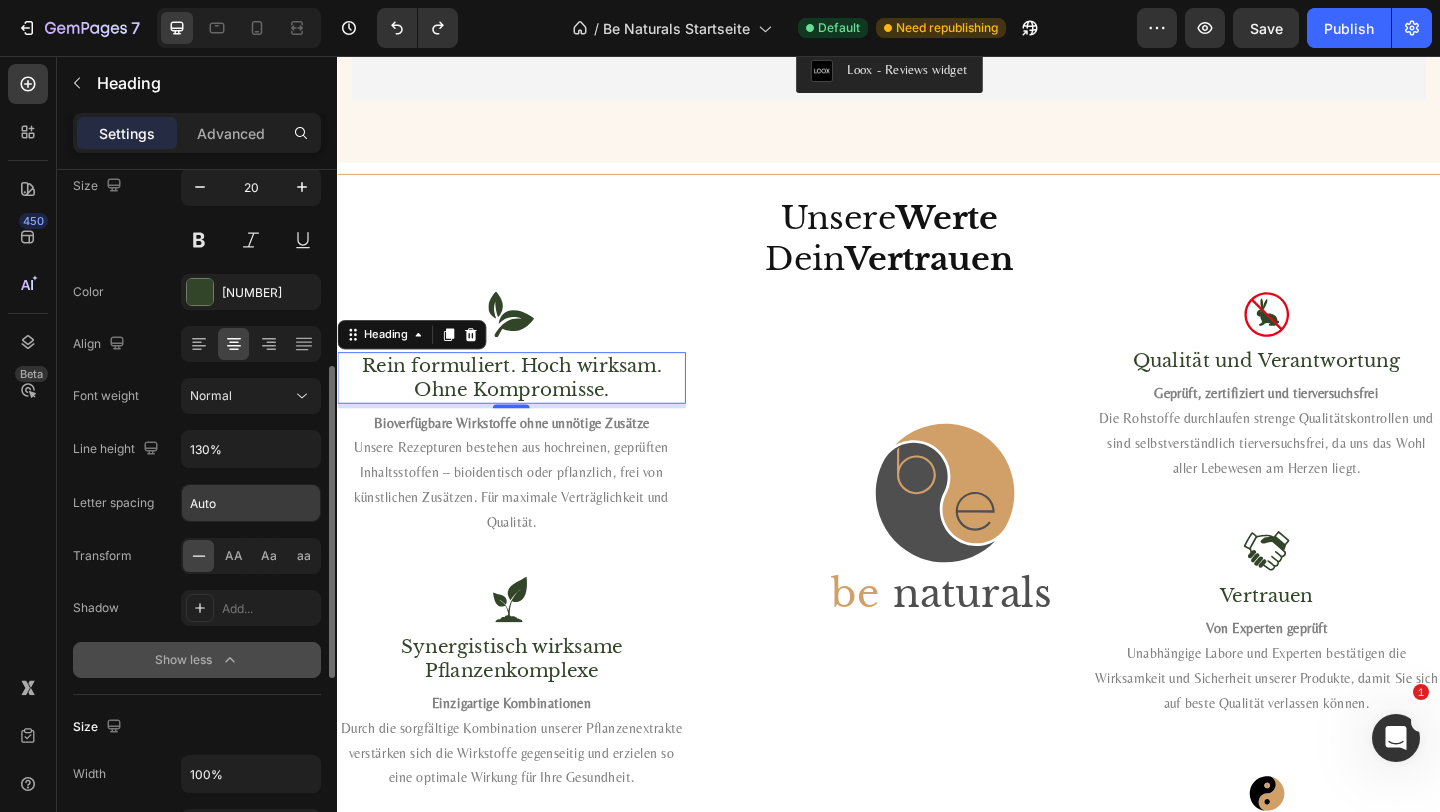 scroll, scrollTop: 120, scrollLeft: 0, axis: vertical 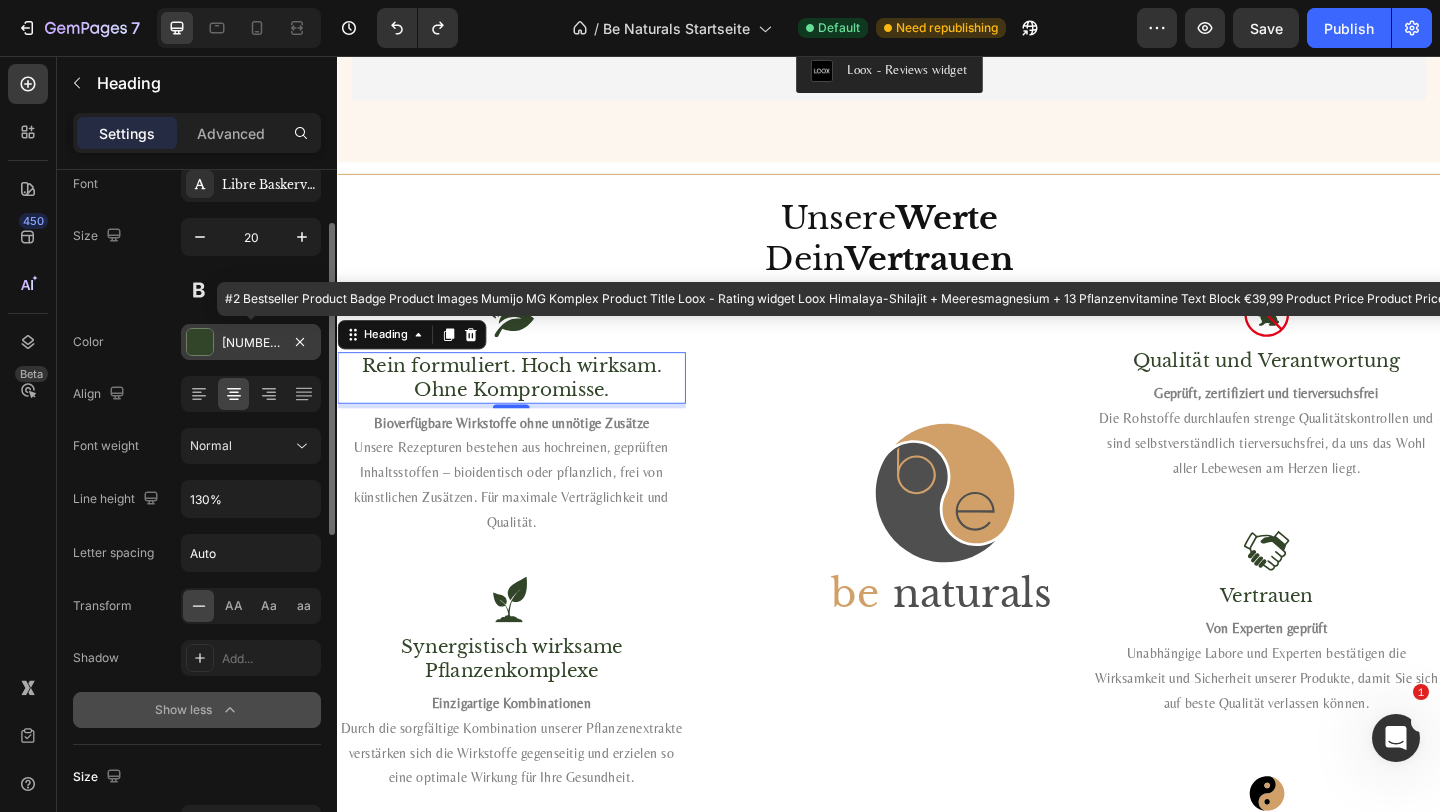 click on "324529" at bounding box center (251, 343) 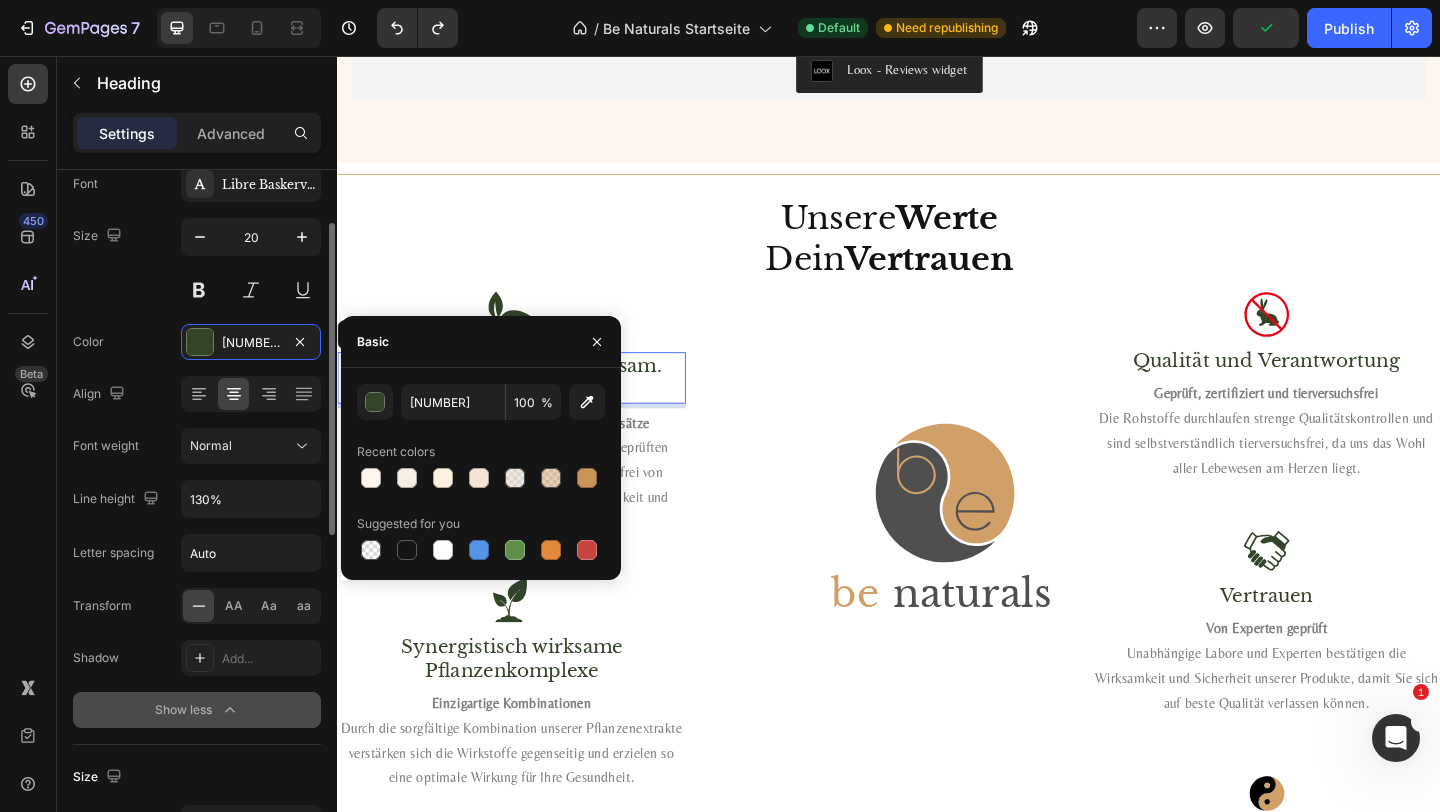 click on "Font Libre Baskerville Size 20 Color 324529 Align Font weight Normal Line height 130% Letter spacing Auto Transform AA Aa aa Shadow Add... Show less" at bounding box center [197, 447] 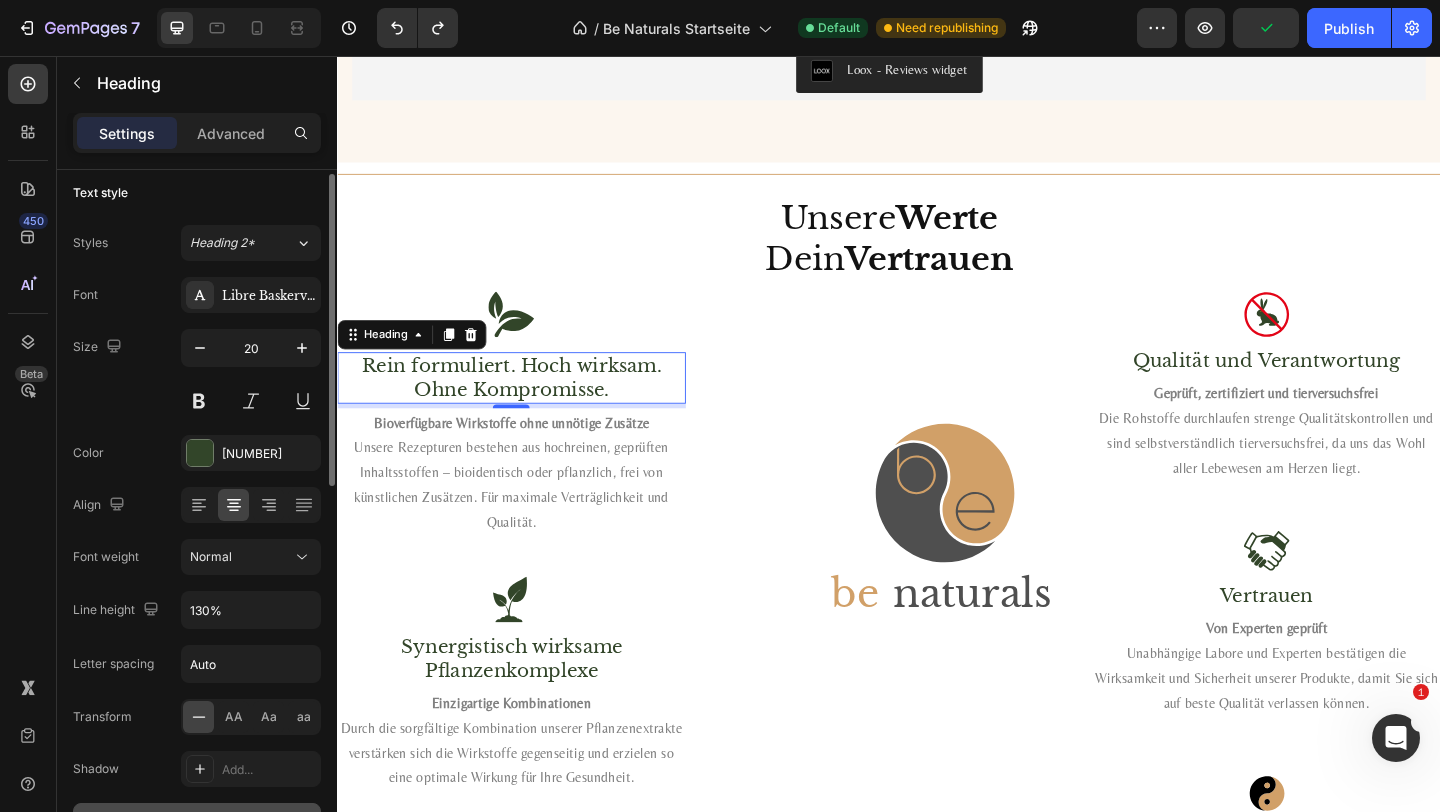 scroll, scrollTop: 0, scrollLeft: 0, axis: both 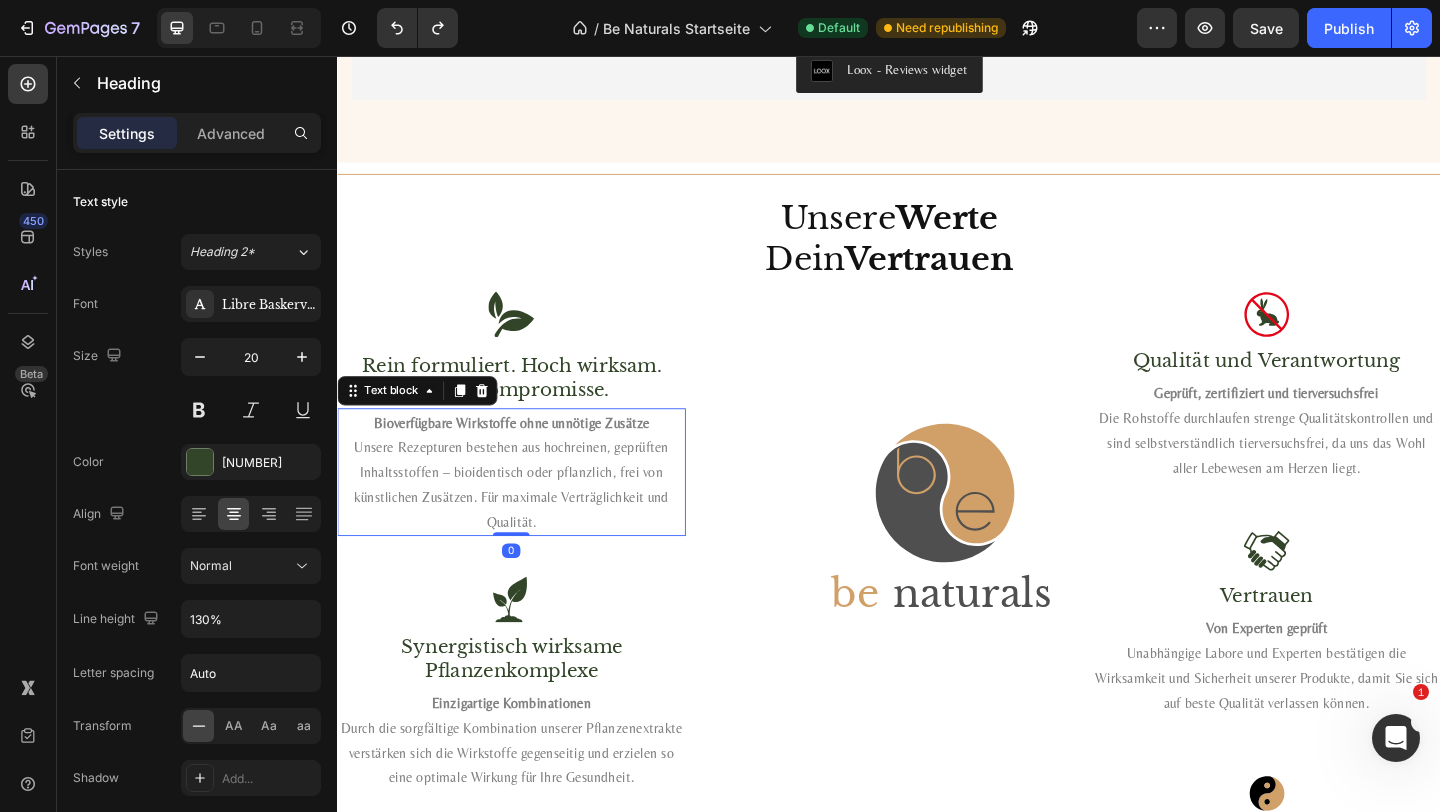 click on "Bioverfügbare Wirkstoffe ohne unnötige Zusätze Unsere Rezepturen bestehen aus hochreinen, geprüften Inhaltsstoffen – bioidentisch oder pflanzlich, frei von künstlichen Zusätzen. Für maximale Verträglichkeit und Qualität." at bounding box center [526, 508] 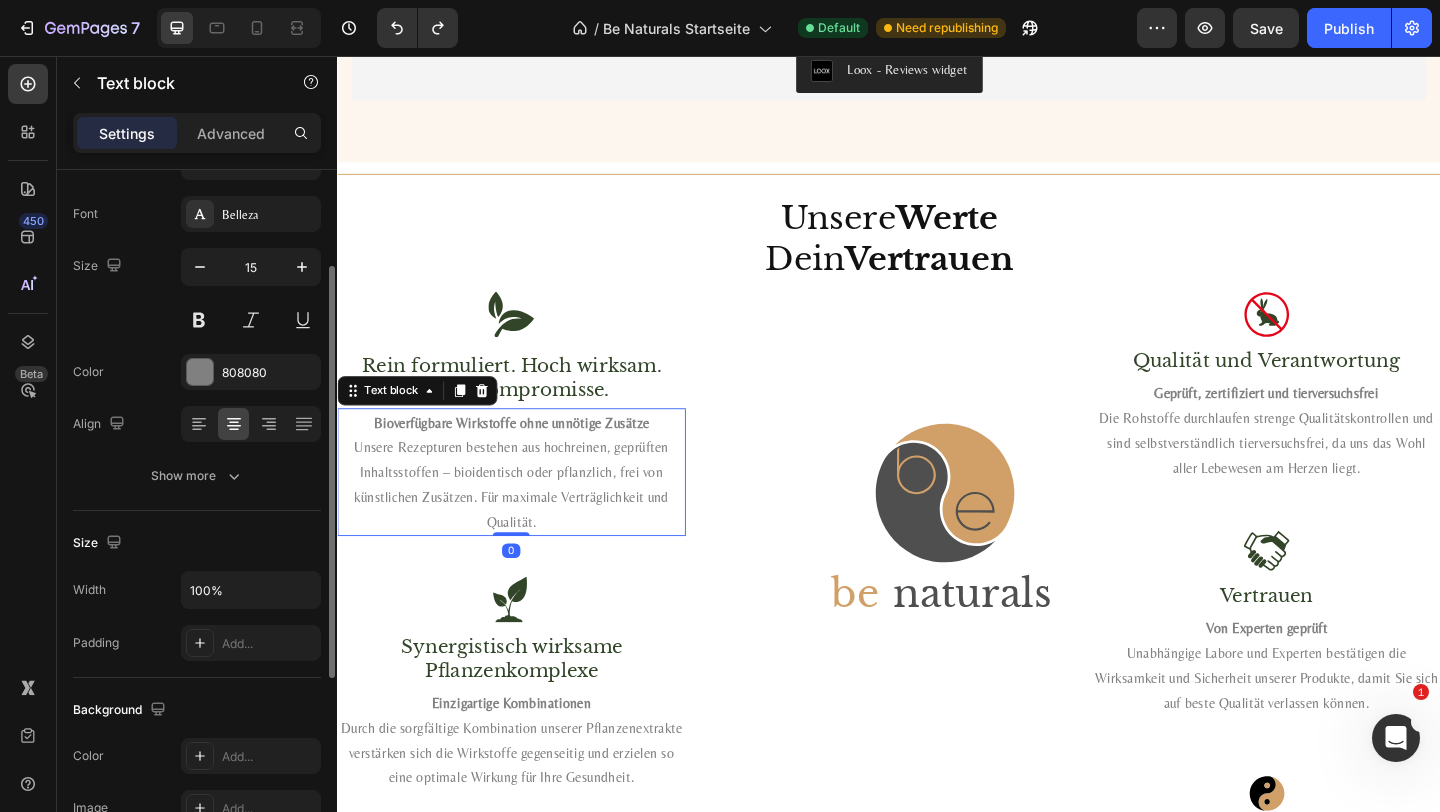 scroll, scrollTop: 184, scrollLeft: 0, axis: vertical 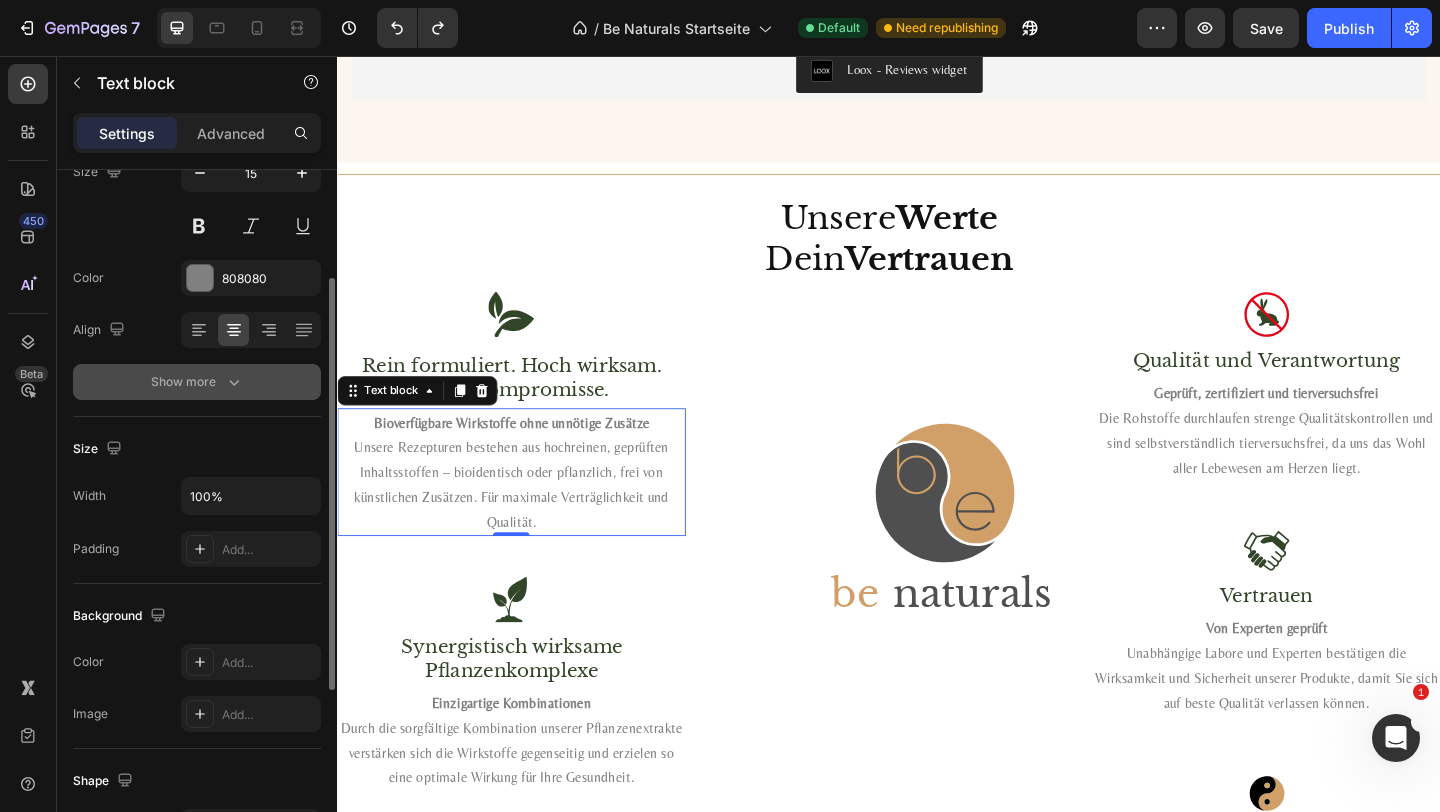 click on "Show more" at bounding box center (197, 382) 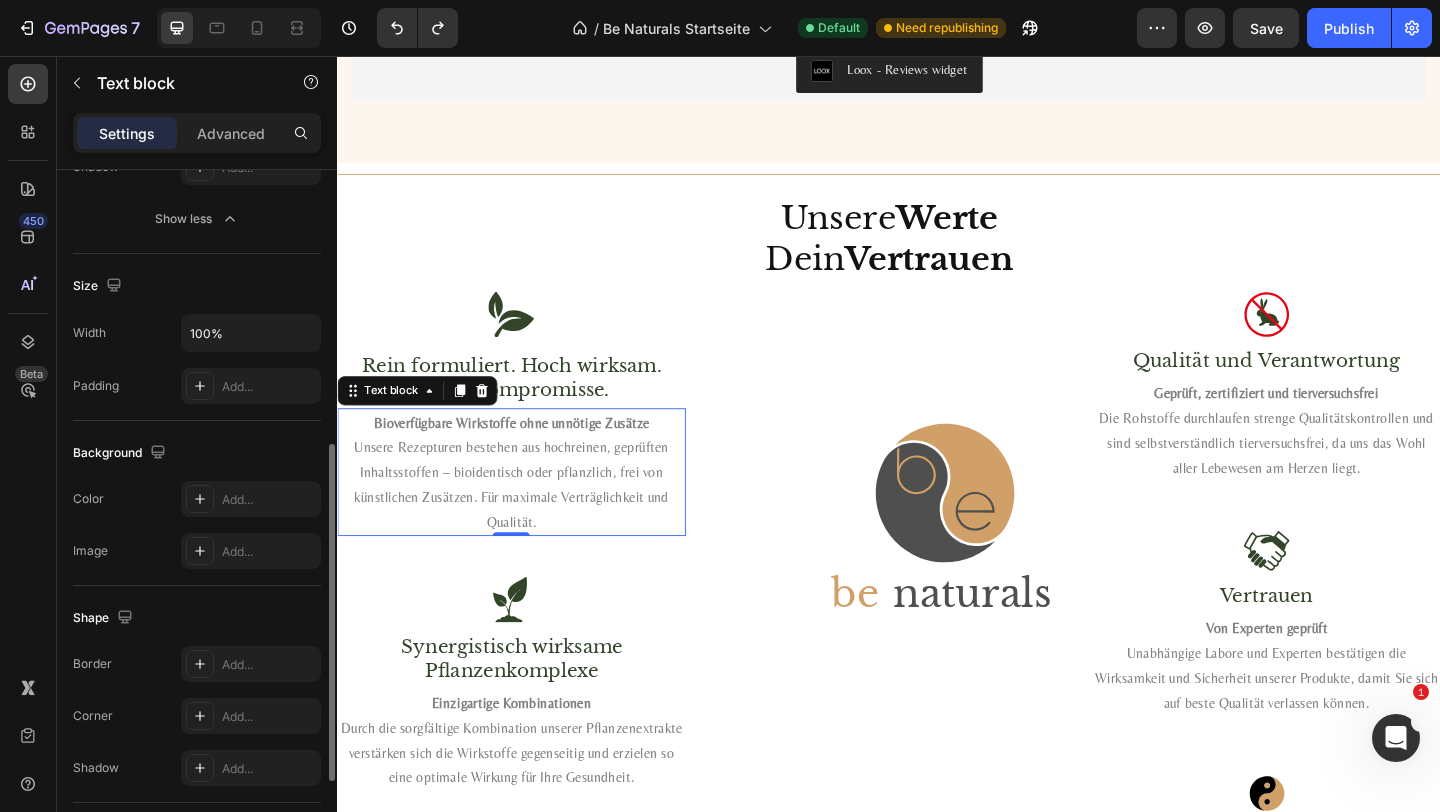 scroll, scrollTop: 589, scrollLeft: 0, axis: vertical 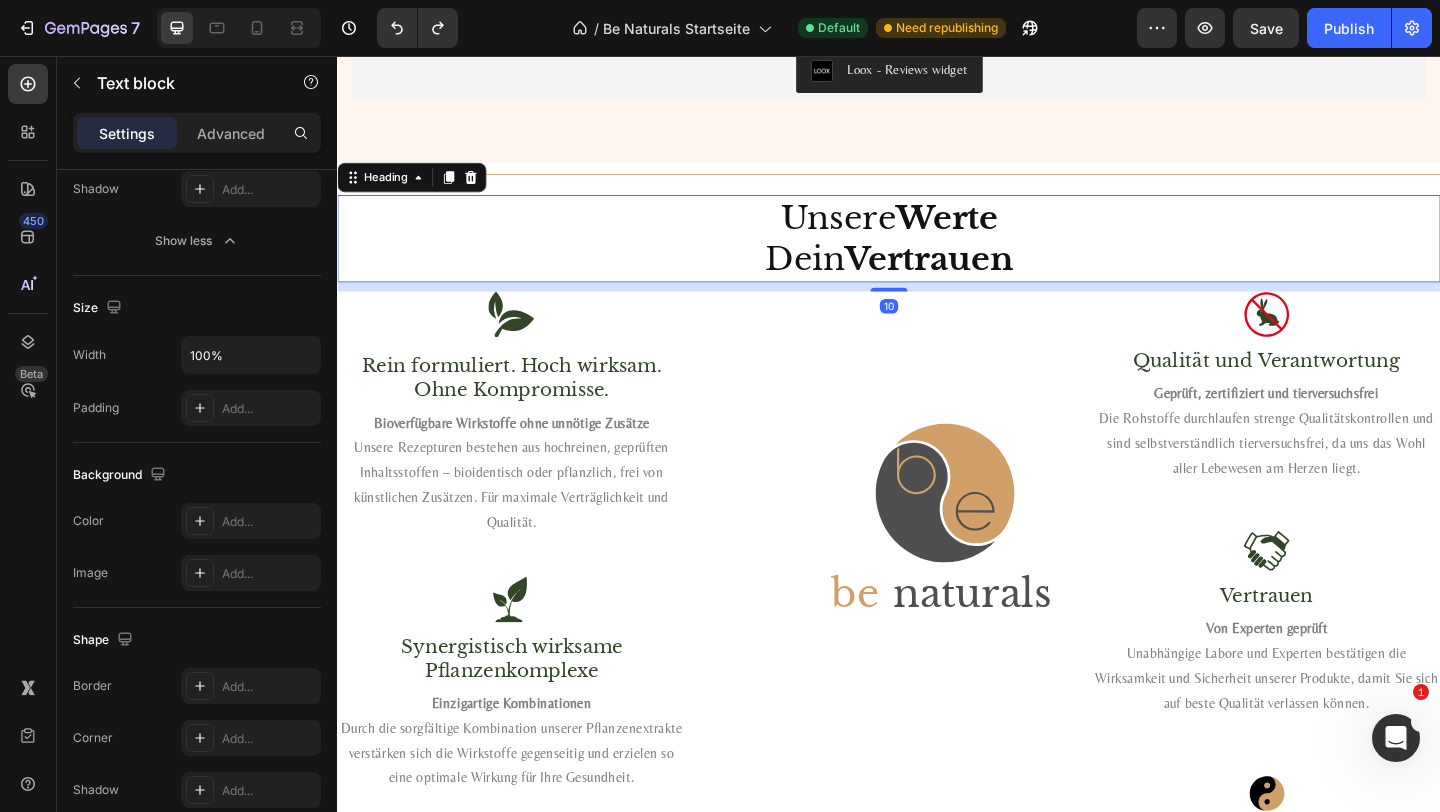 click on "Werte" at bounding box center [1000, 231] 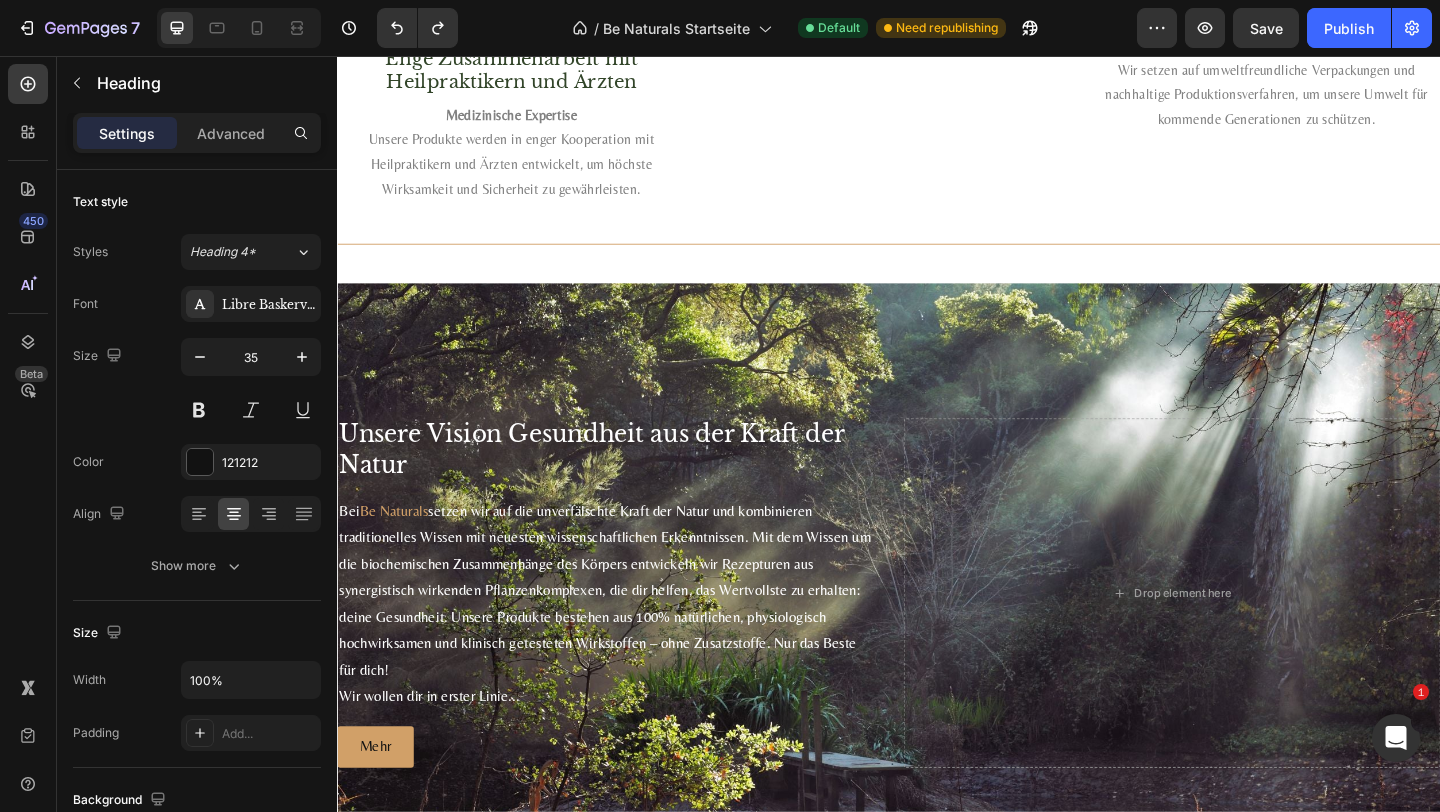 scroll, scrollTop: 4330, scrollLeft: 0, axis: vertical 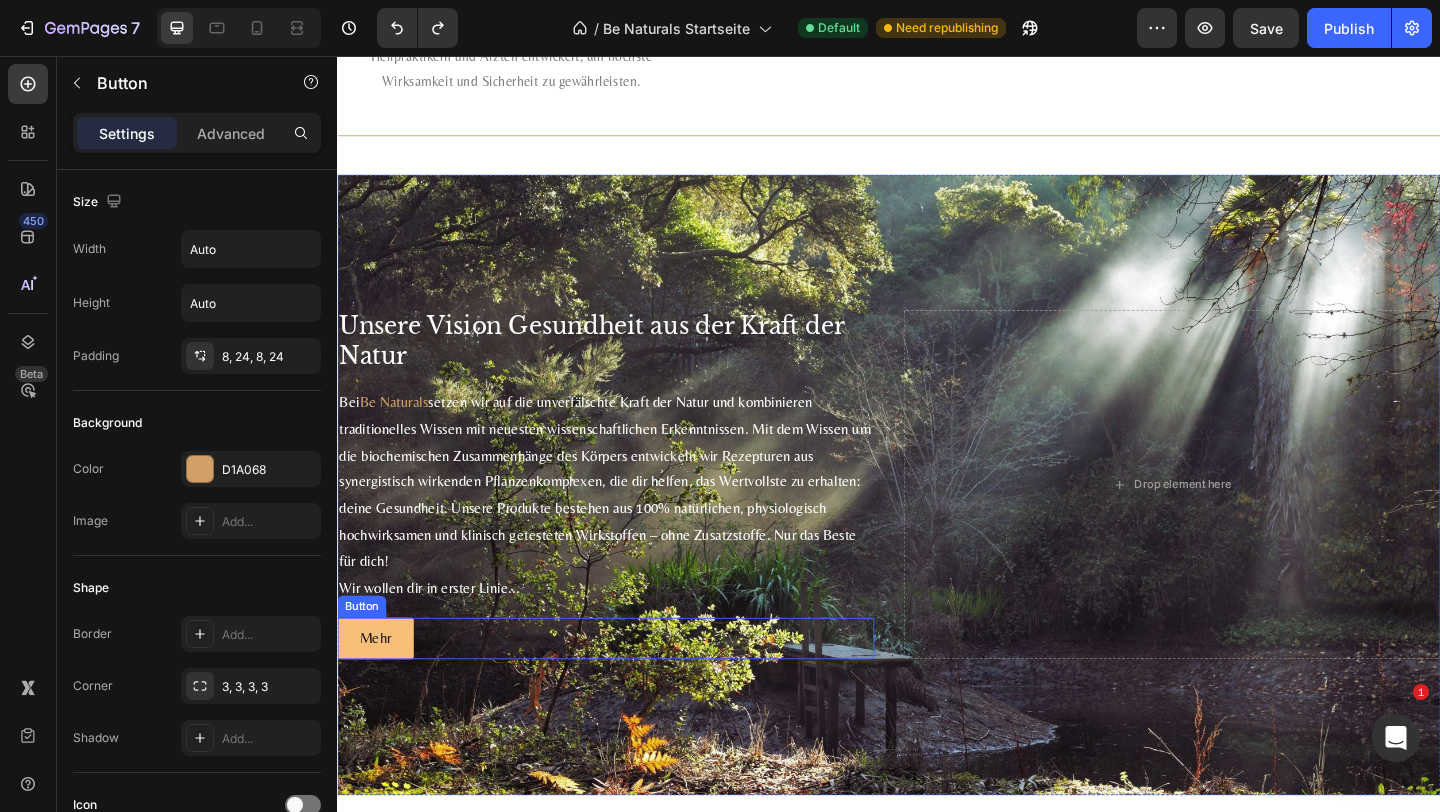 click on "Mehr" at bounding box center [378, 689] 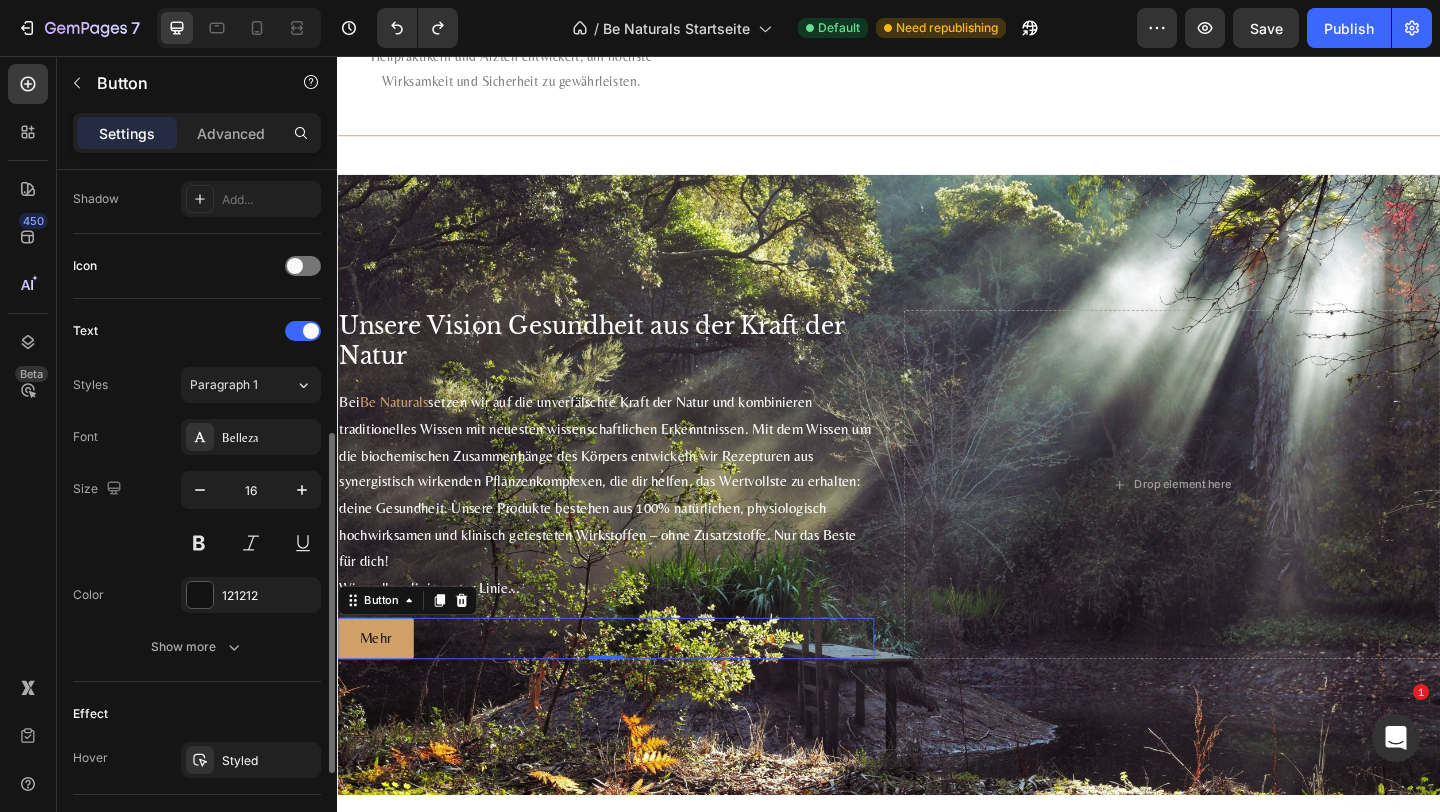 scroll, scrollTop: 735, scrollLeft: 0, axis: vertical 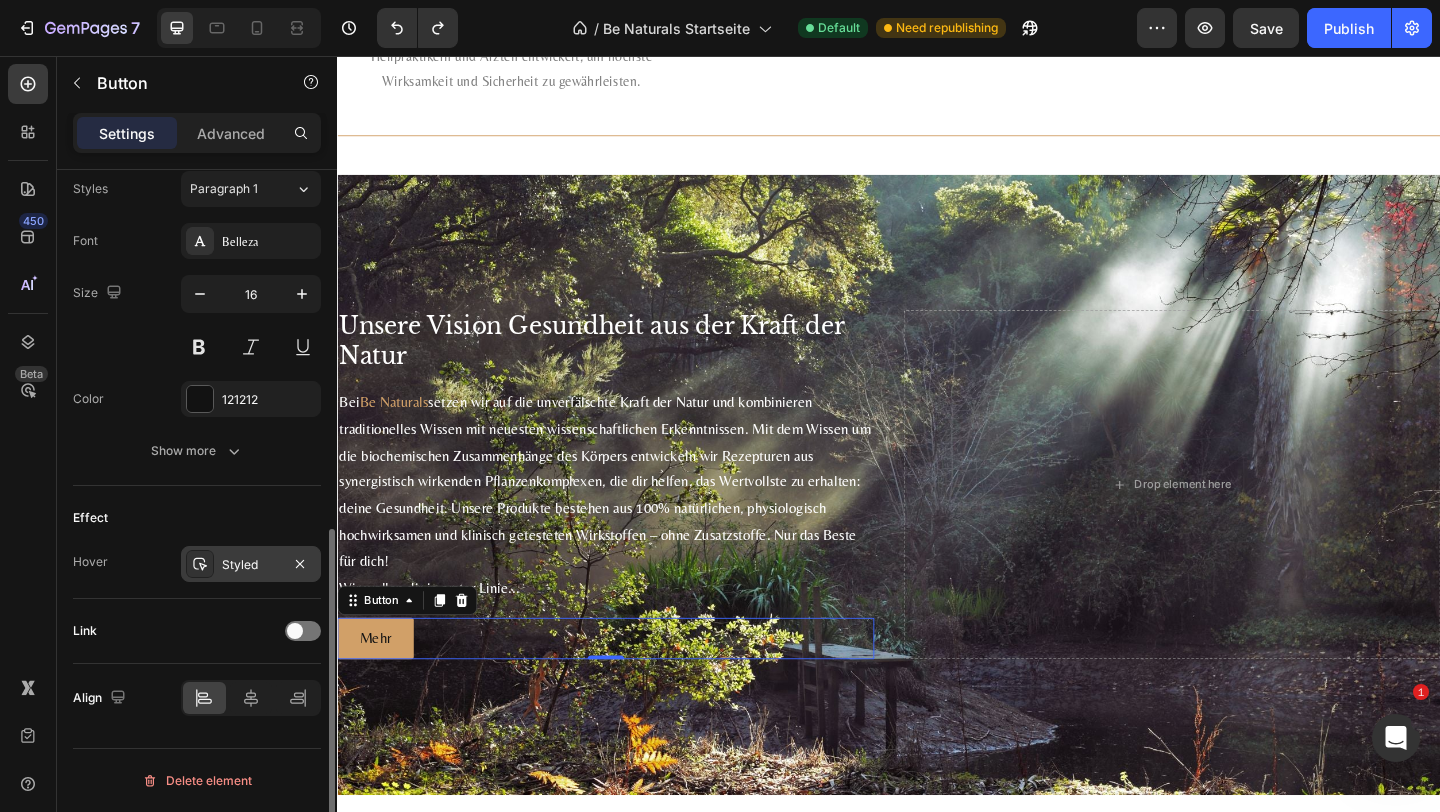 click on "Styled" at bounding box center [251, 565] 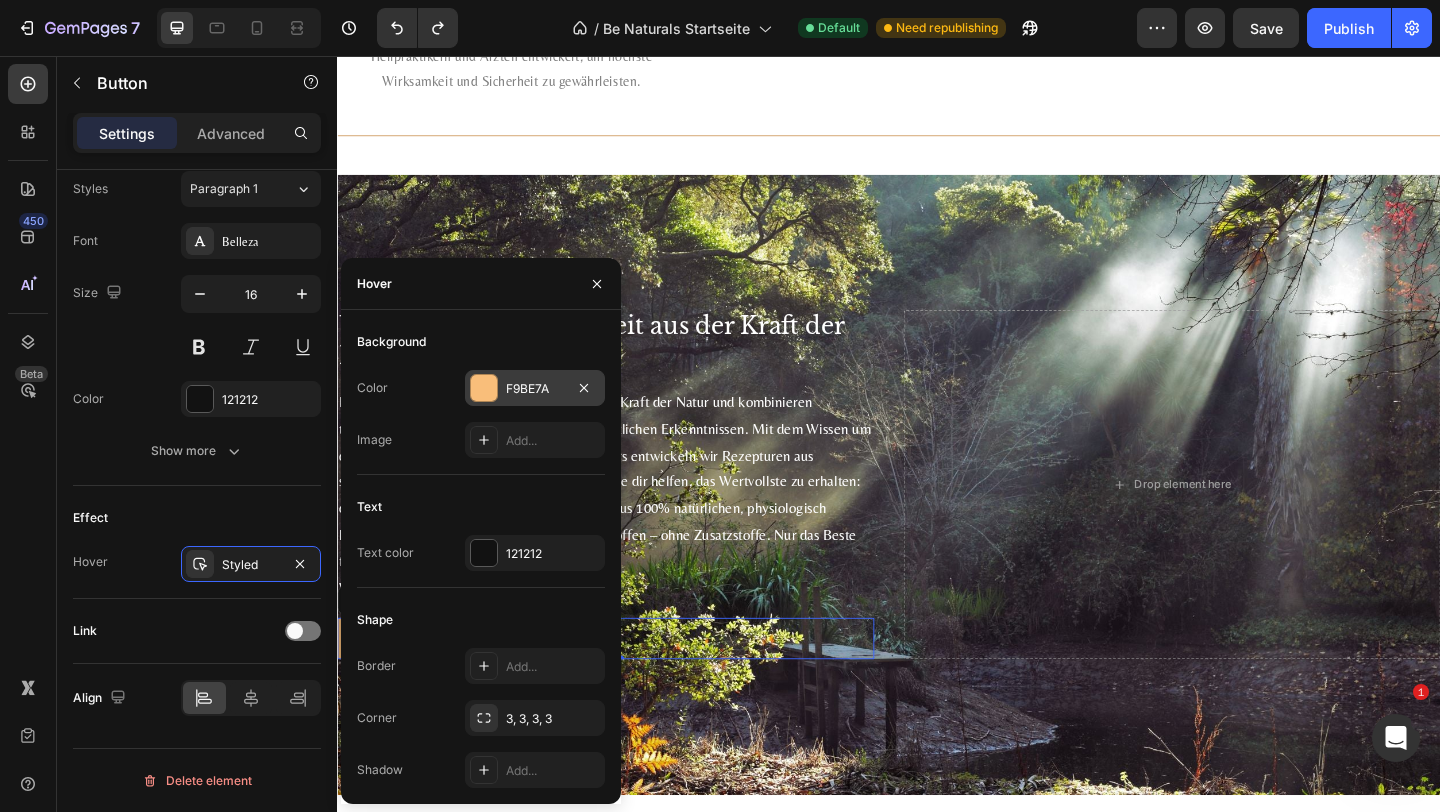 click on "F9BE7A" at bounding box center [535, 389] 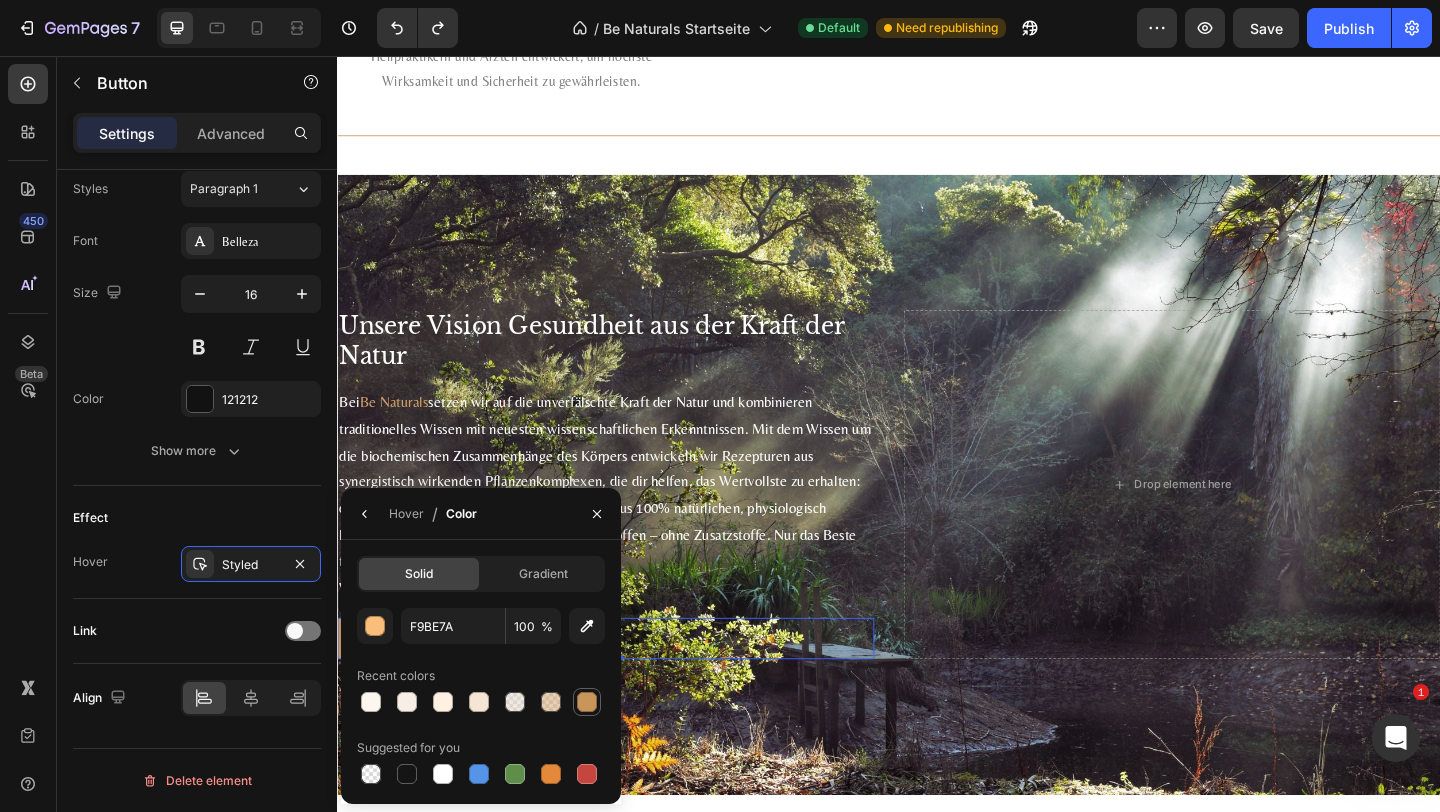 click at bounding box center [587, 702] 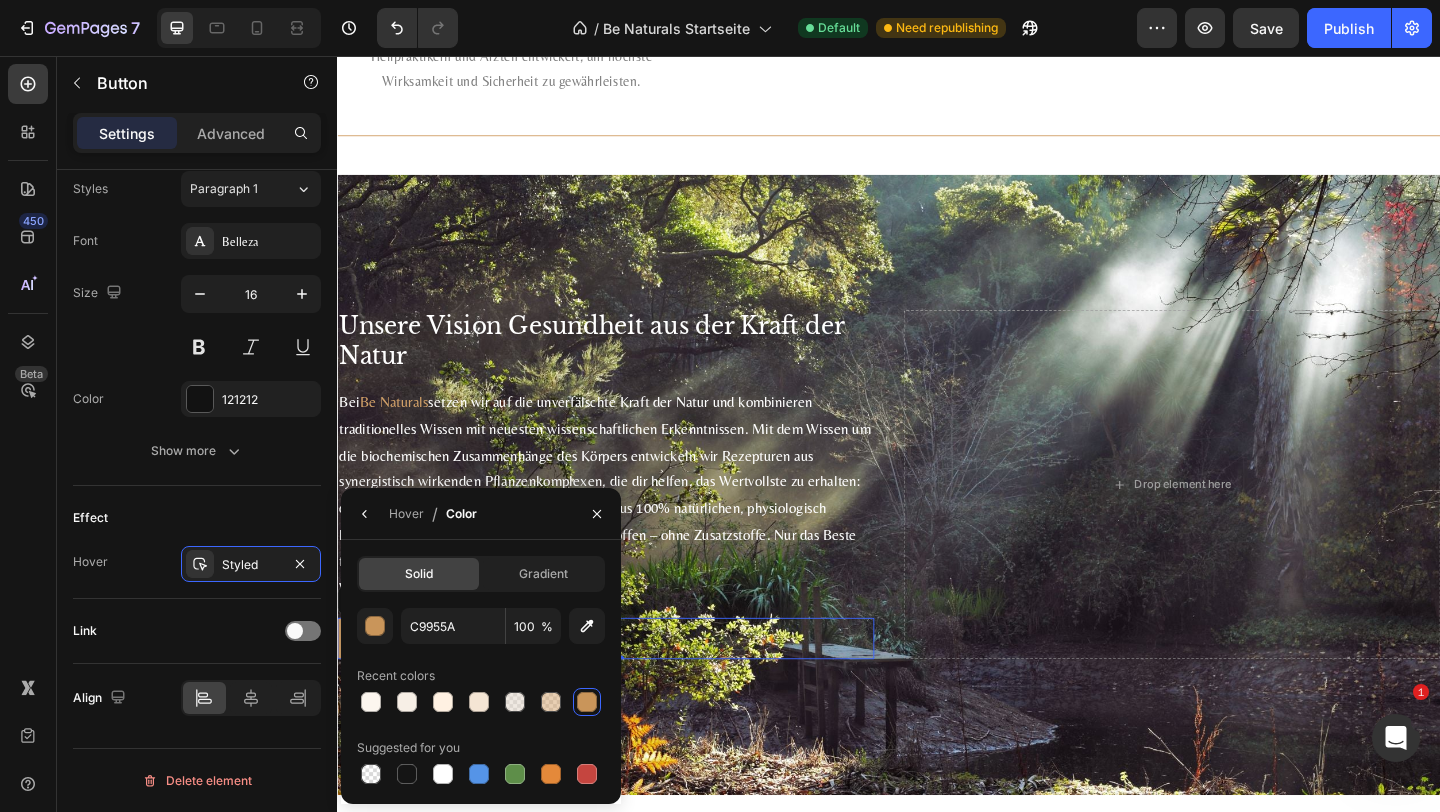 click on "Unsere Vision Gesundheit aus der Kraft der Natur Heading Bei  Be Naturals  setzen wir auf die unverfälschte Kraft der Natur und kombinieren traditionelles Wissen mit neuesten wissenschaftlichen Erkenntnissen. Mit dem Wissen um die biochemischen Zusammenhänge des Körpers entwickeln wir Rezepturen aus synergistisch wirkenden Pflanzenkomplexen, die dir helfen, das Wertvollste zu erhalten: deine Gesundheit. Unsere Produkte bestehen aus 100% natürlichen, physiologisch hochwirksamen und klinisch getesteten Wirkstoffen – ohne Zusatzstoffe. Nur das Beste für dich! Wir wollen dir in erster Linie... Text Block Mehr Button   0
Drop element here" at bounding box center [937, 522] 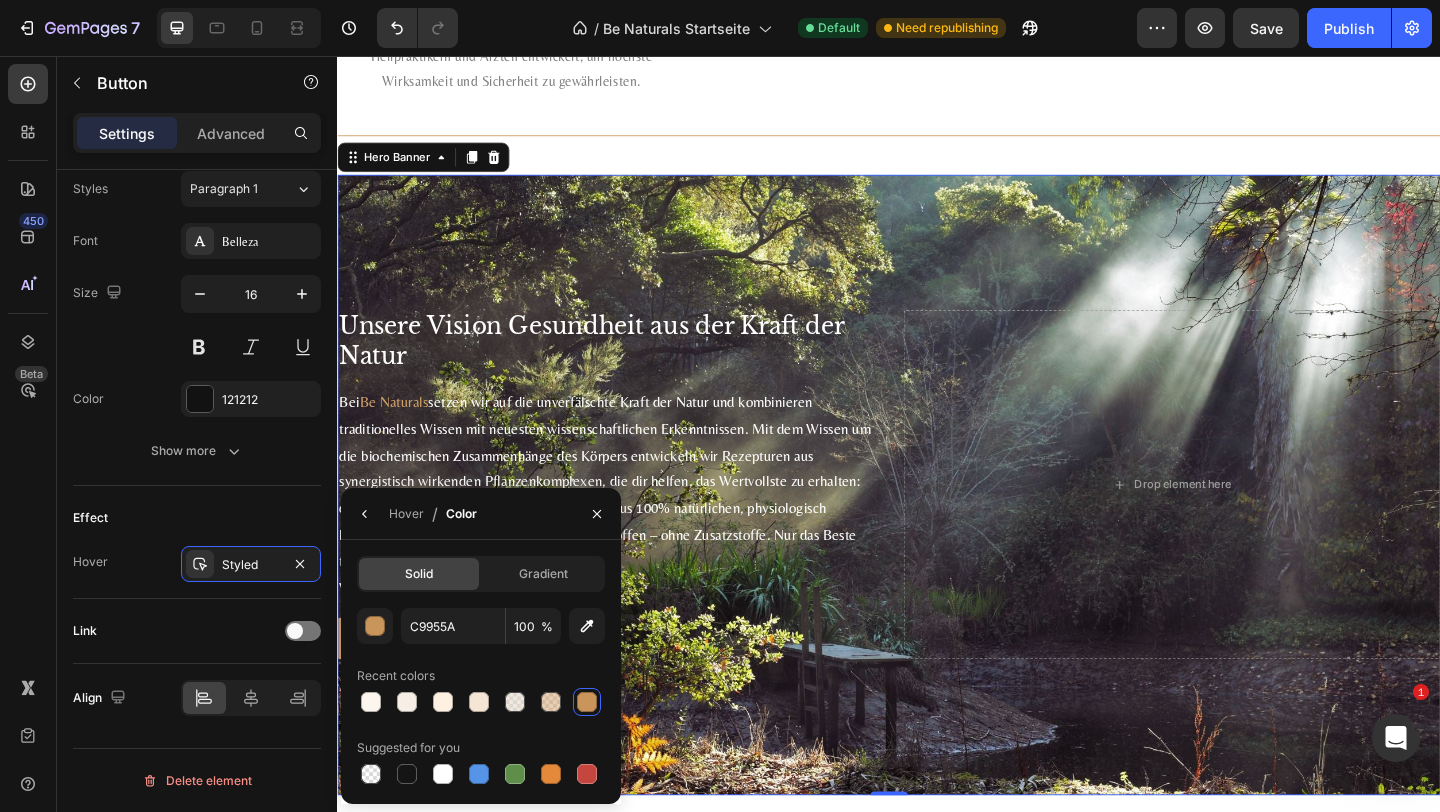 scroll, scrollTop: 0, scrollLeft: 0, axis: both 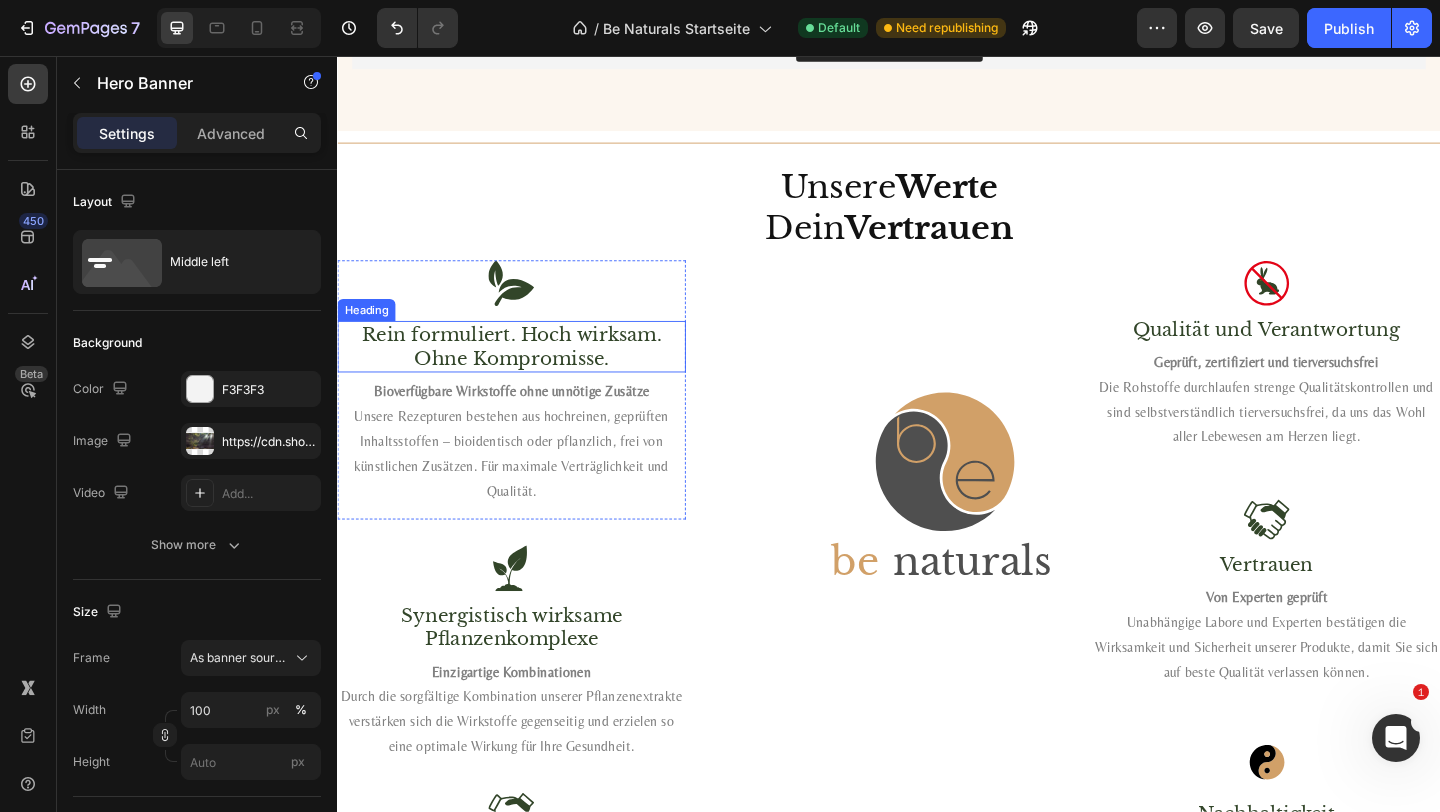 click on "Rein formuliert. Hoch wirksam.  Ohne Kompromisse." at bounding box center [526, 372] 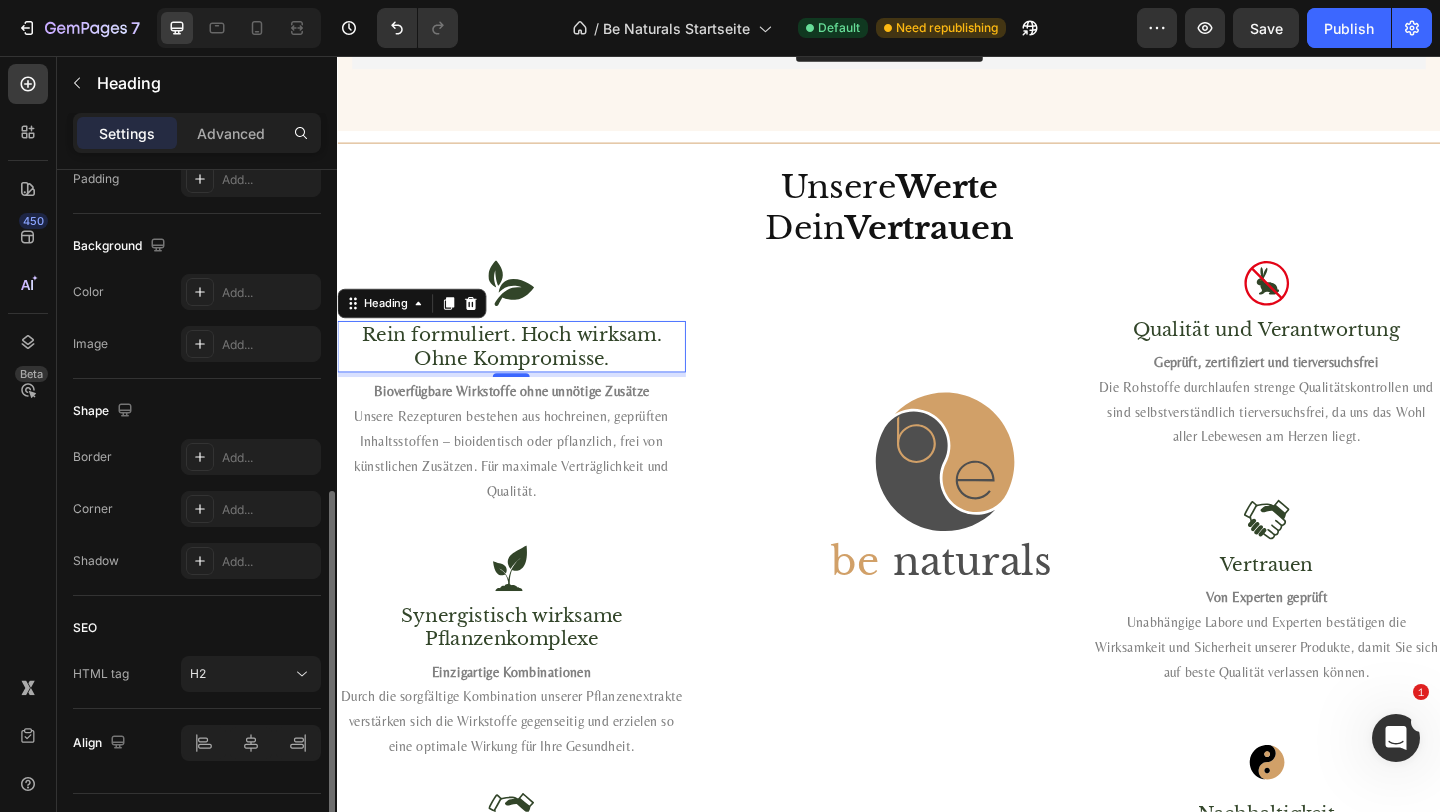 scroll, scrollTop: 539, scrollLeft: 0, axis: vertical 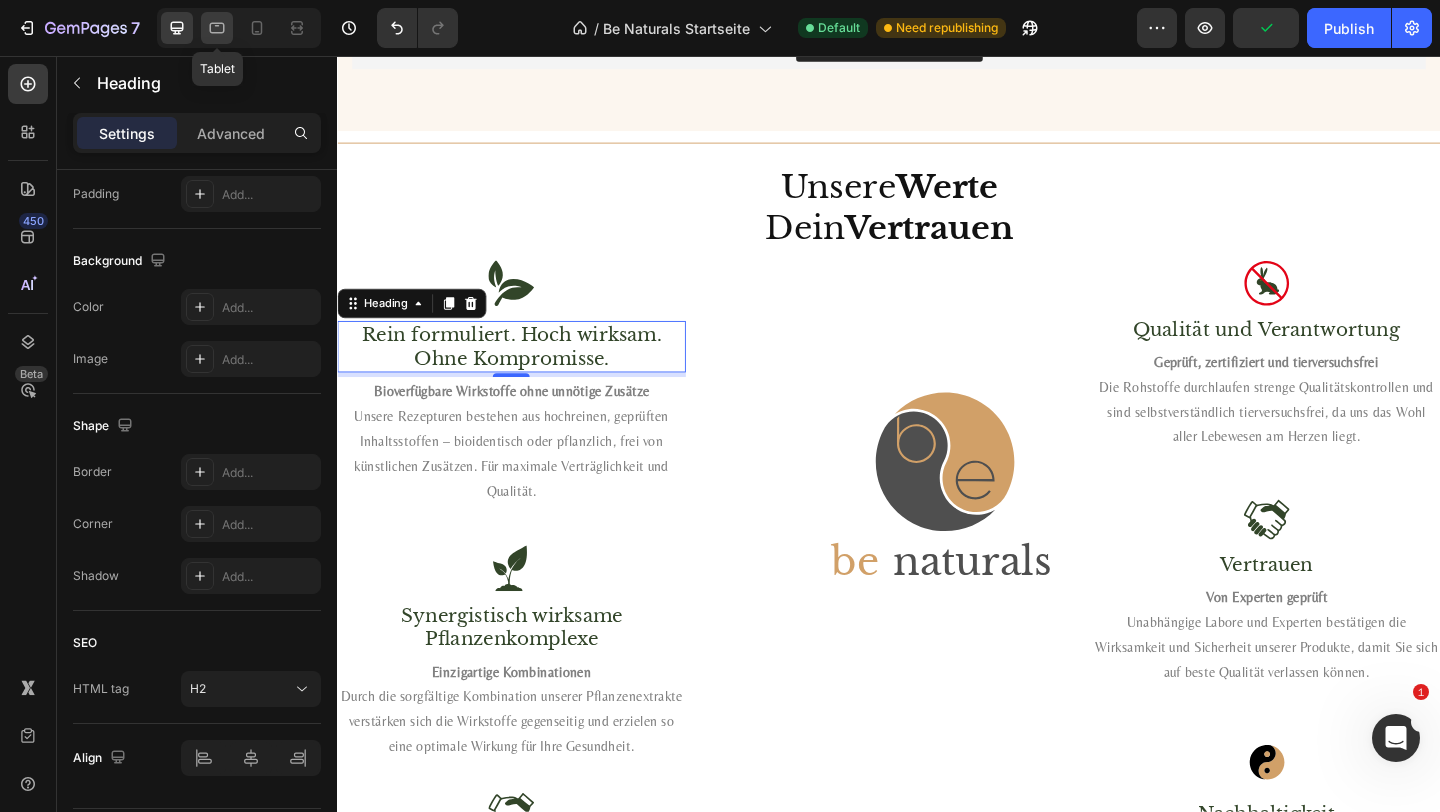 click 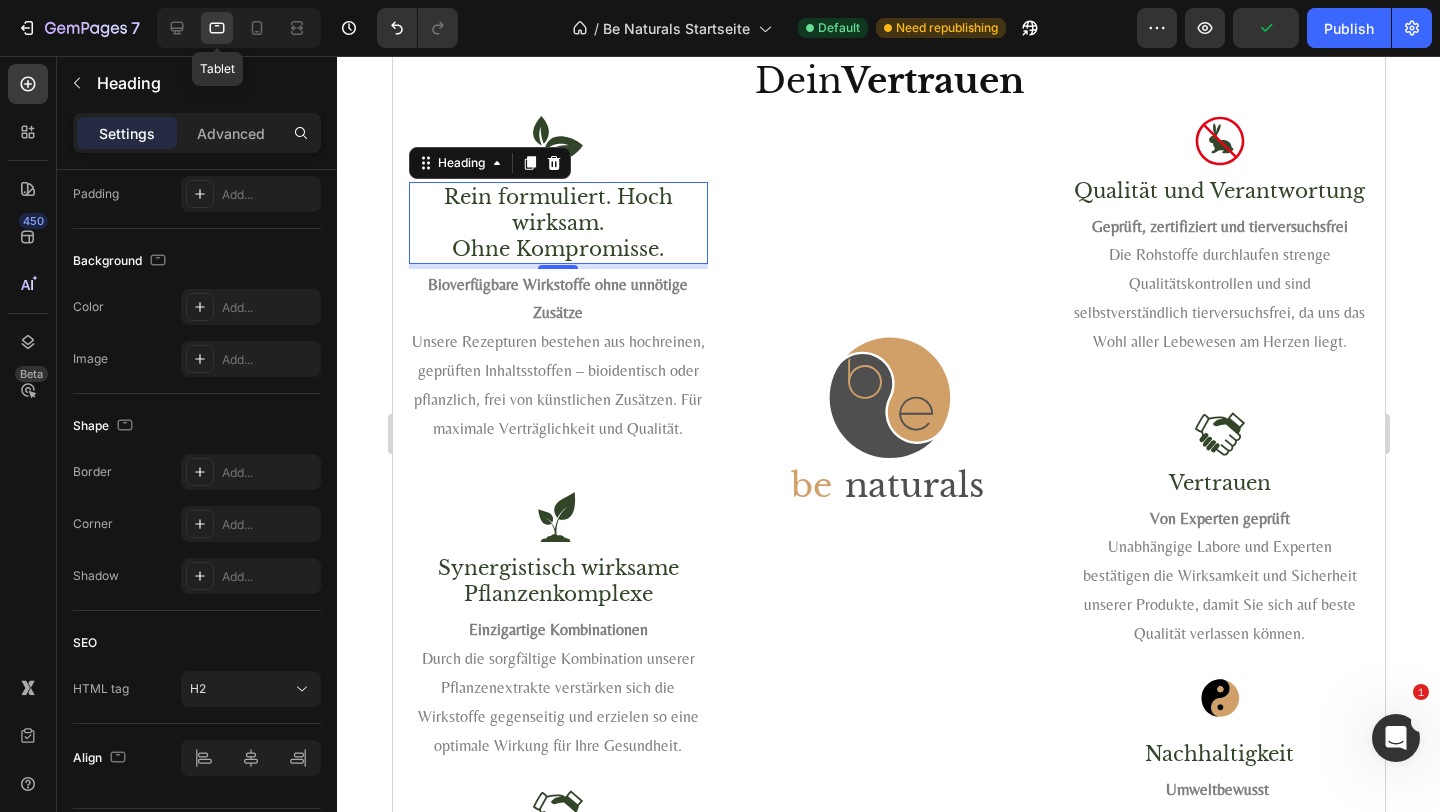 scroll, scrollTop: 3567, scrollLeft: 0, axis: vertical 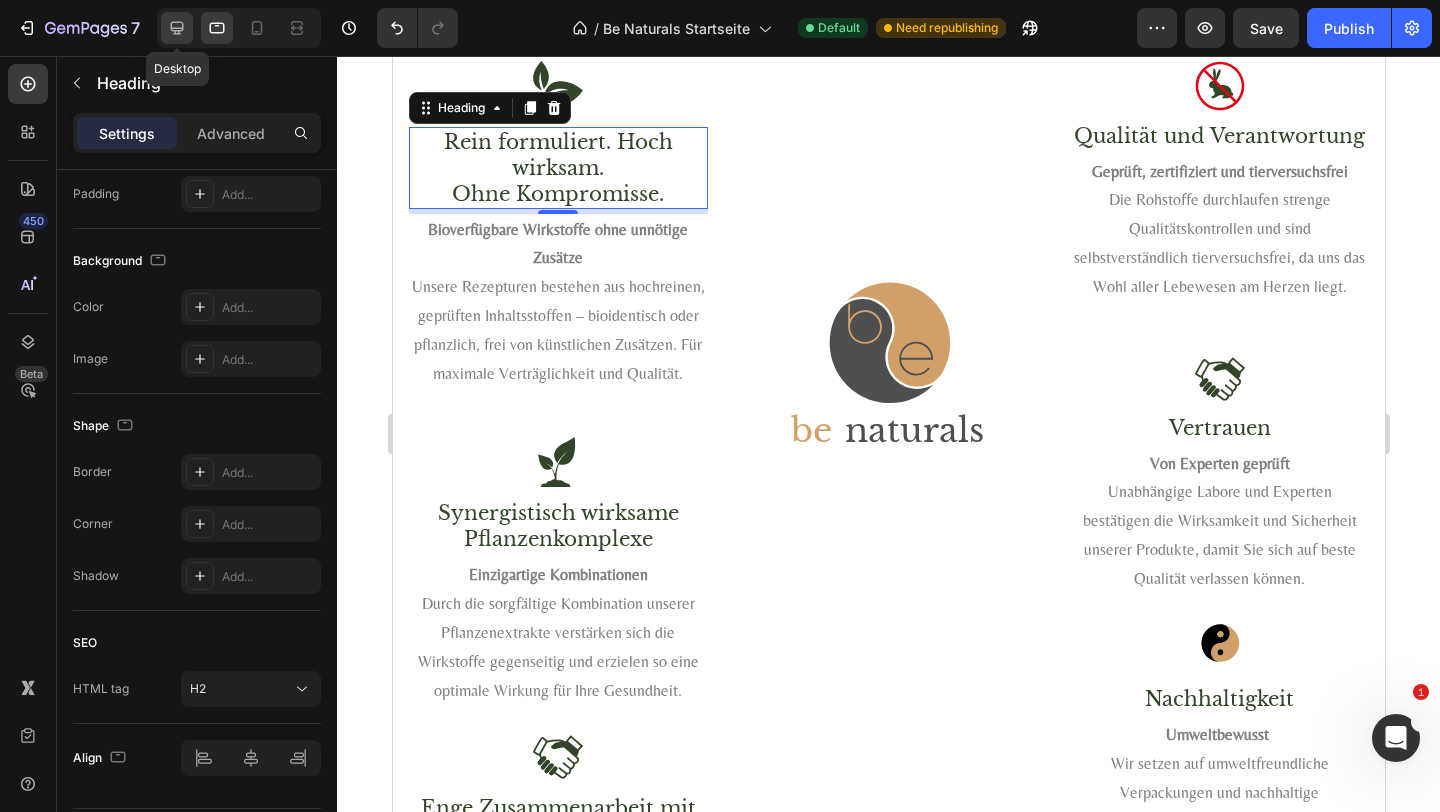 click 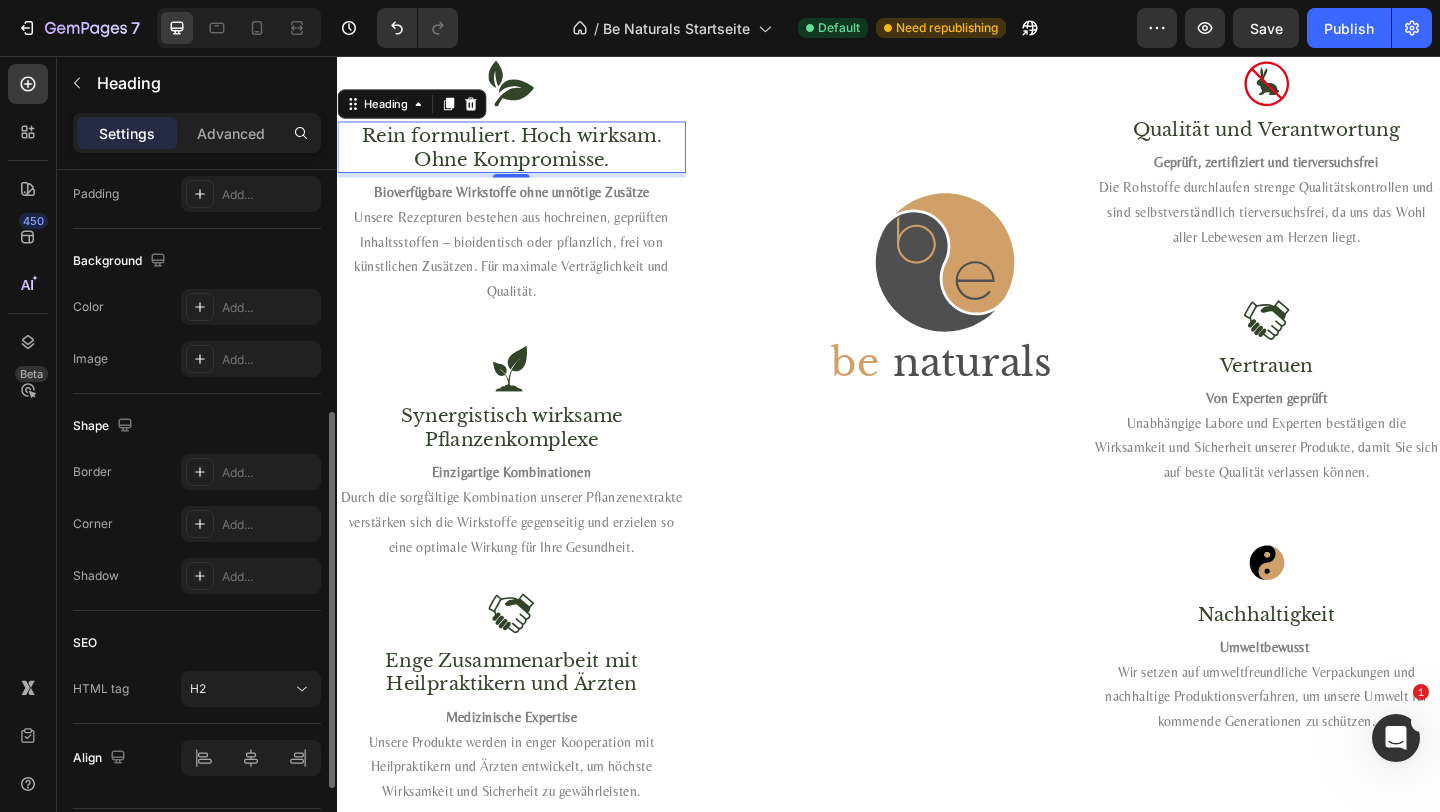 scroll, scrollTop: 35, scrollLeft: 0, axis: vertical 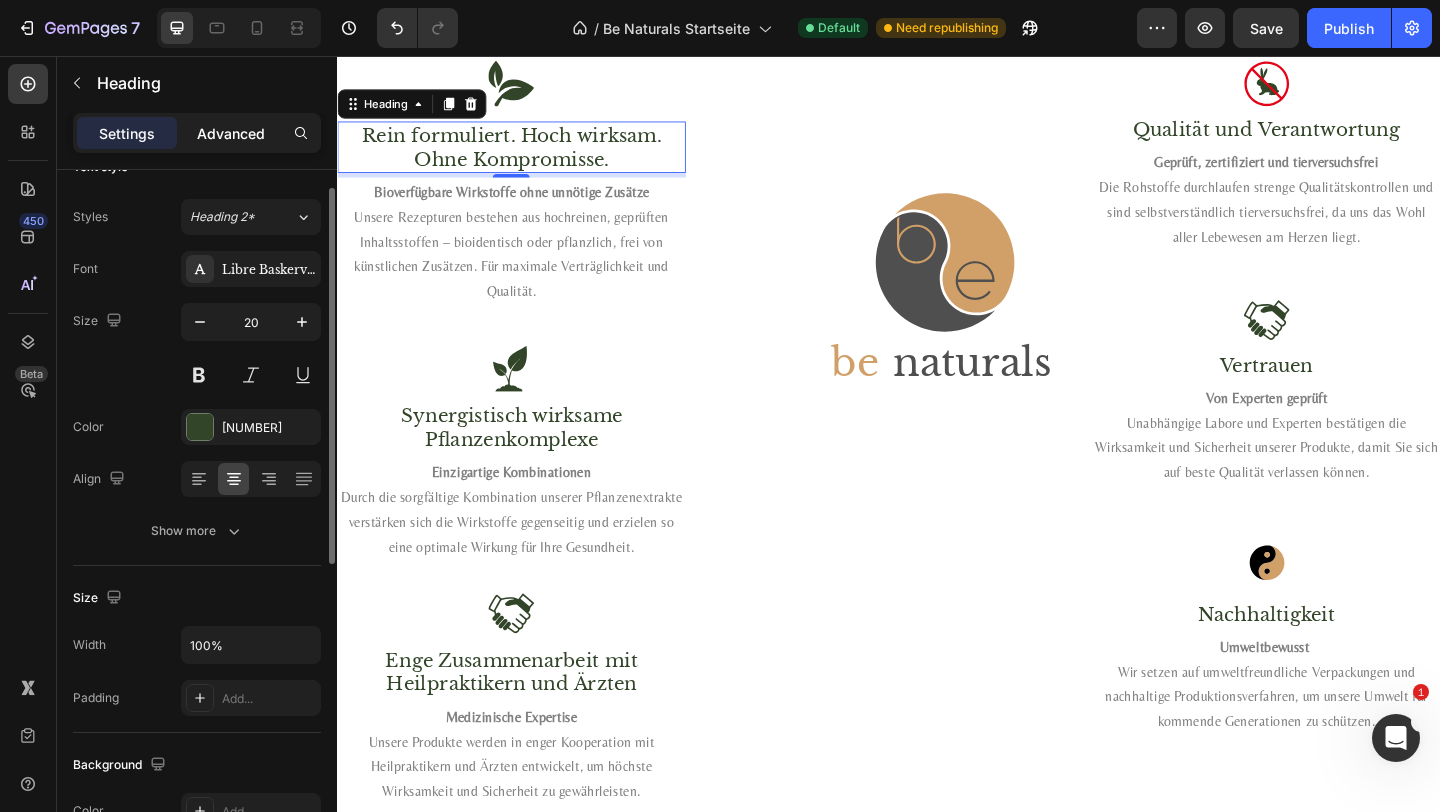 click on "Advanced" at bounding box center (231, 133) 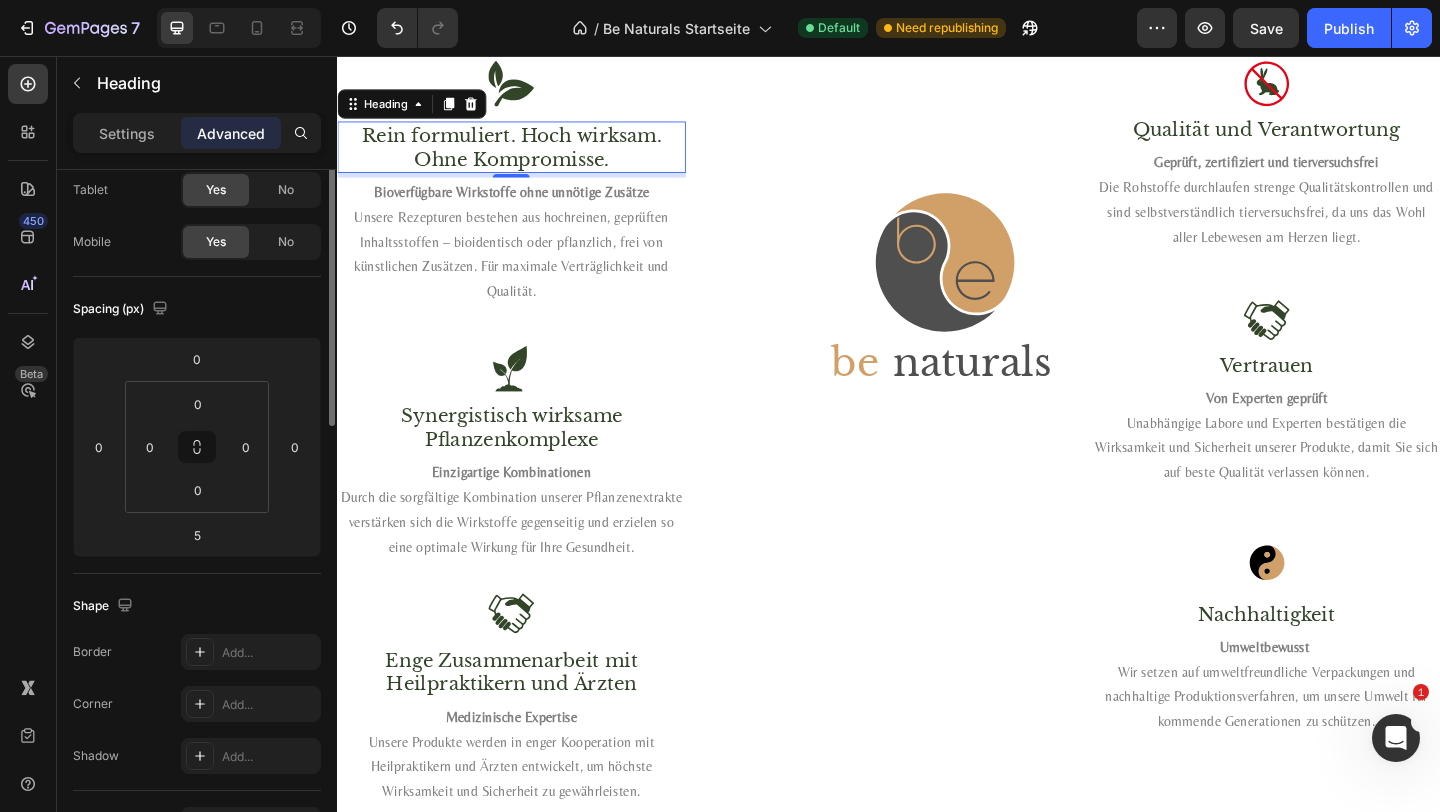 scroll, scrollTop: 0, scrollLeft: 0, axis: both 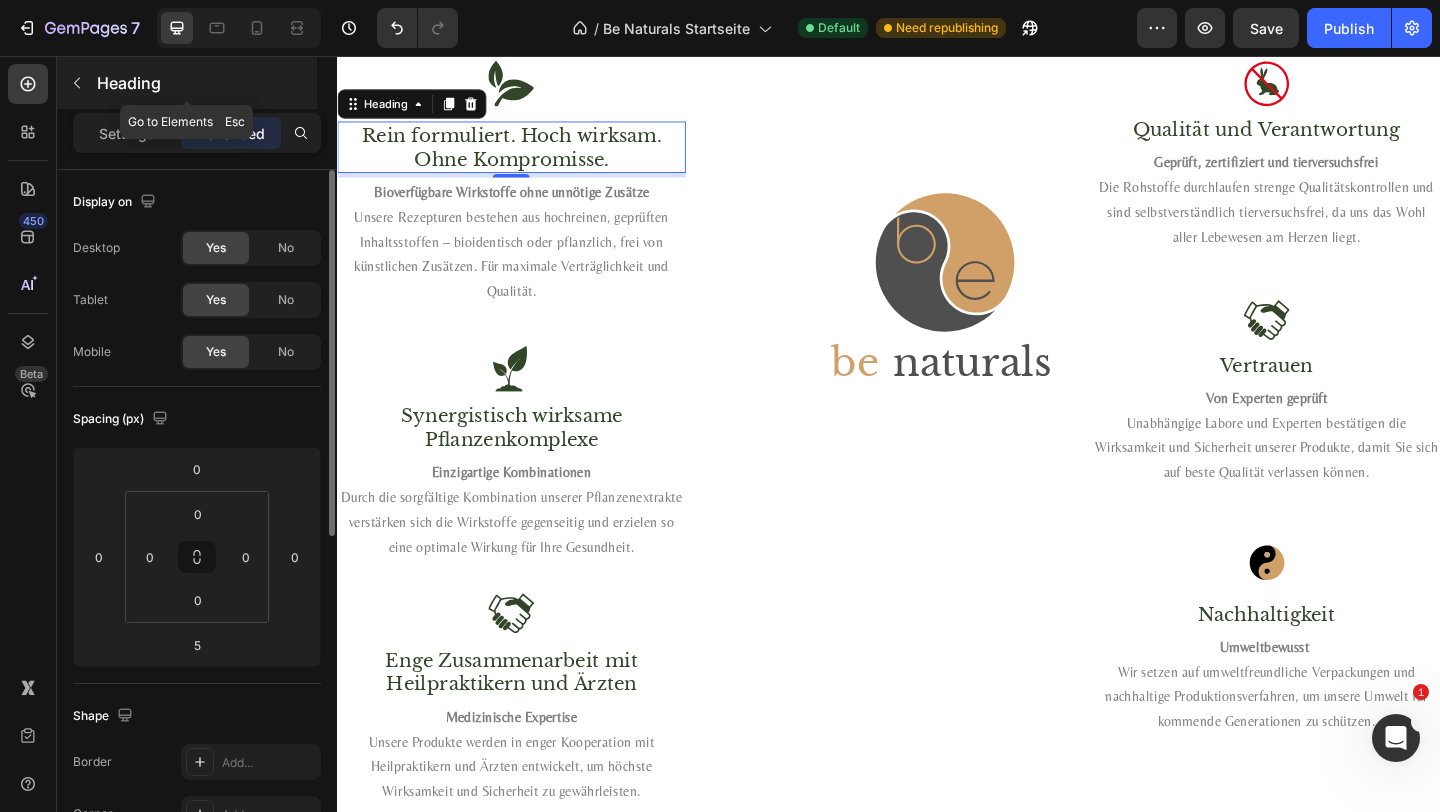 click on "Heading" at bounding box center (205, 83) 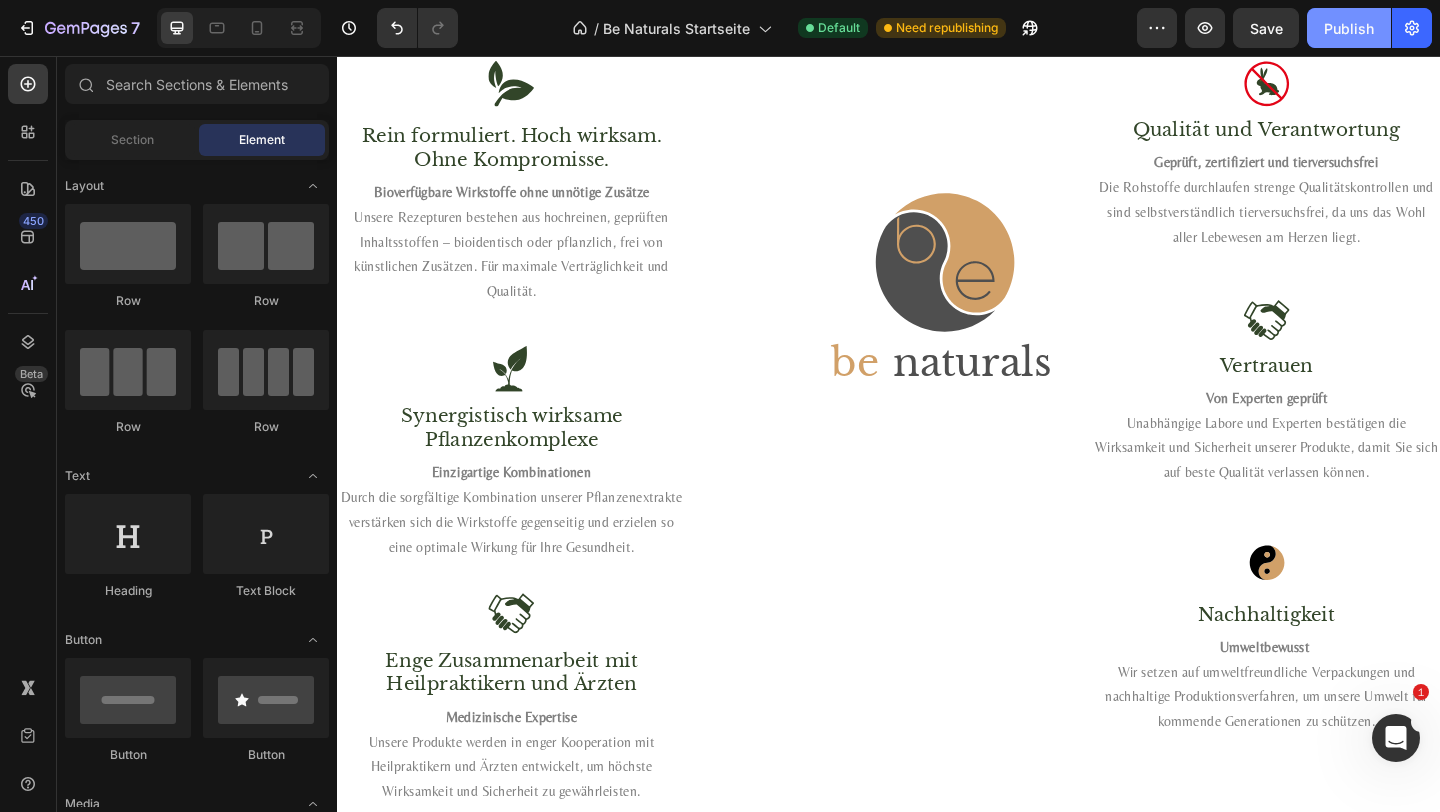 click on "Publish" at bounding box center [1349, 28] 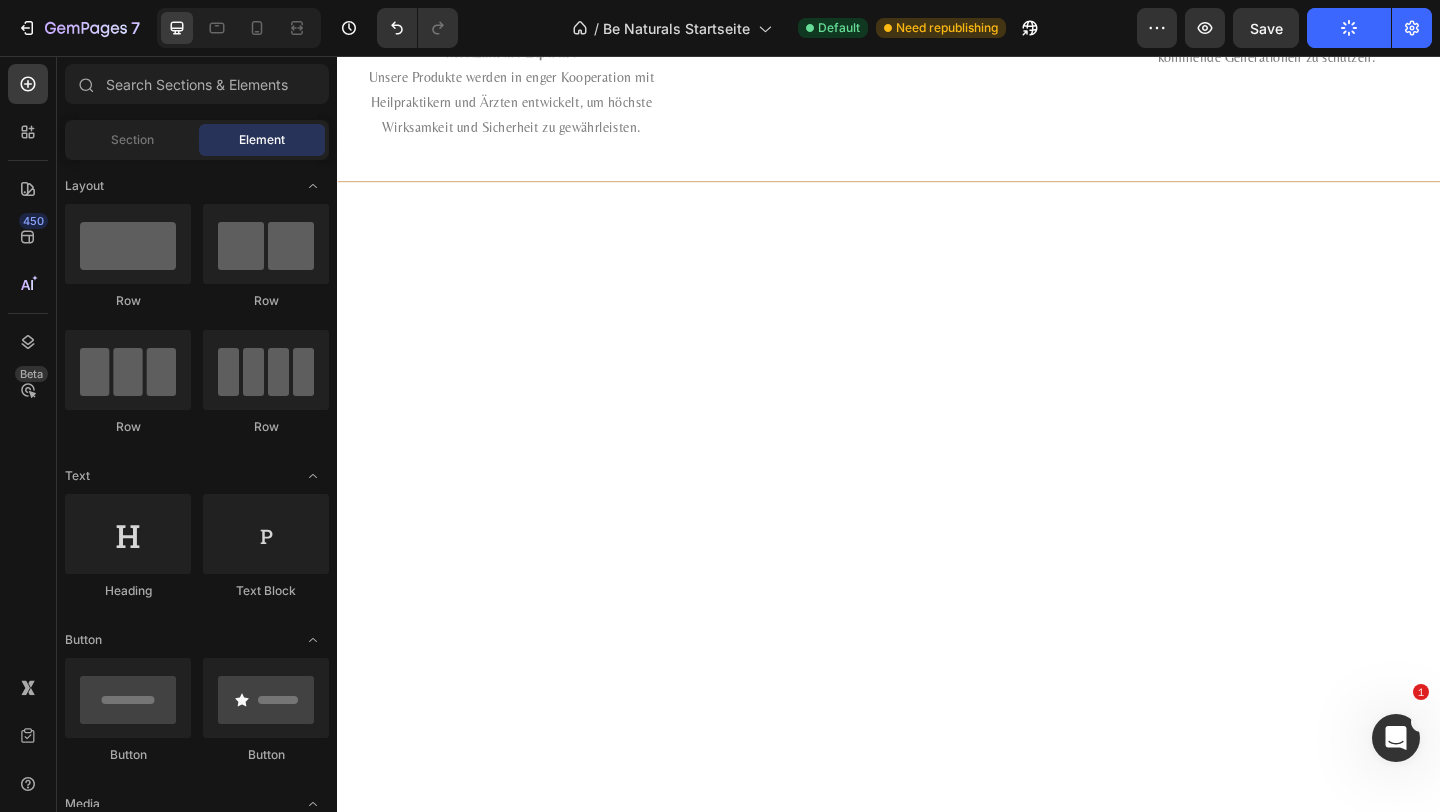 scroll, scrollTop: 3313, scrollLeft: 0, axis: vertical 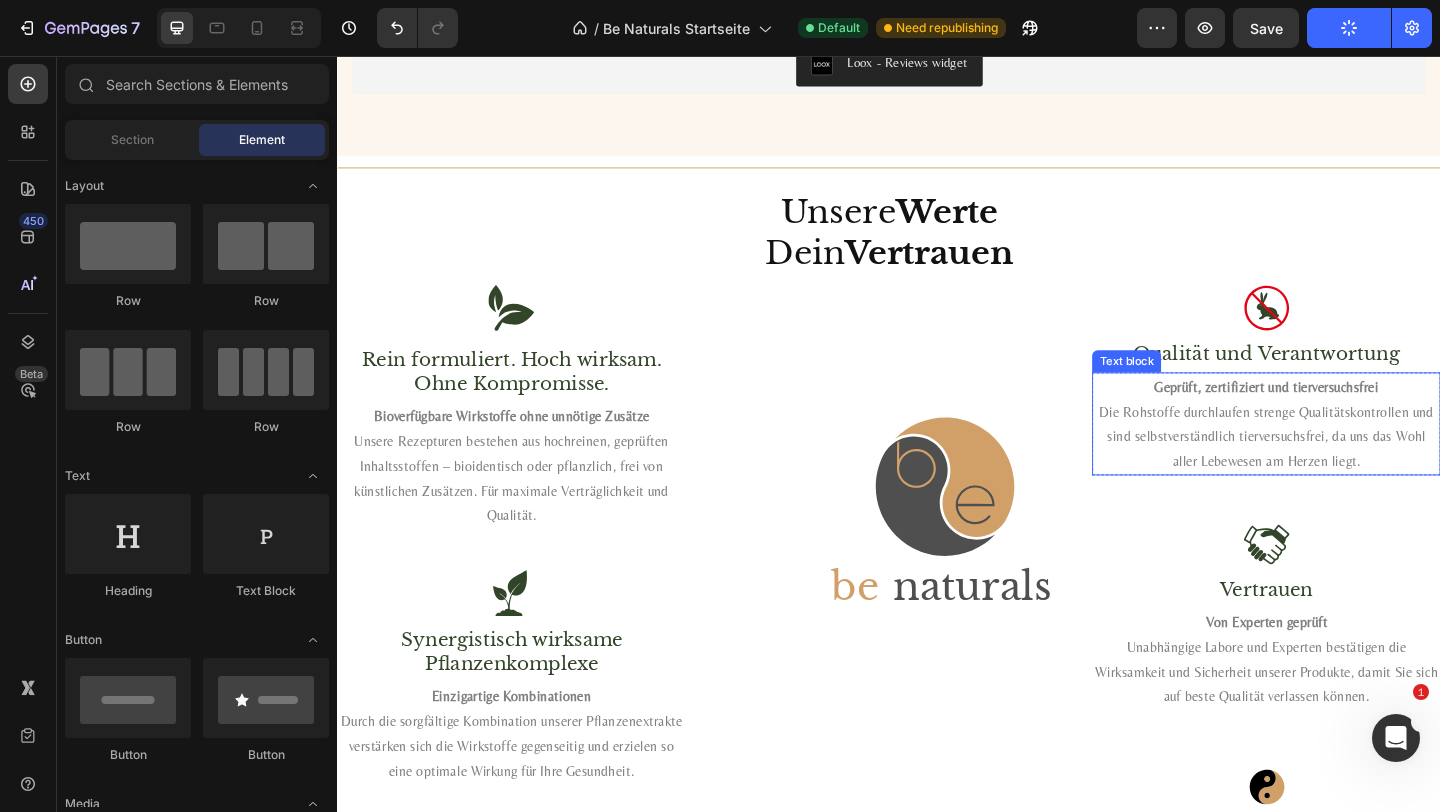 click on "Geprüft, zertifiziert und tierversuchsfrei" at bounding box center [1348, 415] 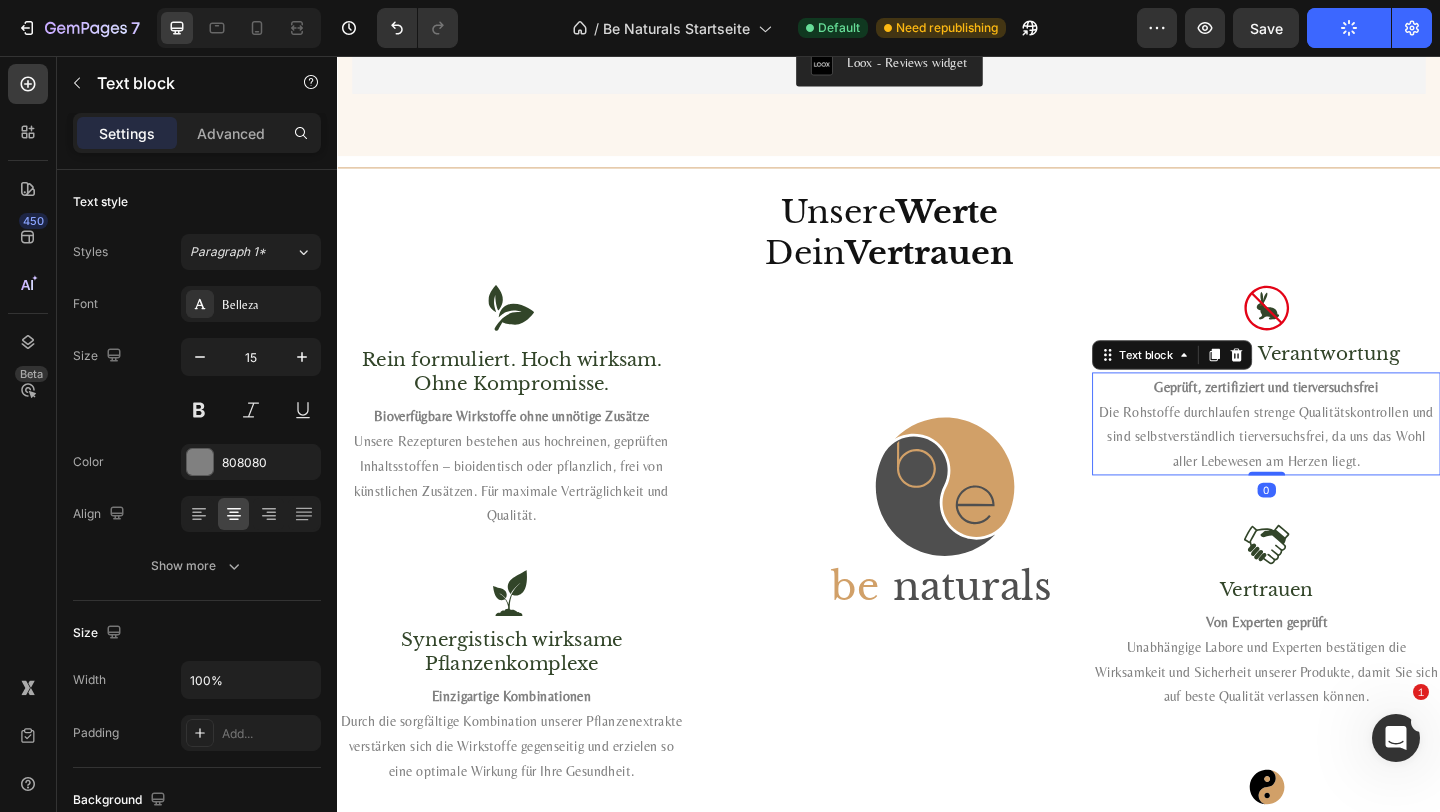 click on "Geprüft, zertifiziert und tierversuchsfrei" at bounding box center [1348, 415] 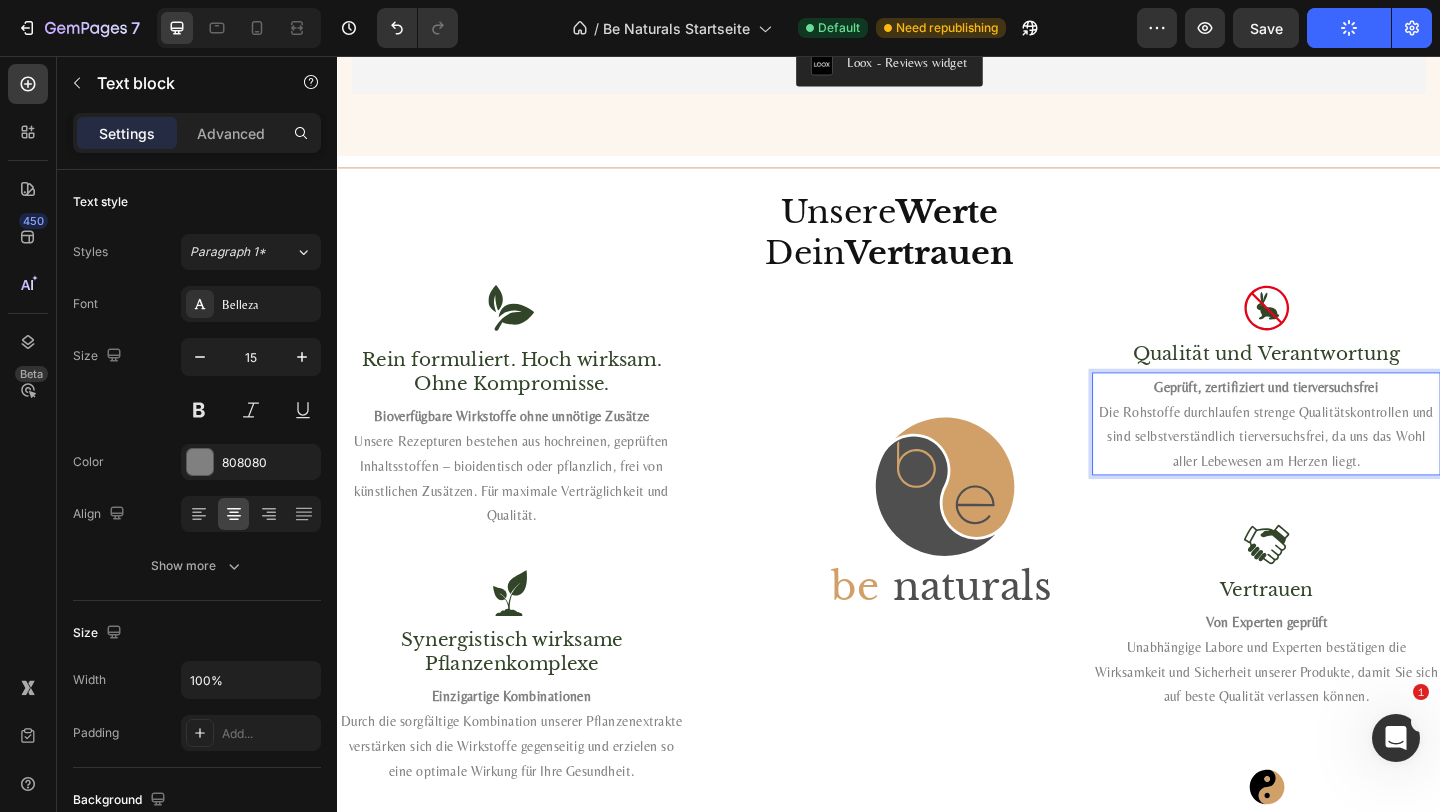 click on "Geprüft, zertifiziert und tierversuchsfrei" at bounding box center [1348, 415] 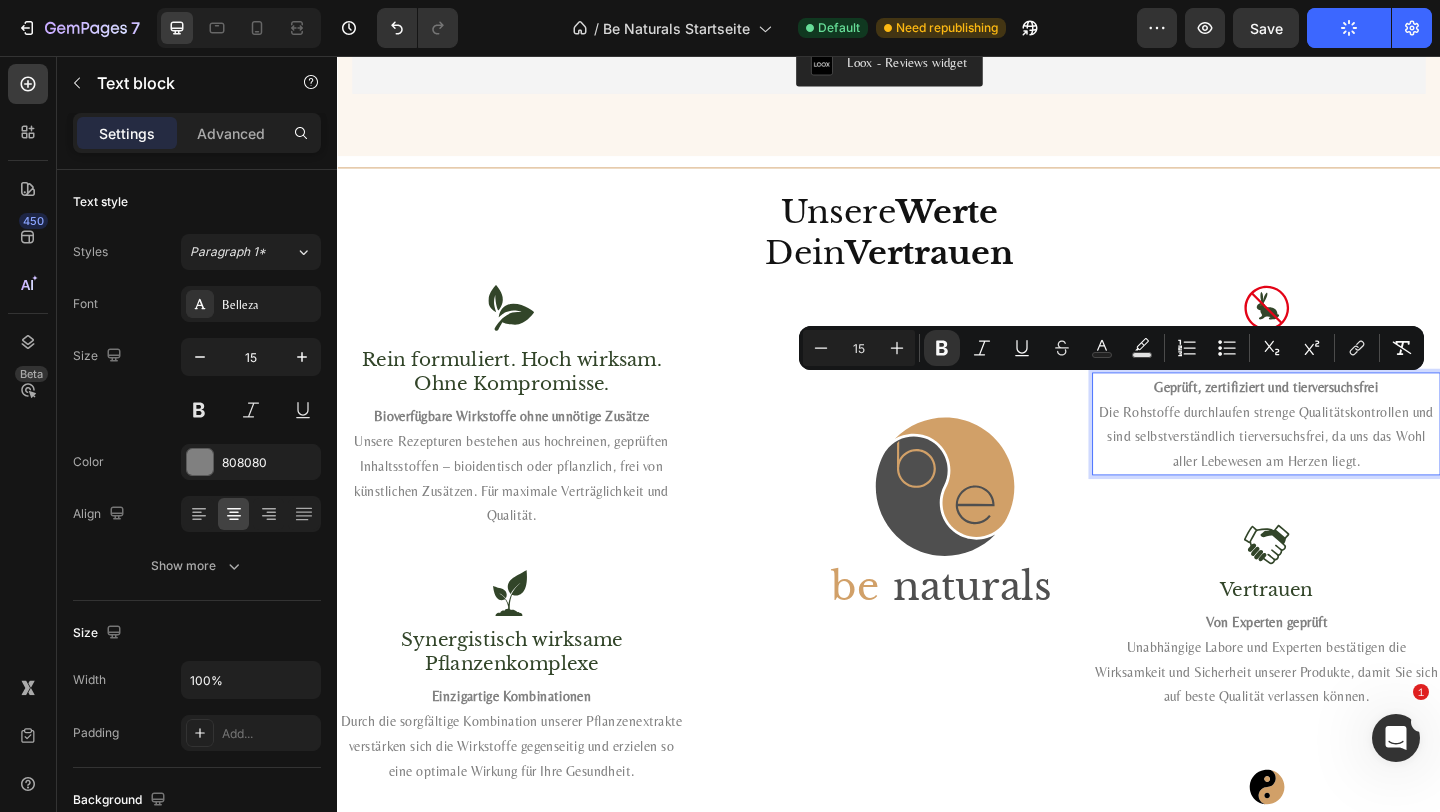 click on "Die Rohstoffe durchlaufen strenge Qualitätskontrollen und sind selbstverständlich tierversuchsfrei, da uns das Wohl aller Lebewesen am Herzen liegt." at bounding box center [1347, 469] 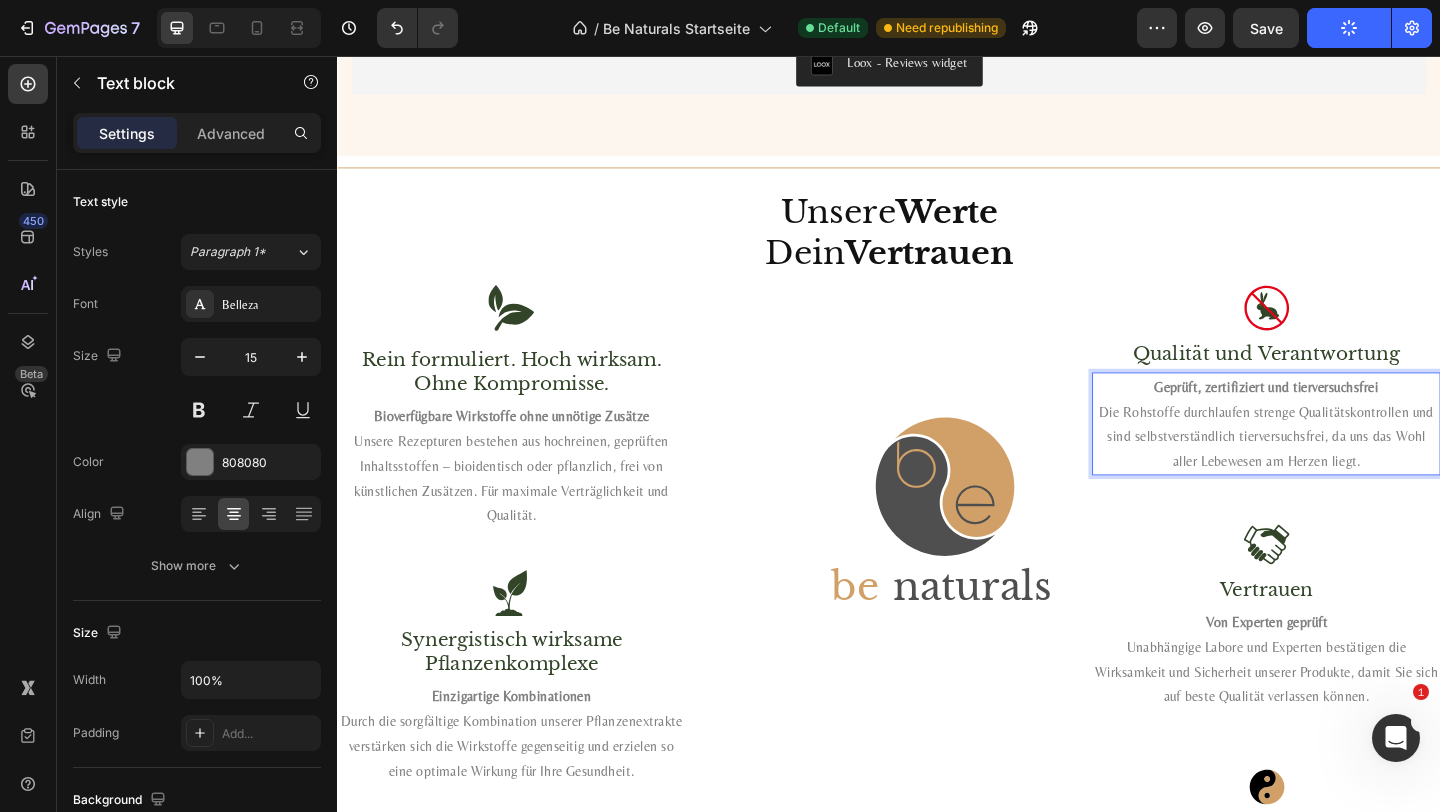 click on "Geprüft, zertifiziert und tierversuchsfrei" at bounding box center (1348, 415) 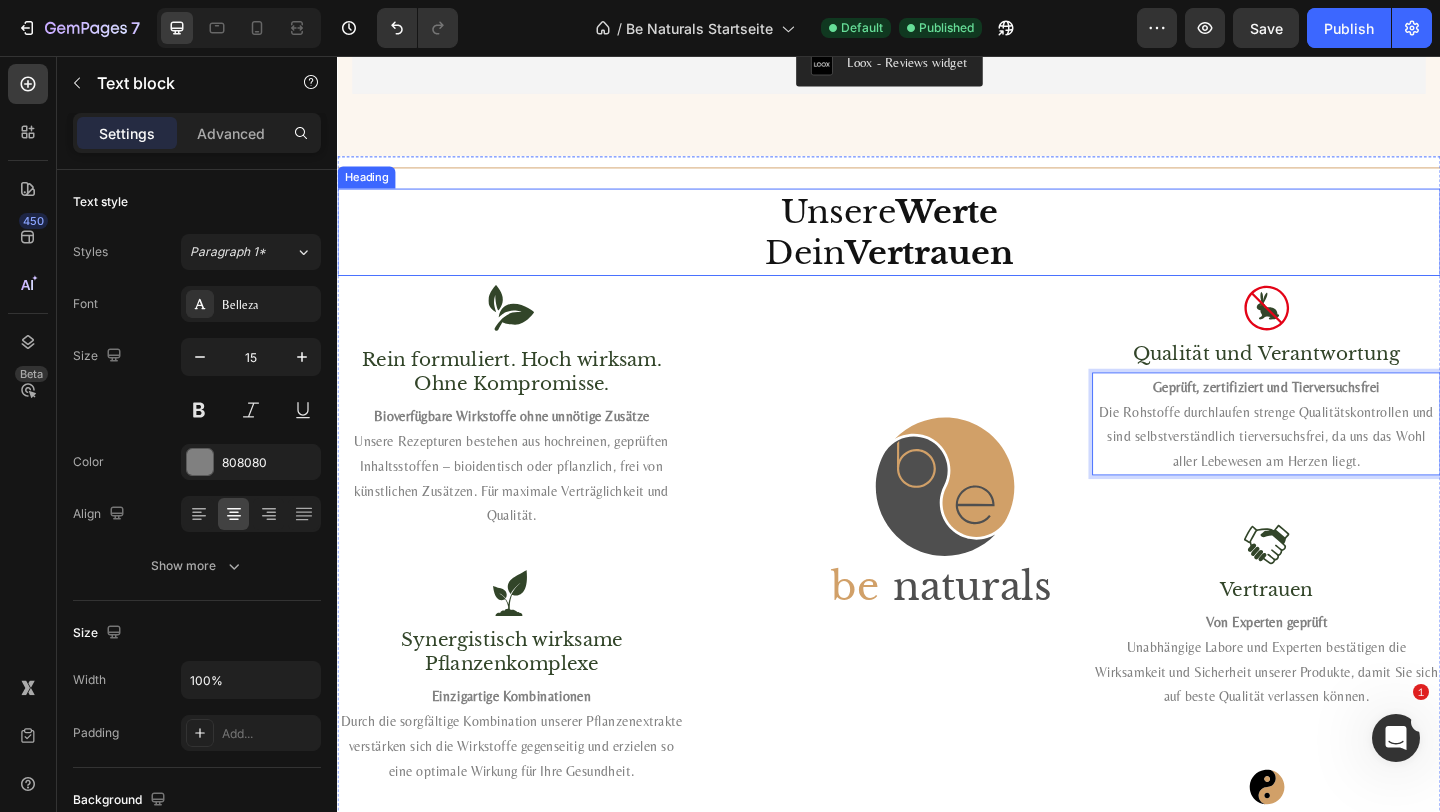 click on "Unsere  Werte Dein  Vertrauen" at bounding box center [937, 247] 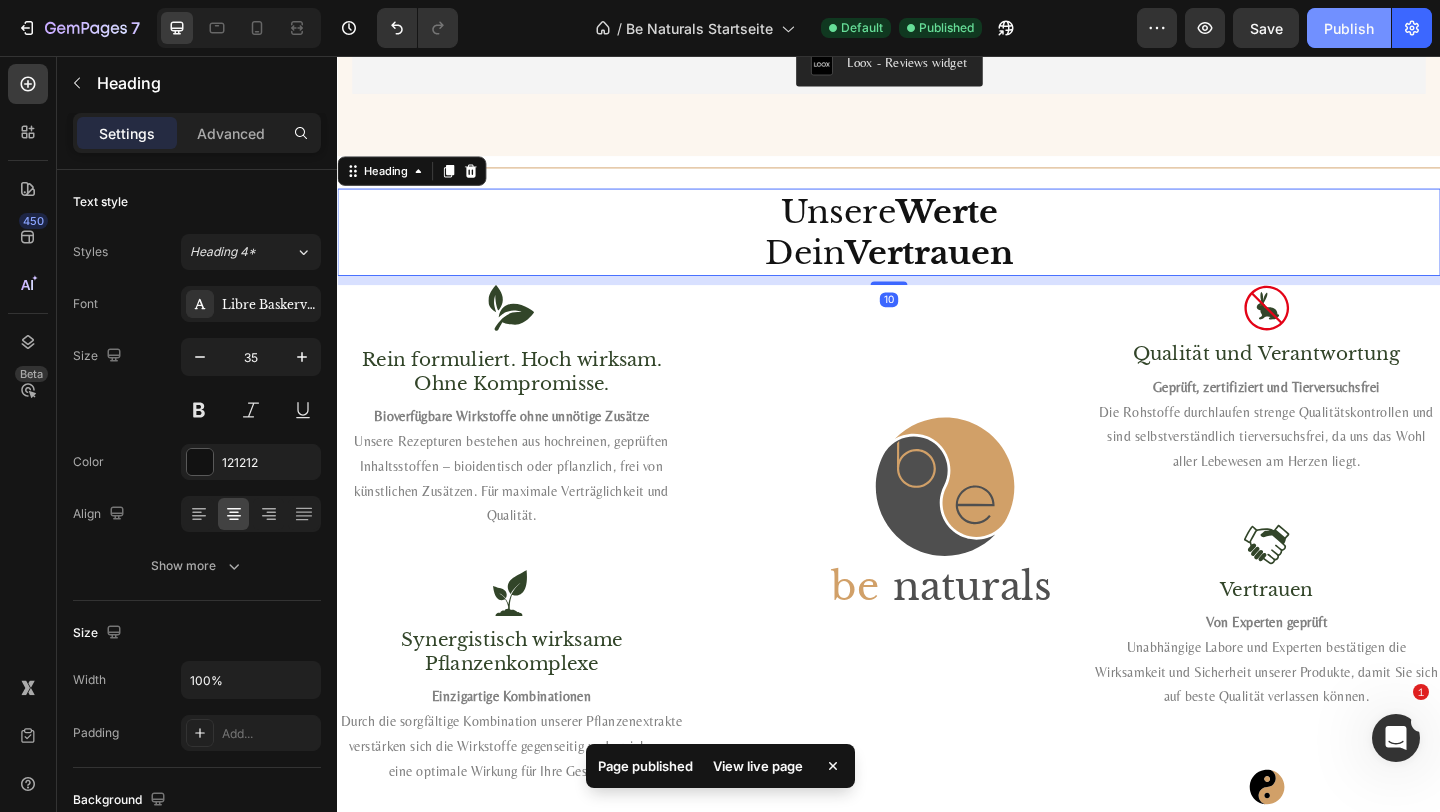 click on "Publish" at bounding box center [1349, 28] 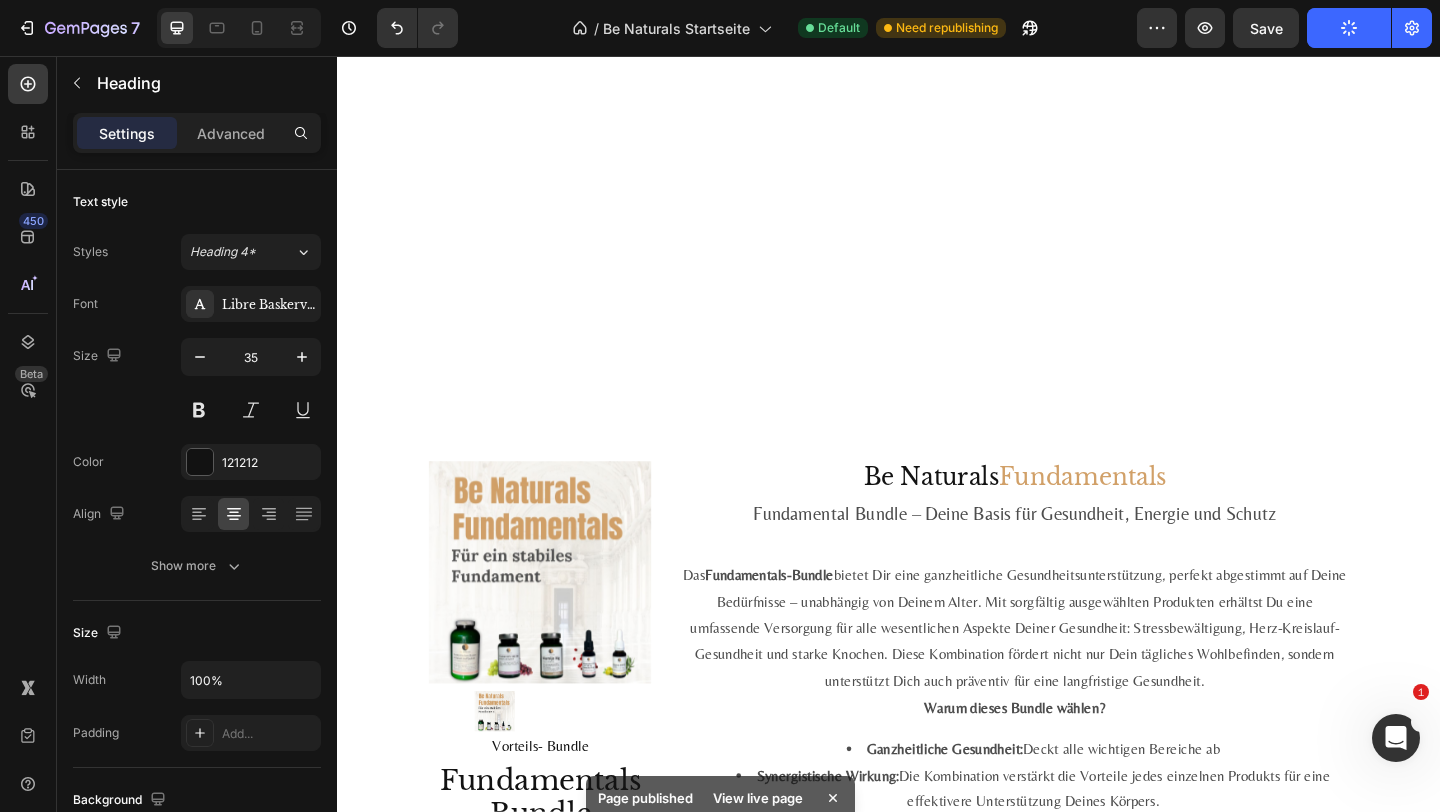scroll, scrollTop: 1324, scrollLeft: 0, axis: vertical 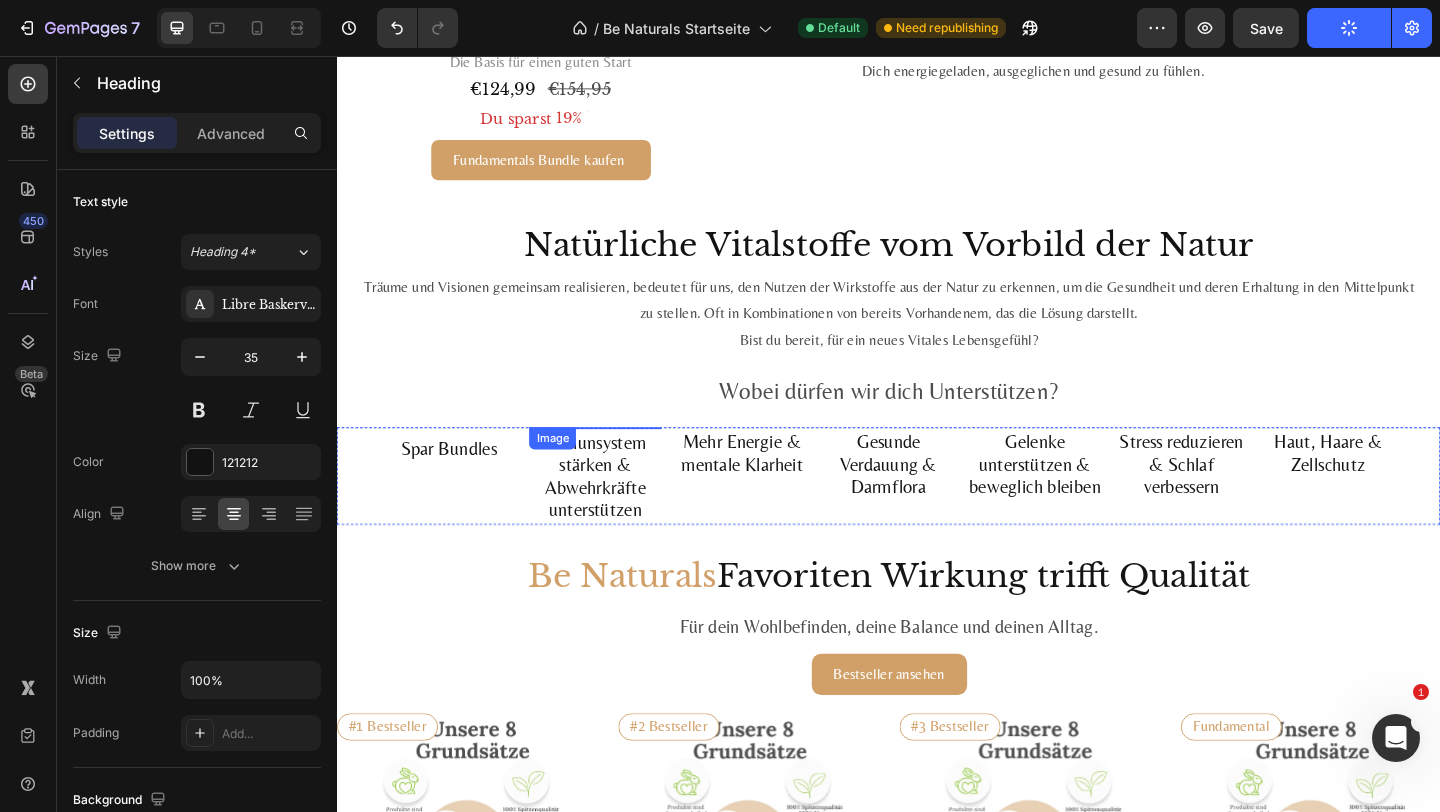 click at bounding box center [617, 460] 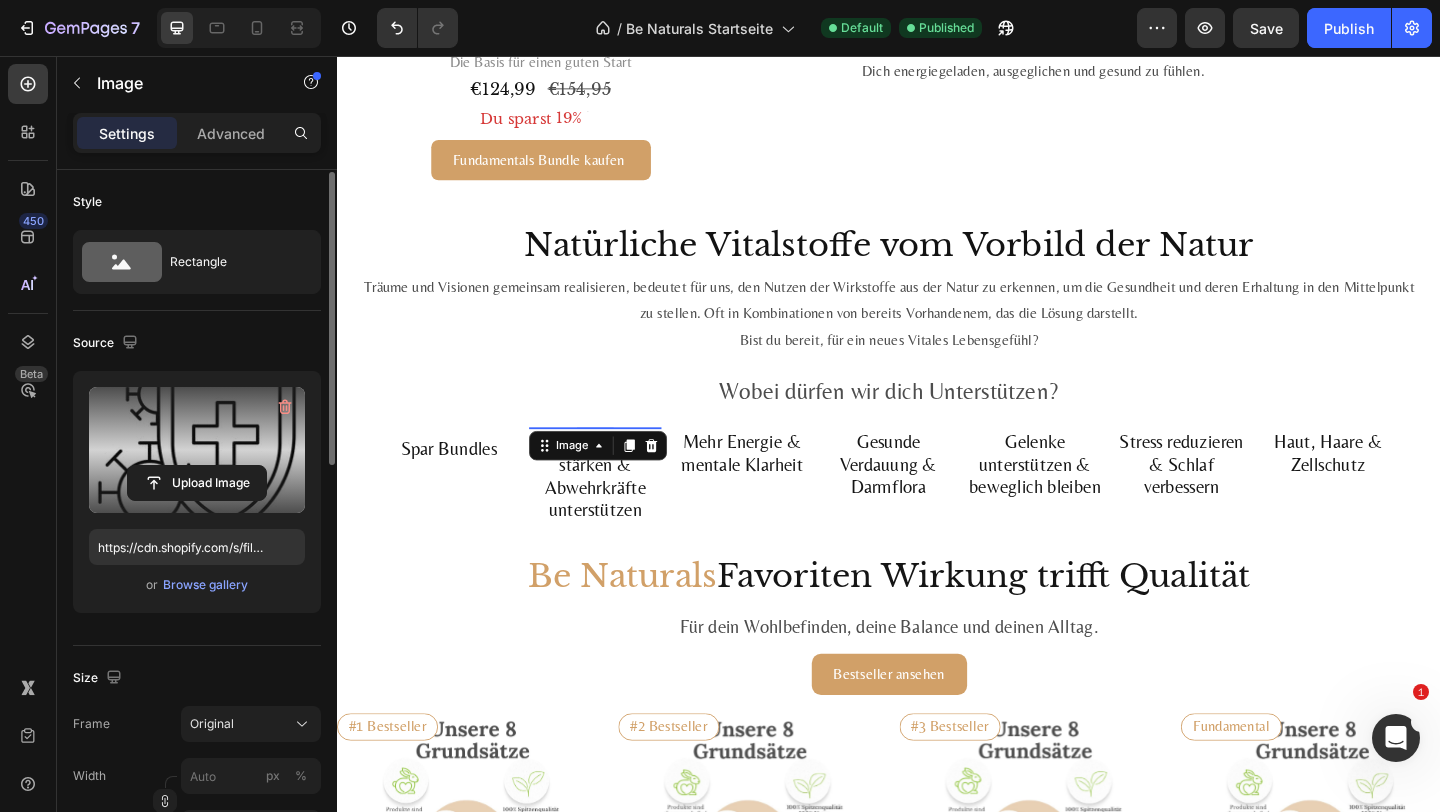 scroll, scrollTop: 170, scrollLeft: 0, axis: vertical 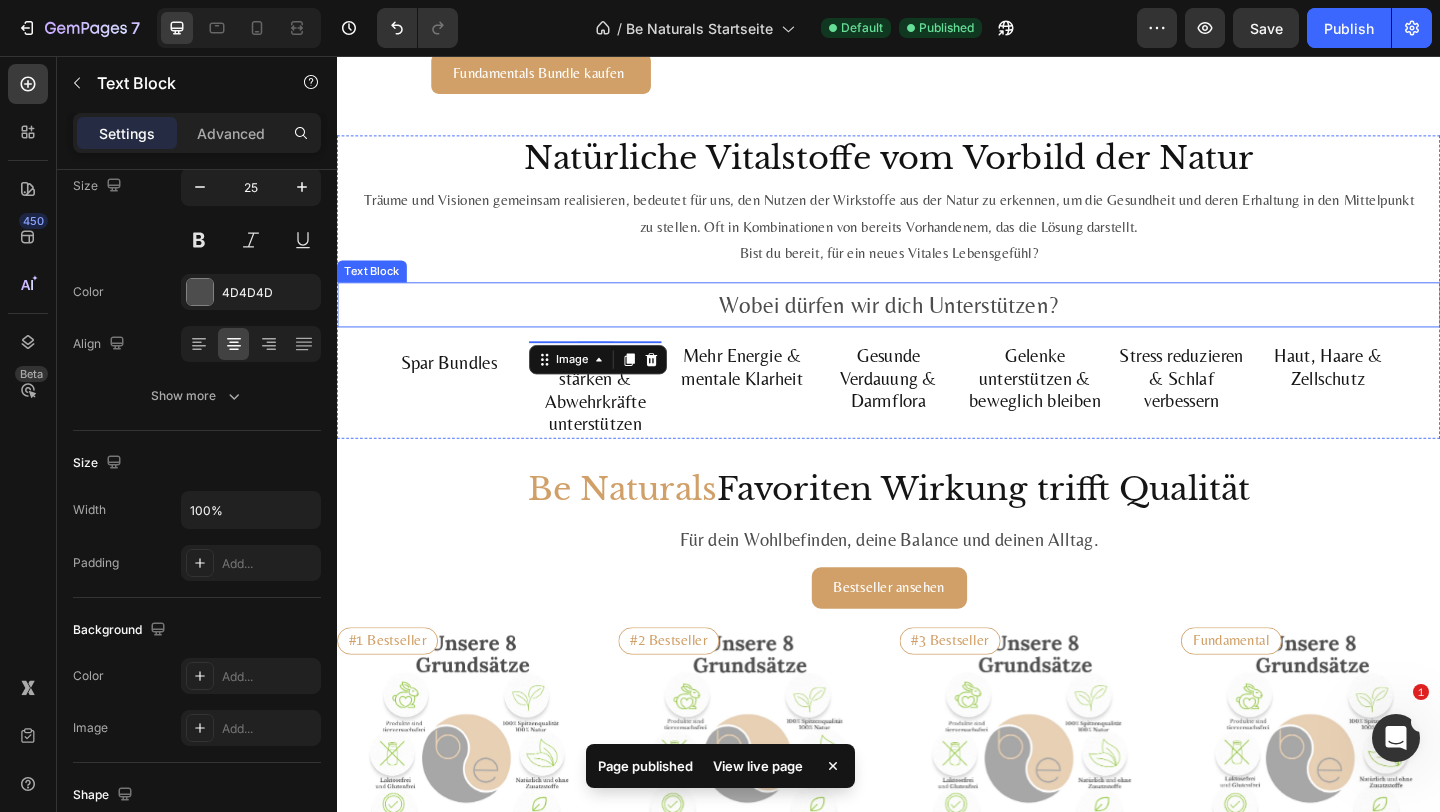 click on "Wobei dürfen wir dich Unterstützen?" at bounding box center (937, 326) 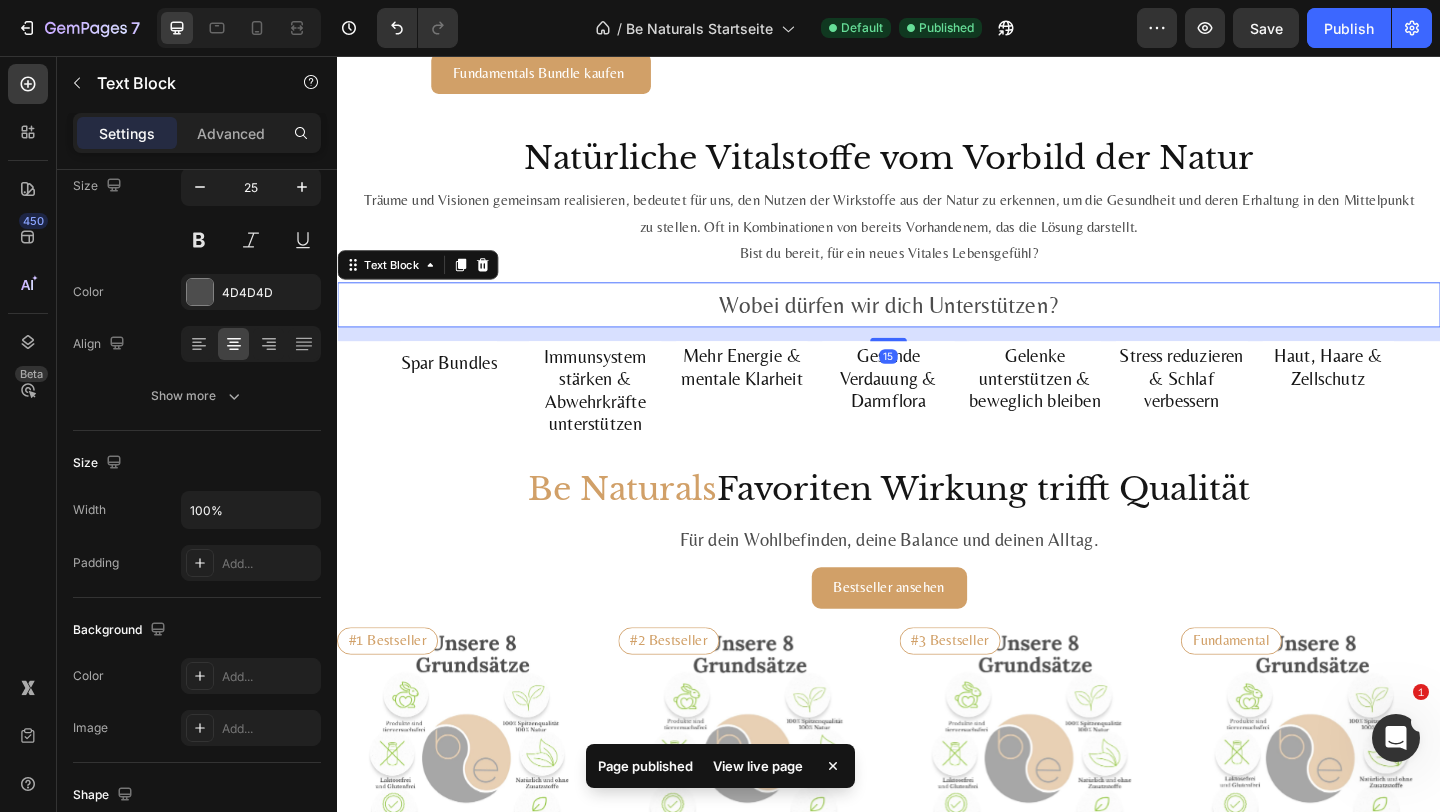 scroll, scrollTop: 0, scrollLeft: 0, axis: both 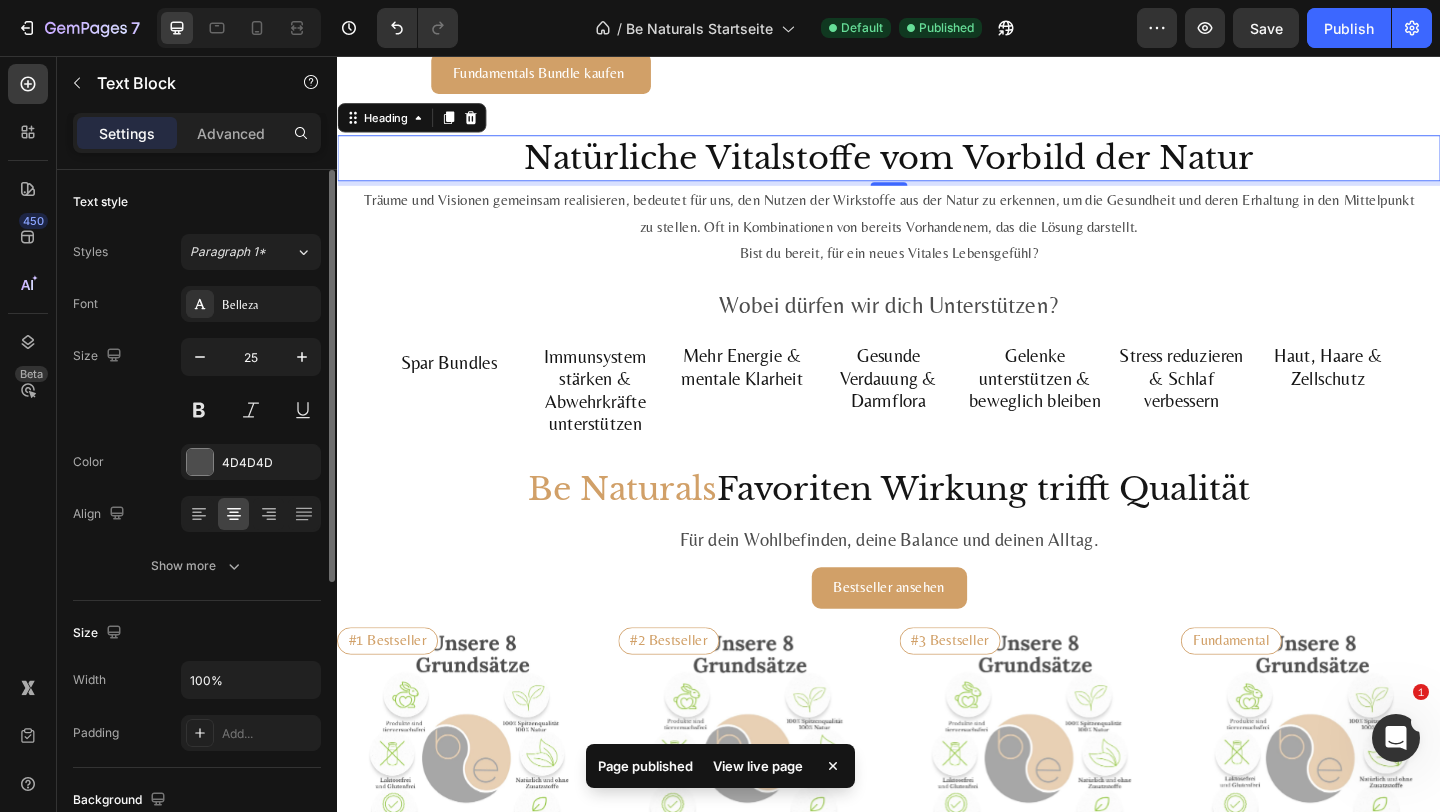 click on "Natürliche Vitalstoffe vom Vorbild der Natur" at bounding box center [937, 167] 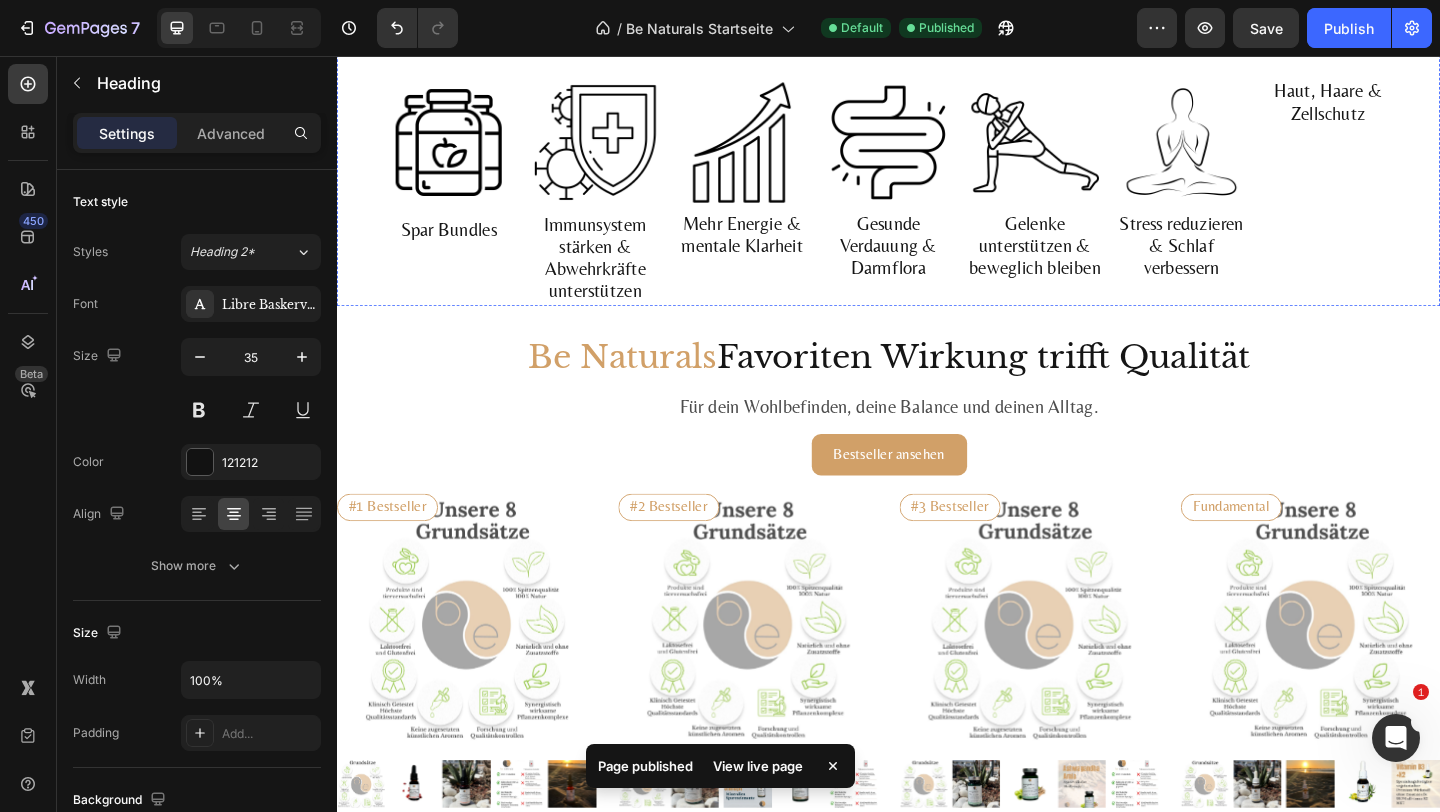 scroll, scrollTop: 1806, scrollLeft: 0, axis: vertical 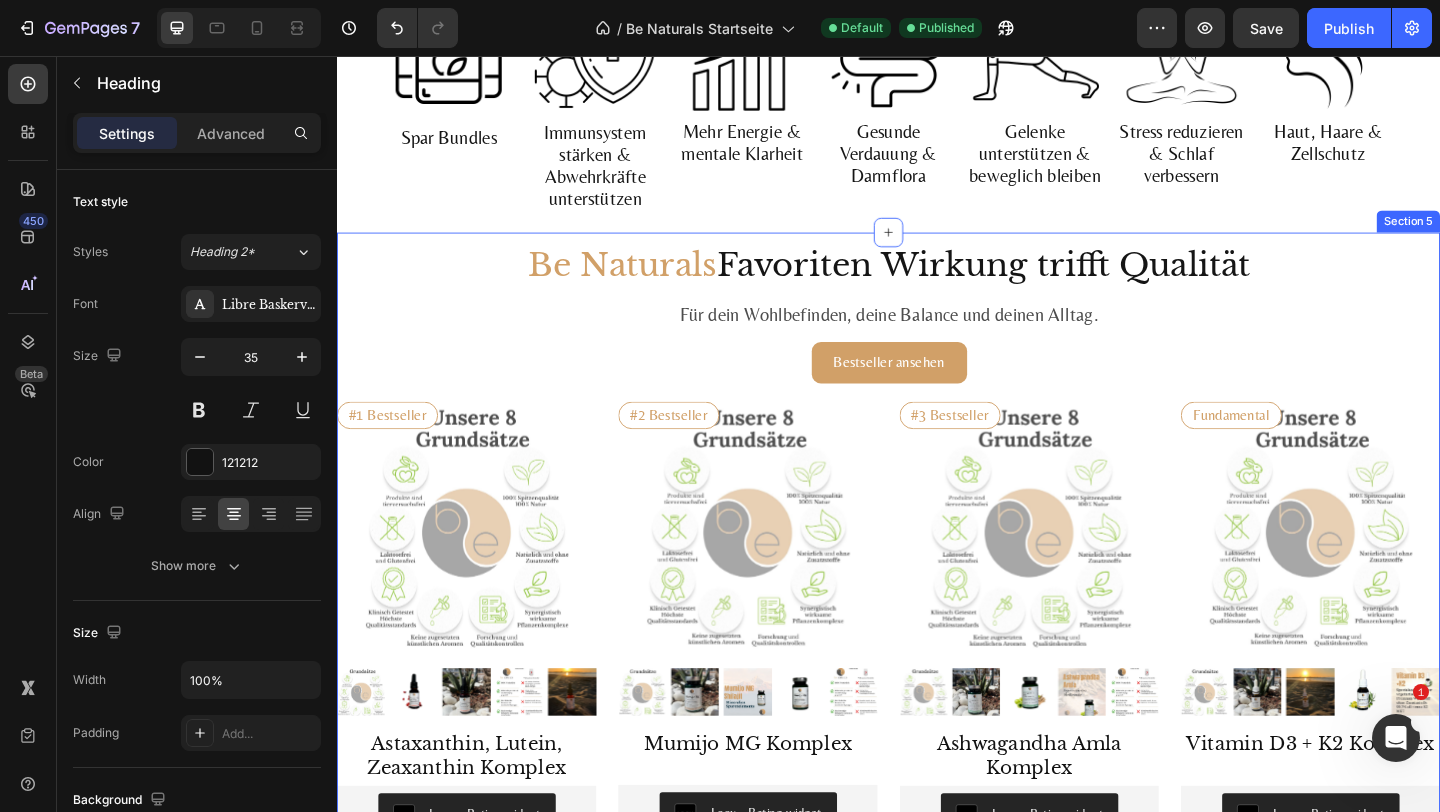 click on "Bestseller ansehen Button" at bounding box center [937, 399] 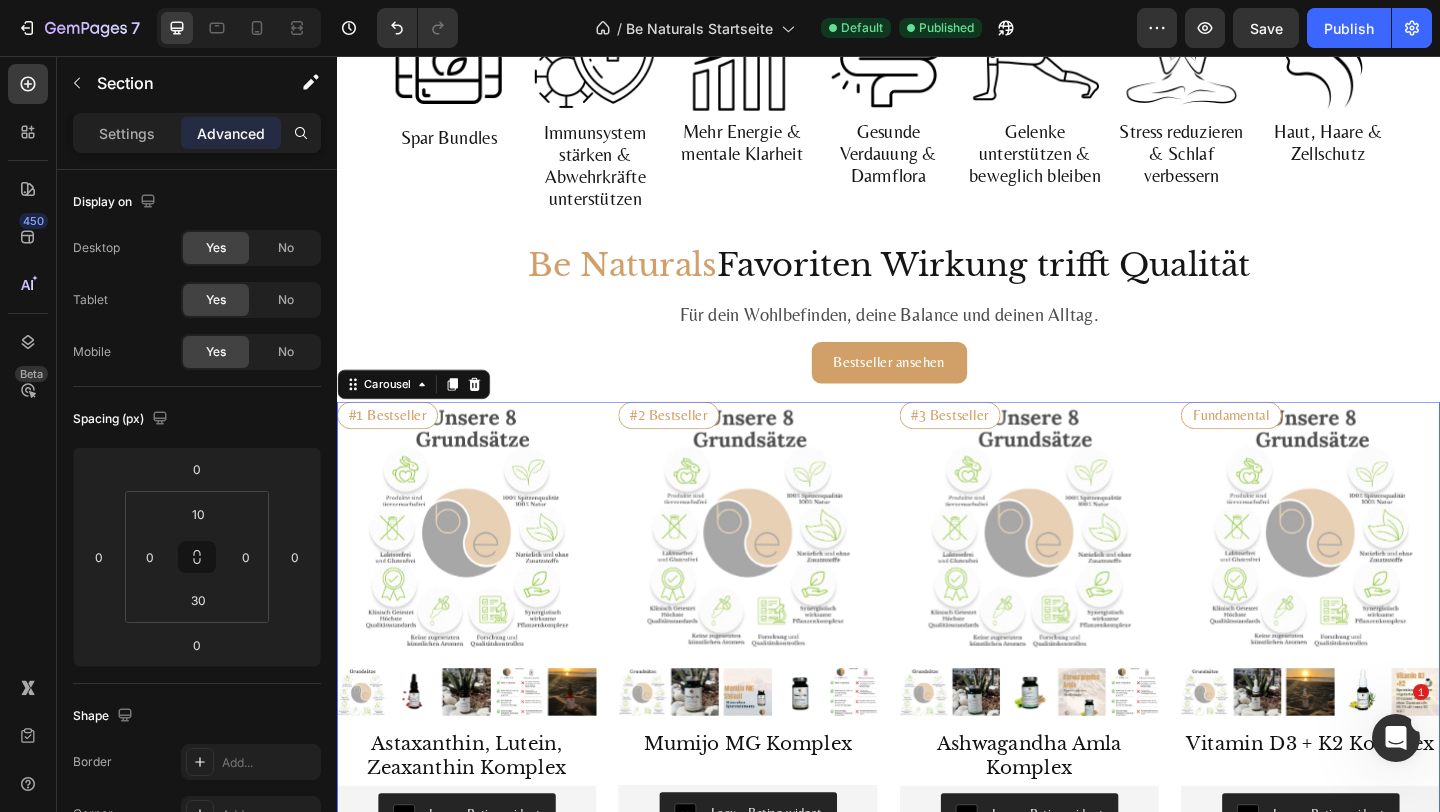click on "#1 Bestseller Product Badge Product Images Astaxanthin, Lutein, Zeaxanthin Komplex Product Title Loox - Rating widget Loox Natürlicher Carotinoid-Komplex in Olivenöl, ohne Zusätze Text Block €29,99 Product Price Product Price 1.975,00€ / 1L Text Block Row Kaufen Add to Cart
Icon 8 mg Astaxanthin  +  20 mg Lutein  + 1 mg Zeaxanthin je ml Text Block Row
Icon Fettlöslich :  hohe Bioverfügbarkeit  mit Oliven- &  Zitronenöl Text Block Row
Icon Vegan, labor­geprüft & ohne Zusatz­stoffe Text Block Row Row Product #2 Bestseller Product Badge Product Images Mumijo MG Komplex Product Title Loox - Rating widget Loox Himalaya-Shilajit + Meeres­magnesium + 13 Pflanzen­vitamine Text Block €39,99 Product Price Product Price 1.606,79€ / 1kg Text Block Row Kaufen Add to Cart
Icon 200 mg Himalaya-Shilajit reich an Fulvin­säuren Text Block Row
Icon 76 % NRV Magnesium – trägt zu   bei* Text Block Row
Icon Row )" at bounding box center [937, 927] 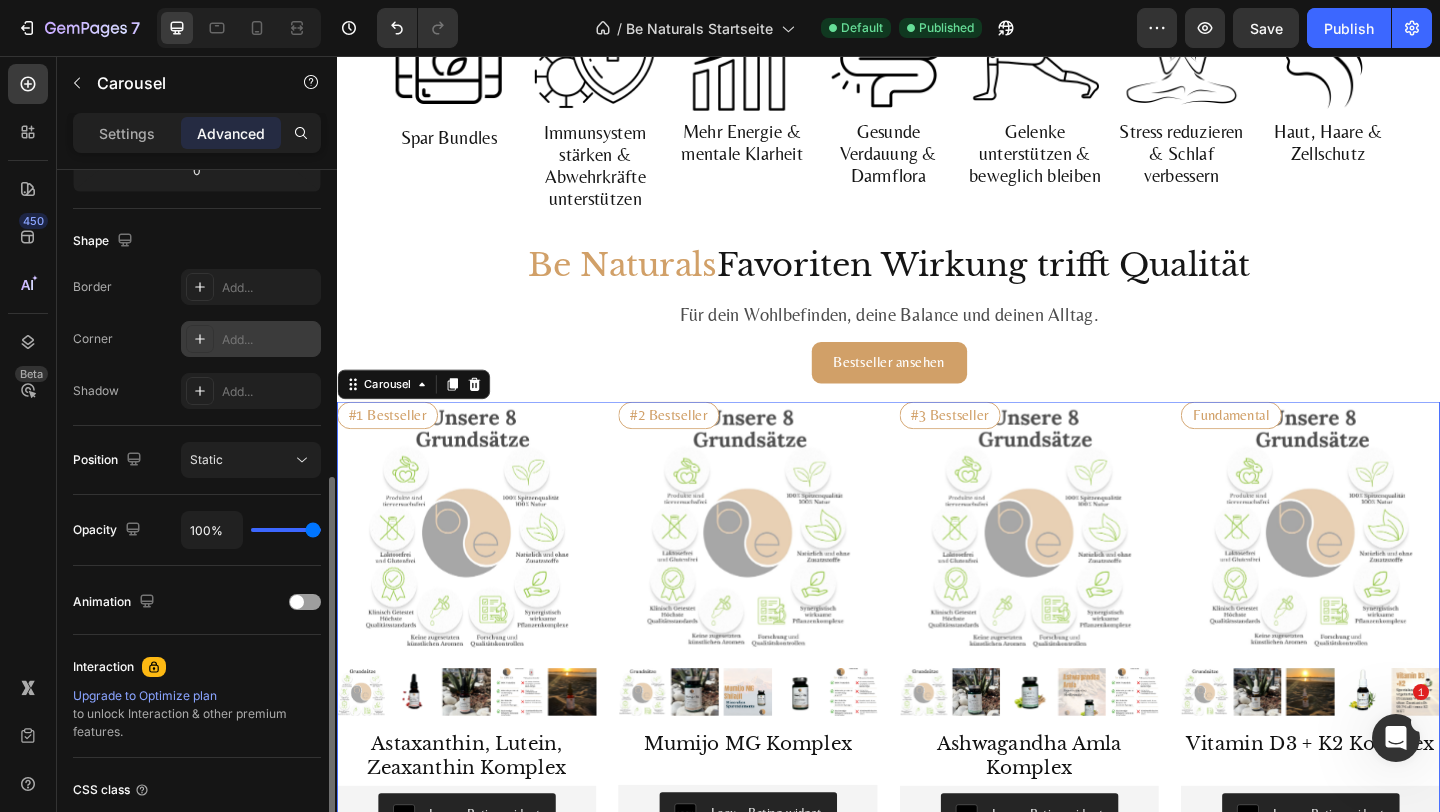 scroll, scrollTop: 513, scrollLeft: 0, axis: vertical 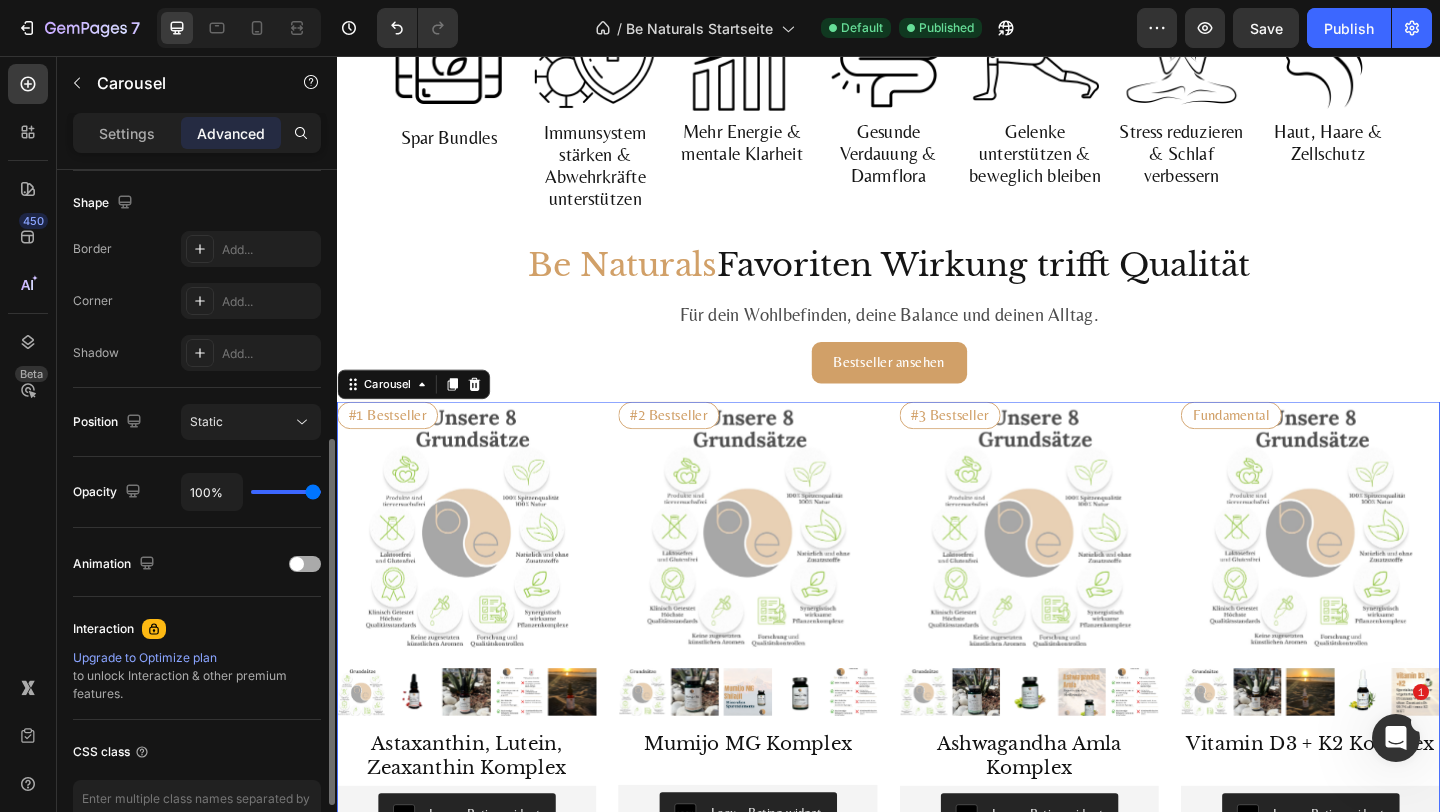 click at bounding box center [305, 564] 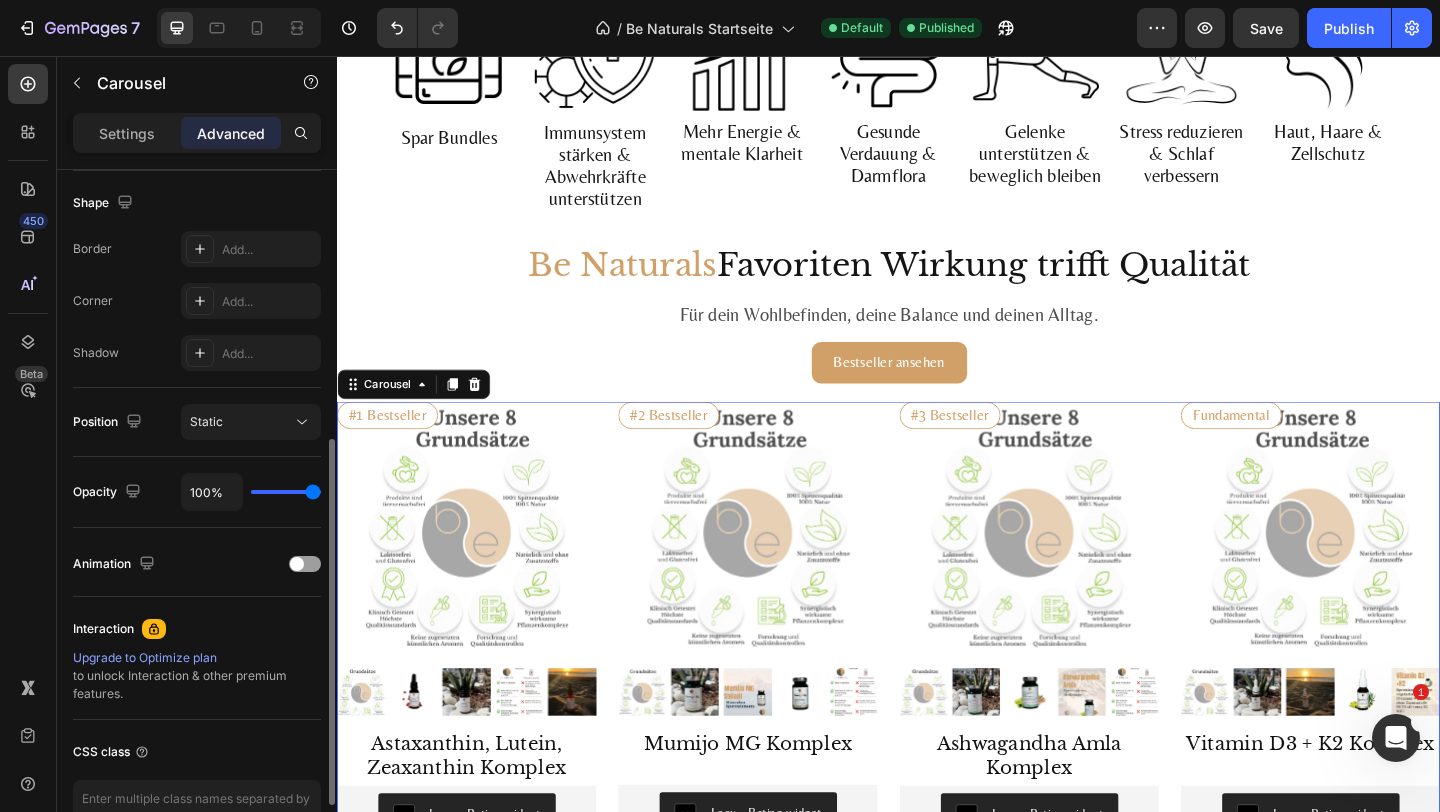click at bounding box center (305, 564) 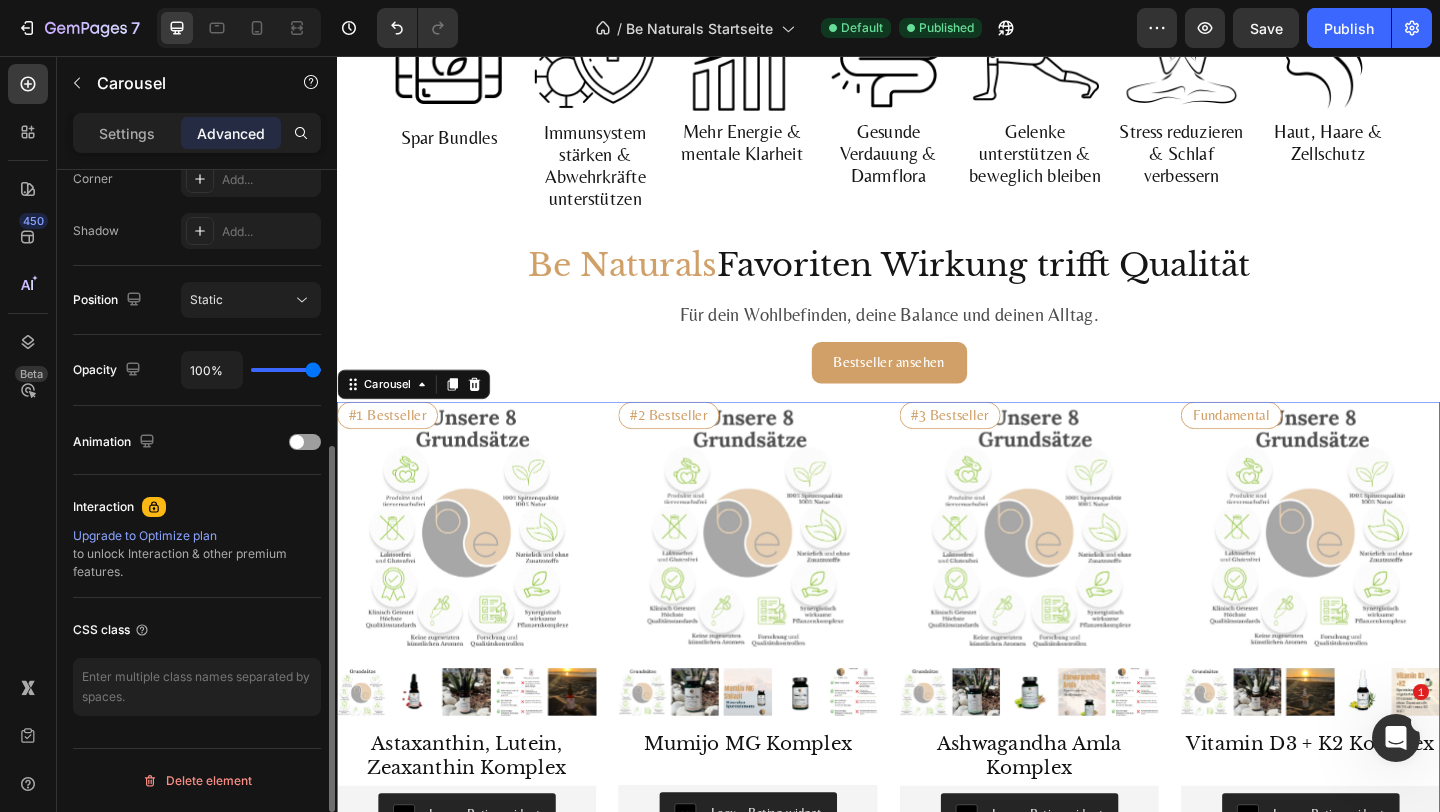 scroll, scrollTop: 489, scrollLeft: 0, axis: vertical 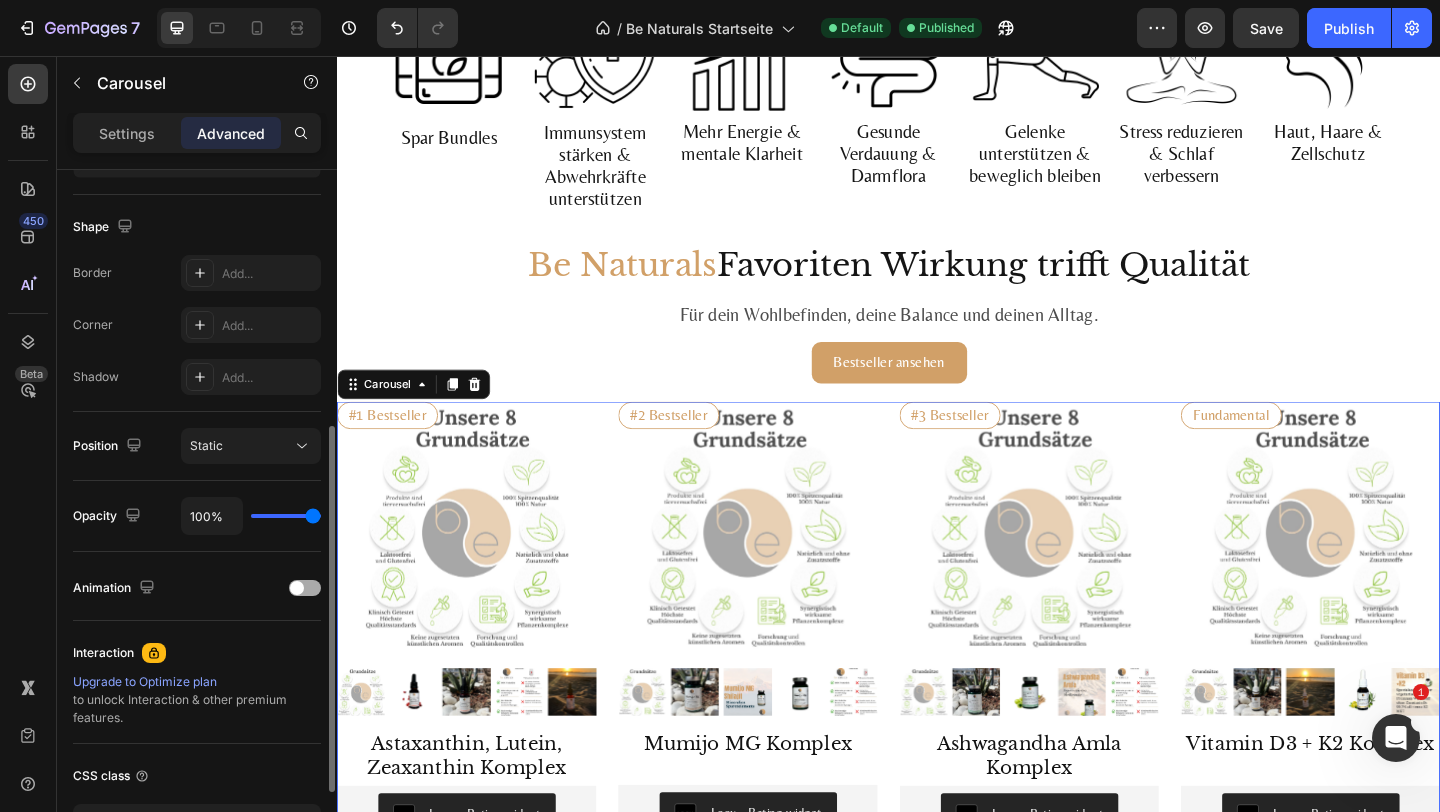 click at bounding box center (305, 588) 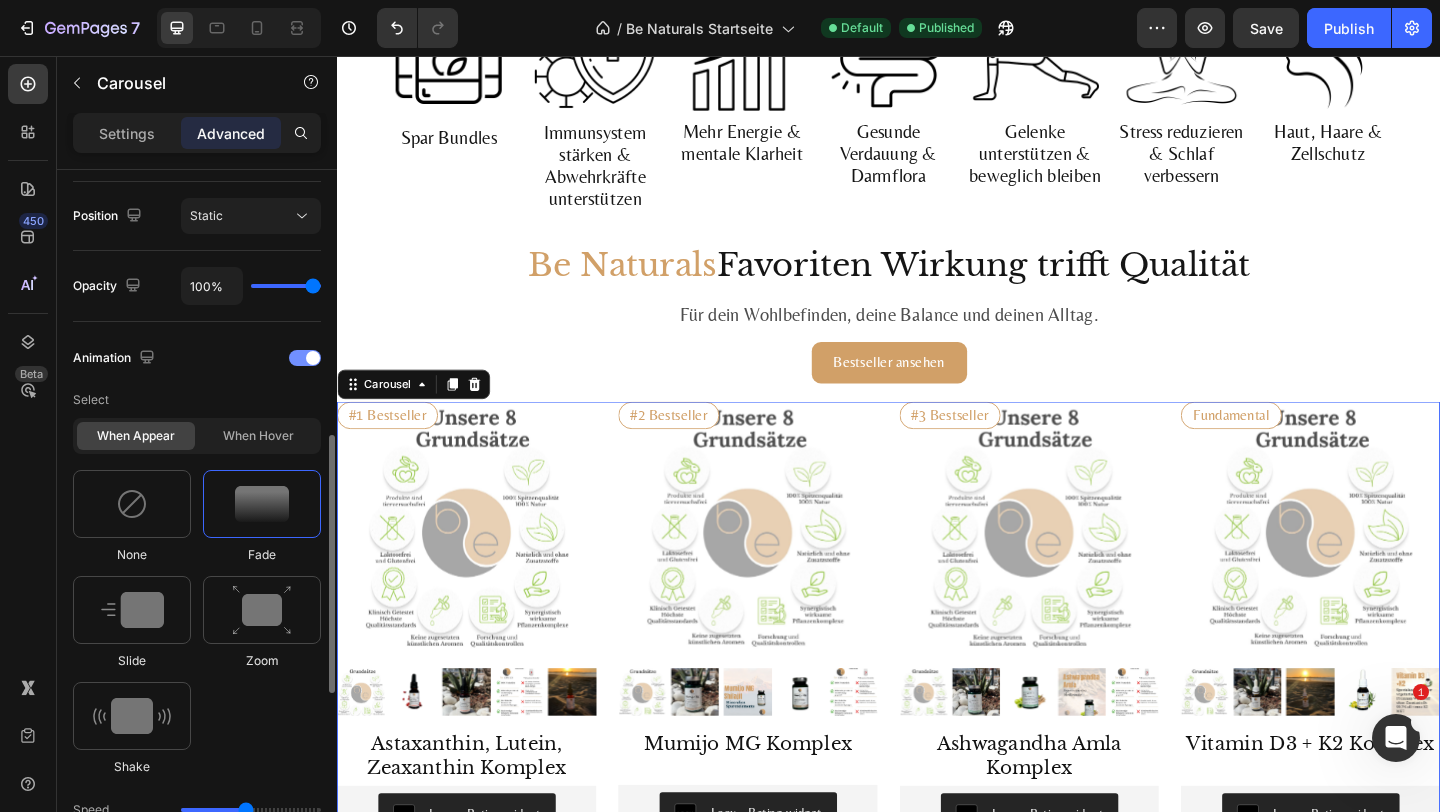 scroll, scrollTop: 778, scrollLeft: 0, axis: vertical 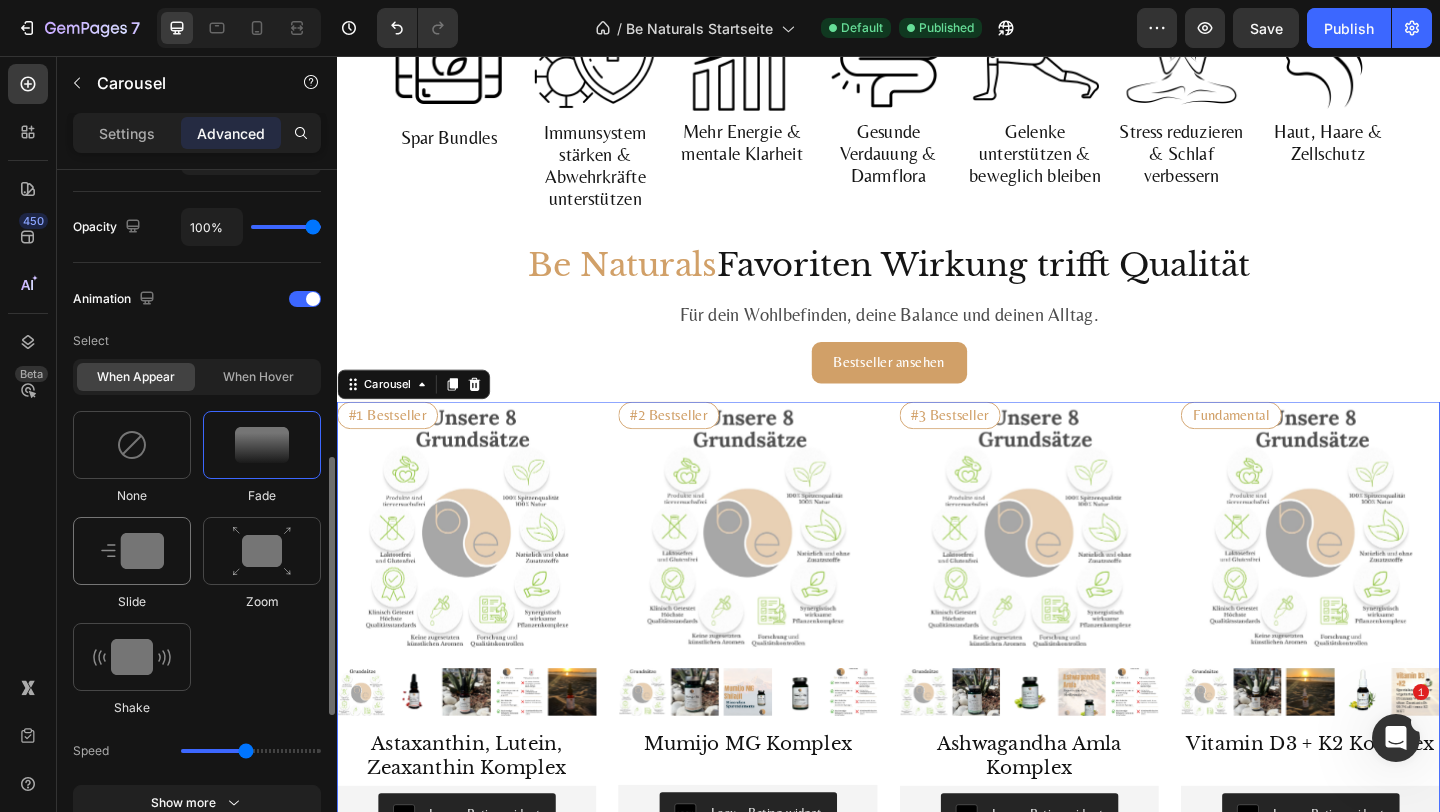 click at bounding box center [132, 551] 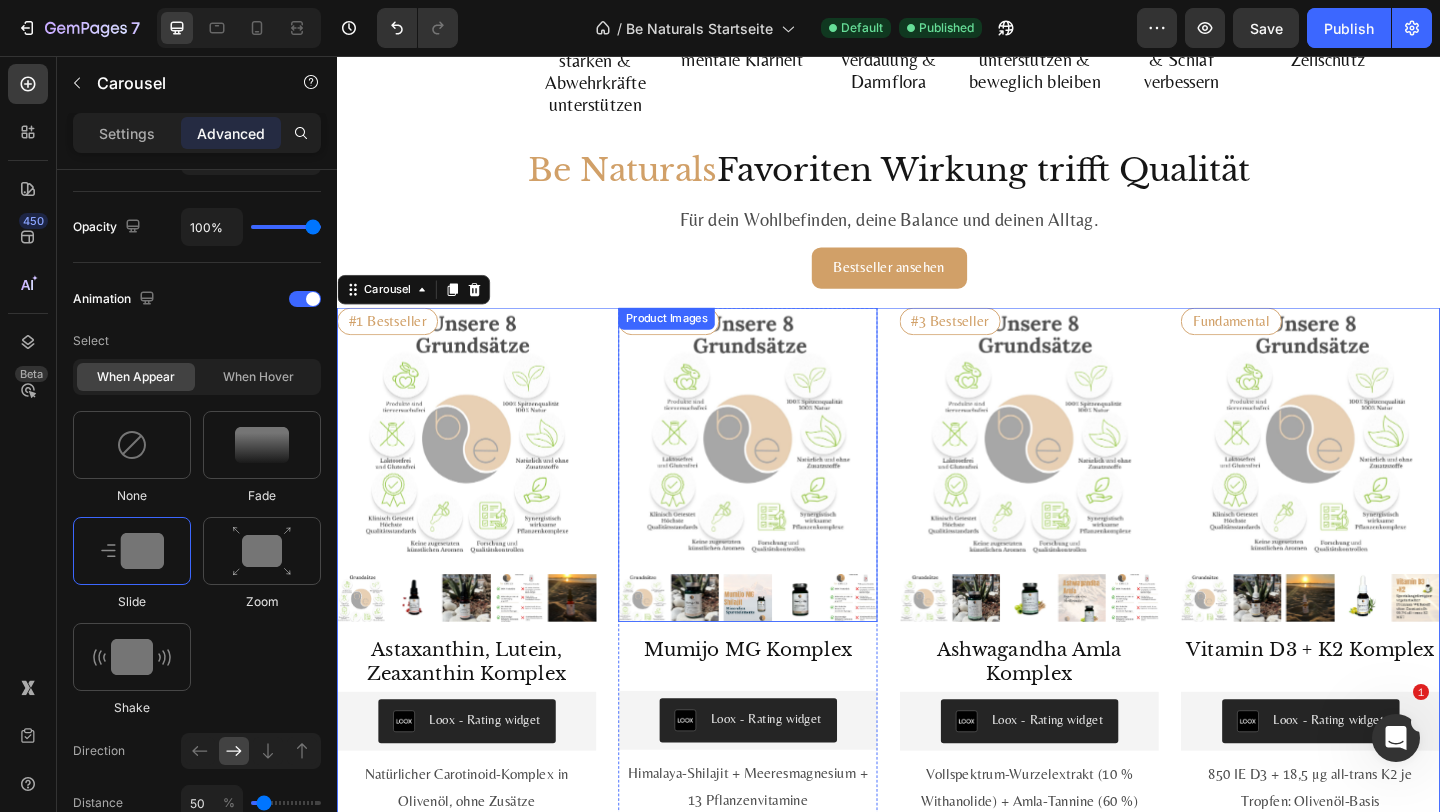 scroll, scrollTop: 1911, scrollLeft: 0, axis: vertical 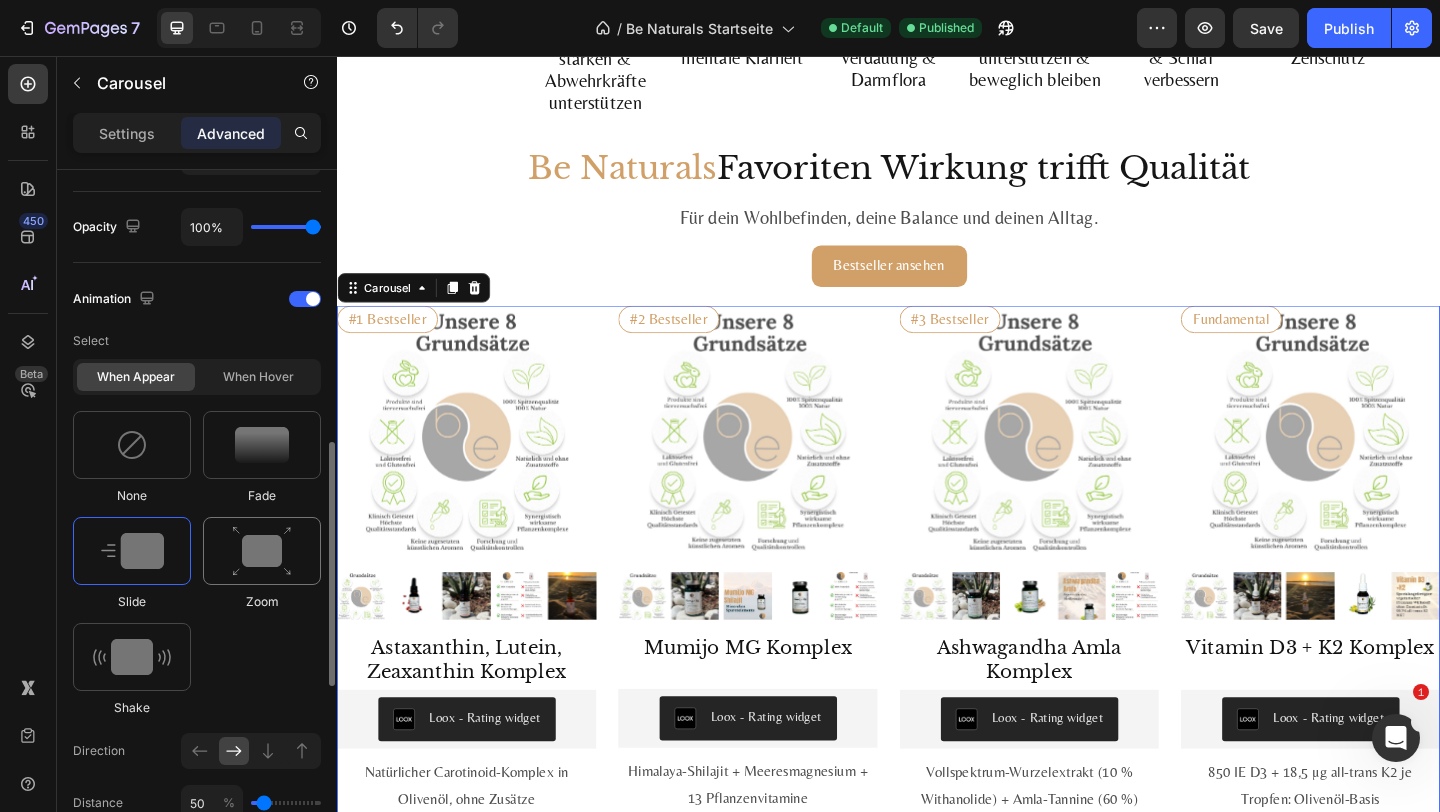 click at bounding box center [262, 551] 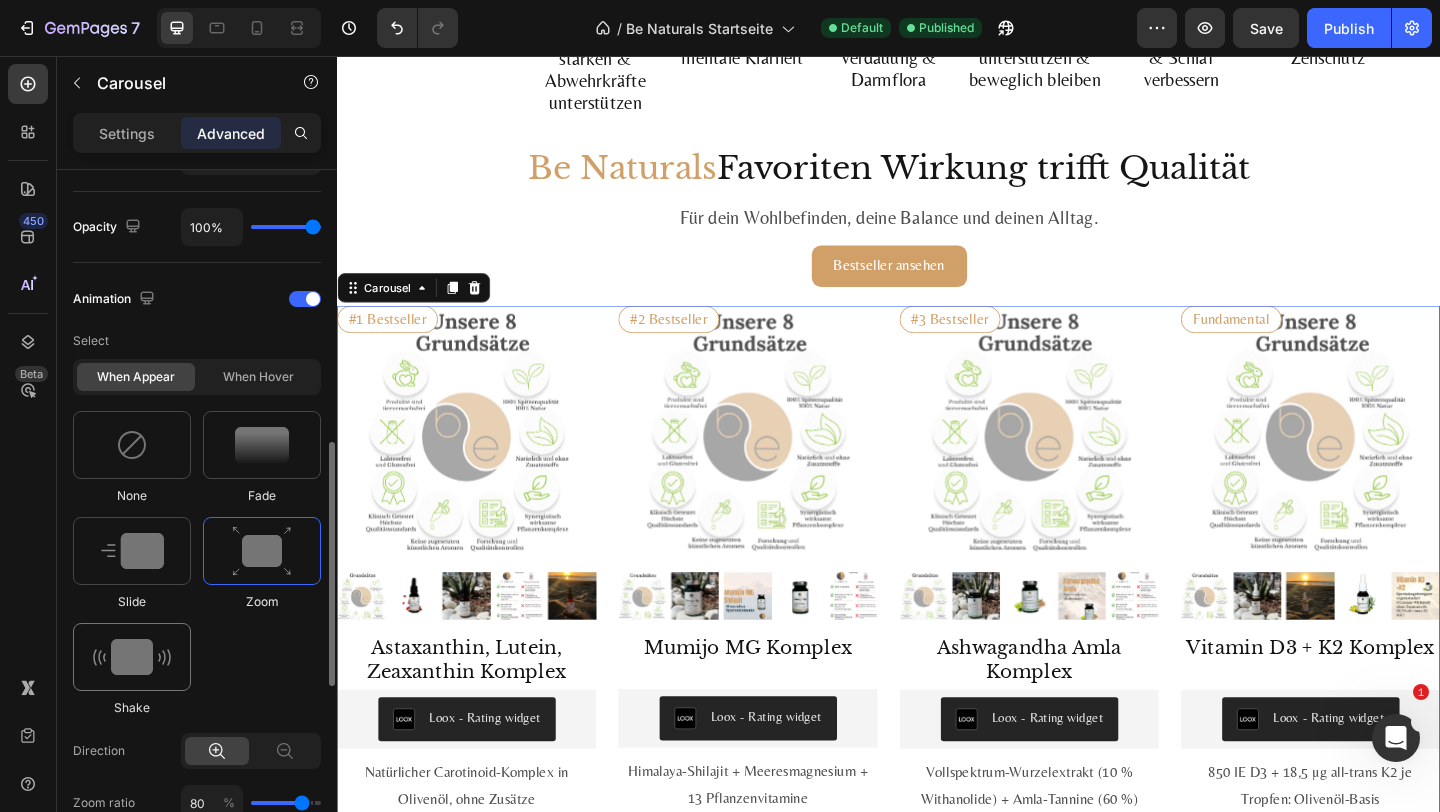 click at bounding box center (132, 657) 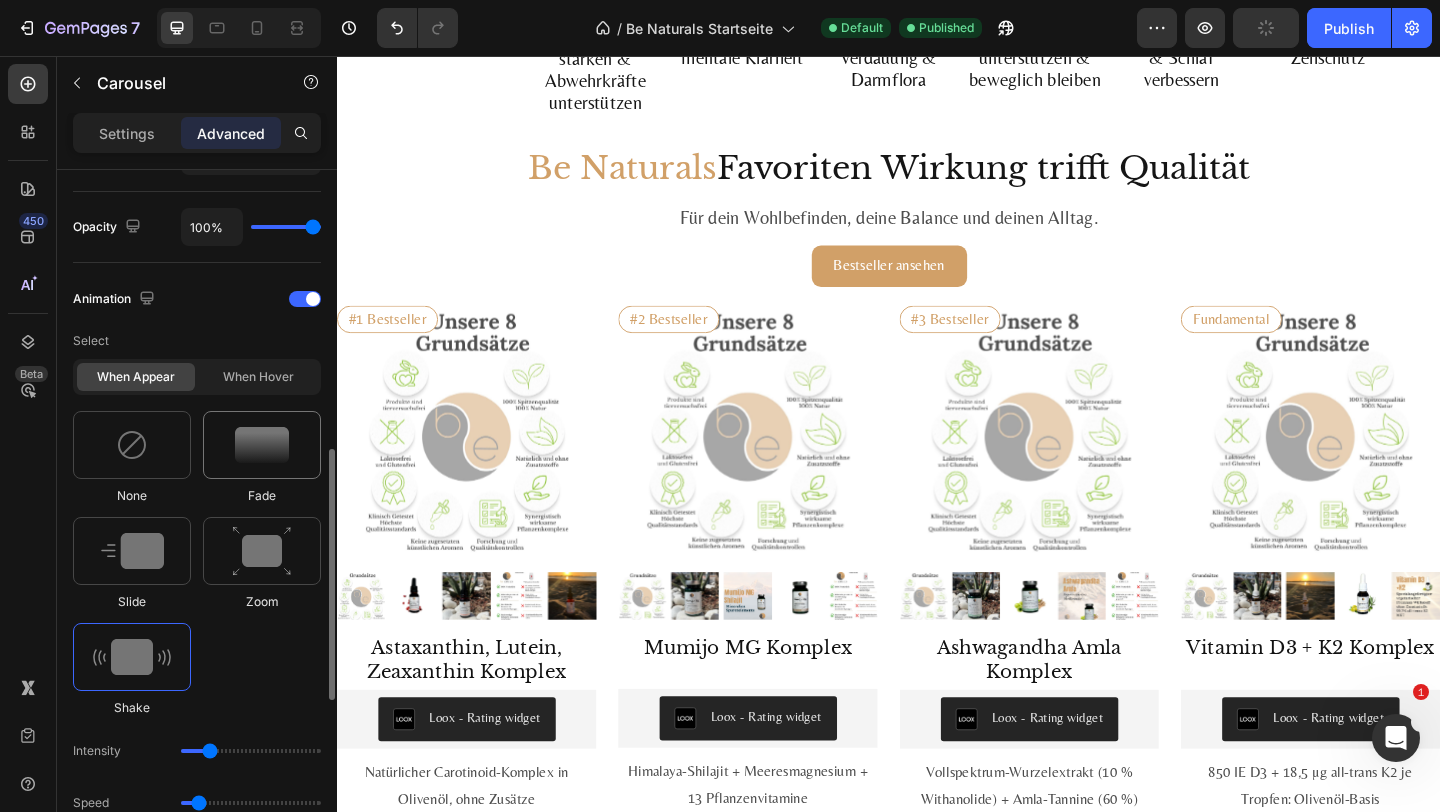 click at bounding box center (262, 445) 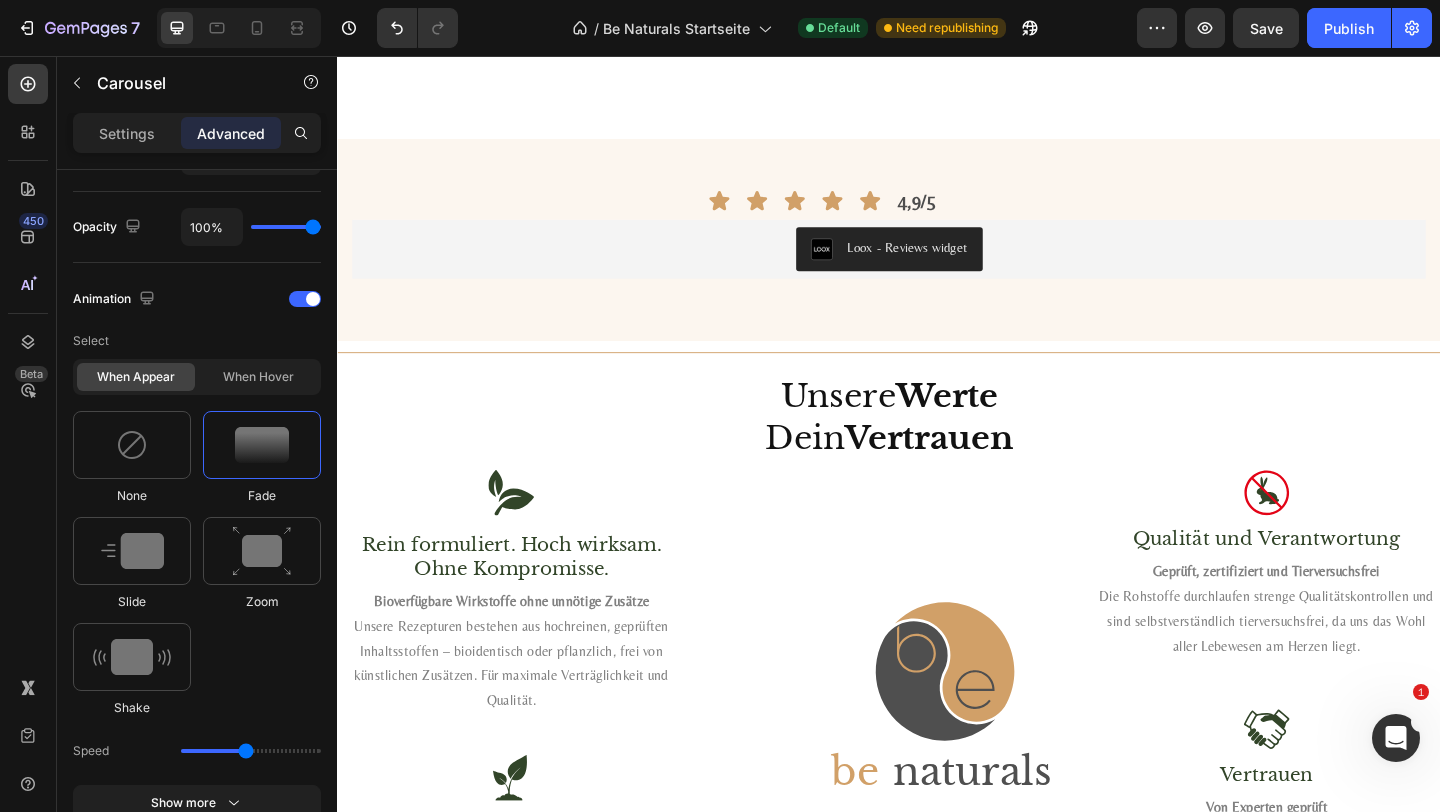 scroll, scrollTop: 3344, scrollLeft: 0, axis: vertical 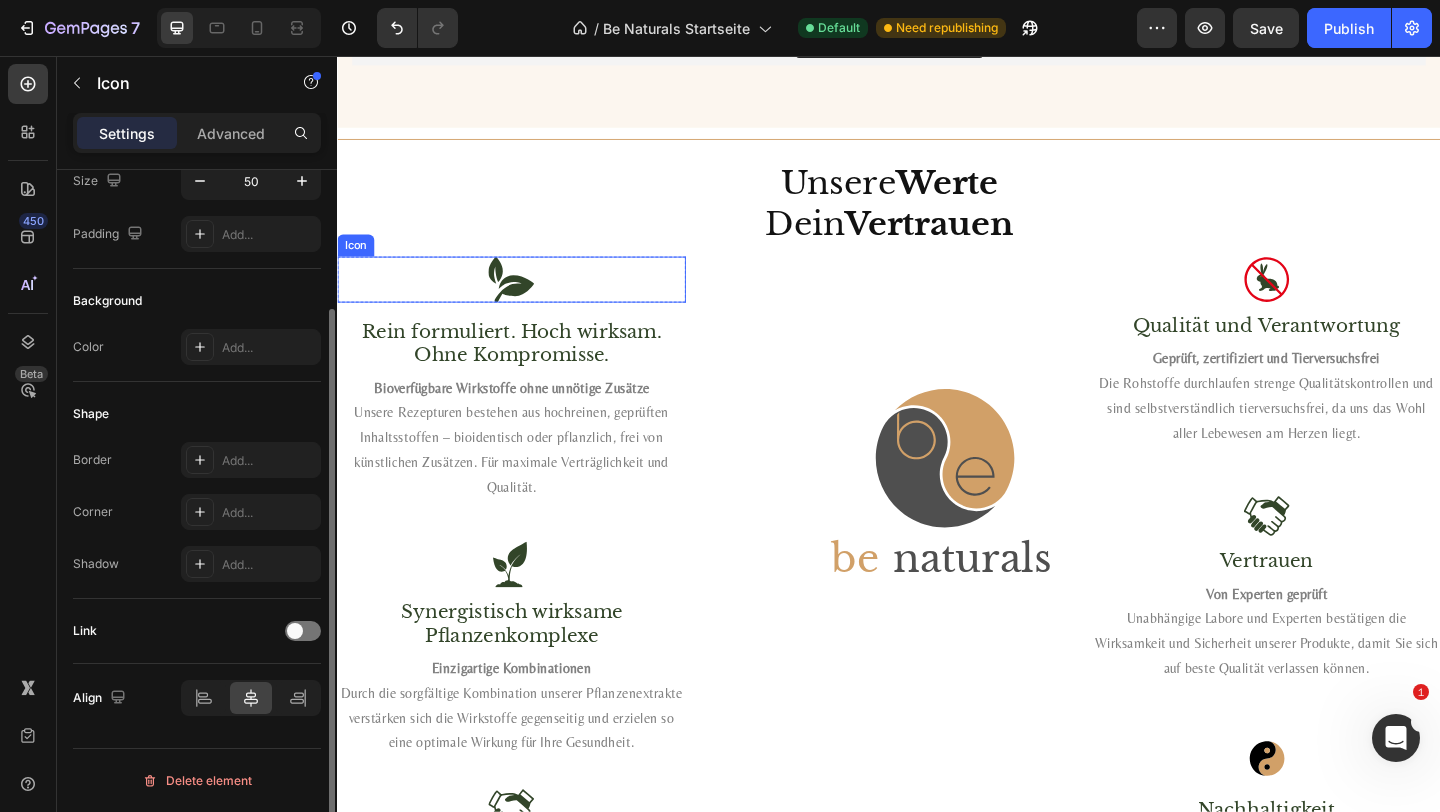 click on "Icon" at bounding box center (526, 299) 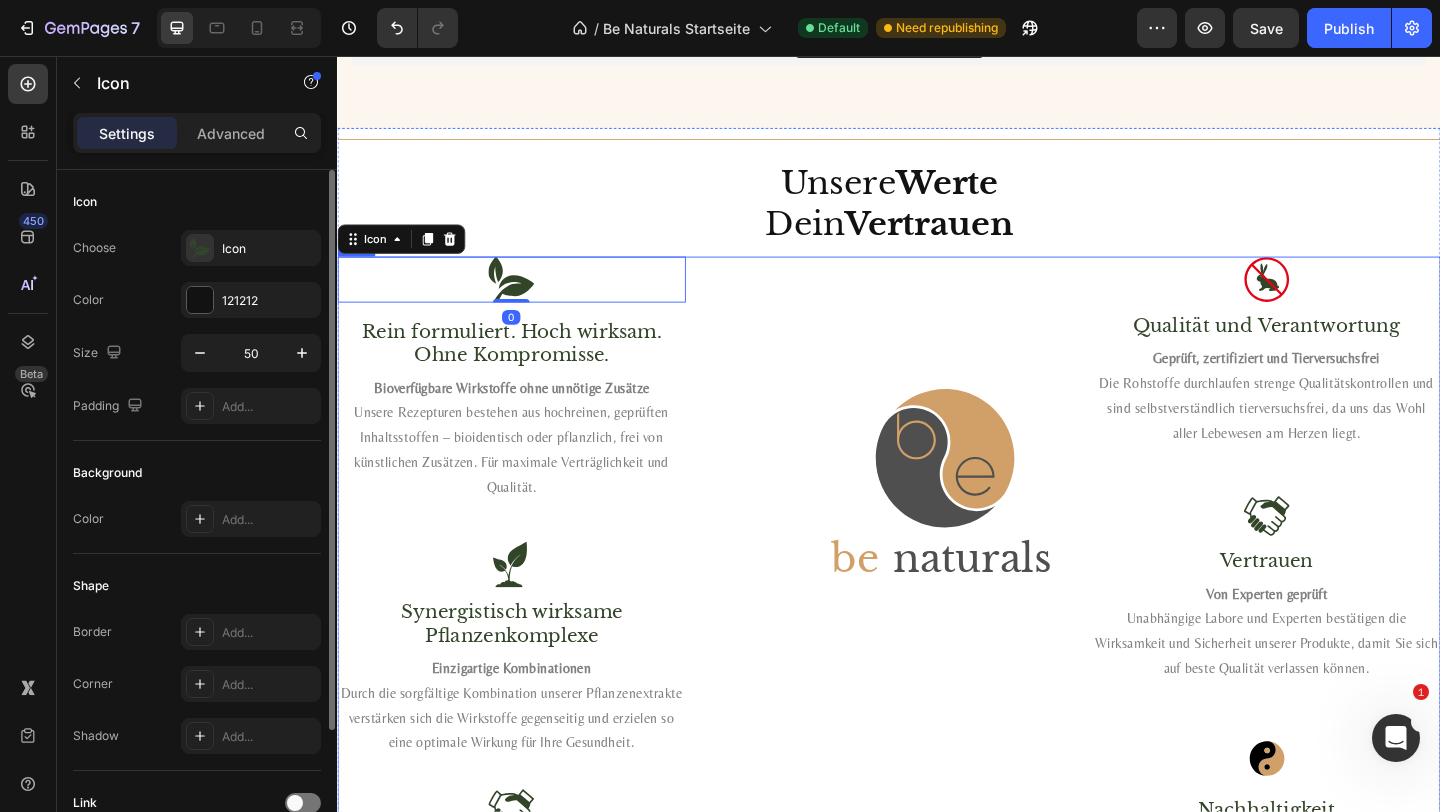 click on "Icon   0 Row Rein formuliert. Hoch wirksam.  Ohne Kompromisse. Heading Bioverfügbare Wirkstoffe ohne unnötige Zusätze Unsere Rezepturen bestehen aus hochreinen, geprüften Inhaltsstoffen – bioidentisch oder pflanzlich, frei von künstlichen Zusätzen. Für maximale Verträglichkeit und Qualität. Text block Row Row Icon Row Synergistisch wirksame Pflanzenkomplexe Heading Einzigartige Kombinationen Durch die sorgfältige Kombination unserer Pflanzenextrakte verstärken sich die Wirkstoffe gegenseitig und erzielen so eine optimale Wirkung für Ihre Gesundheit. Text block Row Row Icon Enge Zusammenarbeit mit Heilpraktikern und Ärzten Heading Medizinische Expertise Unsere Produkte werden in enger Kooperation mit Heilpraktikern und Ärzten entwickelt, um höchste Wirksamkeit und Sicherheit zu gewährleisten. Text block Row Row
be" at bounding box center (937, 687) 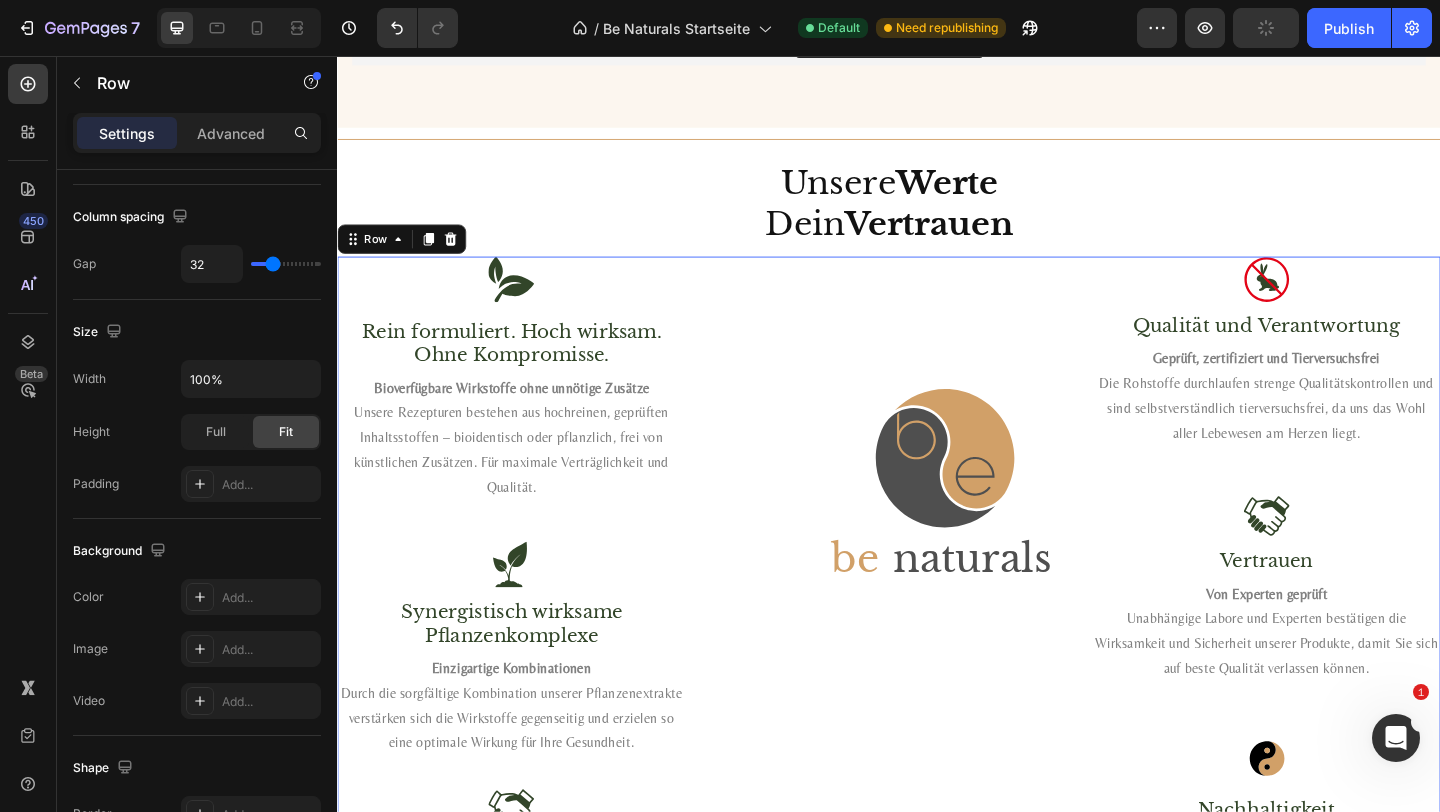 scroll, scrollTop: 749, scrollLeft: 0, axis: vertical 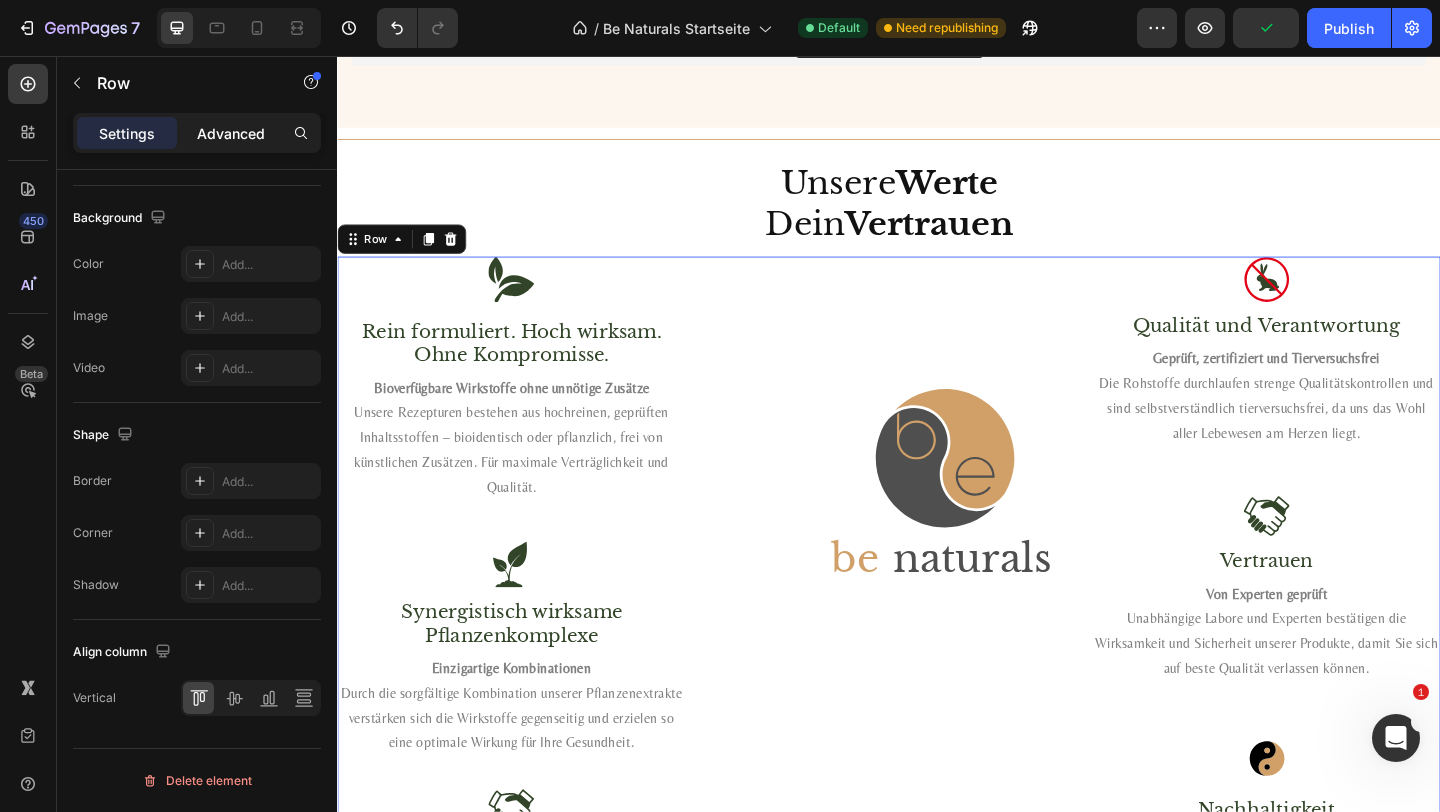 click on "Advanced" at bounding box center [231, 133] 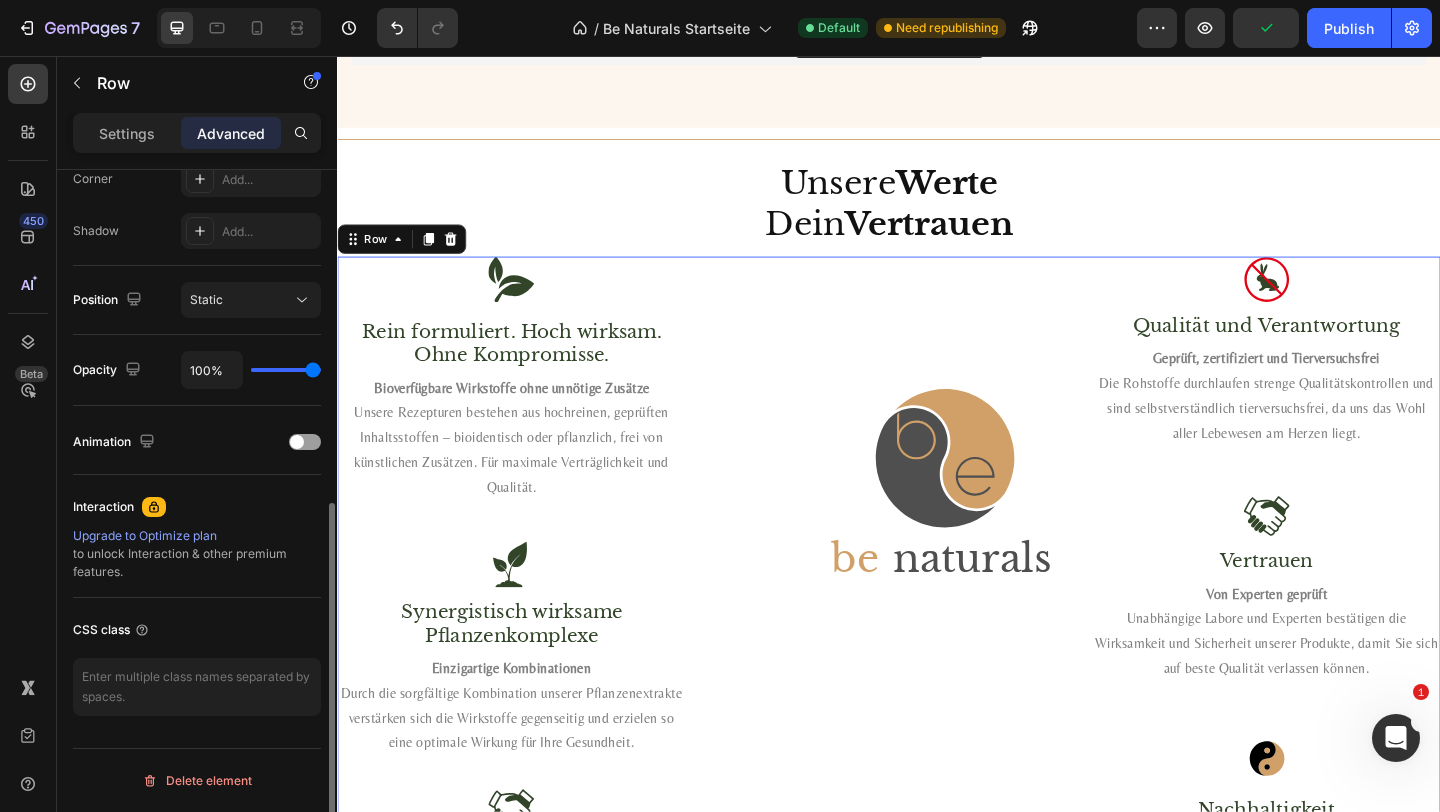 scroll, scrollTop: 635, scrollLeft: 0, axis: vertical 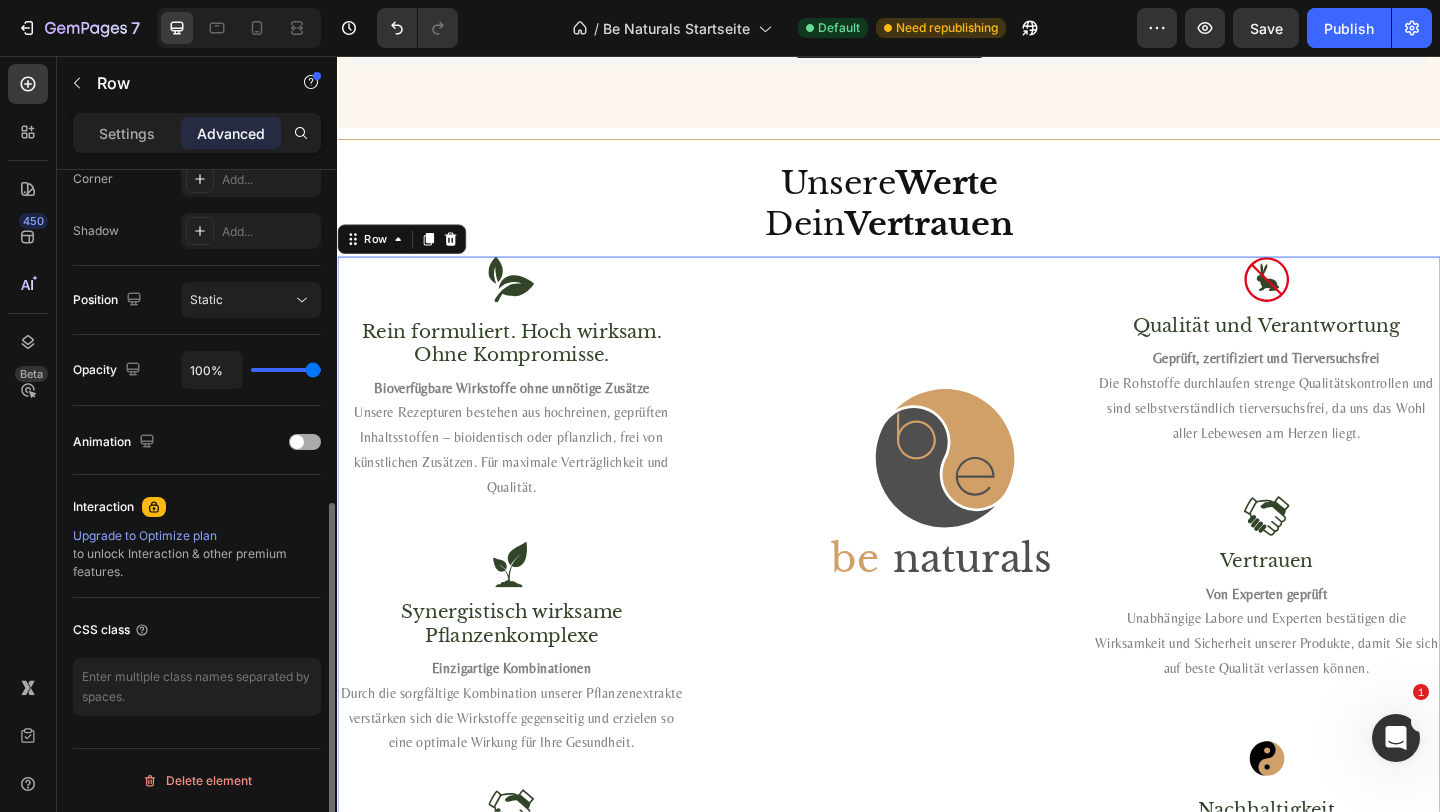 click at bounding box center [305, 442] 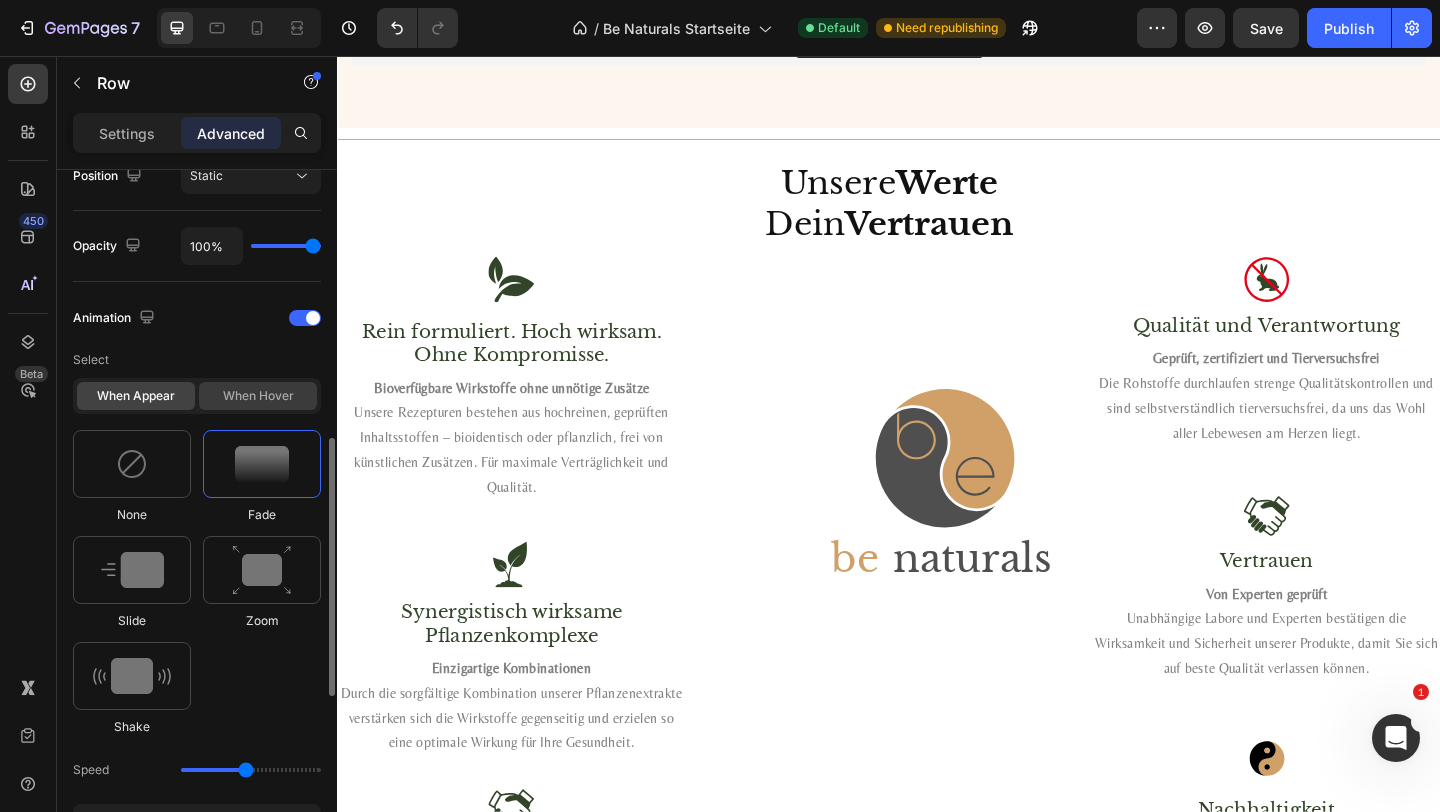 scroll, scrollTop: 753, scrollLeft: 0, axis: vertical 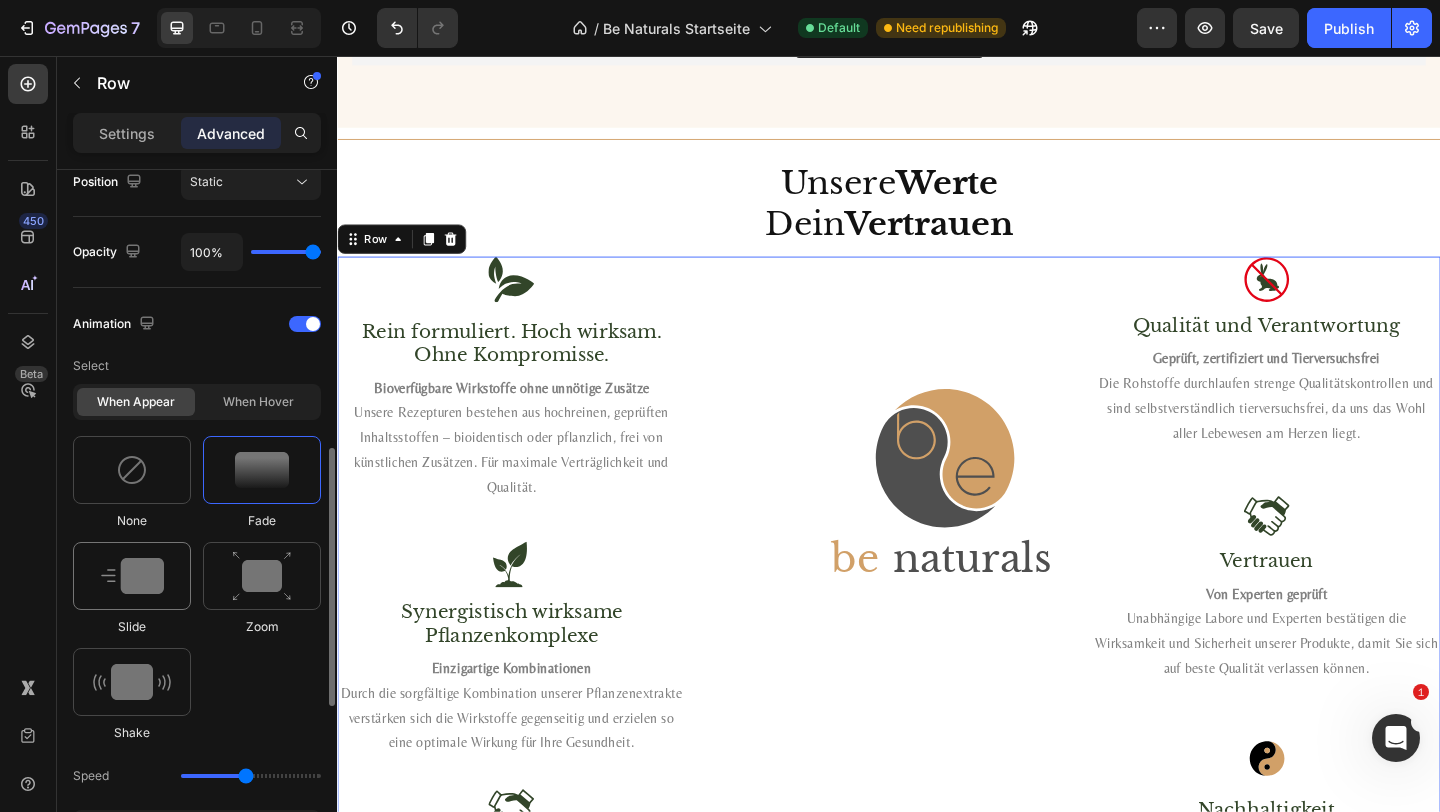 click at bounding box center (132, 576) 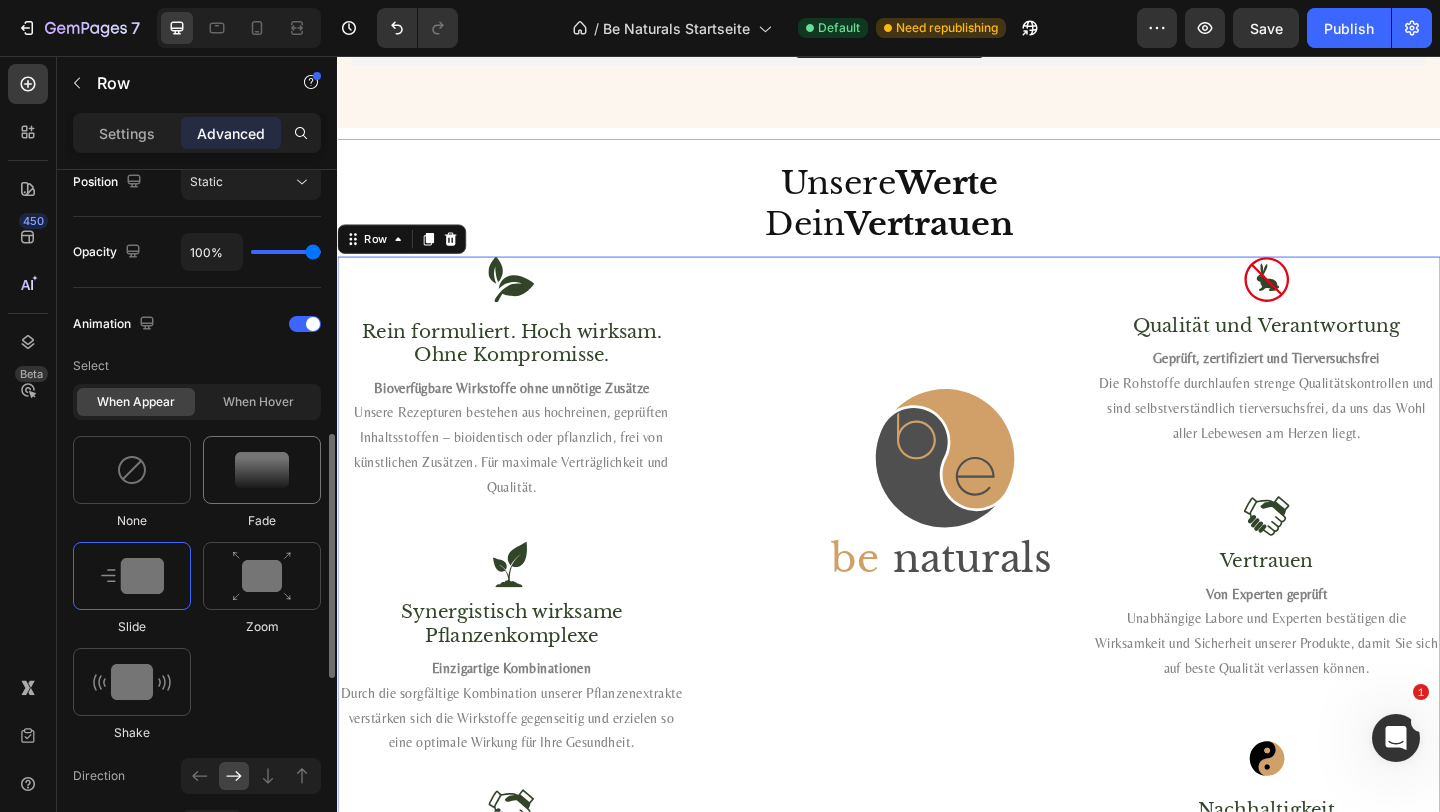 click at bounding box center (262, 470) 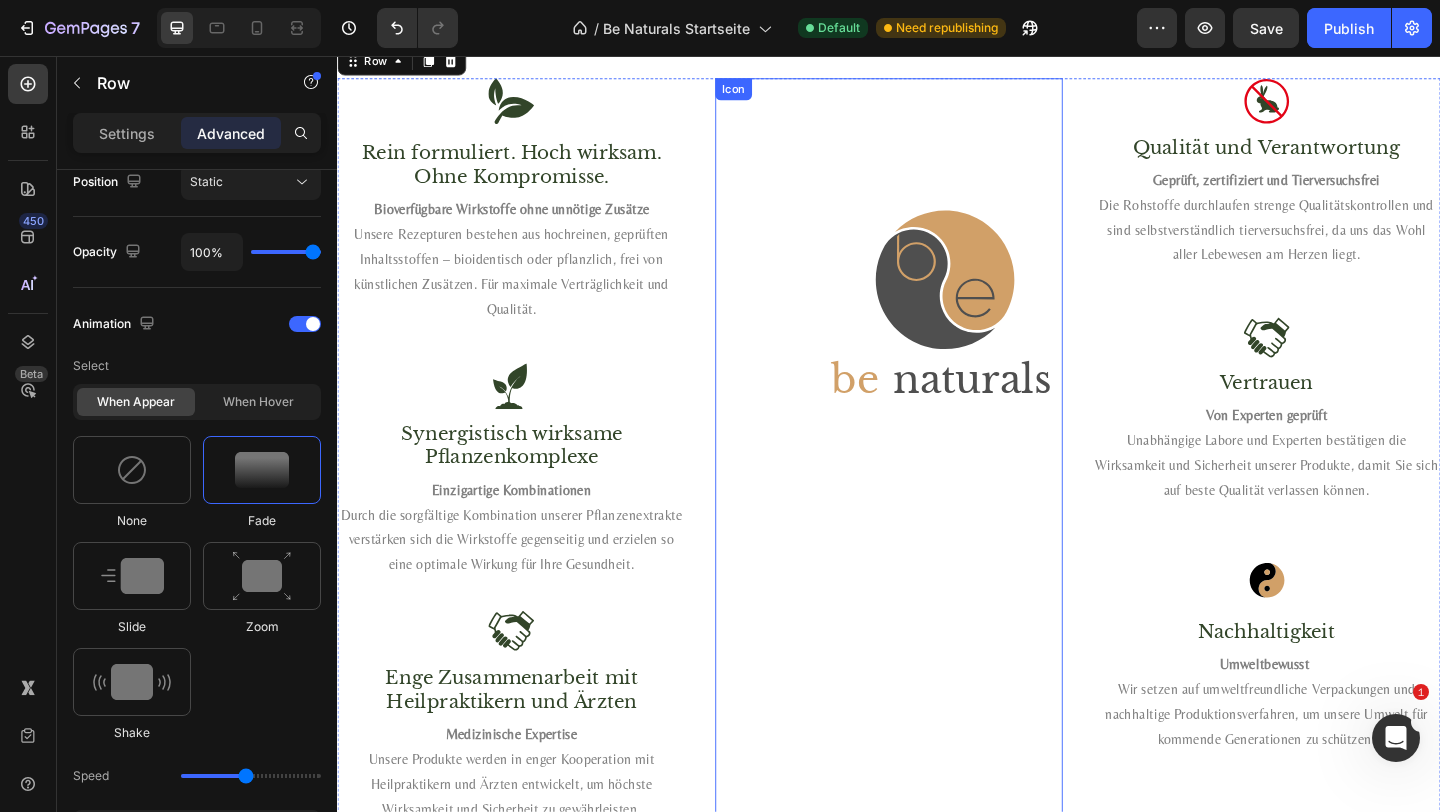 scroll, scrollTop: 3399, scrollLeft: 0, axis: vertical 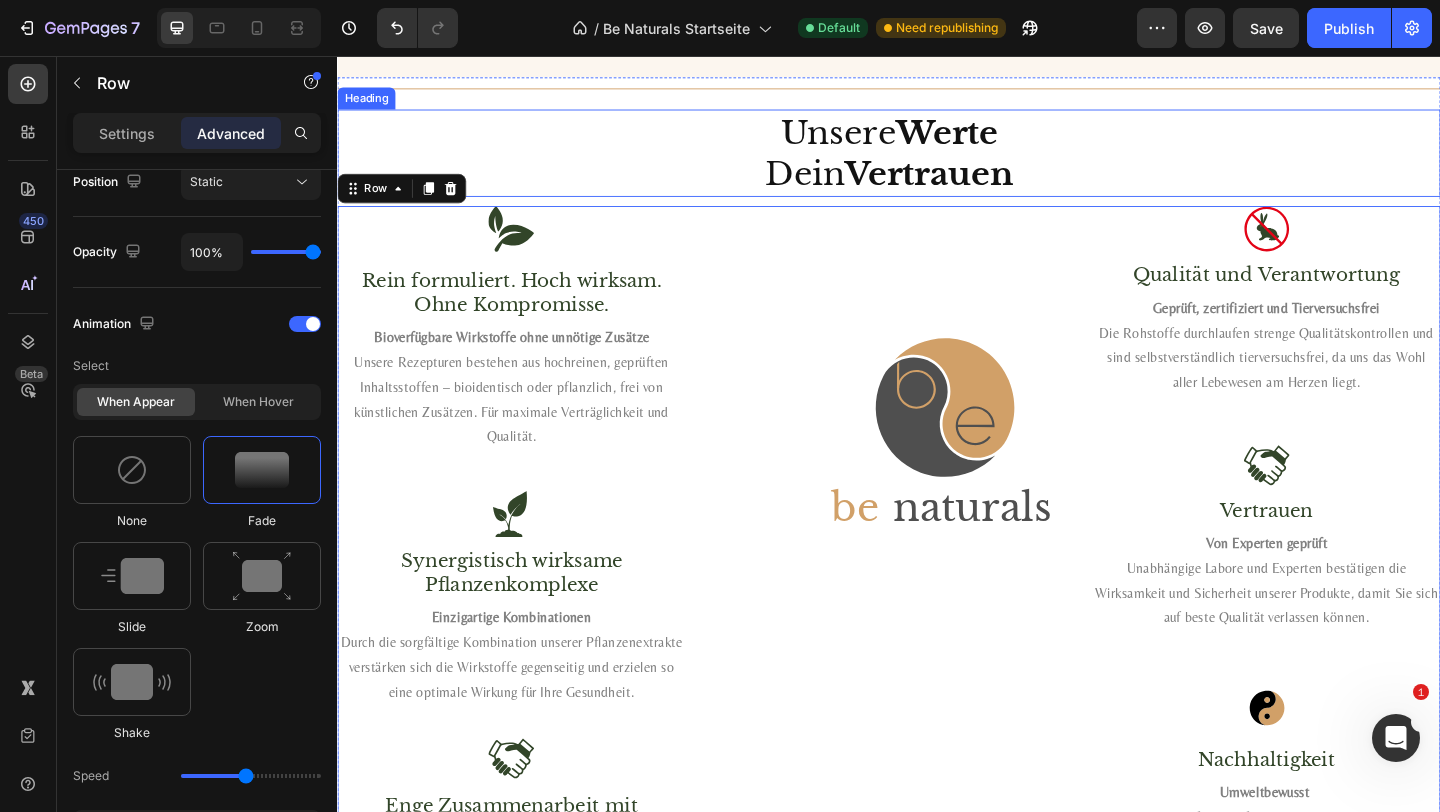 click on "Unsere  Werte Dein  Vertrauen" at bounding box center [937, 161] 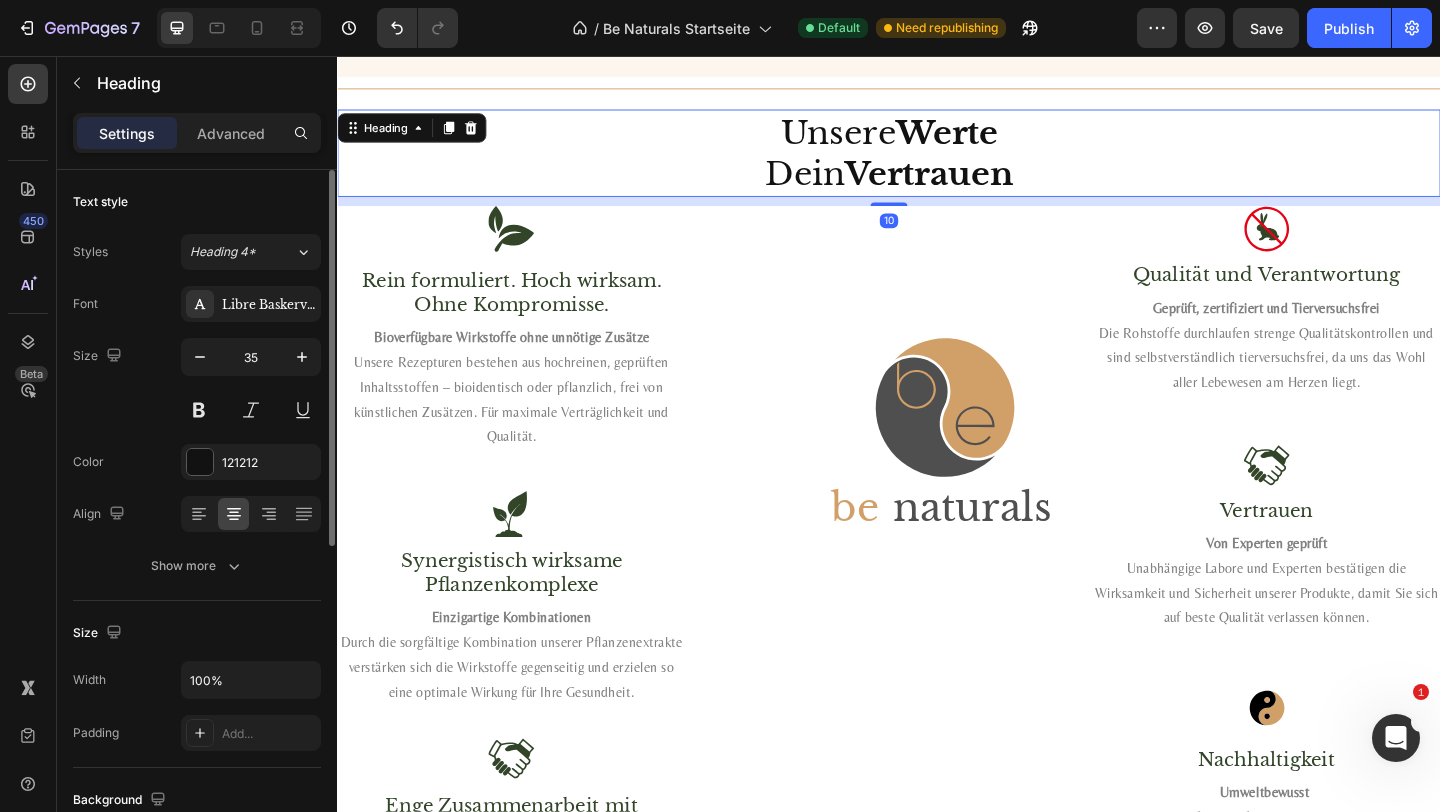 scroll, scrollTop: 599, scrollLeft: 0, axis: vertical 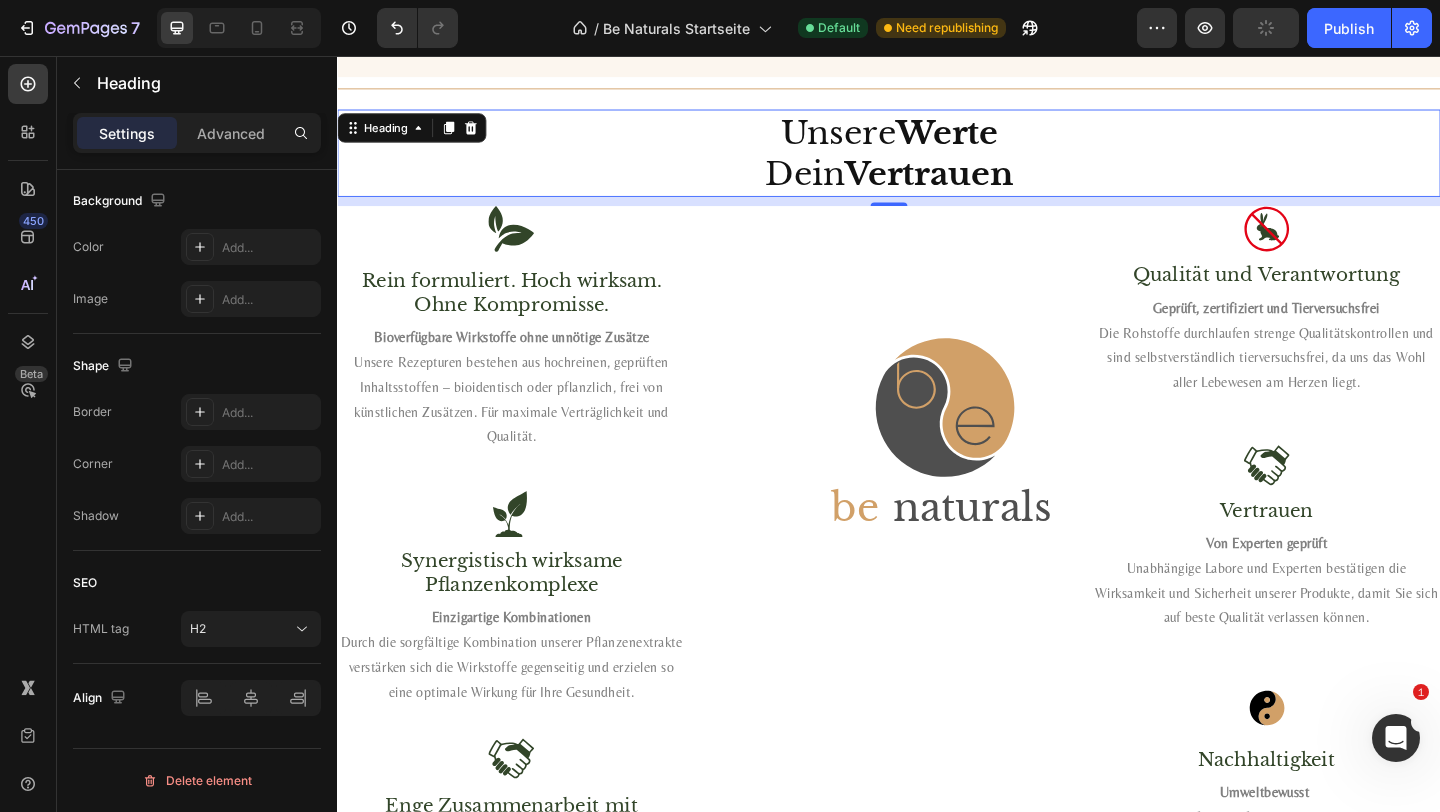 click on "Settings Advanced" at bounding box center (197, 133) 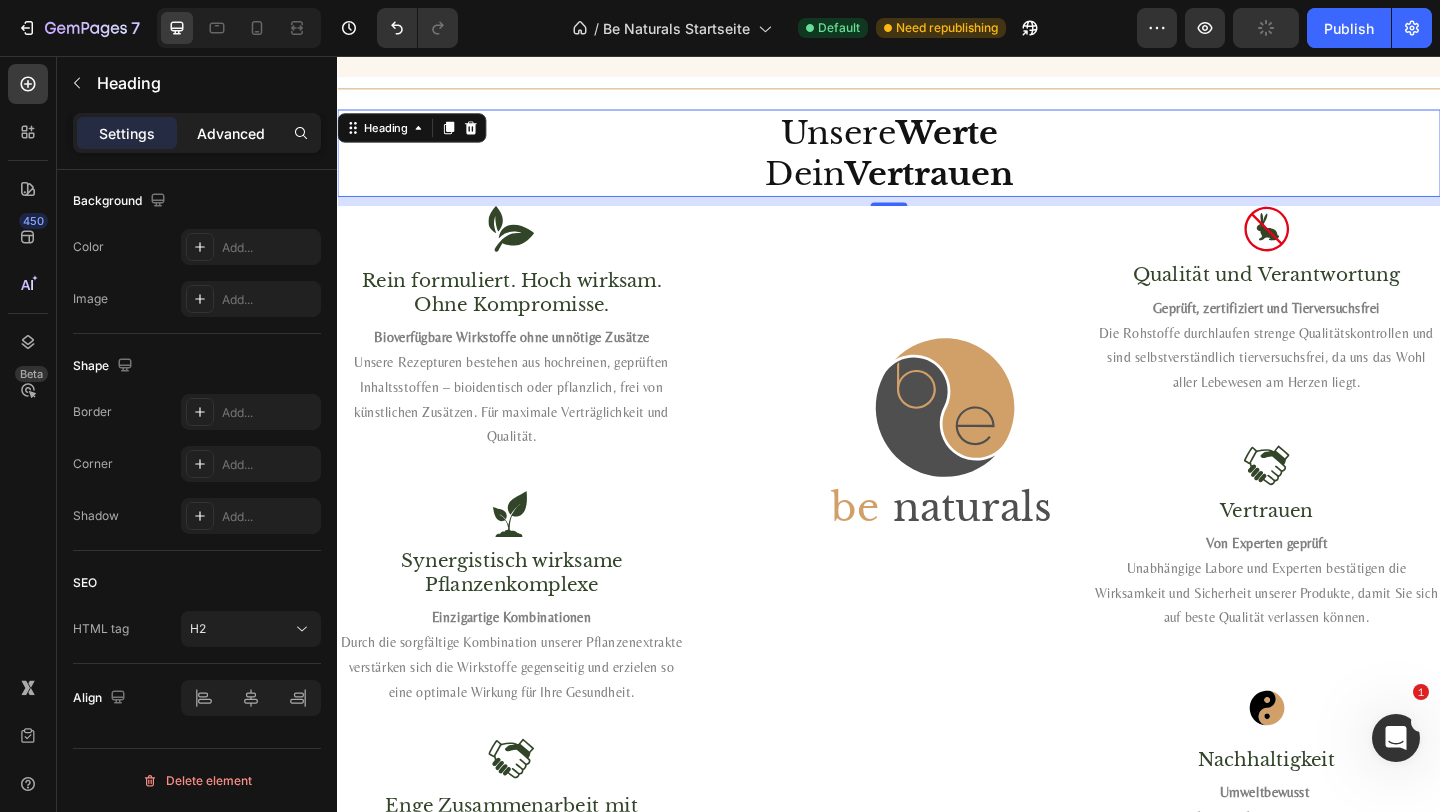 click on "Advanced" at bounding box center [231, 133] 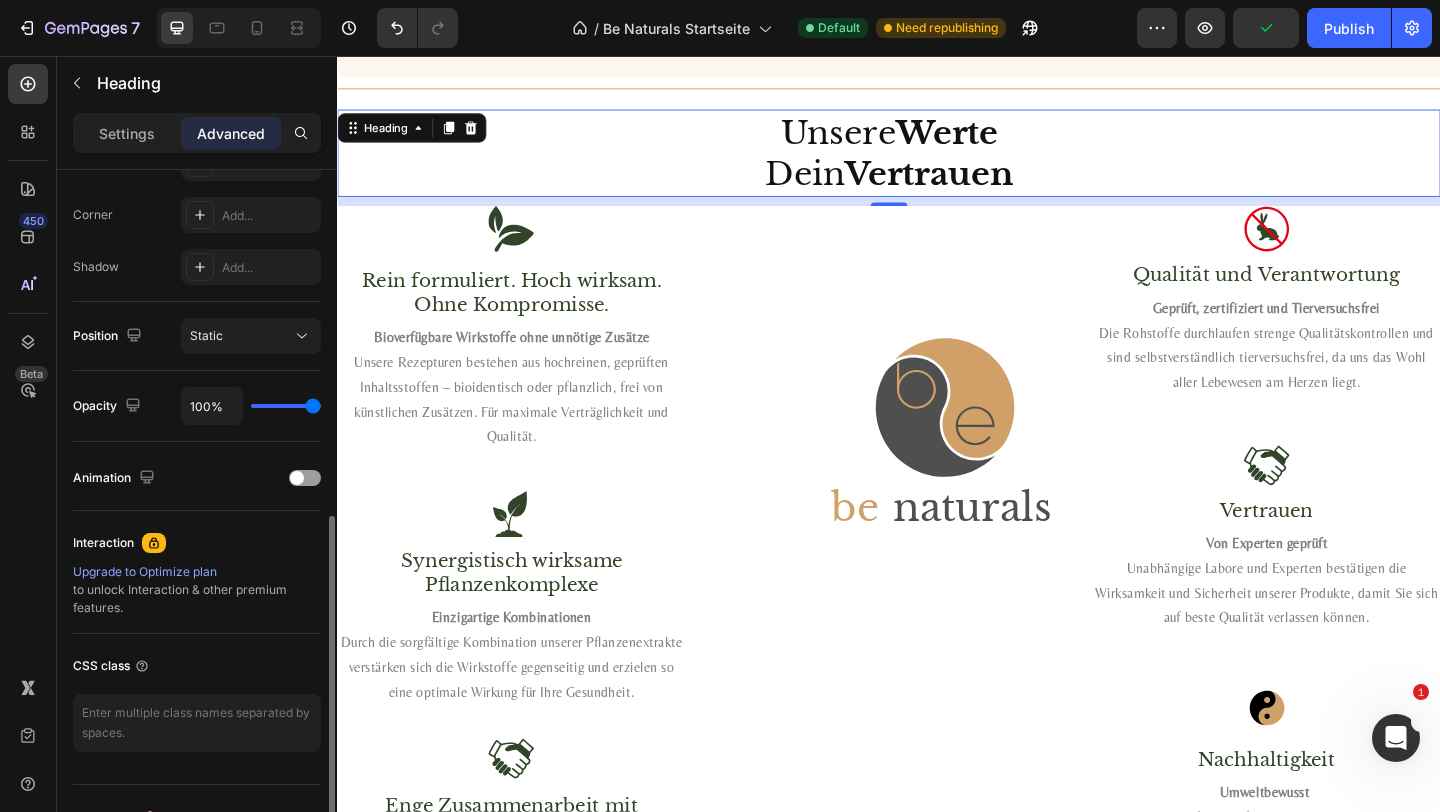 scroll, scrollTop: 635, scrollLeft: 0, axis: vertical 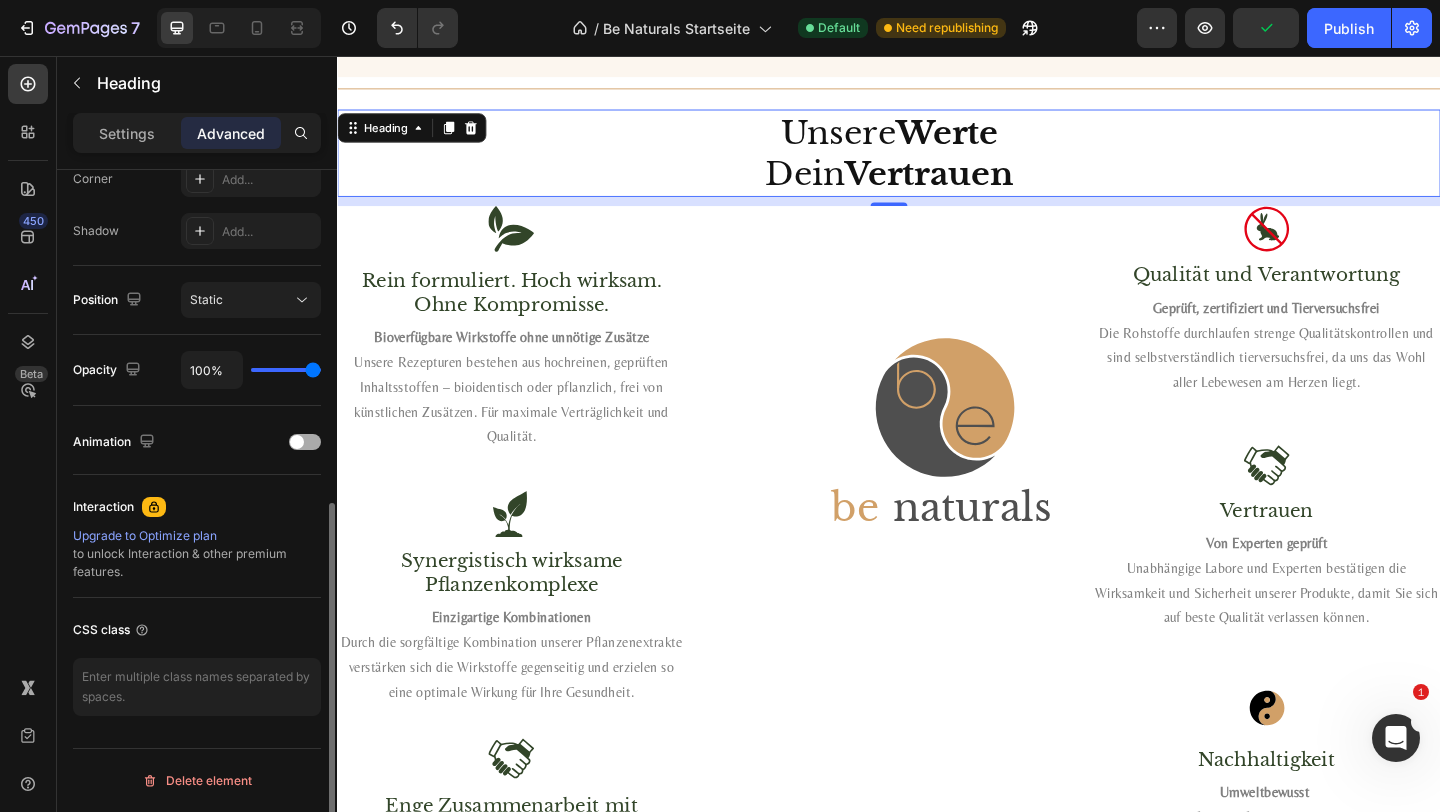 click at bounding box center (305, 442) 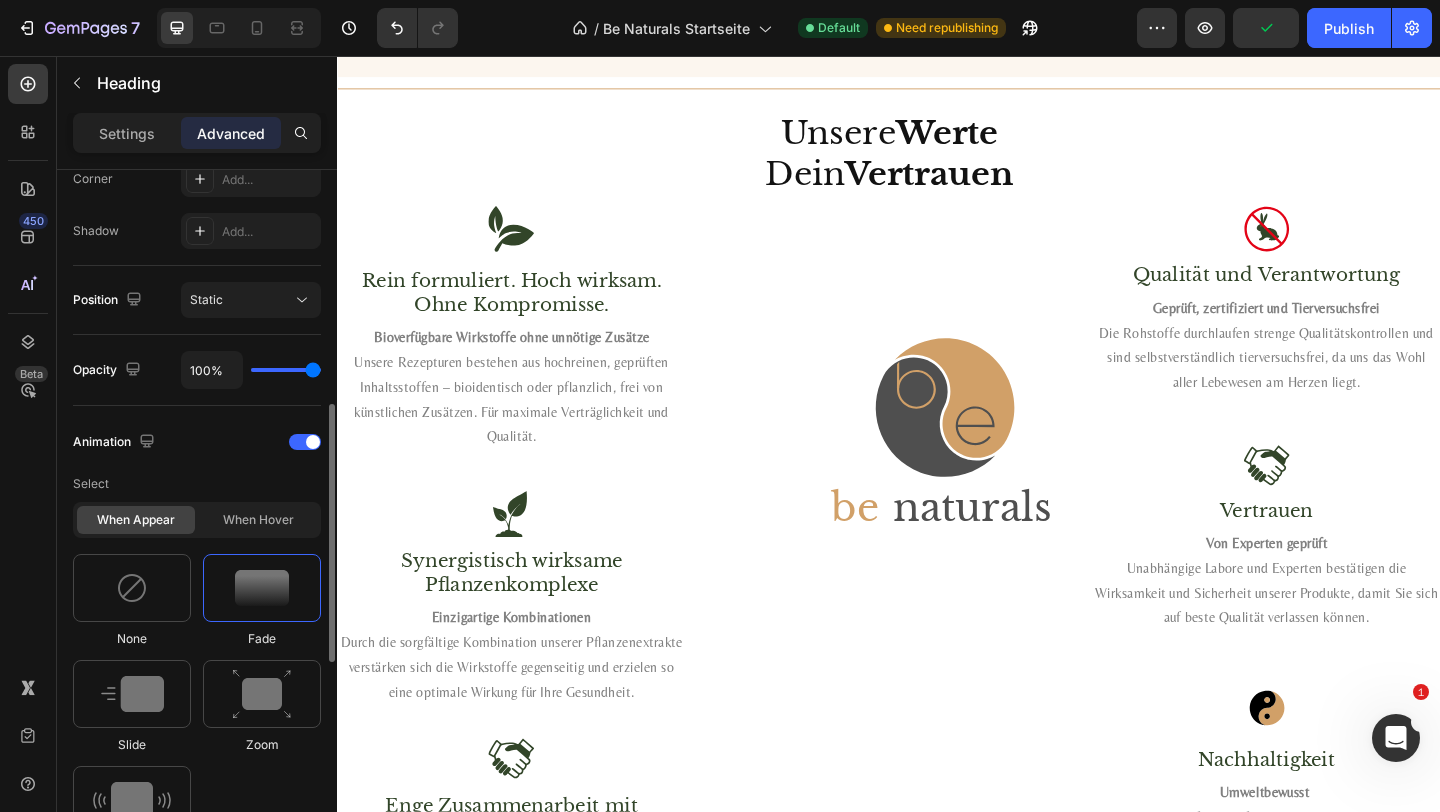 click on "Select When appear When hover None Fade Slide Zoom Shake  Speed  Show more Preview" at bounding box center [197, 741] 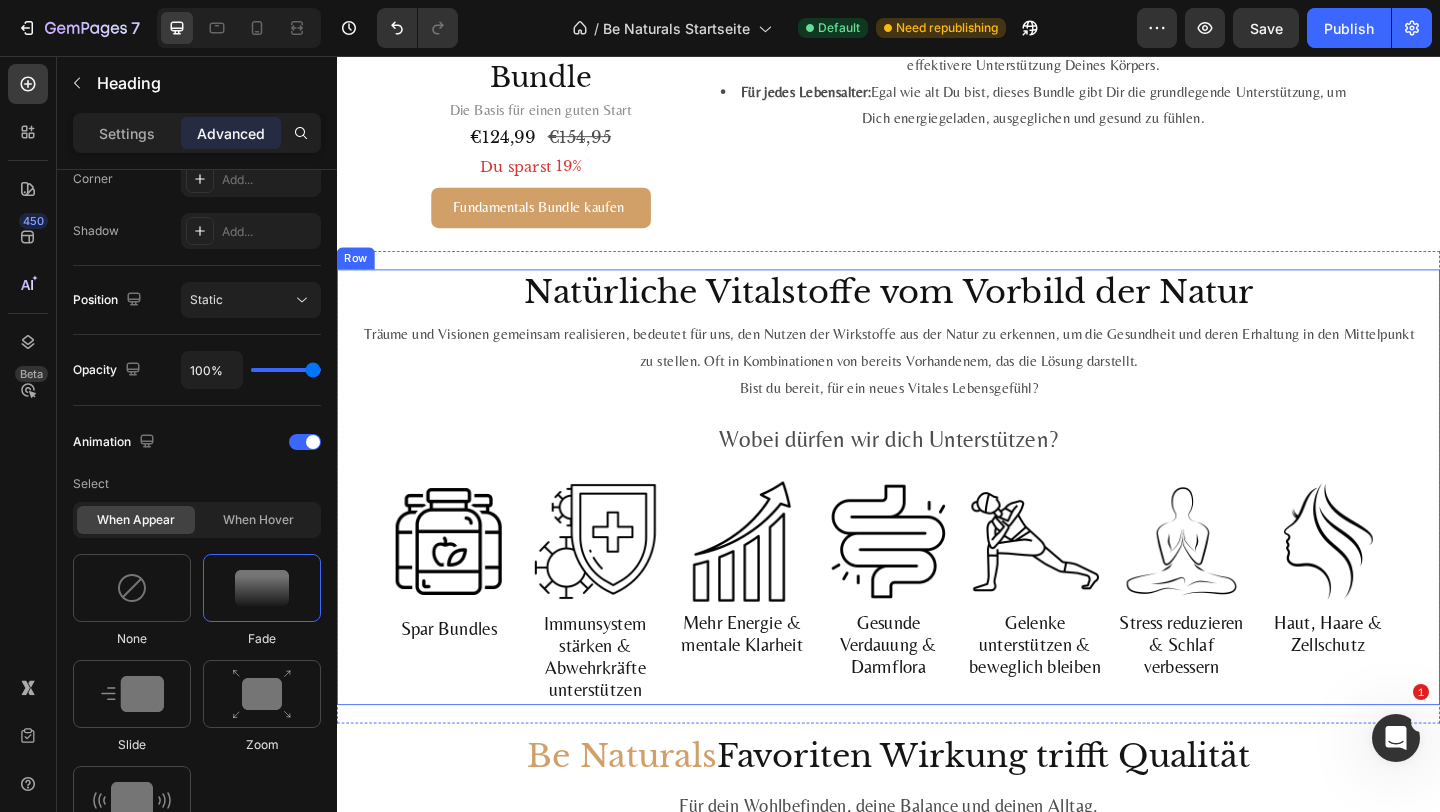 scroll, scrollTop: 1618, scrollLeft: 0, axis: vertical 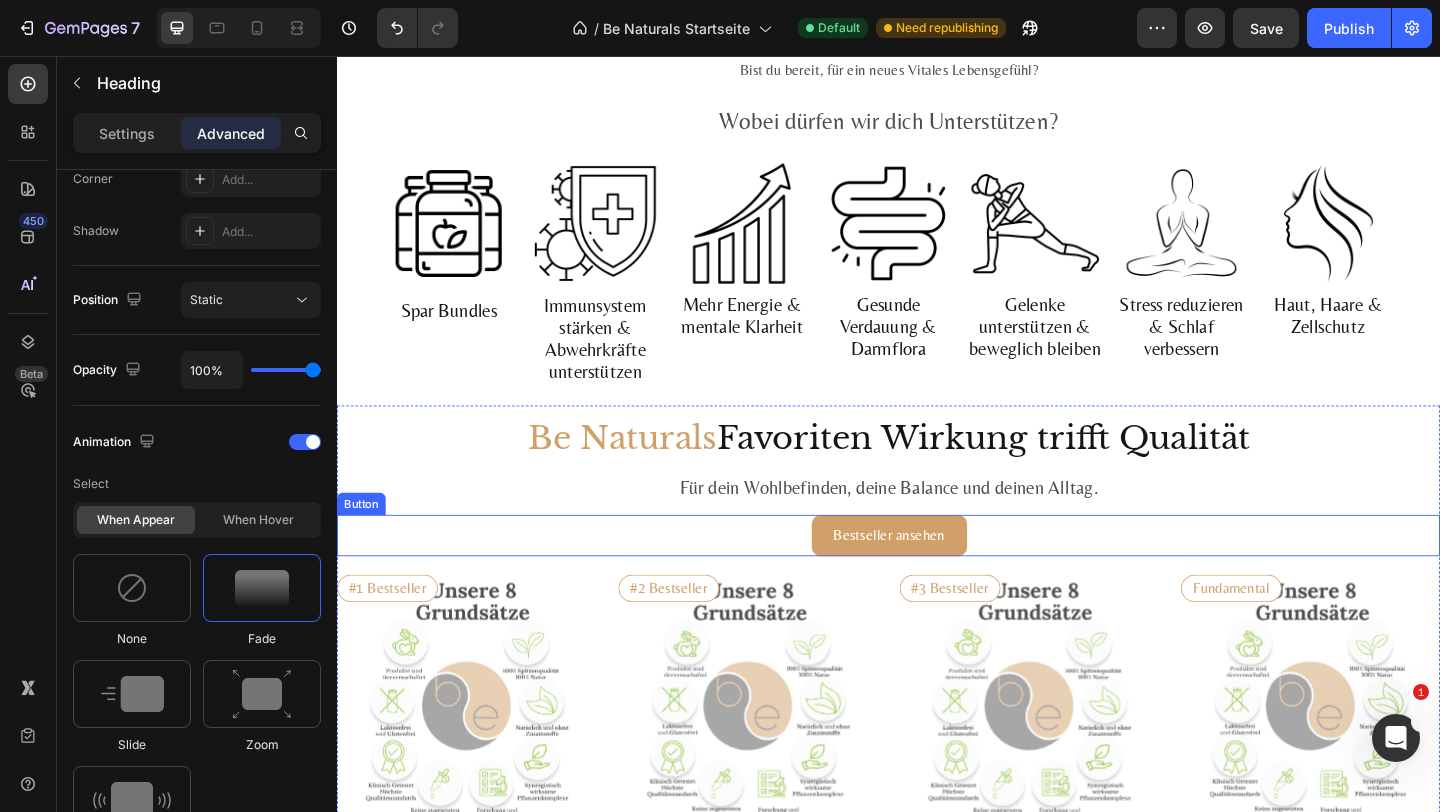 click on "Bestseller ansehen Button" at bounding box center [937, 577] 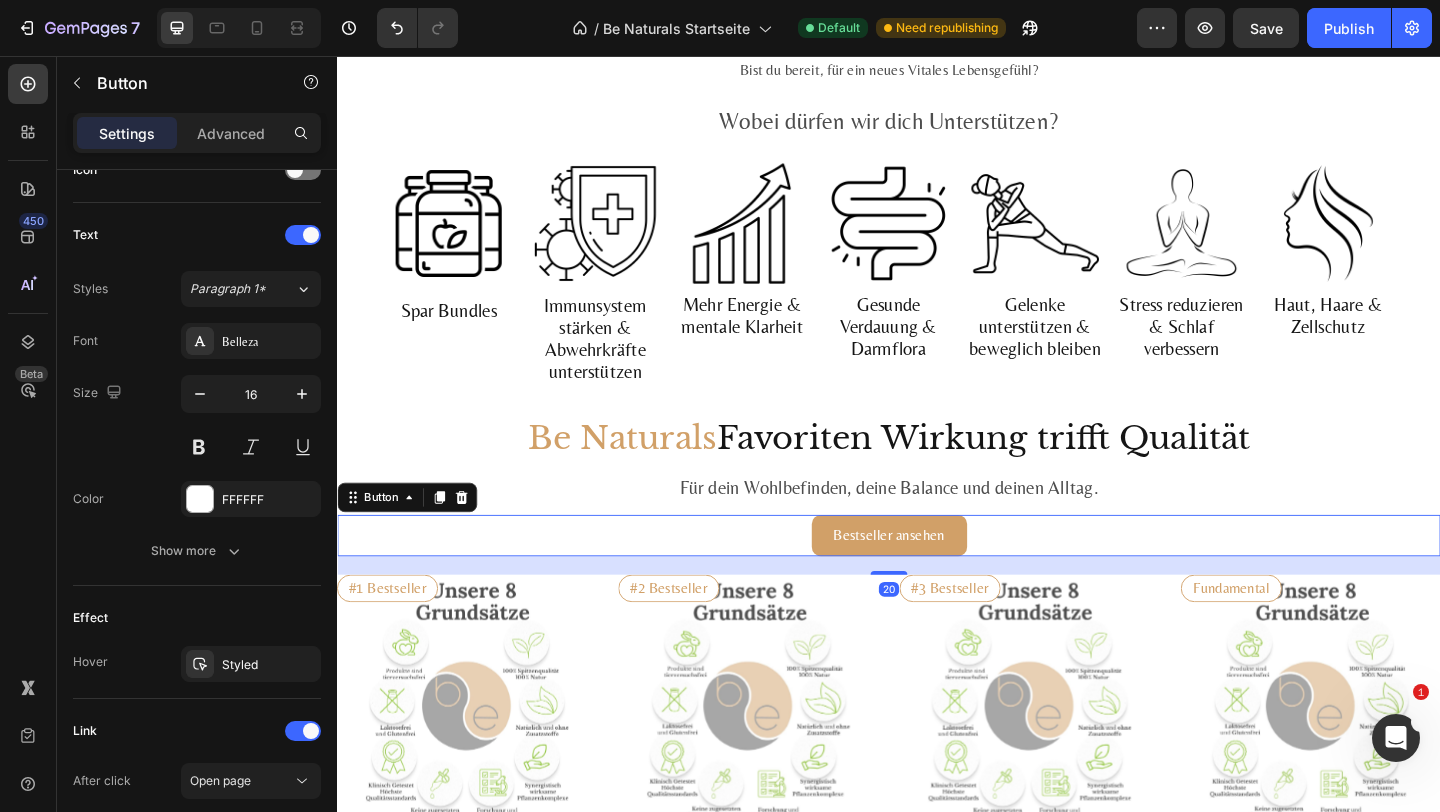 scroll, scrollTop: 0, scrollLeft: 0, axis: both 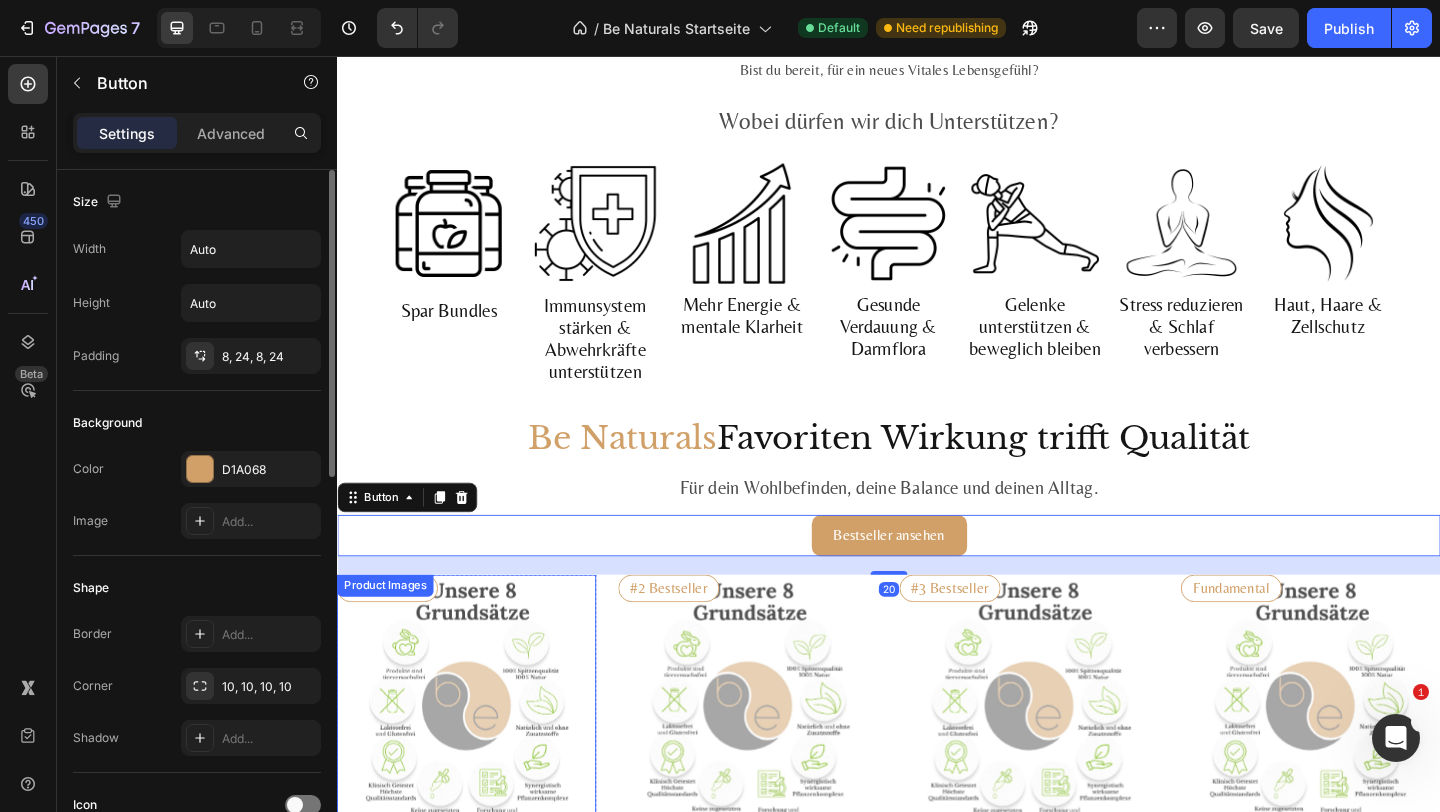 click at bounding box center [478, 761] 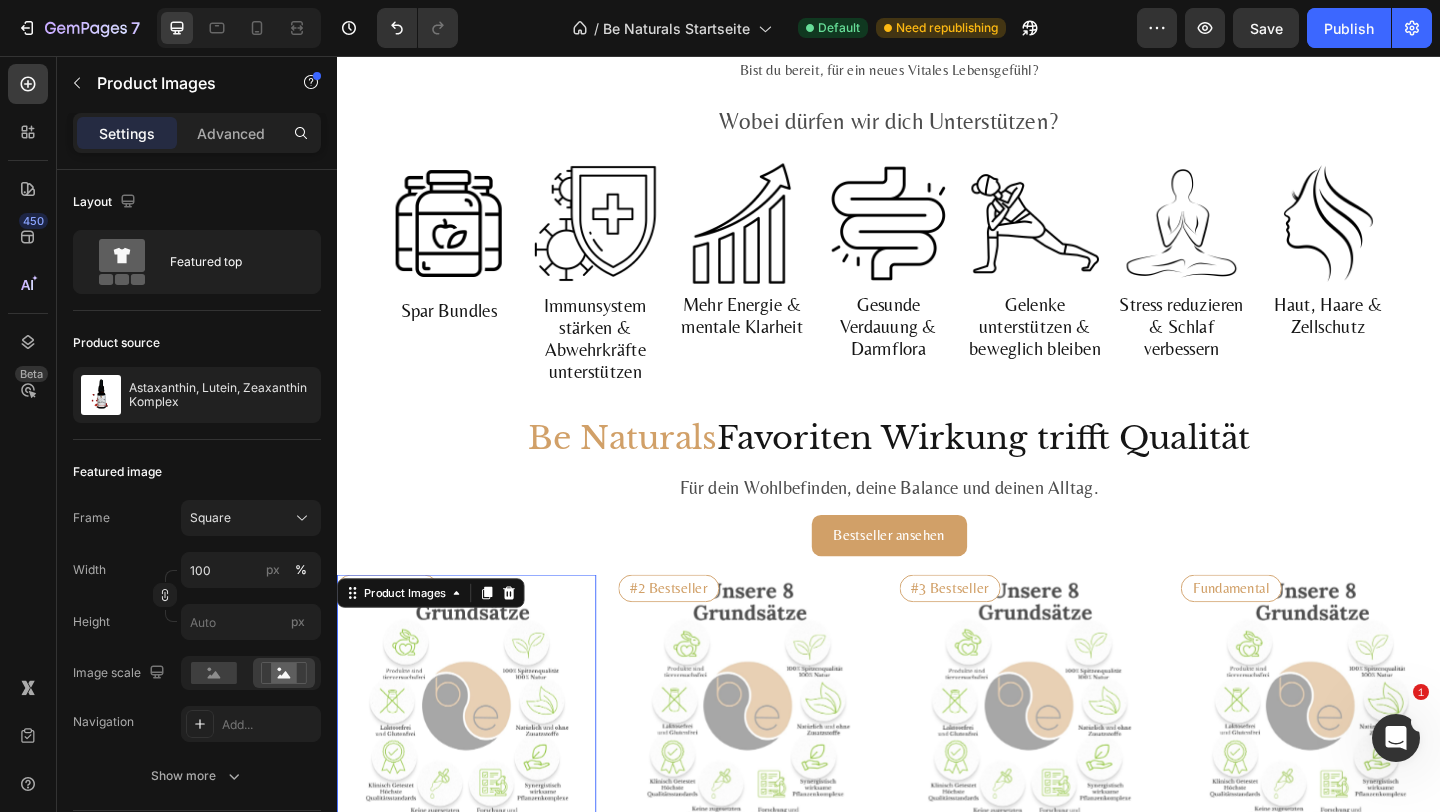 click on "#1 Bestseller Product Badge Product Images   15 Astaxanthin, Lutein, Zeaxanthin Komplex Product Title Loox - Rating widget Loox Natürlicher Carotinoid-Komplex in Olivenöl, ohne Zusätze Text Block €29,99 Product Price Product Price 1.975,00€ / 1L Text Block Row Kaufen Add to Cart
Icon 8 mg Astaxanthin  +  20 mg Lutein  + 1 mg Zeaxanthin je ml Text Block Row
Icon Fettlöslich :  hohe Bioverfügbarkeit  mit Oliven- &  Zitronenöl Text Block Row
Icon Vegan, labor­geprüft & ohne Zusatz­stoffe Text Block Row Row Product #2 Bestseller Product Badge Product Images Mumijo MG Komplex Product Title Loox - Rating widget Loox Himalaya-Shilajit + Meeres­magnesium + 13 Pflanzen­vitamine Text Block €39,99 Product Price Product Price 1.606,79€ / 1kg Text Block Row Kaufen Add to Cart
Icon 200 mg Himalaya-Shilajit reich an Fulvin­säuren Text Block Row
Icon 76 % NRV Magnesium – trägt zu   bei* Text Block Row
Icon" at bounding box center [937, 1115] 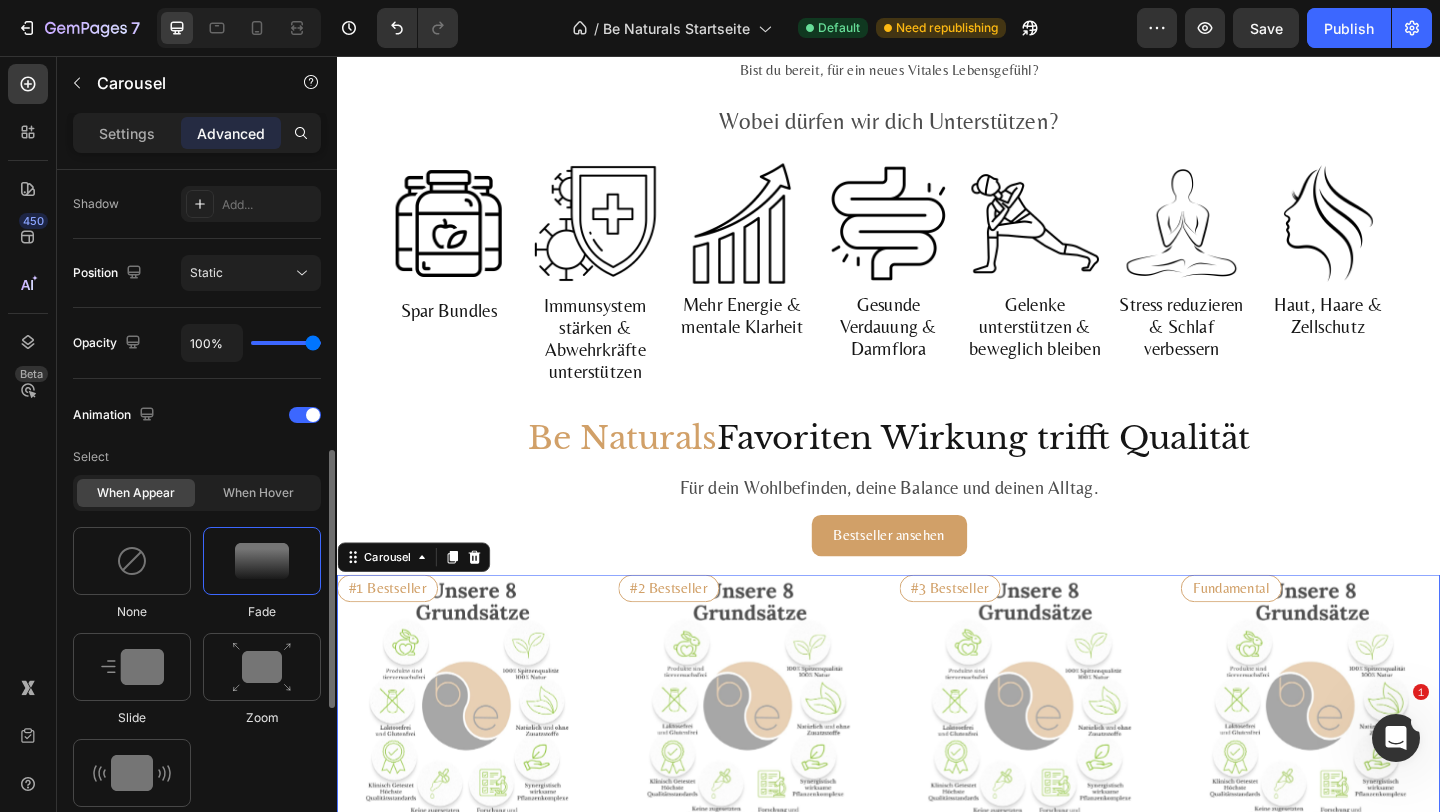 scroll, scrollTop: 688, scrollLeft: 0, axis: vertical 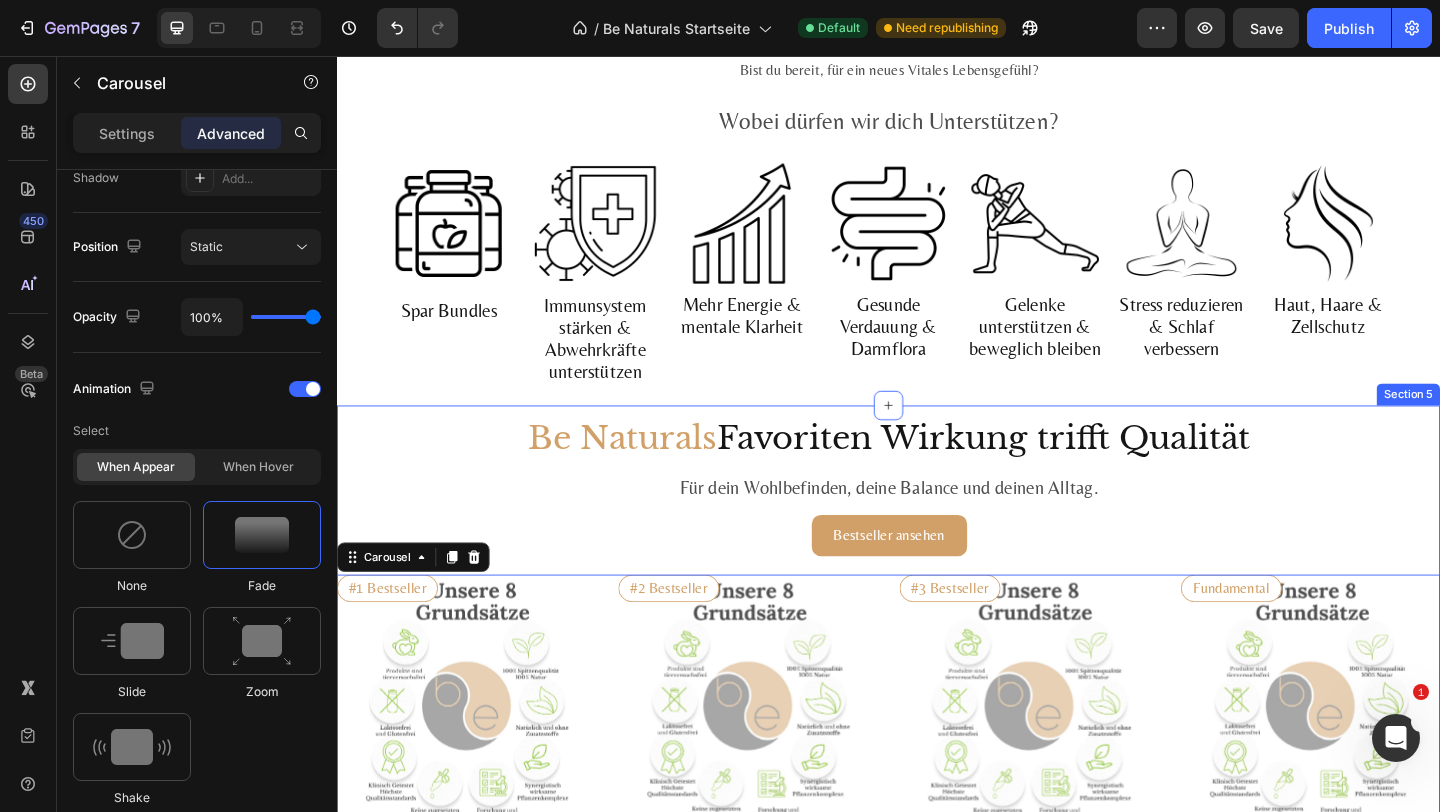 click on "Be Naturals  Favoriten Wirkung trifft Qualität Heading Für dein Wohlbefinden, deine Balance und deinen Alltag. Text Block Bestseller ansehen Button #1 Bestseller Product Badge Product Images Astaxanthin, Lutein, Zeaxanthin Komplex Product Title Loox - Rating widget Loox Natürlicher Carotinoid-Komplex in Olivenöl, ohne Zusätze Text Block €29,99 Product Price Product Price 1.975,00€ / 1L Text Block Row Kaufen Add to Cart
Icon 8 mg Astaxanthin  +  20 mg Lutein  + 1 mg Zeaxanthin je ml Text Block Row
Icon Fettlöslich :  hohe Bioverfügbarkeit  mit Oliven- &  Zitronenöl Text Block Row
Icon Vegan, labor­geprüft & ohne Zusatz­stoffe Text Block Row Row Product #2 Bestseller Product Badge Product Images Mumijo MG Komplex Product Title Loox - Rating widget Loox Himalaya-Shilajit + Meeres­magnesium + 13 Pflanzen­vitamine Text Block €39,99 Product Price Product Price 1.606,79€ / 1kg Text Block Row Kaufen Add to Cart
Icon Text Block Row  (" at bounding box center [937, 1028] 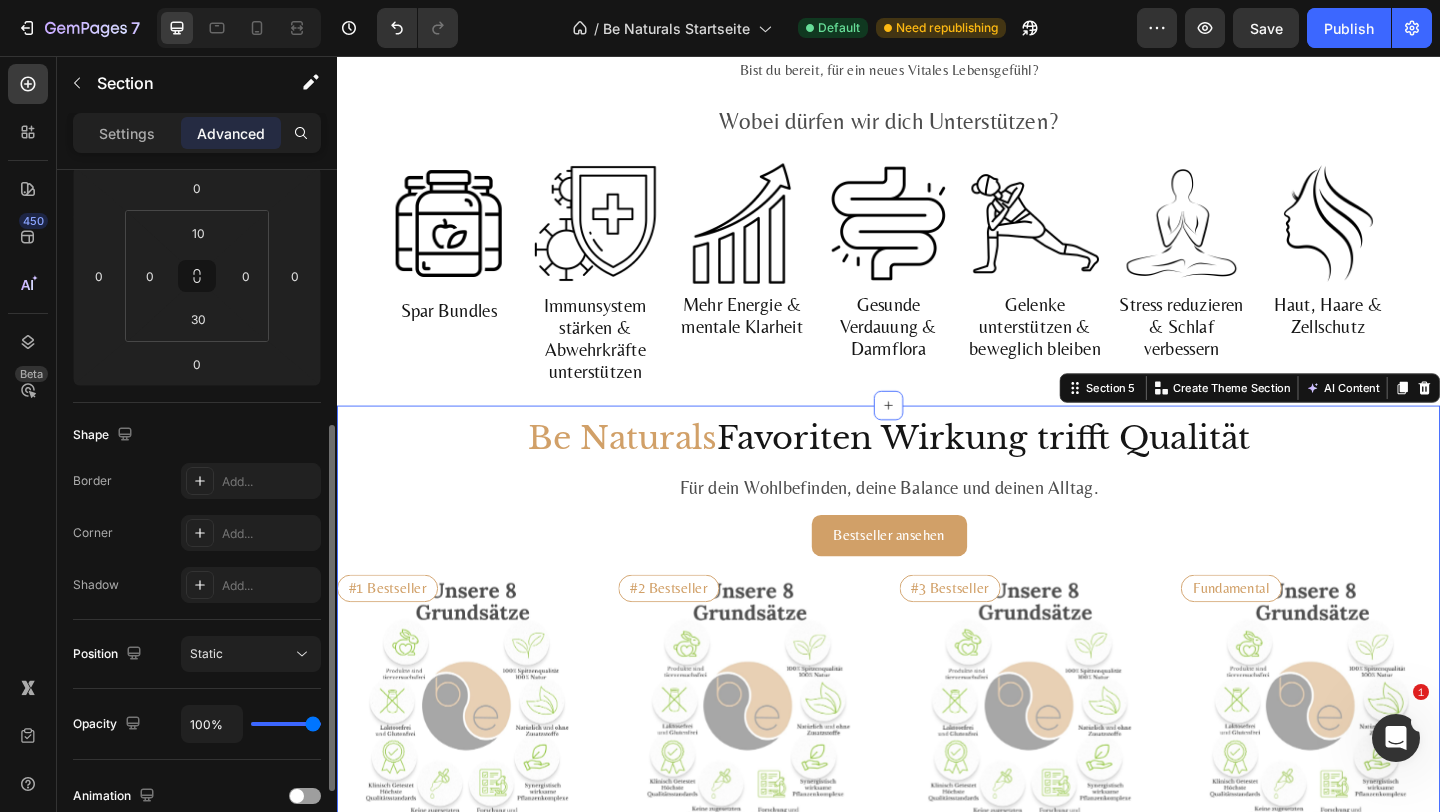 scroll, scrollTop: 635, scrollLeft: 0, axis: vertical 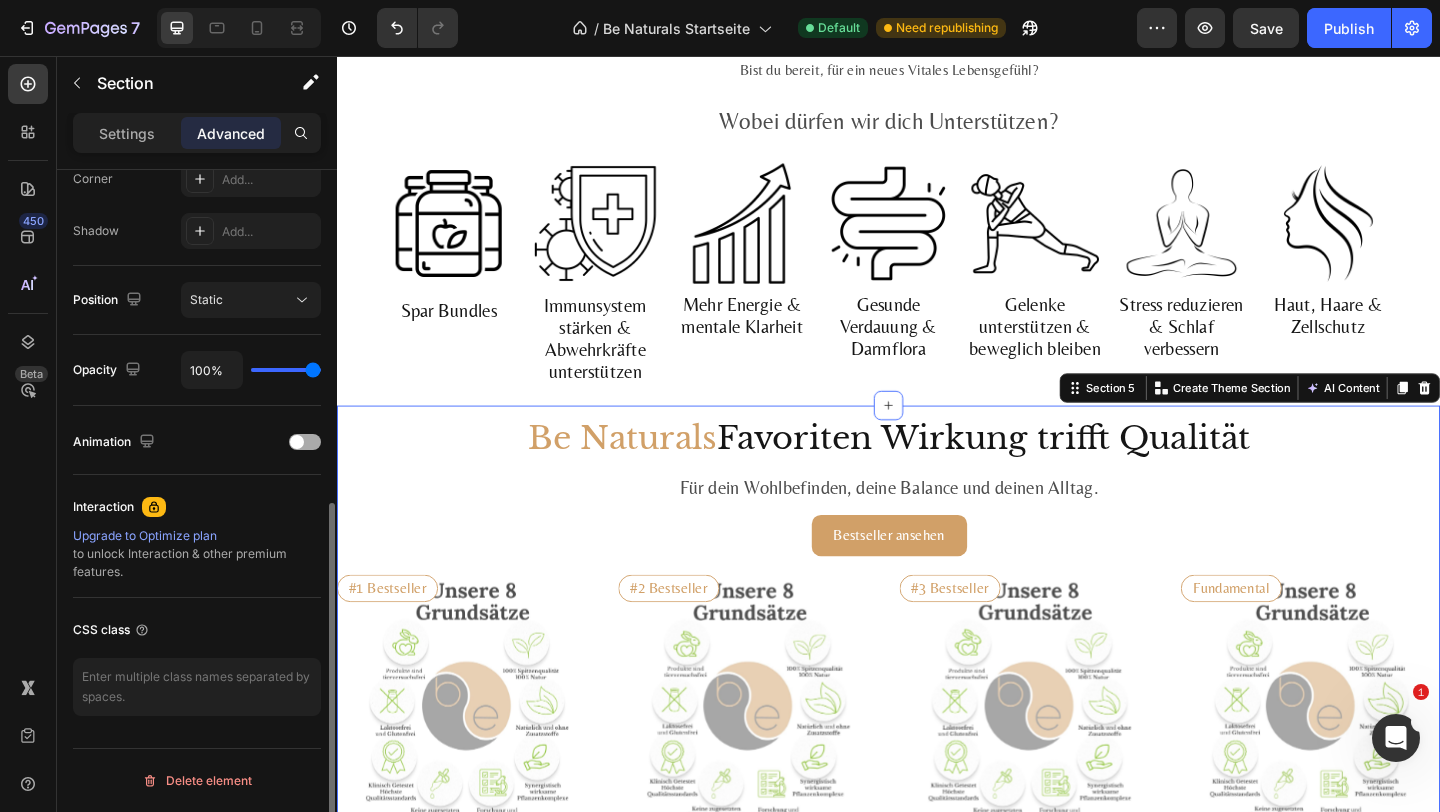 click at bounding box center [297, 442] 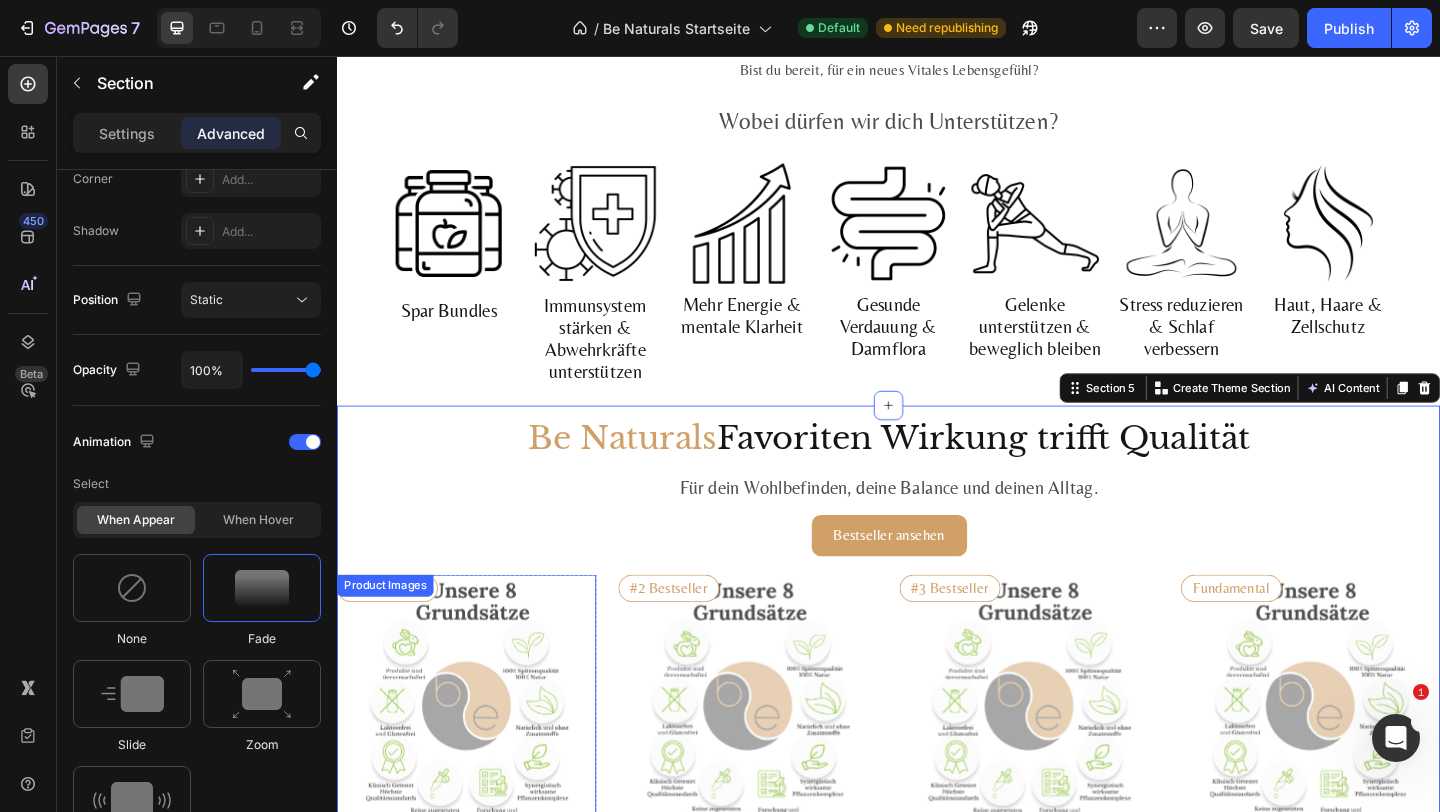 click at bounding box center [478, 761] 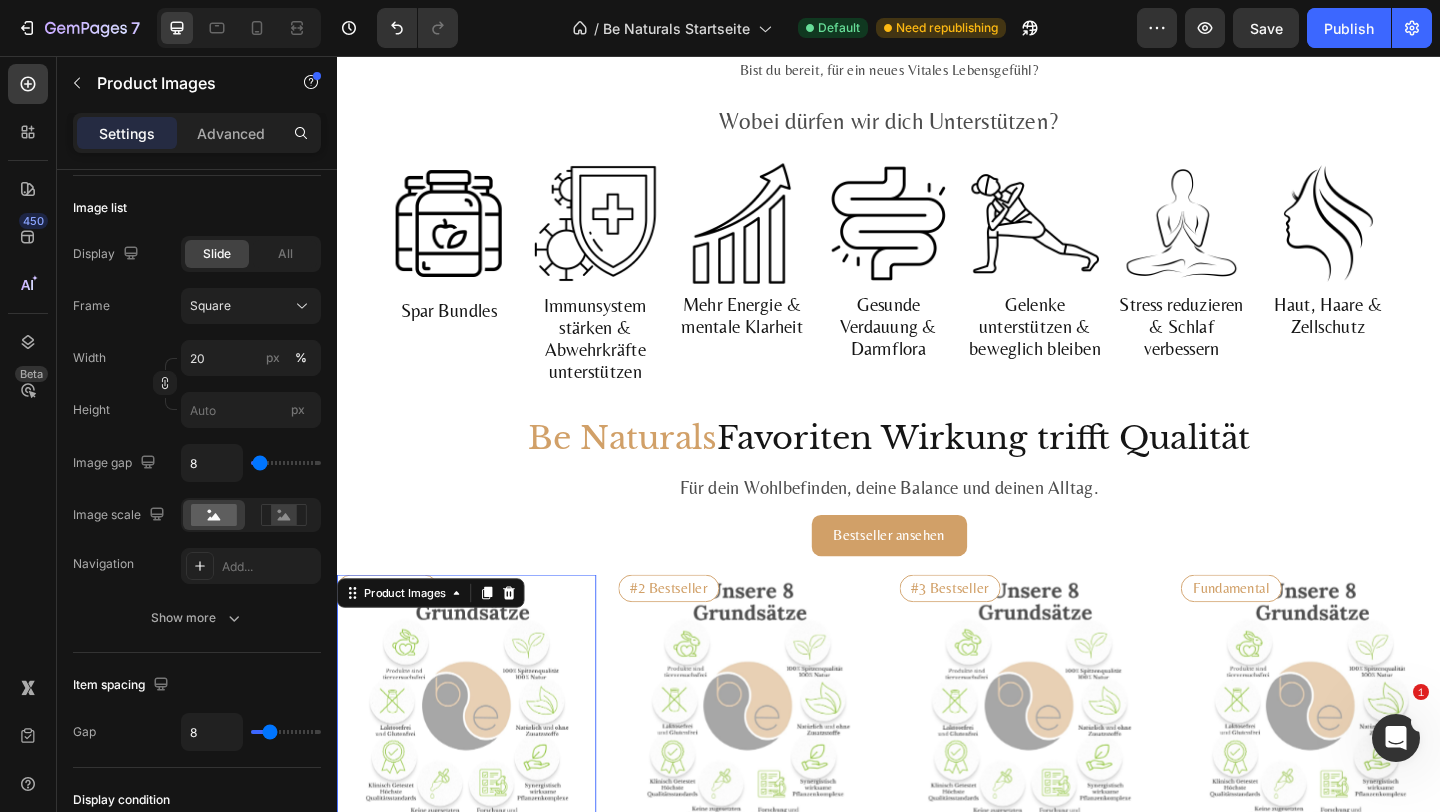 scroll, scrollTop: 0, scrollLeft: 0, axis: both 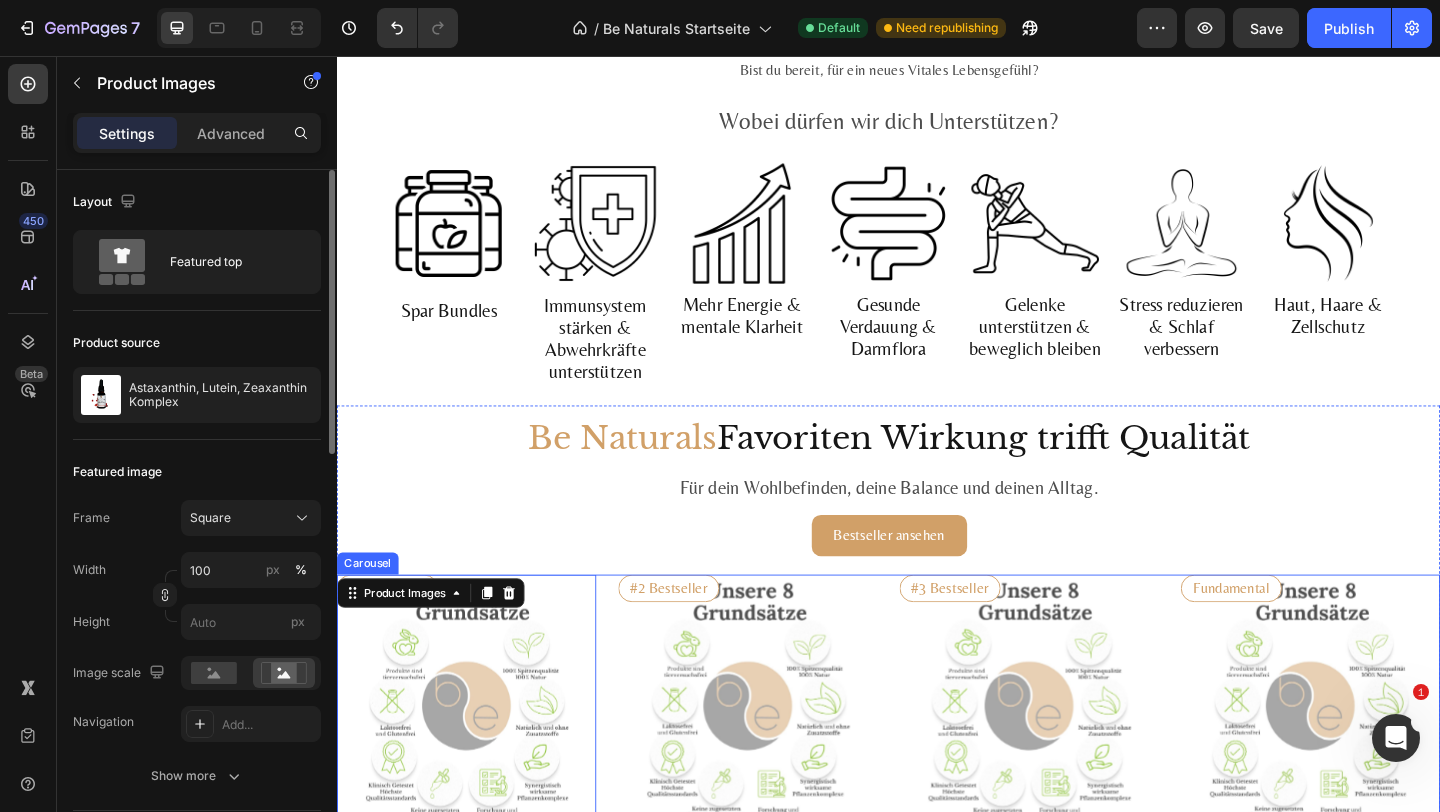 click on "#1 Bestseller Product Badge Product Images   15 Astaxanthin, Lutein, Zeaxanthin Komplex Product Title Loox - Rating widget Loox Natürlicher Carotinoid-Komplex in Olivenöl, ohne Zusätze Text Block €29,99 Product Price Product Price 1.975,00€ / 1L Text Block Row Kaufen Add to Cart
Icon 8 mg Astaxanthin  +  20 mg Lutein  + 1 mg Zeaxanthin je ml Text Block Row
Icon Fettlöslich :  hohe Bioverfügbarkeit  mit Oliven- &  Zitronenöl Text Block Row
Icon Vegan, labor­geprüft & ohne Zusatz­stoffe Text Block Row Row Product #2 Bestseller Product Badge Product Images Mumijo MG Komplex Product Title Loox - Rating widget Loox Himalaya-Shilajit + Meeres­magnesium + 13 Pflanzen­vitamine Text Block €39,99 Product Price Product Price 1.606,79€ / 1kg Text Block Row Kaufen Add to Cart
Icon 200 mg Himalaya-Shilajit reich an Fulvin­säuren Text Block Row
Icon 76 % NRV Magnesium – trägt zu   bei* Text Block Row
Icon" at bounding box center [937, 1115] 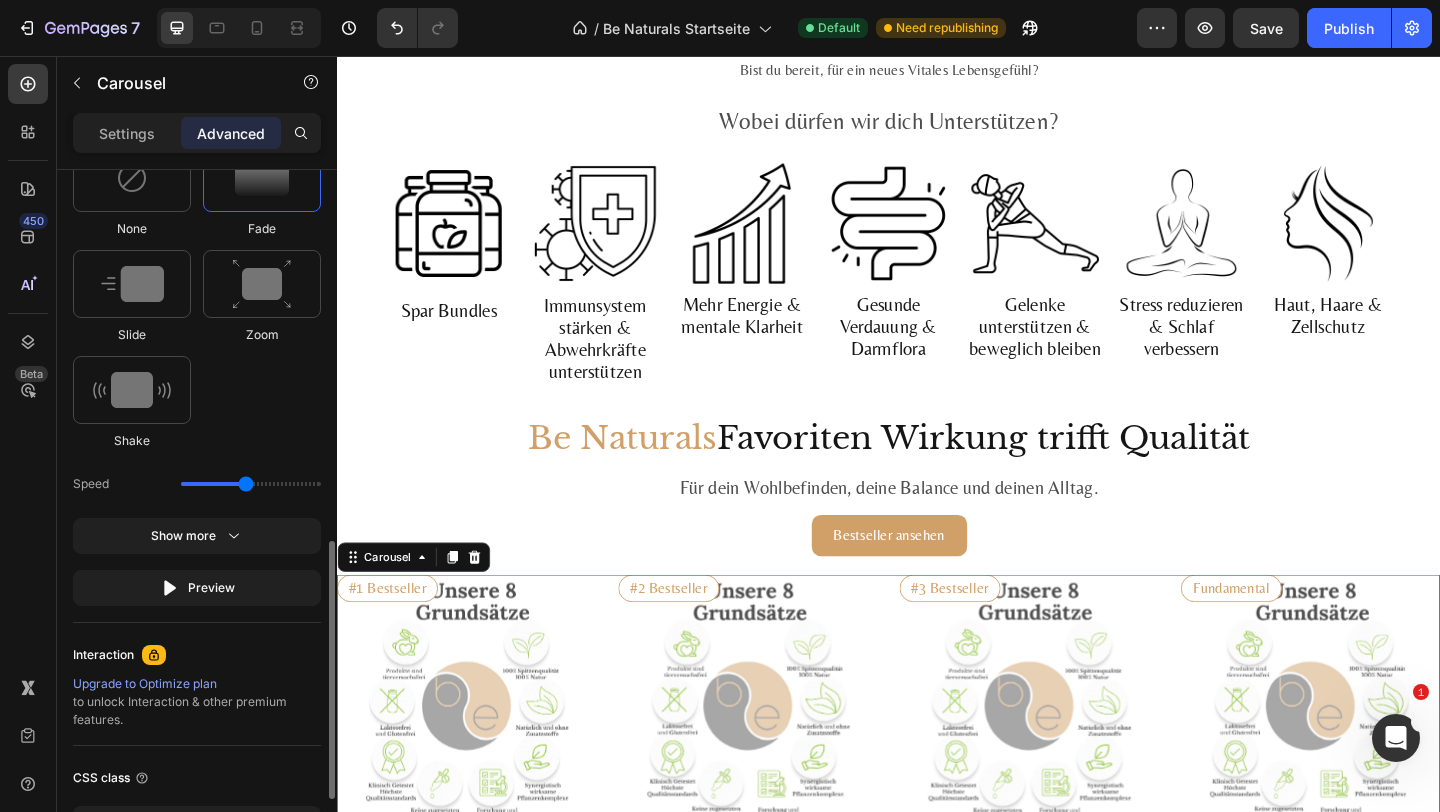 scroll, scrollTop: 870, scrollLeft: 0, axis: vertical 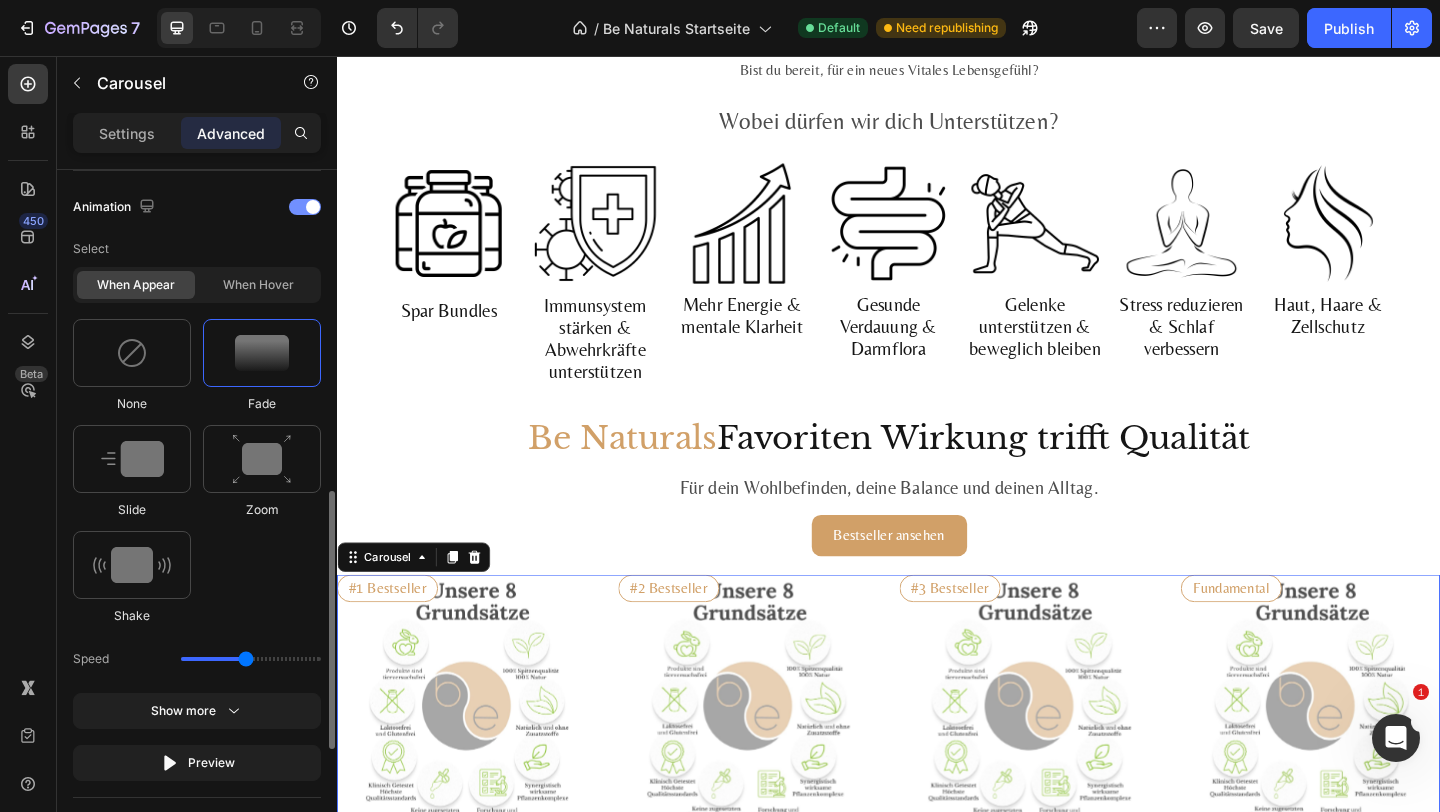 click at bounding box center [305, 207] 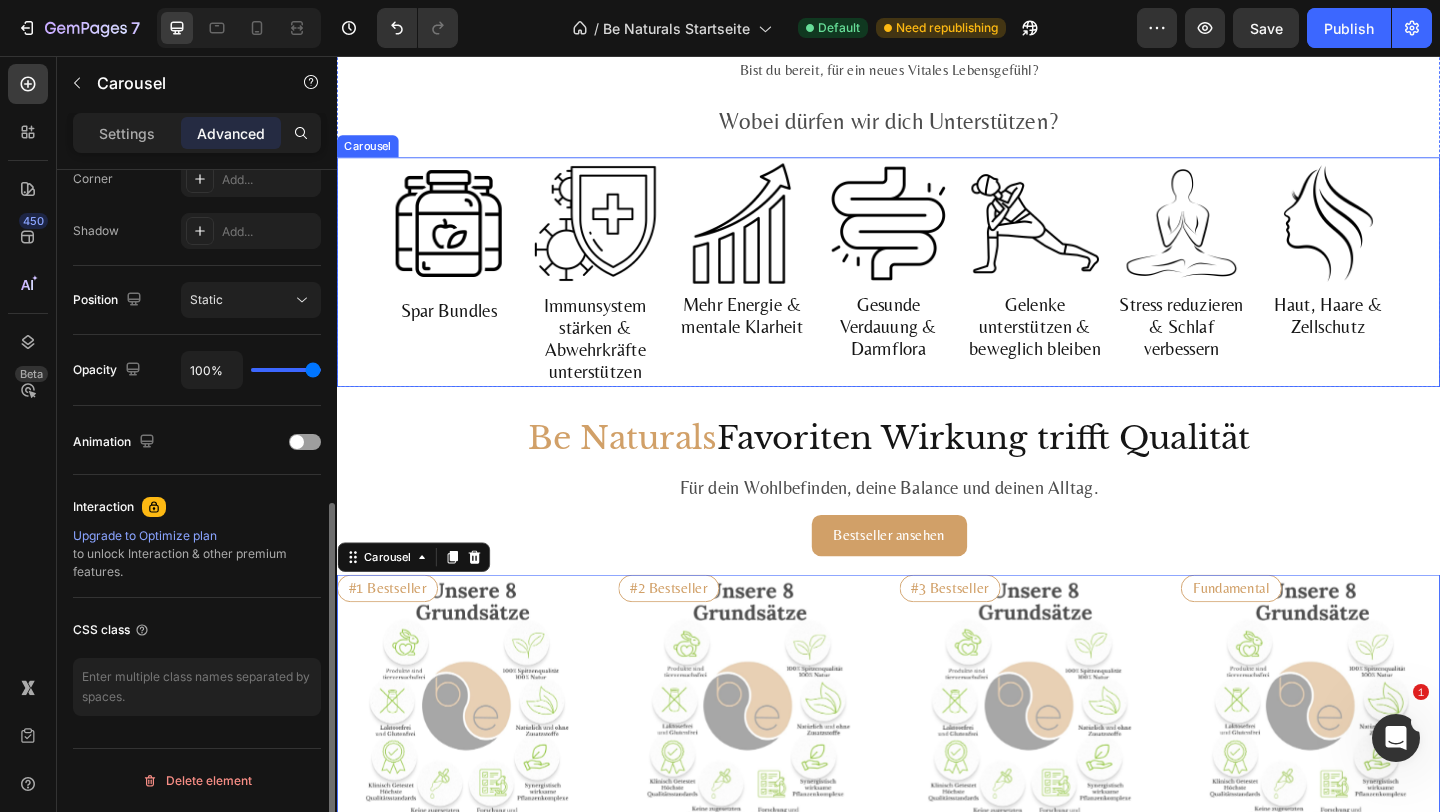 scroll, scrollTop: 635, scrollLeft: 0, axis: vertical 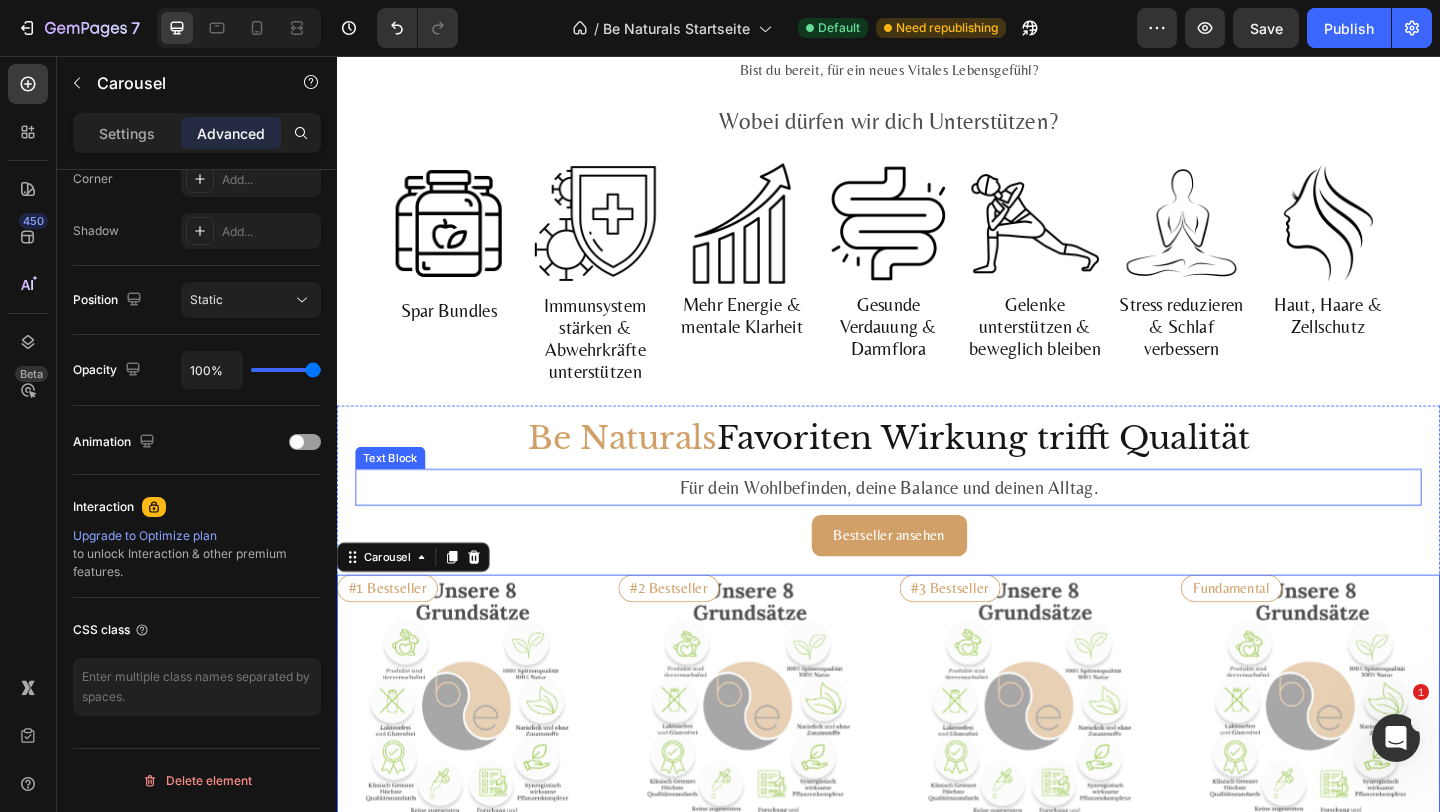 click on "Für dein Wohlbefinden, deine Balance und deinen Alltag." at bounding box center [937, 525] 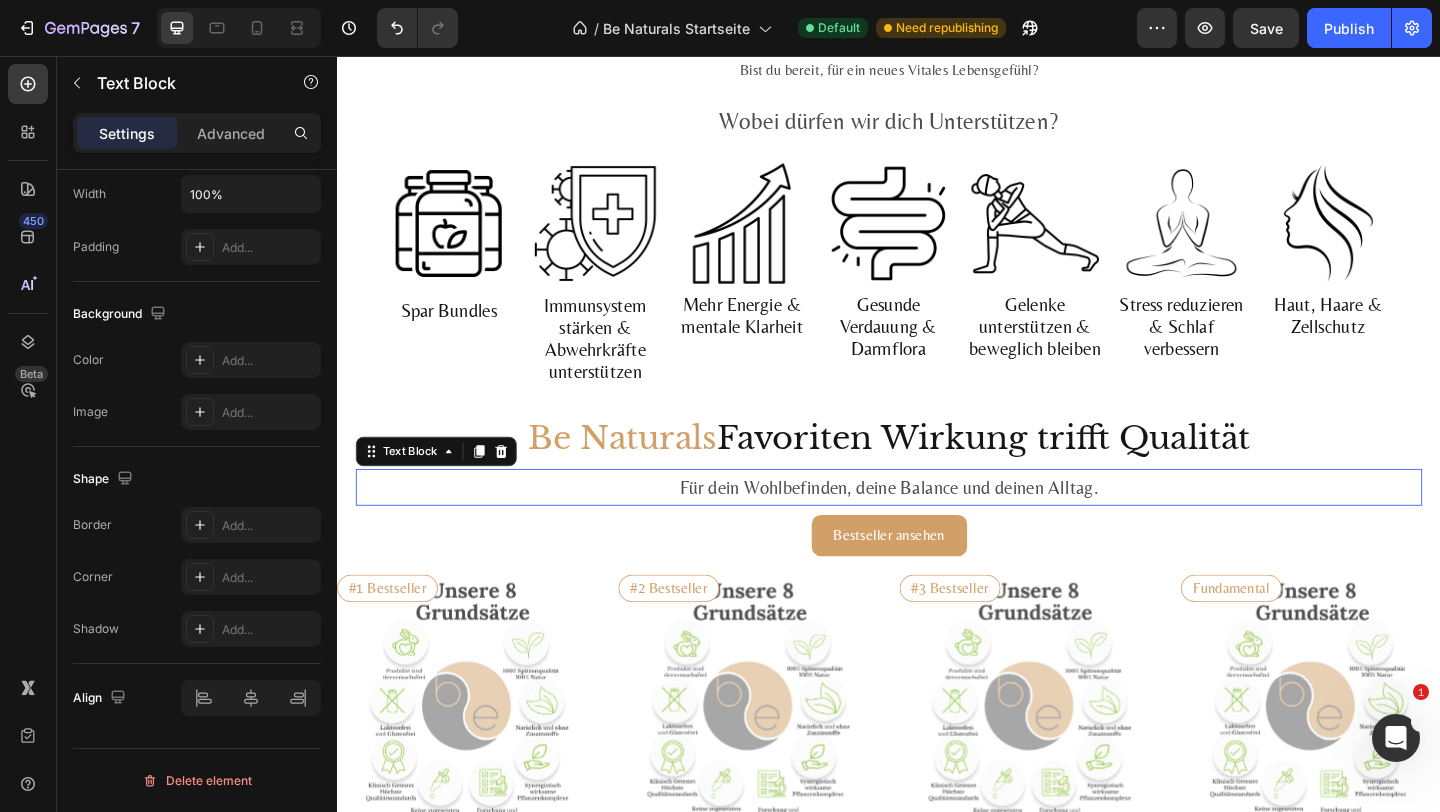 scroll, scrollTop: 0, scrollLeft: 0, axis: both 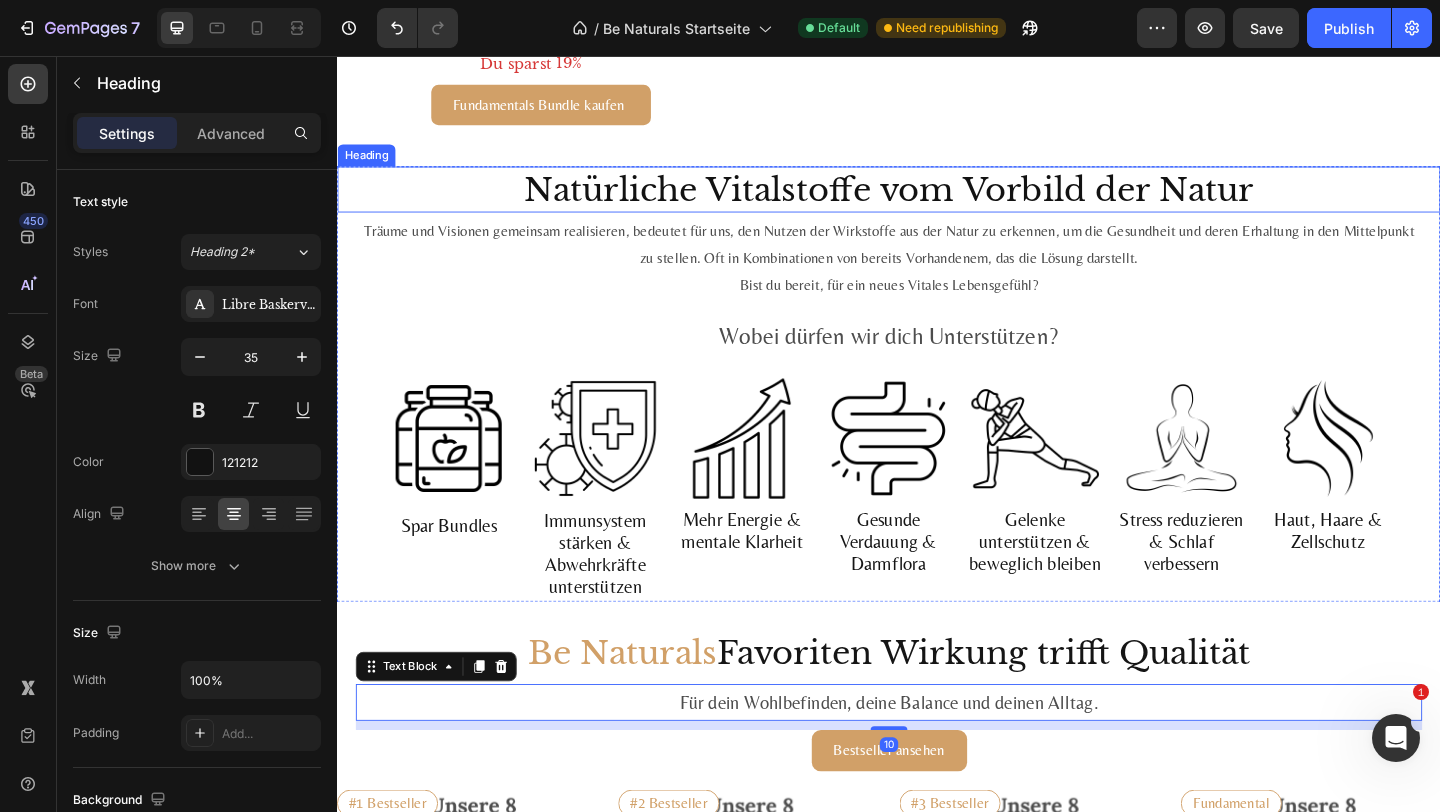 click on "Natürliche Vitalstoffe vom Vorbild der Natur" at bounding box center (937, 201) 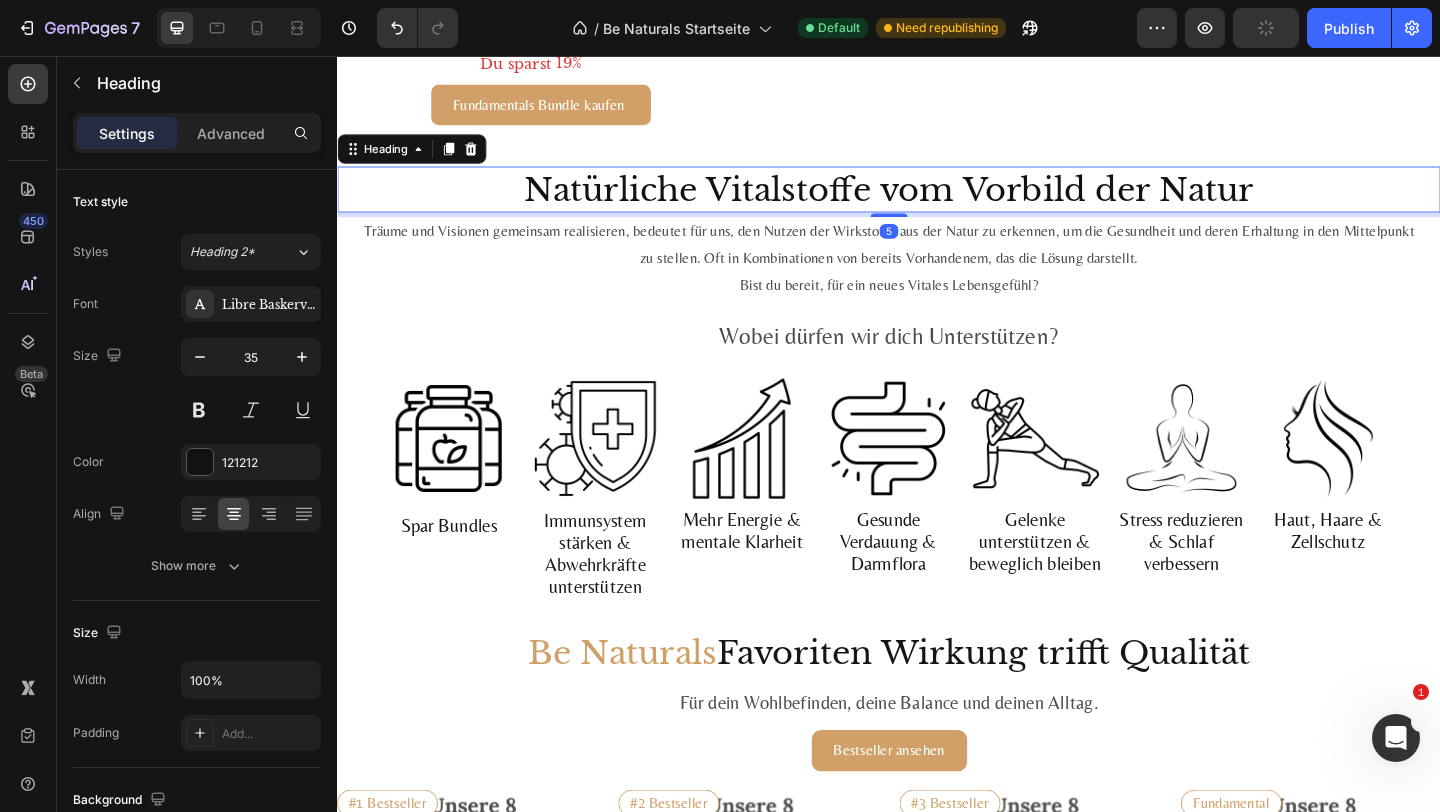 click on "Heading" at bounding box center (418, 157) 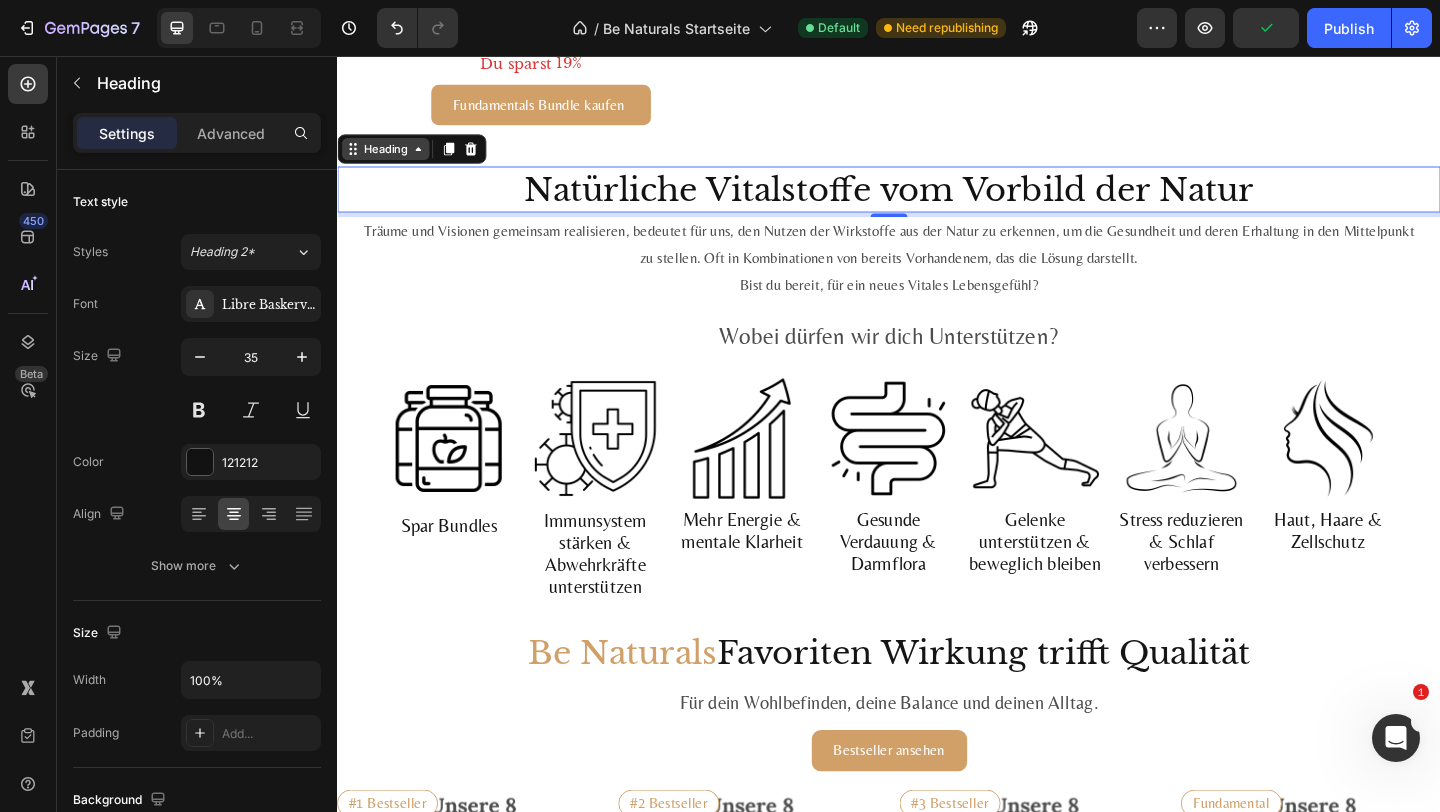 click on "Heading" at bounding box center (389, 157) 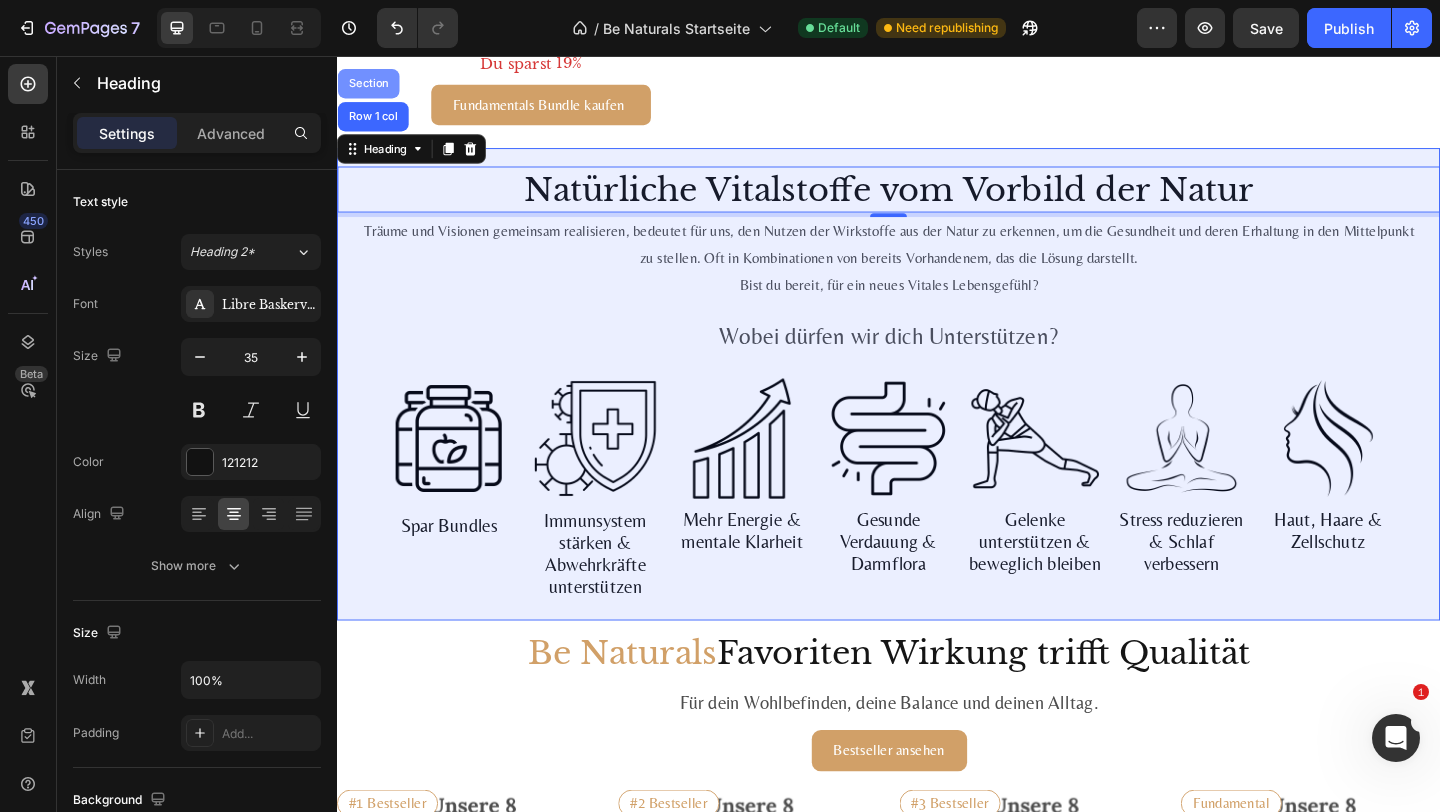 click on "Section" at bounding box center (371, 86) 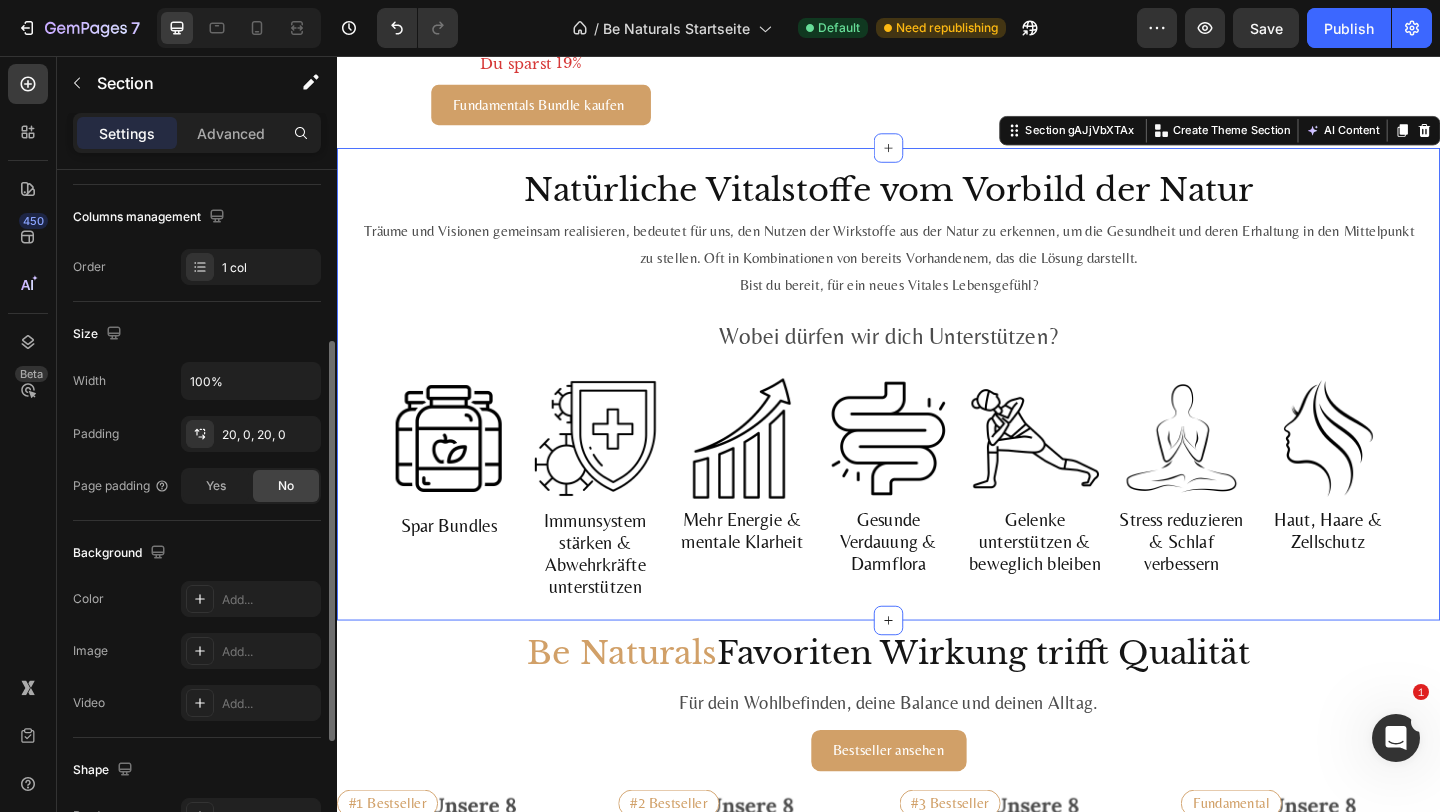 scroll, scrollTop: 521, scrollLeft: 0, axis: vertical 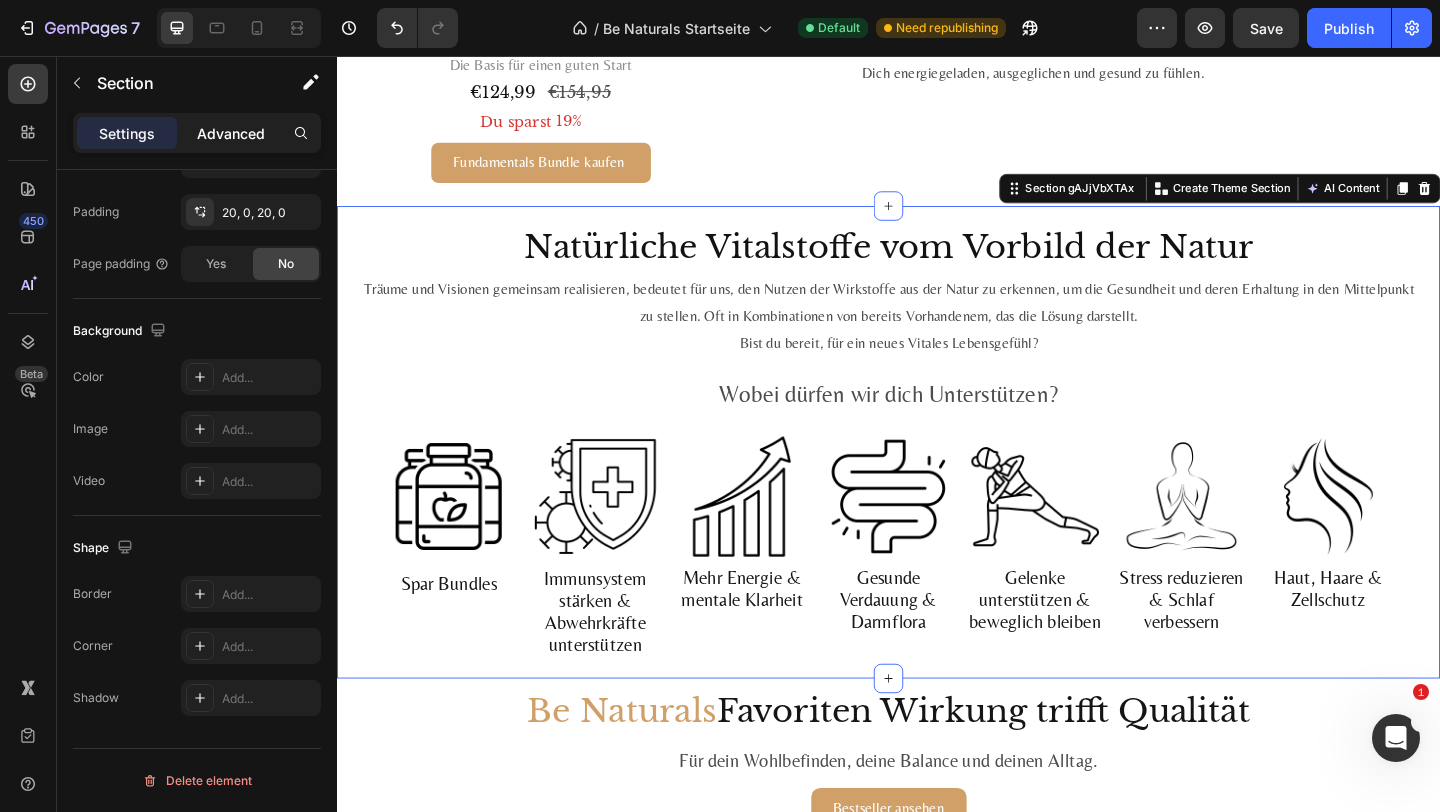 click on "Advanced" 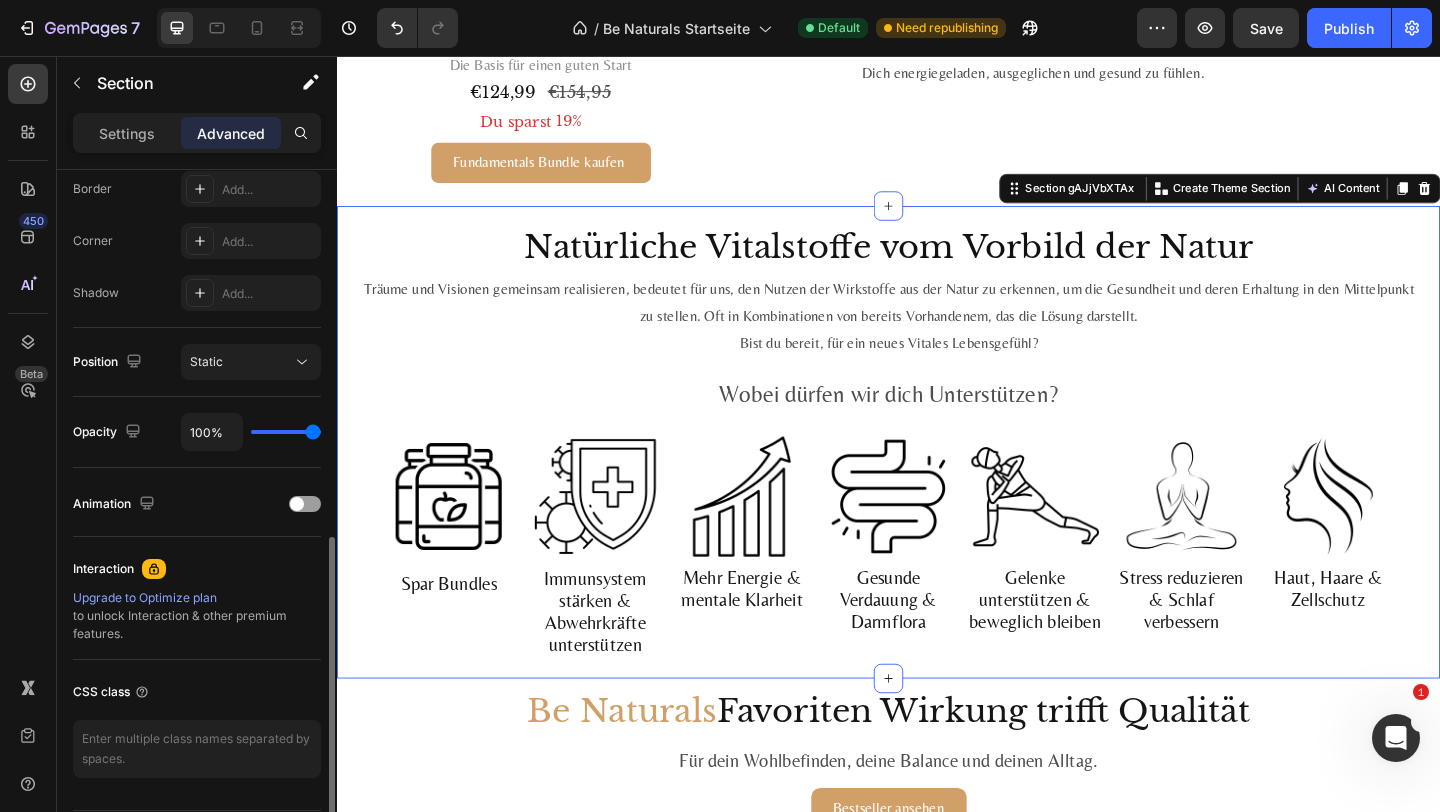 scroll, scrollTop: 635, scrollLeft: 0, axis: vertical 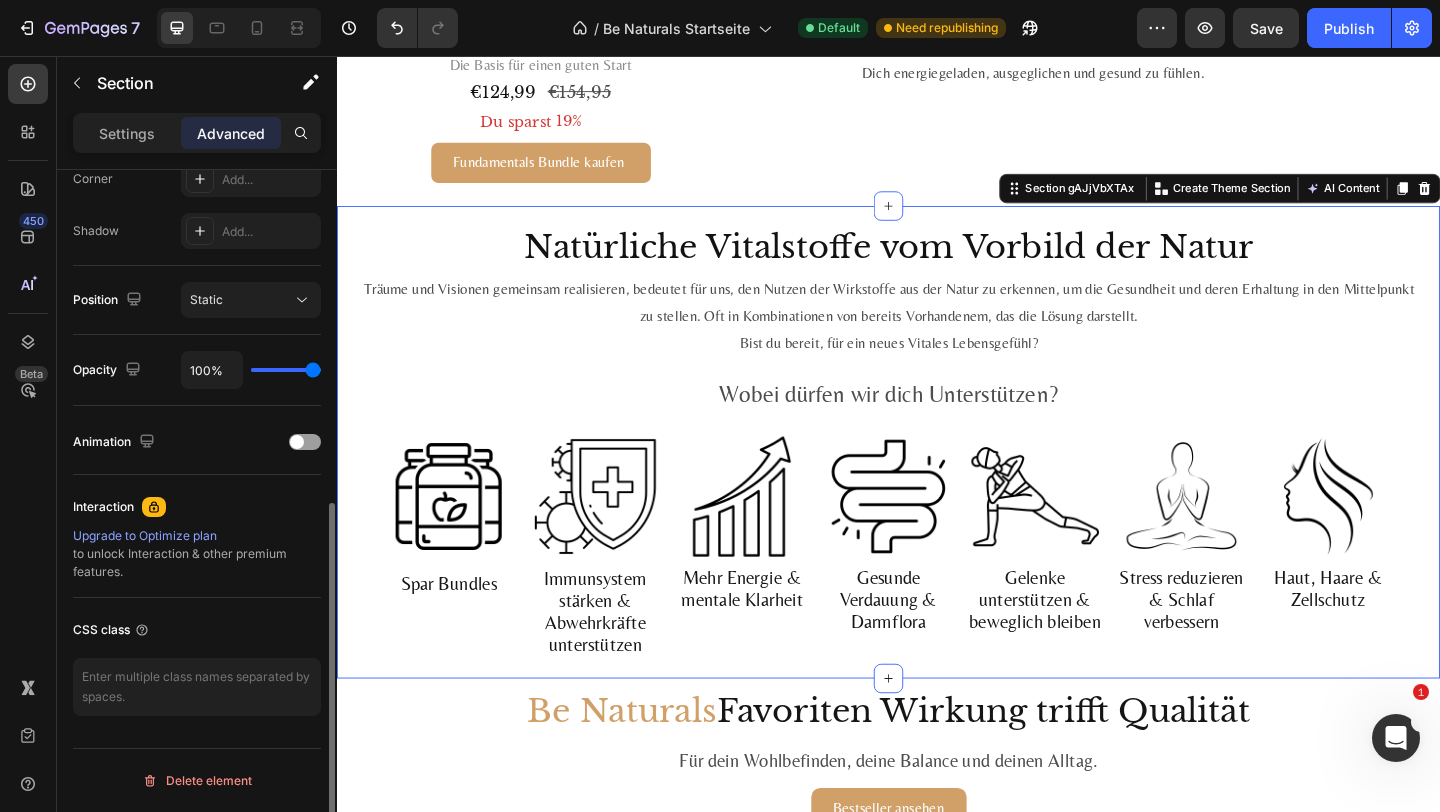 click on "Animation" 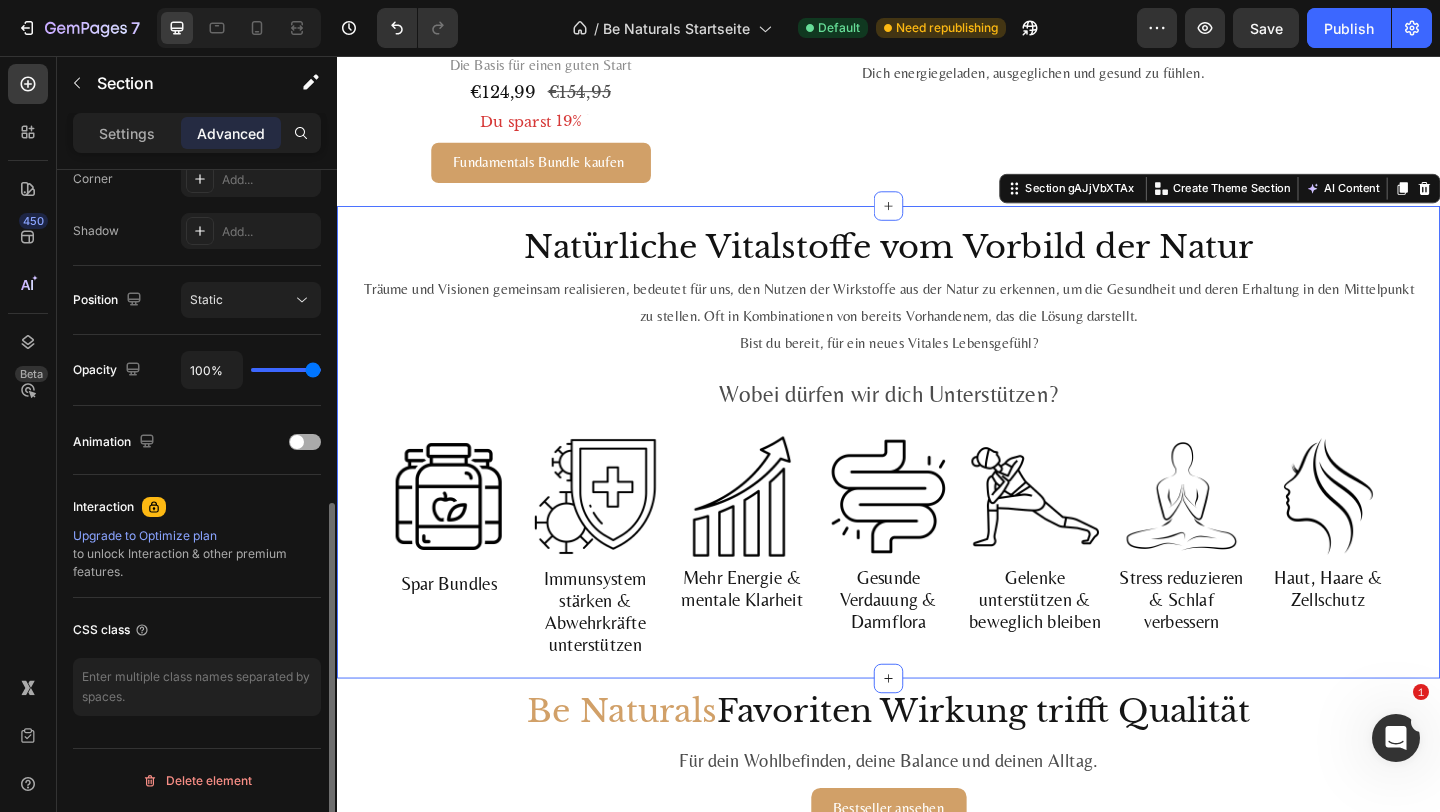 click at bounding box center [305, 442] 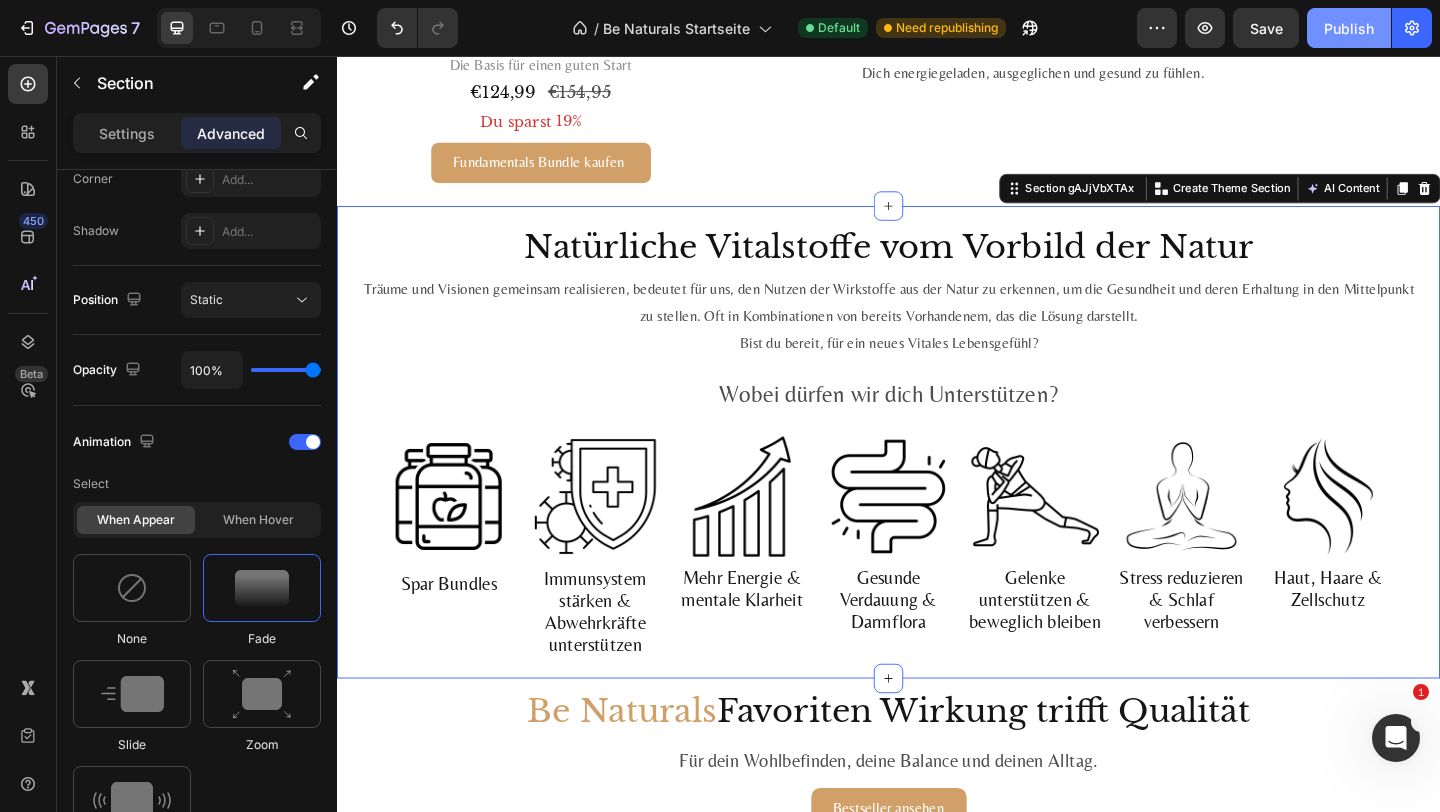 click on "Publish" 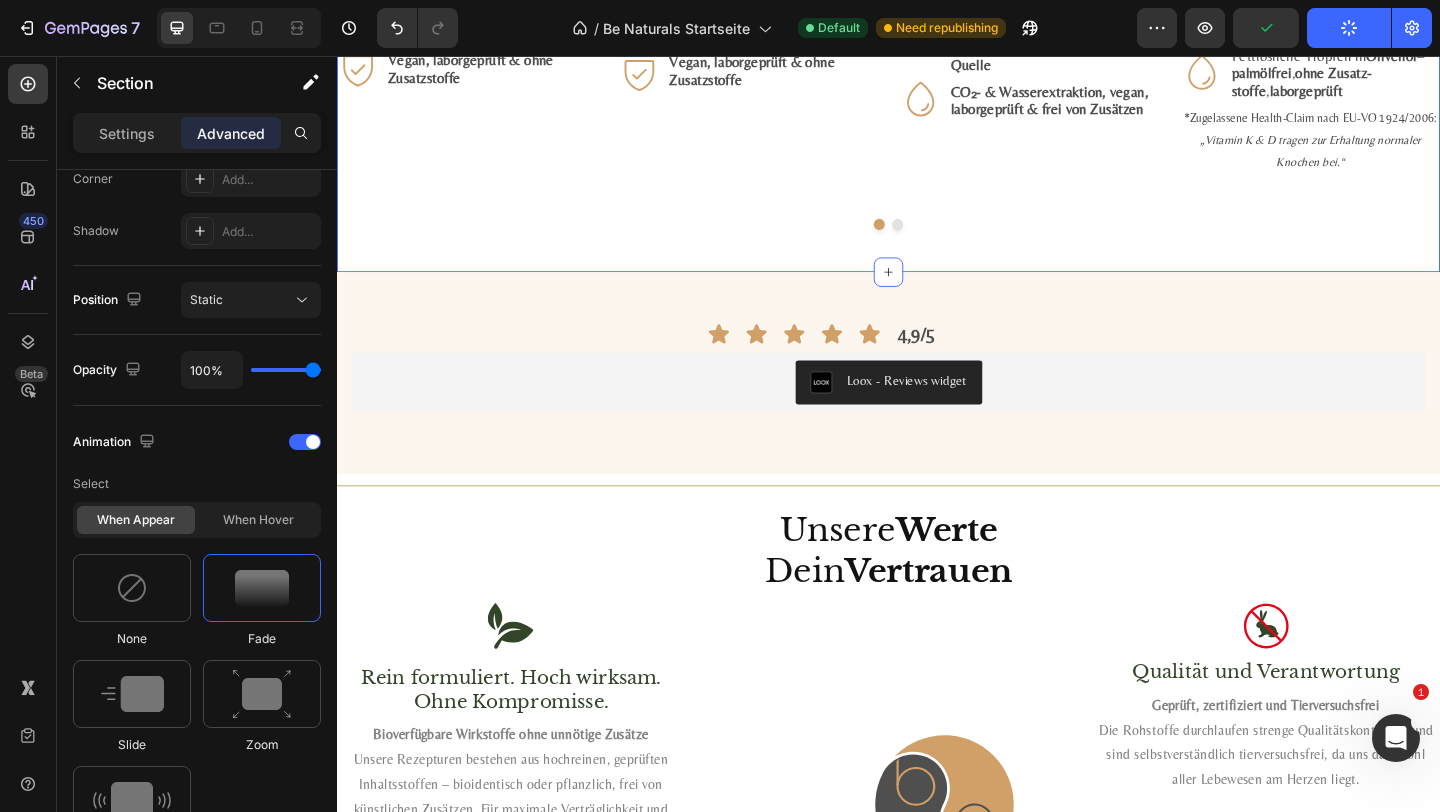 scroll, scrollTop: 2986, scrollLeft: 0, axis: vertical 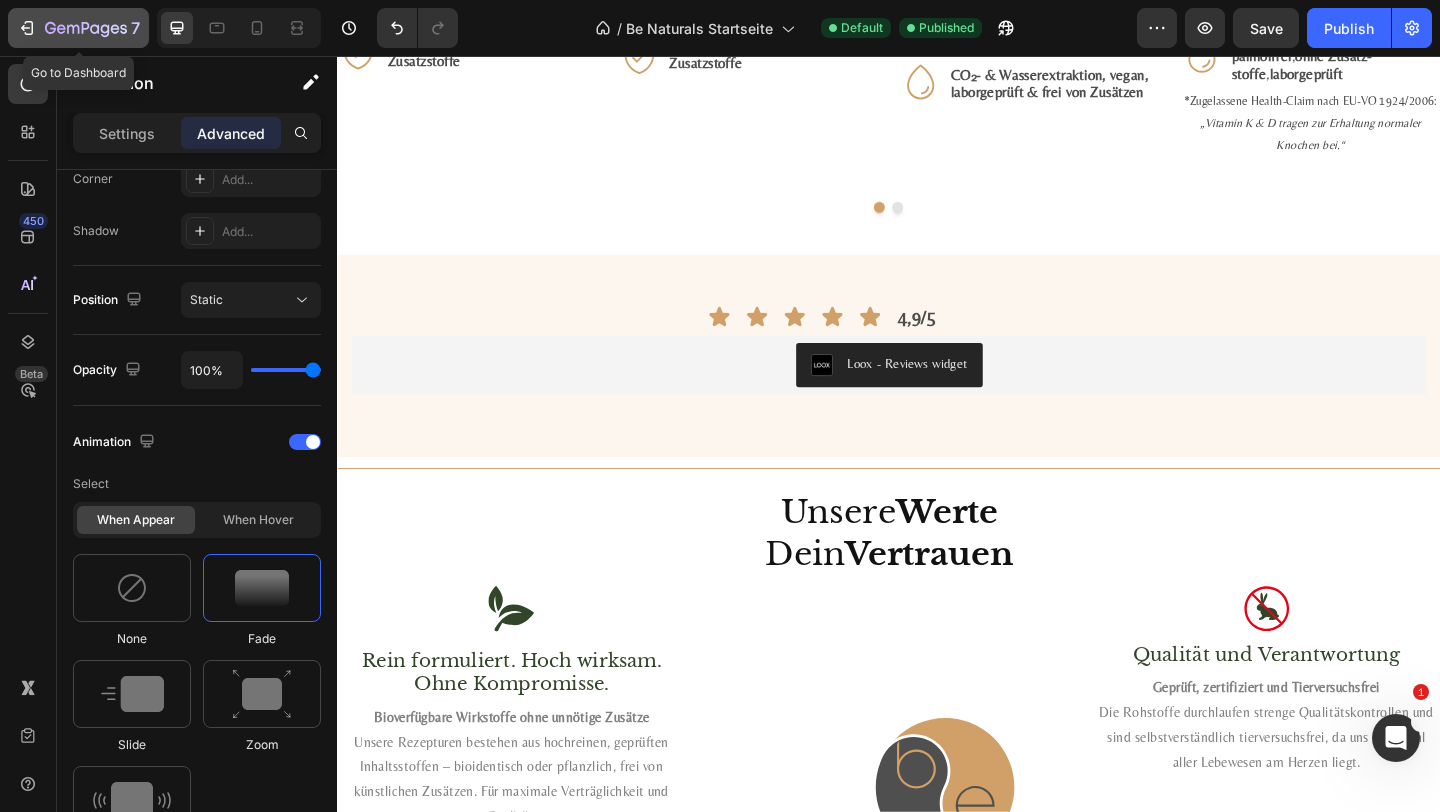 click 